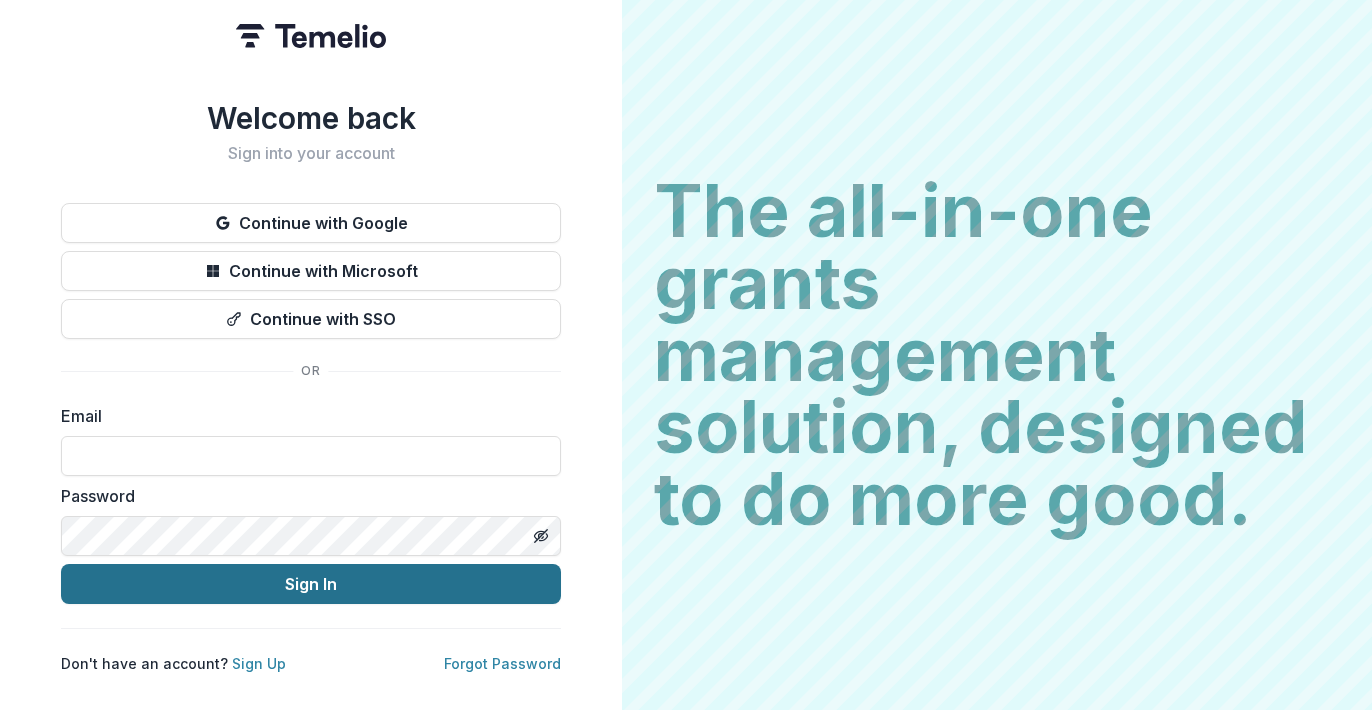 scroll, scrollTop: 0, scrollLeft: 0, axis: both 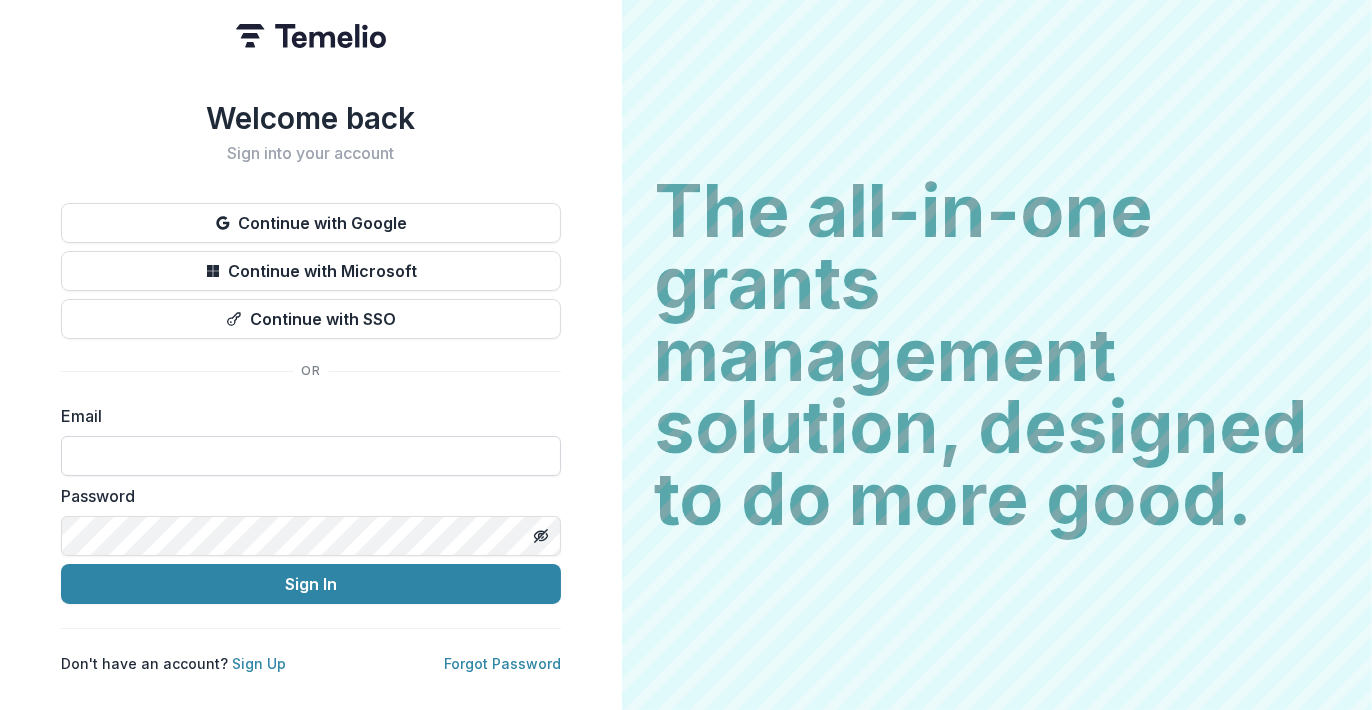 click at bounding box center (311, 456) 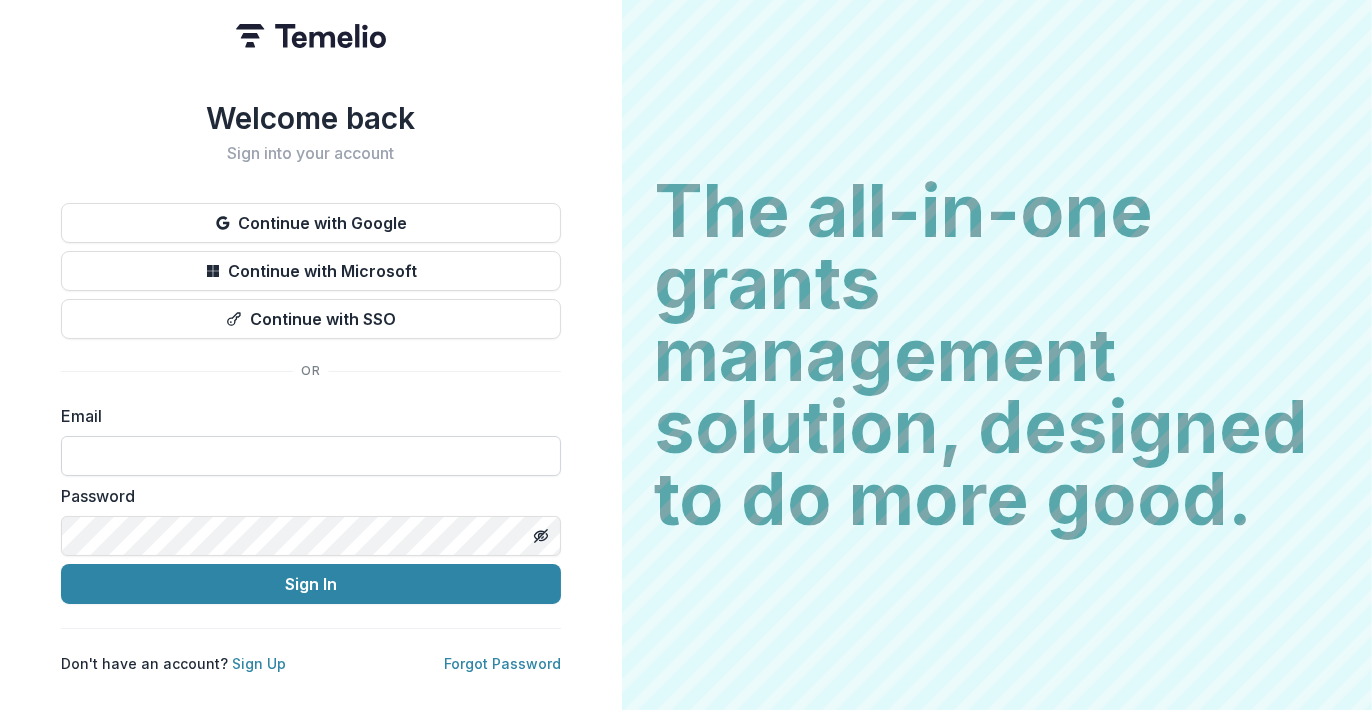 type on "**********" 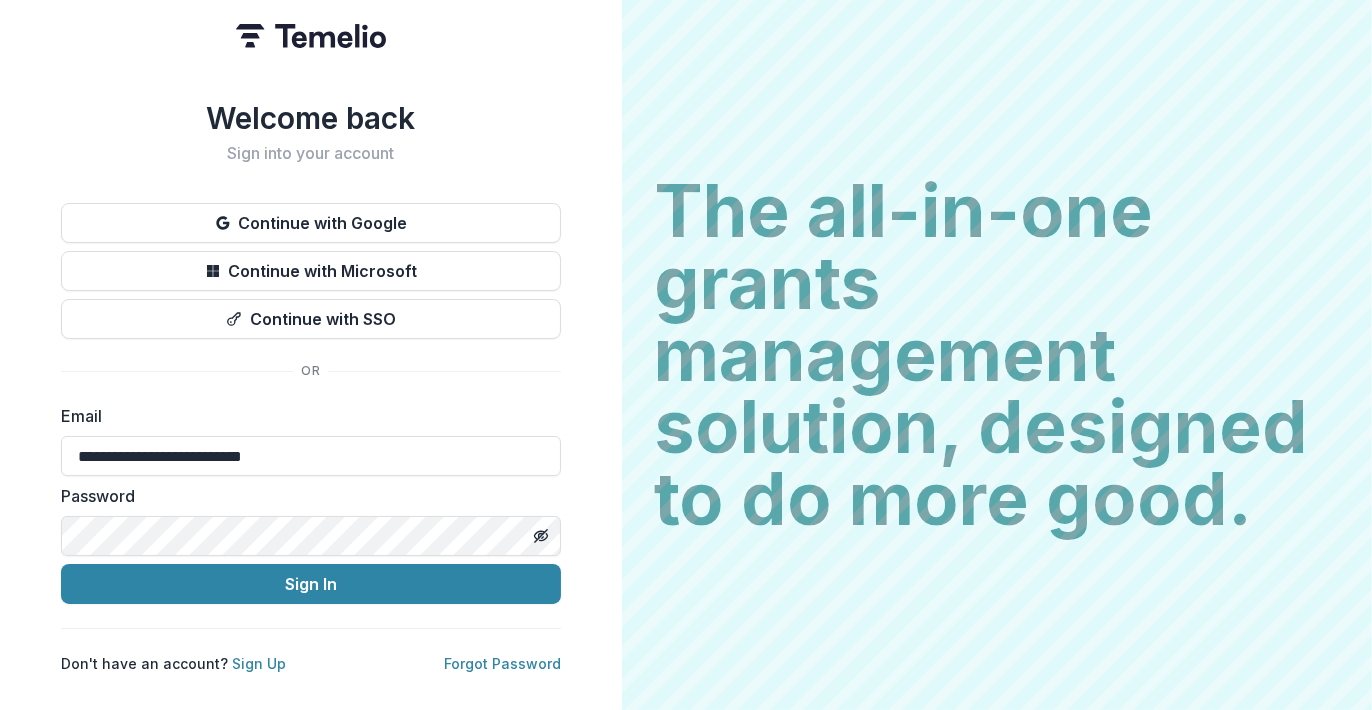 click on "Sign In" at bounding box center (311, 584) 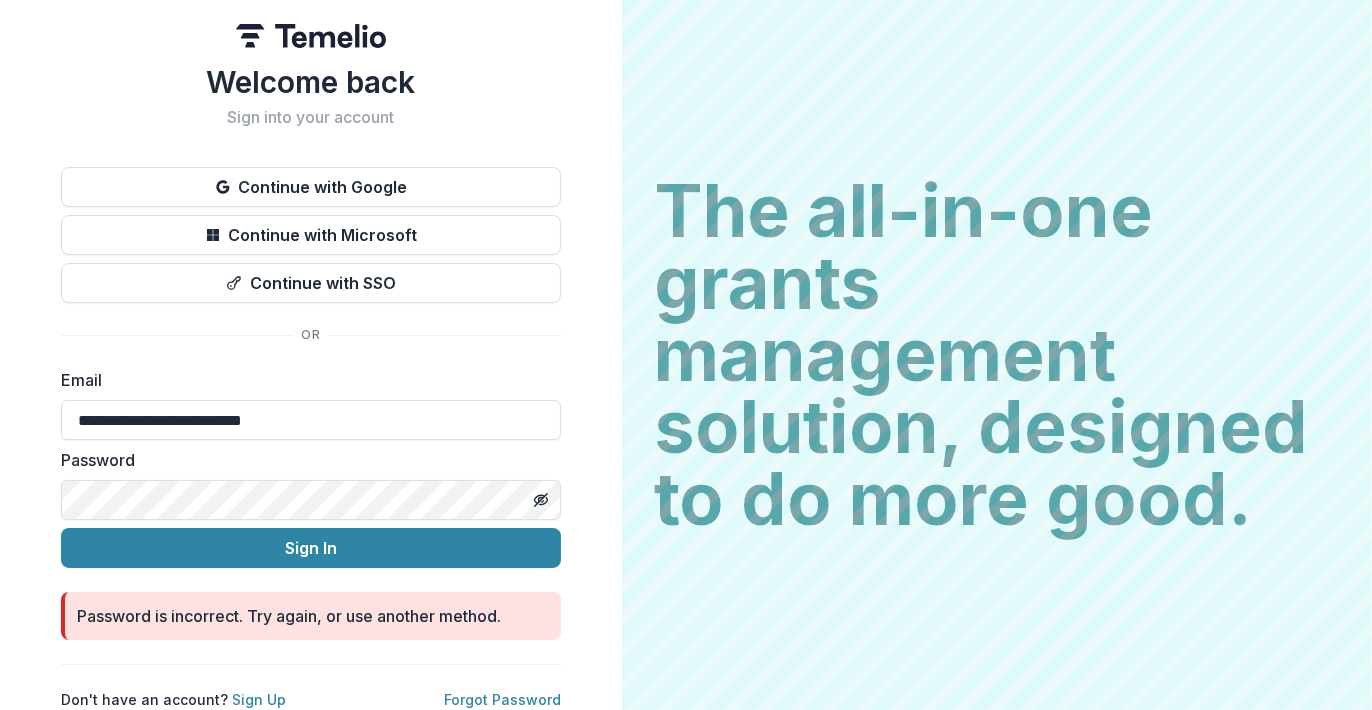 click on "**********" at bounding box center [311, 355] 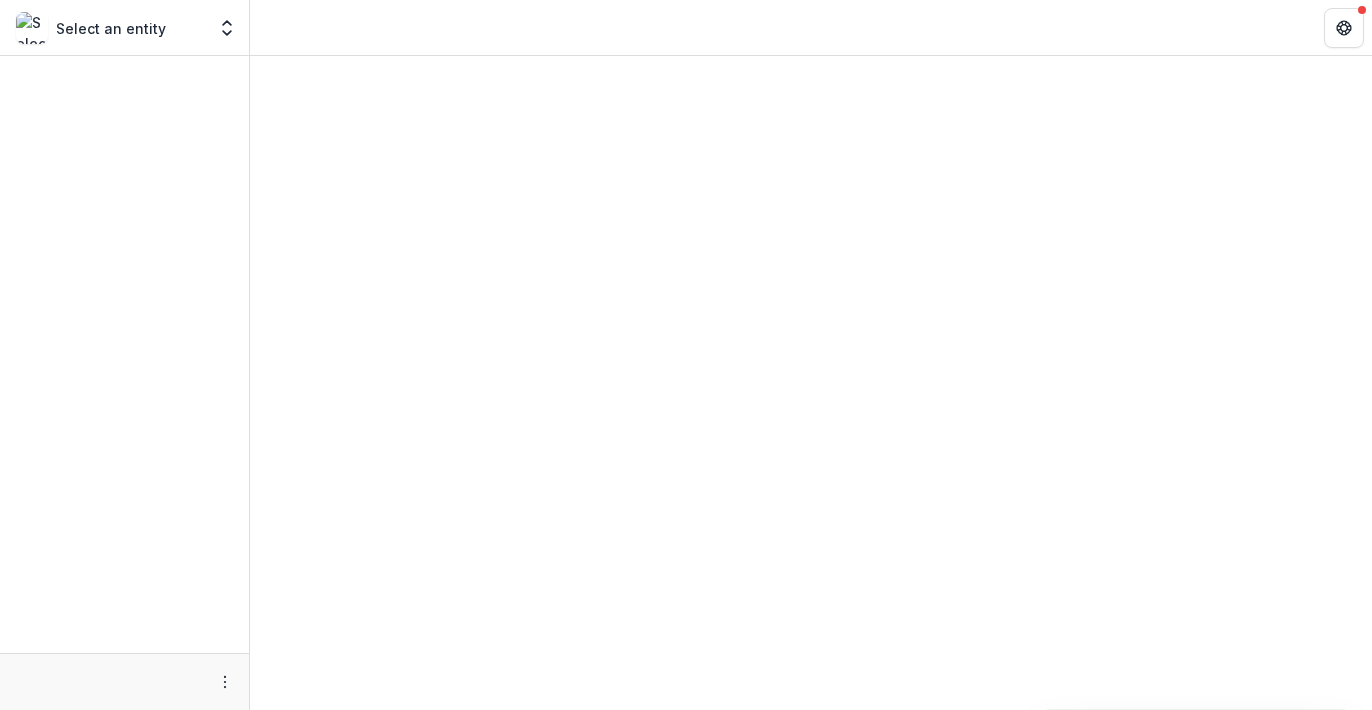 scroll, scrollTop: 0, scrollLeft: 0, axis: both 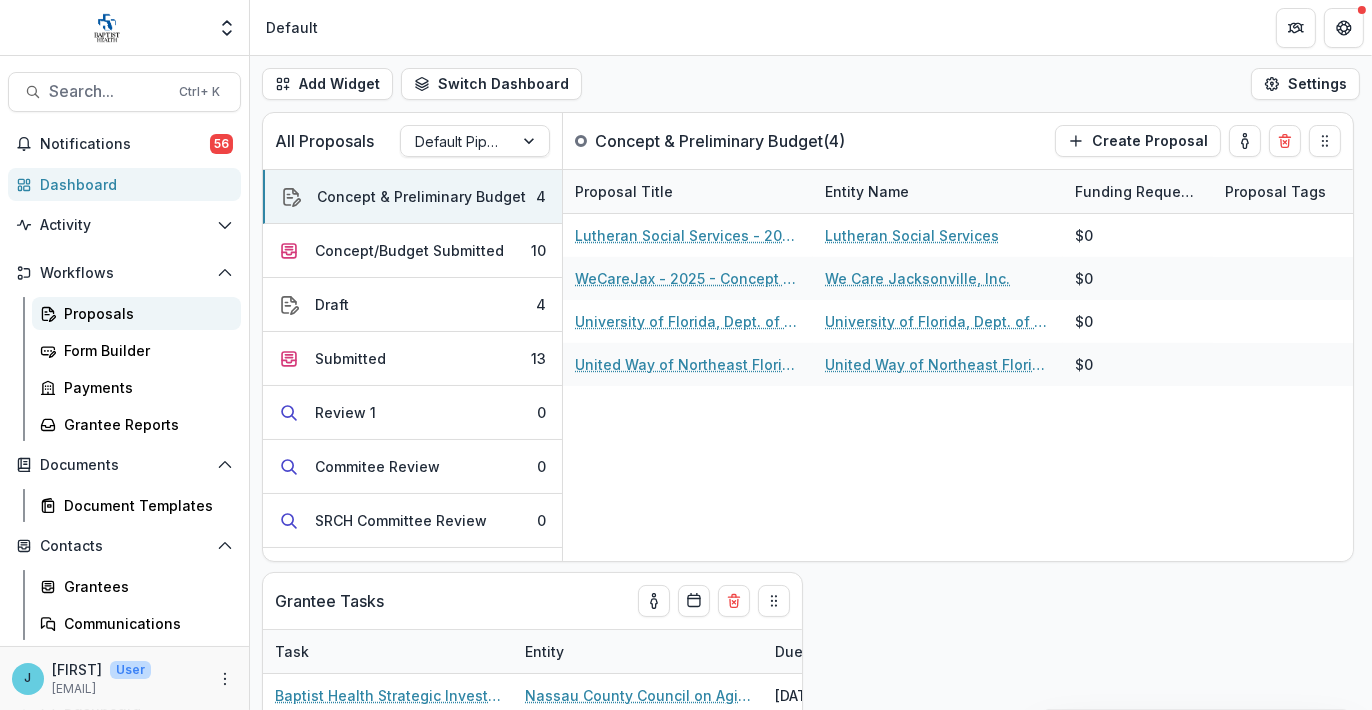 click on "Proposals" at bounding box center (144, 313) 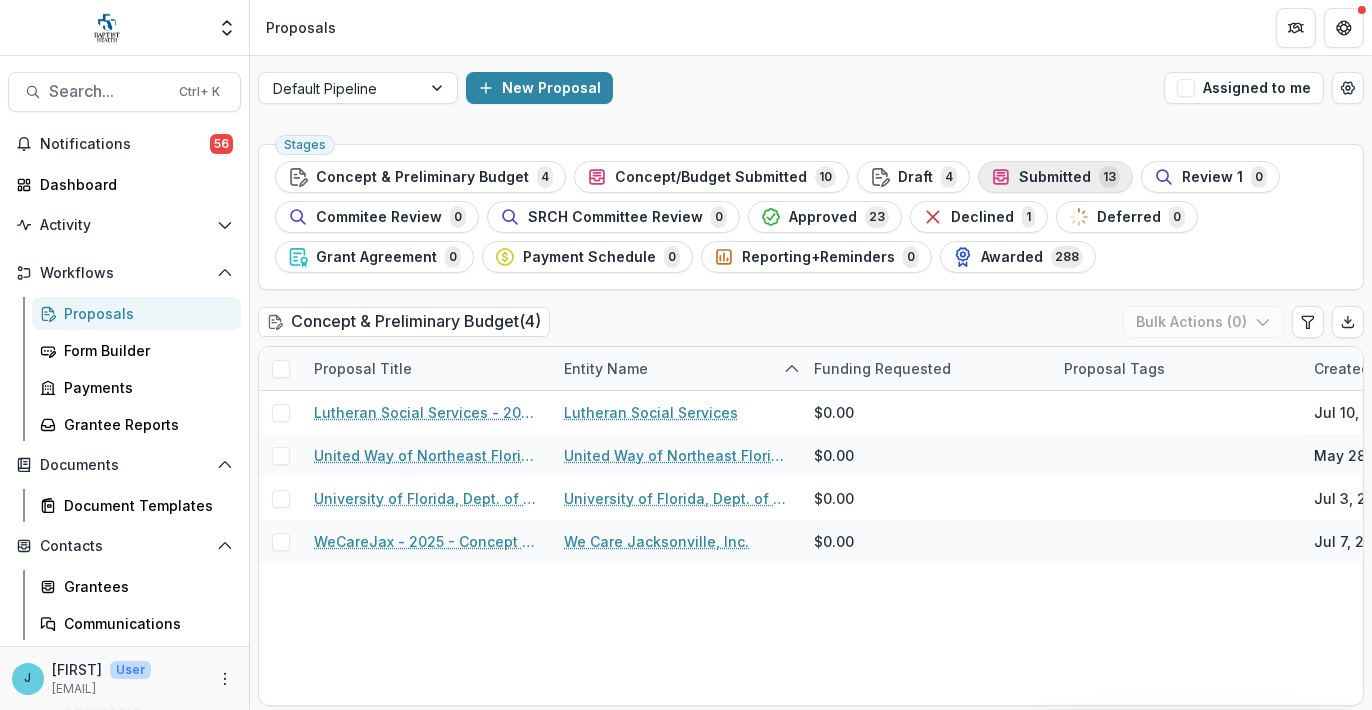 click on "Submitted" at bounding box center [1055, 177] 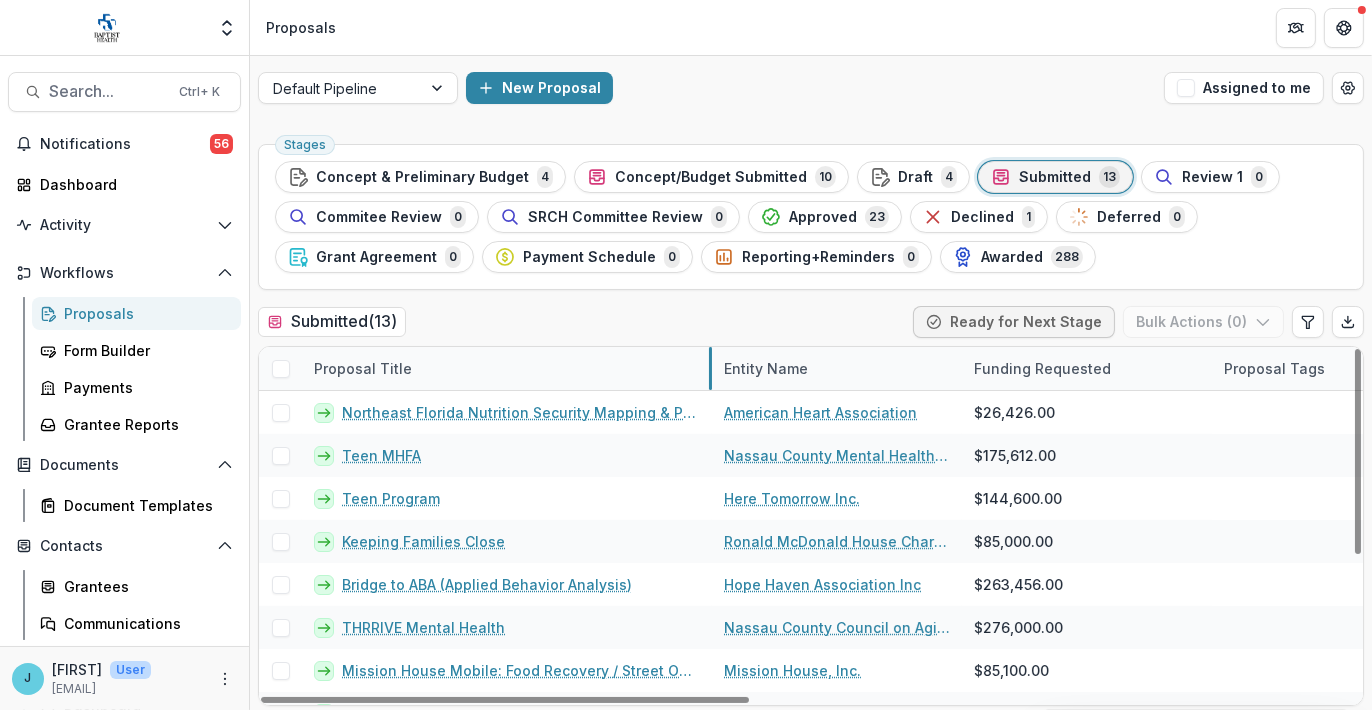 drag, startPoint x: 551, startPoint y: 361, endPoint x: 711, endPoint y: 373, distance: 160.44937 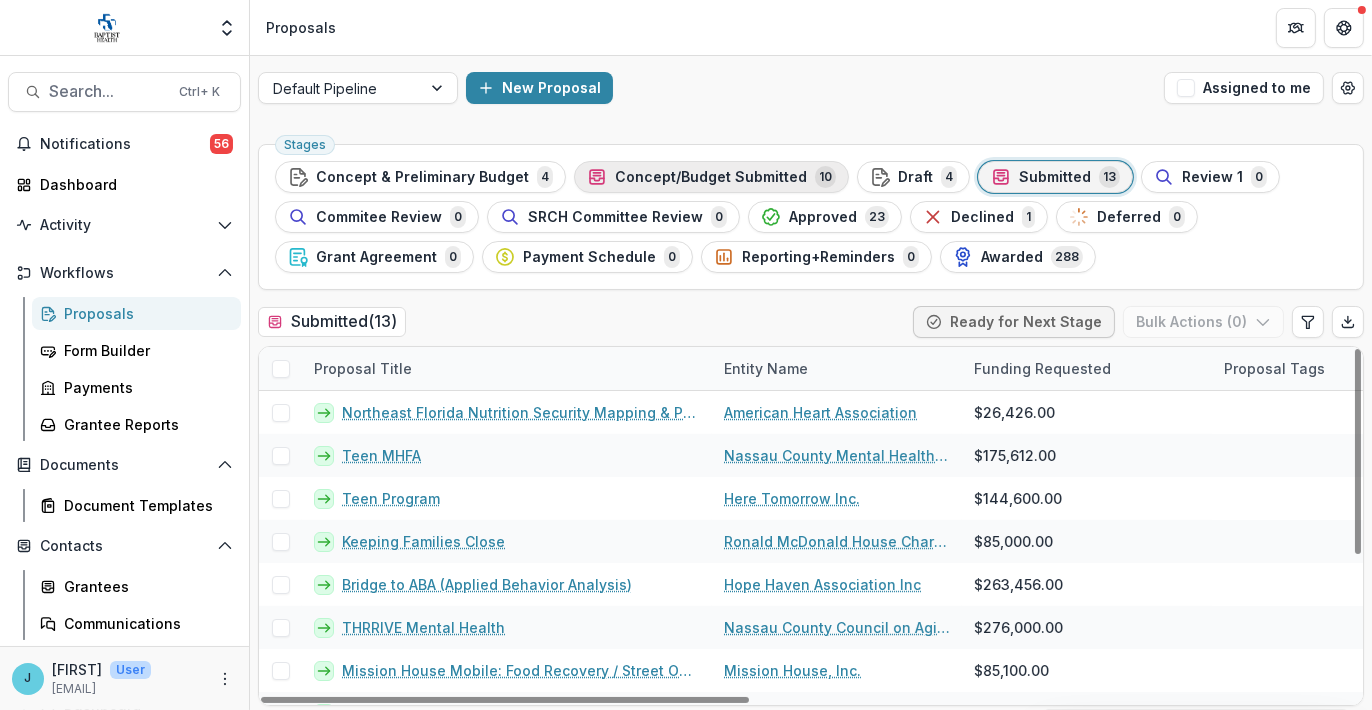 click on "Concept/Budget Submitted" at bounding box center (711, 177) 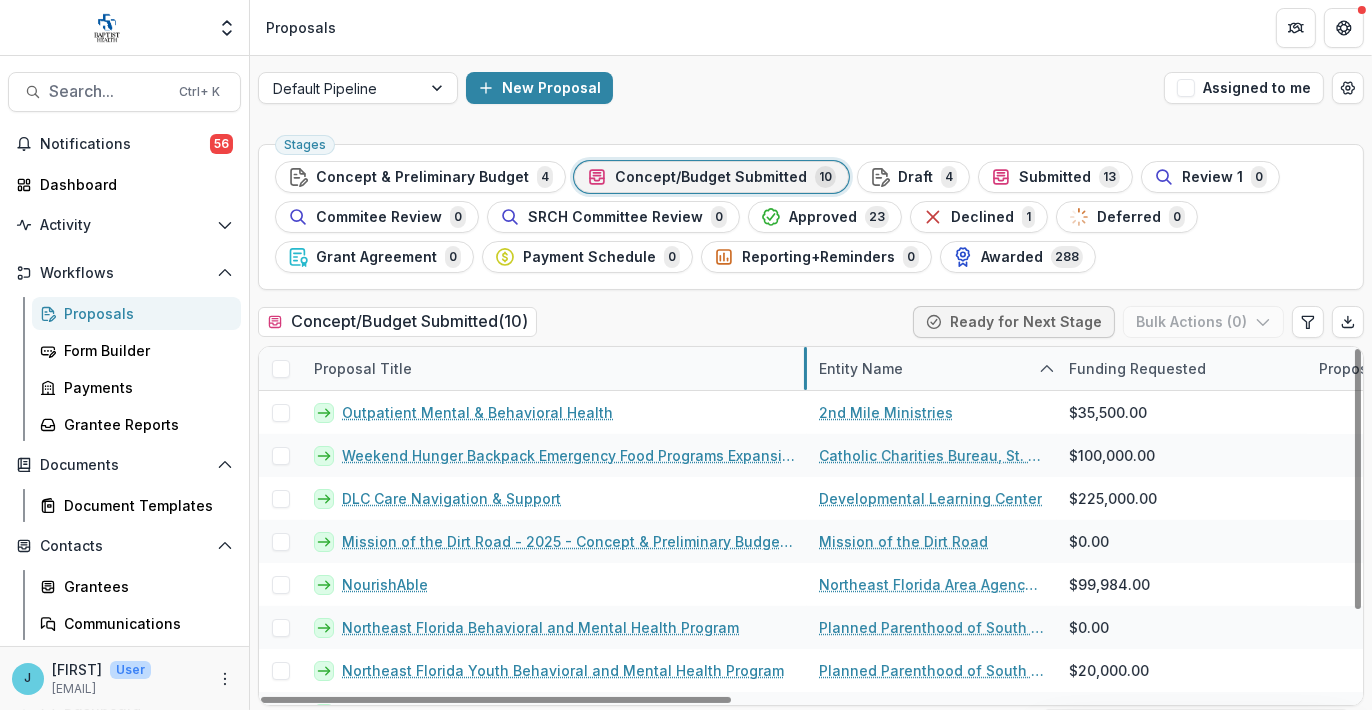 drag, startPoint x: 550, startPoint y: 363, endPoint x: 805, endPoint y: 386, distance: 256.03516 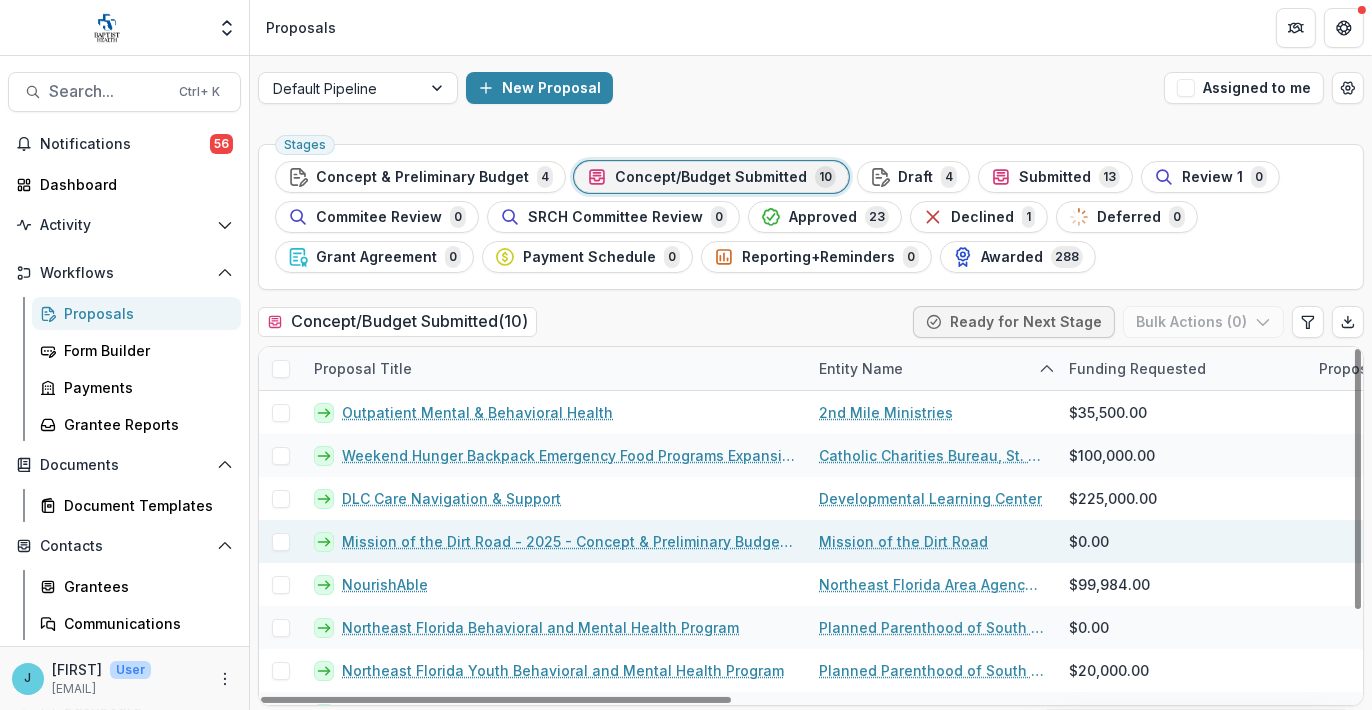 click on "Mission of the Dirt Road - 2025 - Concept & Preliminary Budget Form" at bounding box center [568, 541] 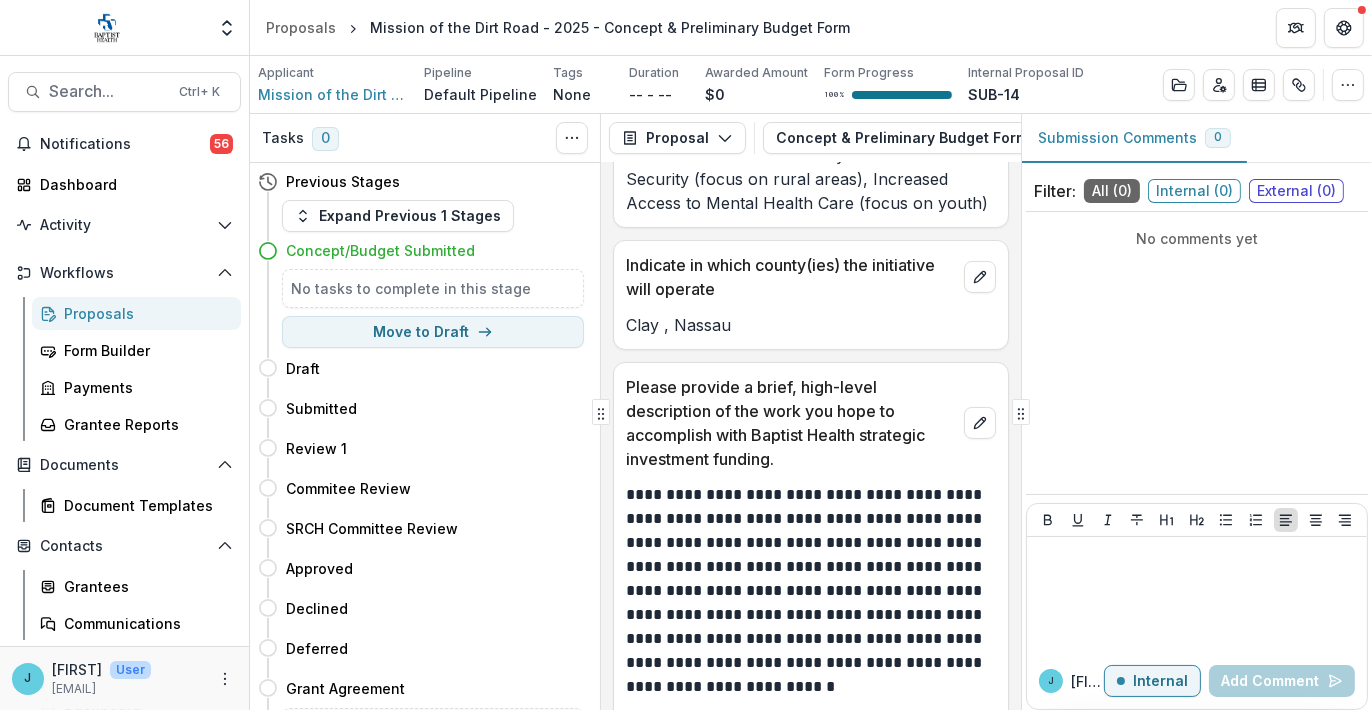 scroll, scrollTop: 600, scrollLeft: 0, axis: vertical 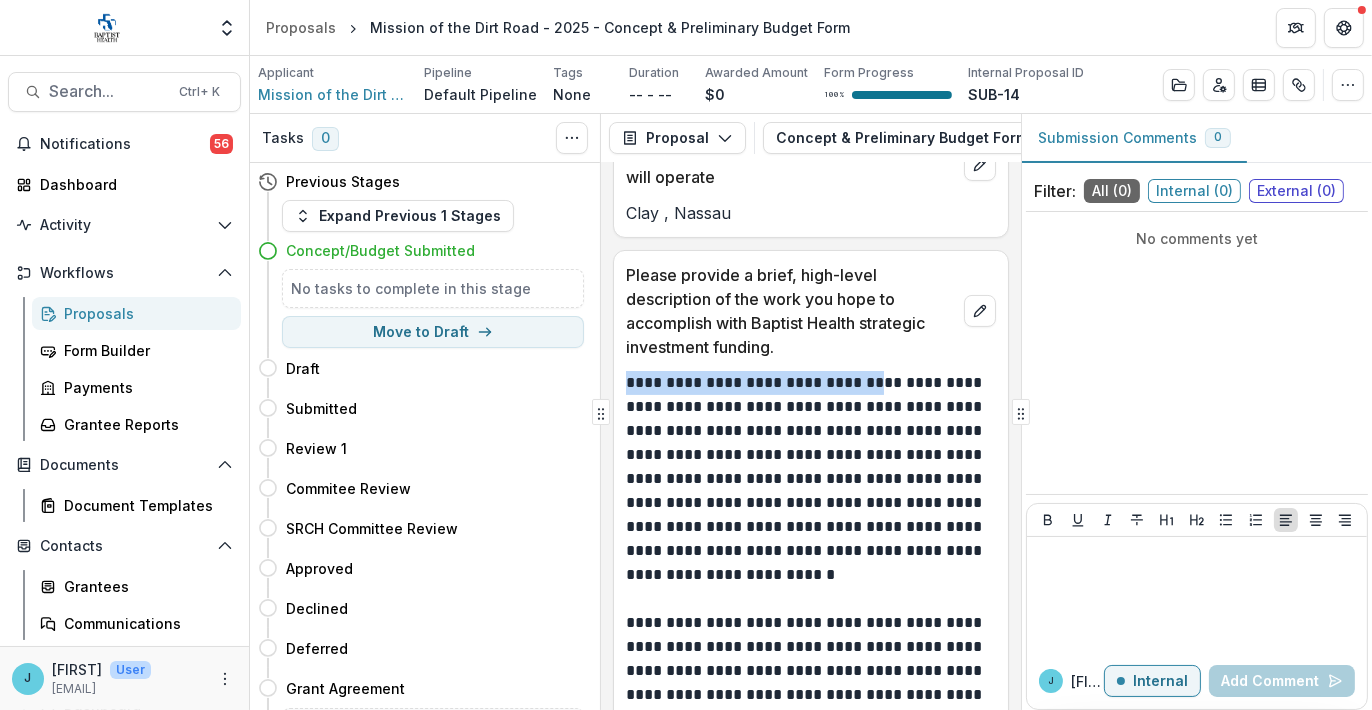 drag, startPoint x: 630, startPoint y: 381, endPoint x: 881, endPoint y: 391, distance: 251.19913 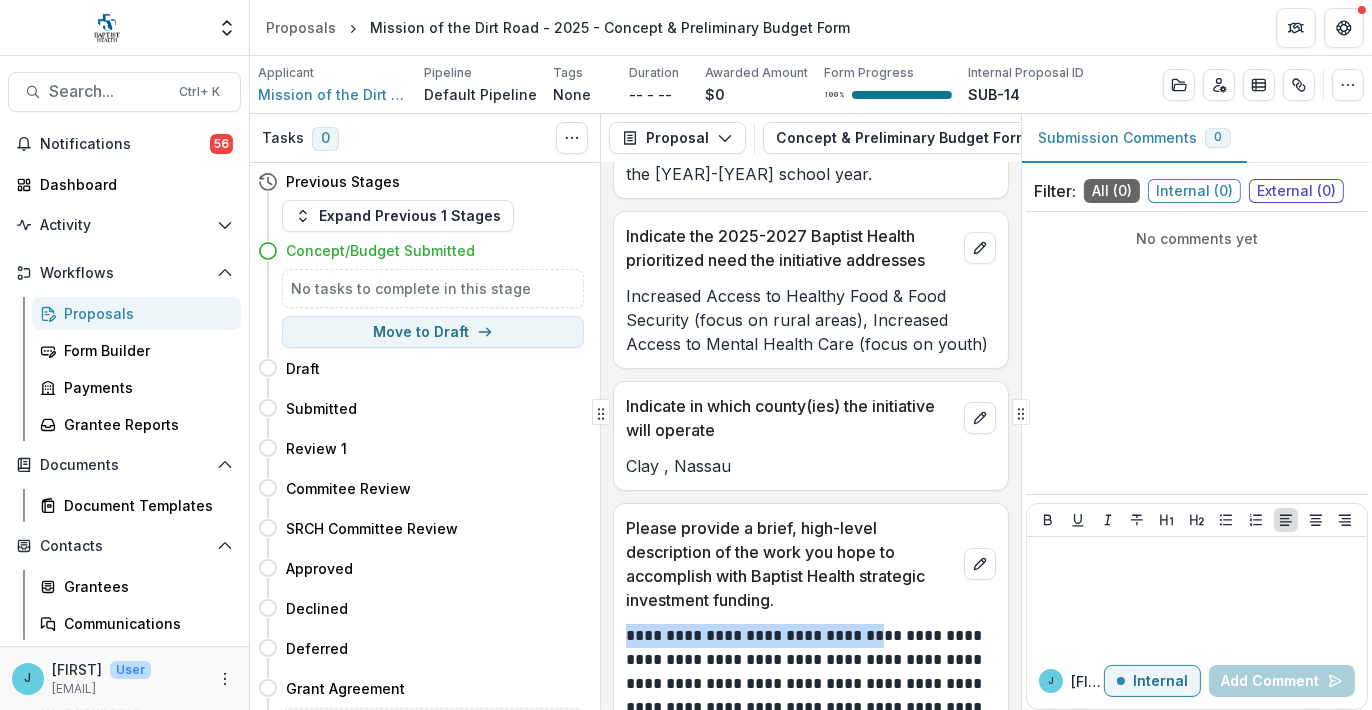 scroll, scrollTop: 100, scrollLeft: 0, axis: vertical 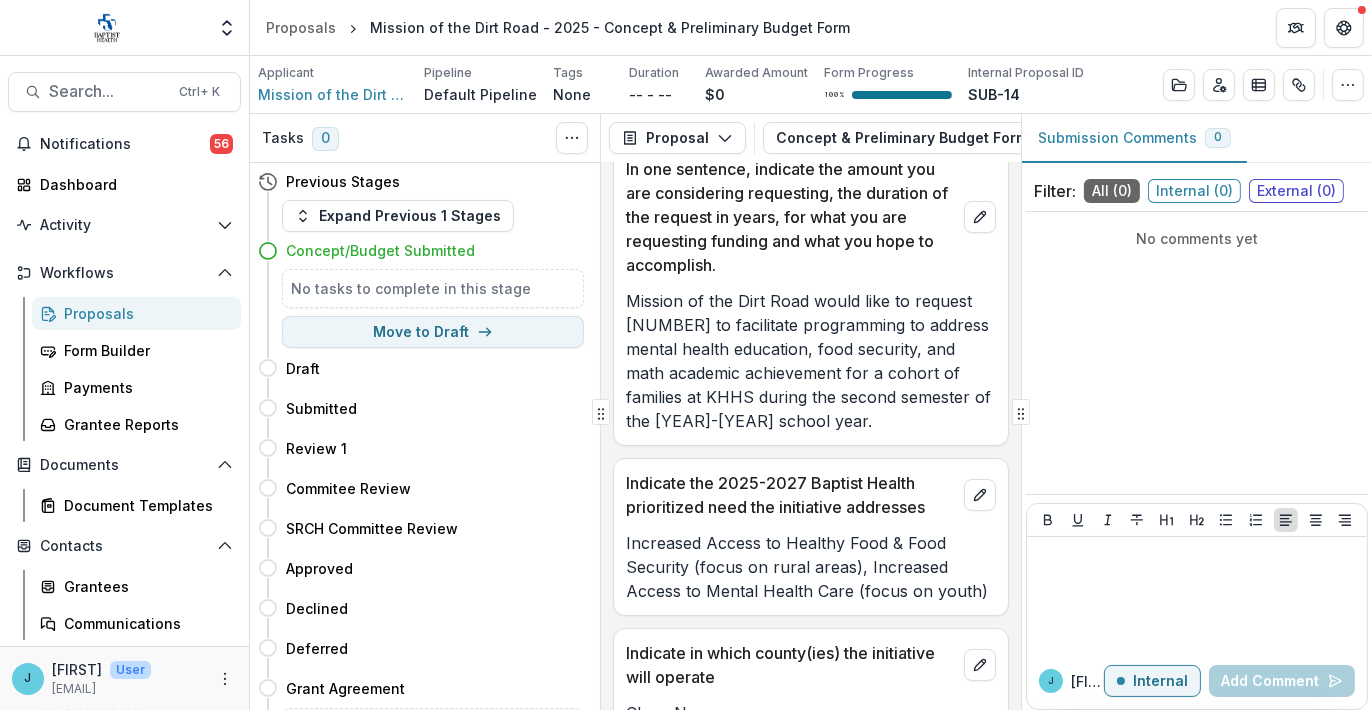 click on "Proposals" at bounding box center (144, 313) 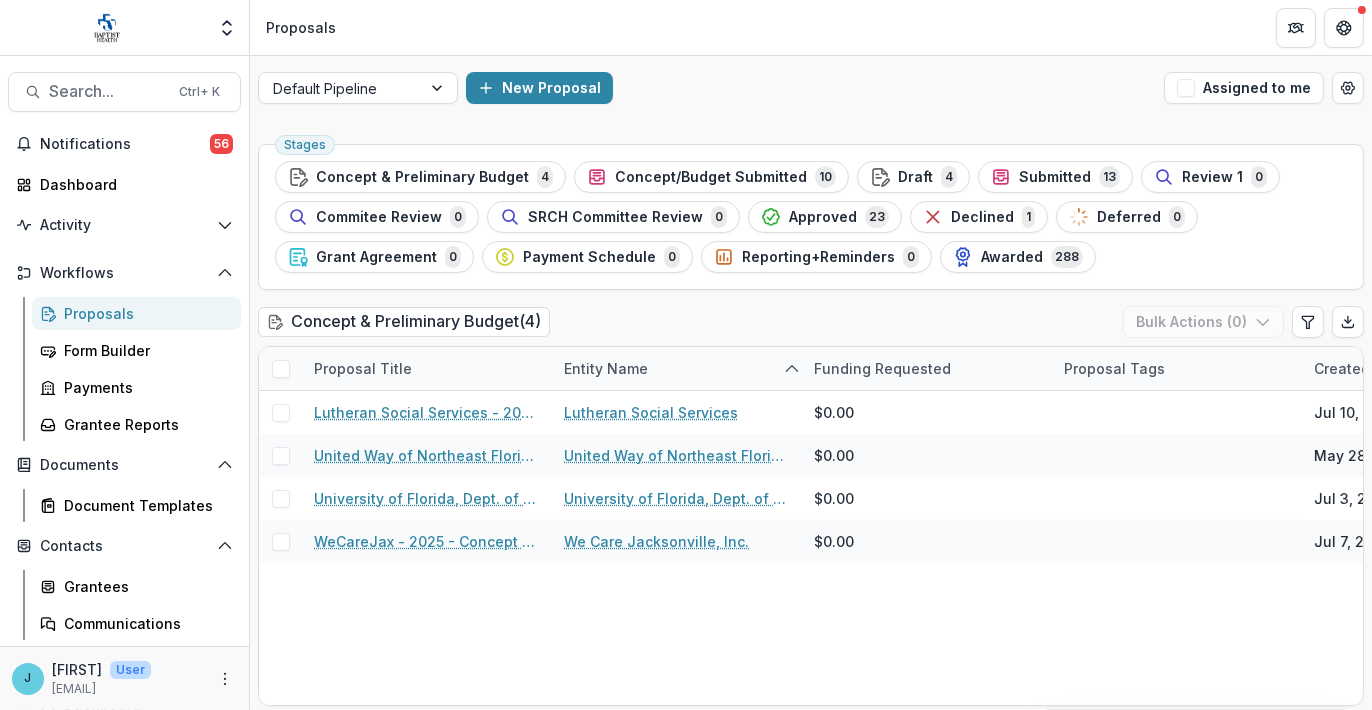click on "Concept/Budget Submitted" at bounding box center [711, 177] 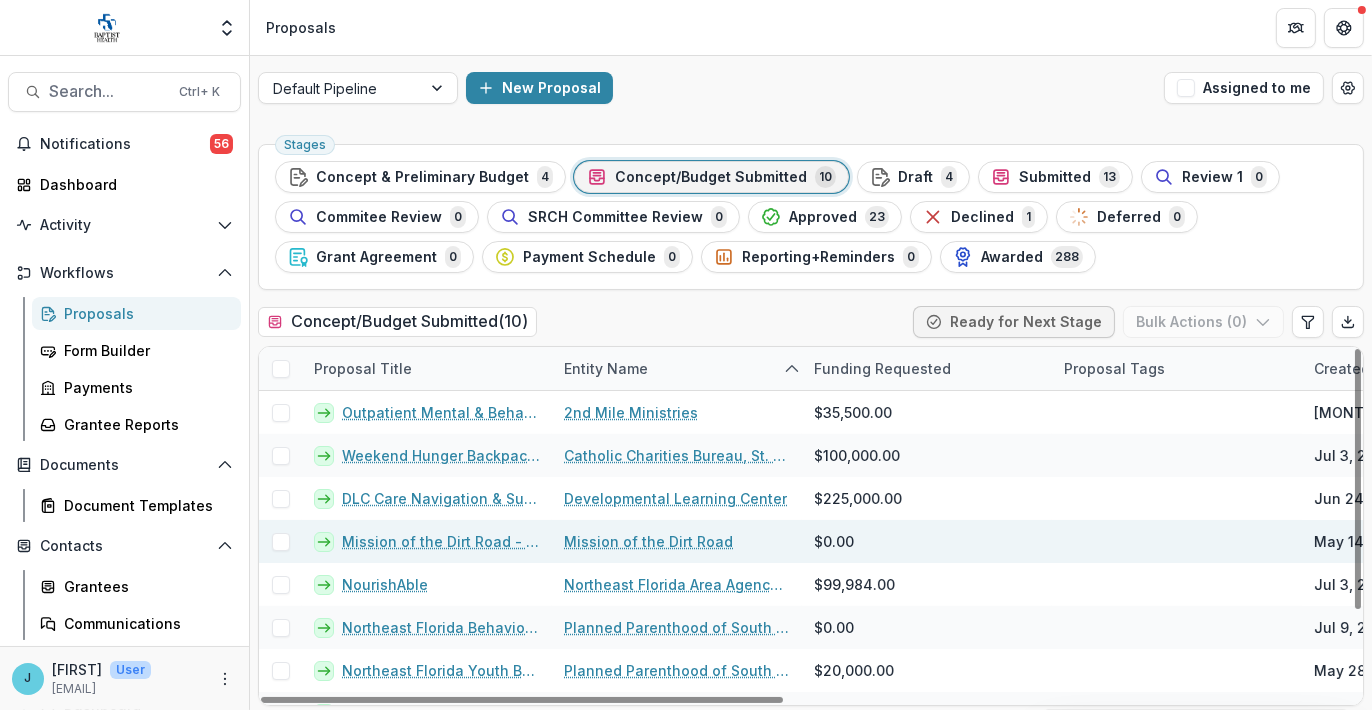 click on "$0.00" at bounding box center [834, 541] 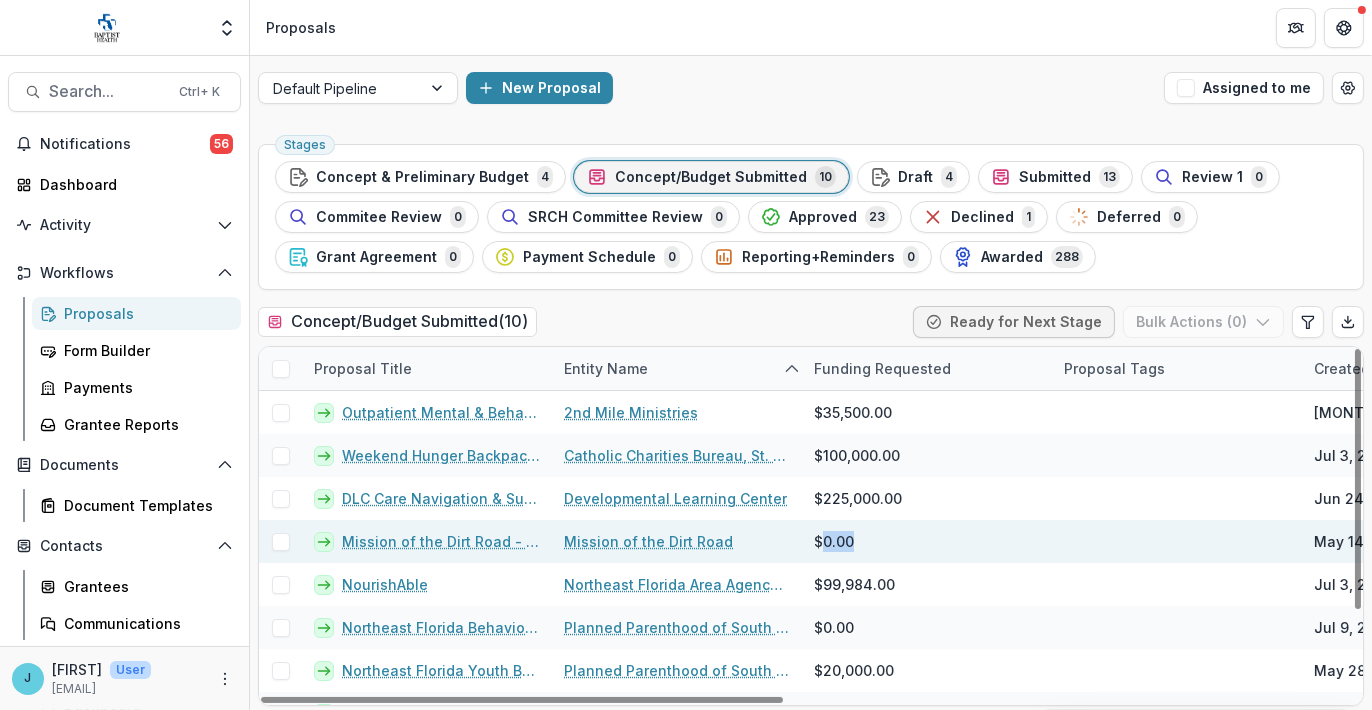 click on "$0.00" at bounding box center [834, 541] 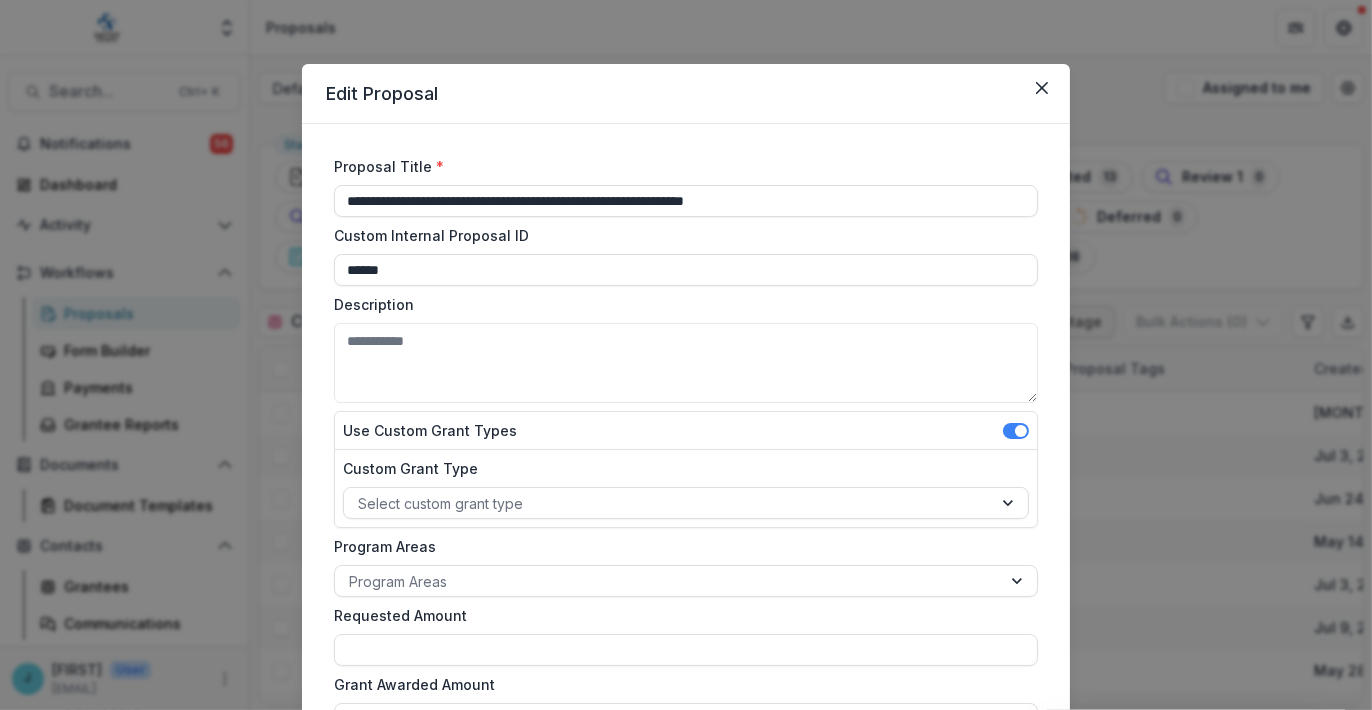 drag, startPoint x: 889, startPoint y: 206, endPoint x: 252, endPoint y: 172, distance: 637.90674 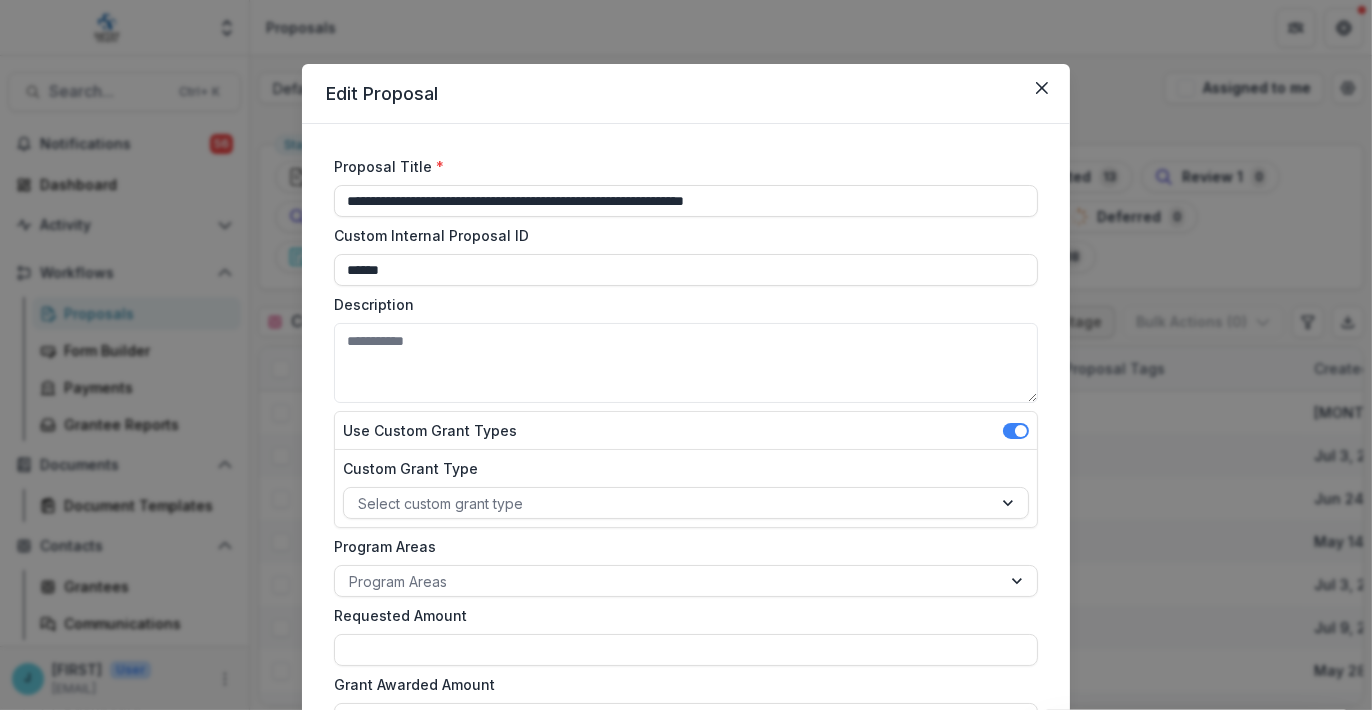 click on "**********" at bounding box center (686, 355) 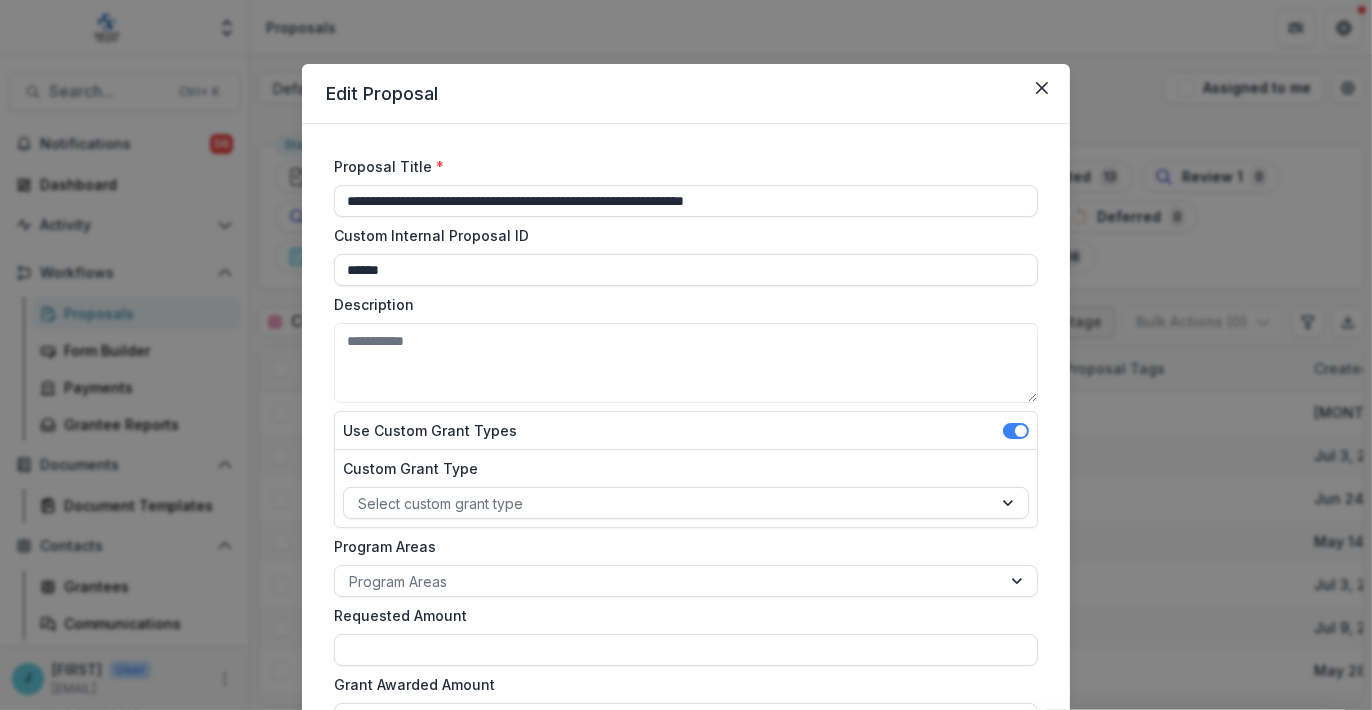 paste 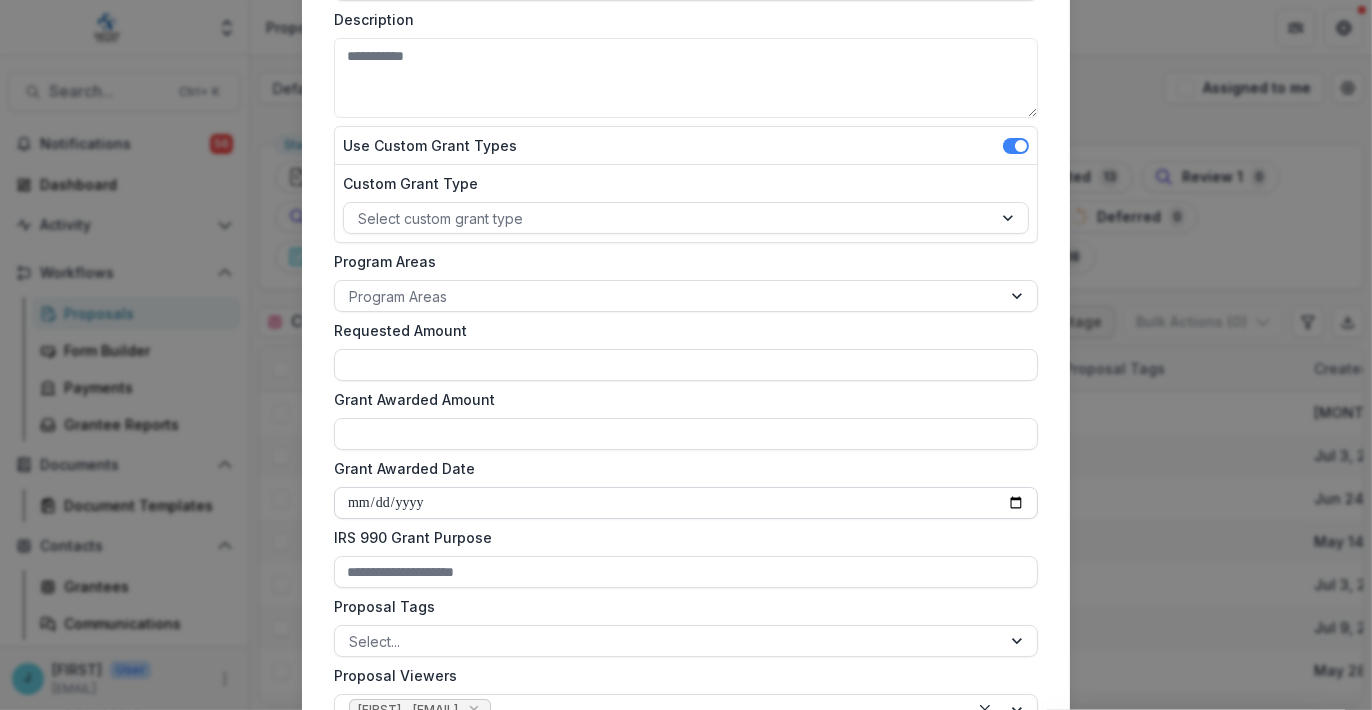 scroll, scrollTop: 300, scrollLeft: 0, axis: vertical 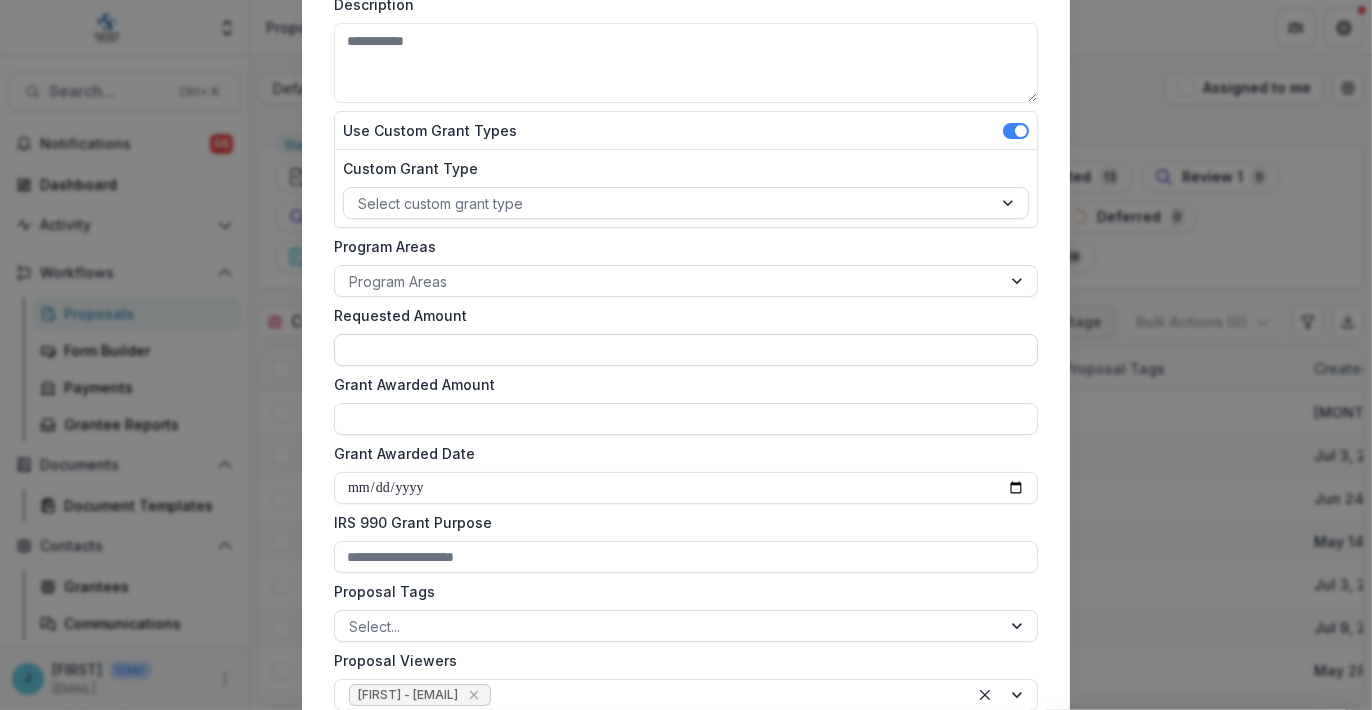 type on "**********" 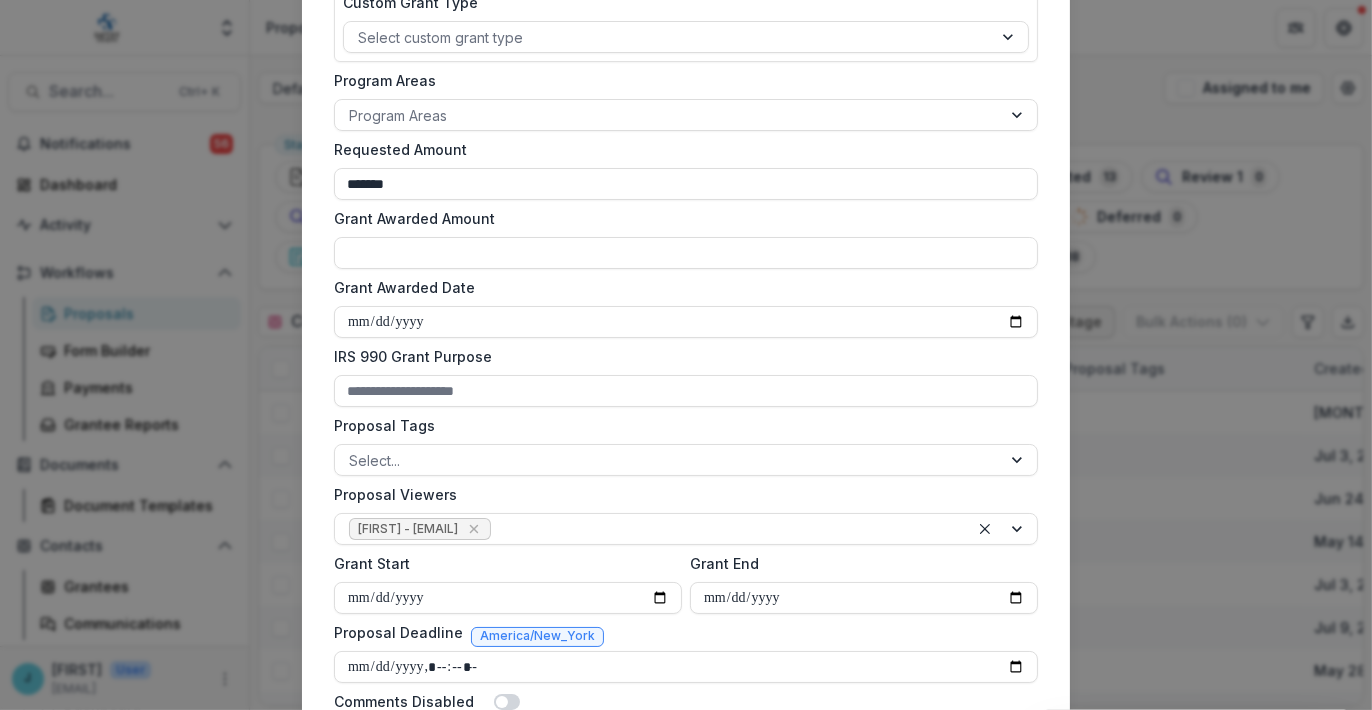 scroll, scrollTop: 600, scrollLeft: 0, axis: vertical 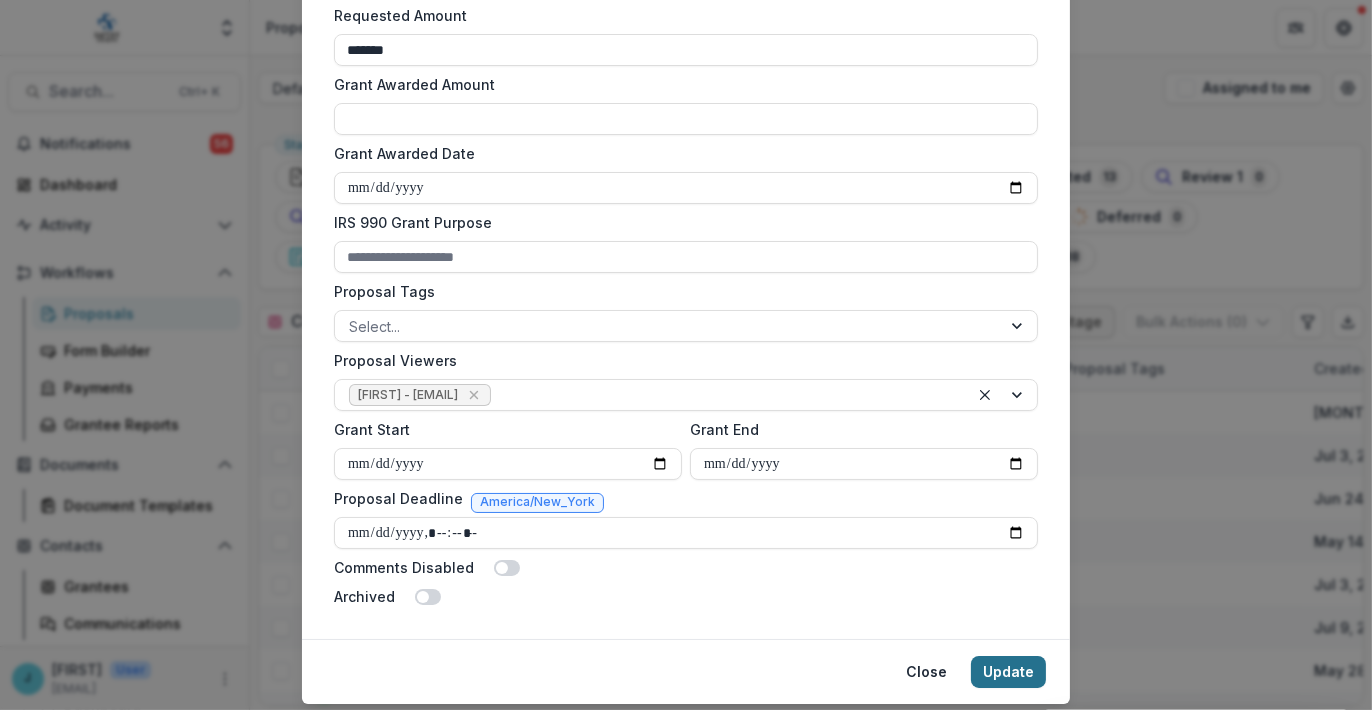 type on "*******" 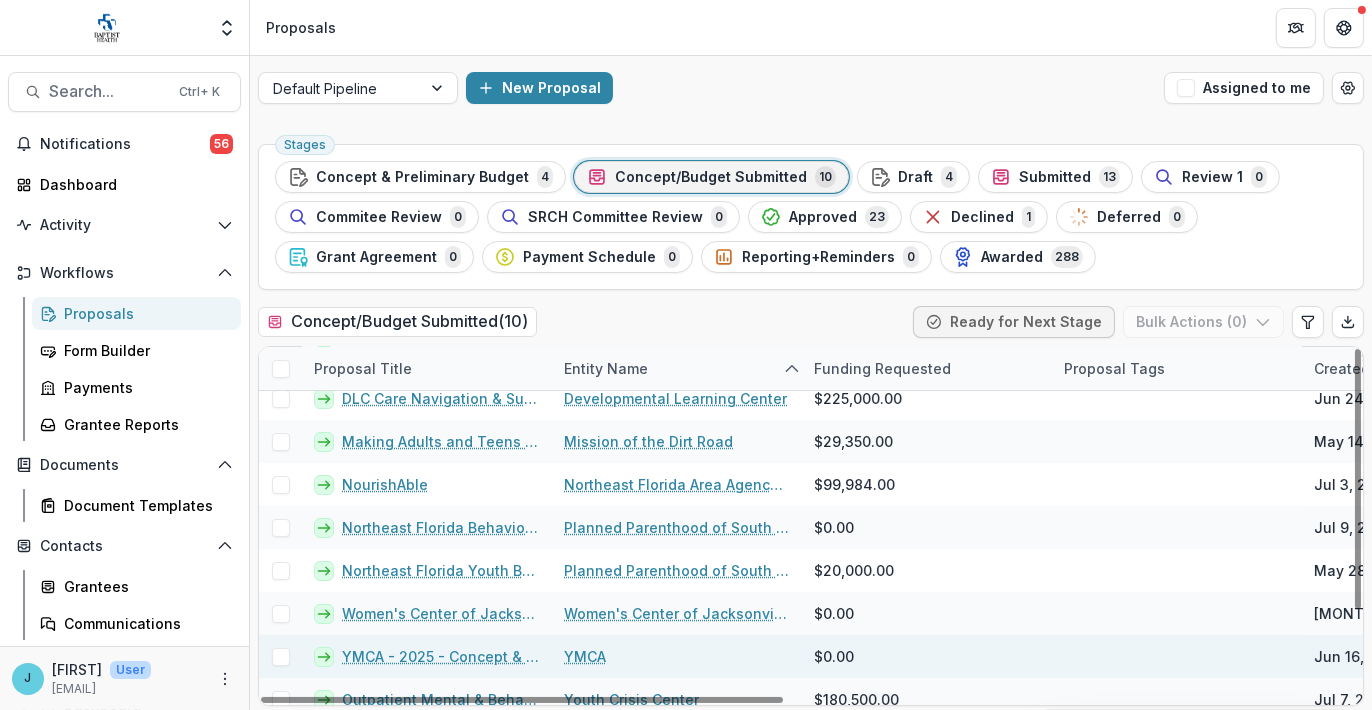 scroll, scrollTop: 115, scrollLeft: 0, axis: vertical 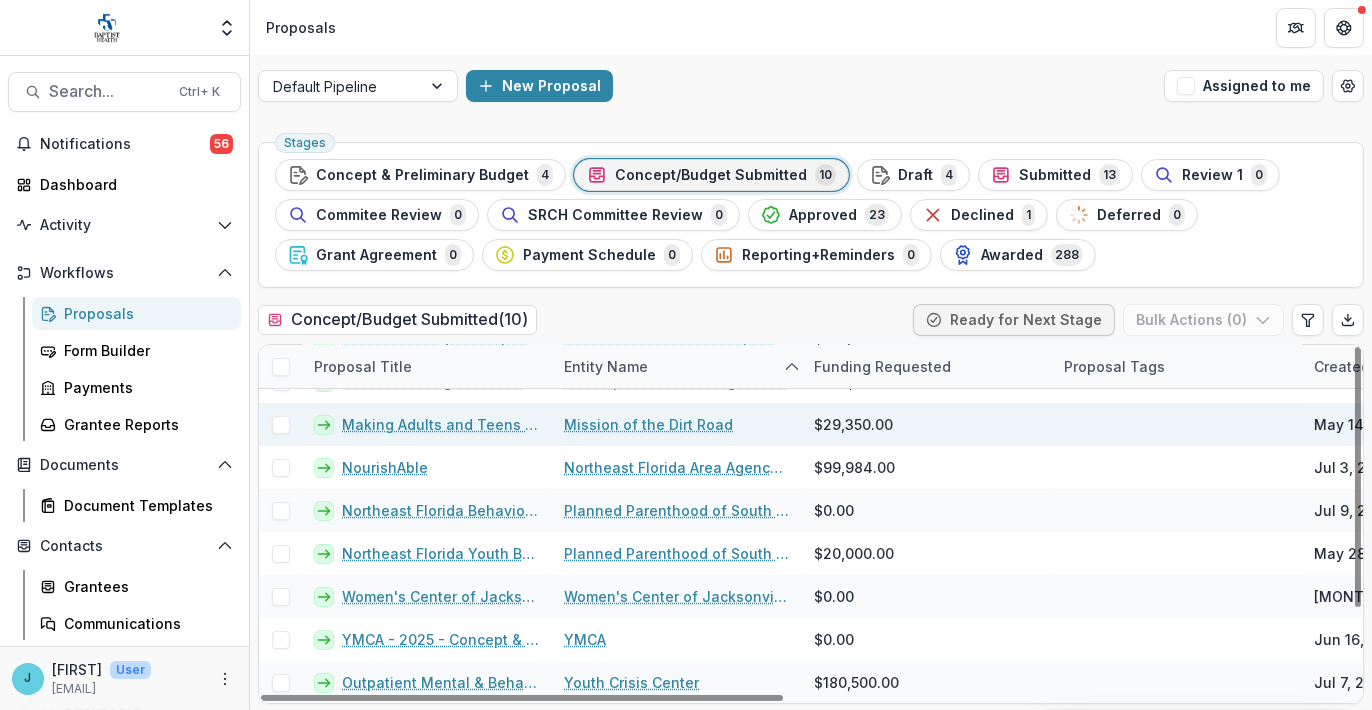 click on "Making Adults and Teens Healthy" at bounding box center [441, 424] 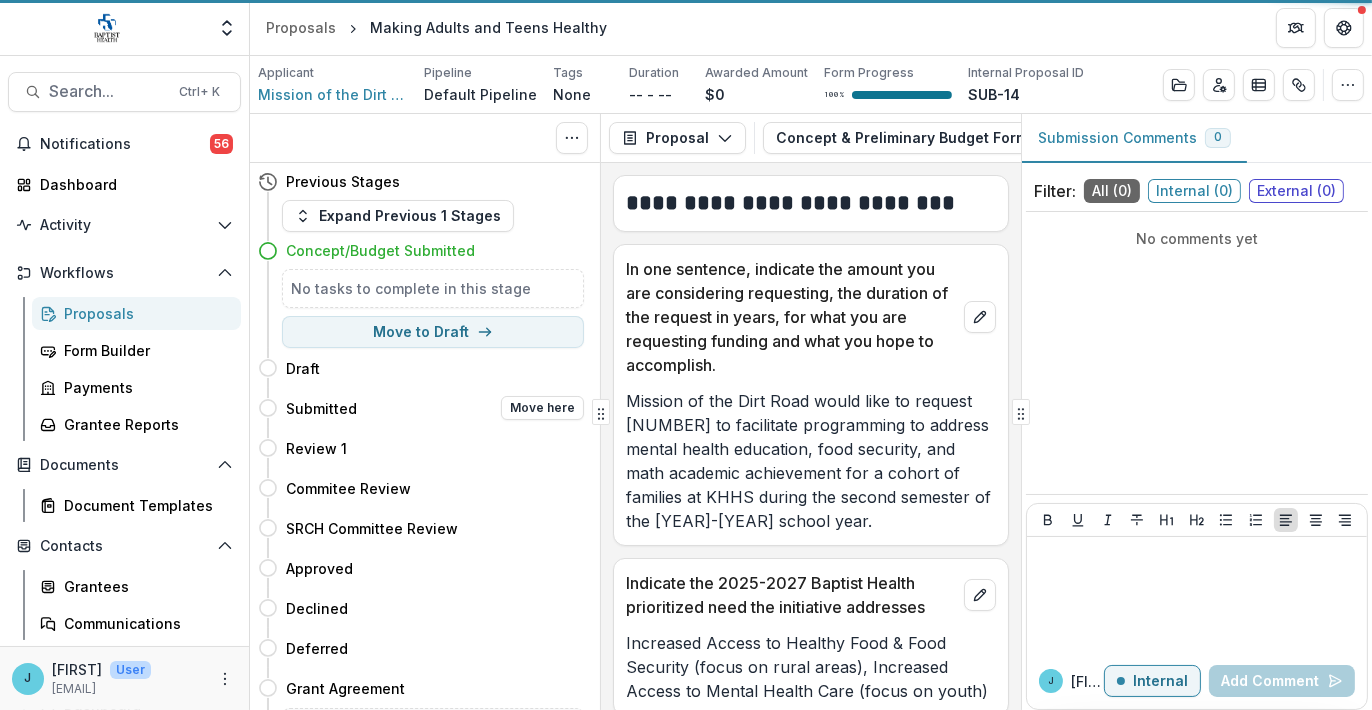 scroll, scrollTop: 0, scrollLeft: 0, axis: both 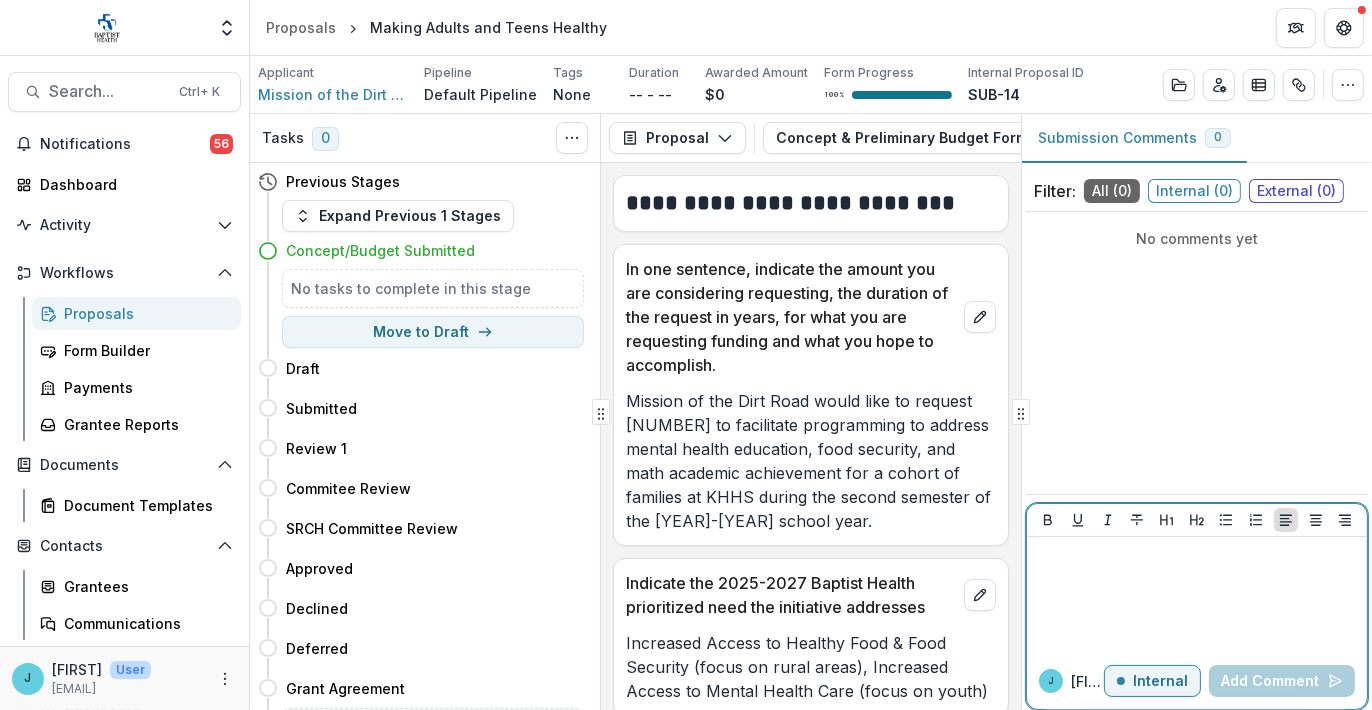click on "Internal" at bounding box center (1160, 681) 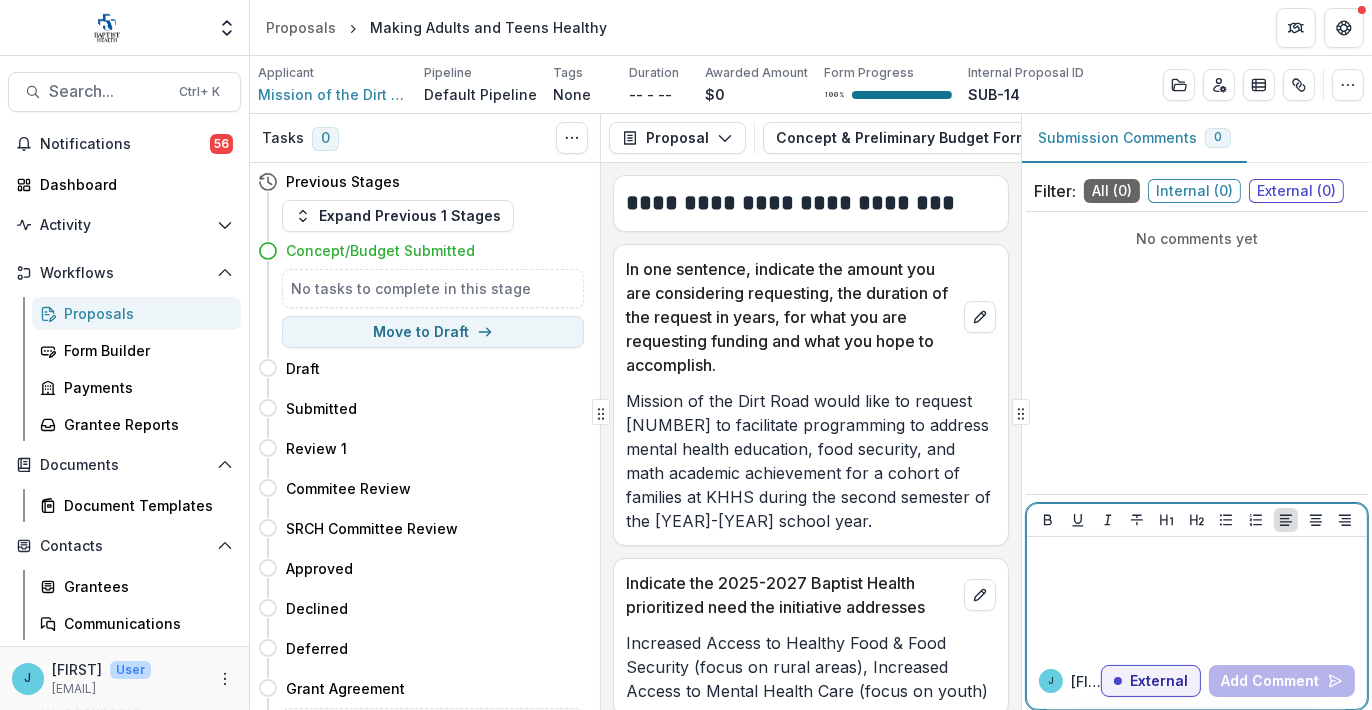 click at bounding box center [1197, 556] 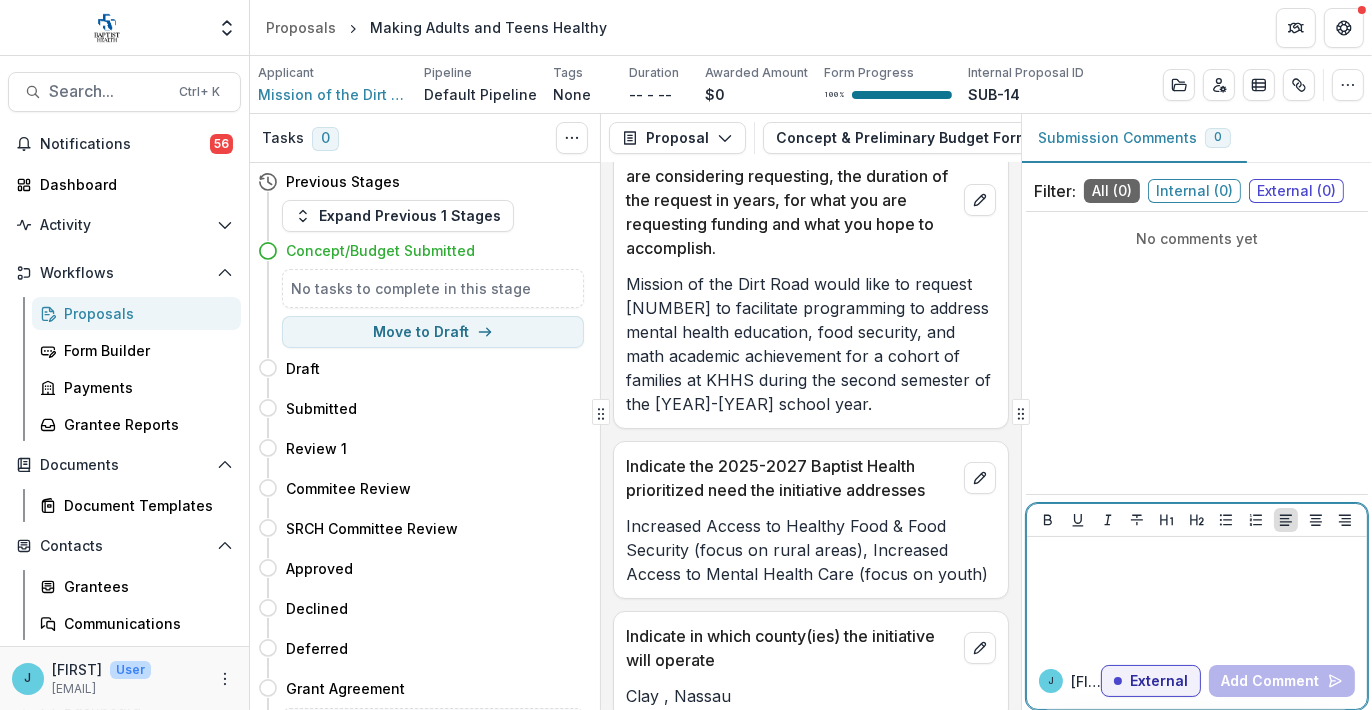 scroll, scrollTop: 0, scrollLeft: 0, axis: both 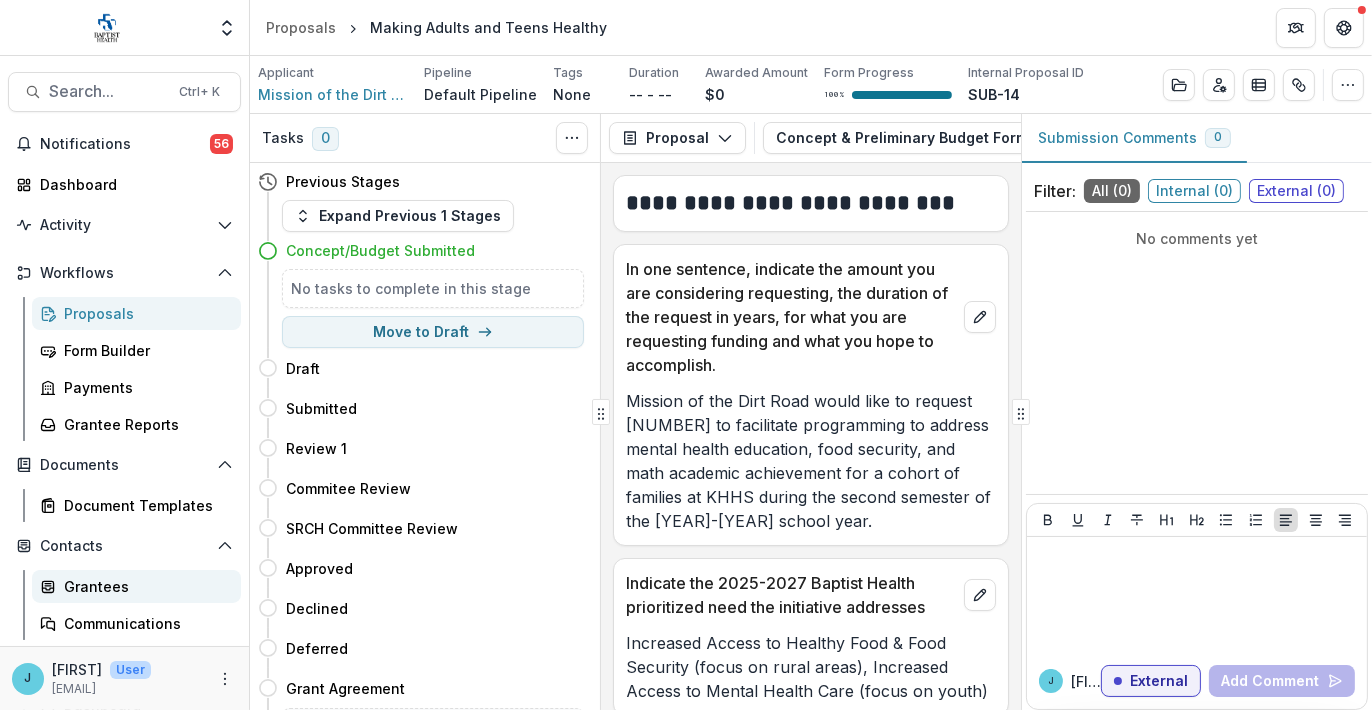 click on "Grantees" at bounding box center (144, 586) 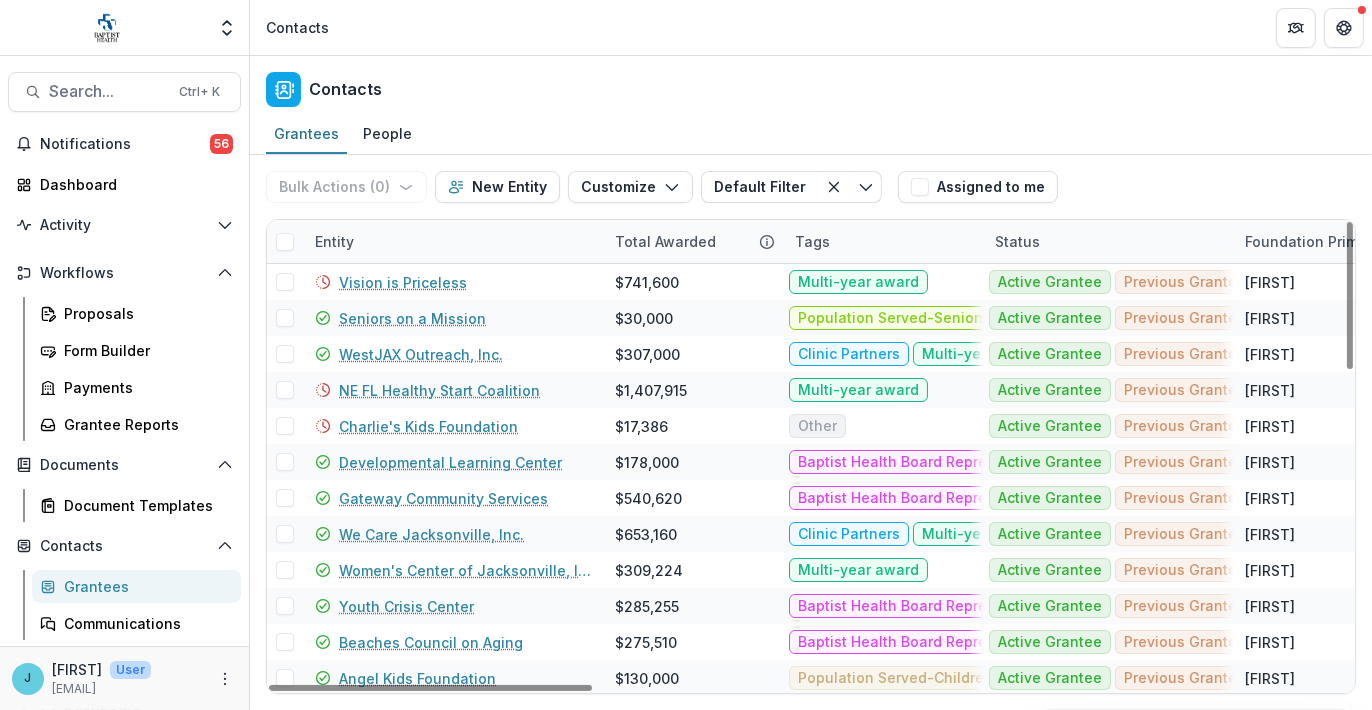 click on "Entity" at bounding box center [334, 241] 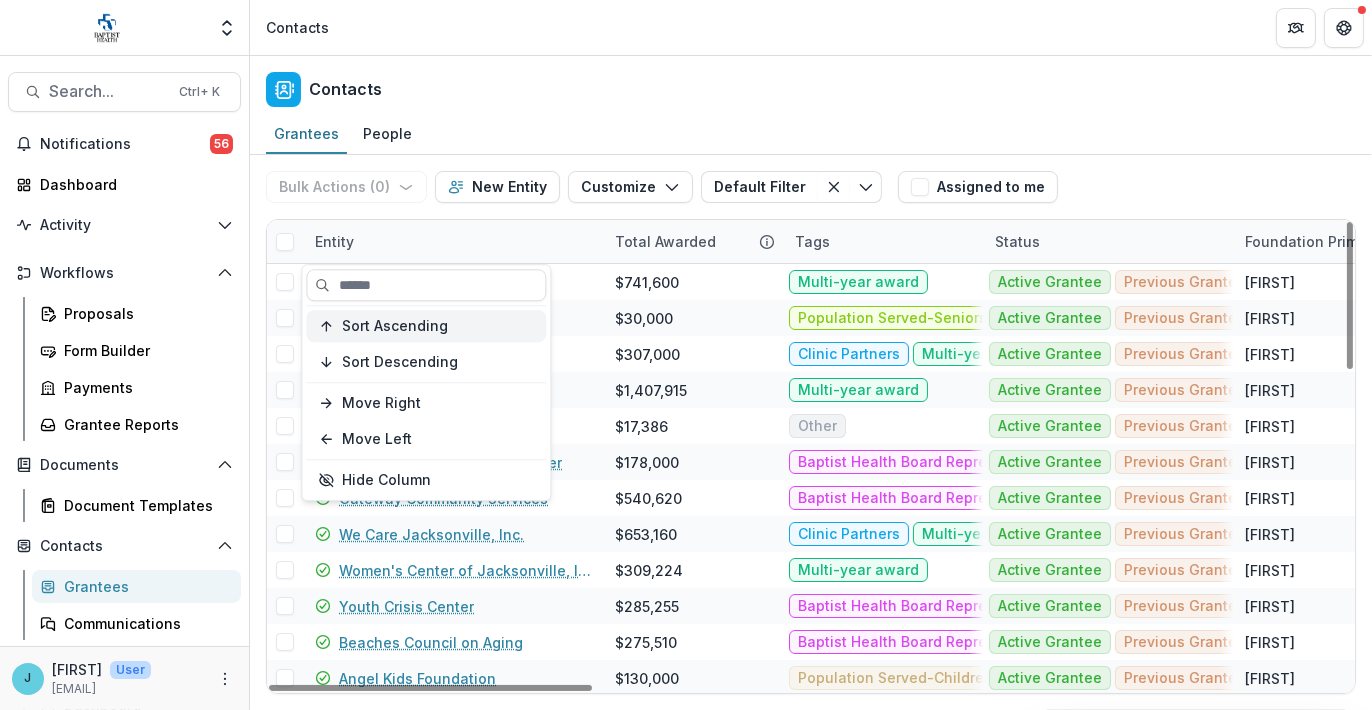 click on "Sort Ascending" at bounding box center [395, 326] 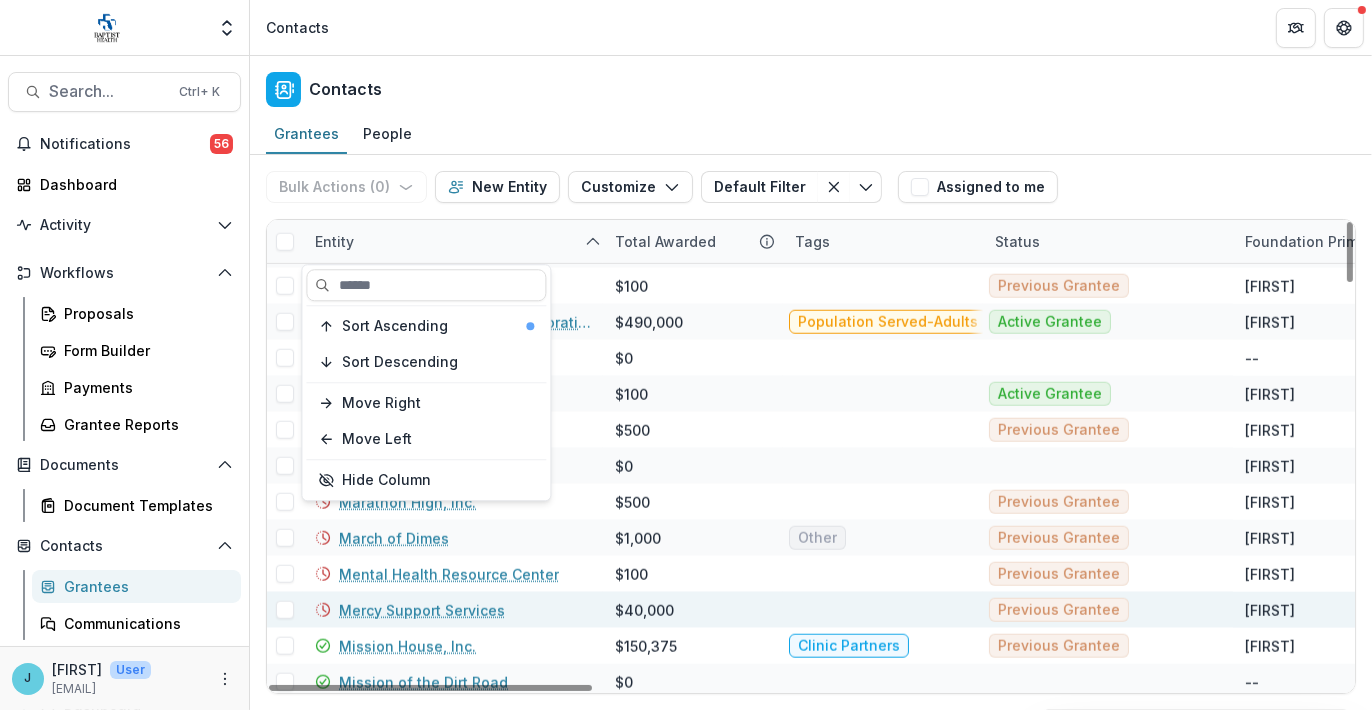 scroll, scrollTop: 2688, scrollLeft: 0, axis: vertical 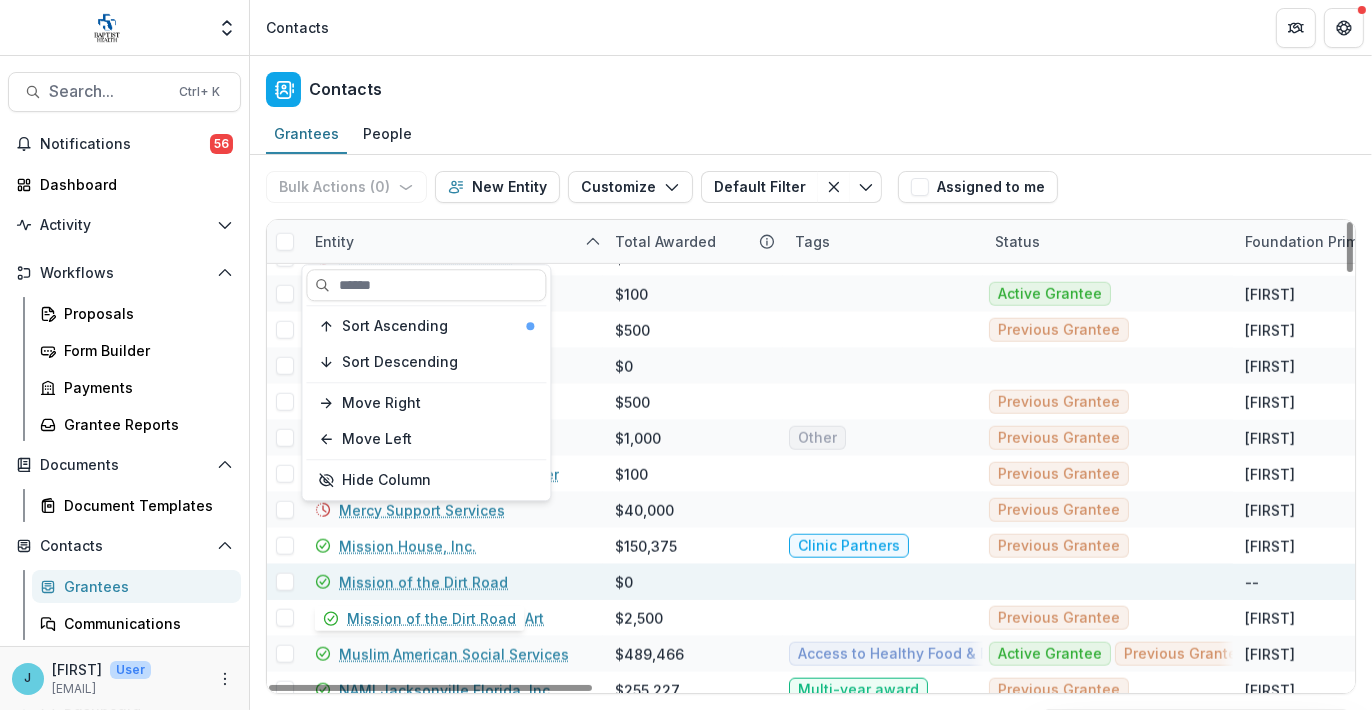 click on "Mission of the Dirt Road" at bounding box center (423, 582) 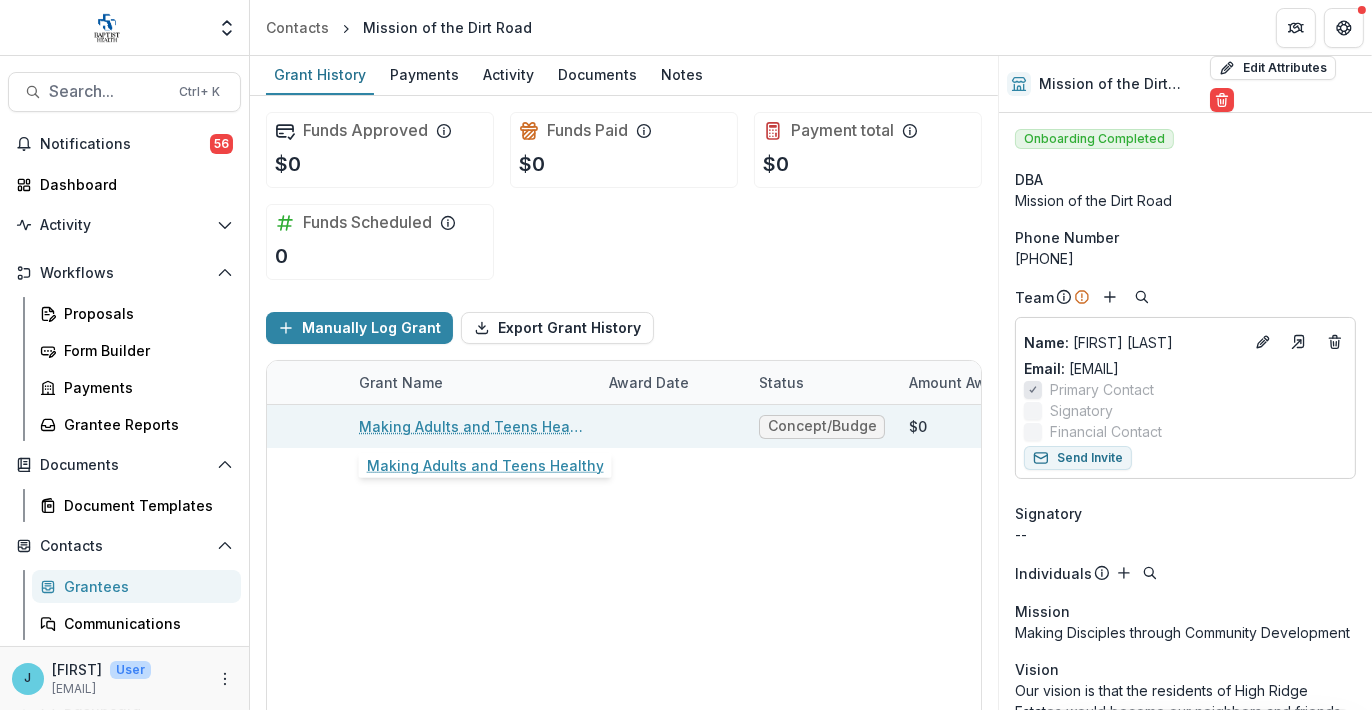 click on "Making Adults and Teens Healthy" at bounding box center (472, 426) 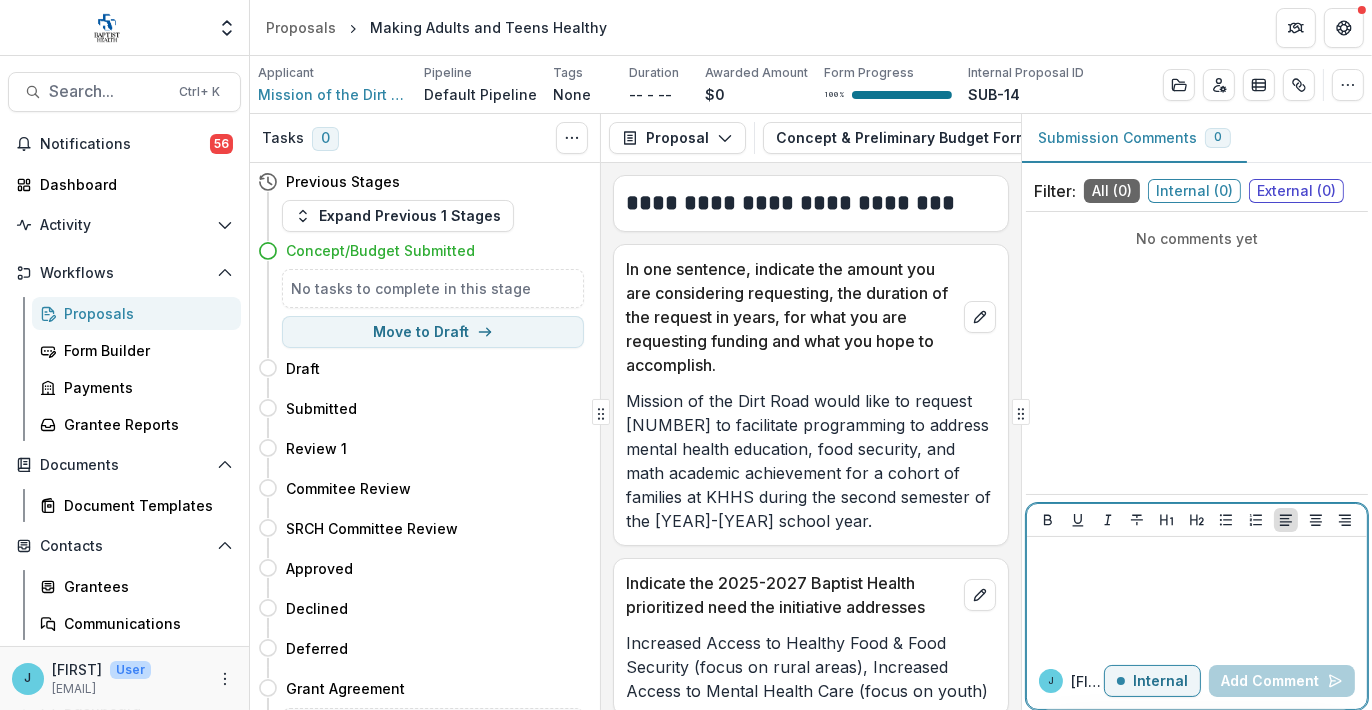 click on "Internal" at bounding box center [1152, 681] 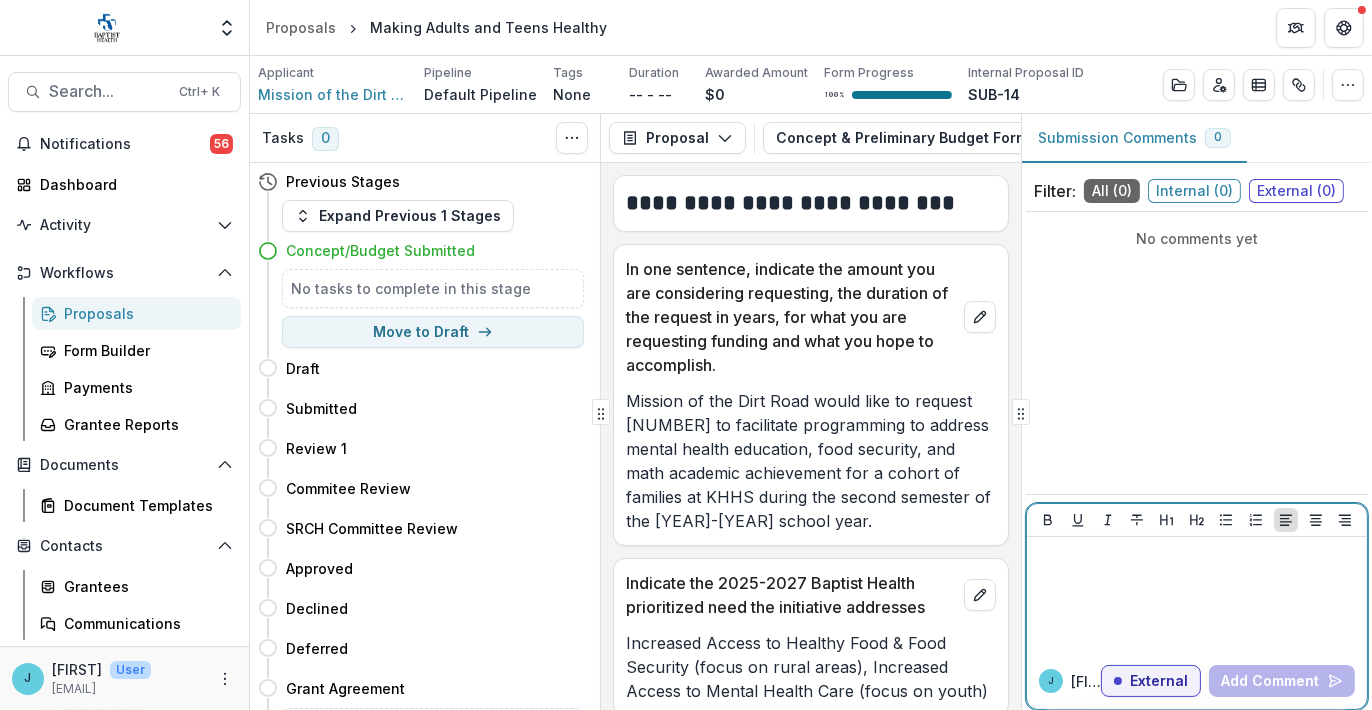 click at bounding box center (1197, 556) 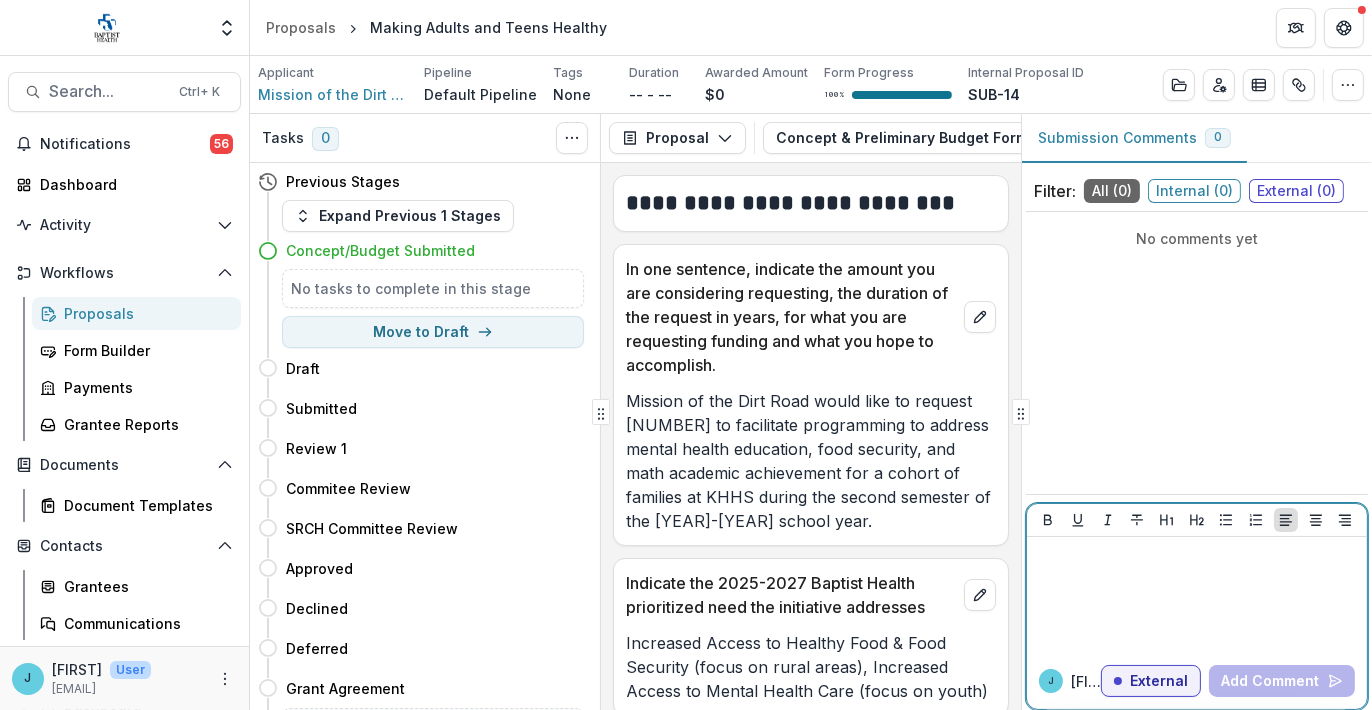 click at bounding box center (1197, 595) 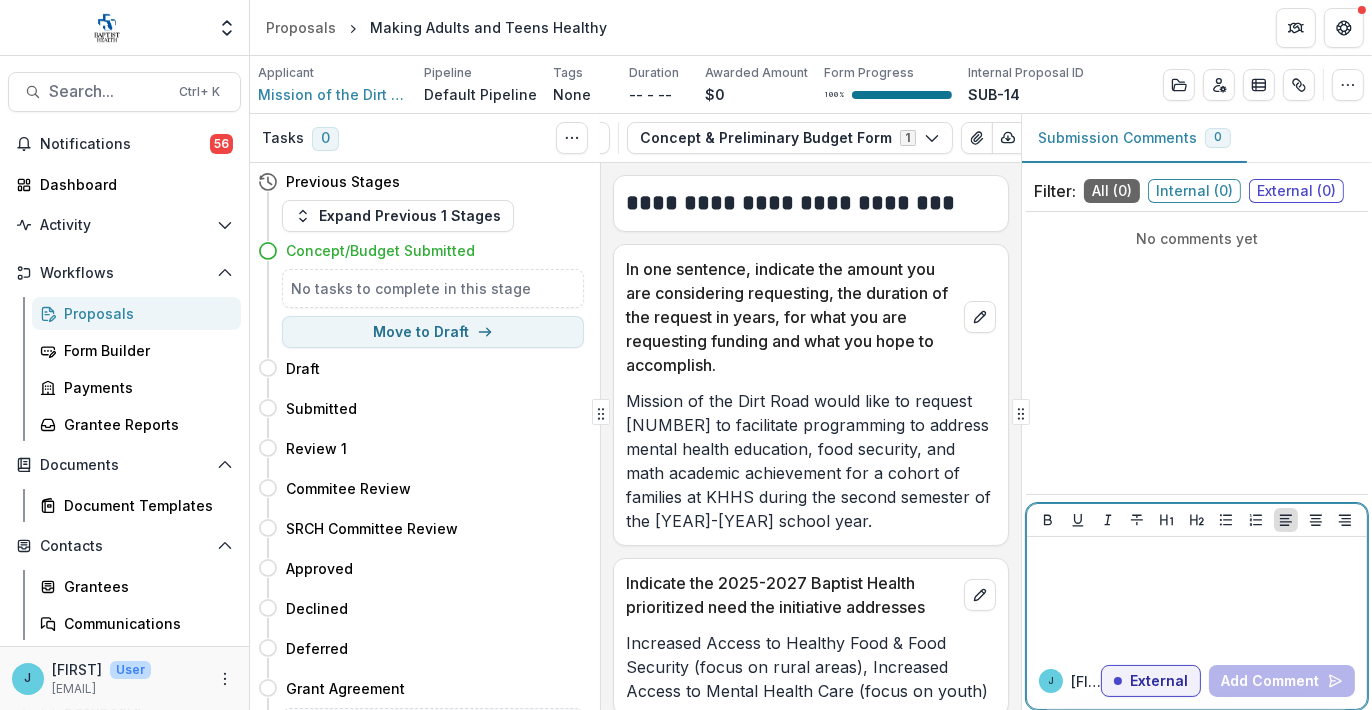 scroll, scrollTop: 0, scrollLeft: 173, axis: horizontal 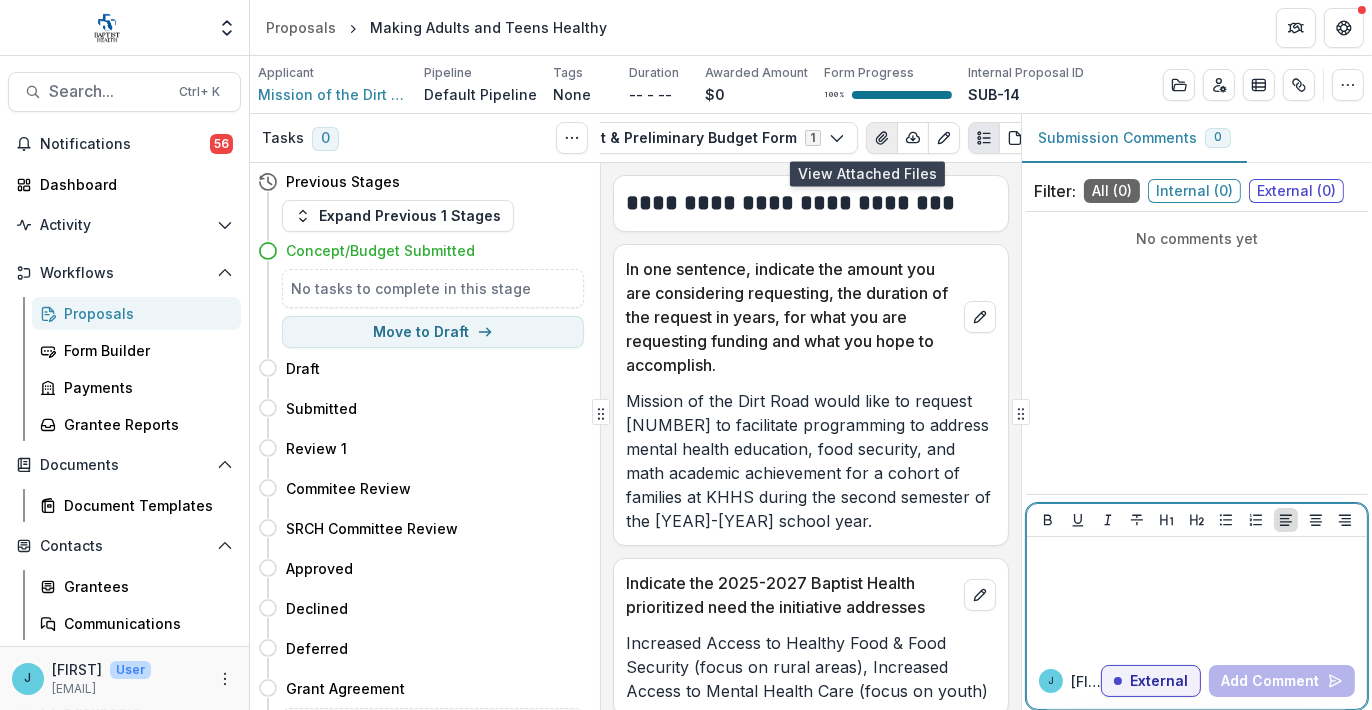 click 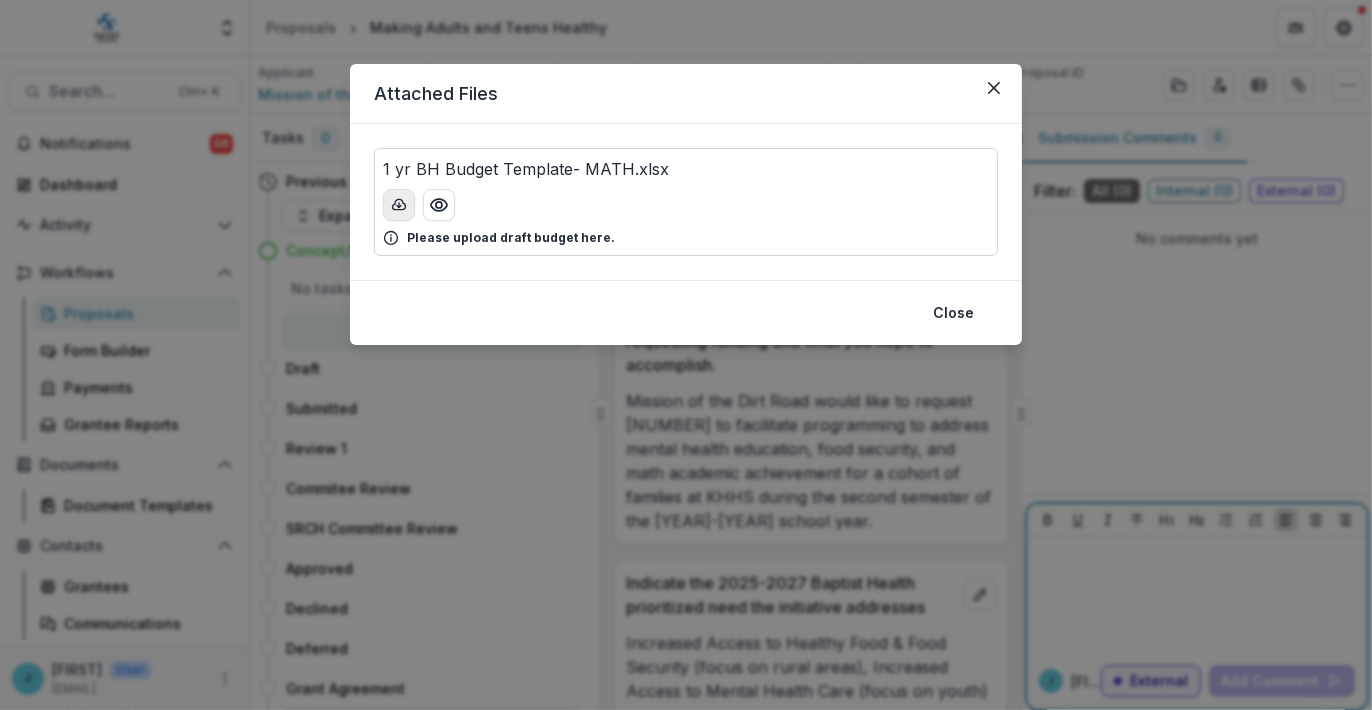 click 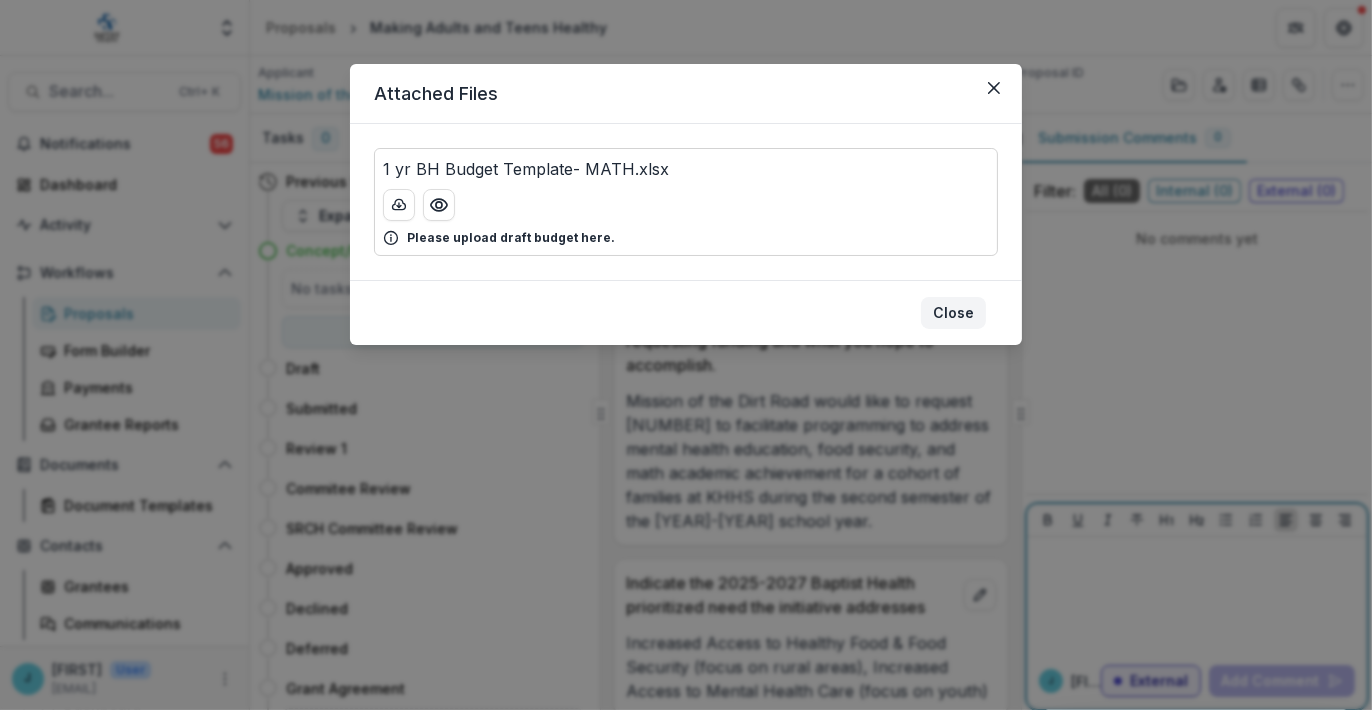click on "Close" at bounding box center [953, 313] 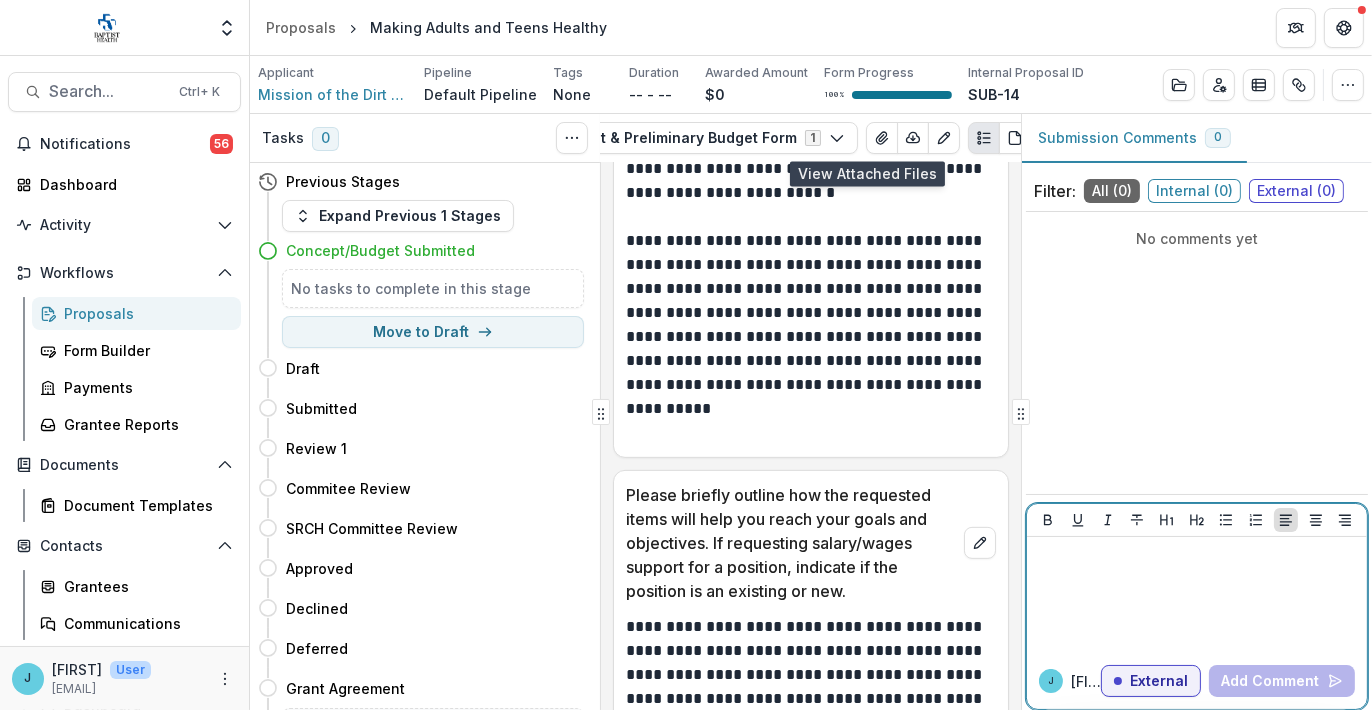 scroll, scrollTop: 800, scrollLeft: 0, axis: vertical 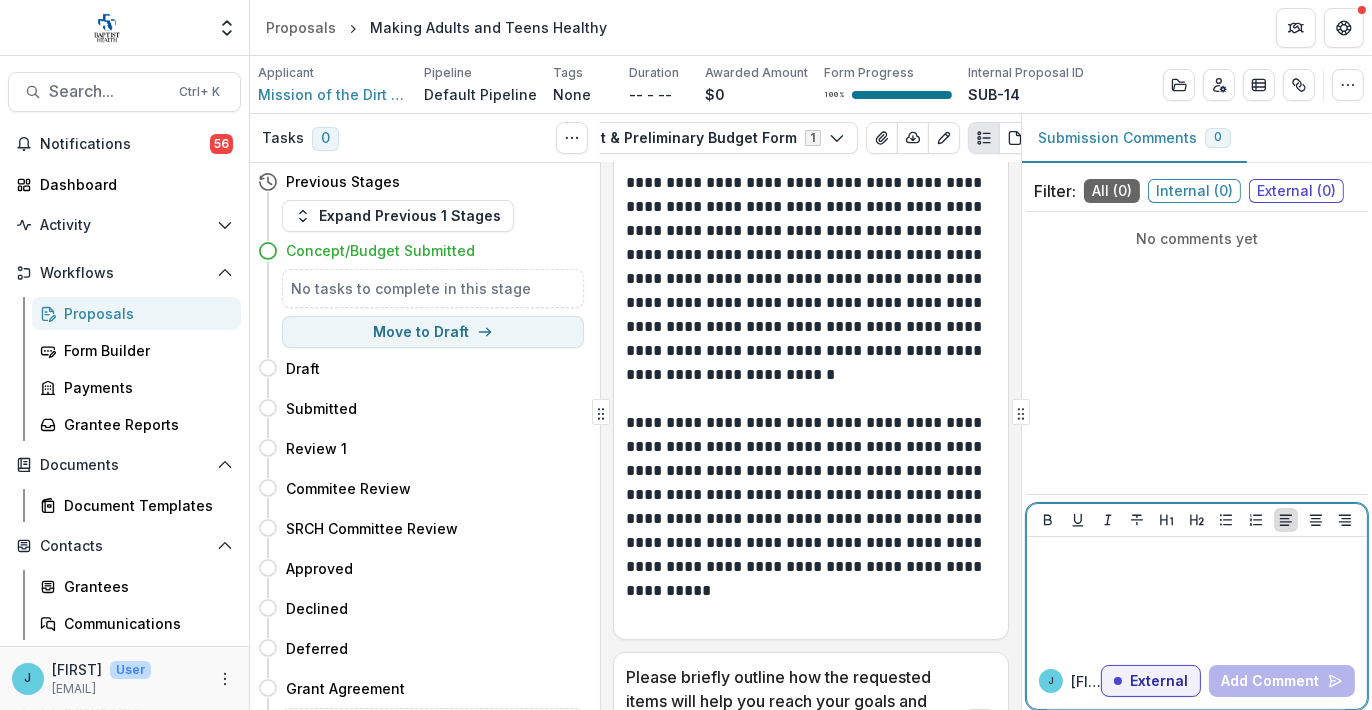click at bounding box center (1197, 595) 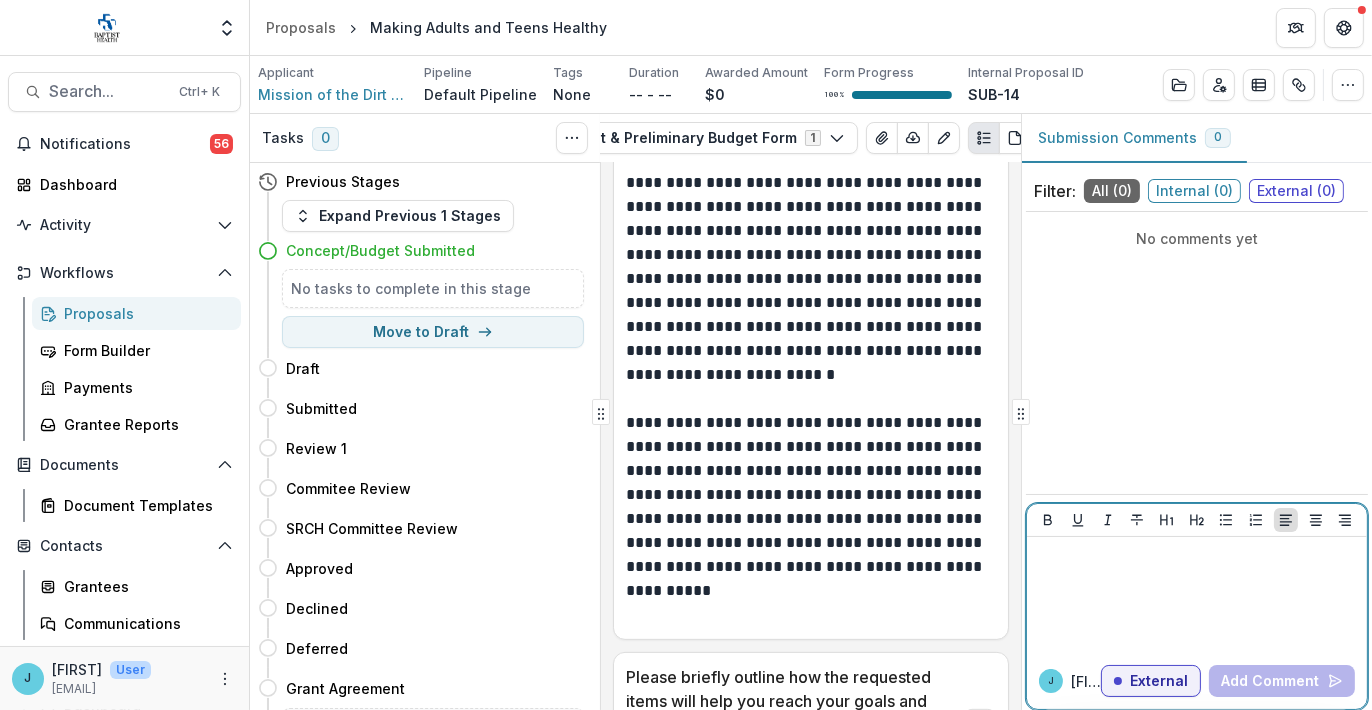 type 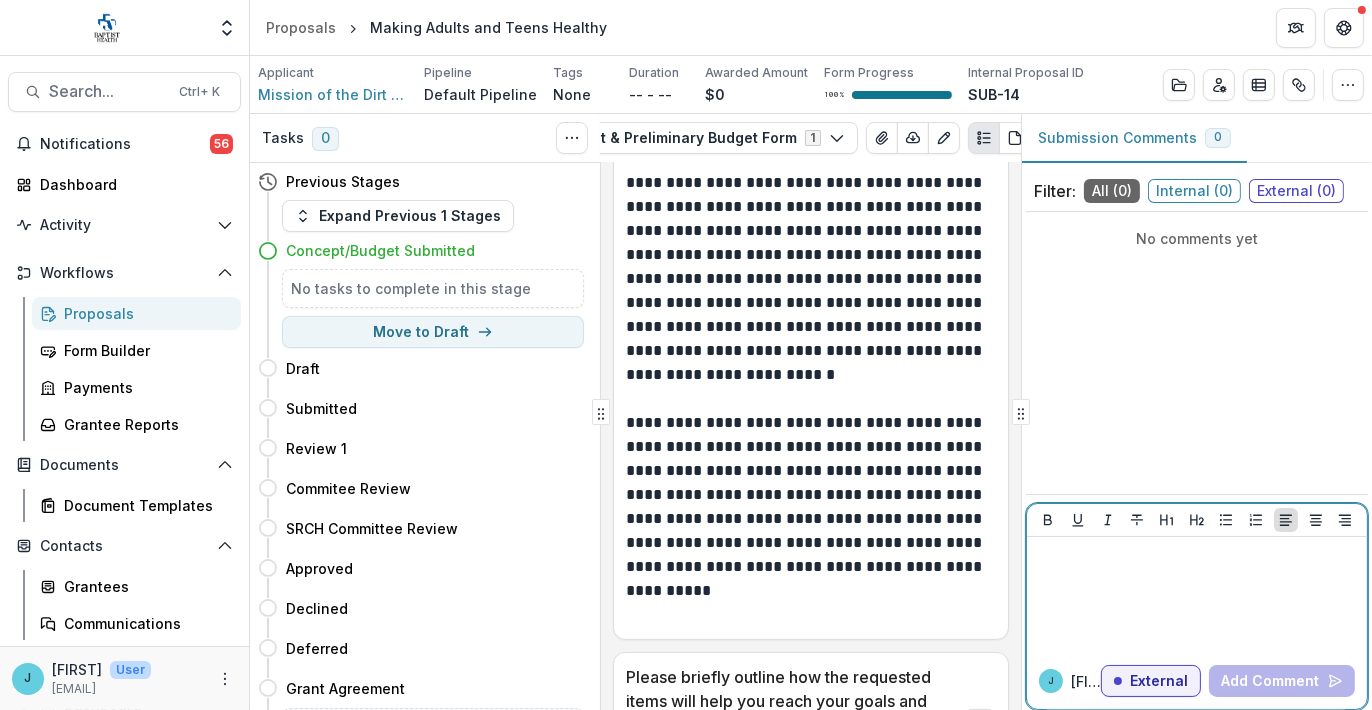 click at bounding box center [1197, 556] 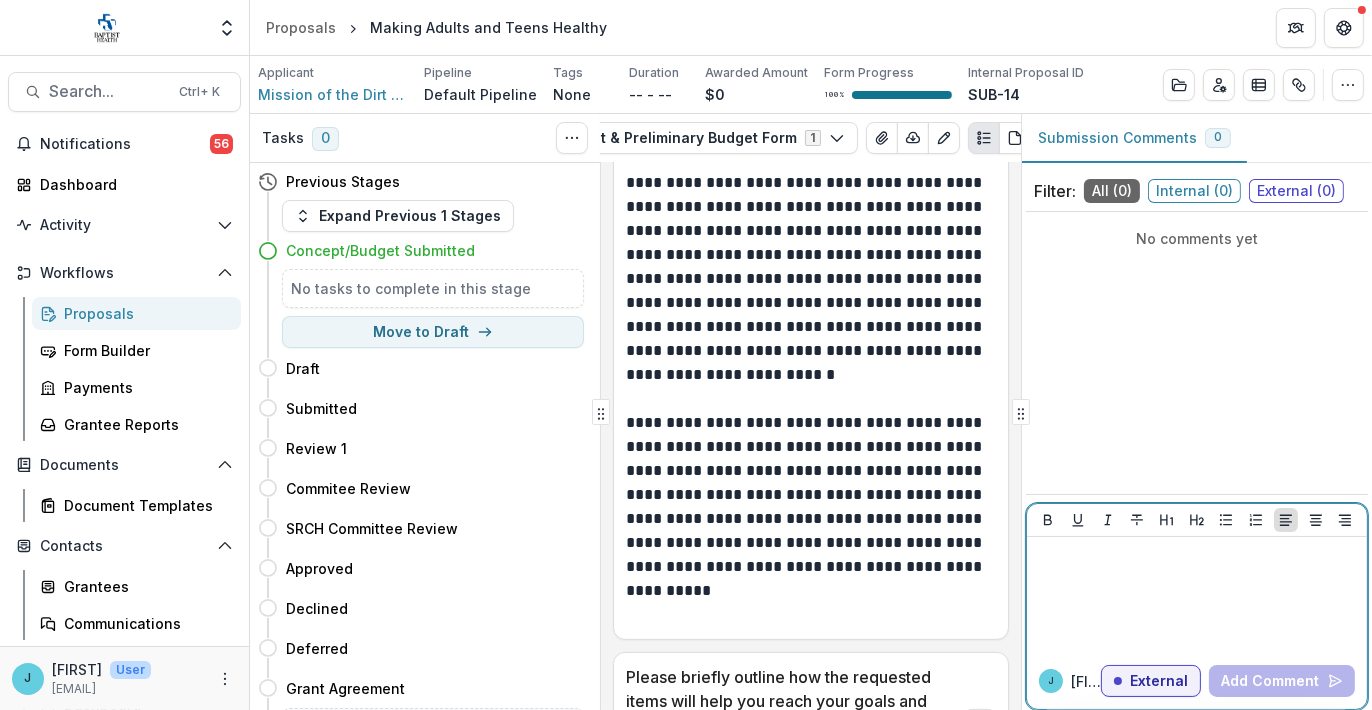 type 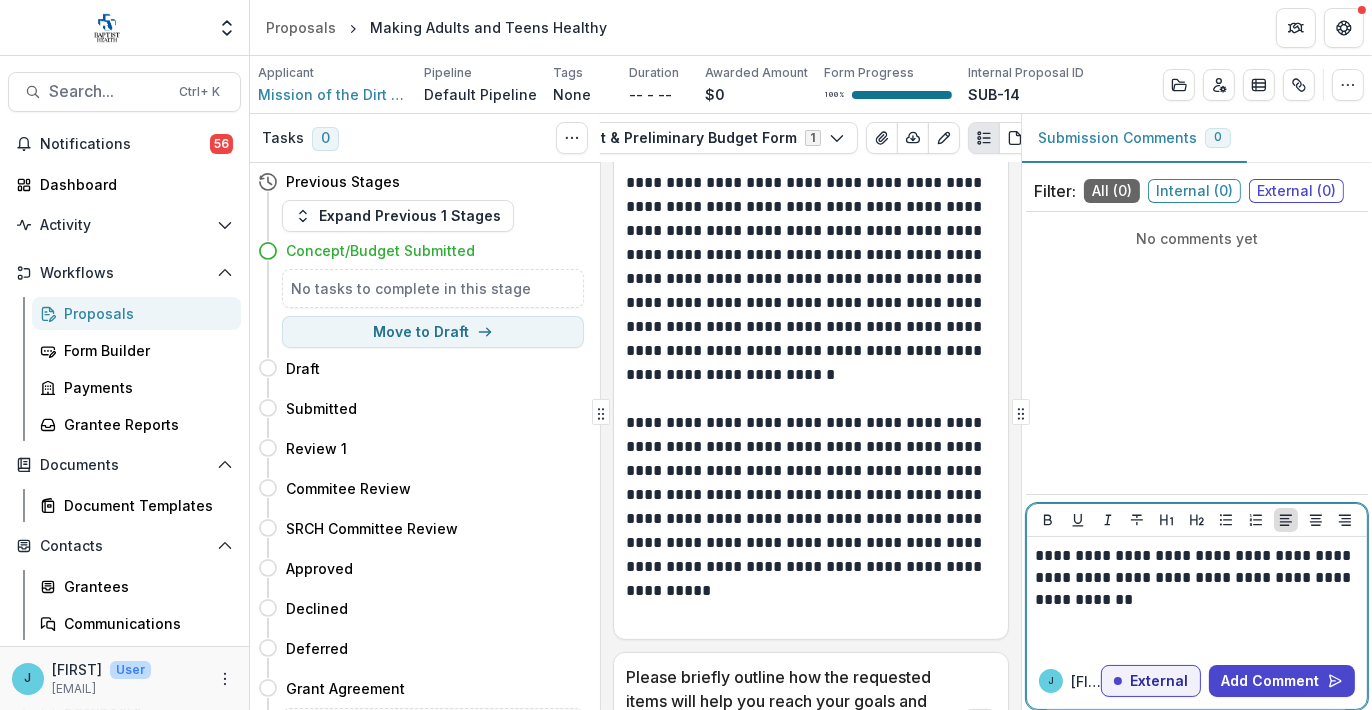 click on "**********" at bounding box center [1197, 578] 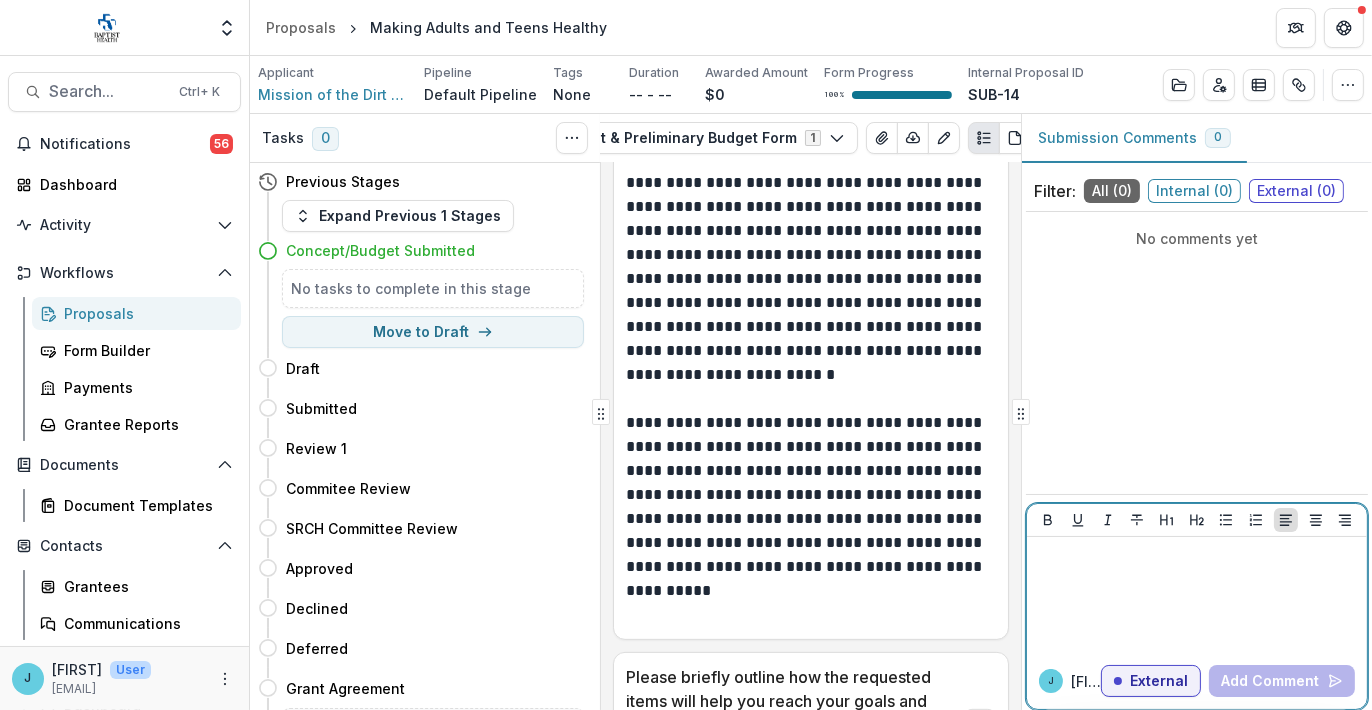 click at bounding box center [1197, 556] 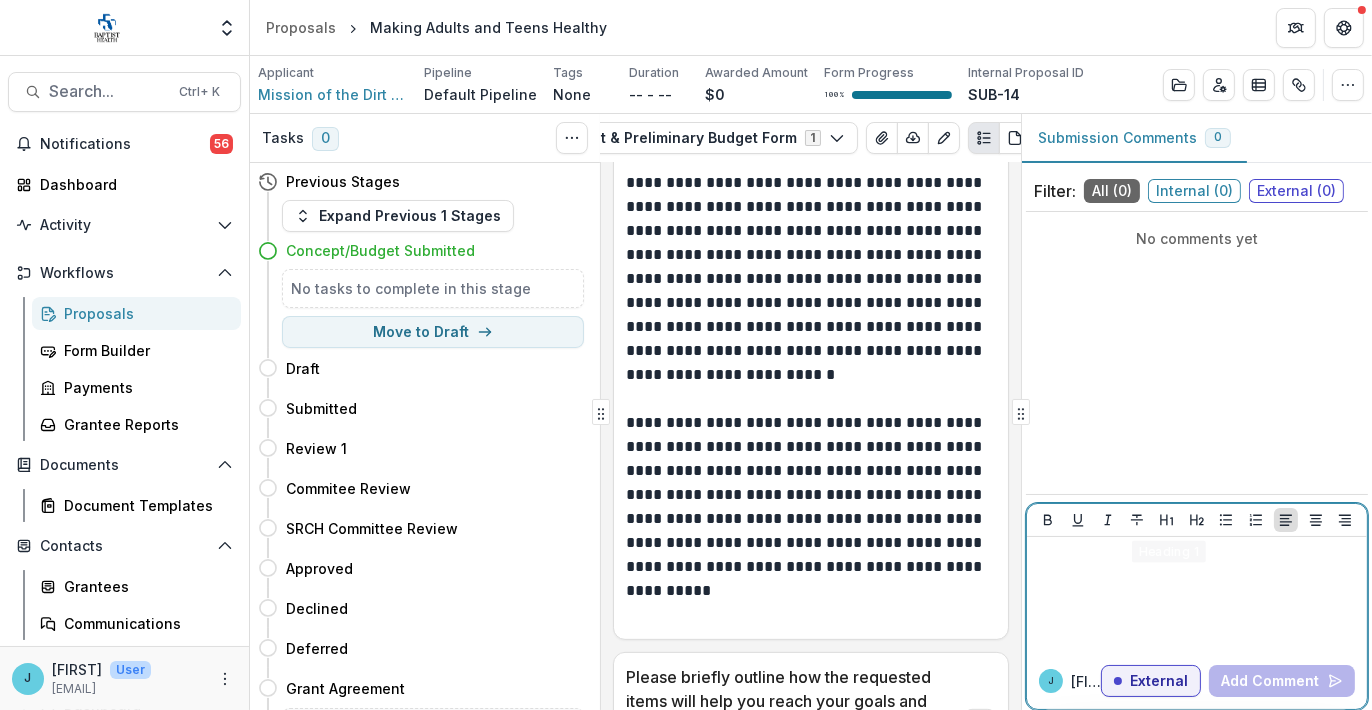 click at bounding box center (1197, 595) 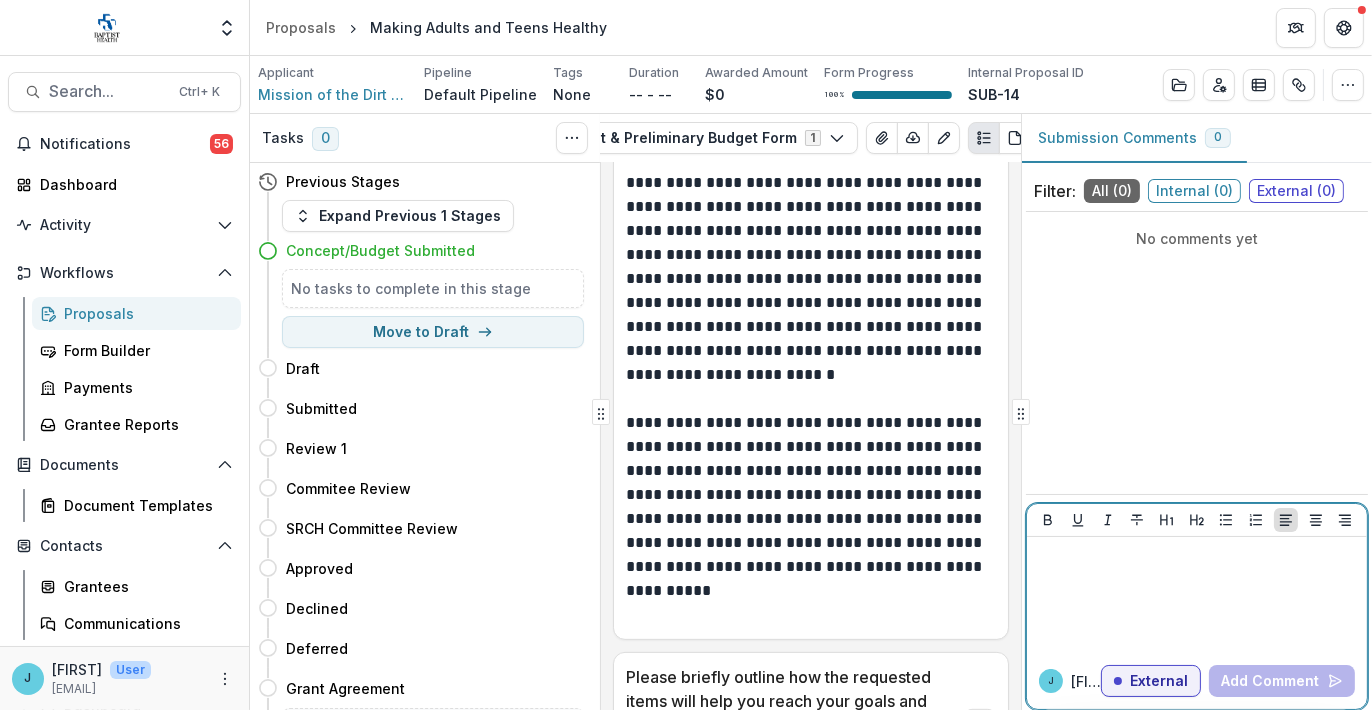 paste 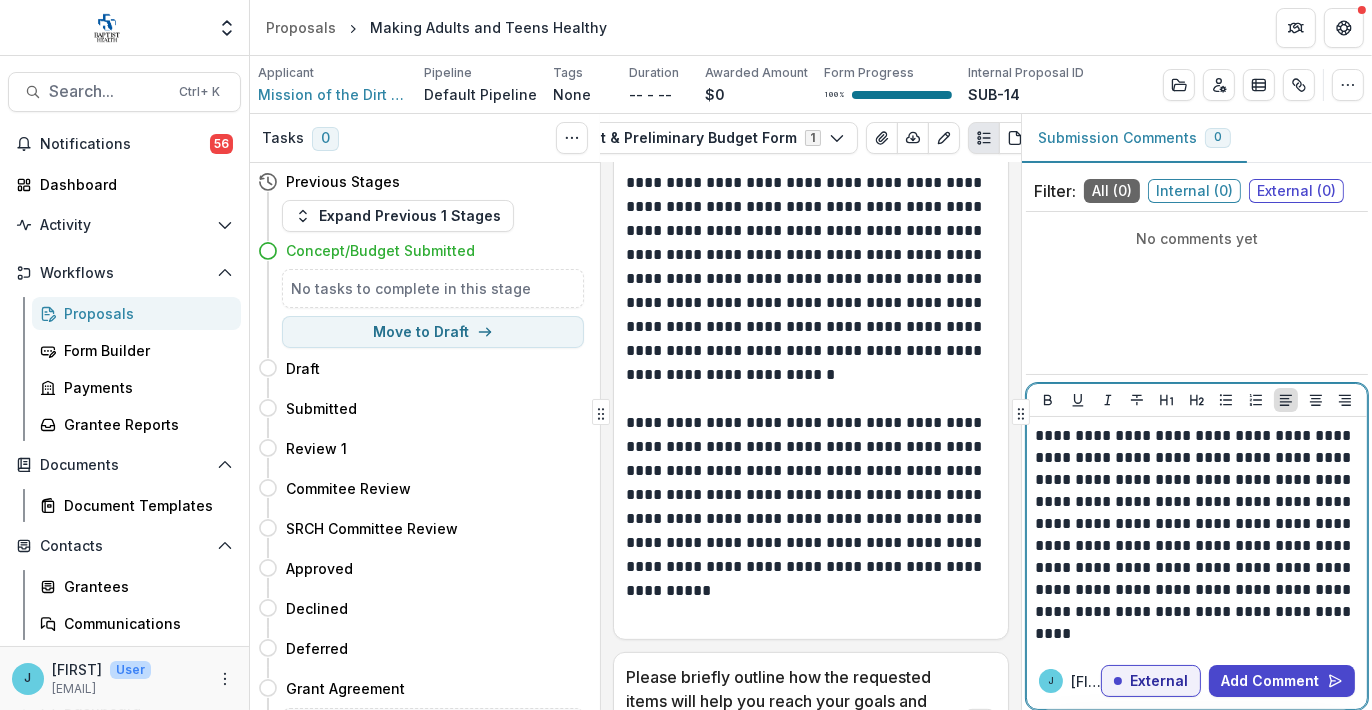click on "**********" at bounding box center [1197, 535] 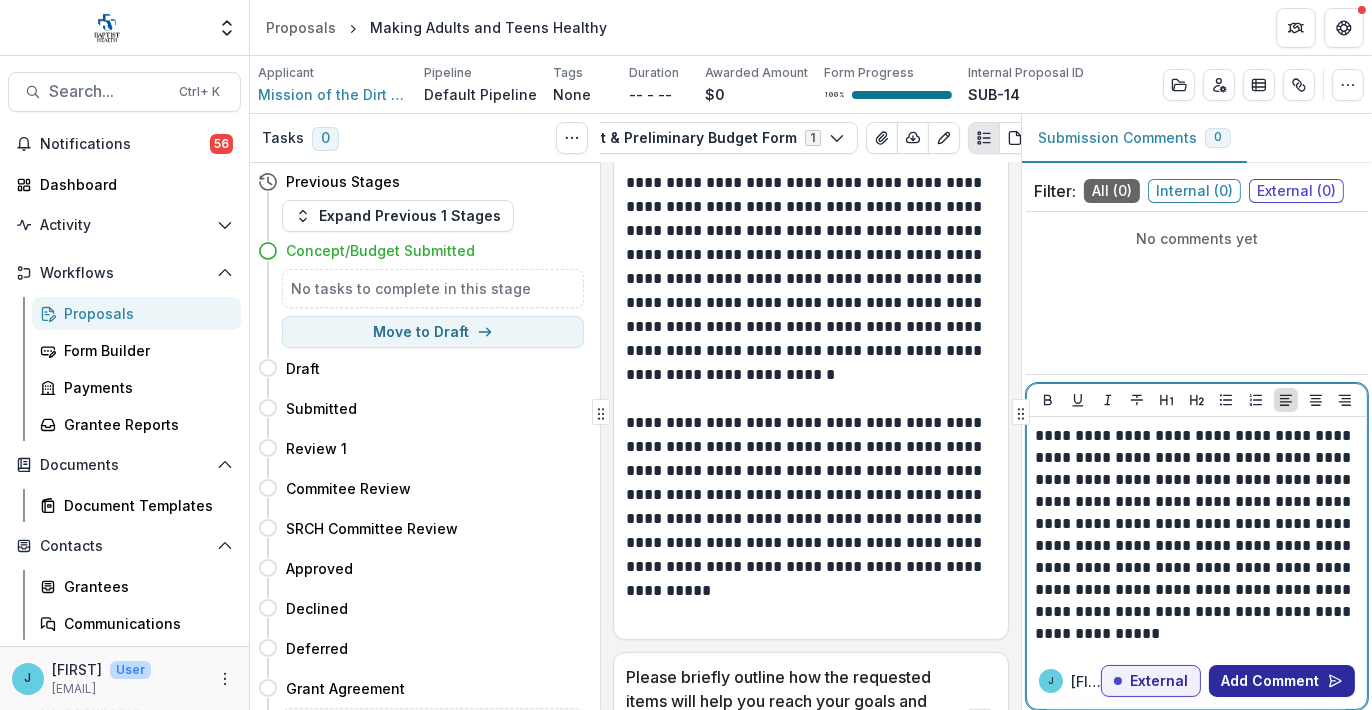 click on "Add Comment" at bounding box center [1282, 681] 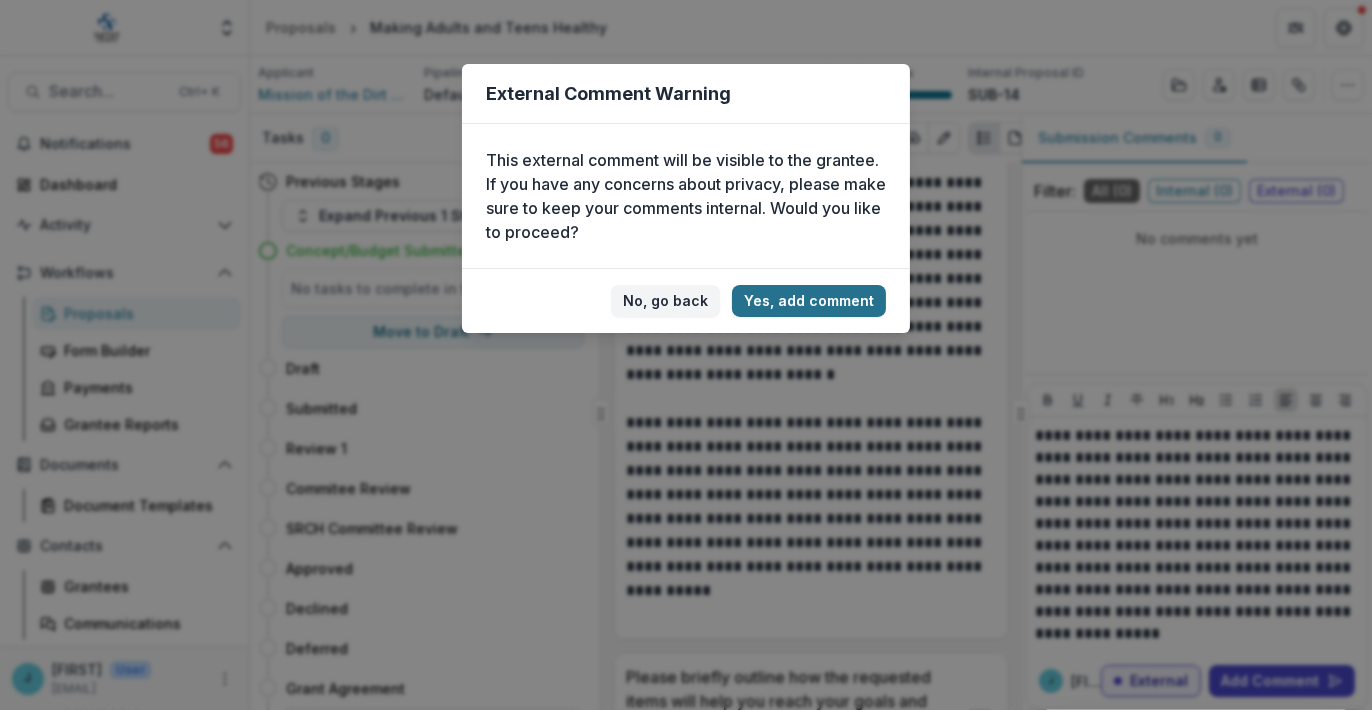 click on "Yes, add comment" at bounding box center [809, 301] 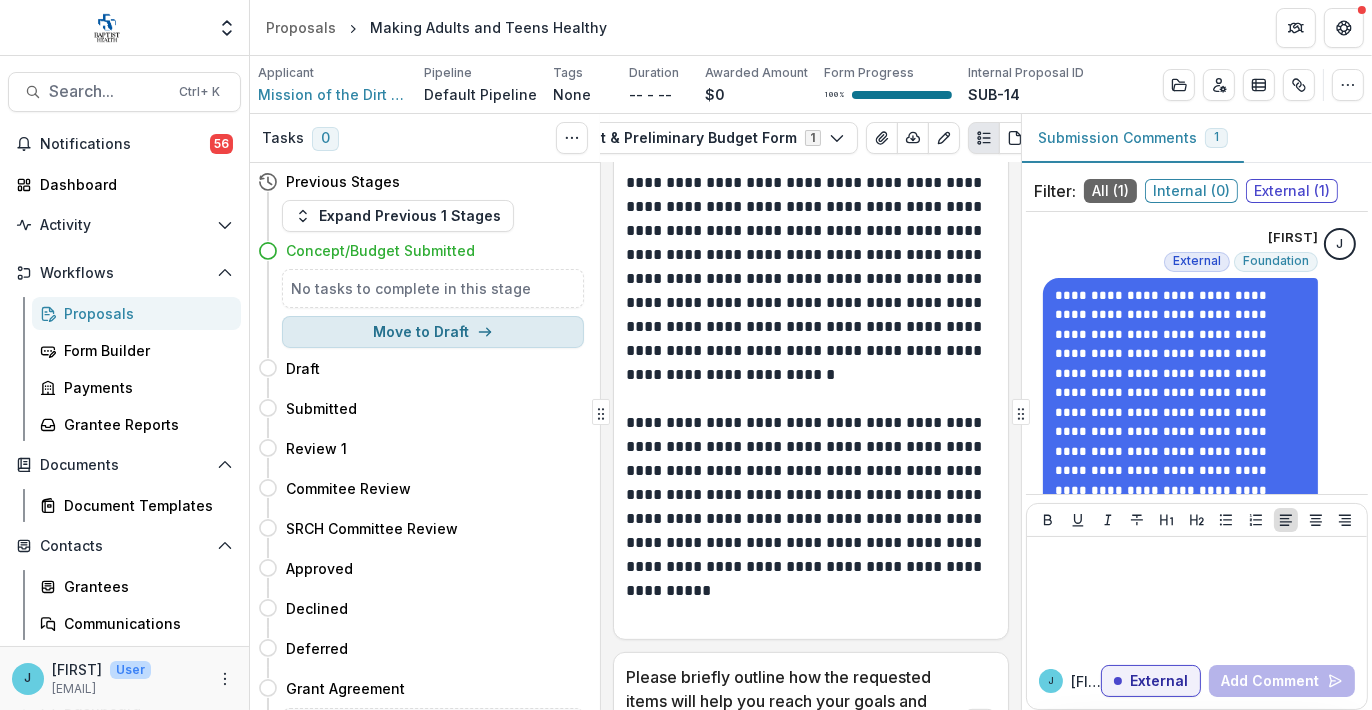click on "Move to Draft" at bounding box center [433, 332] 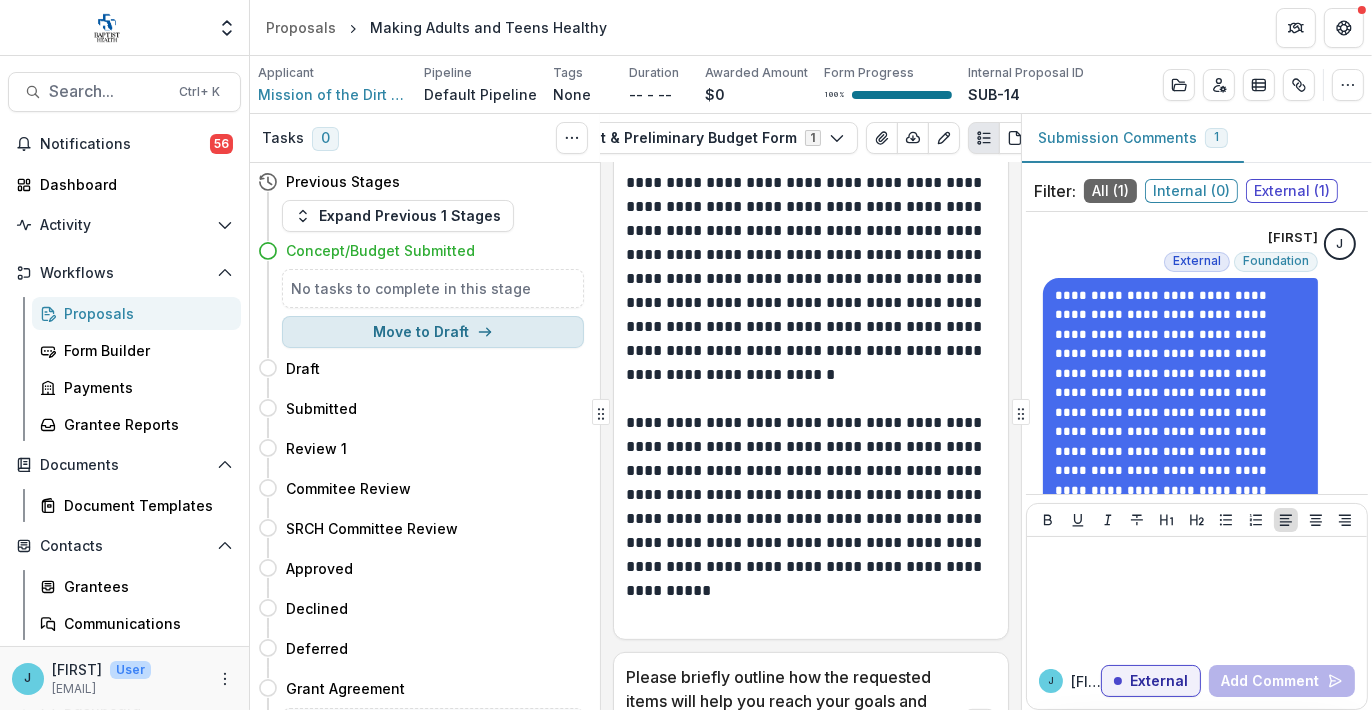 select on "**********" 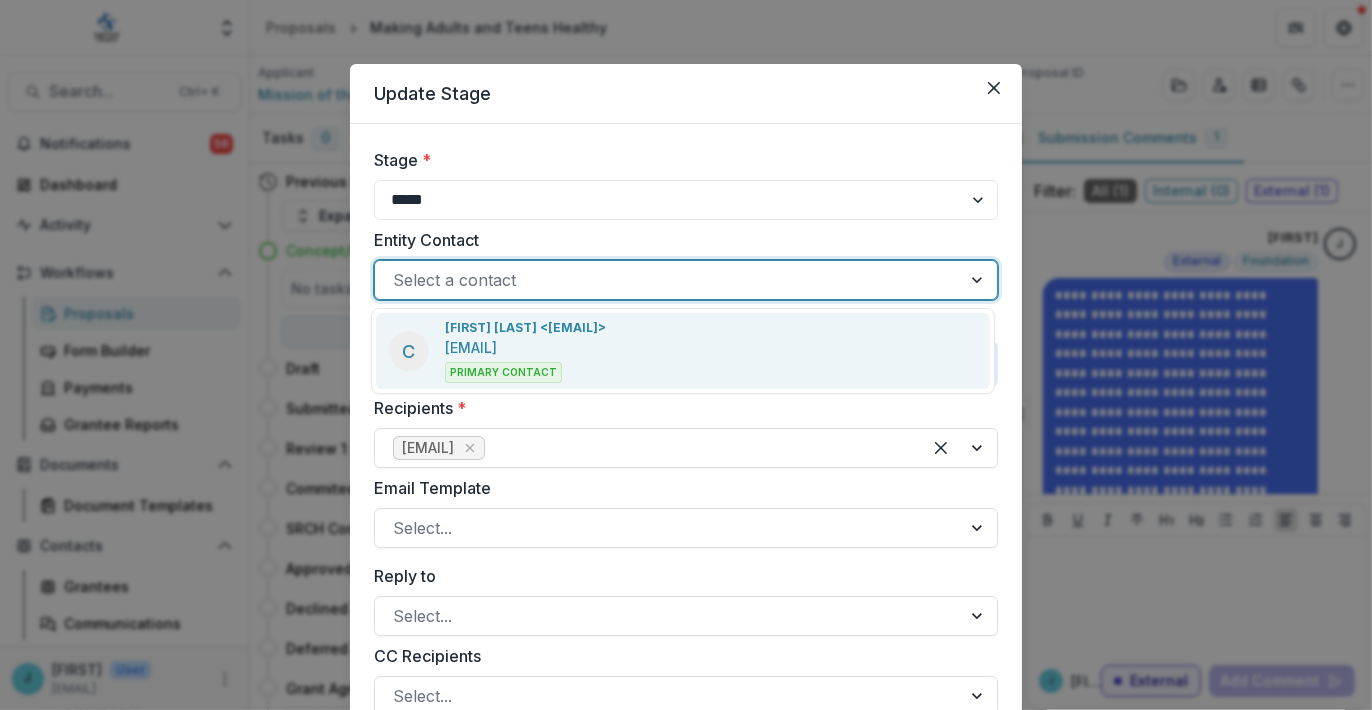 click at bounding box center [668, 280] 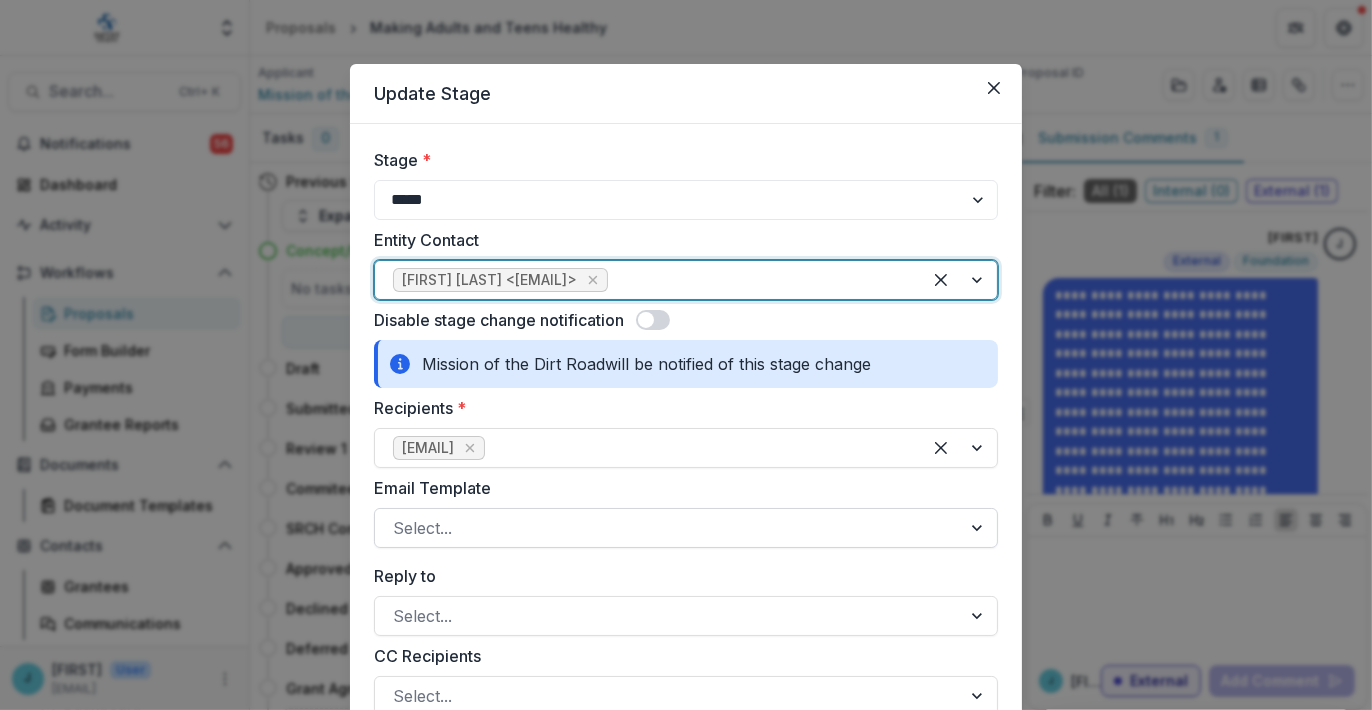 click at bounding box center (668, 528) 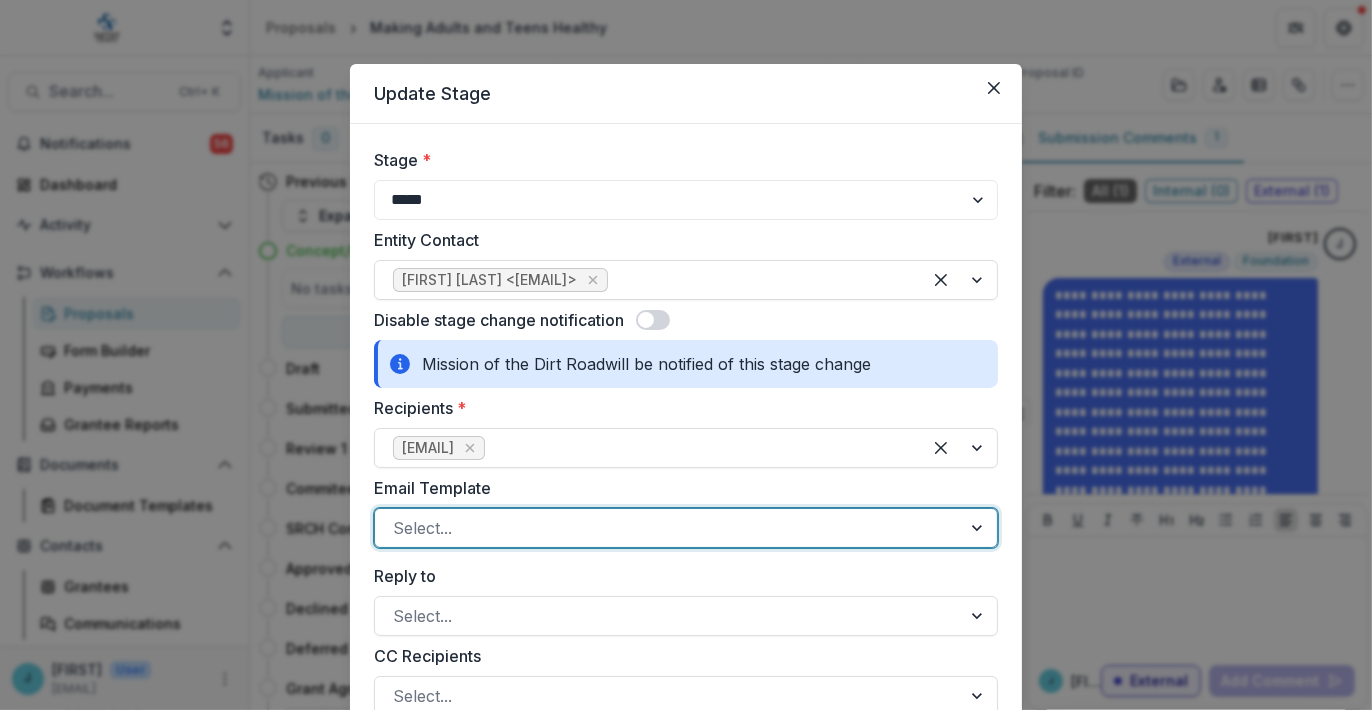 click at bounding box center (979, 528) 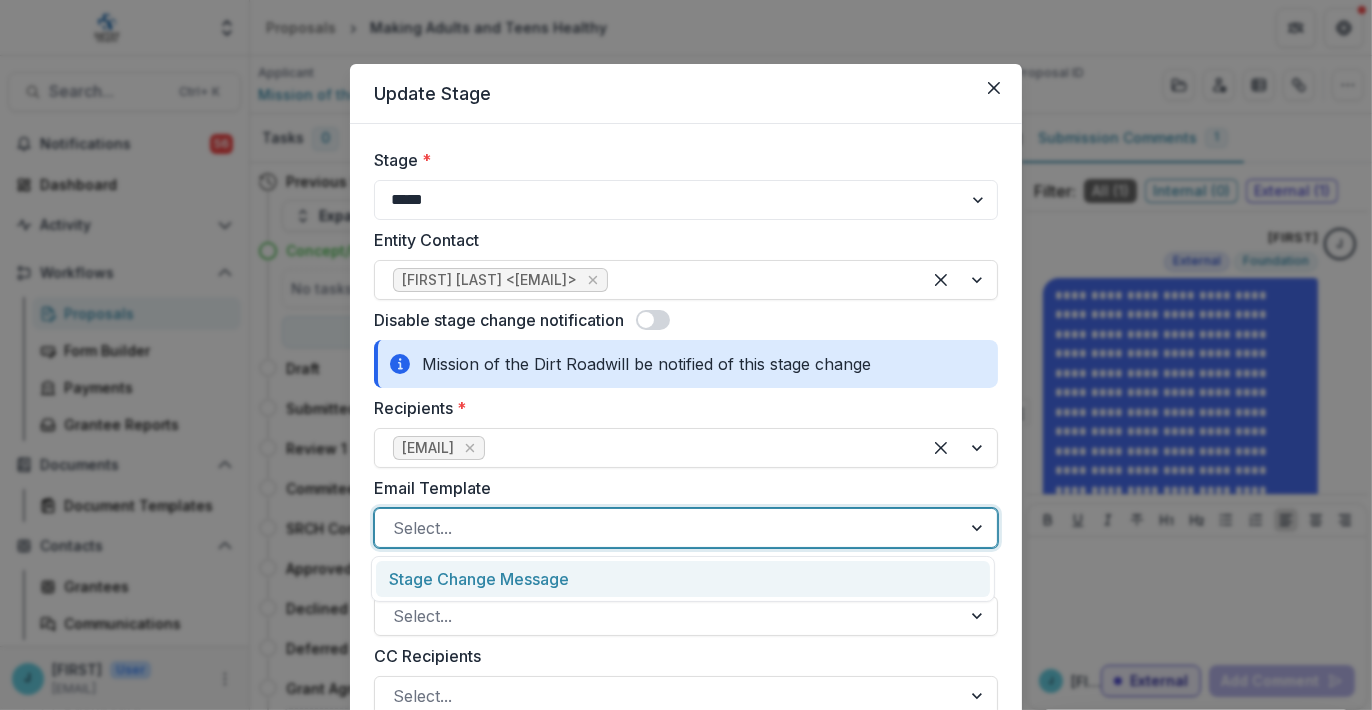 click on "Stage Change Message" at bounding box center [683, 579] 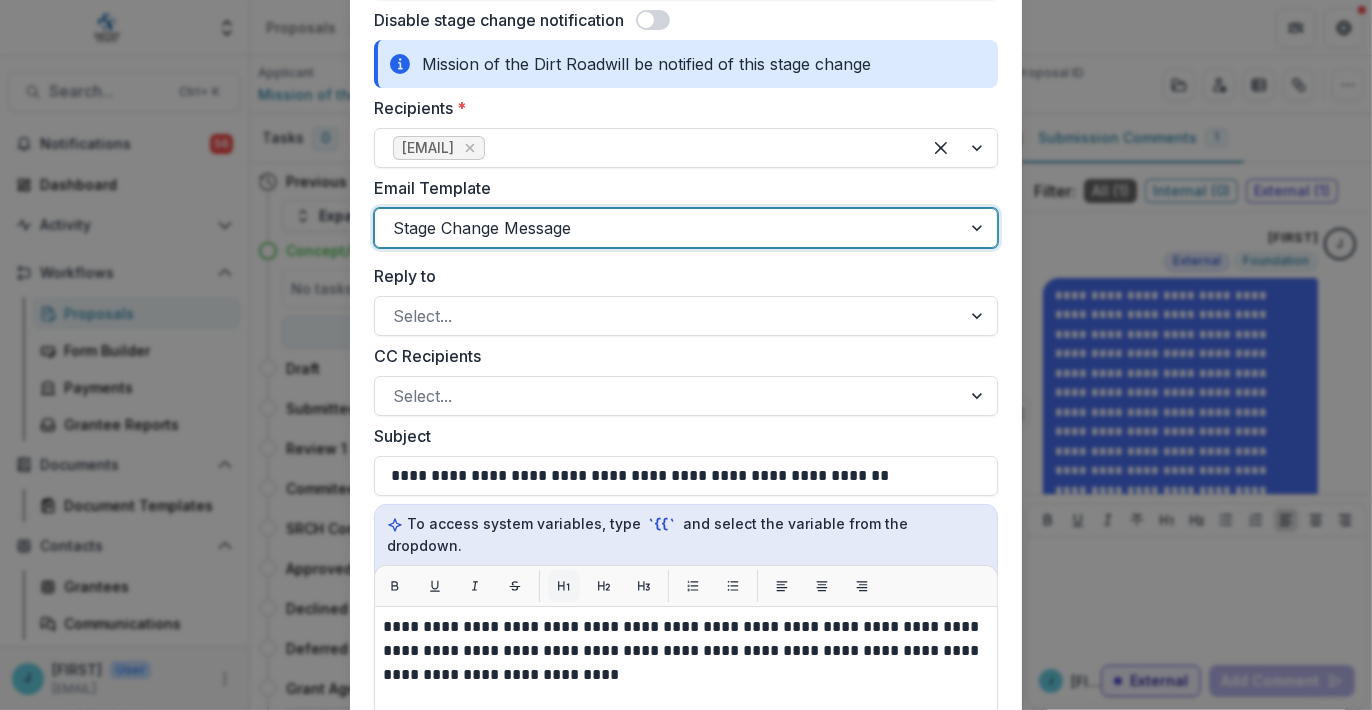 scroll, scrollTop: 400, scrollLeft: 0, axis: vertical 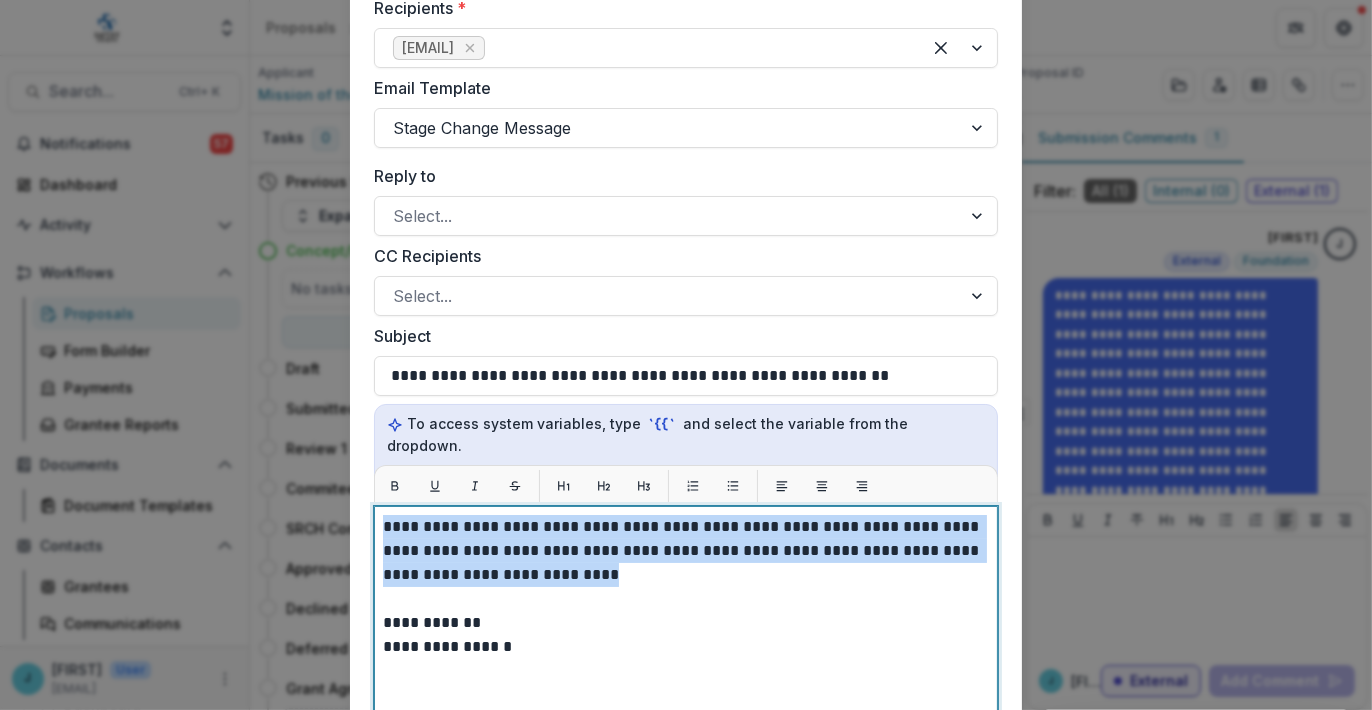 drag, startPoint x: 622, startPoint y: 554, endPoint x: 336, endPoint y: 505, distance: 290.1672 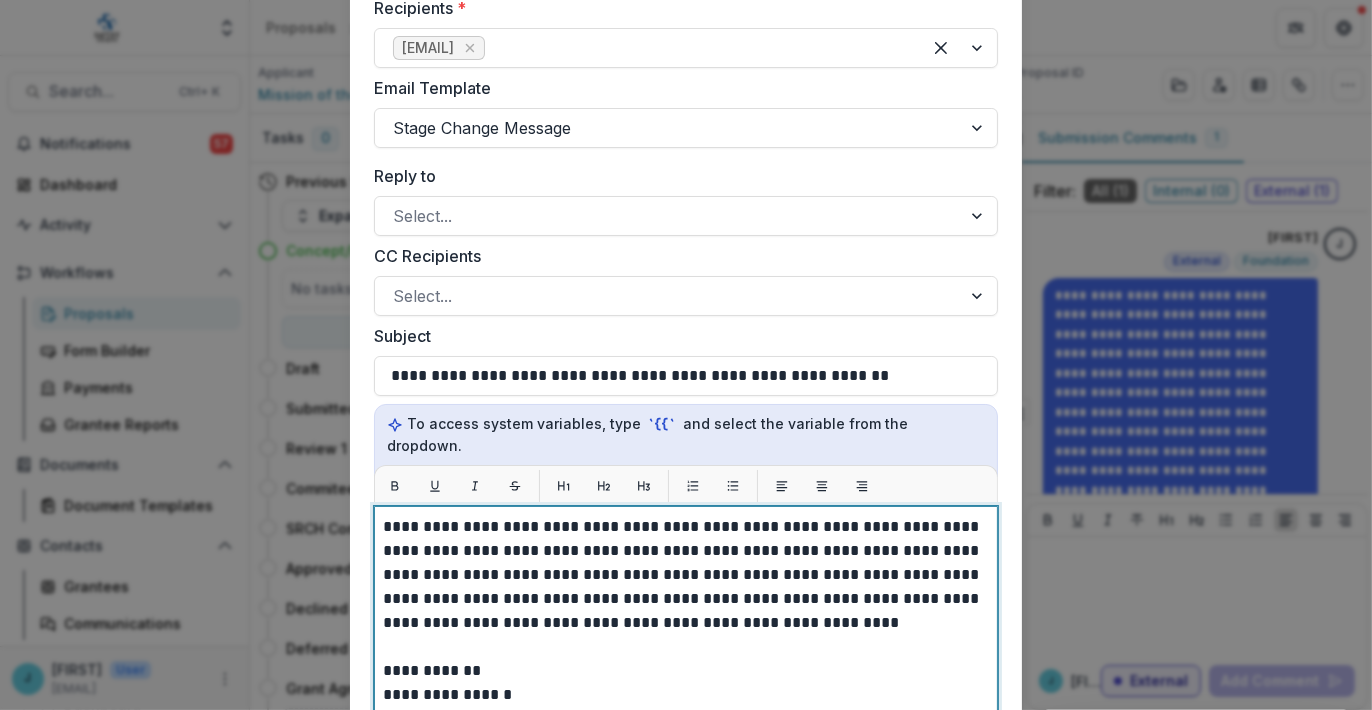 click on "**********" at bounding box center [686, 575] 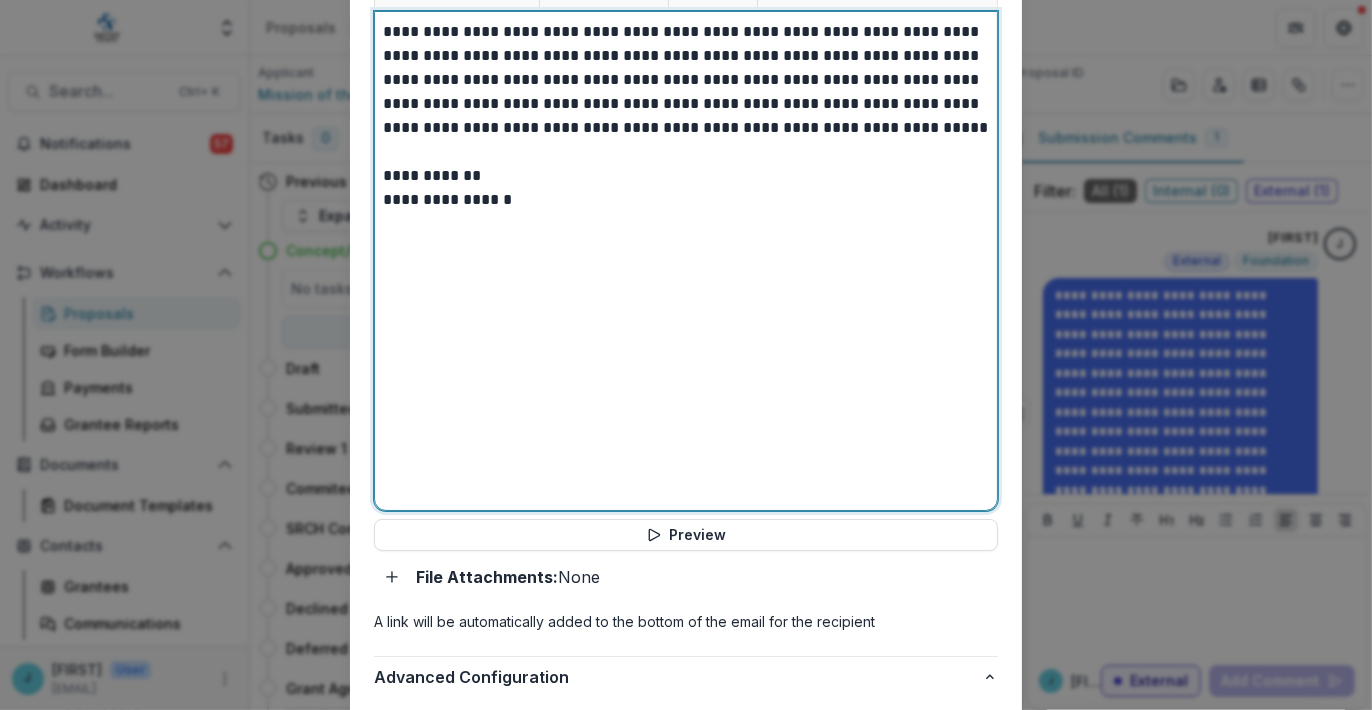 scroll, scrollTop: 900, scrollLeft: 0, axis: vertical 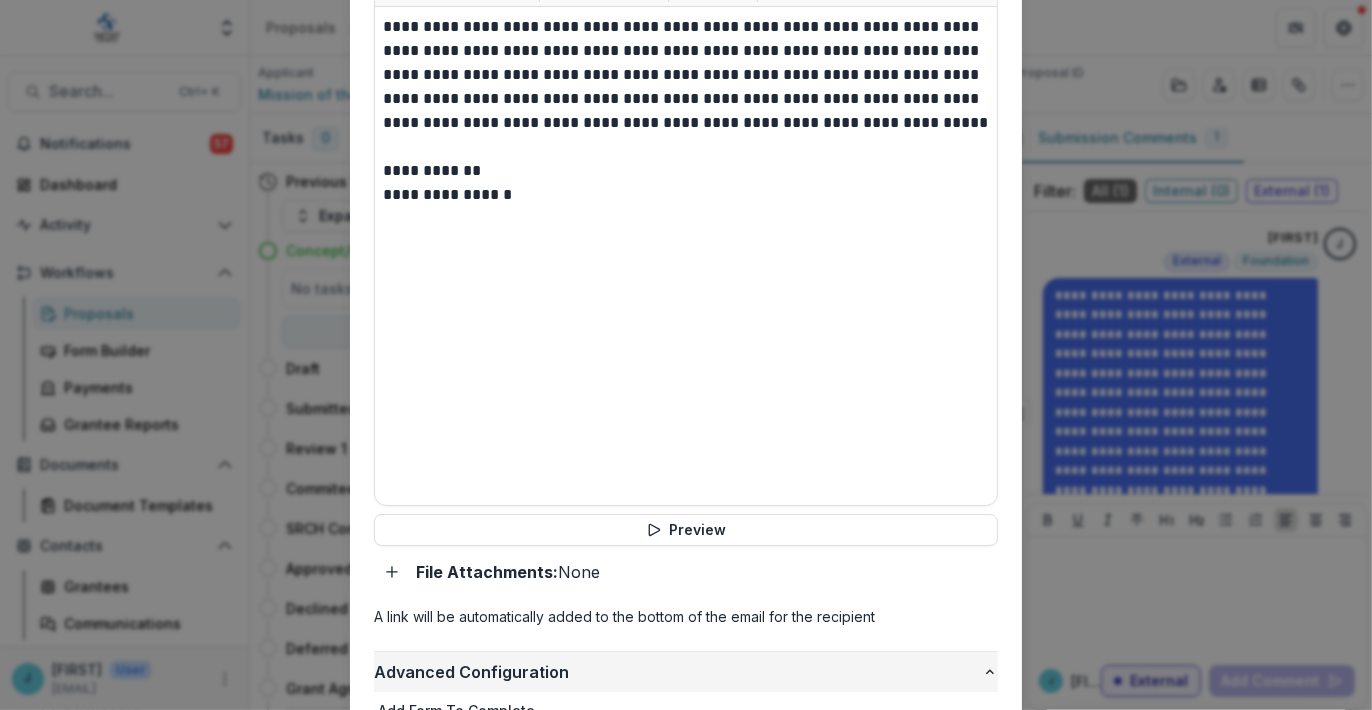 click on "Advanced Configuration" at bounding box center [678, 672] 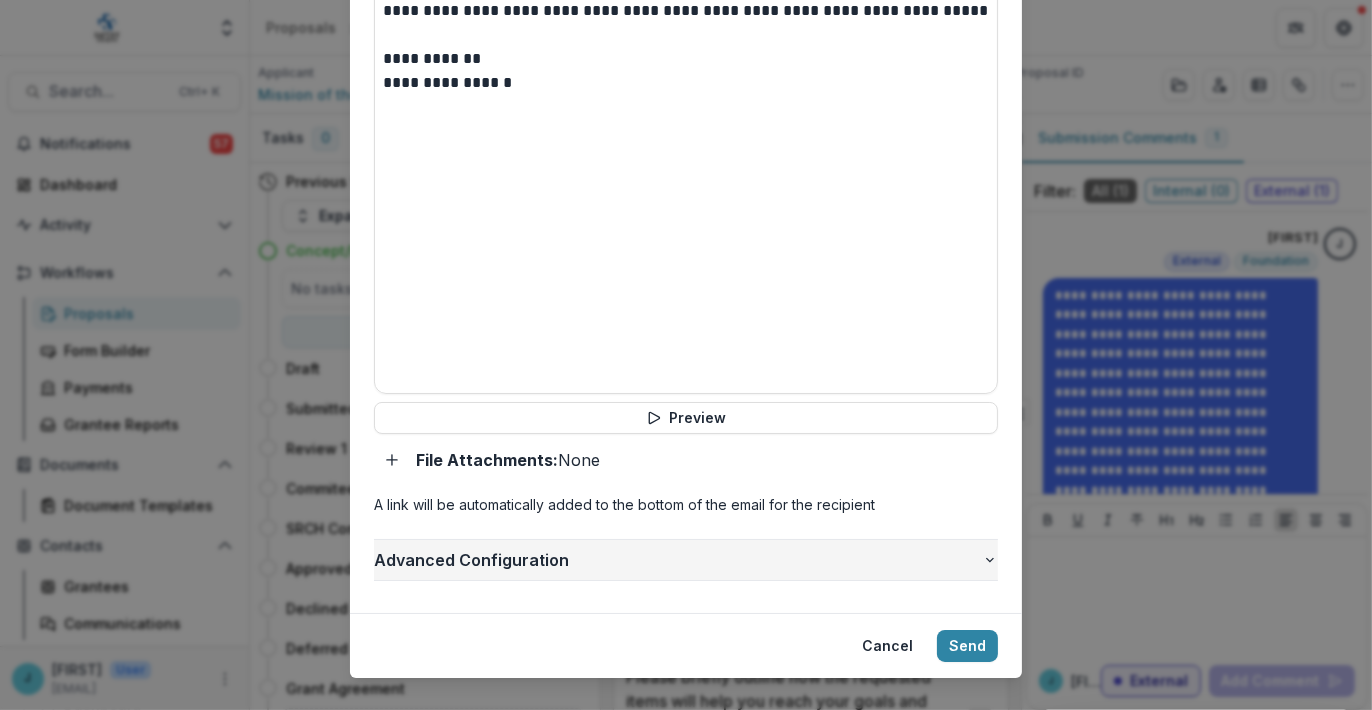 scroll, scrollTop: 1018, scrollLeft: 0, axis: vertical 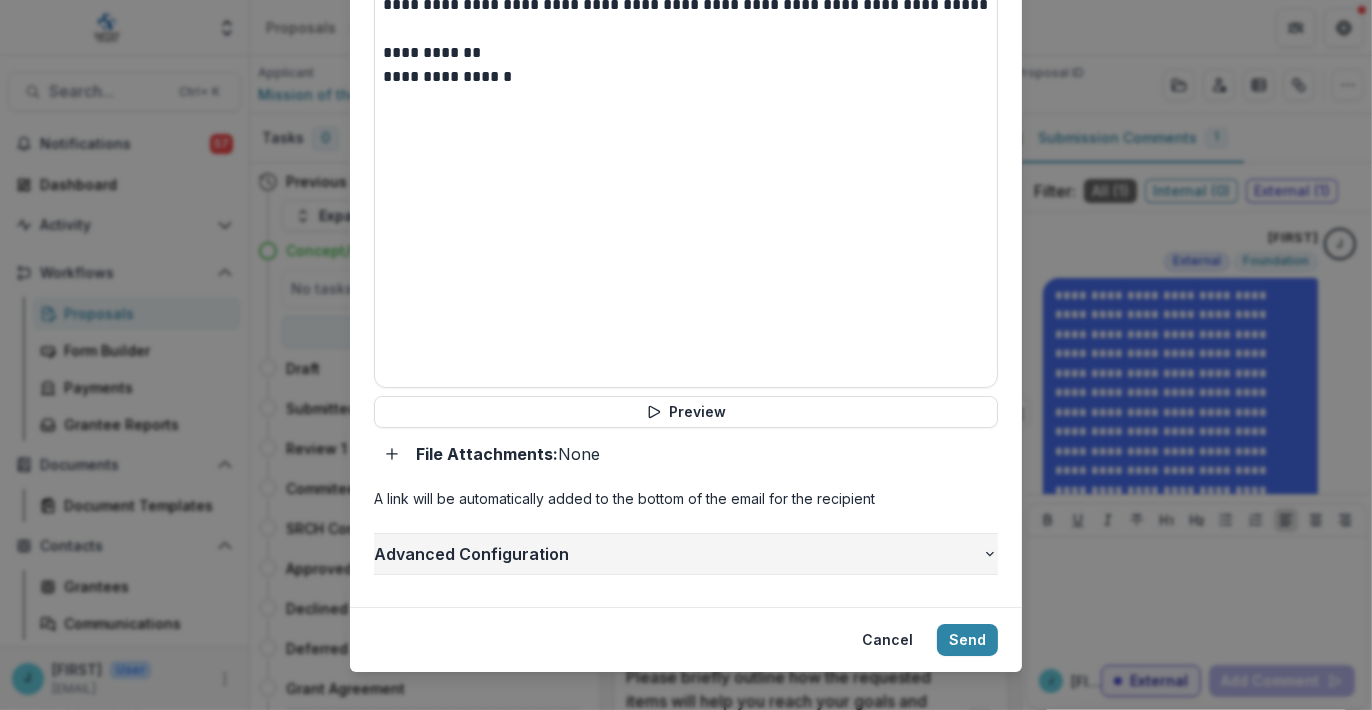 click 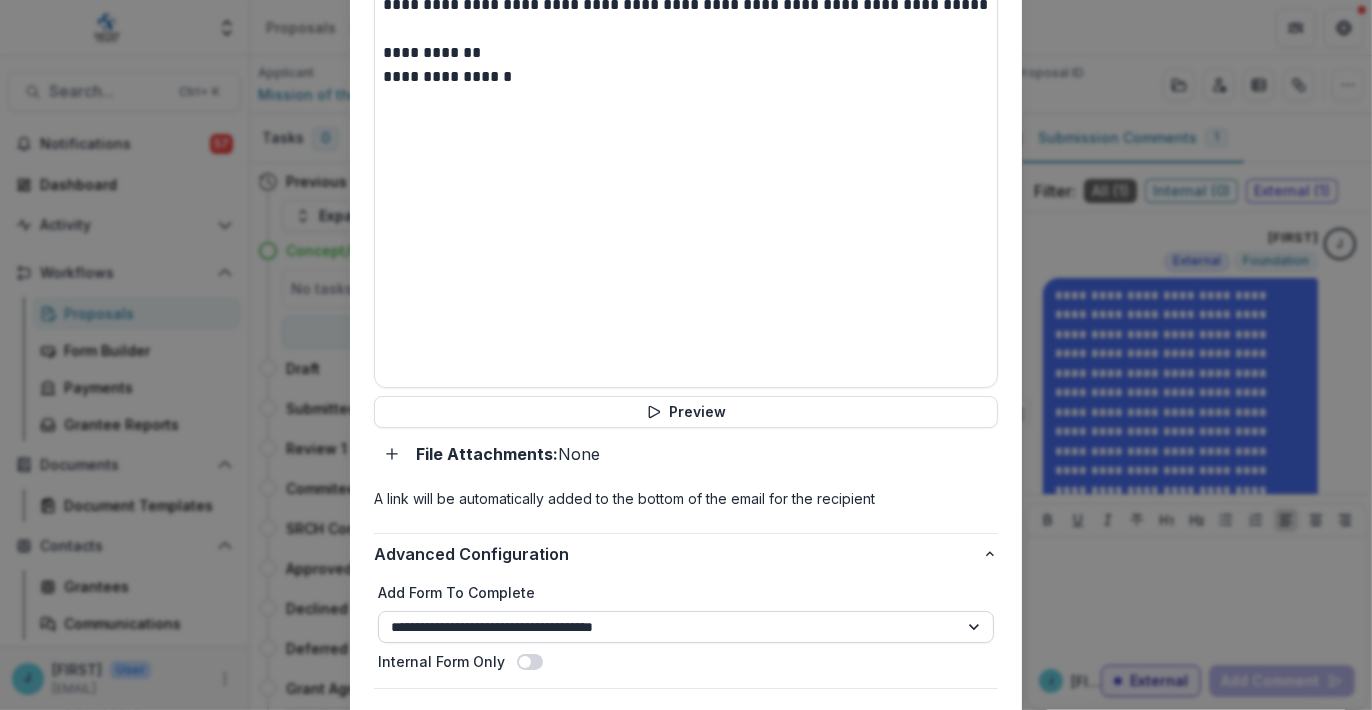 click on "**********" at bounding box center (686, 627) 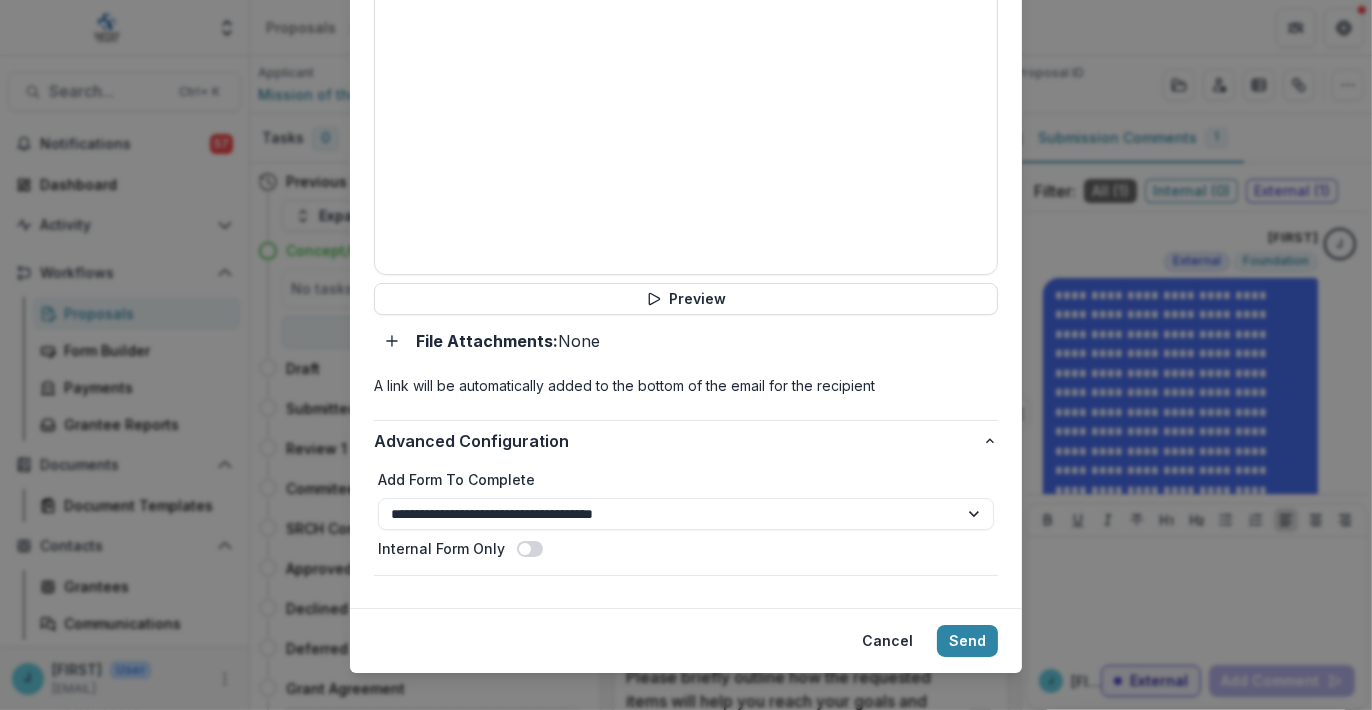 scroll, scrollTop: 1132, scrollLeft: 0, axis: vertical 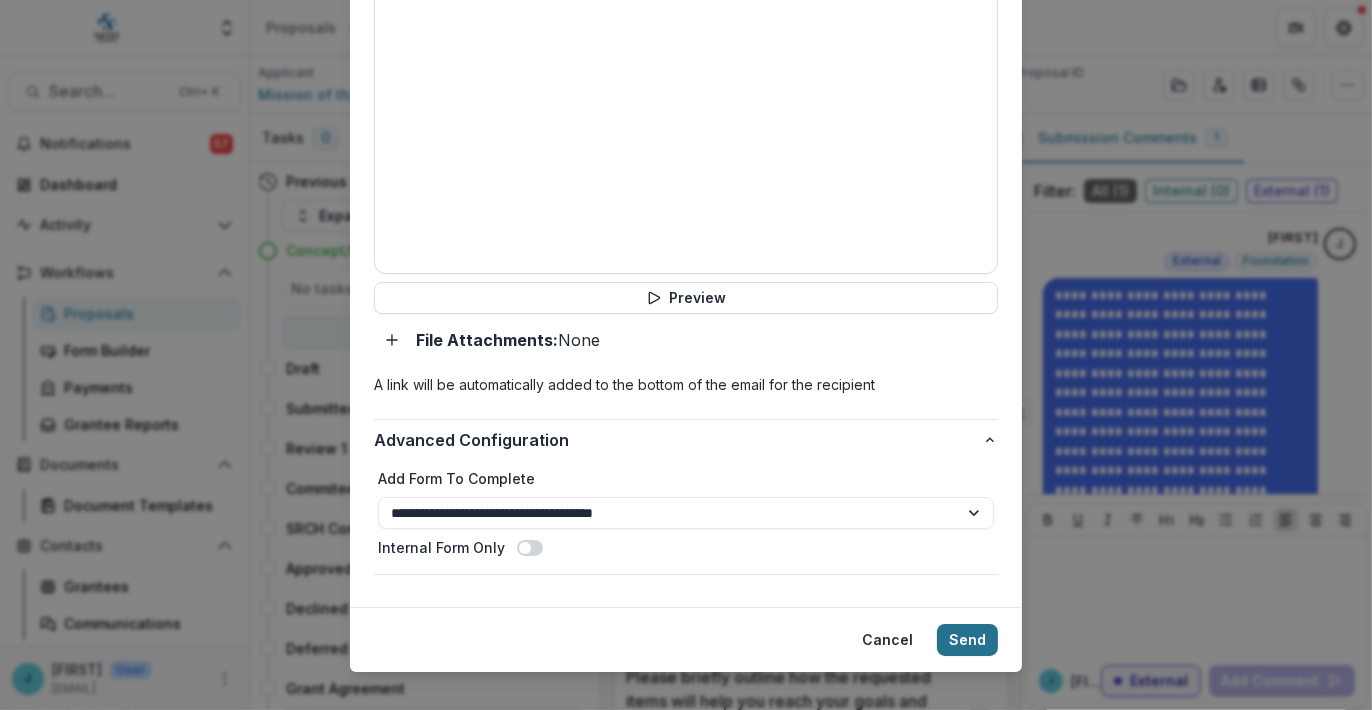 click on "Send" at bounding box center (967, 640) 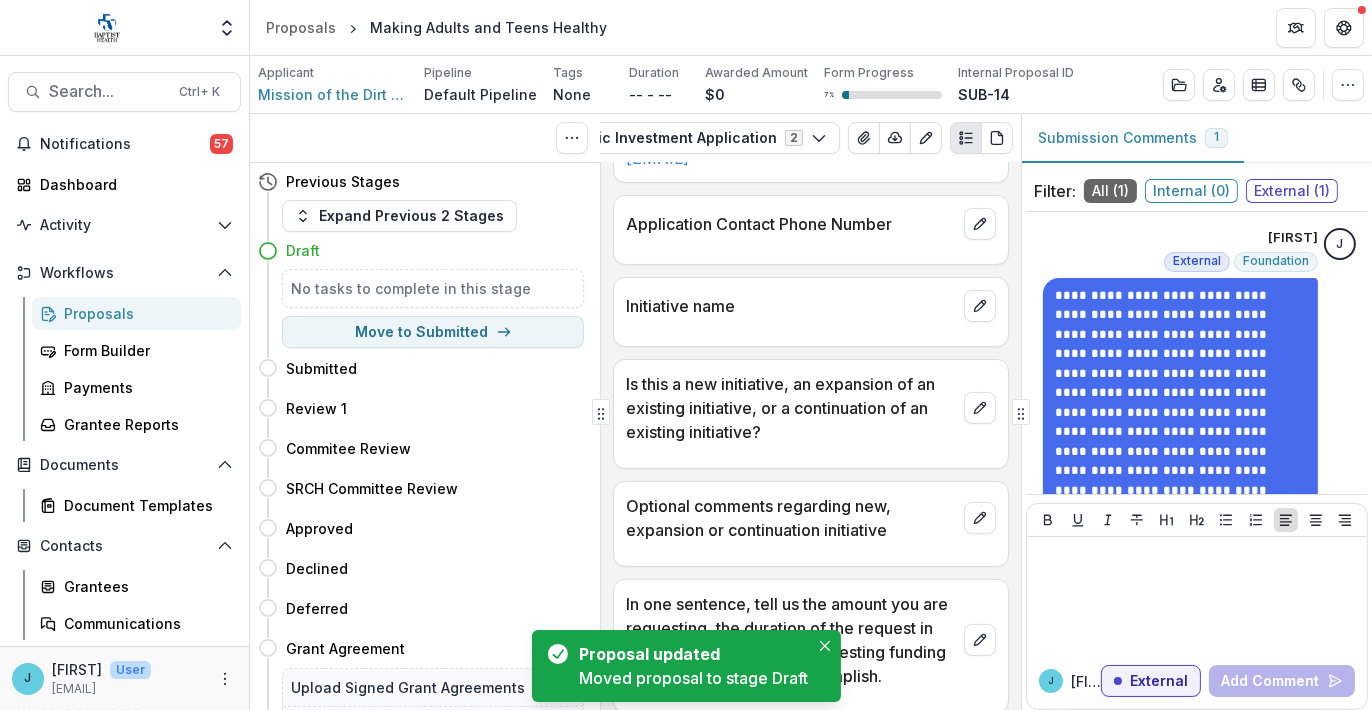 scroll, scrollTop: 0, scrollLeft: 213, axis: horizontal 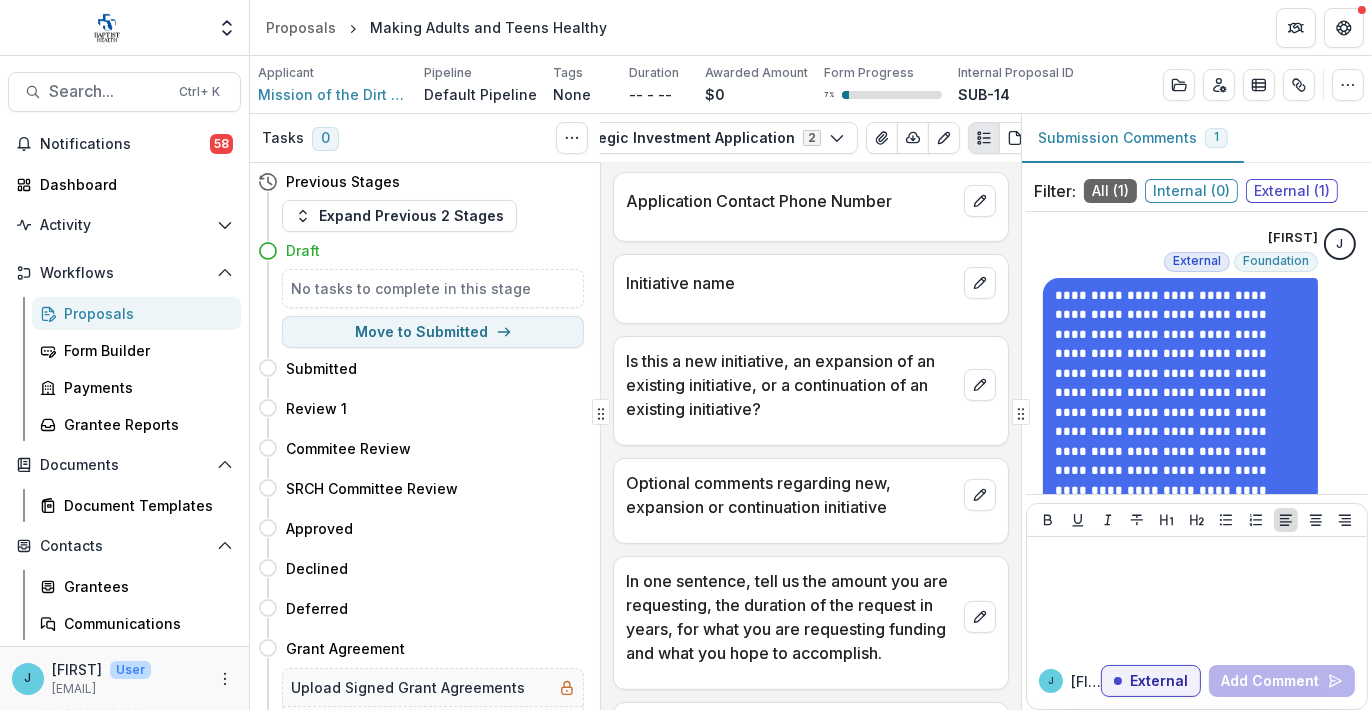 click on "Proposals" at bounding box center [144, 313] 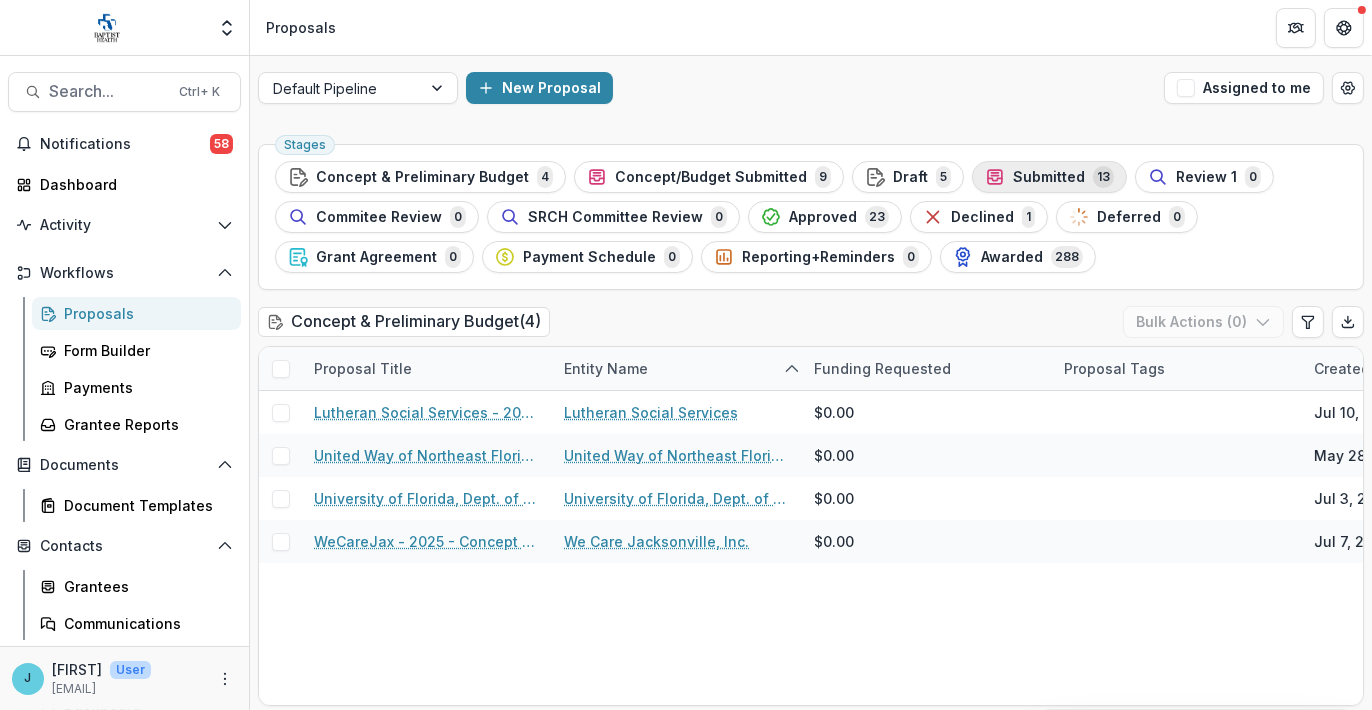 click on "Submitted" at bounding box center [1049, 177] 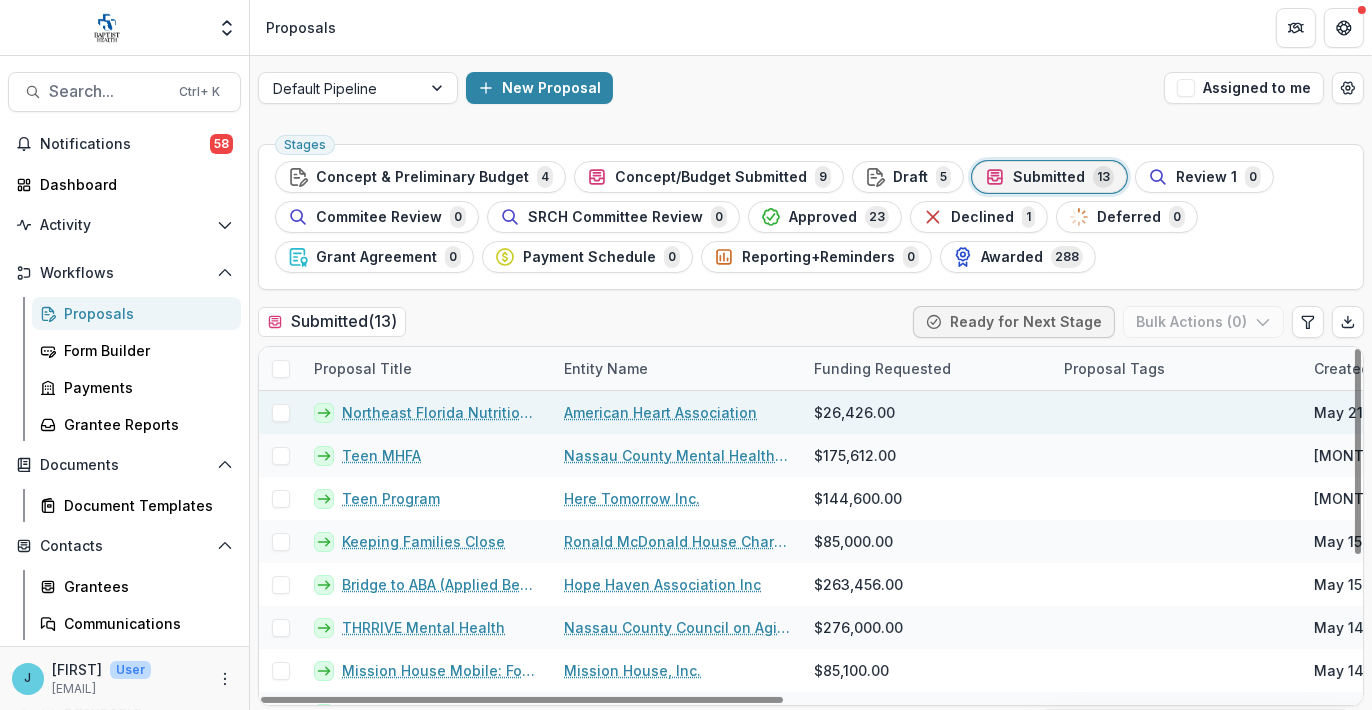 click on "Northeast Florida Nutrition Security Mapping & Pantry Infrastructure Initiative" at bounding box center (441, 412) 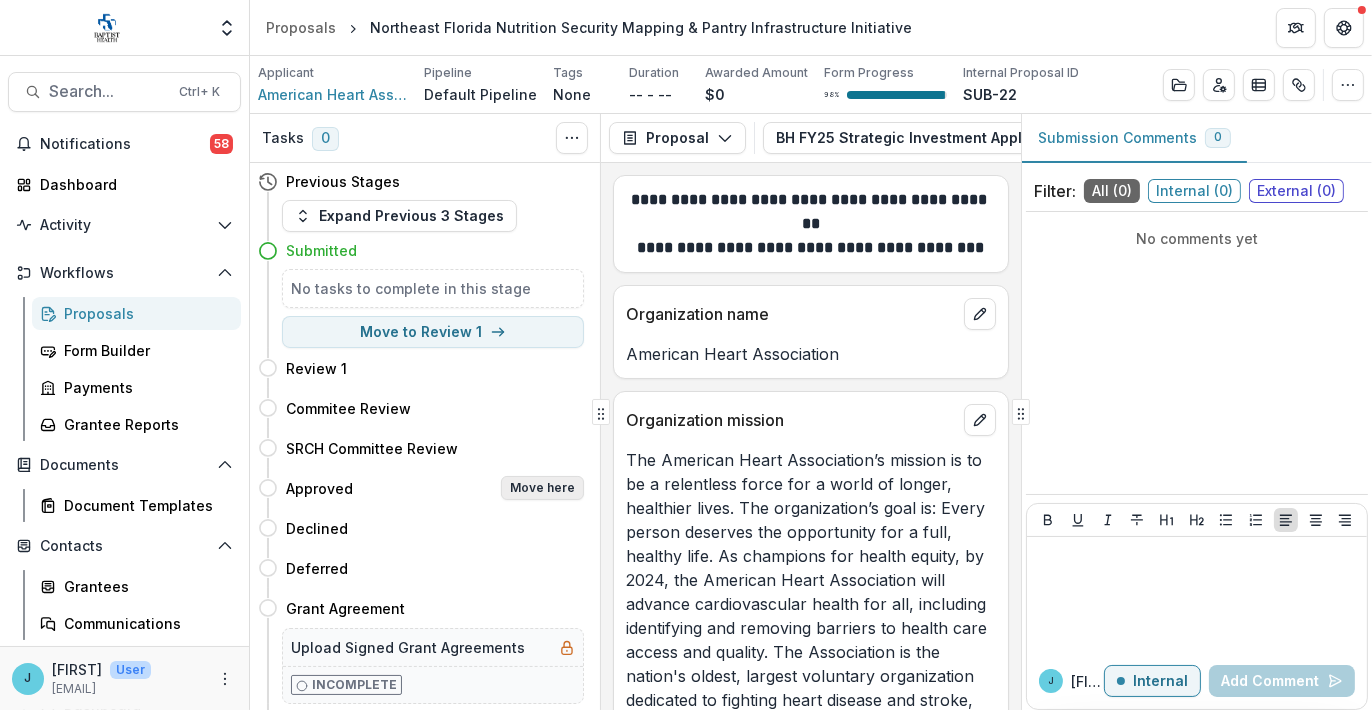 click on "Move here" at bounding box center (542, 488) 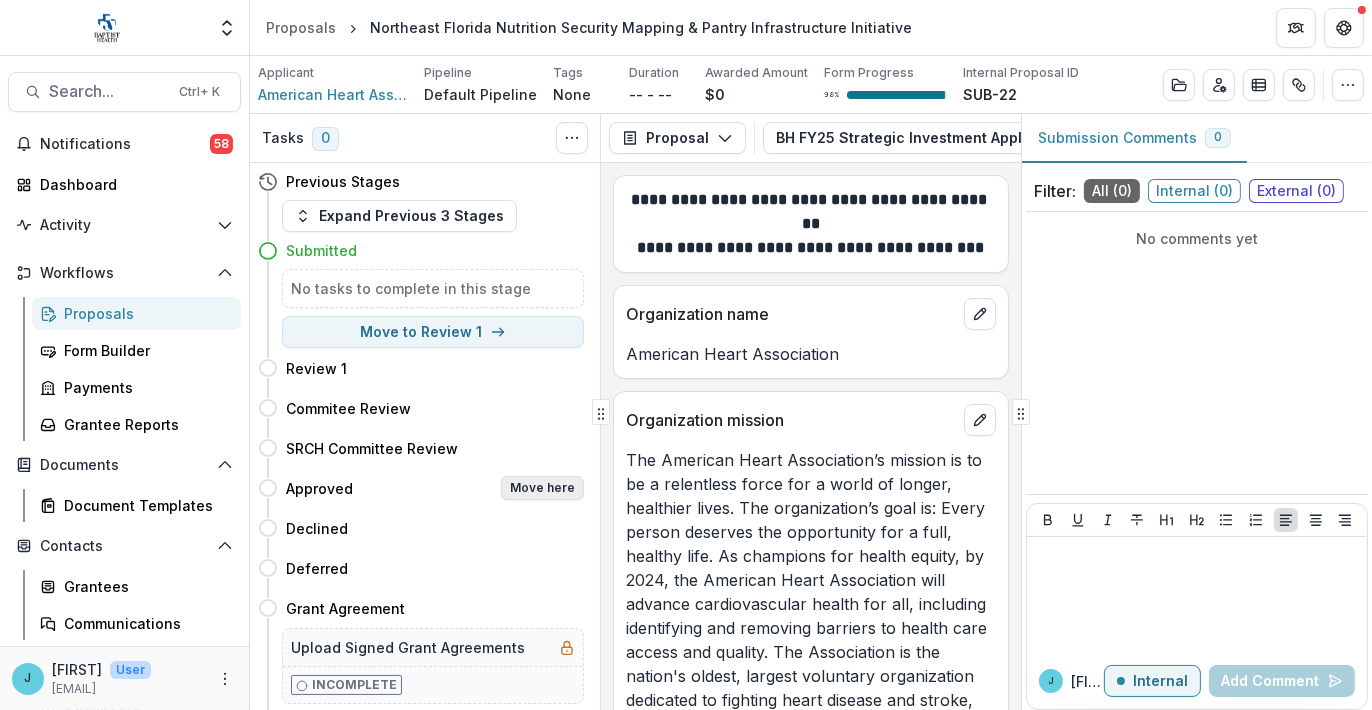 select on "********" 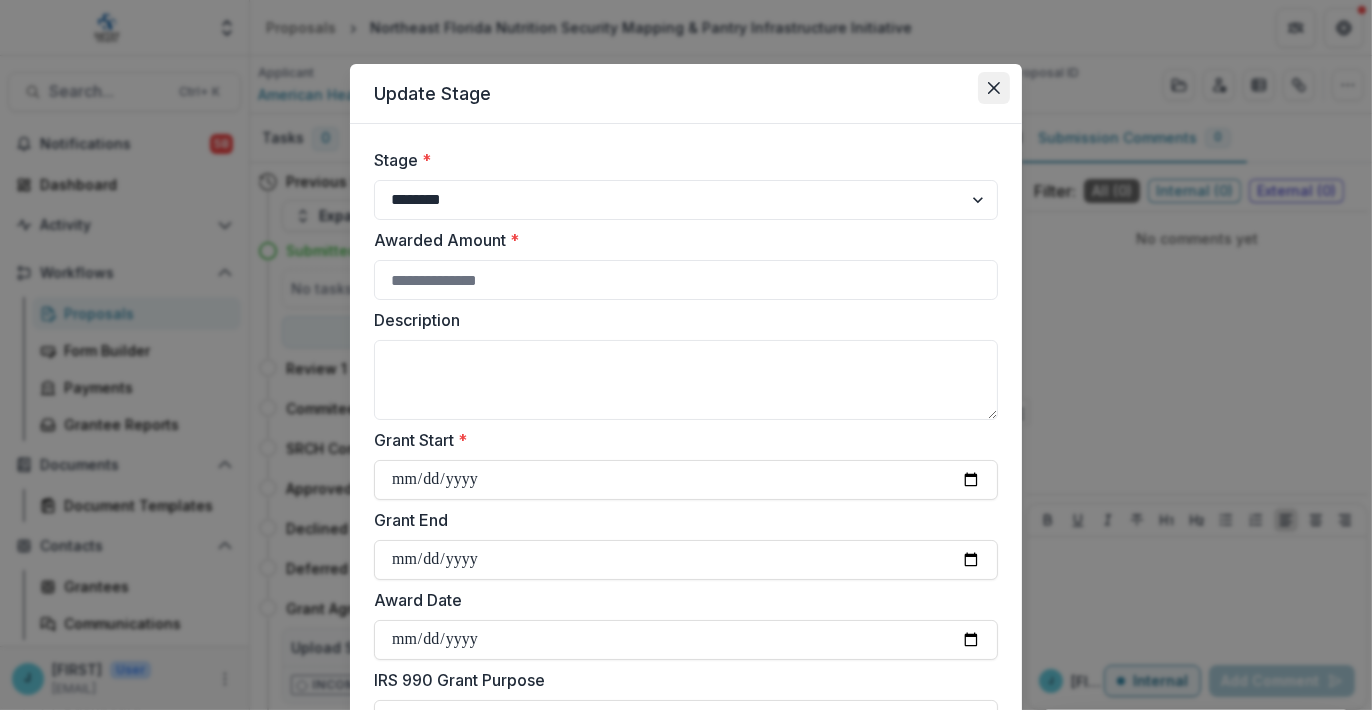 click 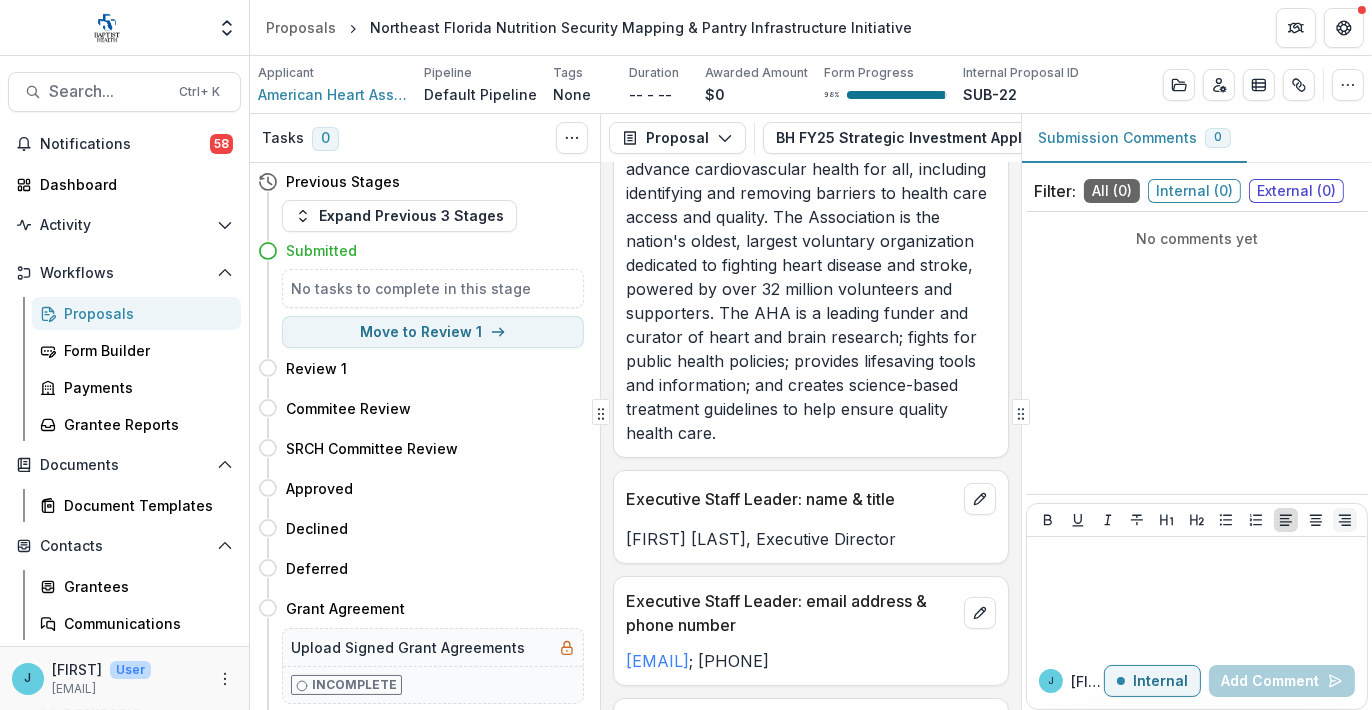 scroll, scrollTop: 200, scrollLeft: 0, axis: vertical 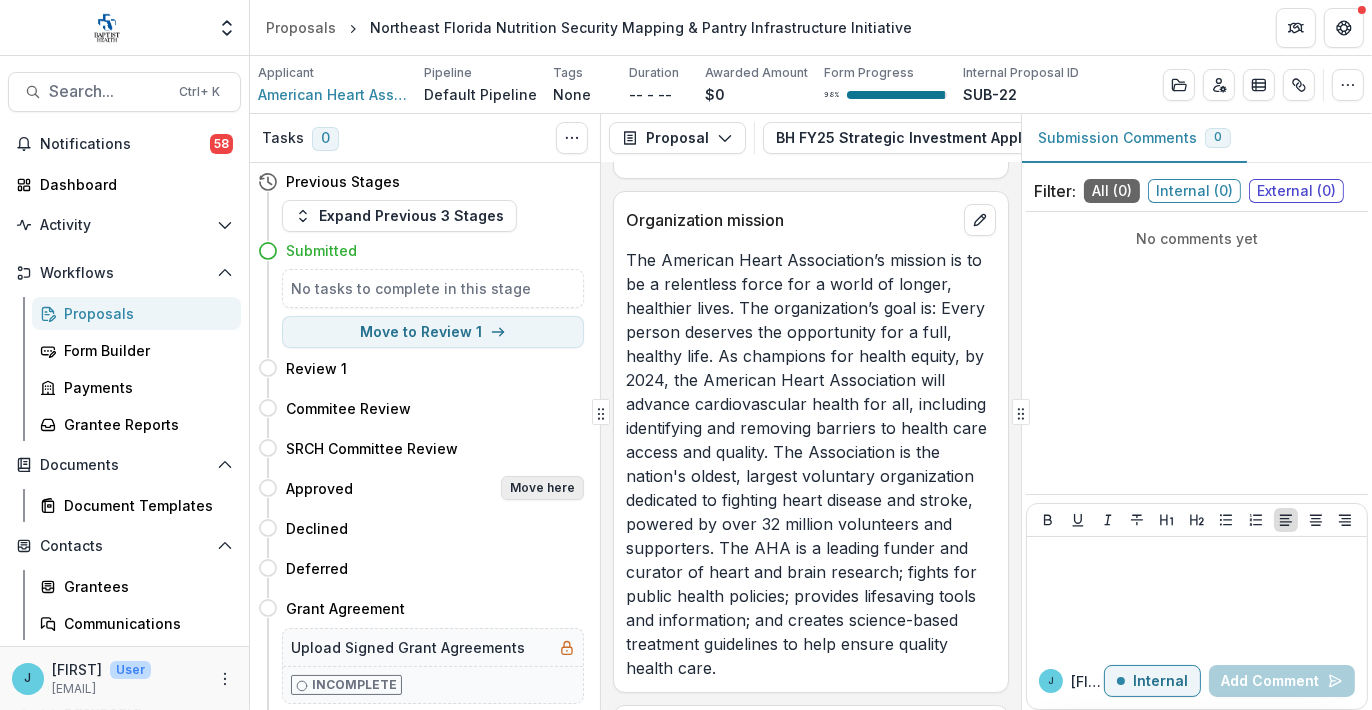 click on "Move here" at bounding box center [542, 488] 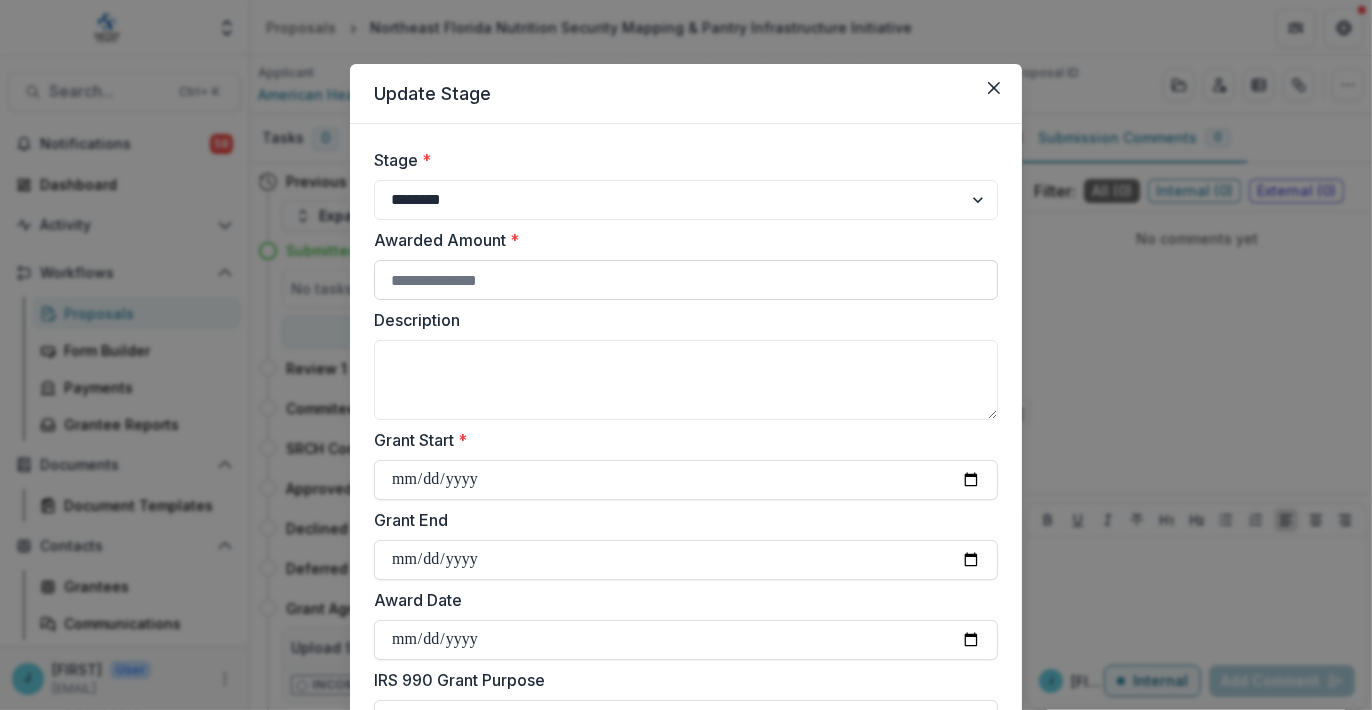 click on "Awarded Amount *" at bounding box center (686, 280) 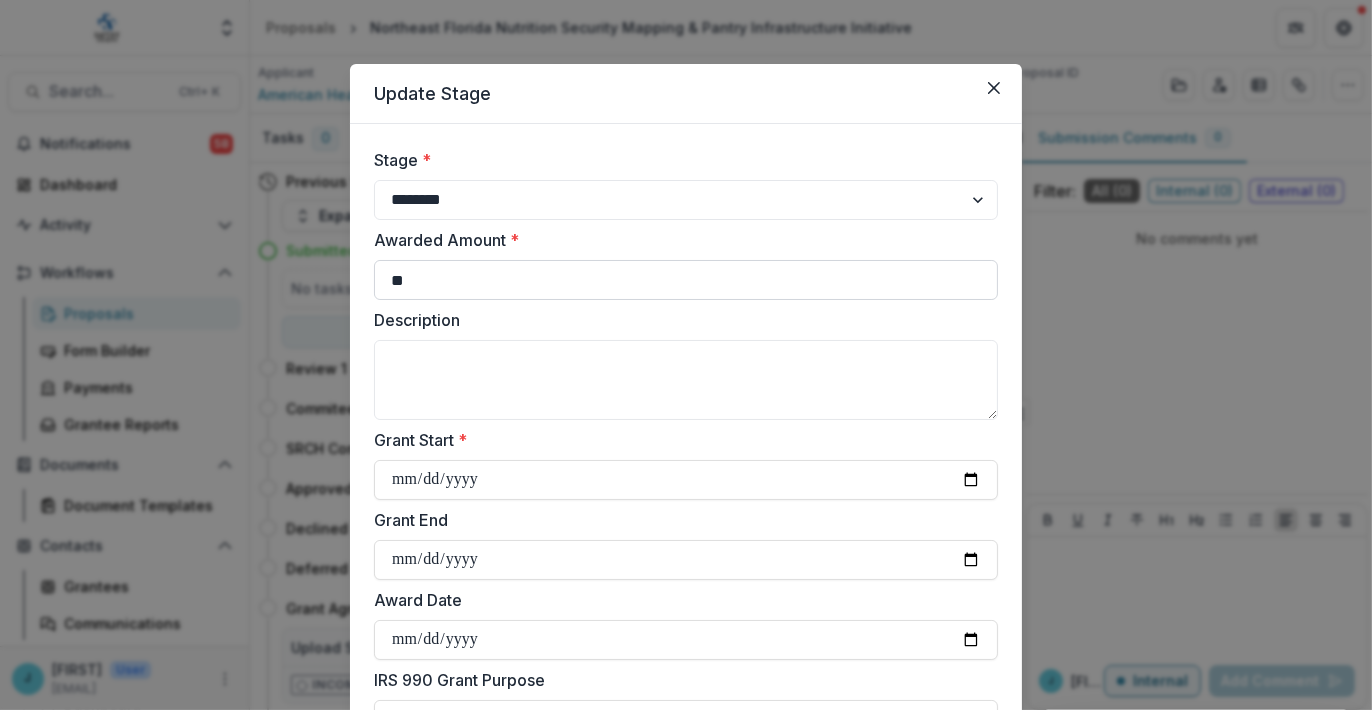 click on "**" at bounding box center (686, 280) 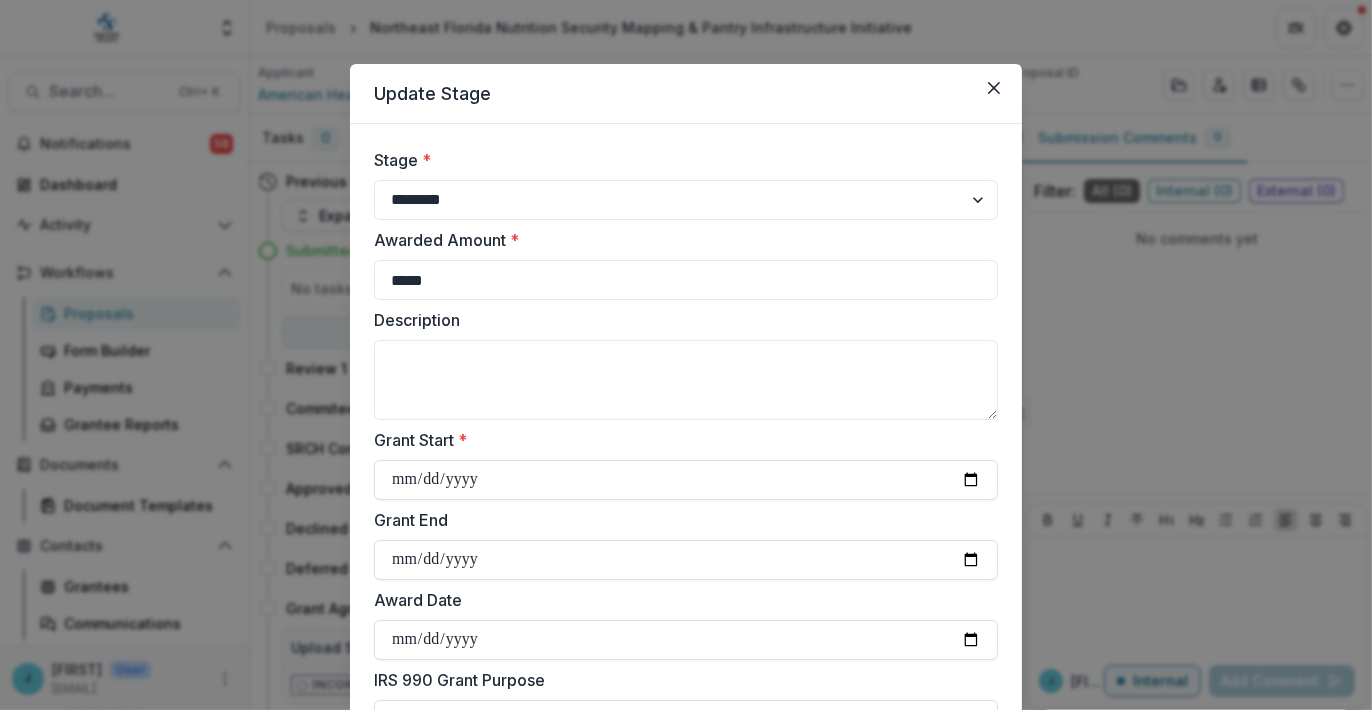 type on "*****" 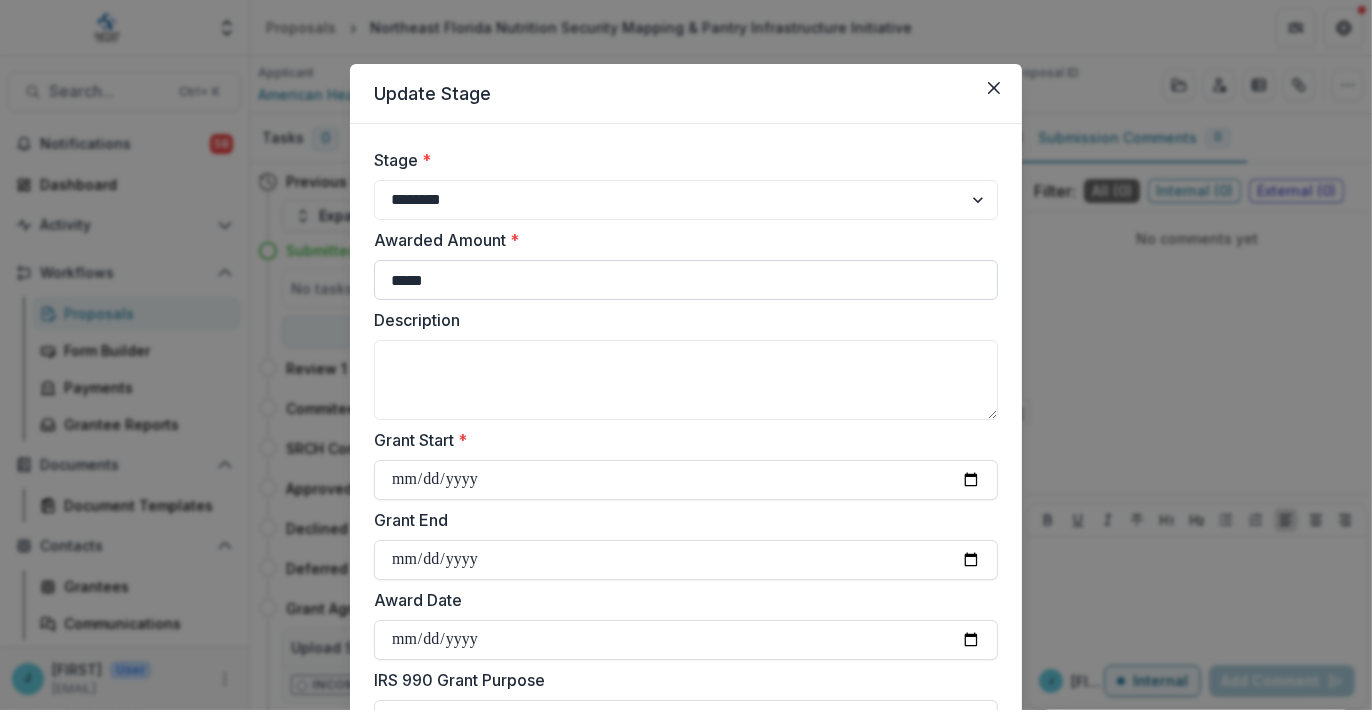 click on "*****" at bounding box center (686, 280) 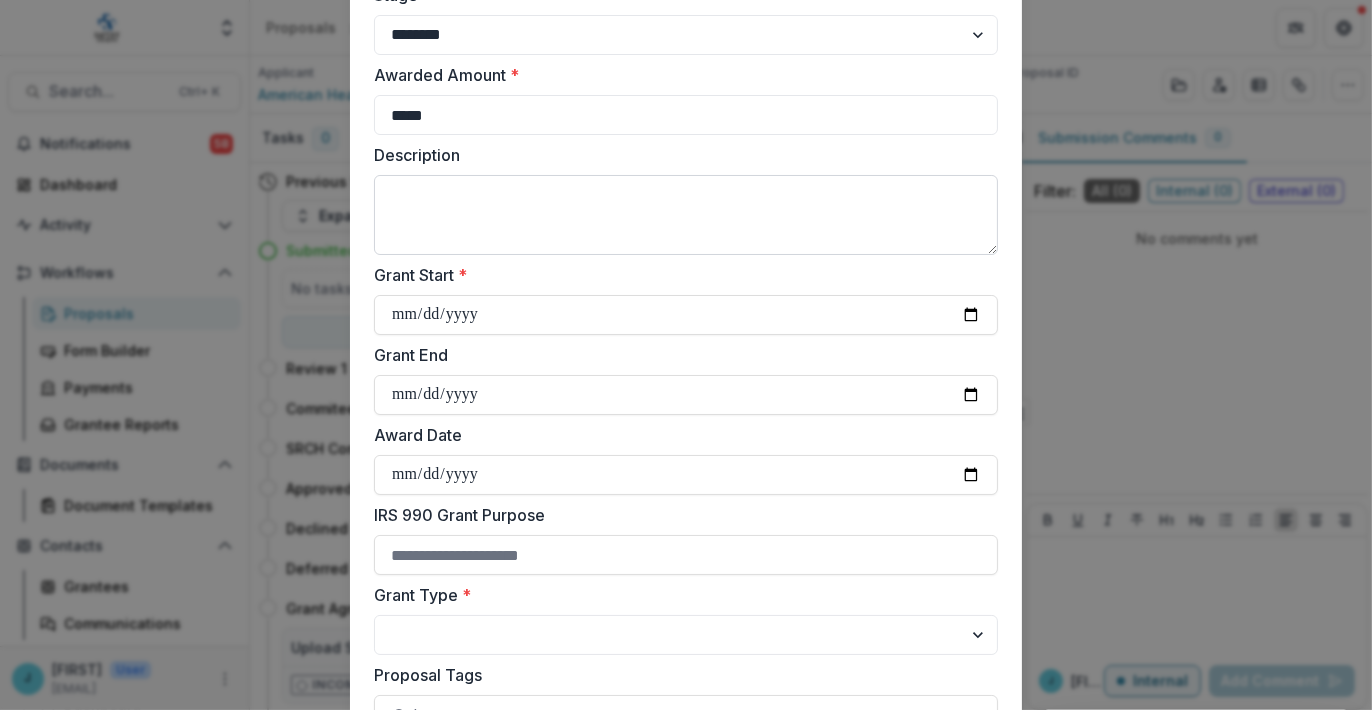 scroll, scrollTop: 200, scrollLeft: 0, axis: vertical 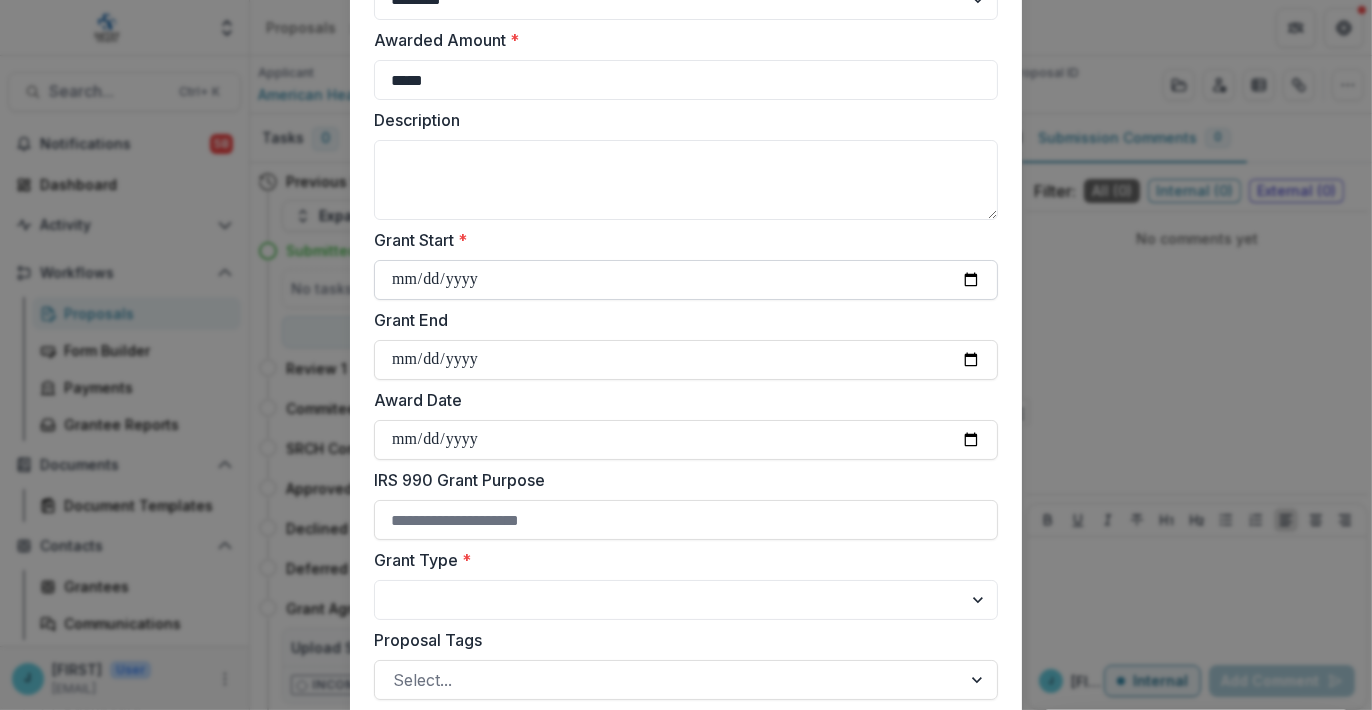 click on "Grant Start *" at bounding box center [686, 280] 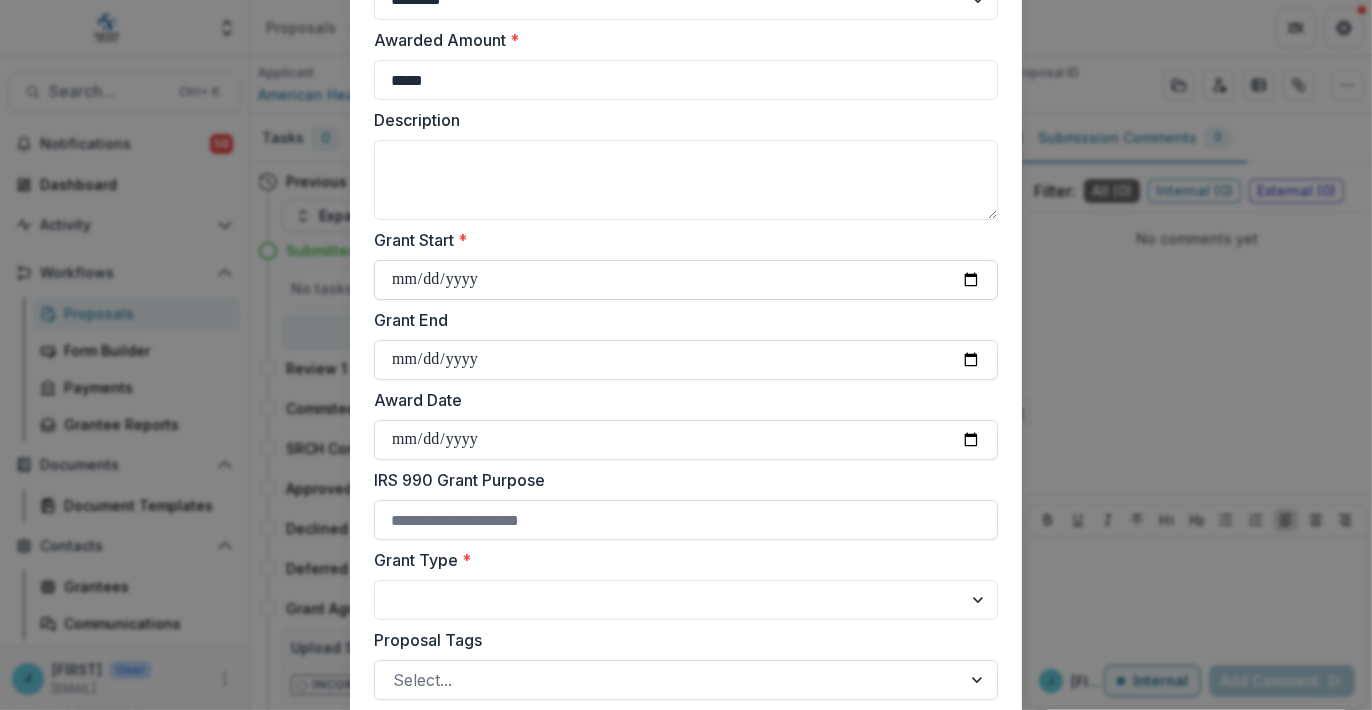 type on "**********" 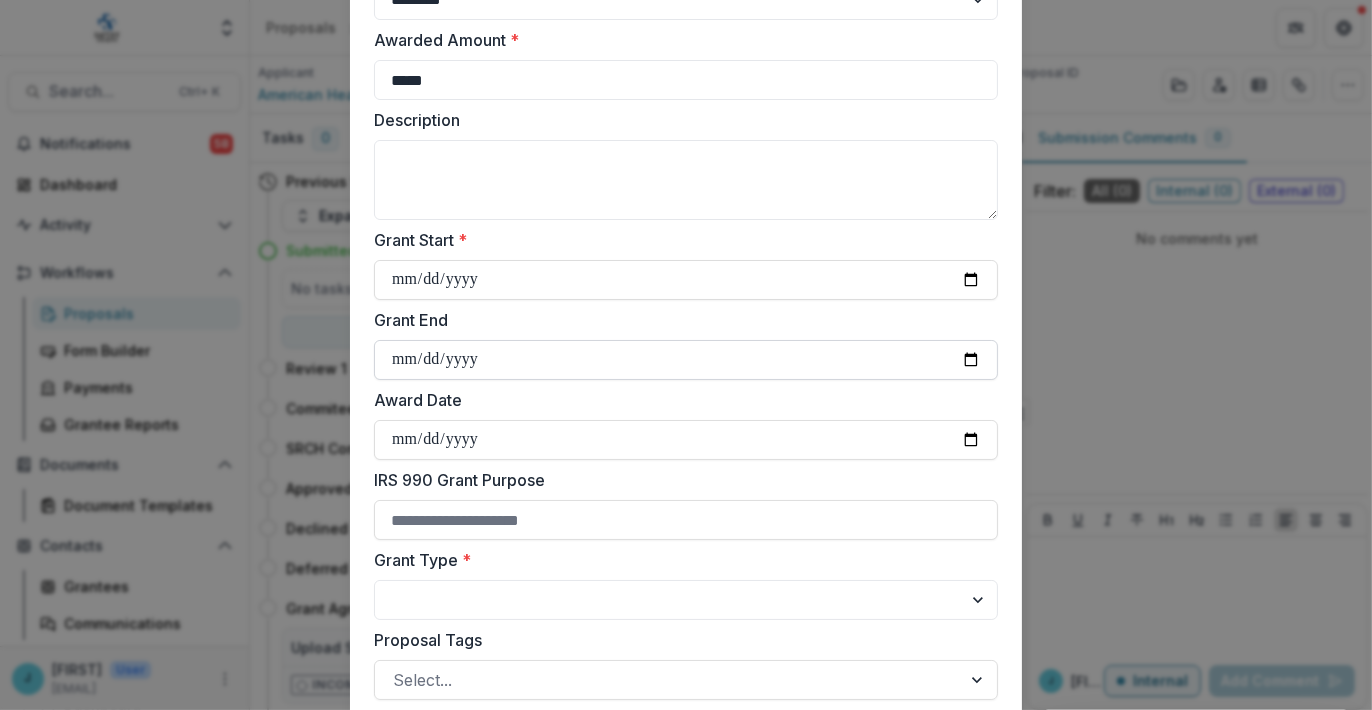 click on "Grant End" at bounding box center [686, 360] 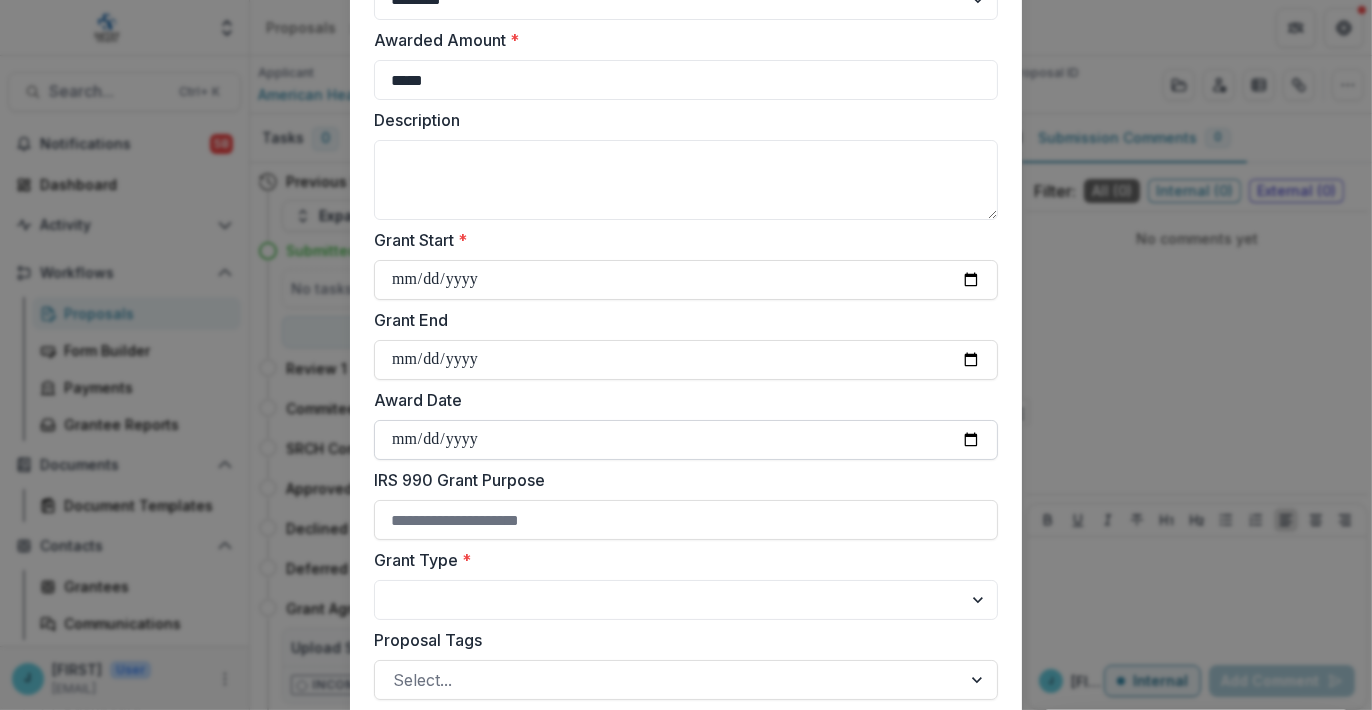 click on "Award Date" at bounding box center (686, 440) 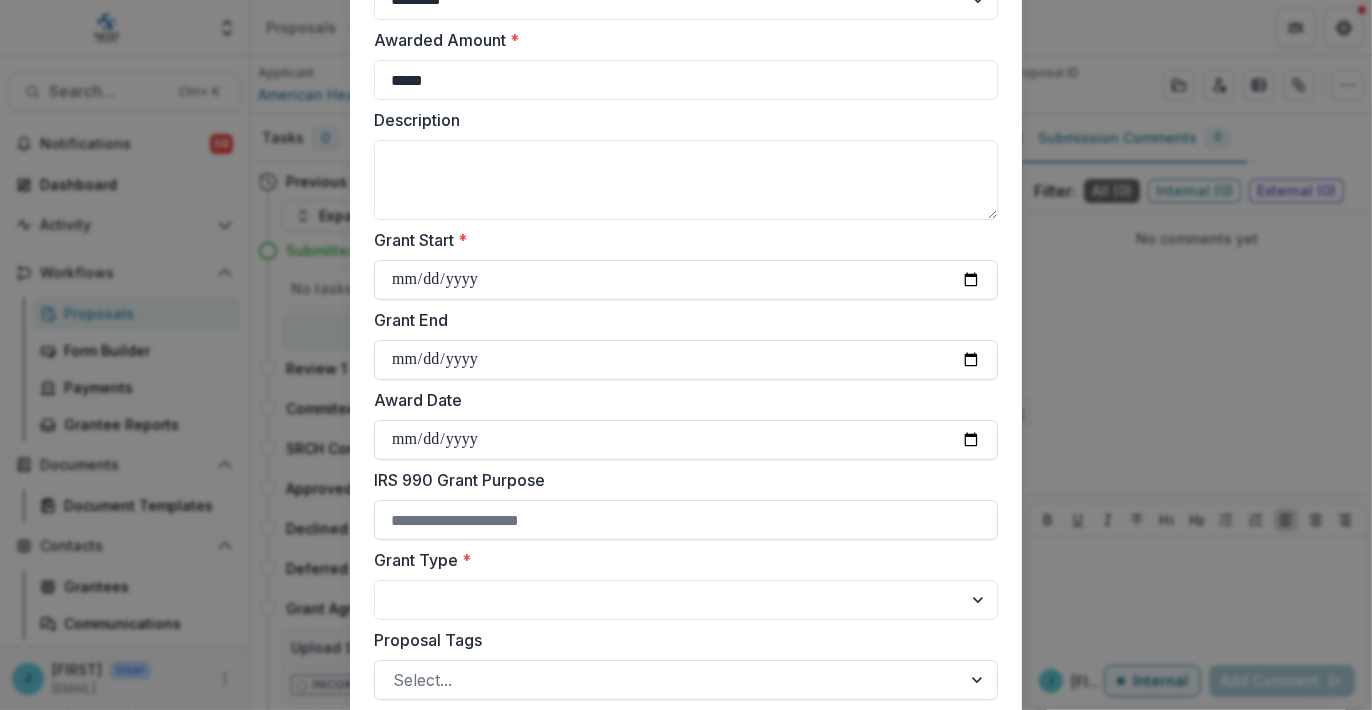 type on "**********" 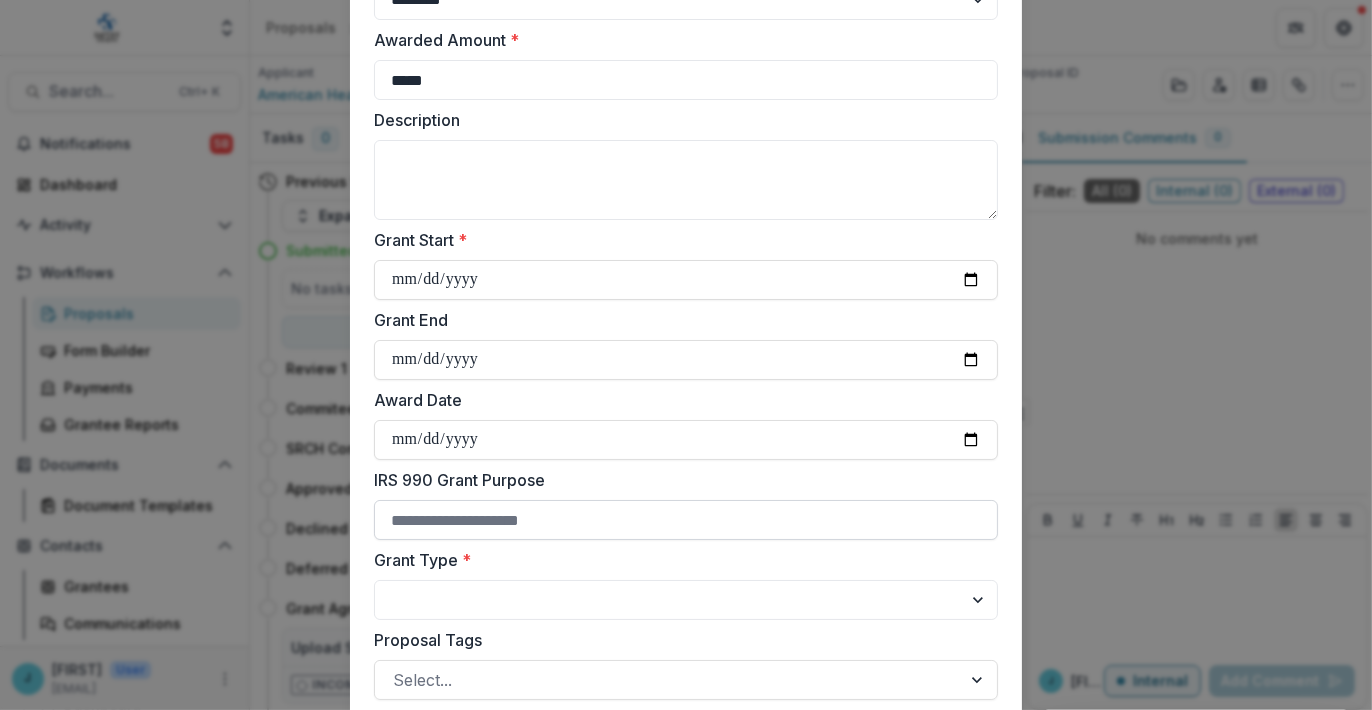 click on "IRS 990 Grant Purpose" at bounding box center [686, 520] 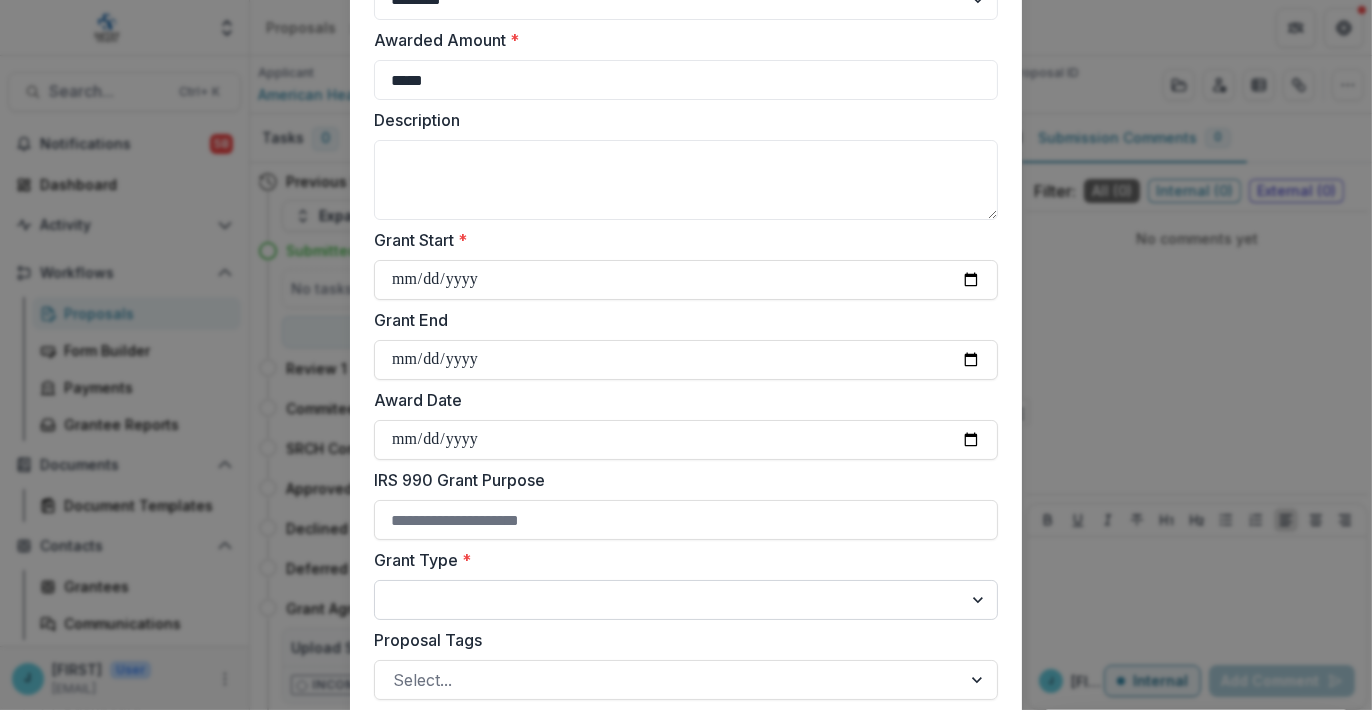 click on "**********" at bounding box center (686, 600) 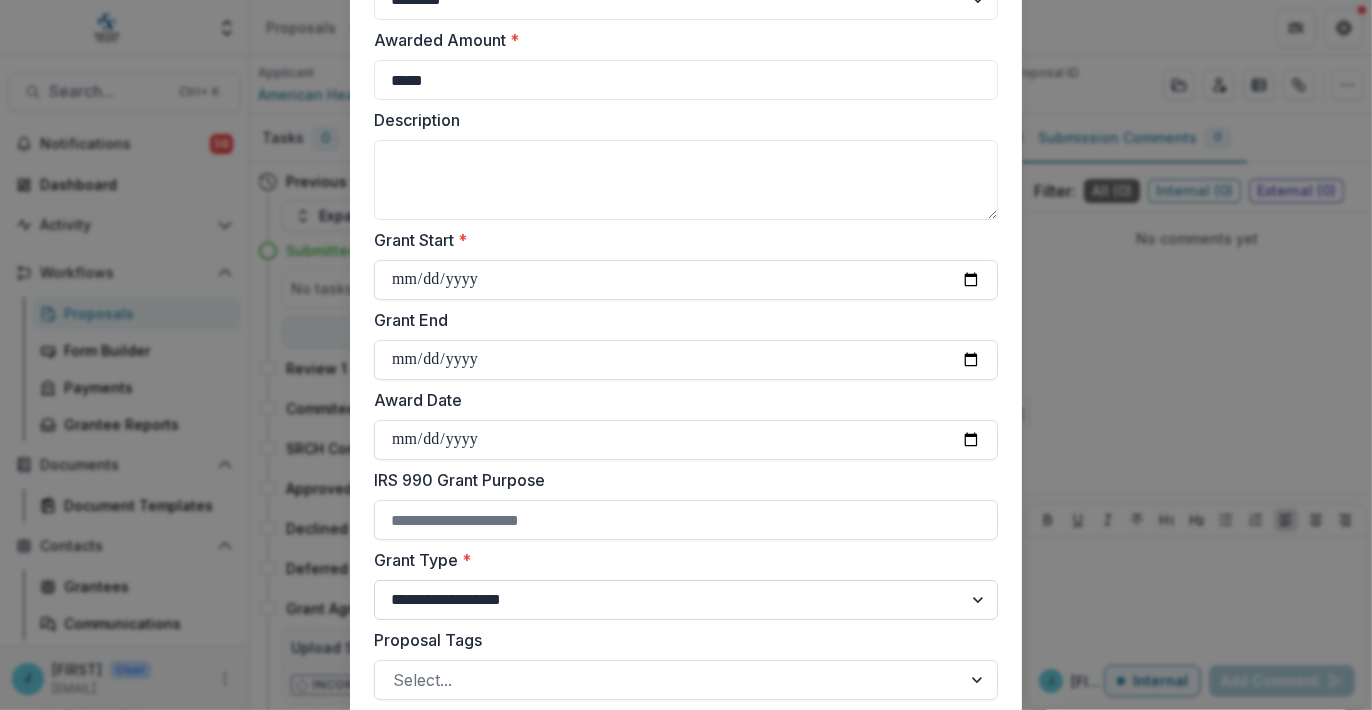 click on "**********" at bounding box center [686, 600] 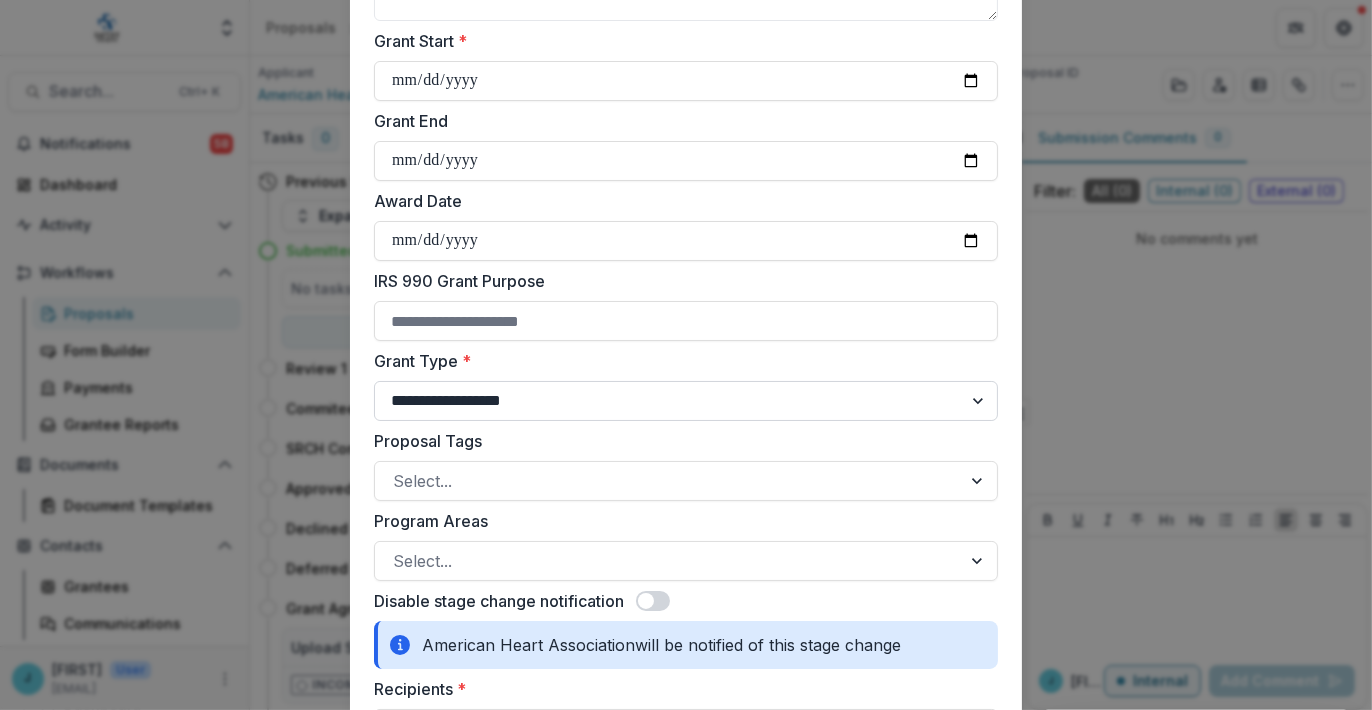 scroll, scrollTop: 400, scrollLeft: 0, axis: vertical 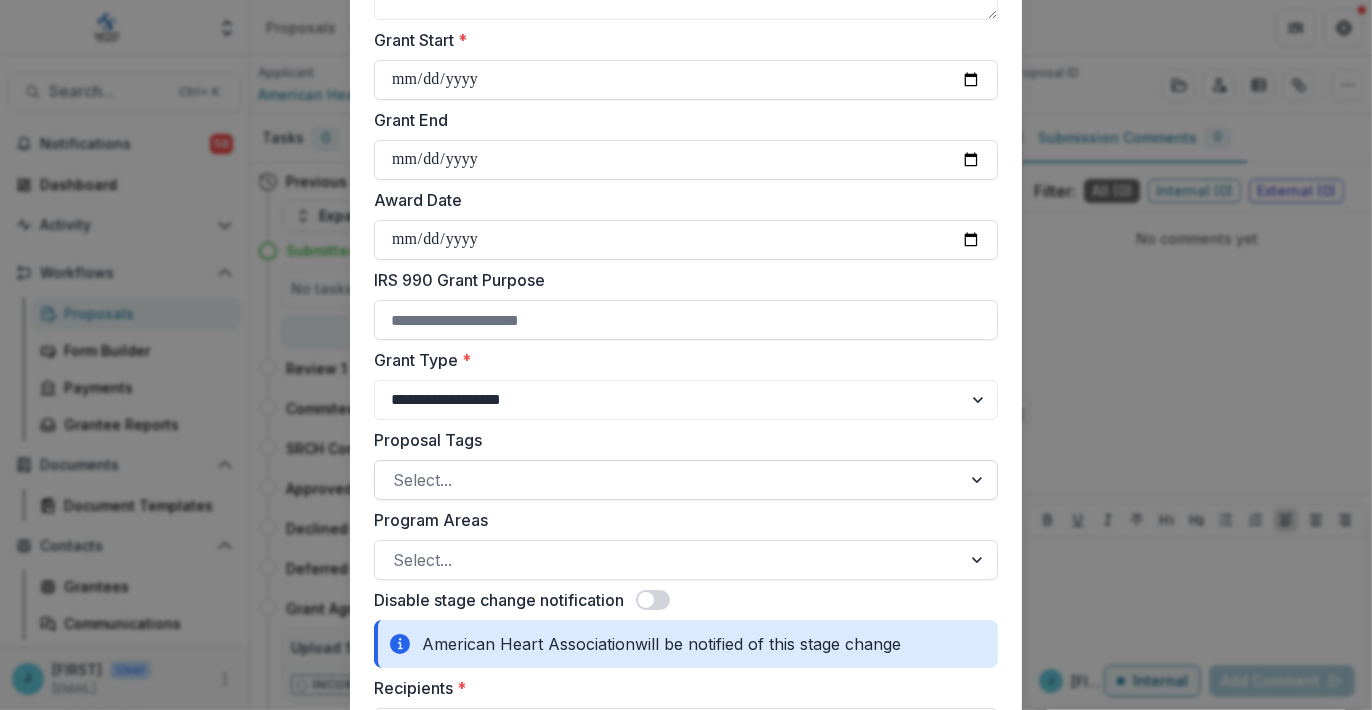click at bounding box center (668, 480) 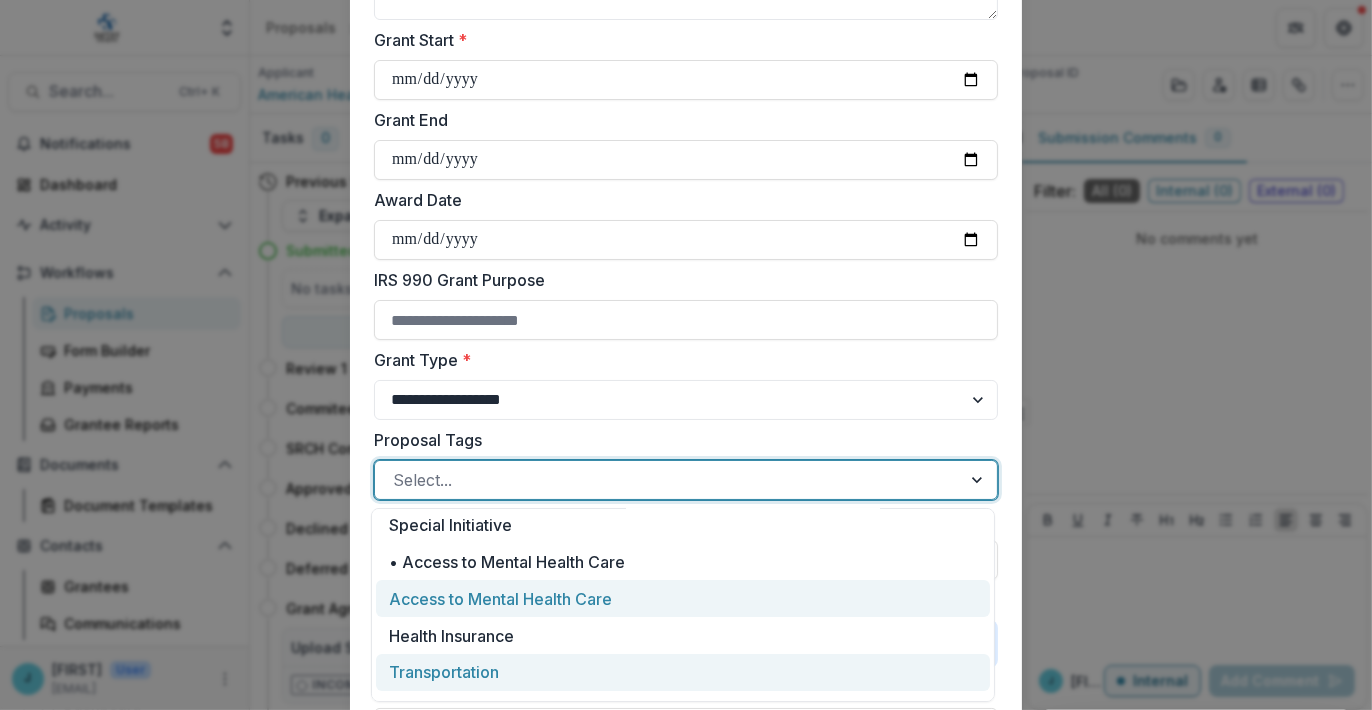 scroll, scrollTop: 367, scrollLeft: 0, axis: vertical 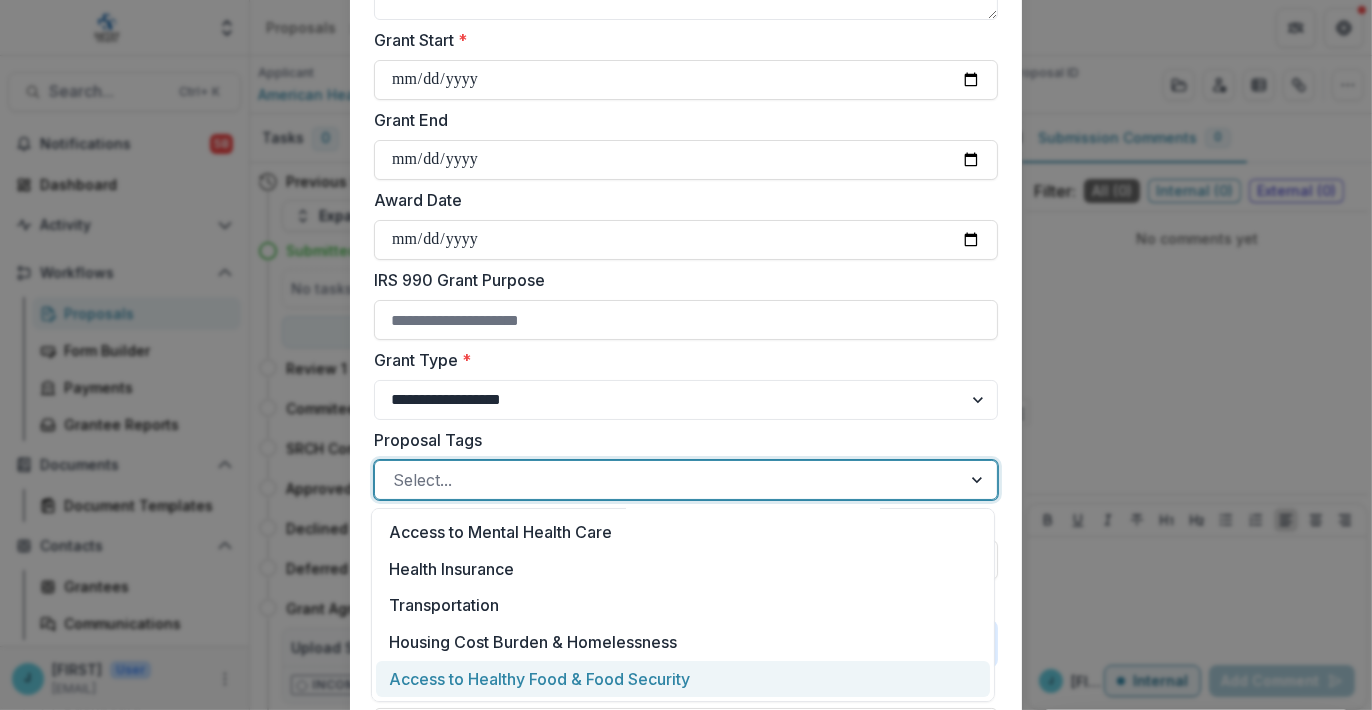 click on "Access to Healthy Food & Food Security" at bounding box center (683, 679) 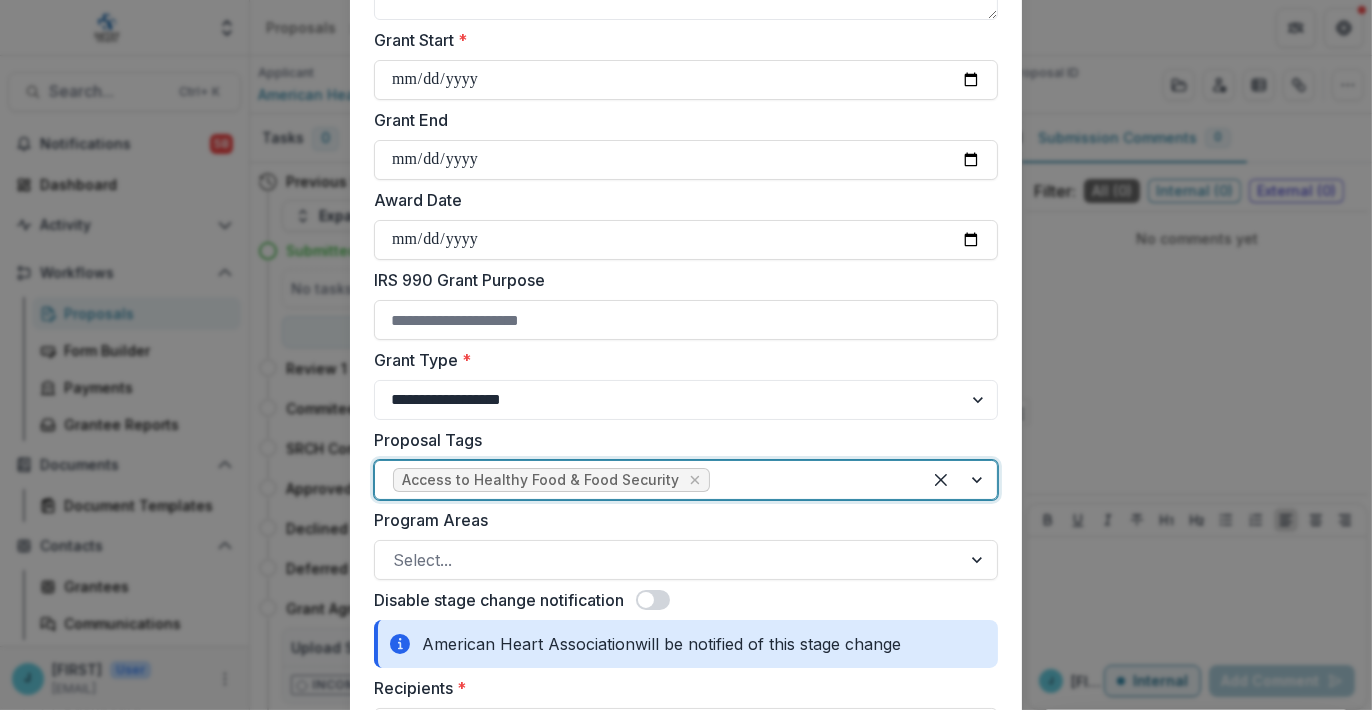 scroll, scrollTop: 500, scrollLeft: 0, axis: vertical 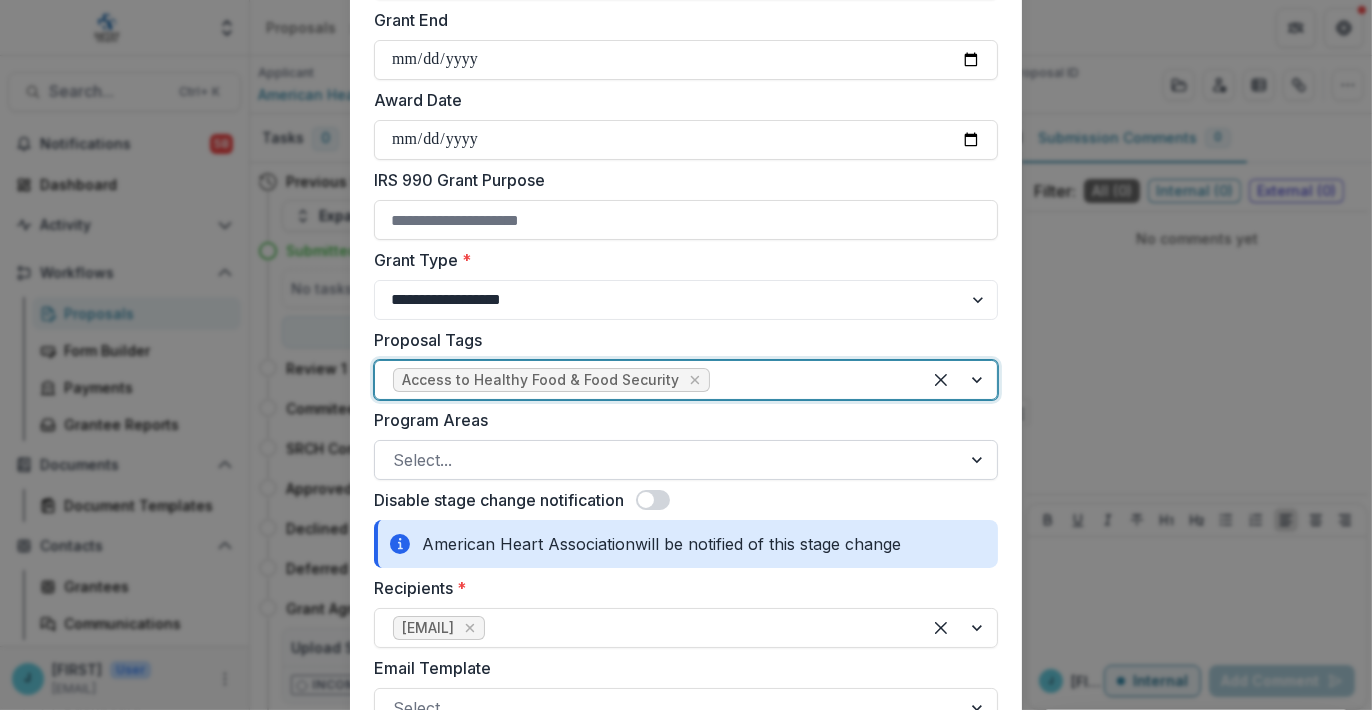 click at bounding box center [668, 460] 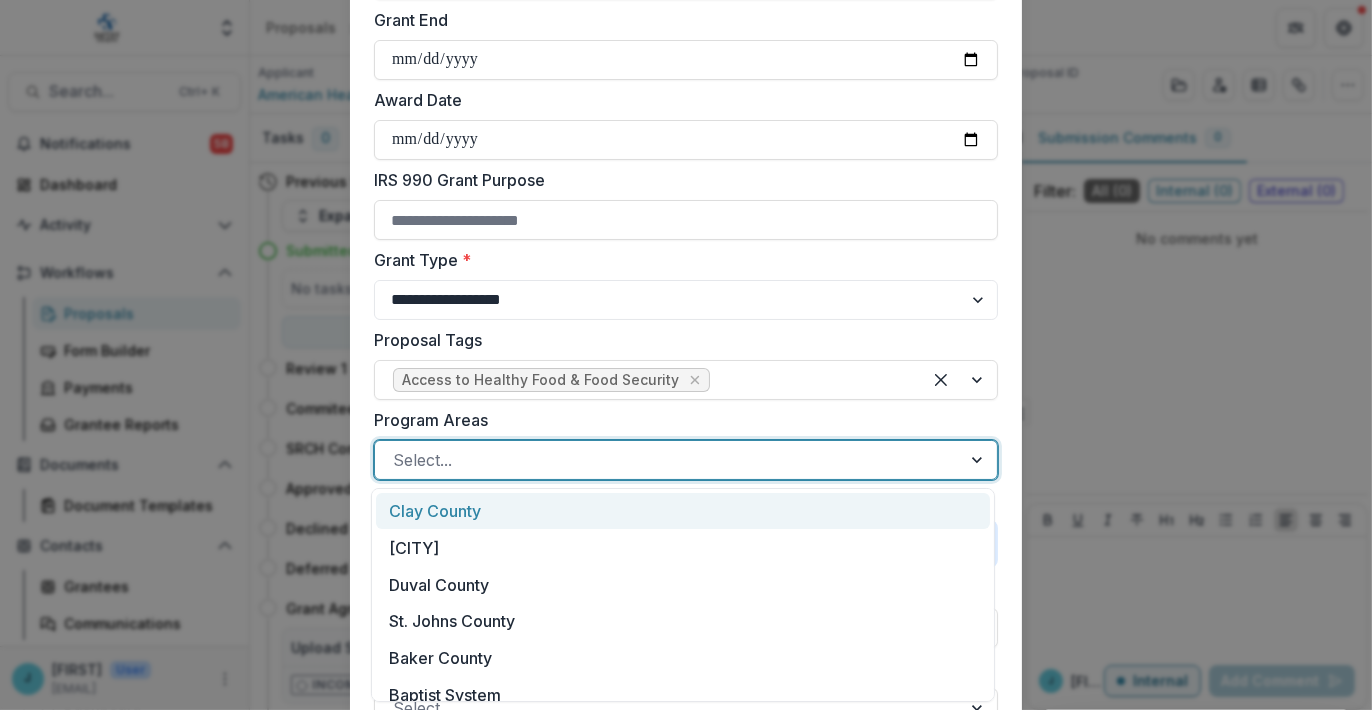click on "Clay County" at bounding box center [683, 511] 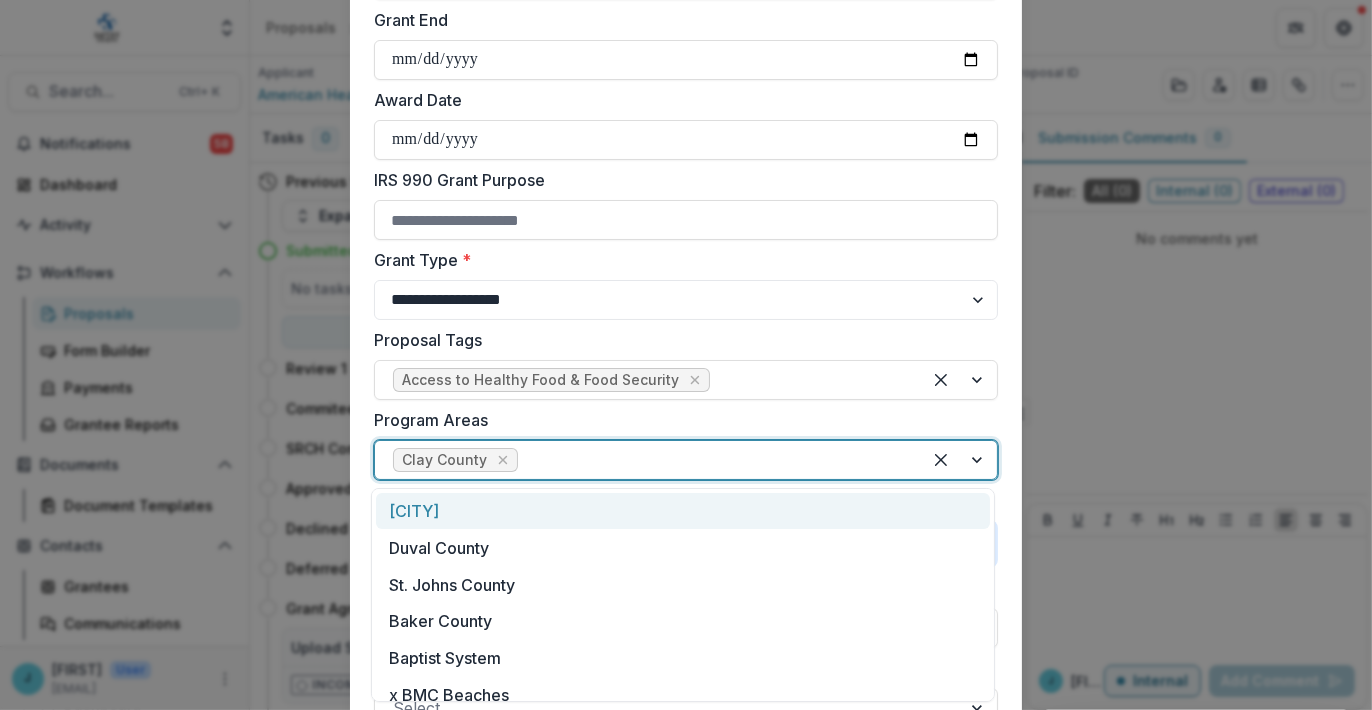 click at bounding box center (959, 460) 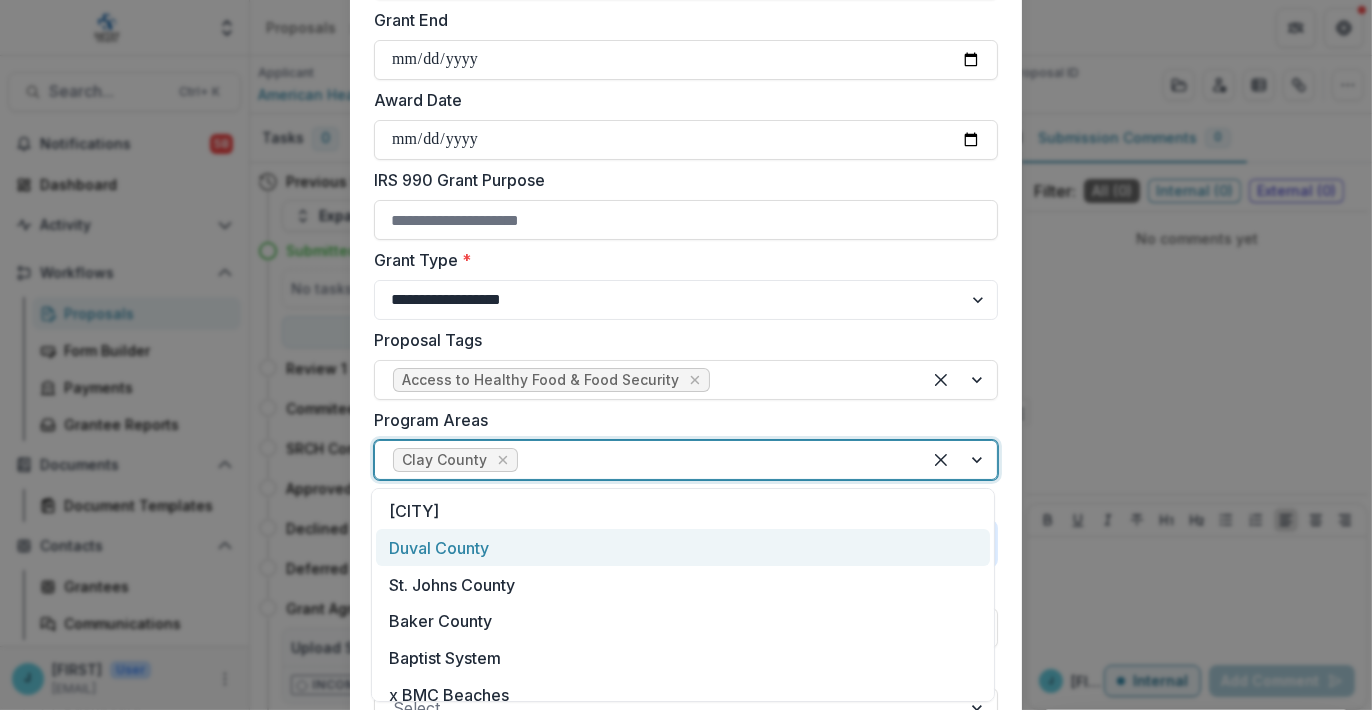 click on "Duval County" at bounding box center (683, 547) 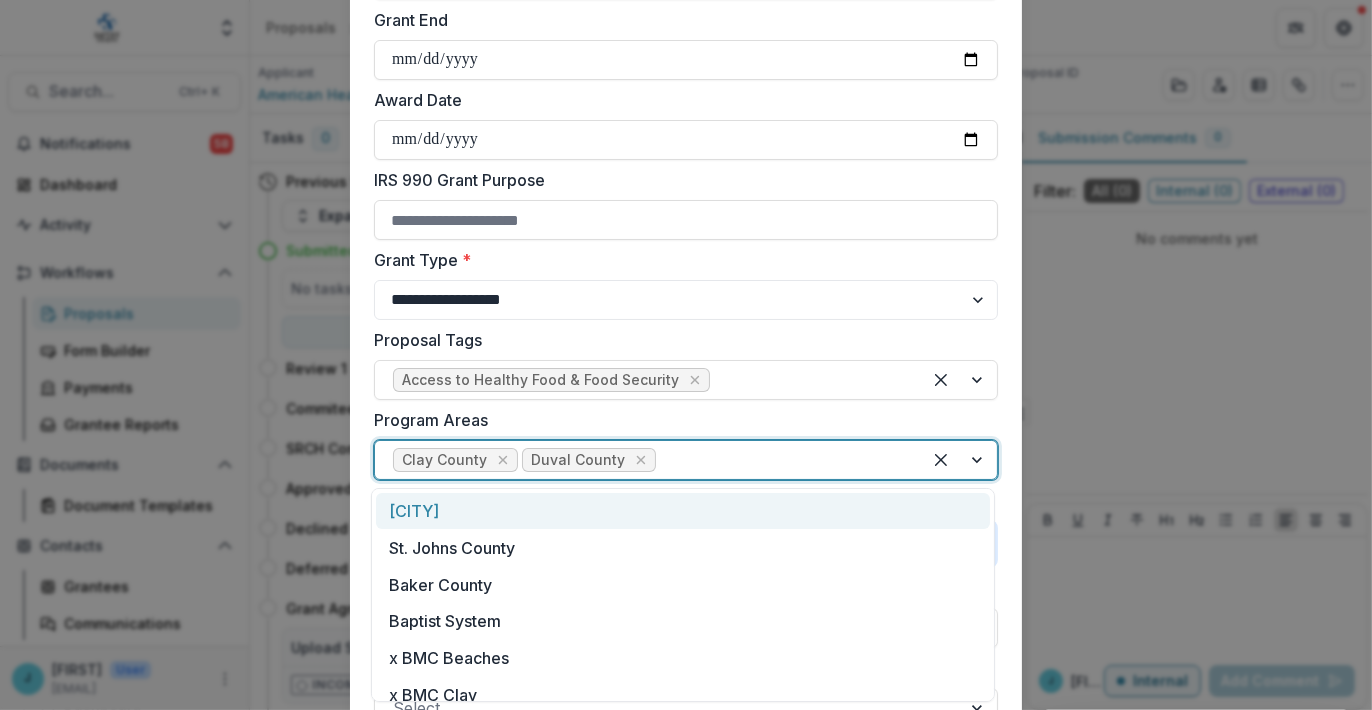 click at bounding box center (959, 460) 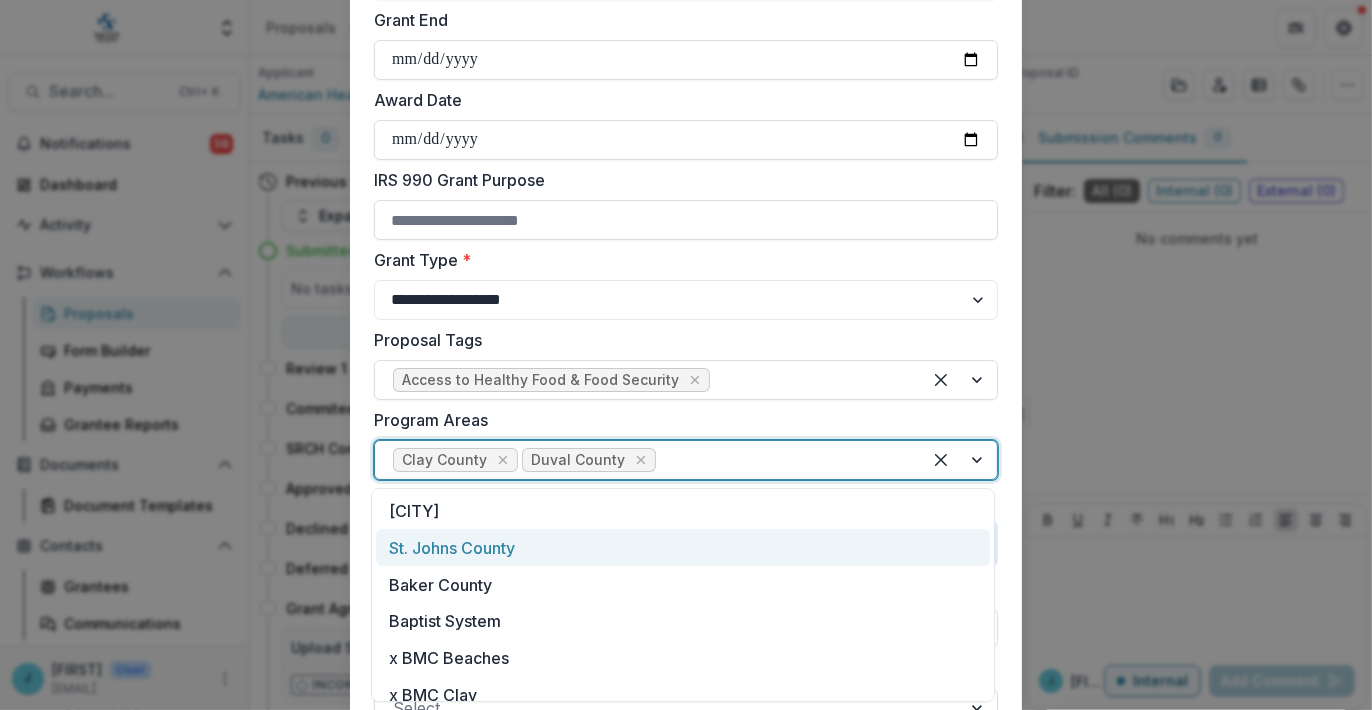 click on "St. Johns County" at bounding box center (683, 547) 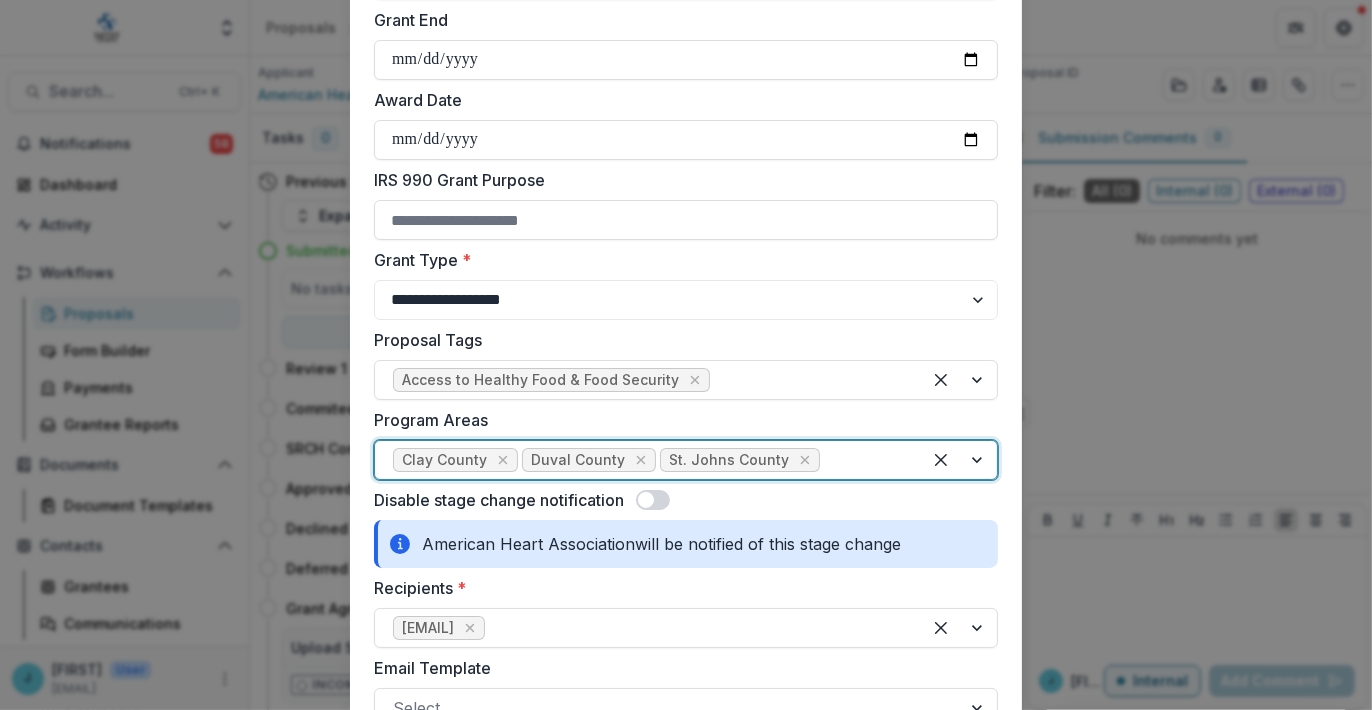 click at bounding box center [959, 460] 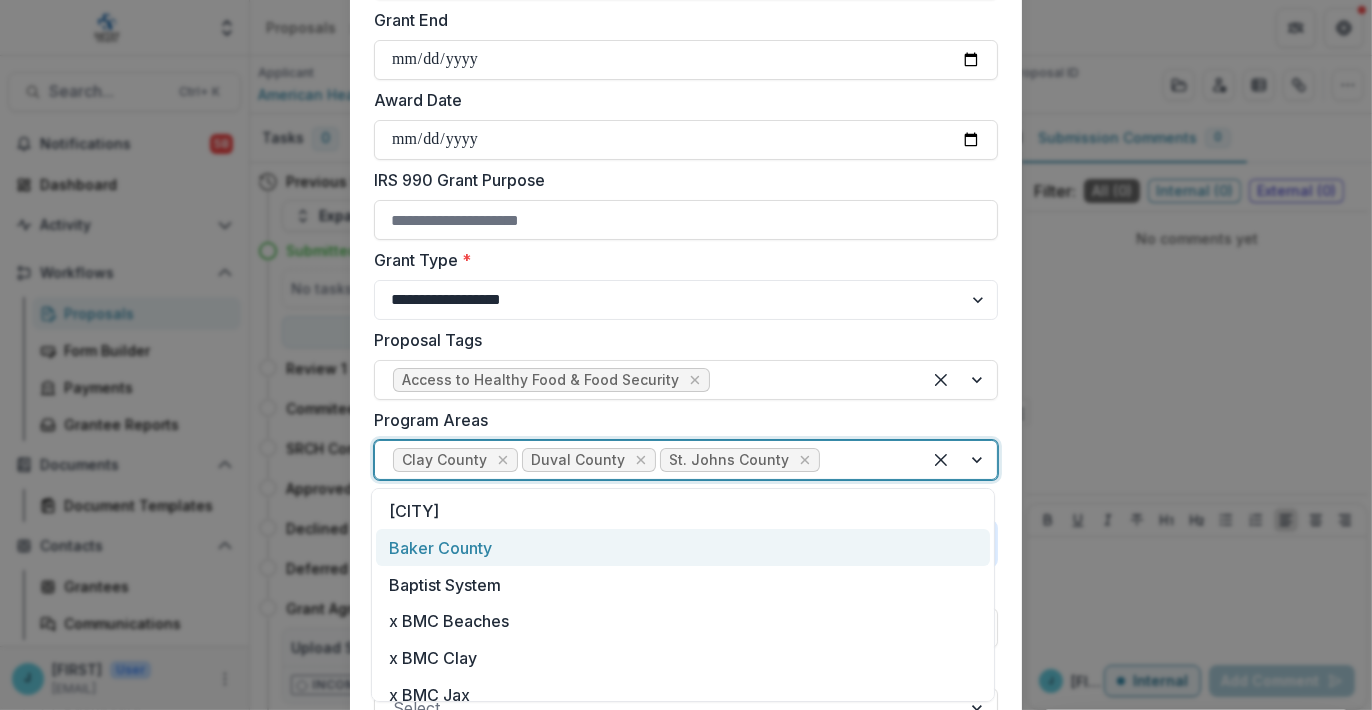 click on "Baker County" at bounding box center (683, 547) 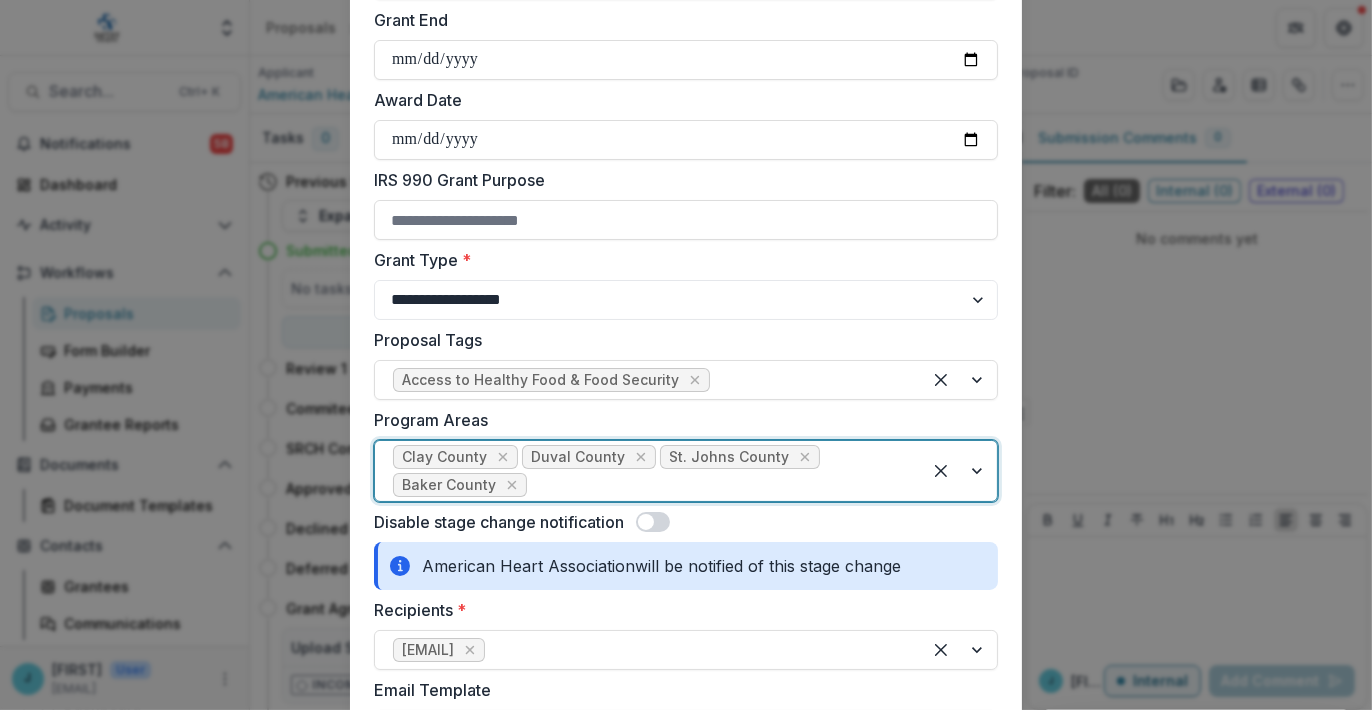 click at bounding box center (959, 471) 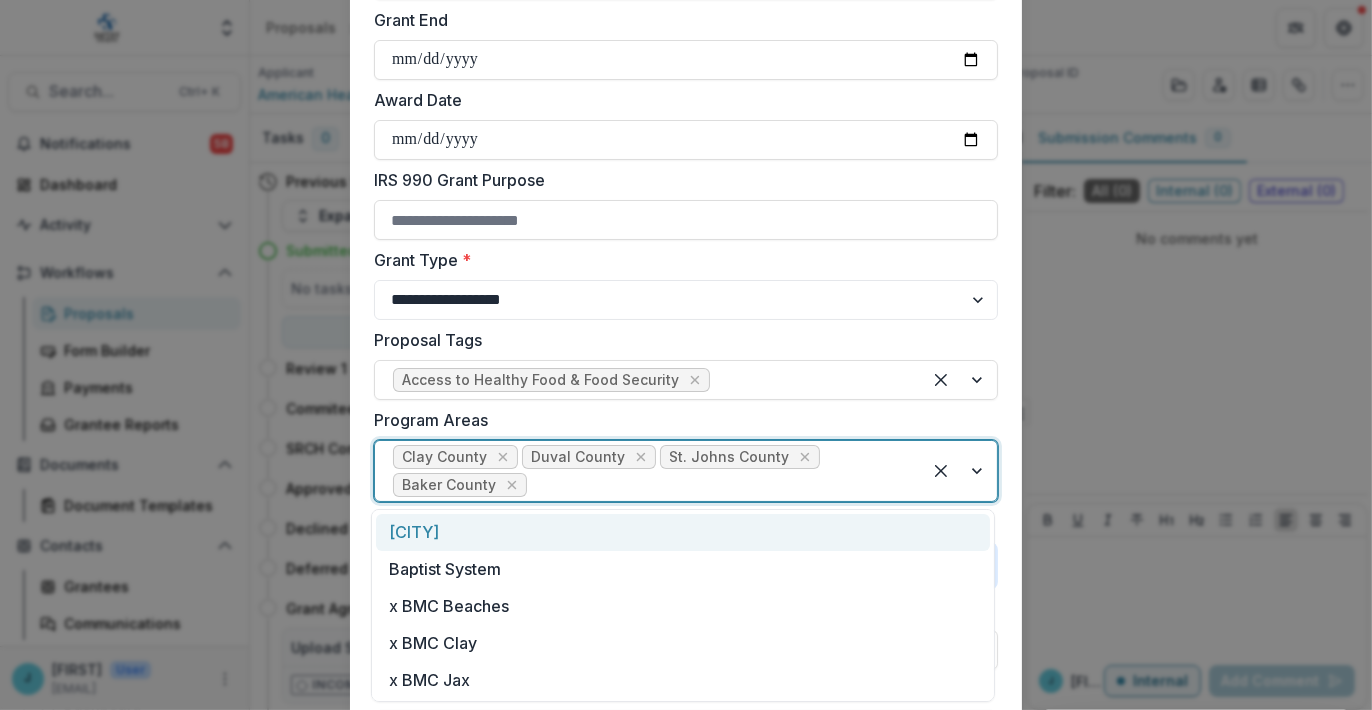 click on "[CITY]" at bounding box center (683, 532) 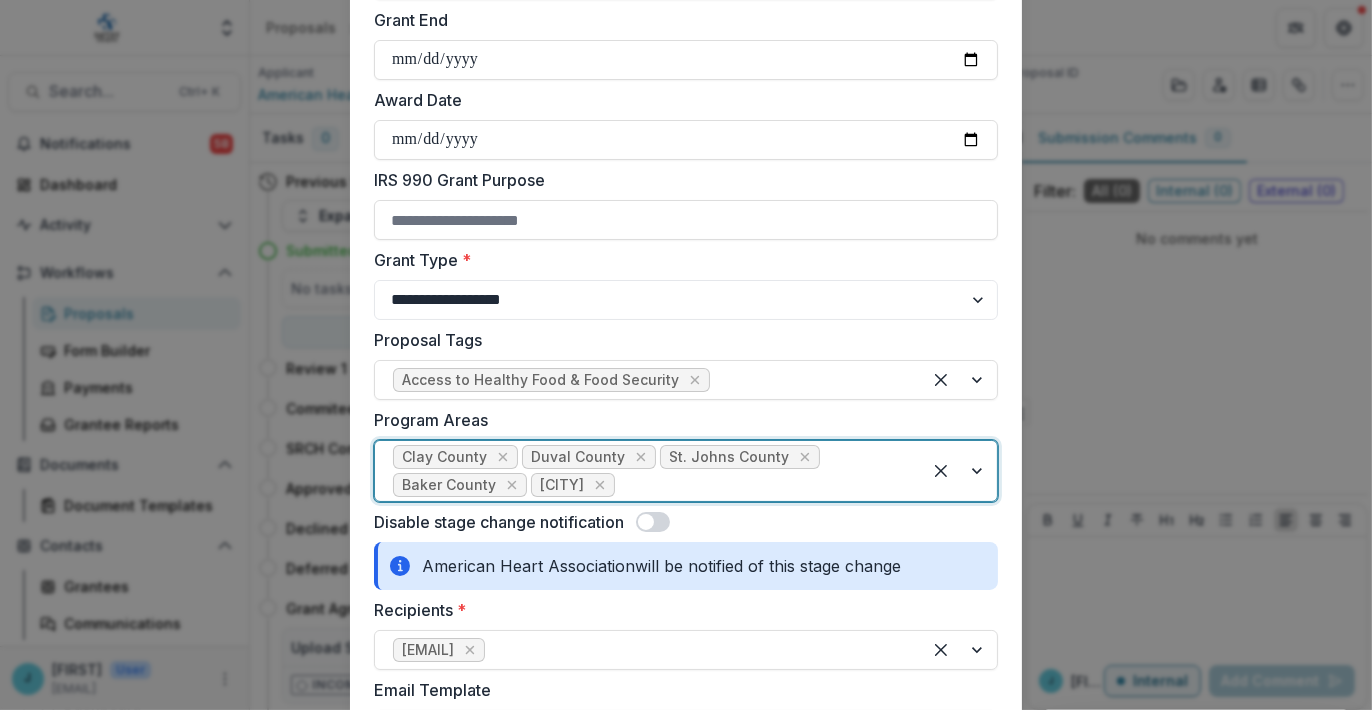click at bounding box center [959, 471] 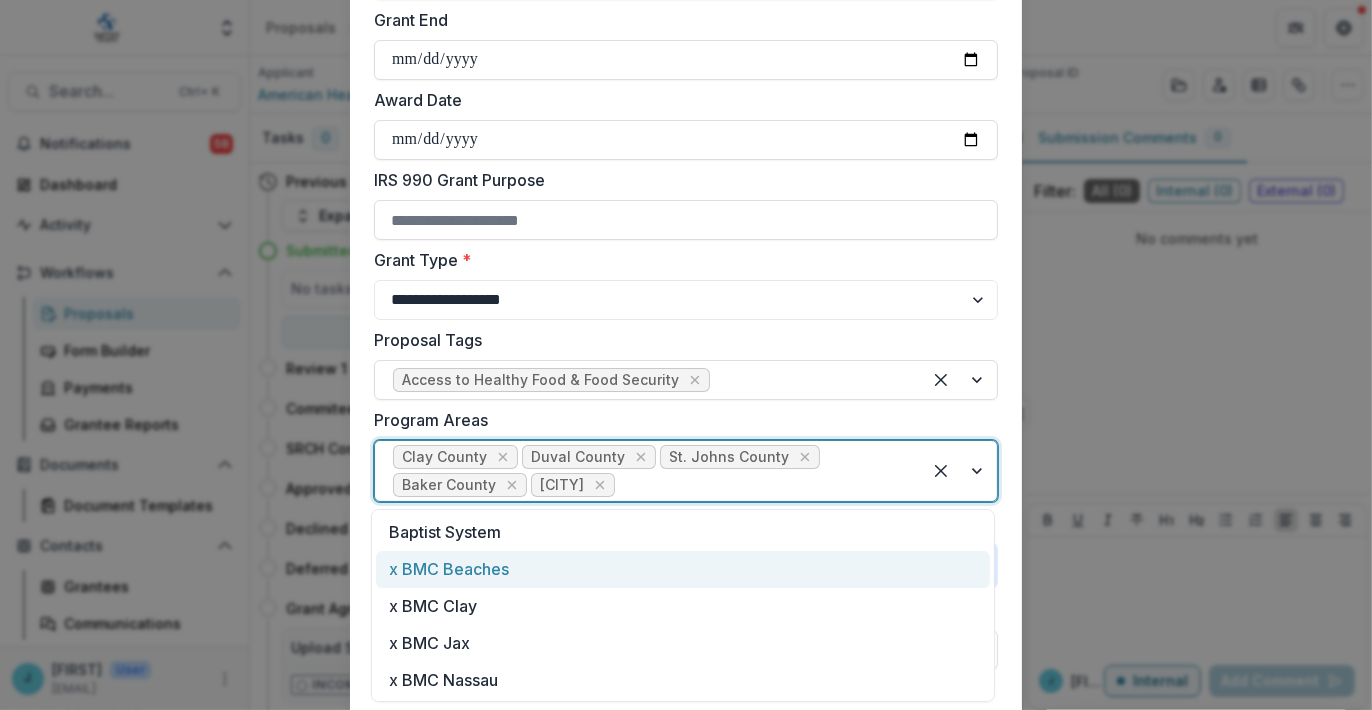 click on "x BMC Beaches" at bounding box center [683, 569] 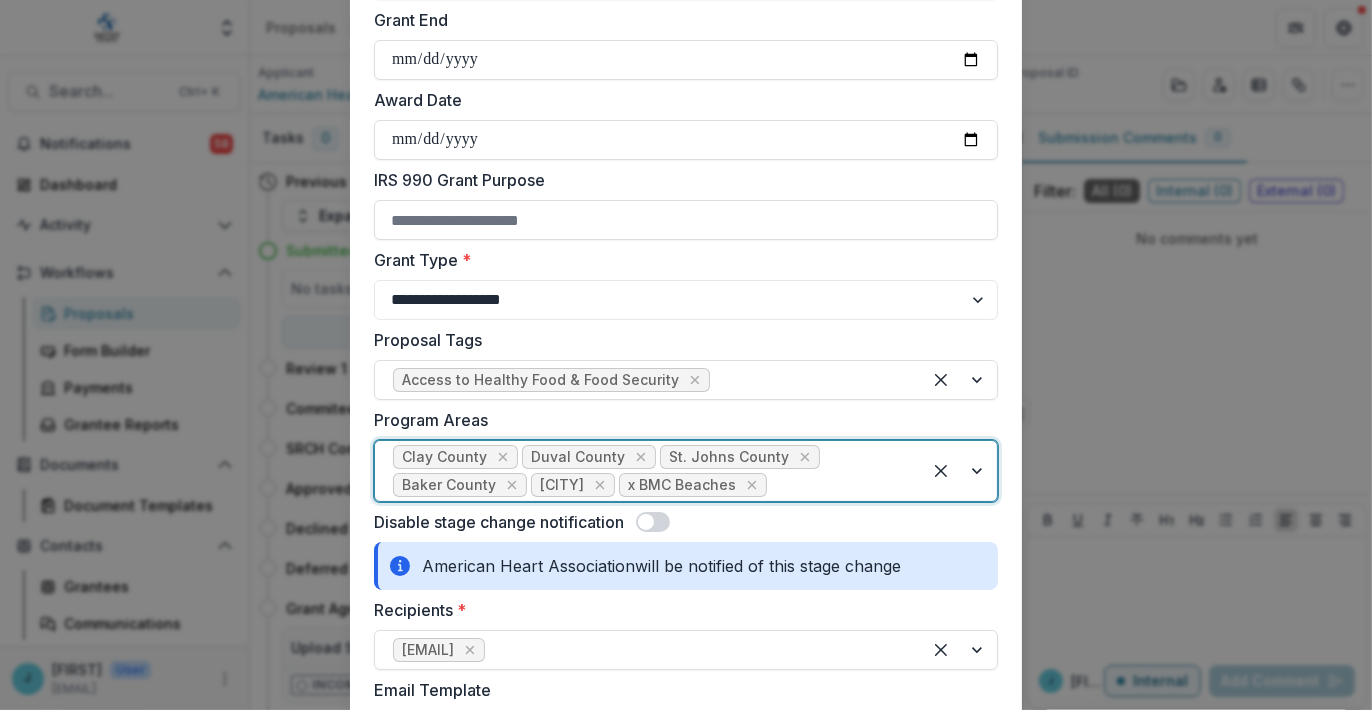 click at bounding box center (959, 471) 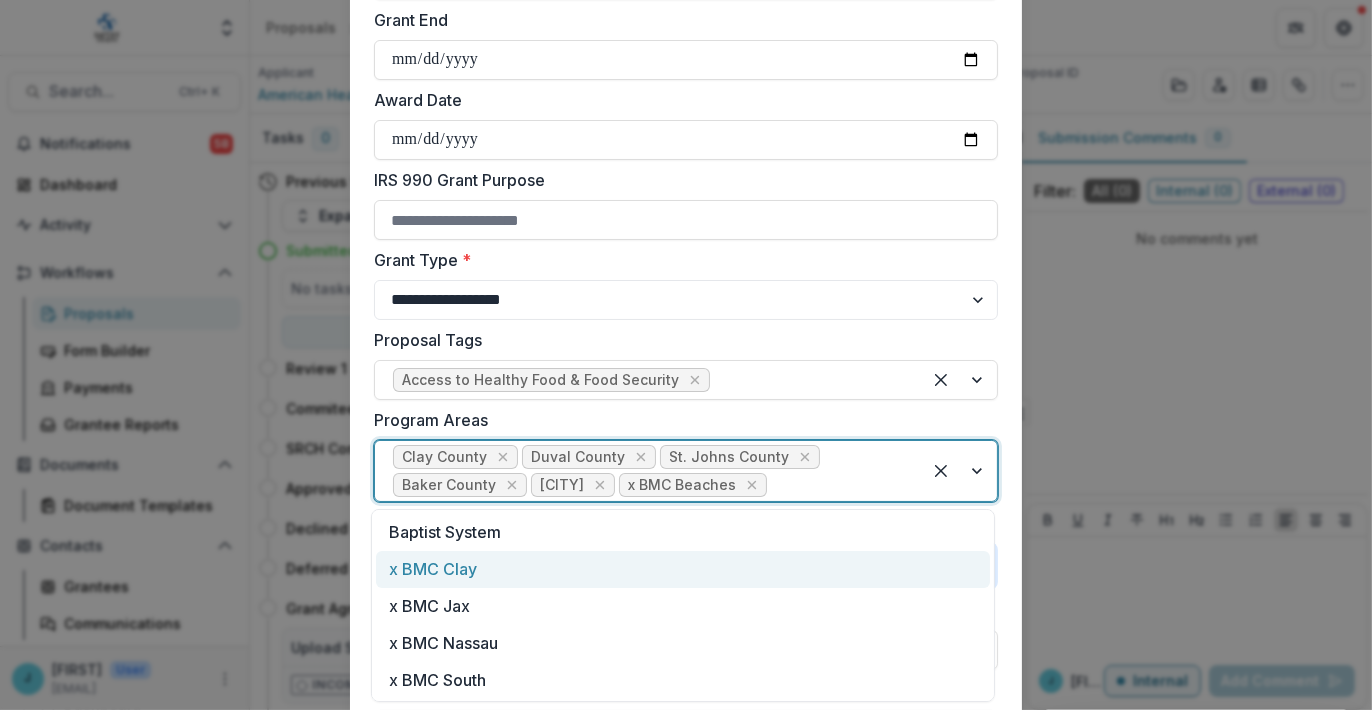 click on "x BMC Clay" at bounding box center (683, 569) 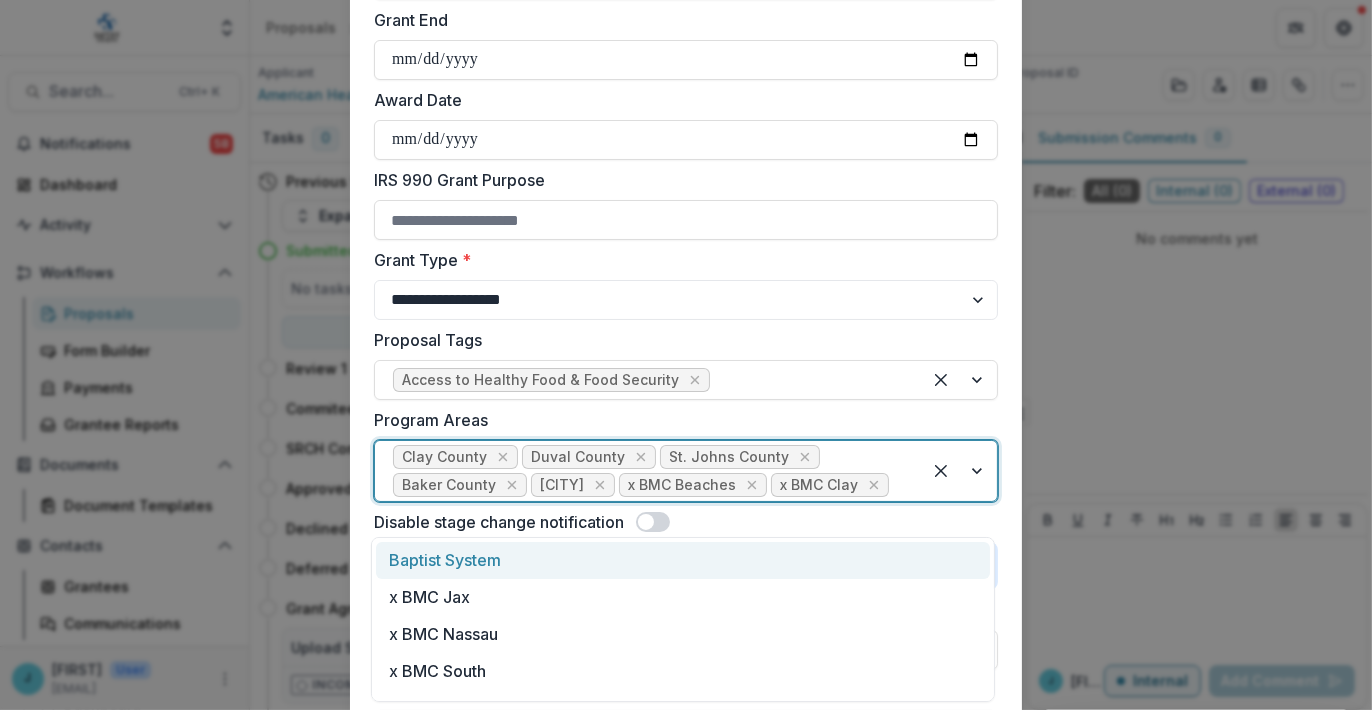 click at bounding box center [959, 471] 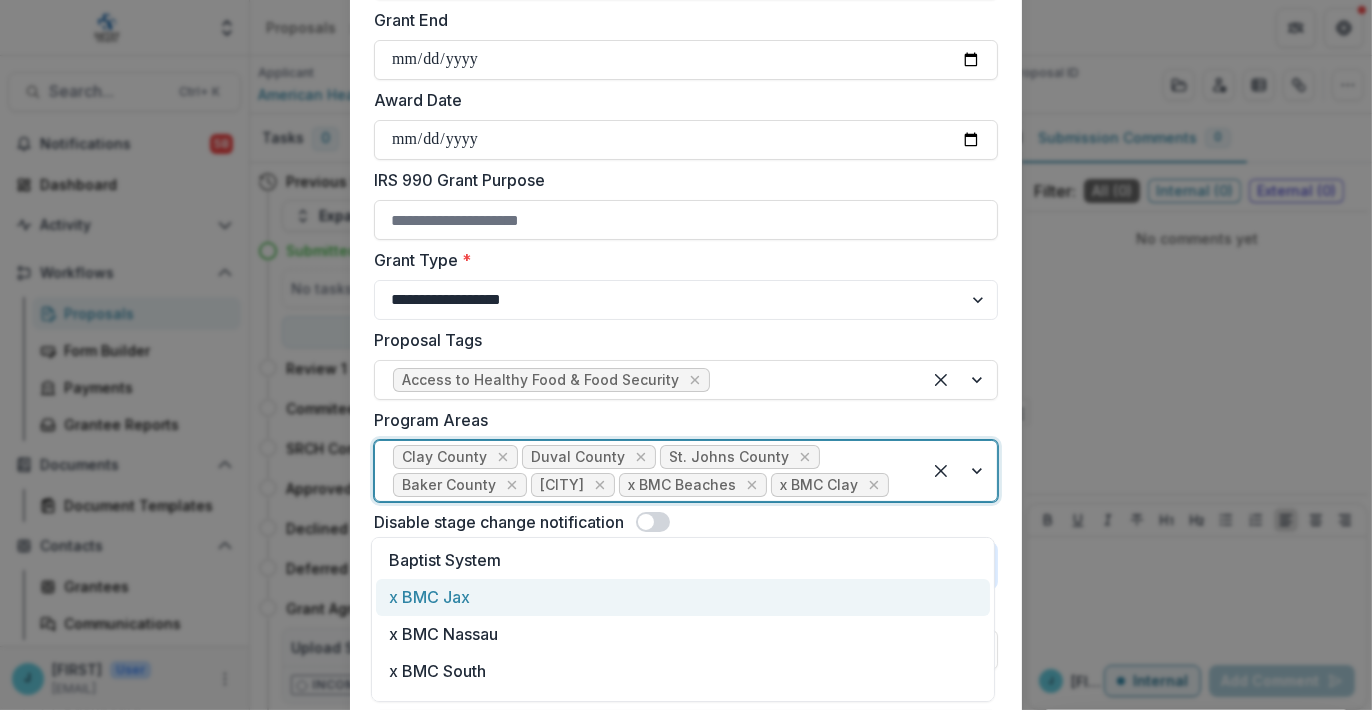 click on "x BMC Jax" at bounding box center [683, 597] 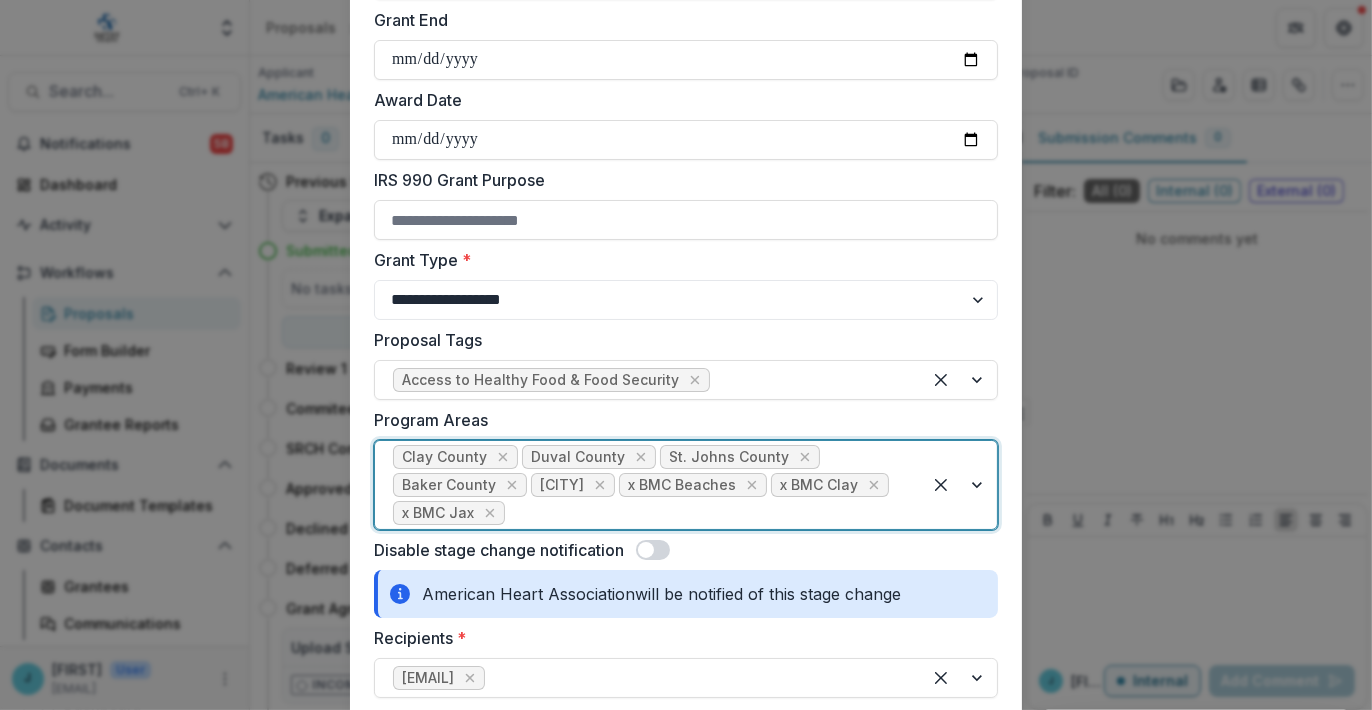 click at bounding box center (959, 485) 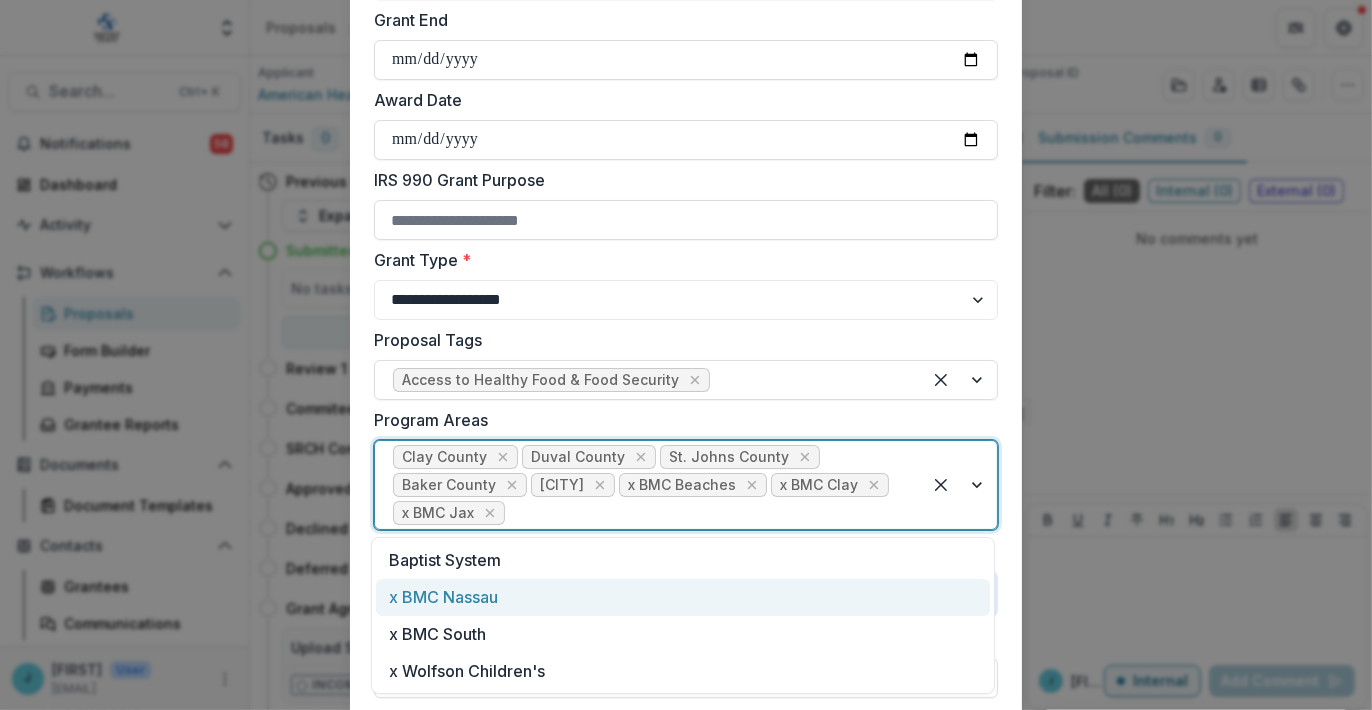 click on "x BMC Nassau" at bounding box center [683, 597] 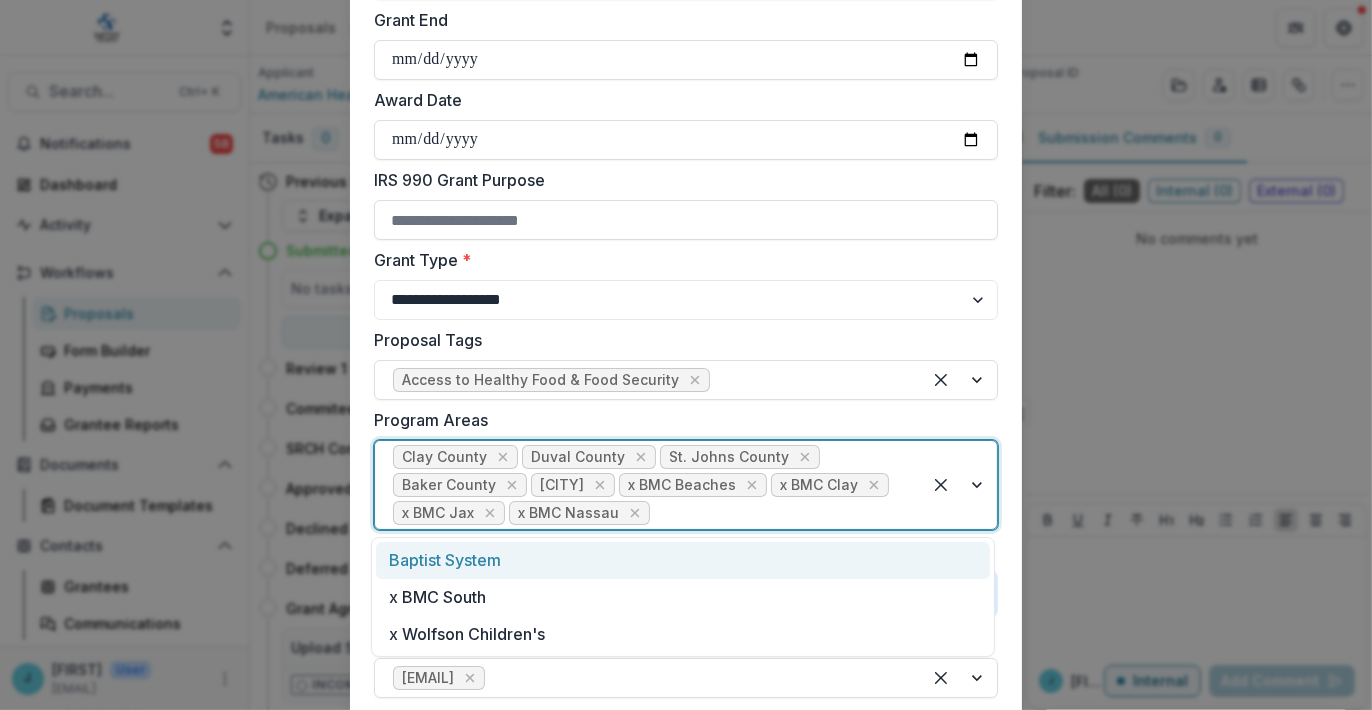 click at bounding box center [959, 485] 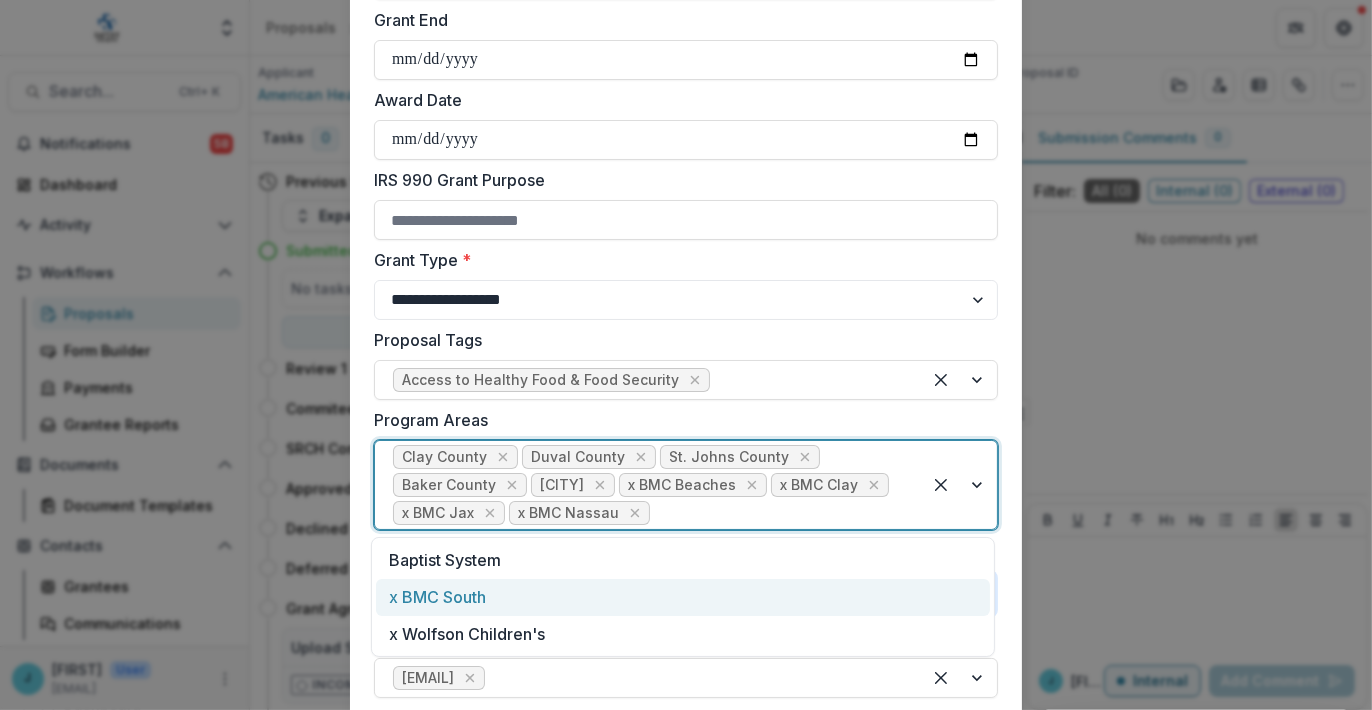 drag, startPoint x: 505, startPoint y: 612, endPoint x: 537, endPoint y: 600, distance: 34.176014 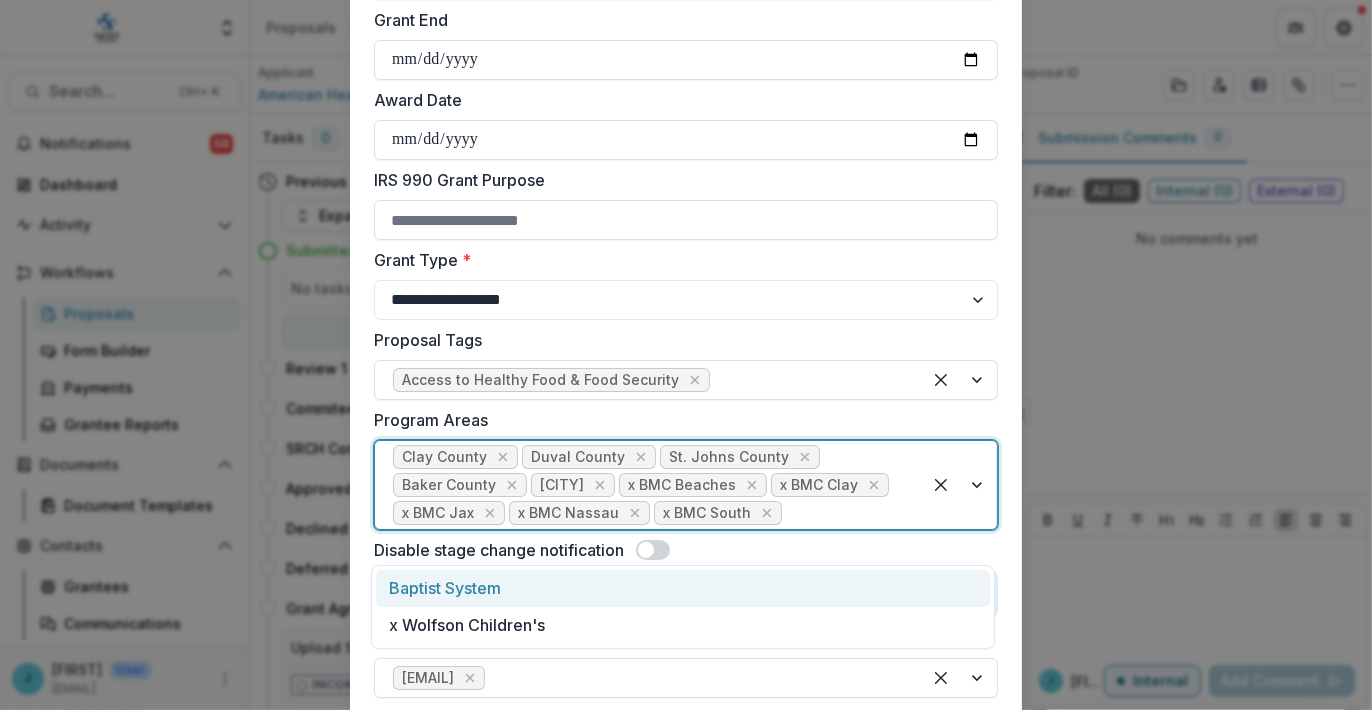 click at bounding box center [959, 485] 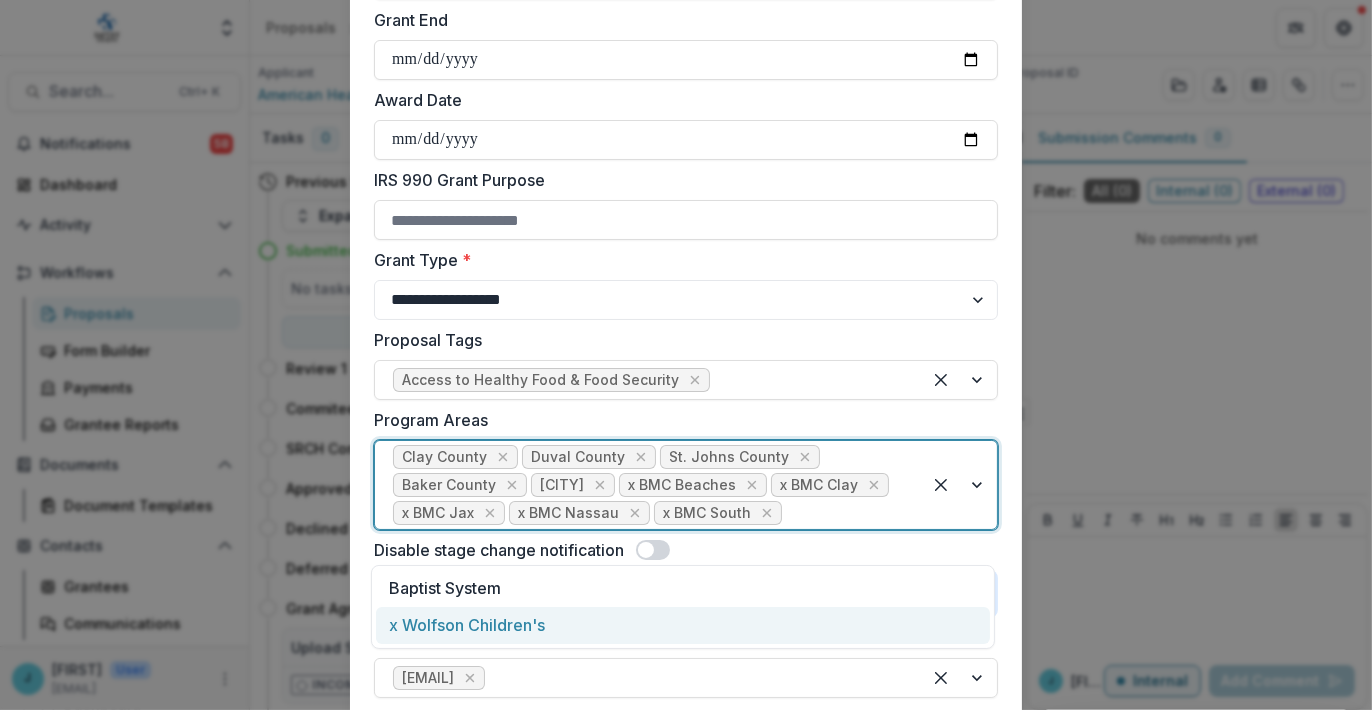 click on "x Wolfson Children's" at bounding box center [683, 625] 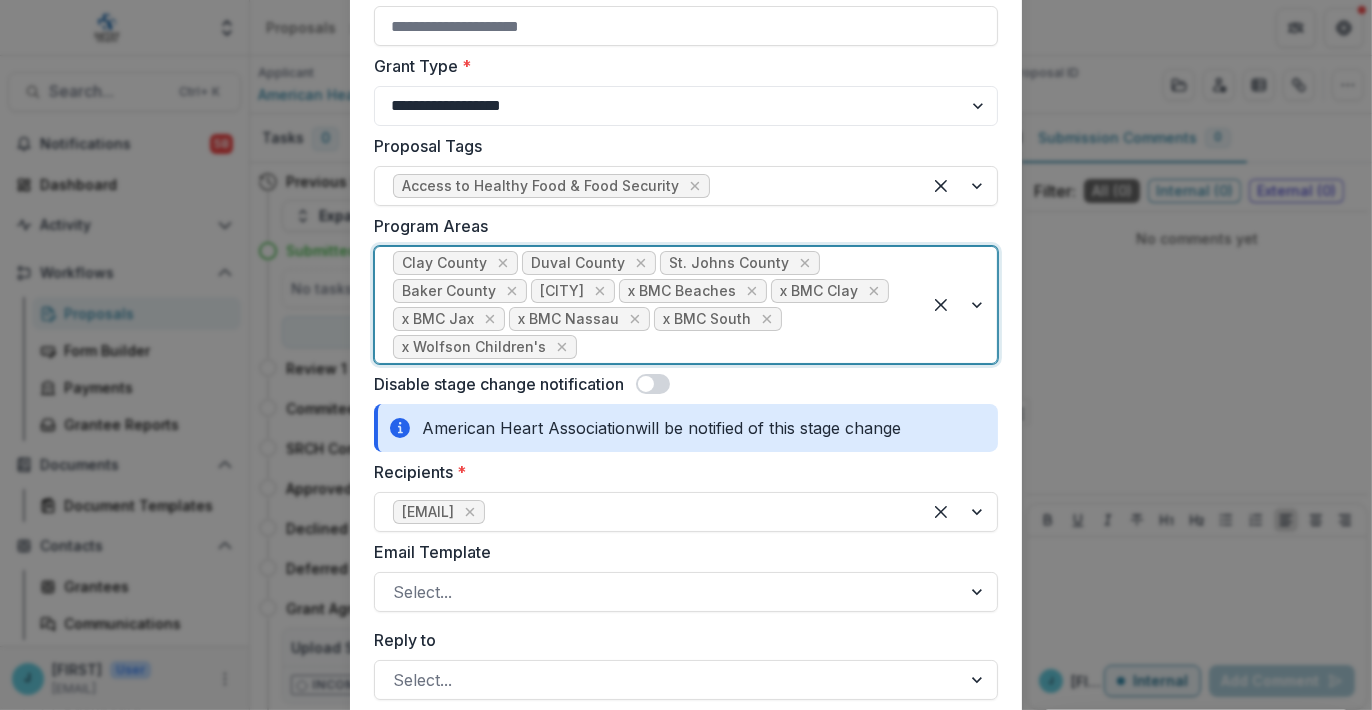scroll, scrollTop: 700, scrollLeft: 0, axis: vertical 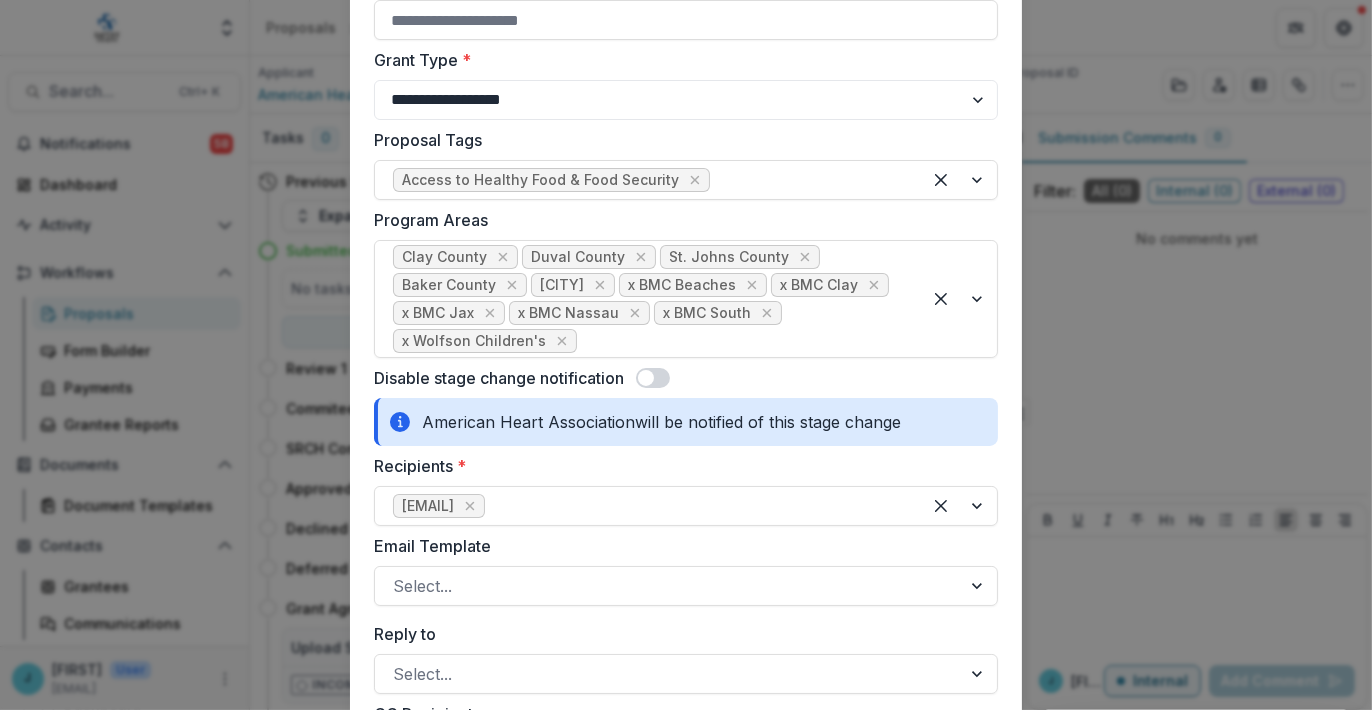 click at bounding box center [646, 378] 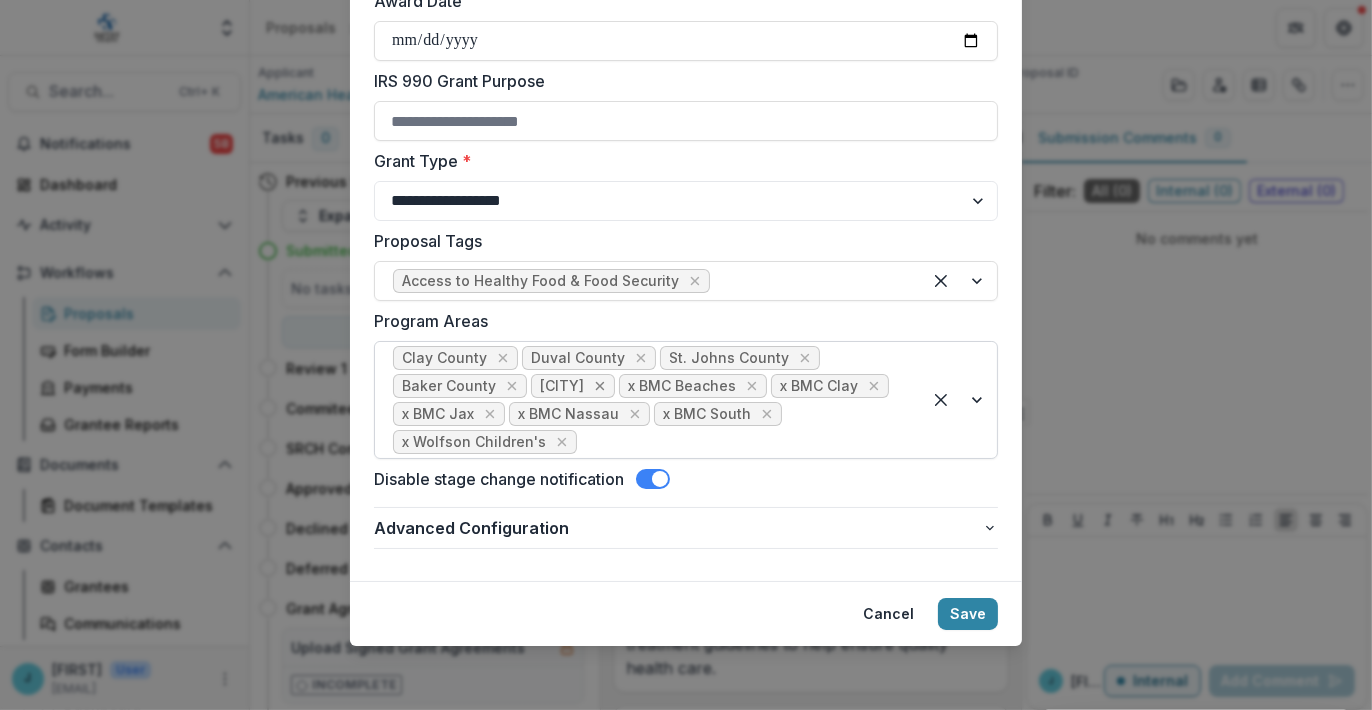 scroll, scrollTop: 597, scrollLeft: 0, axis: vertical 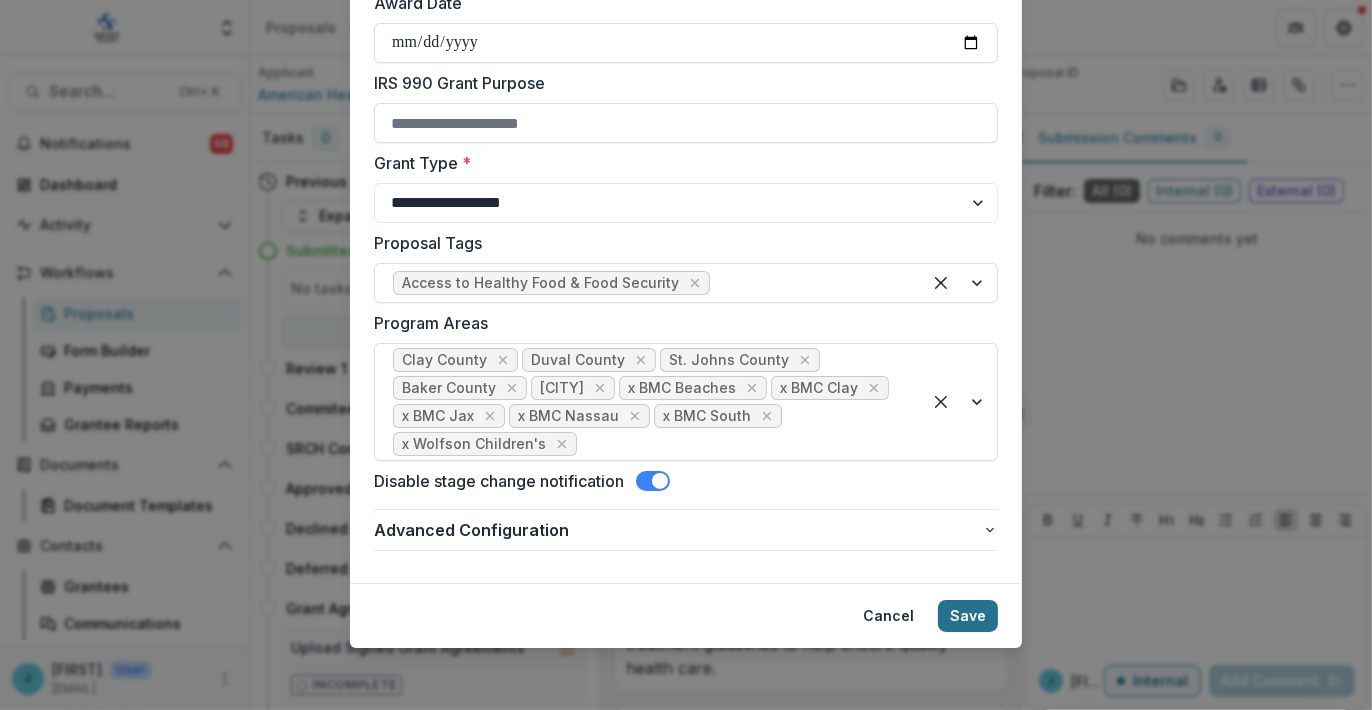 click on "Save" at bounding box center (968, 616) 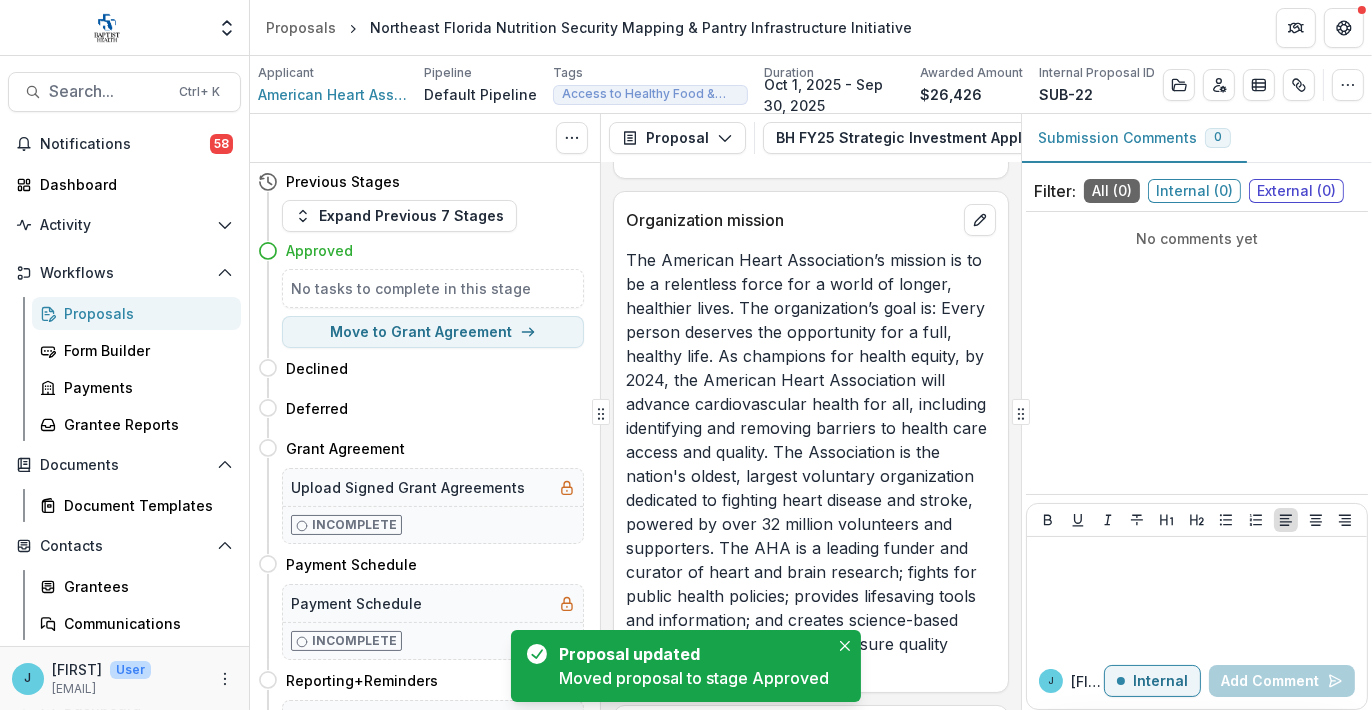 scroll, scrollTop: 224, scrollLeft: 0, axis: vertical 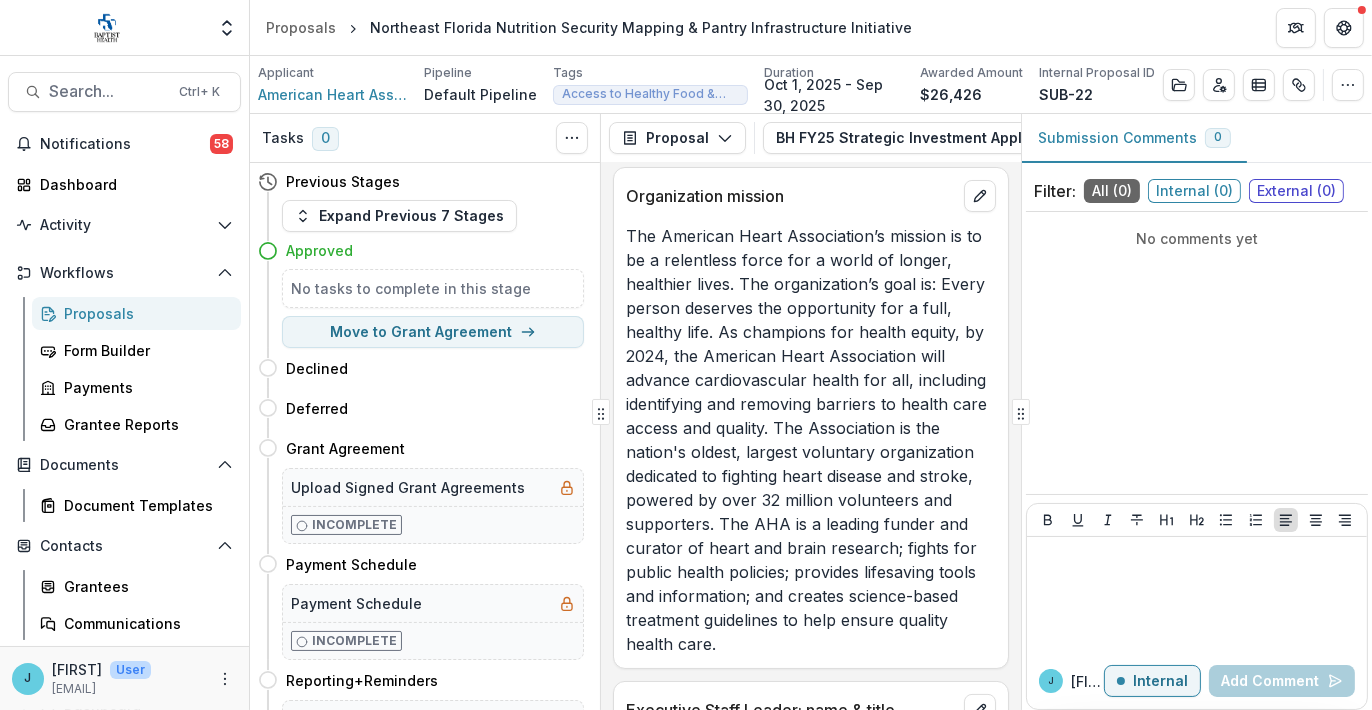 click on "Proposals" at bounding box center (144, 313) 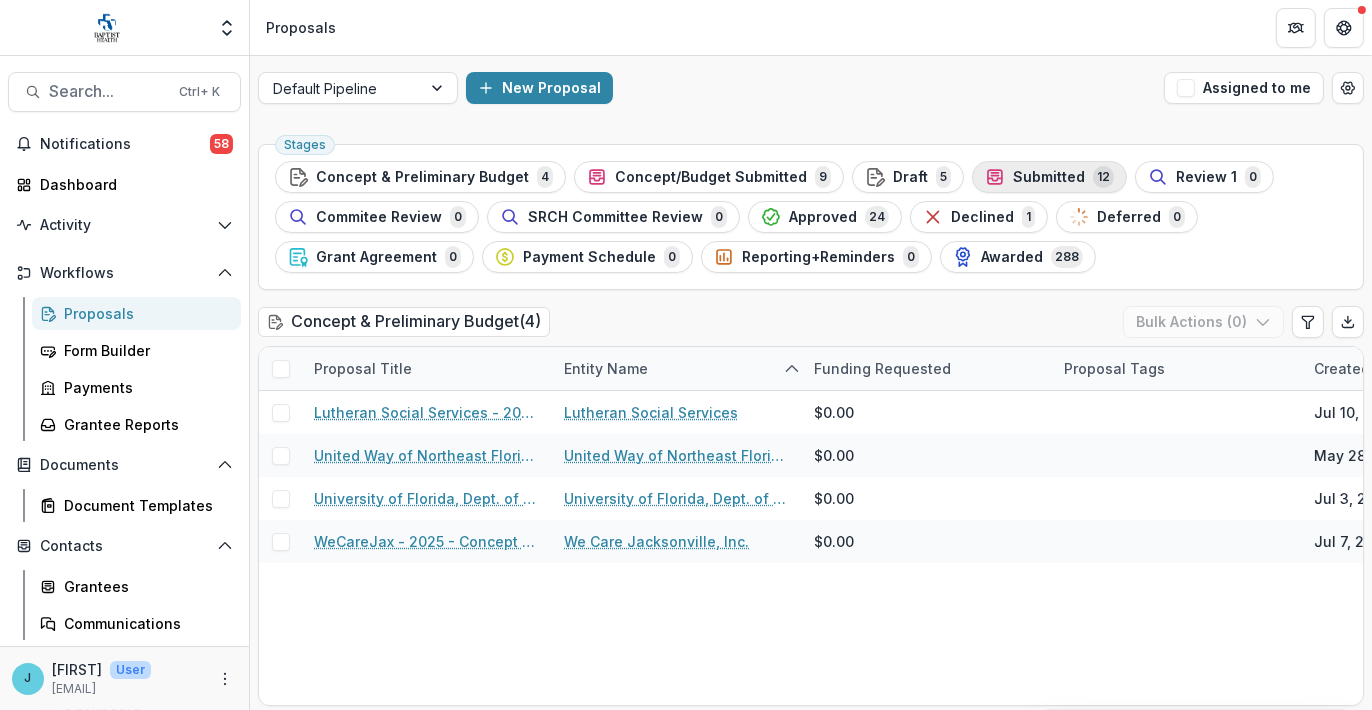 click on "Submitted" at bounding box center (1049, 177) 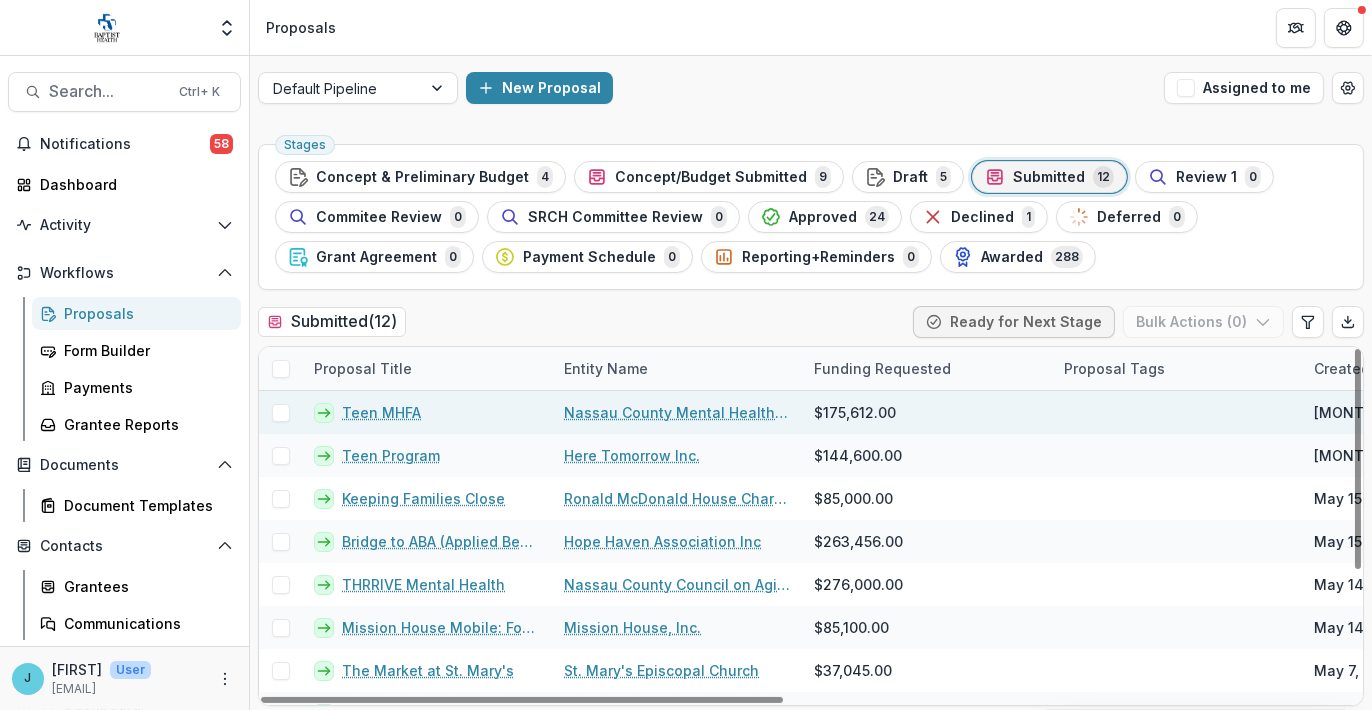 click on "Teen MHFA" at bounding box center (381, 412) 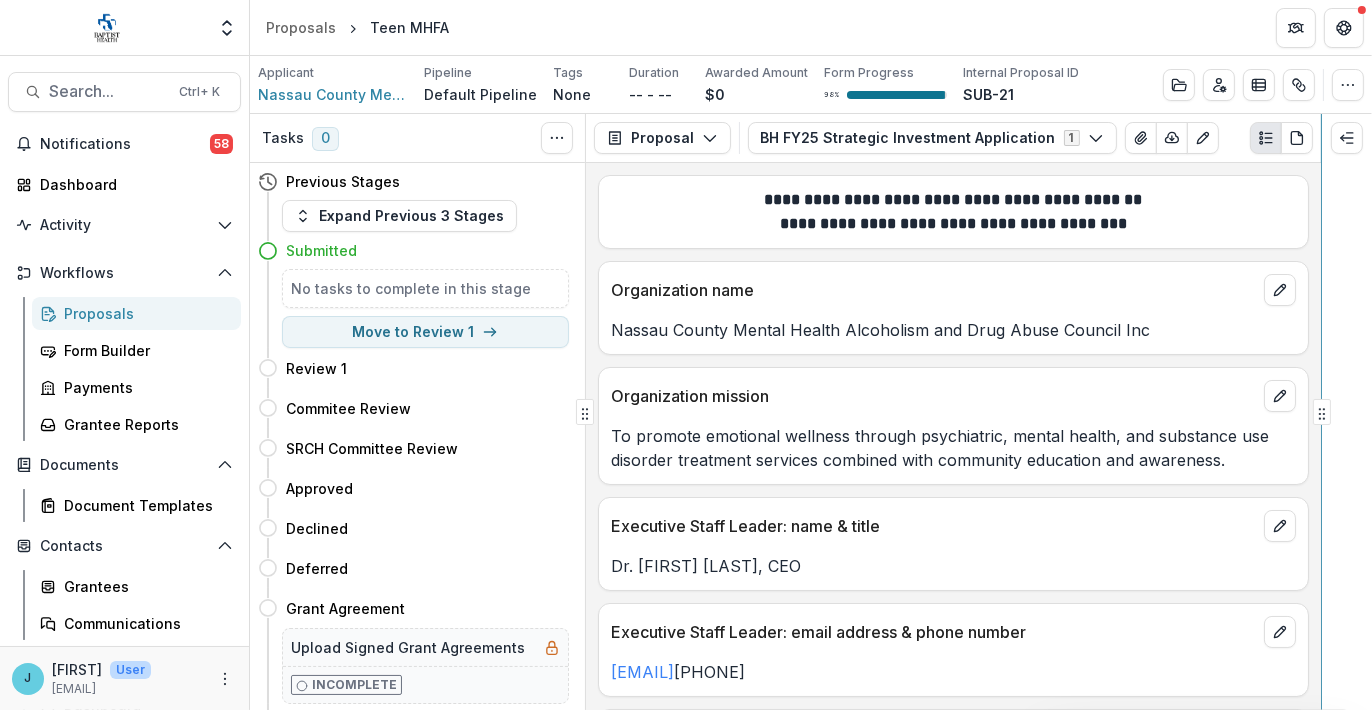click on "Skip to content Team Settings Admin Settings Proposals Teen MHFA Search... Ctrl + K Notifications 58 Dashboard Activity Tasks Workflows Proposals Form Builder Payments Grantee Reports Documents Document Templates Contacts Grantees Communications Data & Reporting Dashboard Data Report J [FIRST] User [EMAIL] Applicant Nassau County Mental Health Alcoholism and Drug Abuse Council Inc Pipeline Default Pipeline Tags None All tags Duration -- - -- Awarded Amount $[NUMBER] Form Progress [NUMBER] % Internal Proposal ID SUB-[NUMBER] Edit Details View Candid Demographics Change History Key Milestones Archive Delete Proposal Tasks [NUMBER] Show Cancelled Tasks Previous Stages Expand Previous [NUMBER] Stages Submitted No tasks to complete in this stage Move to Review [NUMBER] Review [NUMBER] Move here Commitee Review Move here SRCH Committee Review Move here Approved Move here Declined Move here Deferred Move here Grant Agreement Move here Upload Signed Grant Agreements Incomplete Payment Schedule Move here Payment Schedule Incomplete [NUMBER] [NUMBER]" at bounding box center [686, 355] 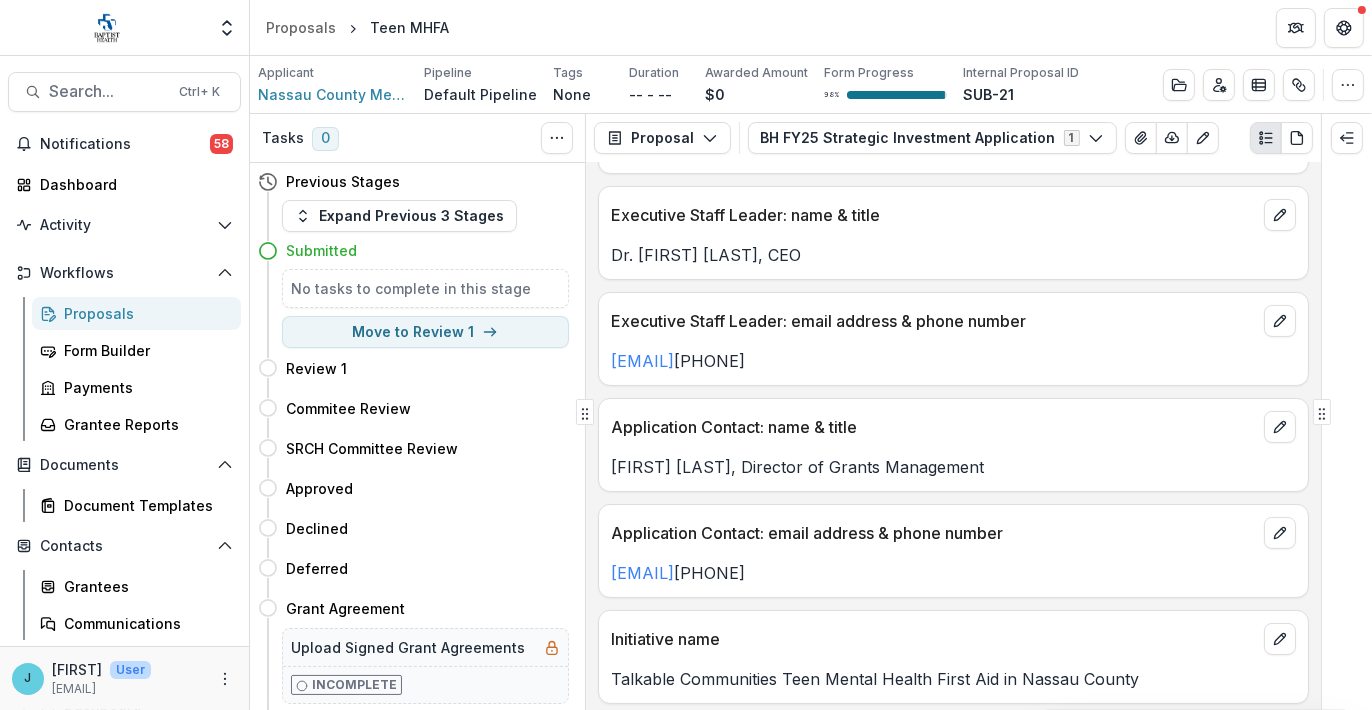 scroll, scrollTop: 400, scrollLeft: 0, axis: vertical 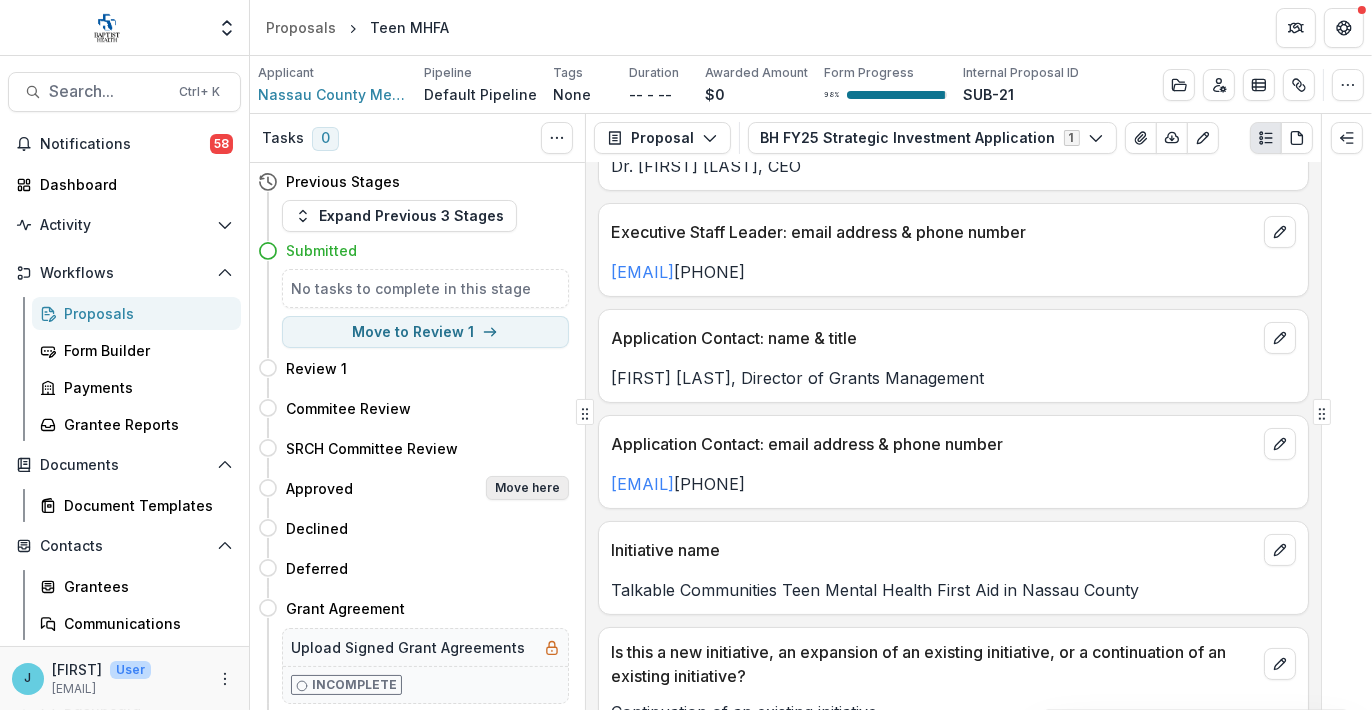 click on "Move here" at bounding box center [527, 488] 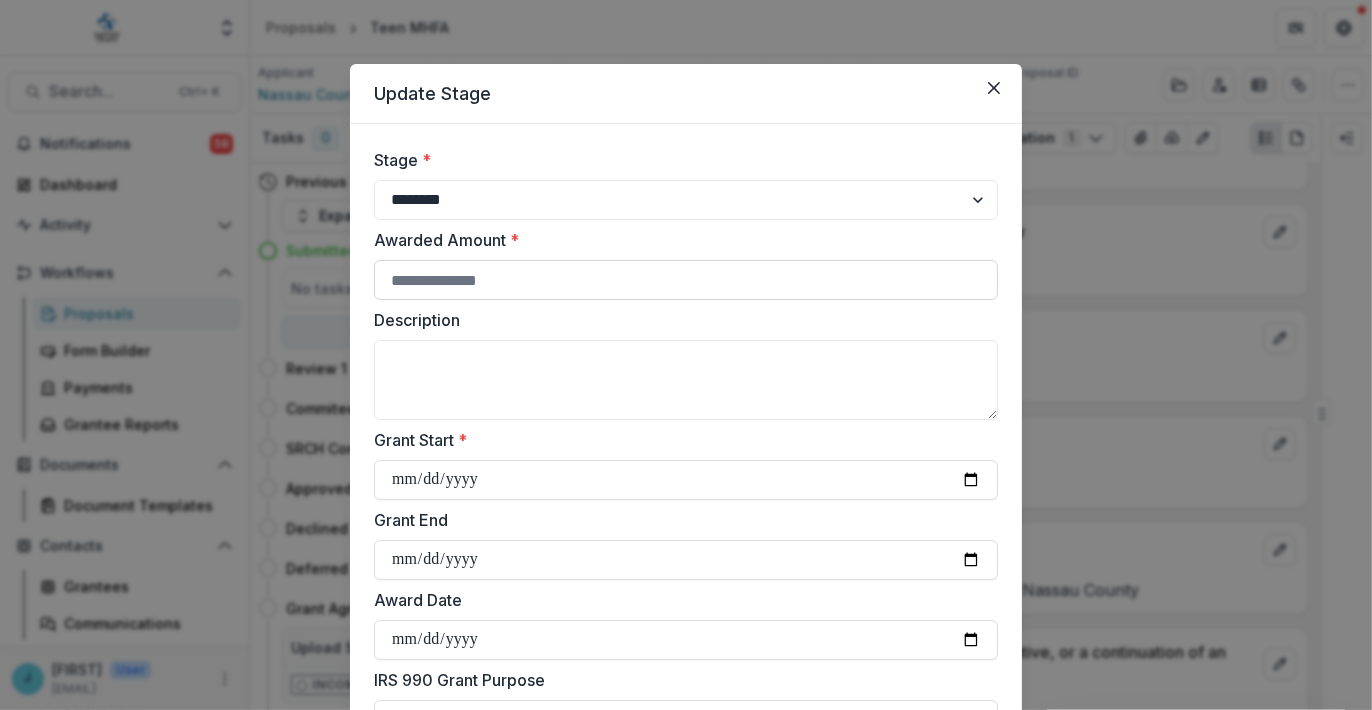 click on "Awarded Amount *" at bounding box center [686, 280] 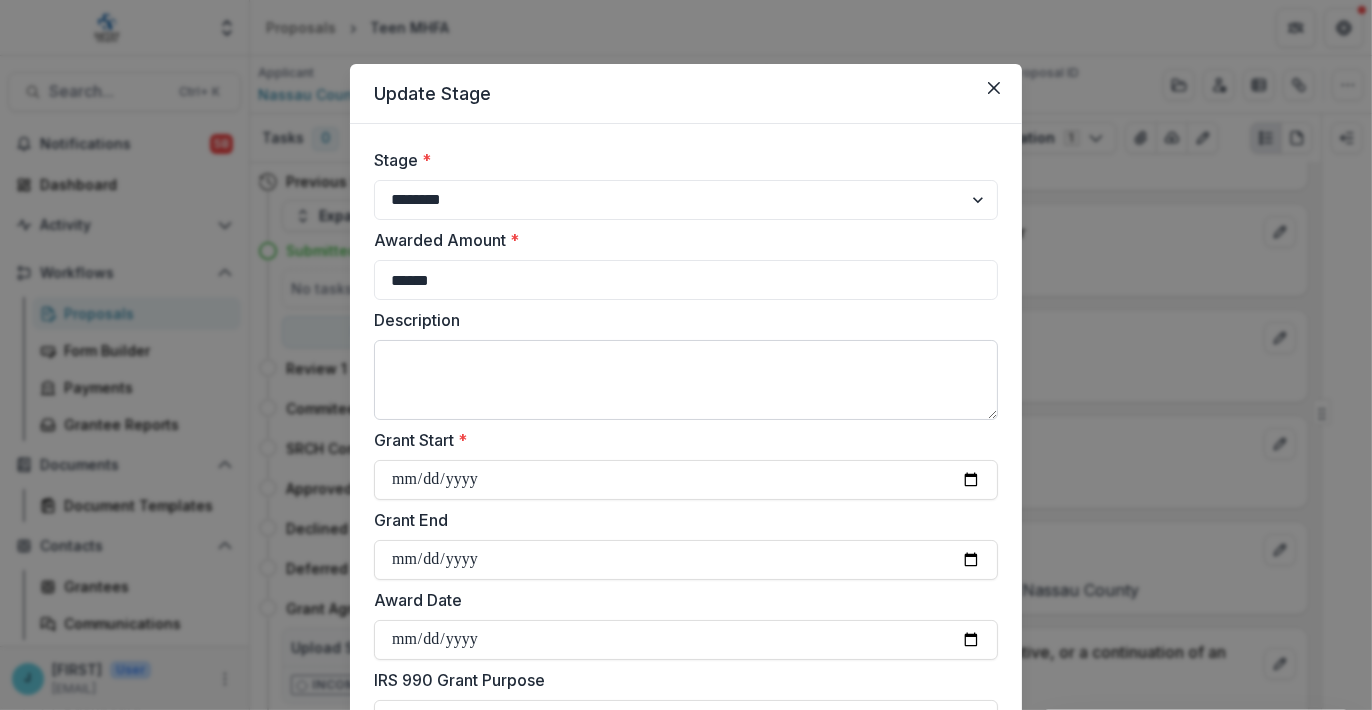 type on "******" 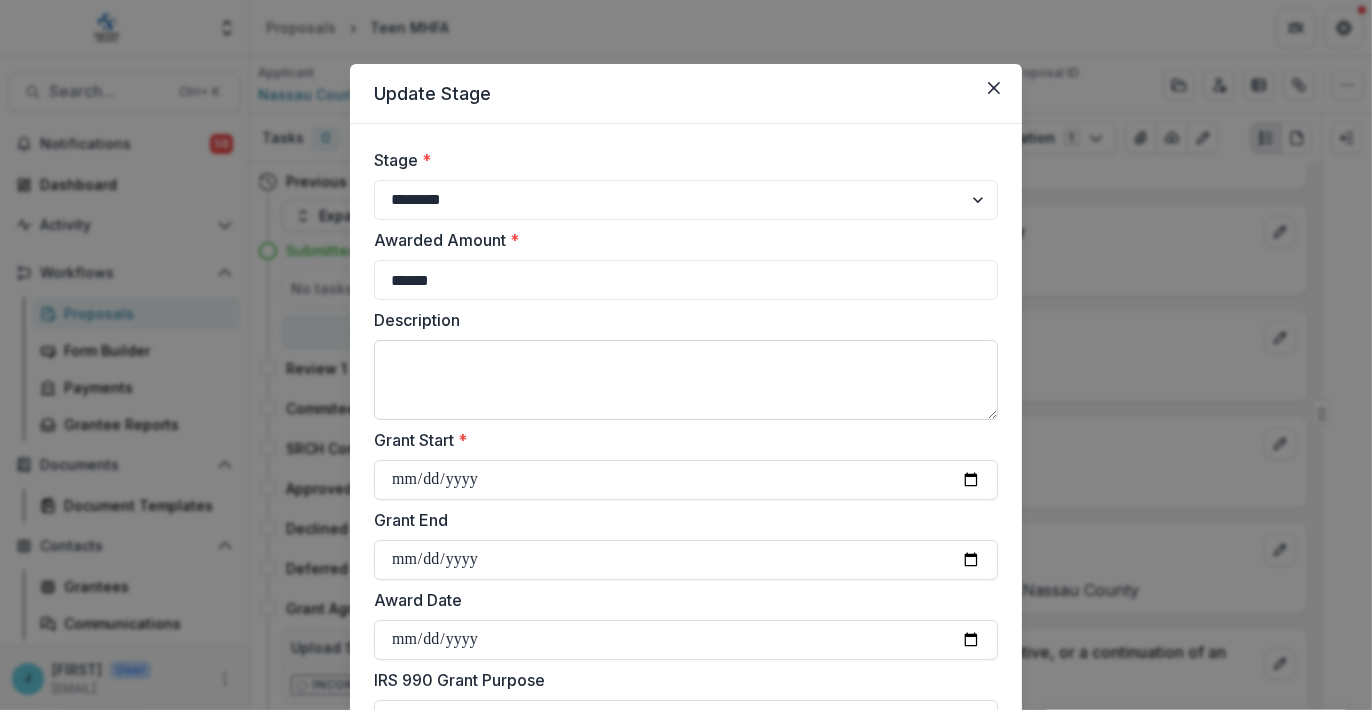 click on "Description" at bounding box center [686, 380] 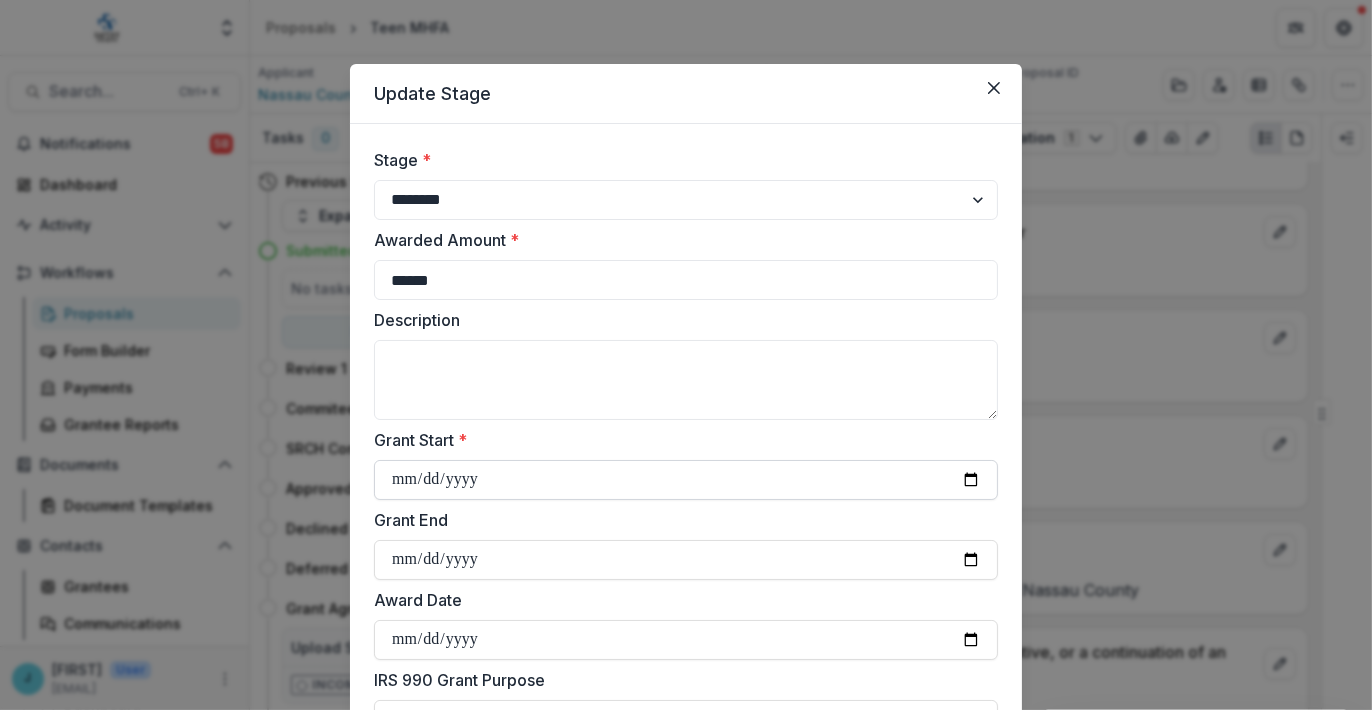 click on "Grant Start *" at bounding box center (686, 480) 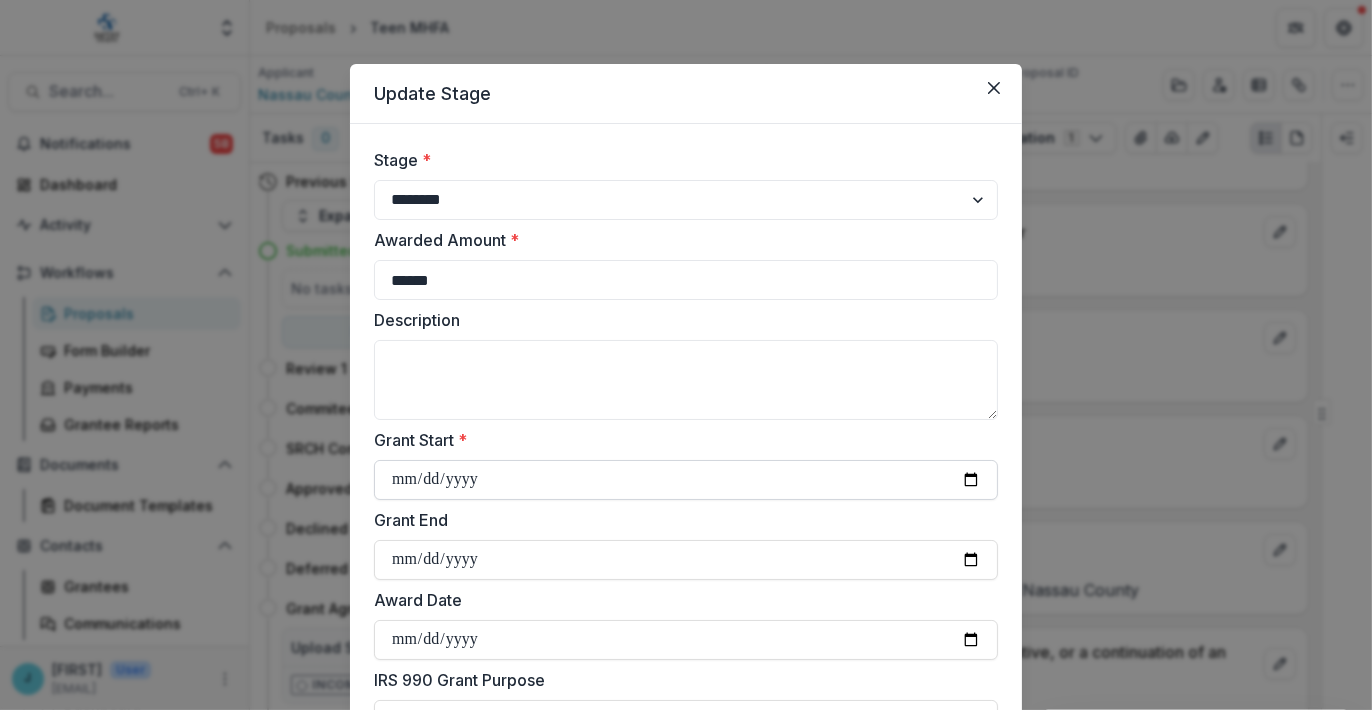 type on "**********" 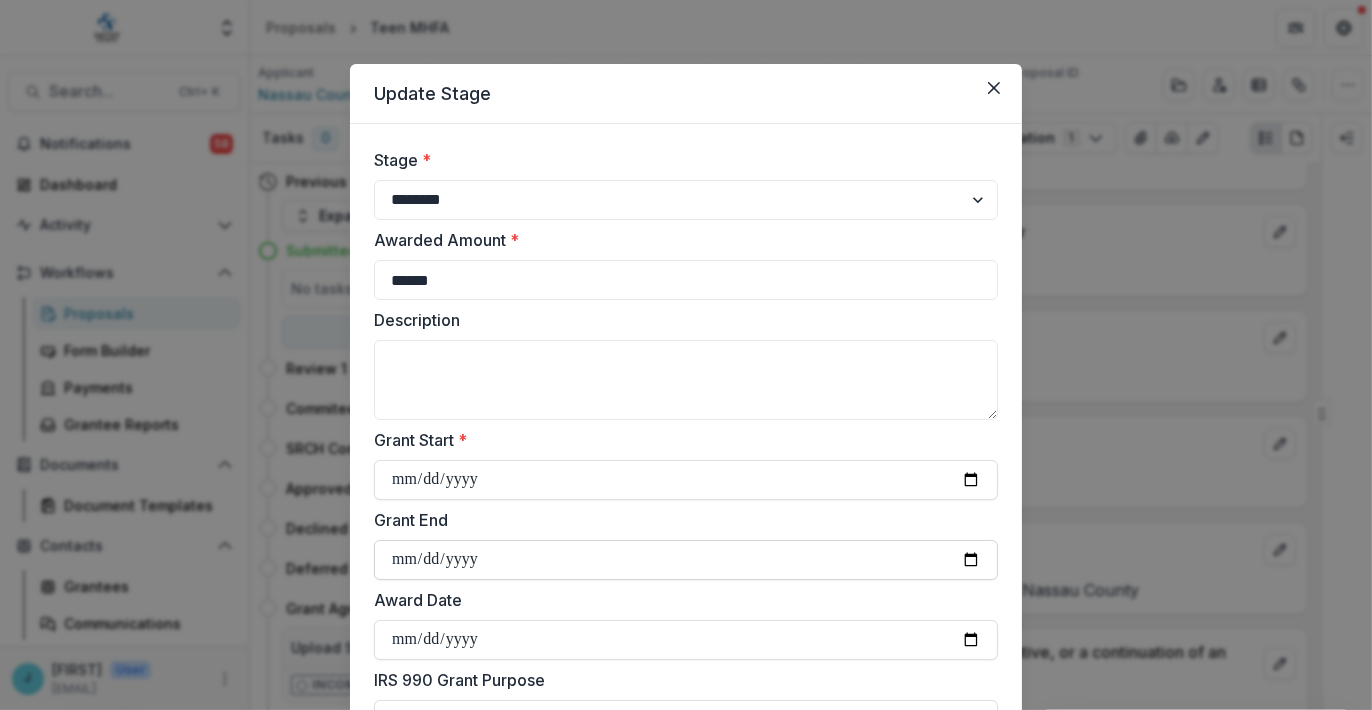 click on "Grant End" at bounding box center [686, 560] 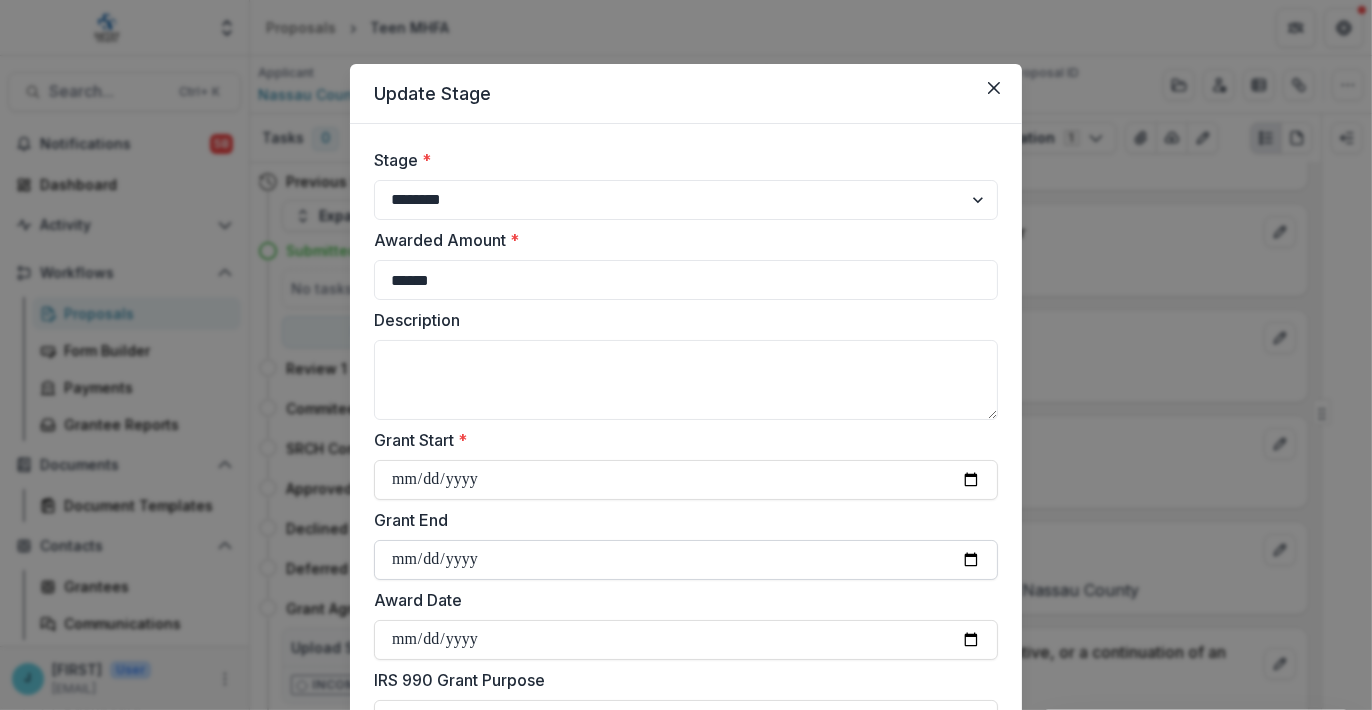 type on "**********" 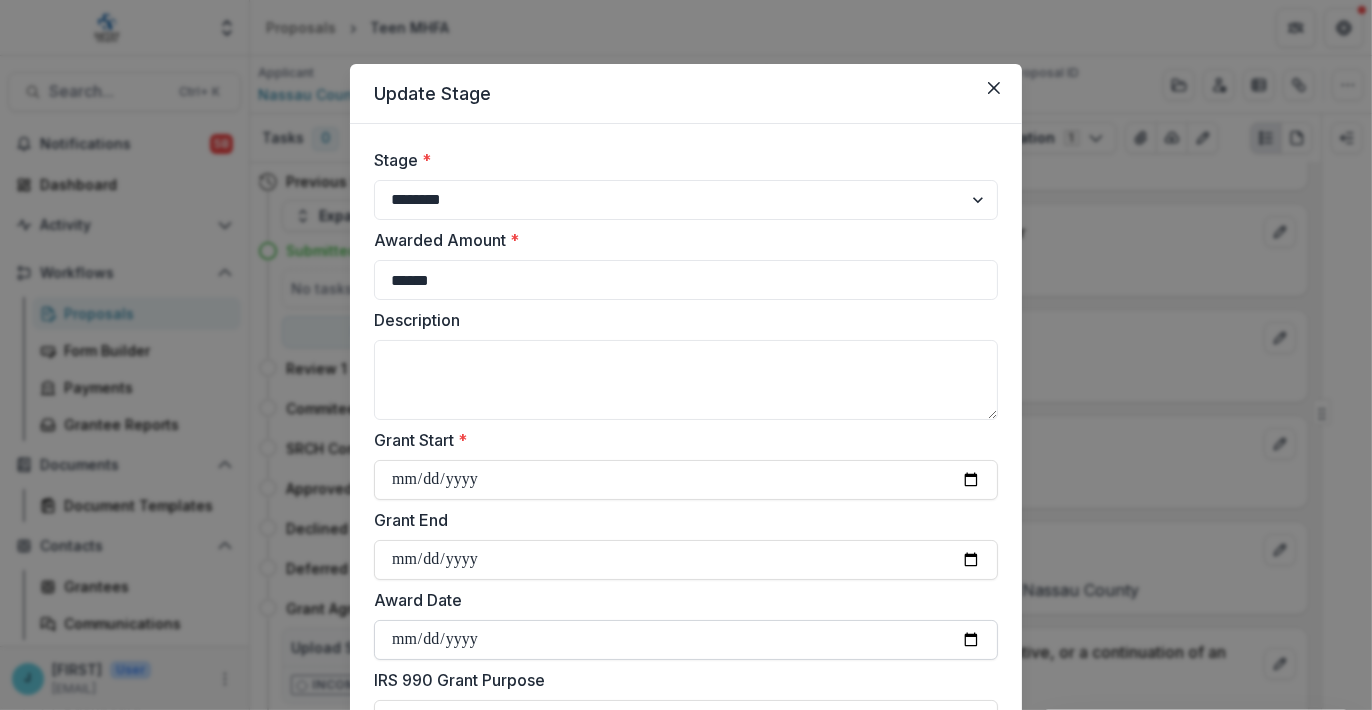 click on "Award Date" at bounding box center [686, 640] 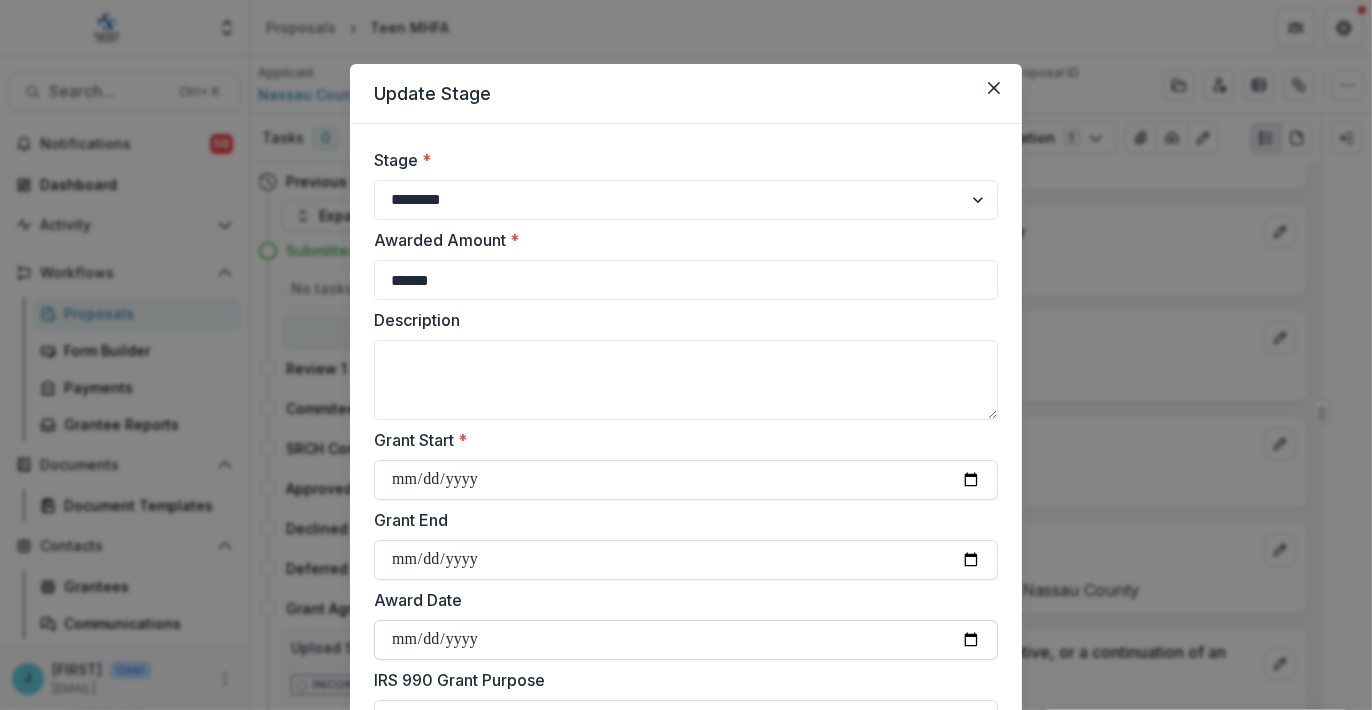 type on "**********" 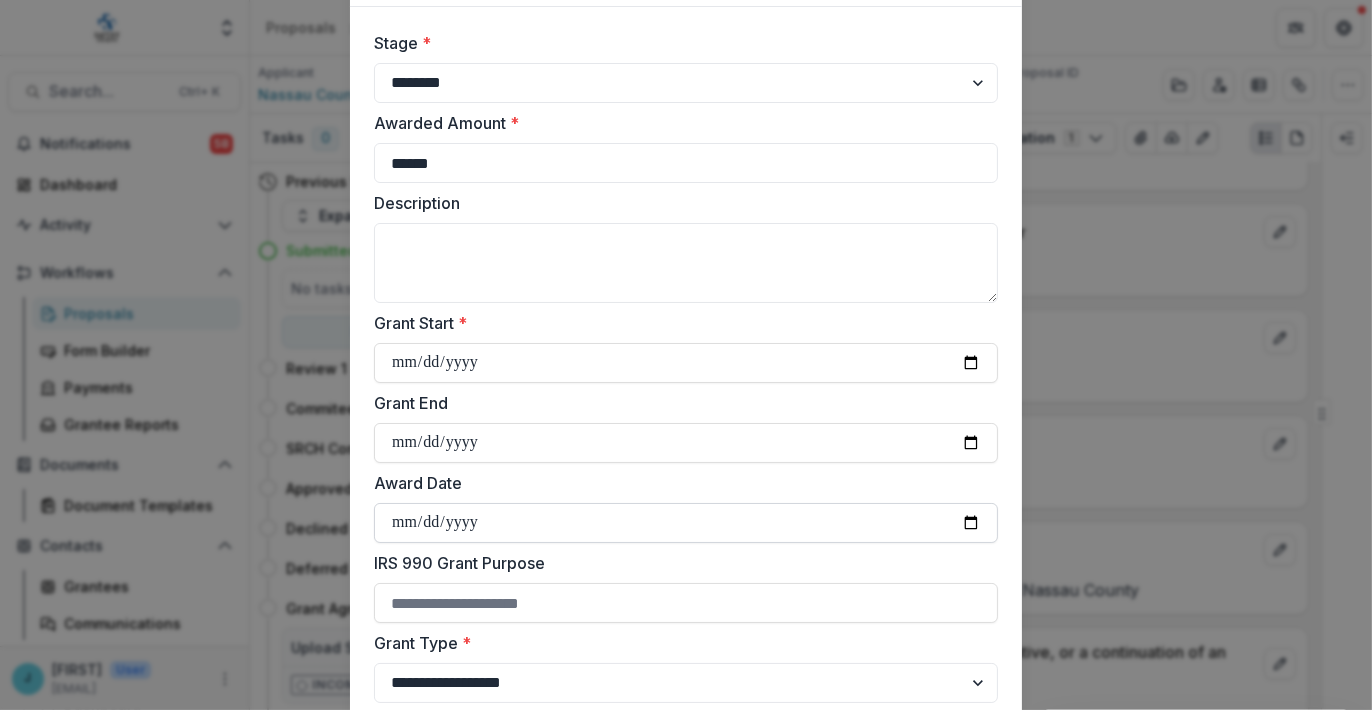 scroll, scrollTop: 200, scrollLeft: 0, axis: vertical 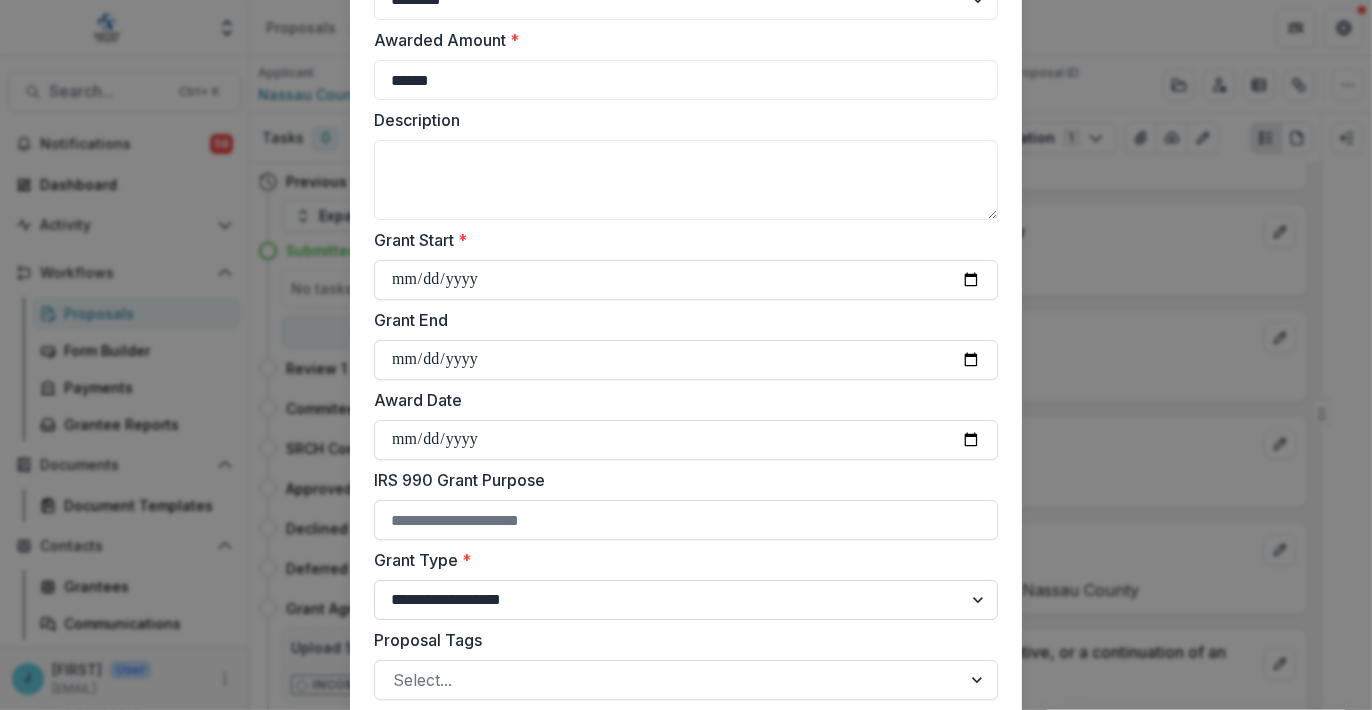 click on "**********" at bounding box center [686, 600] 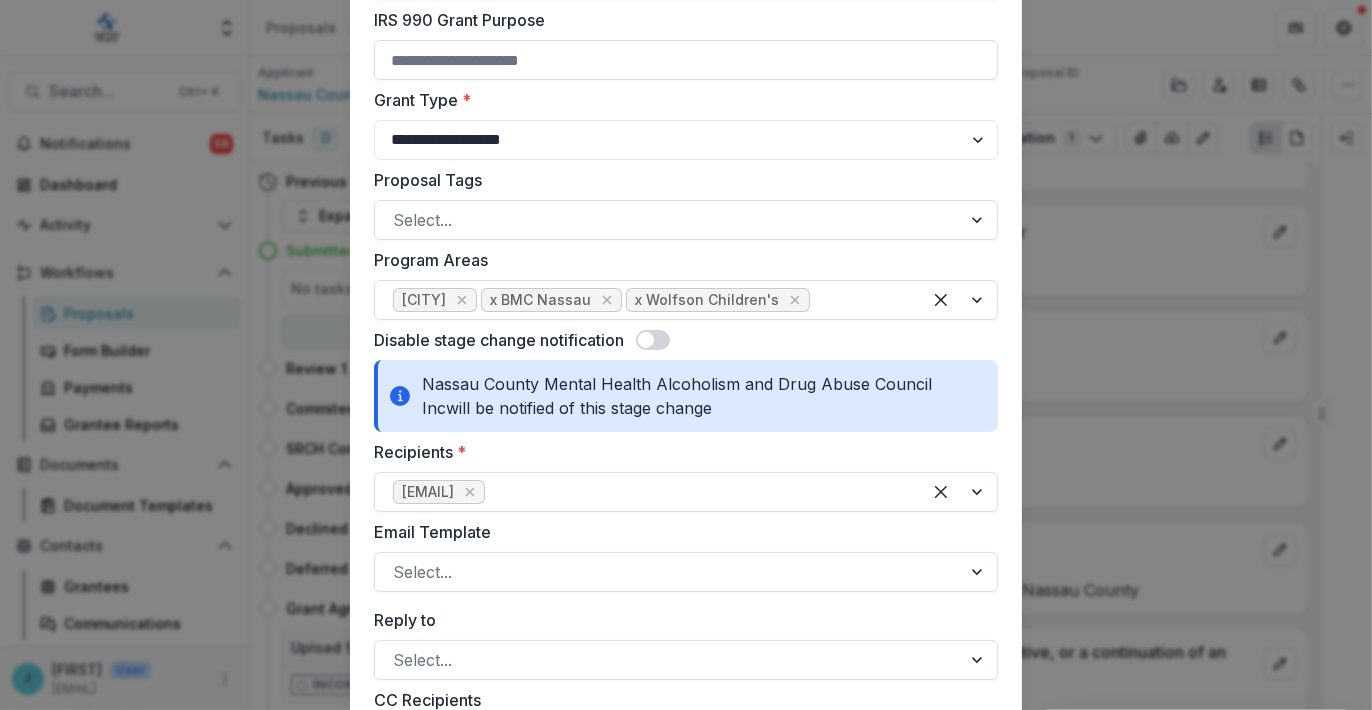 scroll, scrollTop: 700, scrollLeft: 0, axis: vertical 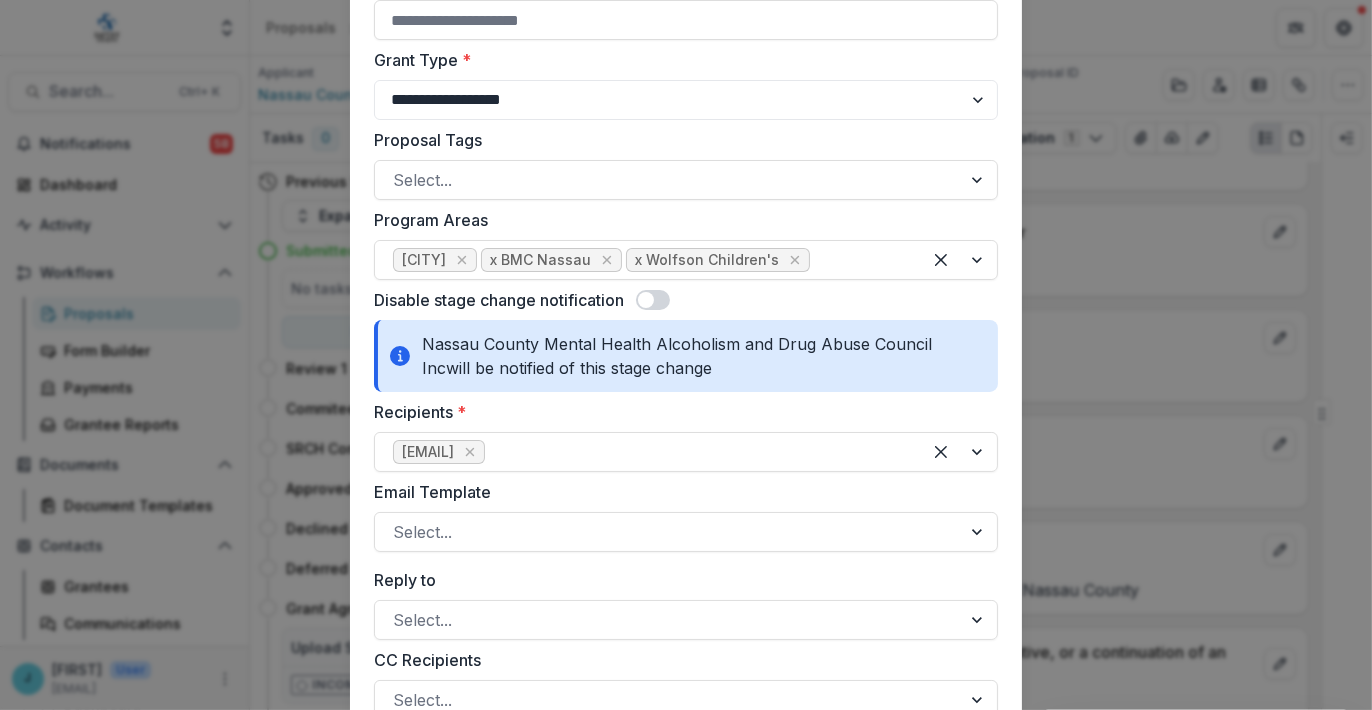 drag, startPoint x: 645, startPoint y: 297, endPoint x: 665, endPoint y: 325, distance: 34.4093 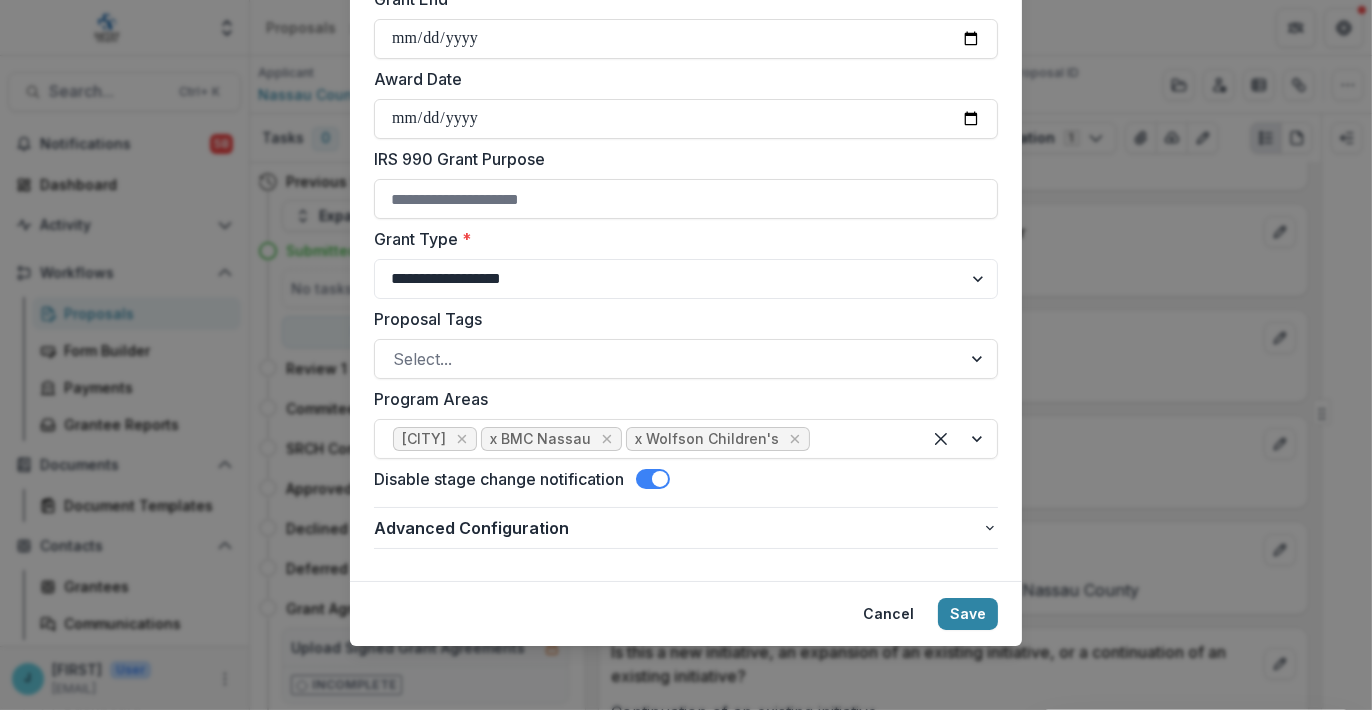 scroll, scrollTop: 520, scrollLeft: 0, axis: vertical 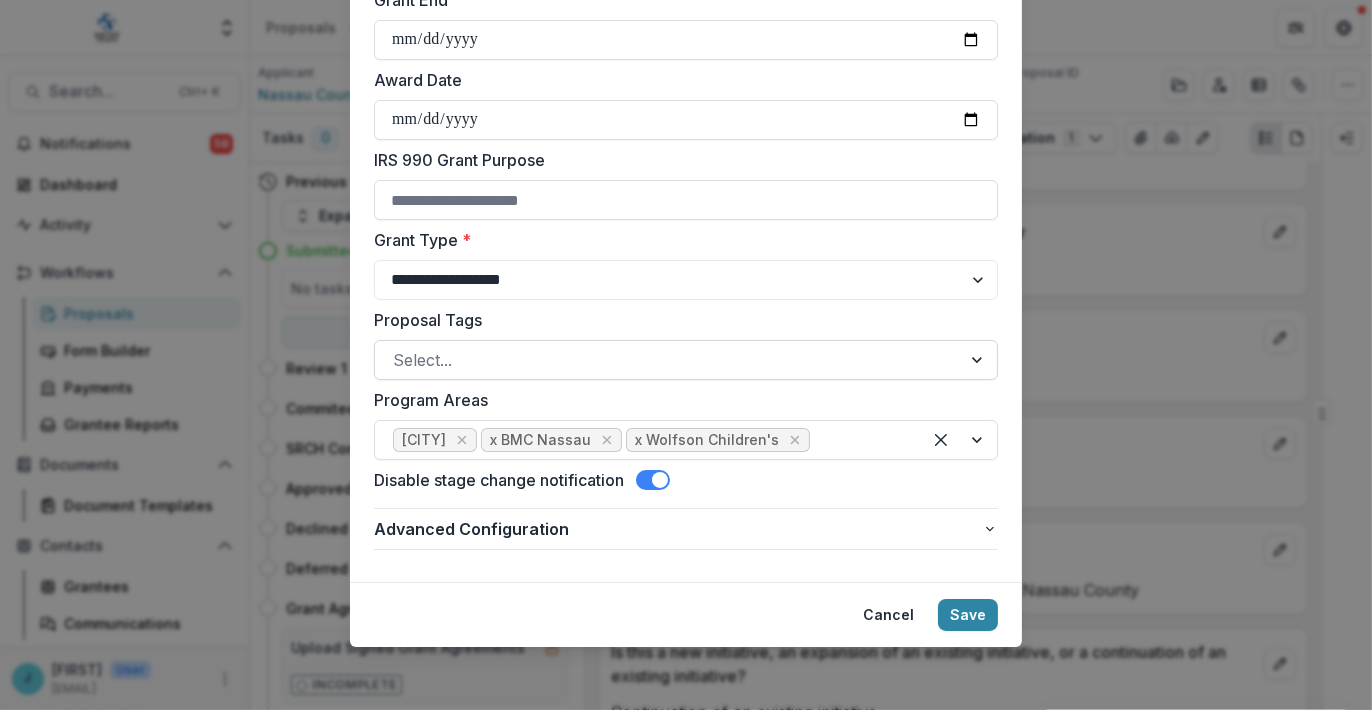 click at bounding box center [979, 360] 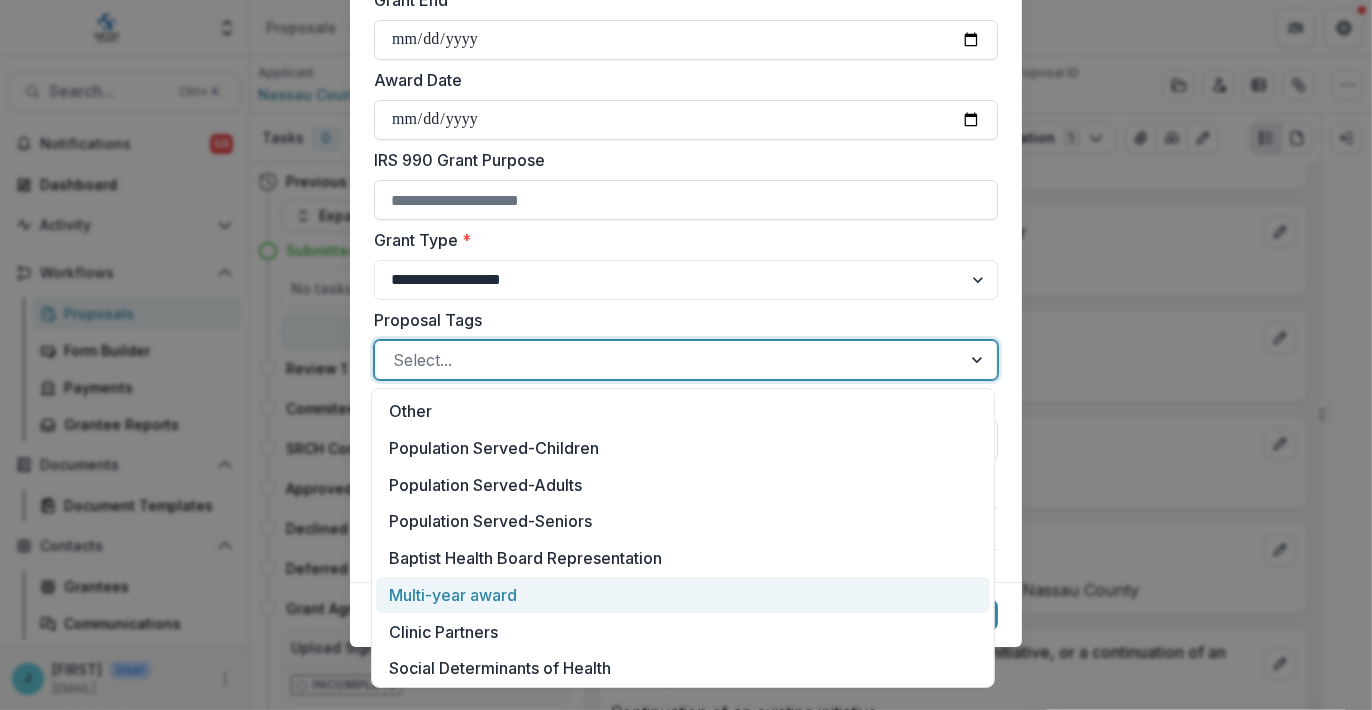 click on "Multi-year award" at bounding box center (683, 595) 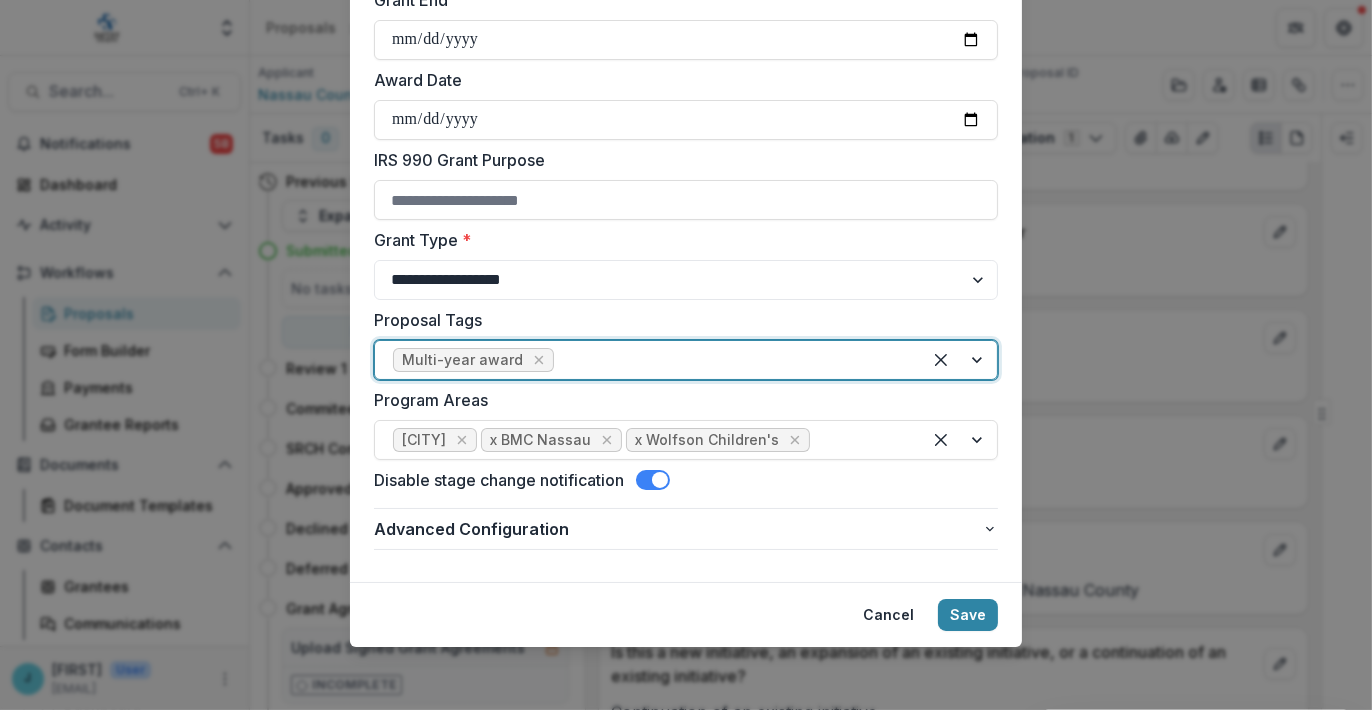 click at bounding box center (959, 360) 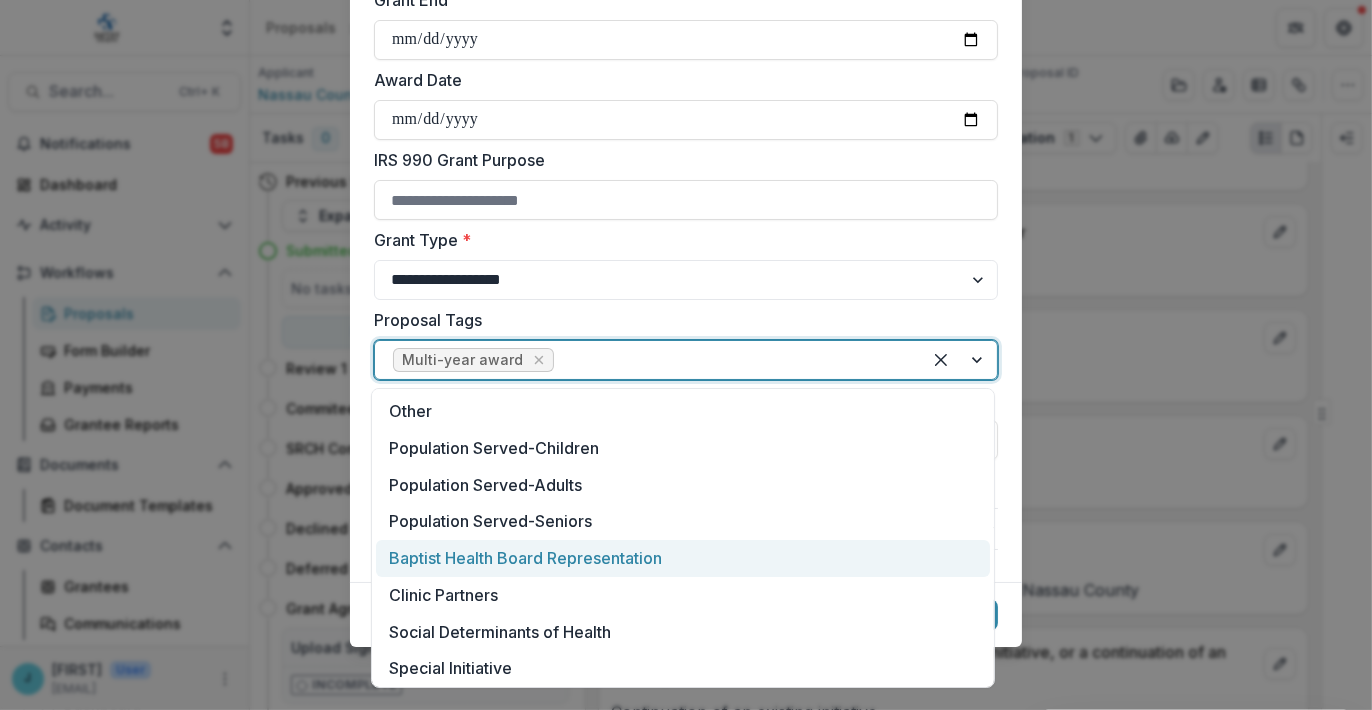 click on "Baptist Health Board Representation" at bounding box center [683, 558] 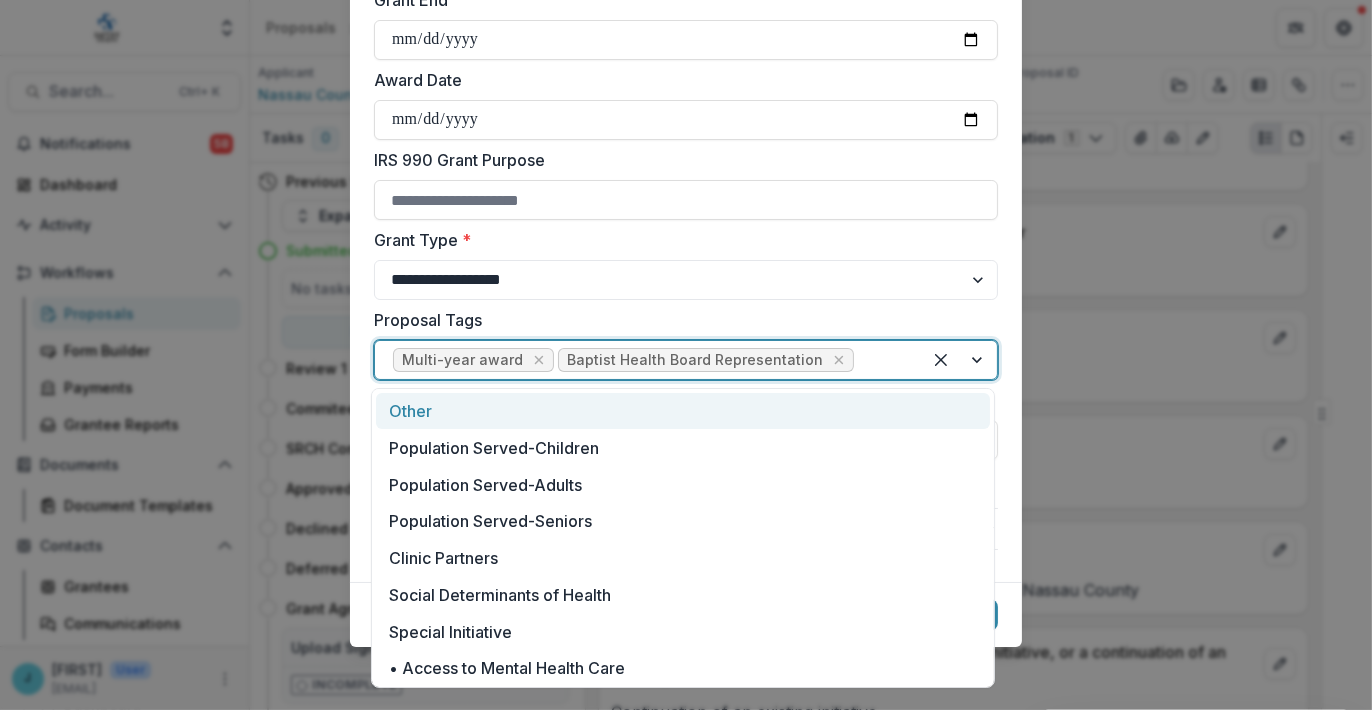 click at bounding box center [959, 360] 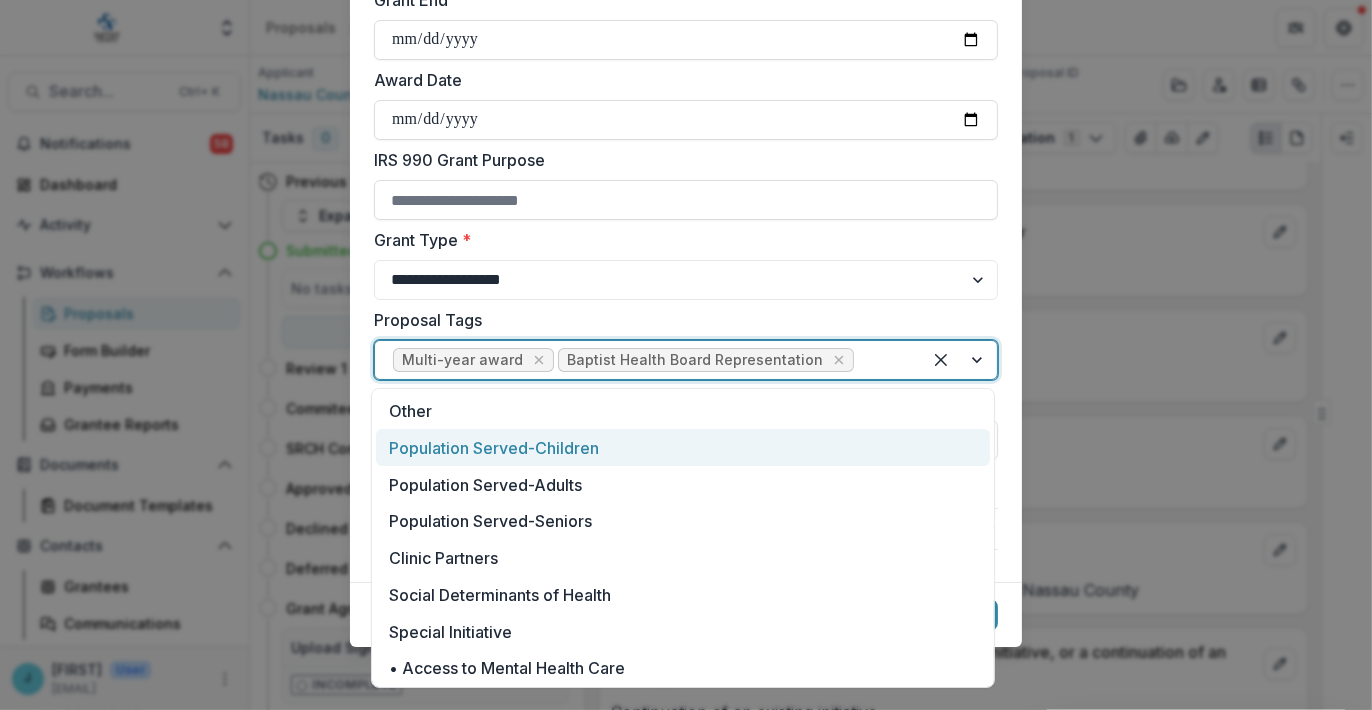 scroll, scrollTop: 187, scrollLeft: 0, axis: vertical 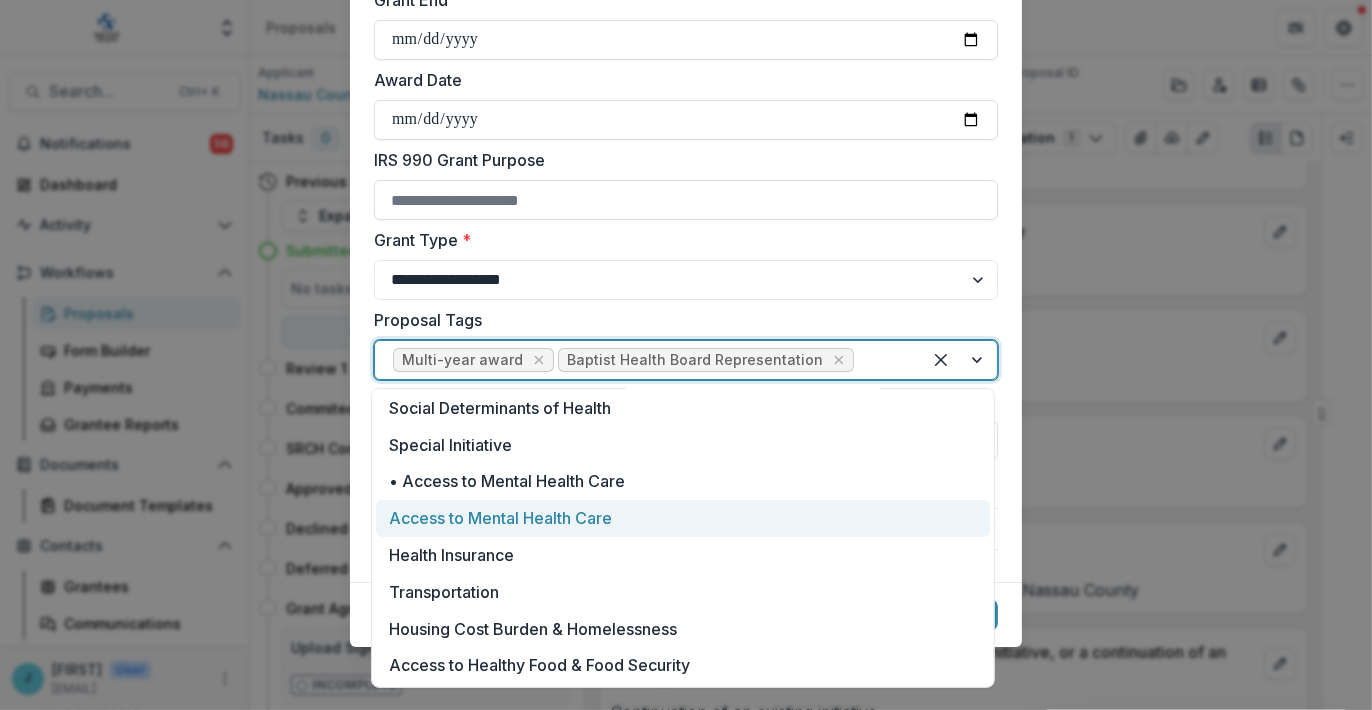 click on "Access to Mental Health Care" at bounding box center [683, 518] 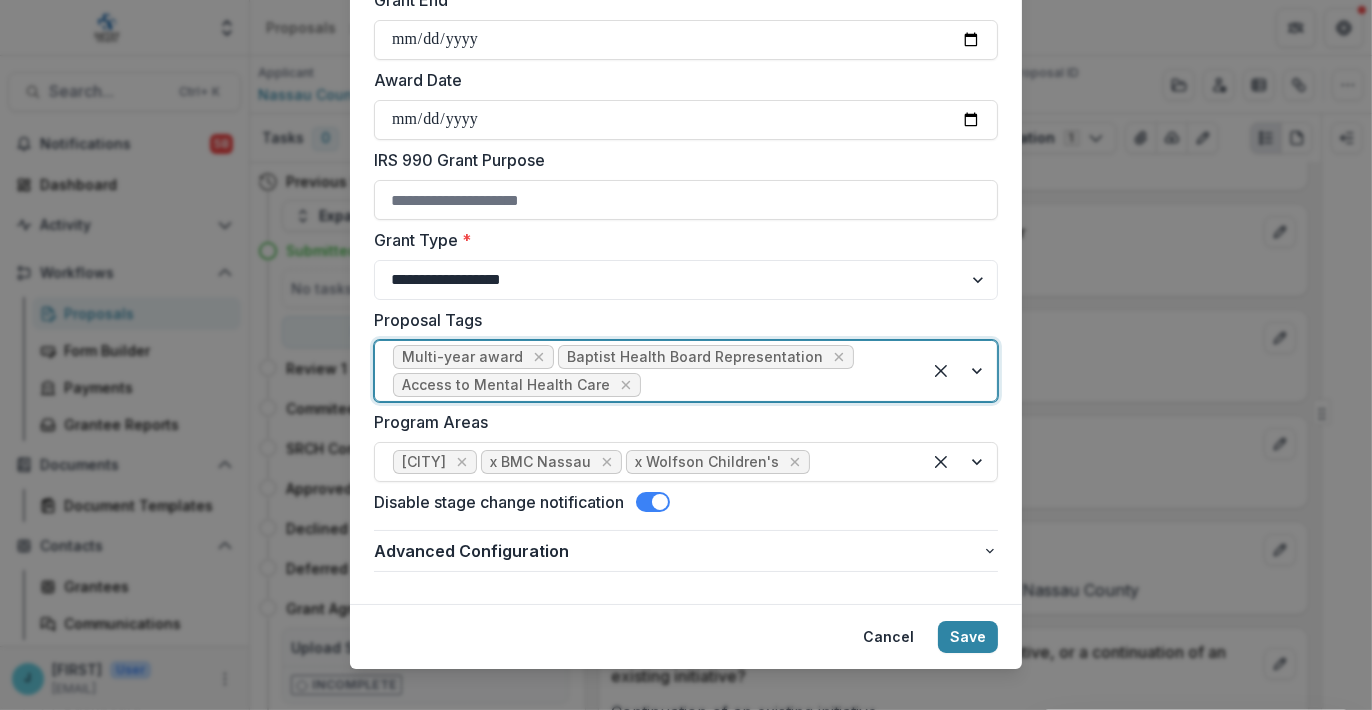 scroll, scrollTop: 541, scrollLeft: 0, axis: vertical 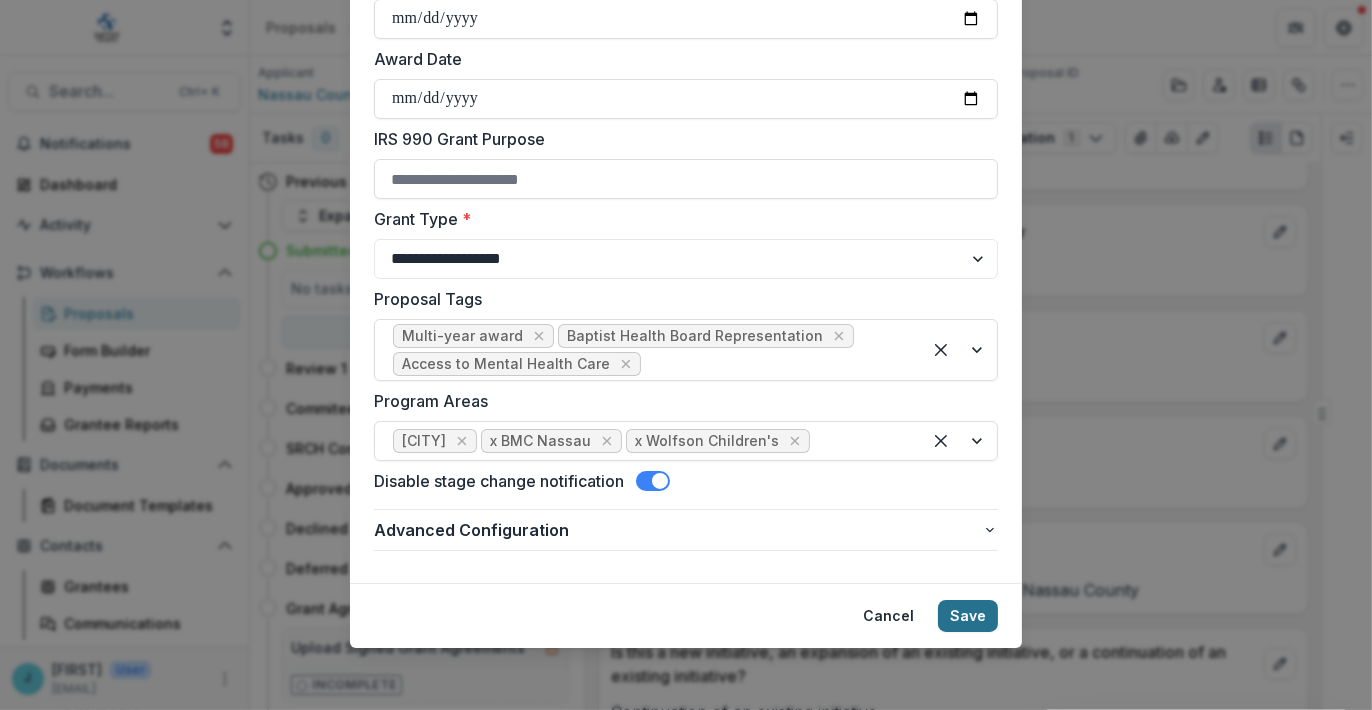 click on "Save" at bounding box center [968, 616] 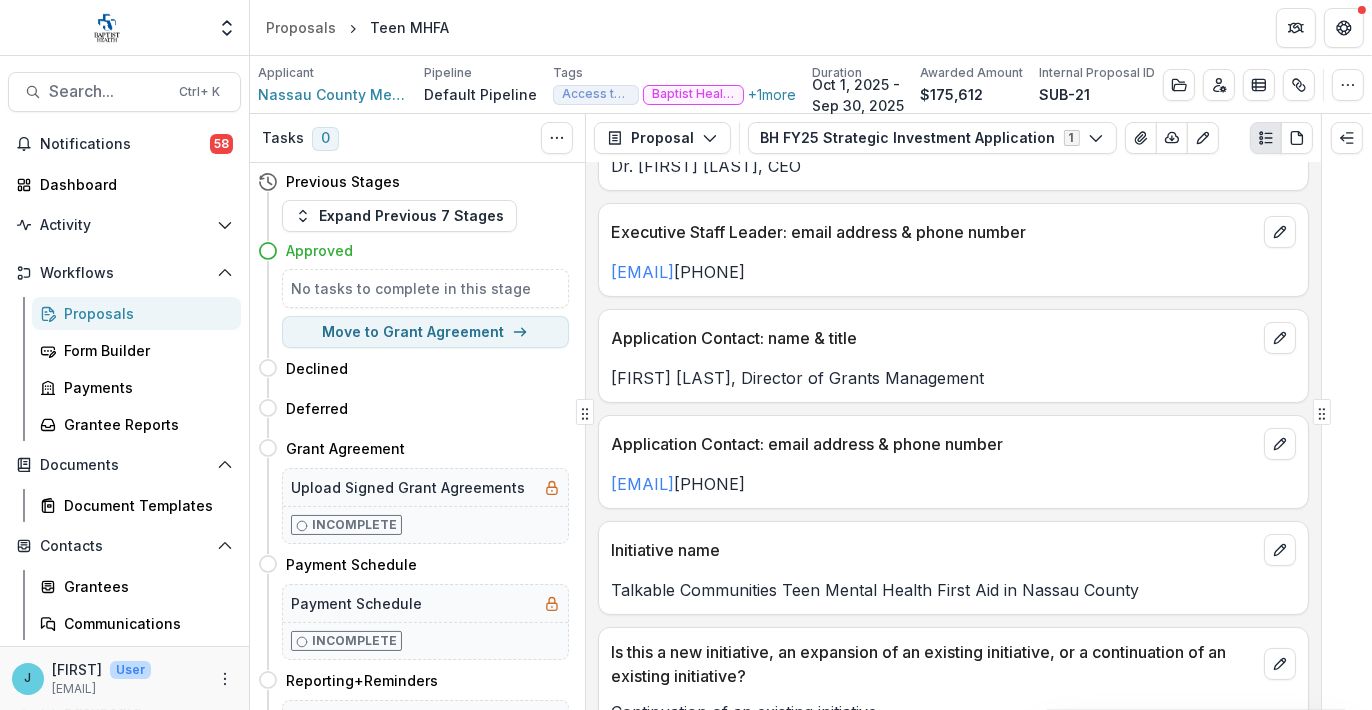 click on "Proposals" at bounding box center (144, 313) 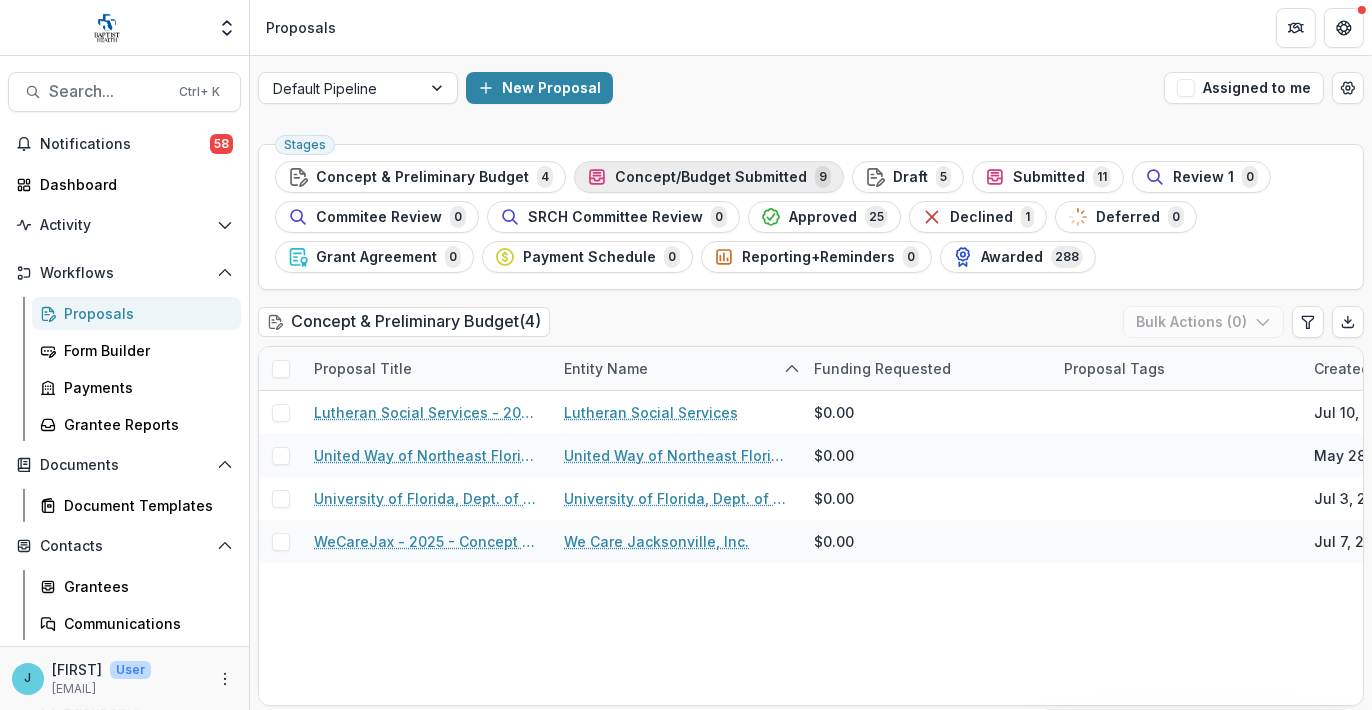 click on "Concept/Budget Submitted" at bounding box center [711, 177] 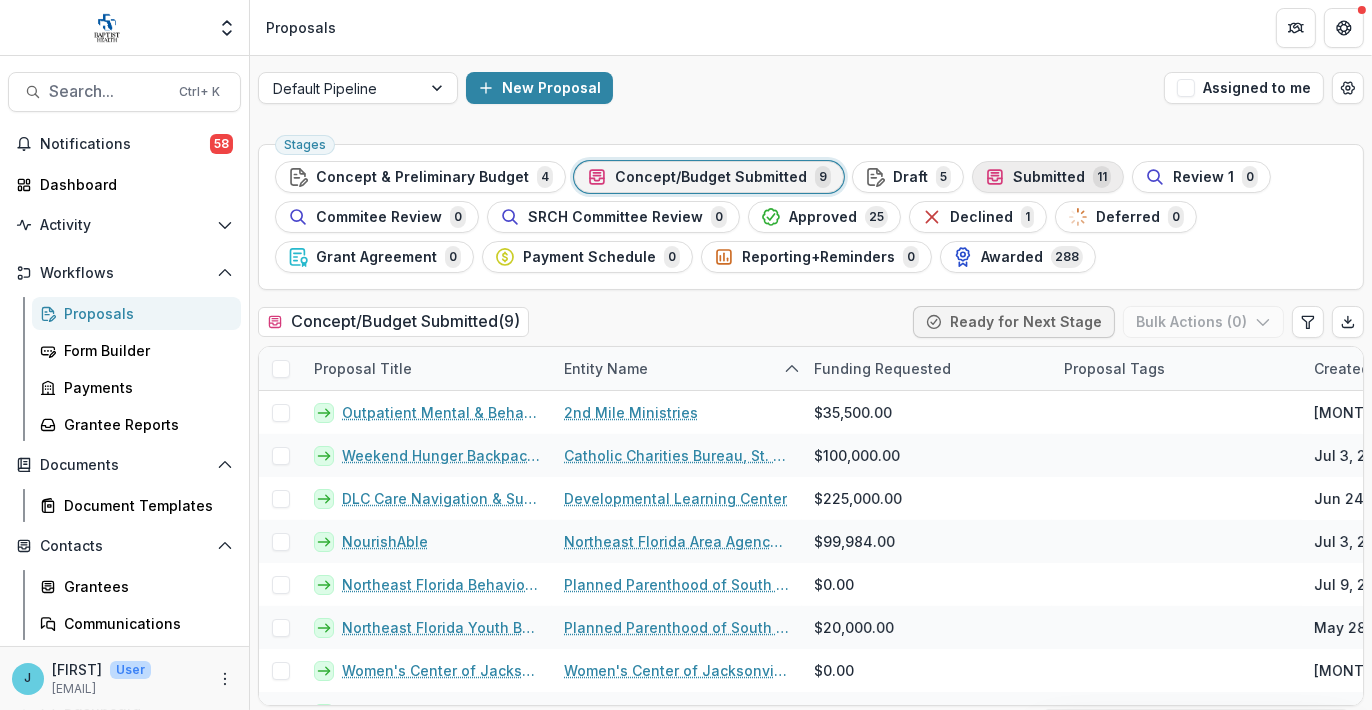 click on "Submitted" at bounding box center (1049, 177) 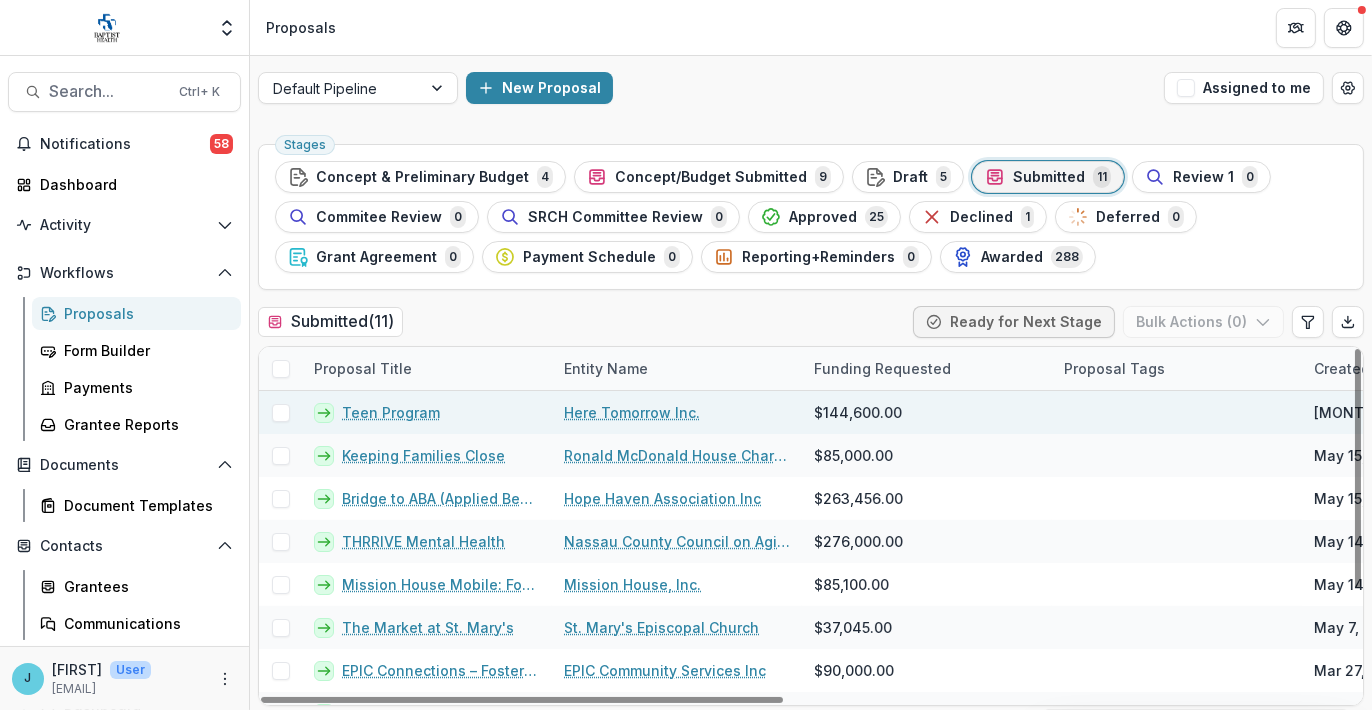 click on "Teen Program" at bounding box center (391, 412) 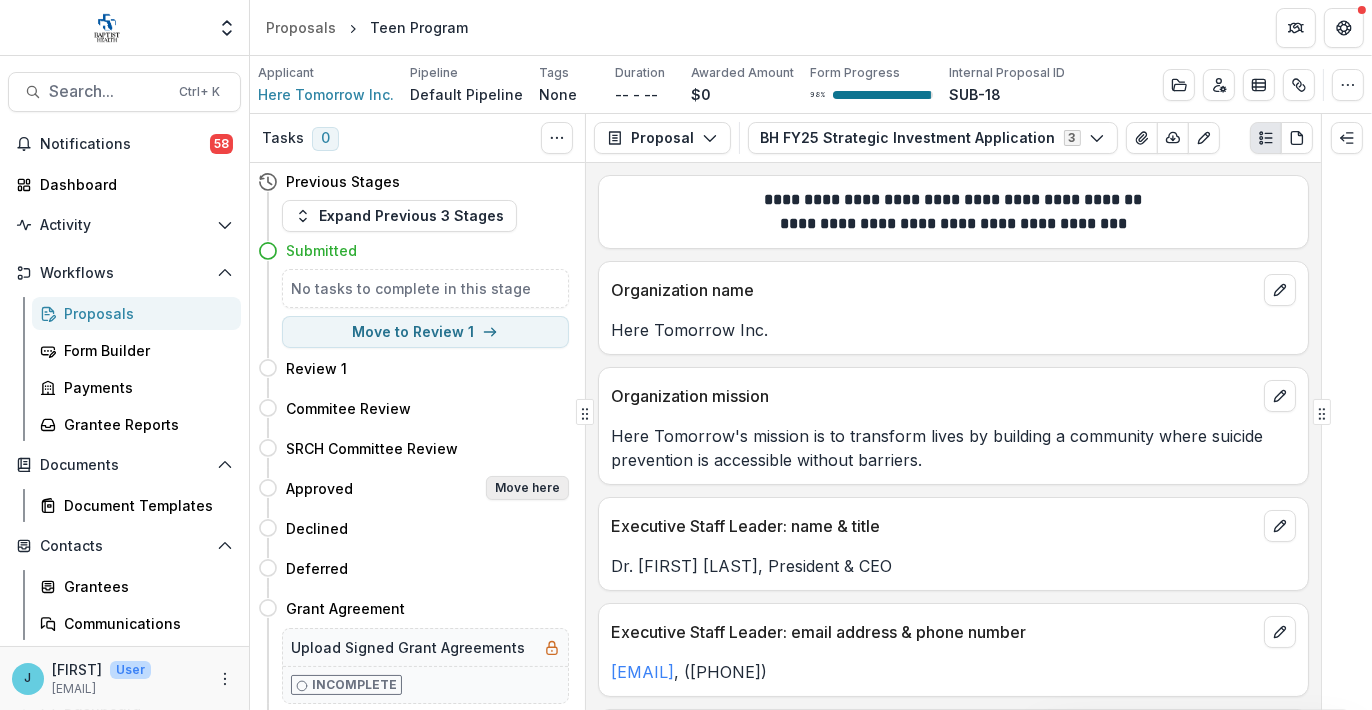 click on "Move here" at bounding box center (527, 488) 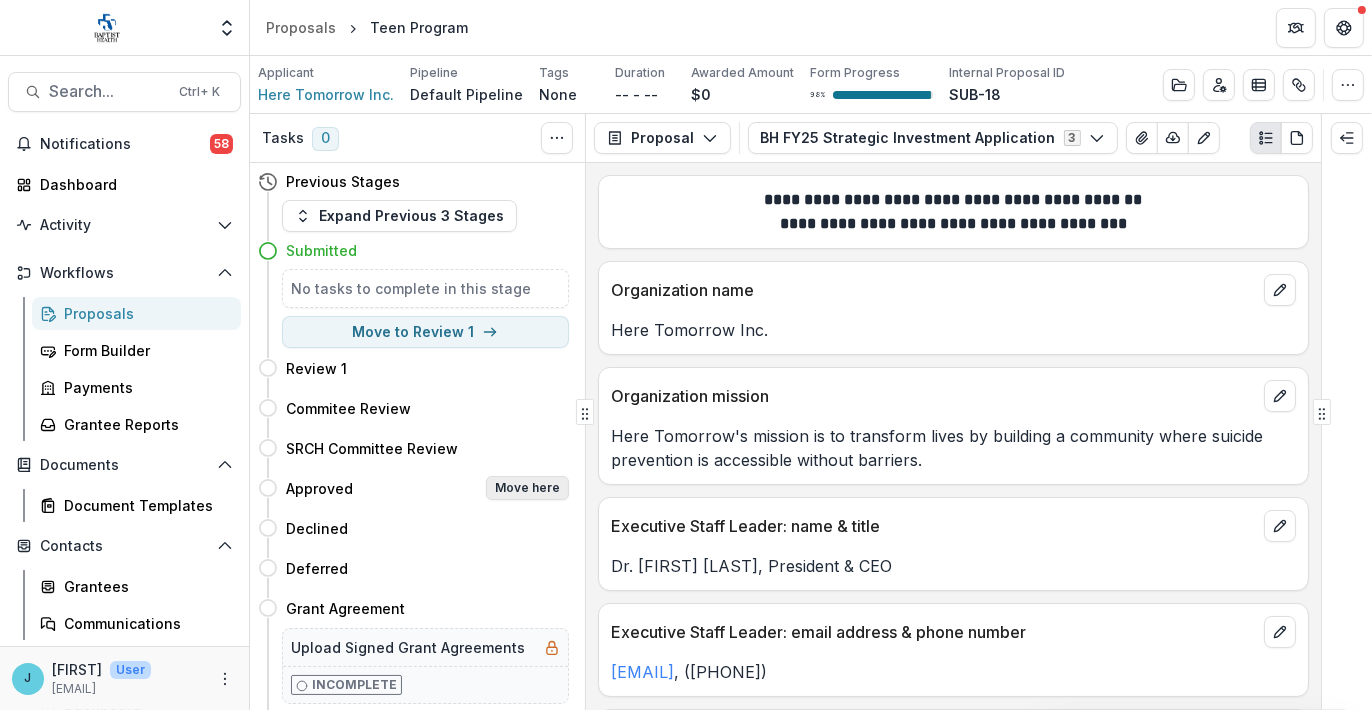 select on "********" 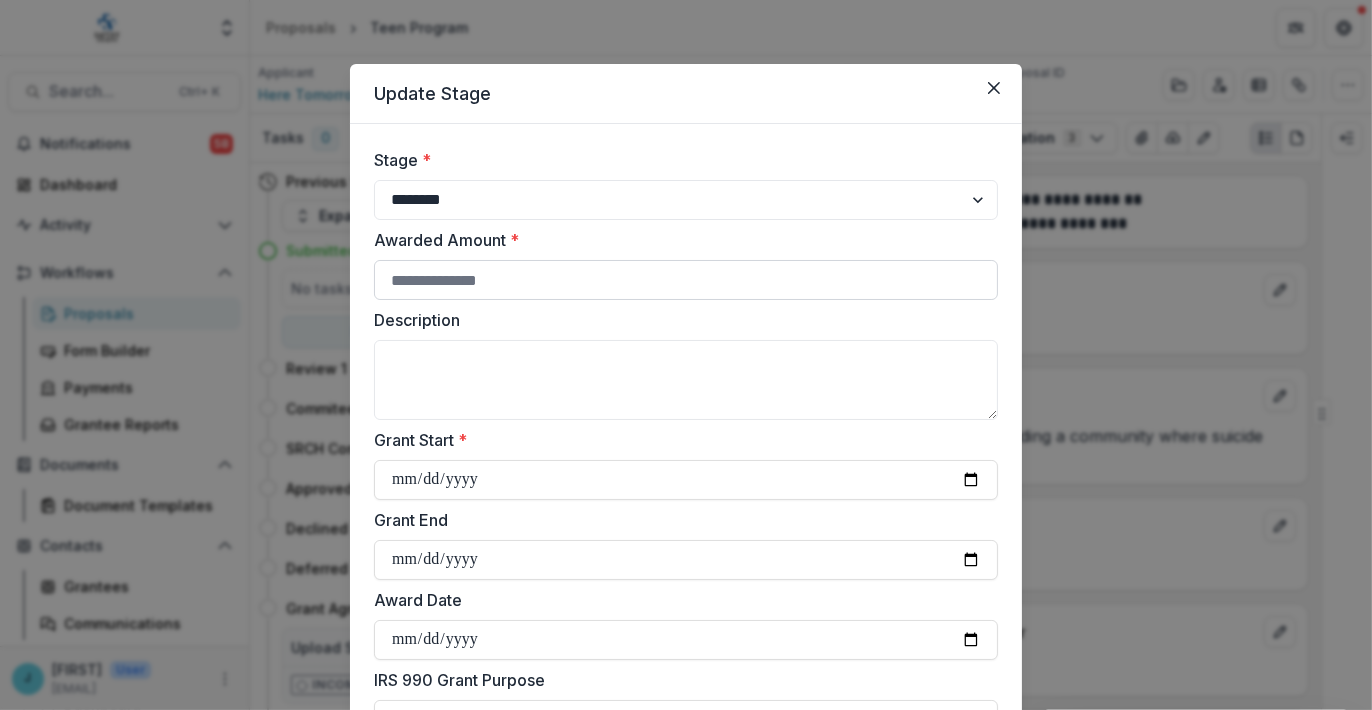 click on "Awarded Amount *" at bounding box center [686, 280] 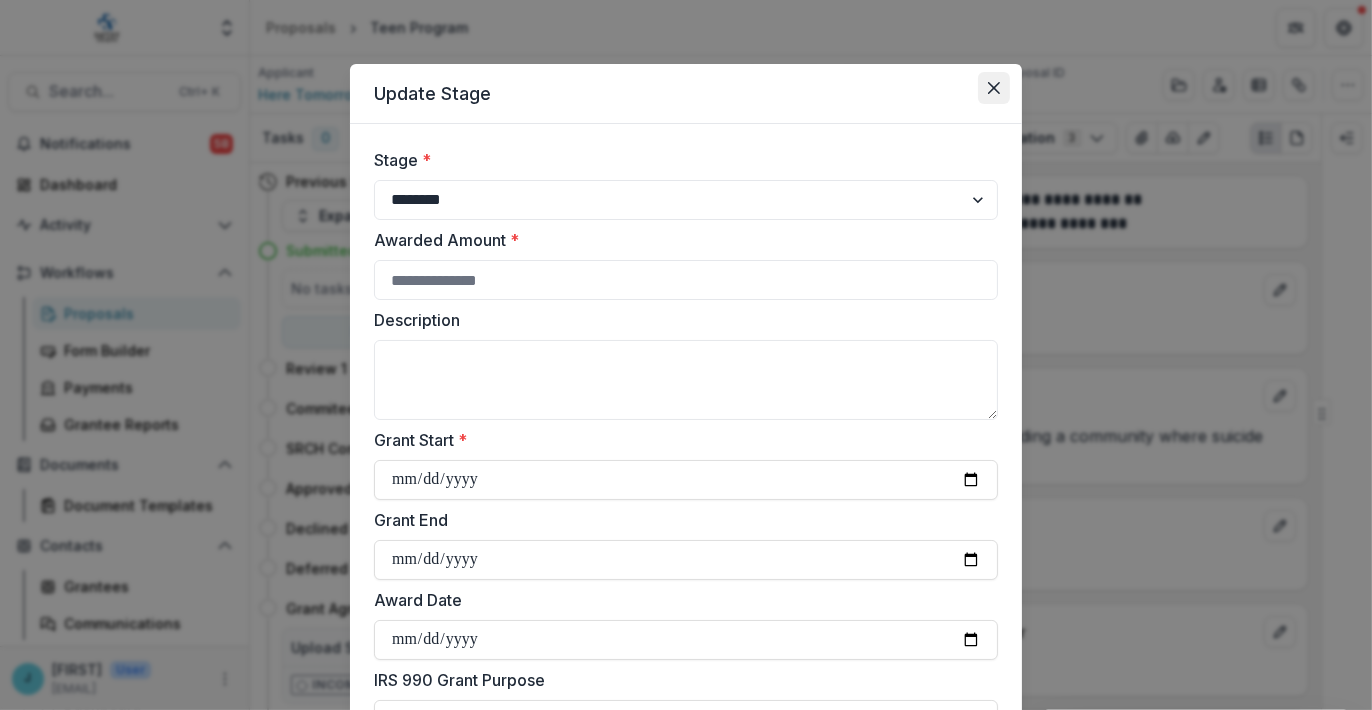 click 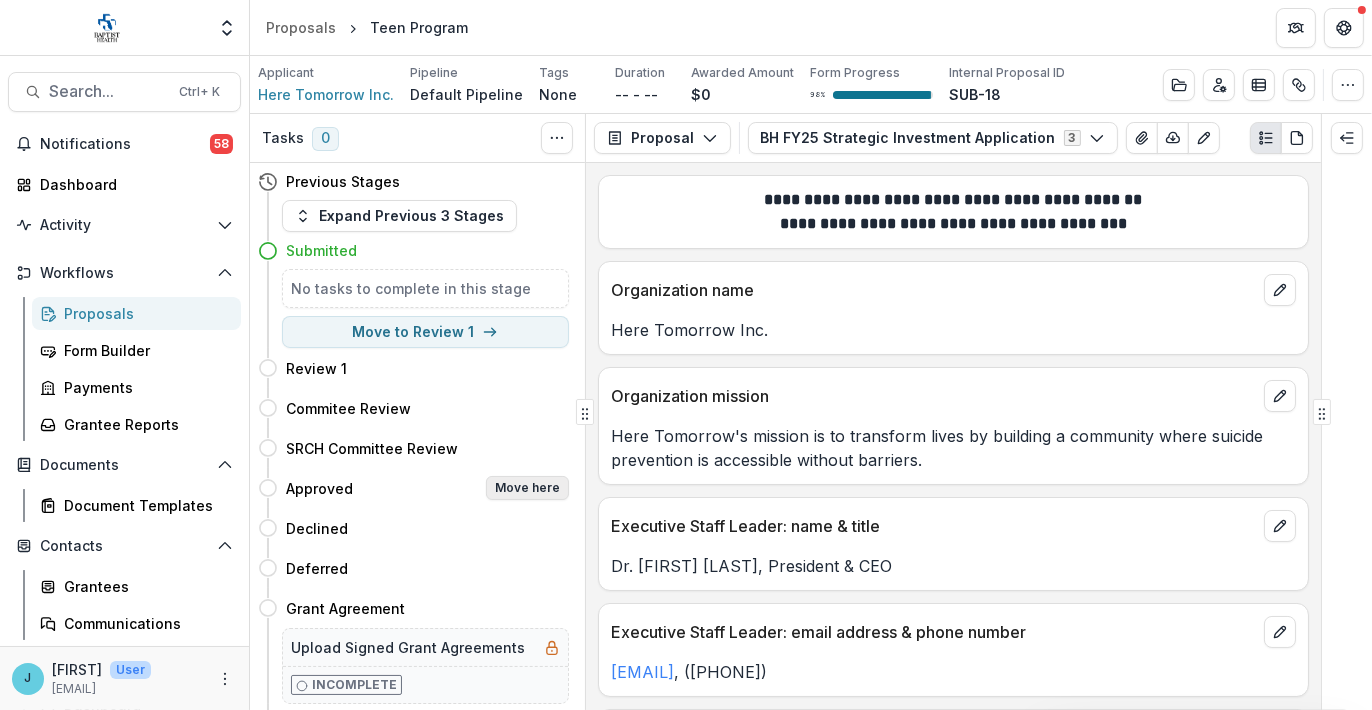 click on "Move here" at bounding box center [527, 488] 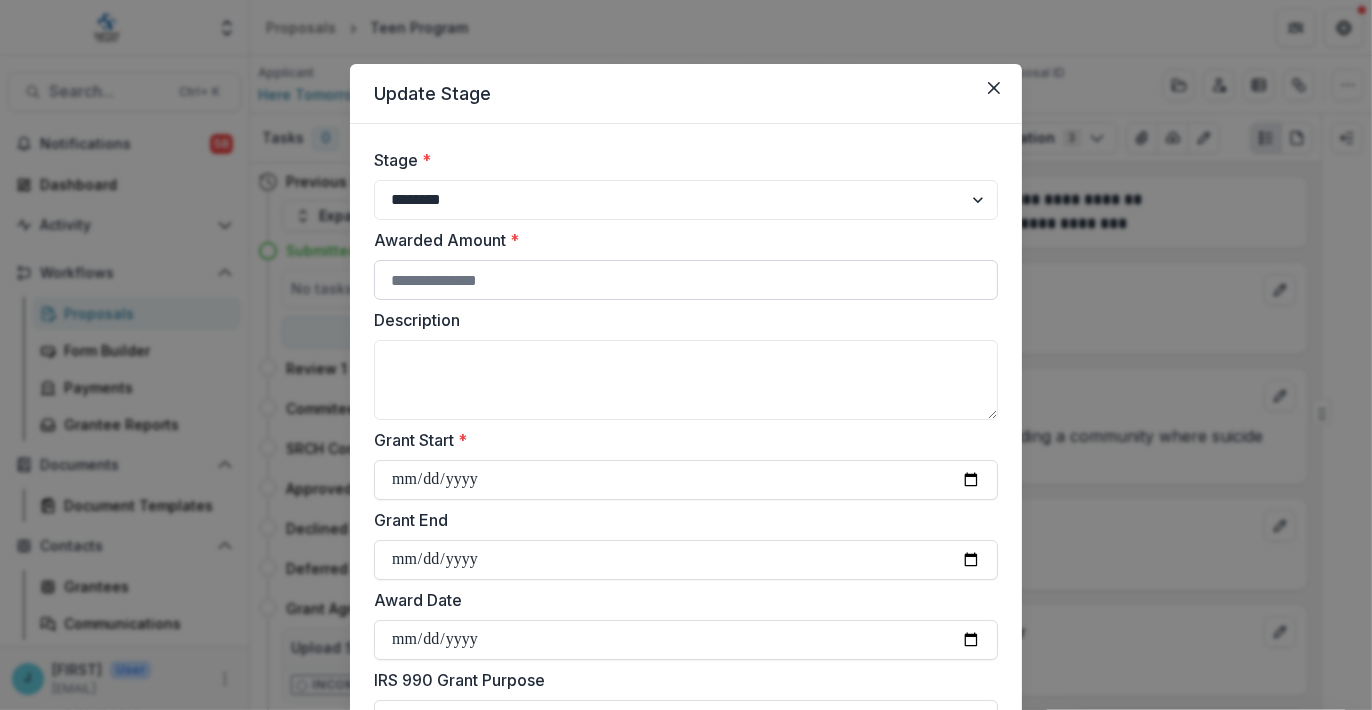 click on "Awarded Amount *" at bounding box center [686, 280] 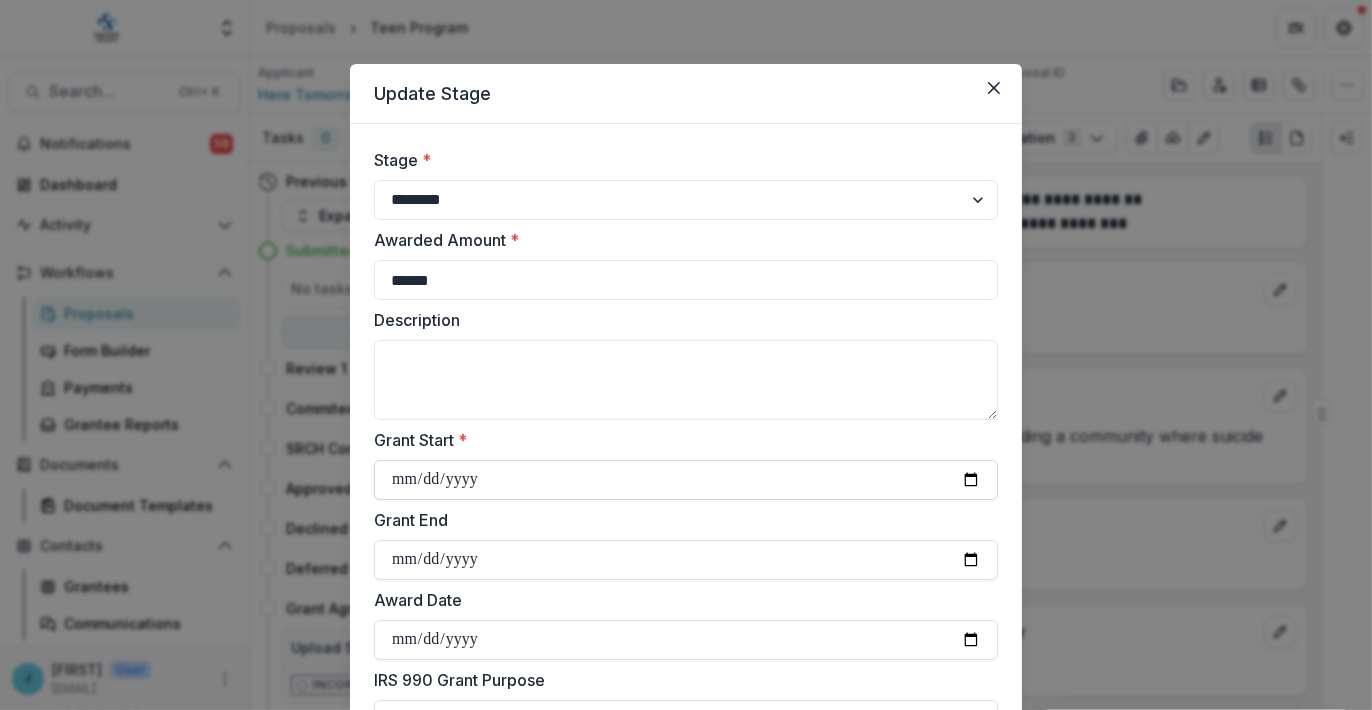type on "******" 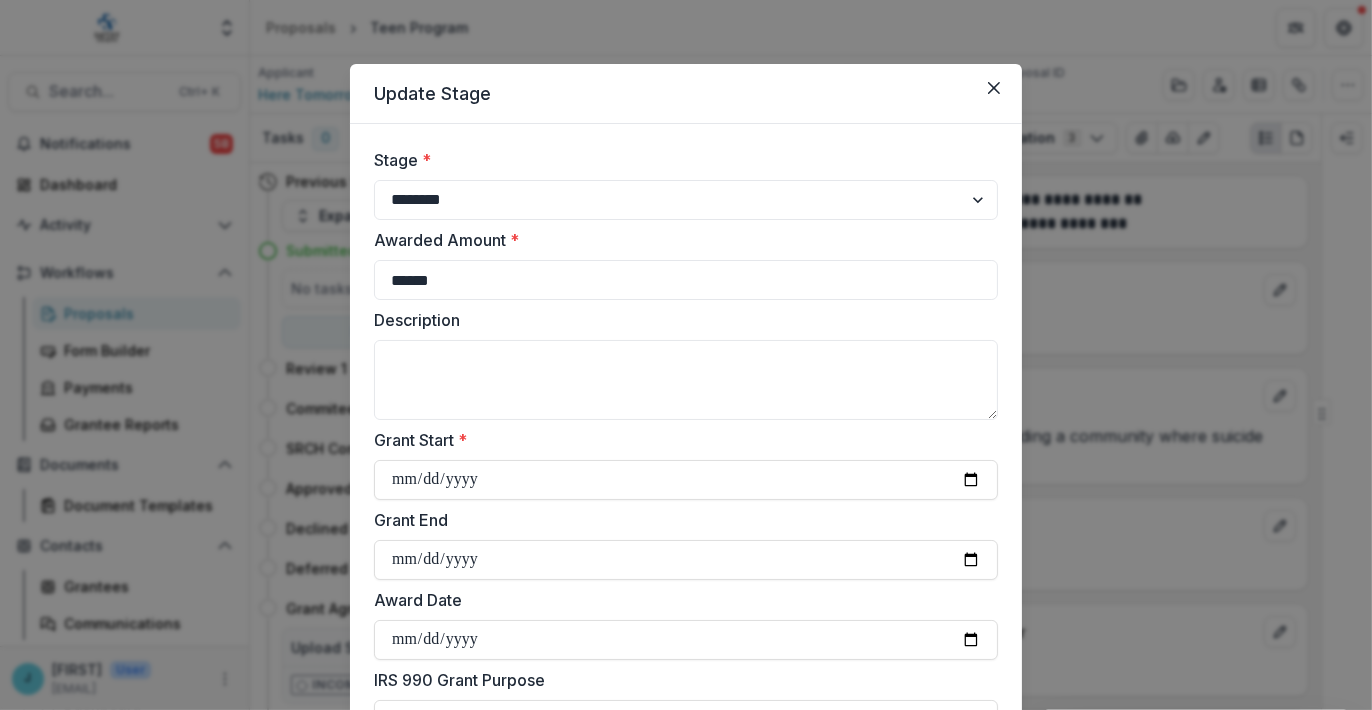 type on "**********" 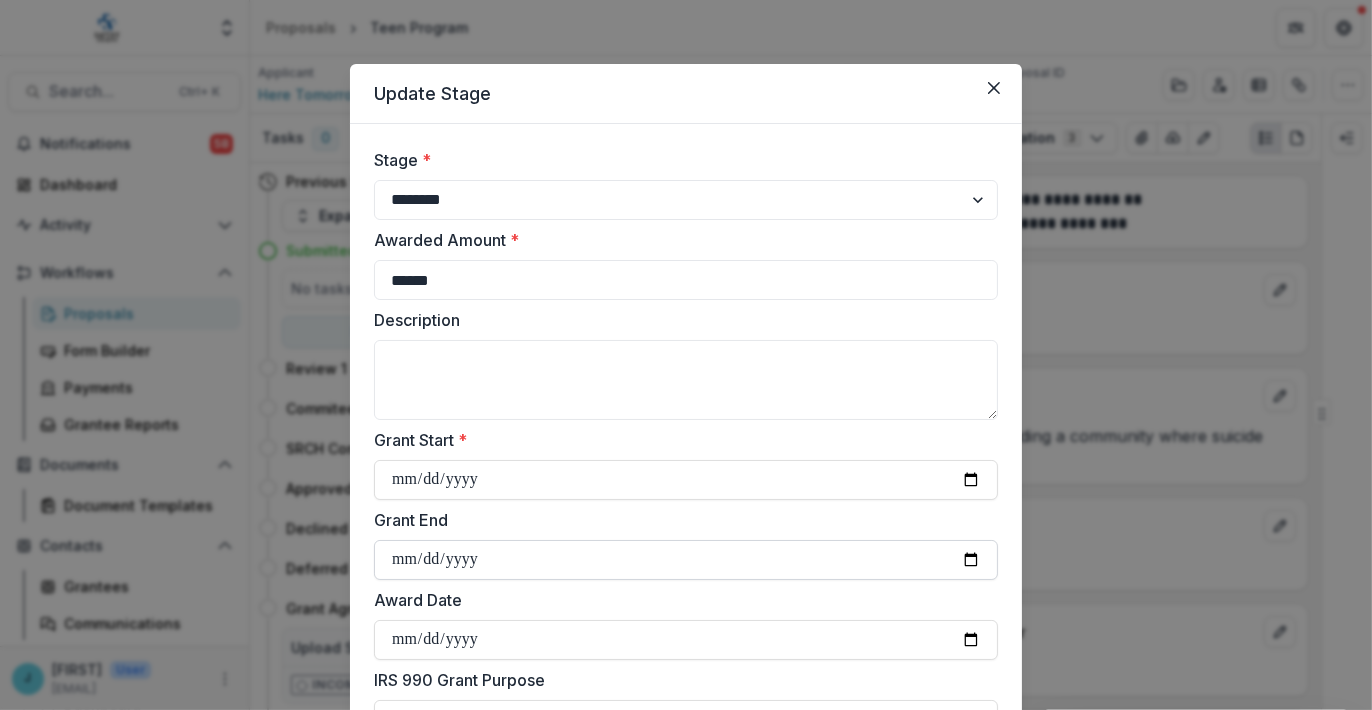 drag, startPoint x: 402, startPoint y: 557, endPoint x: 449, endPoint y: 540, distance: 49.979996 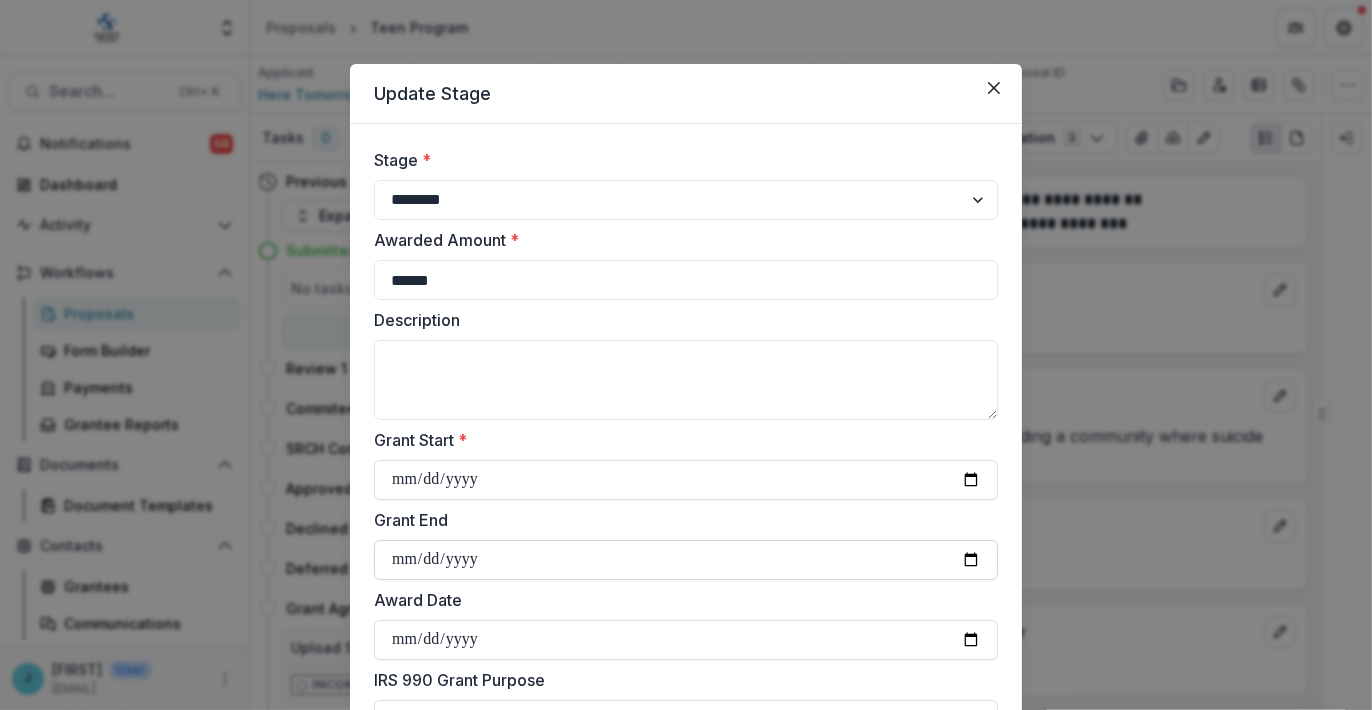 click on "Grant End" at bounding box center (686, 560) 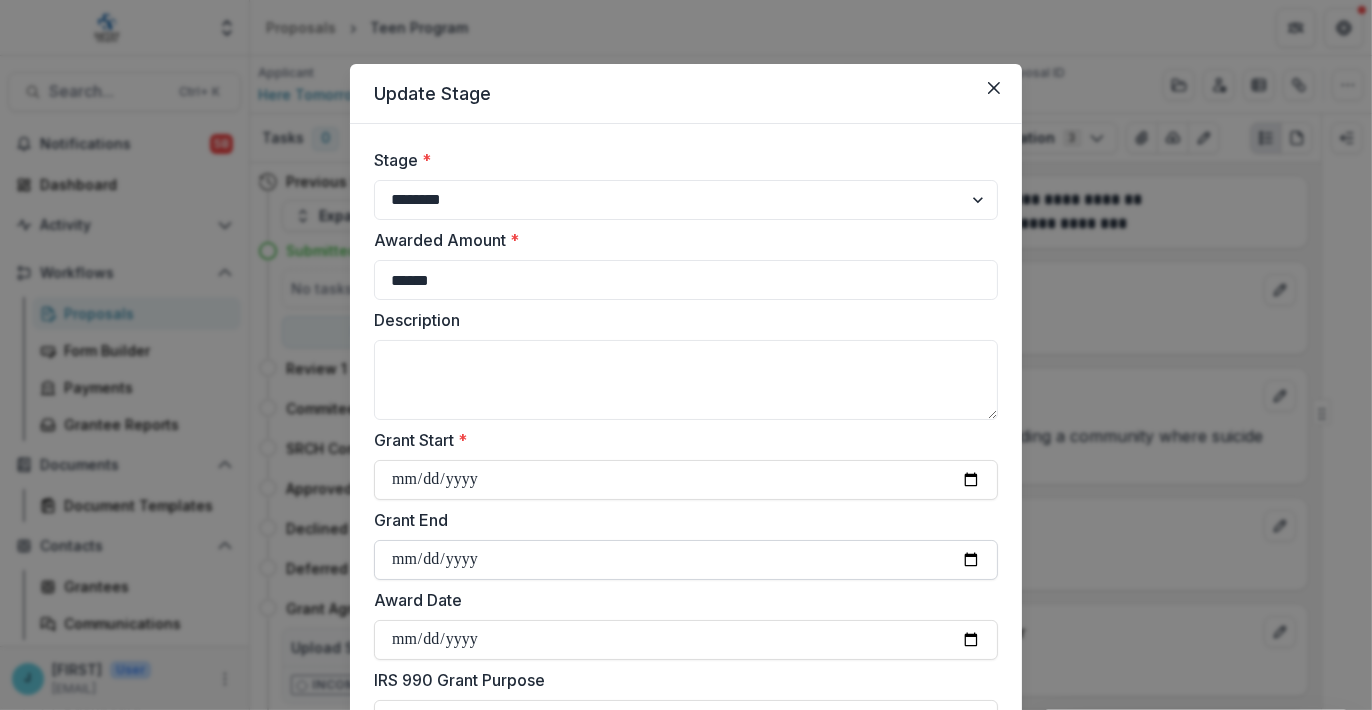 click on "**********" at bounding box center (686, 560) 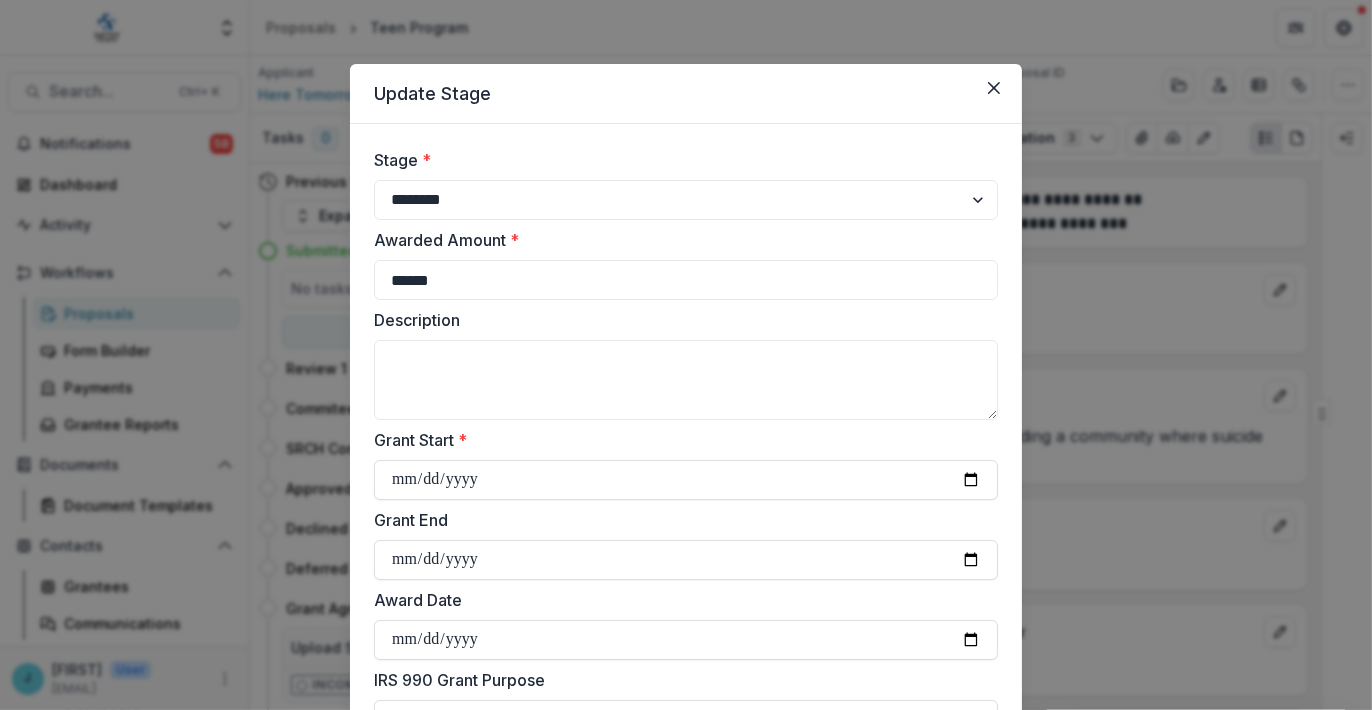 type on "**********" 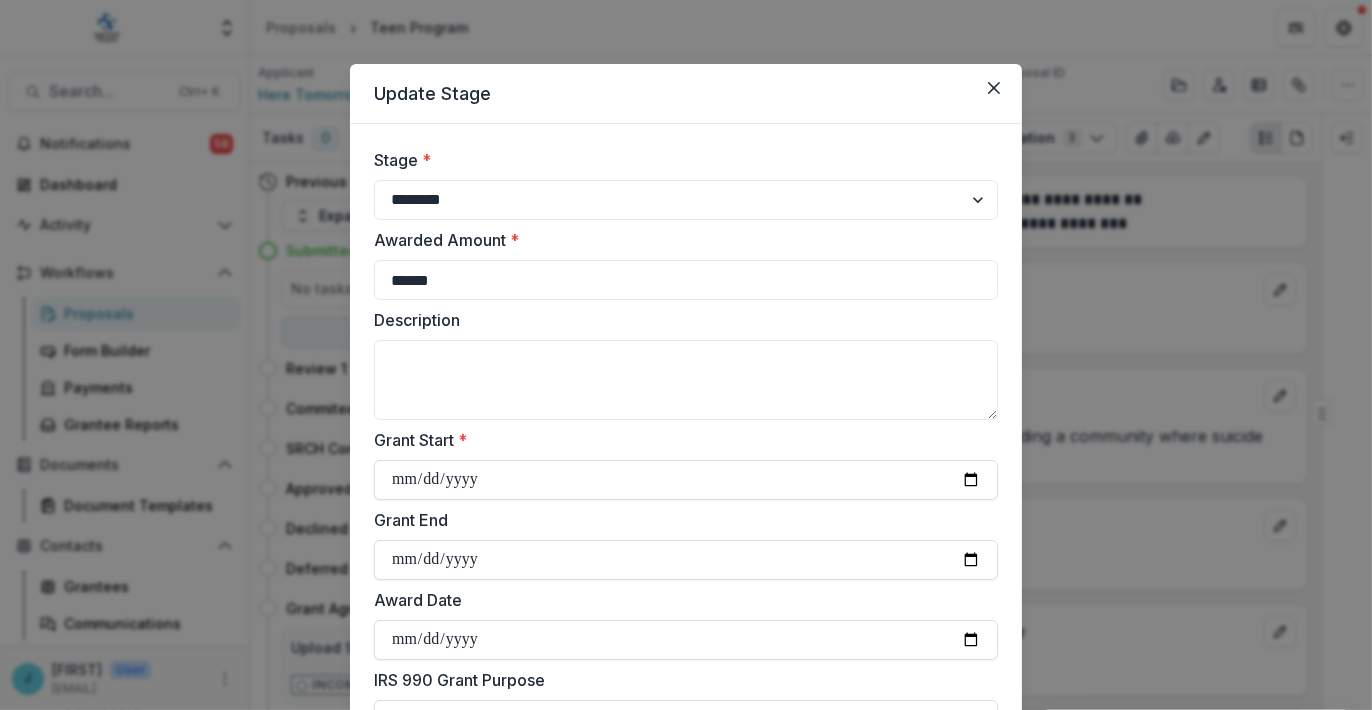 click on "Grant End" at bounding box center [680, 520] 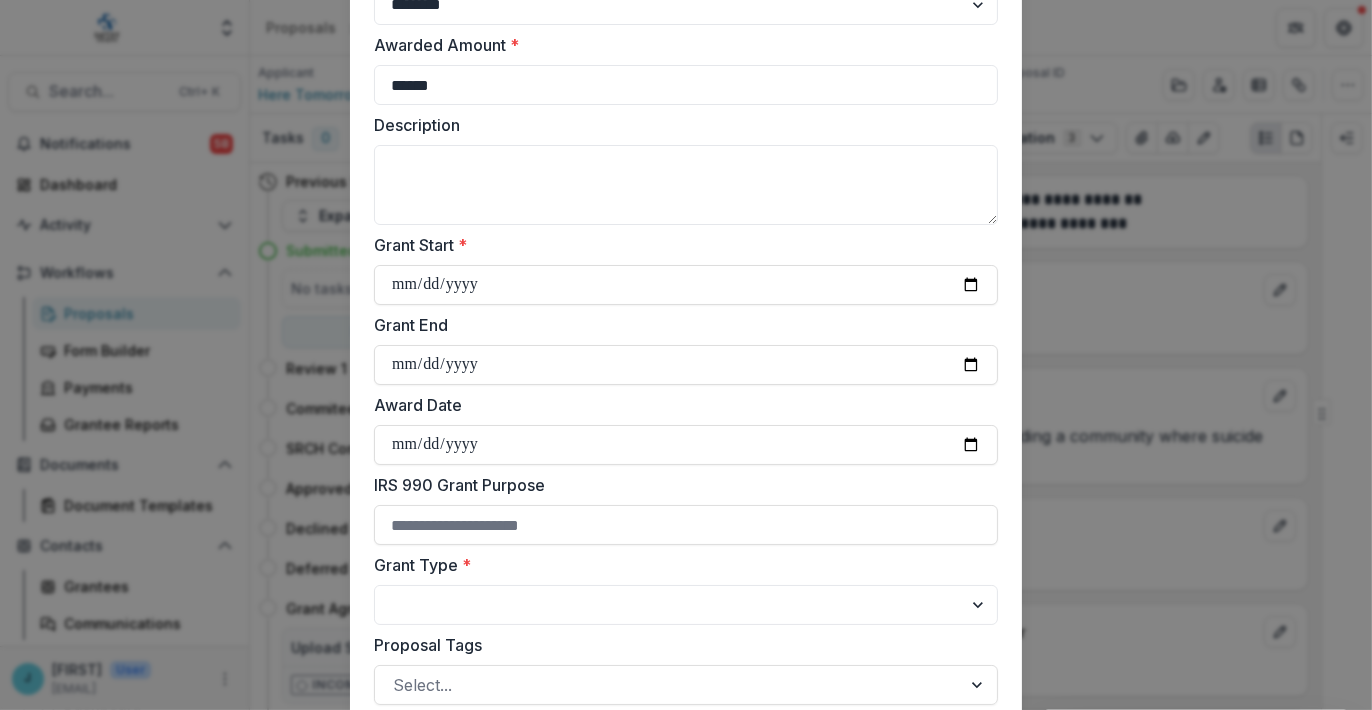 scroll, scrollTop: 200, scrollLeft: 0, axis: vertical 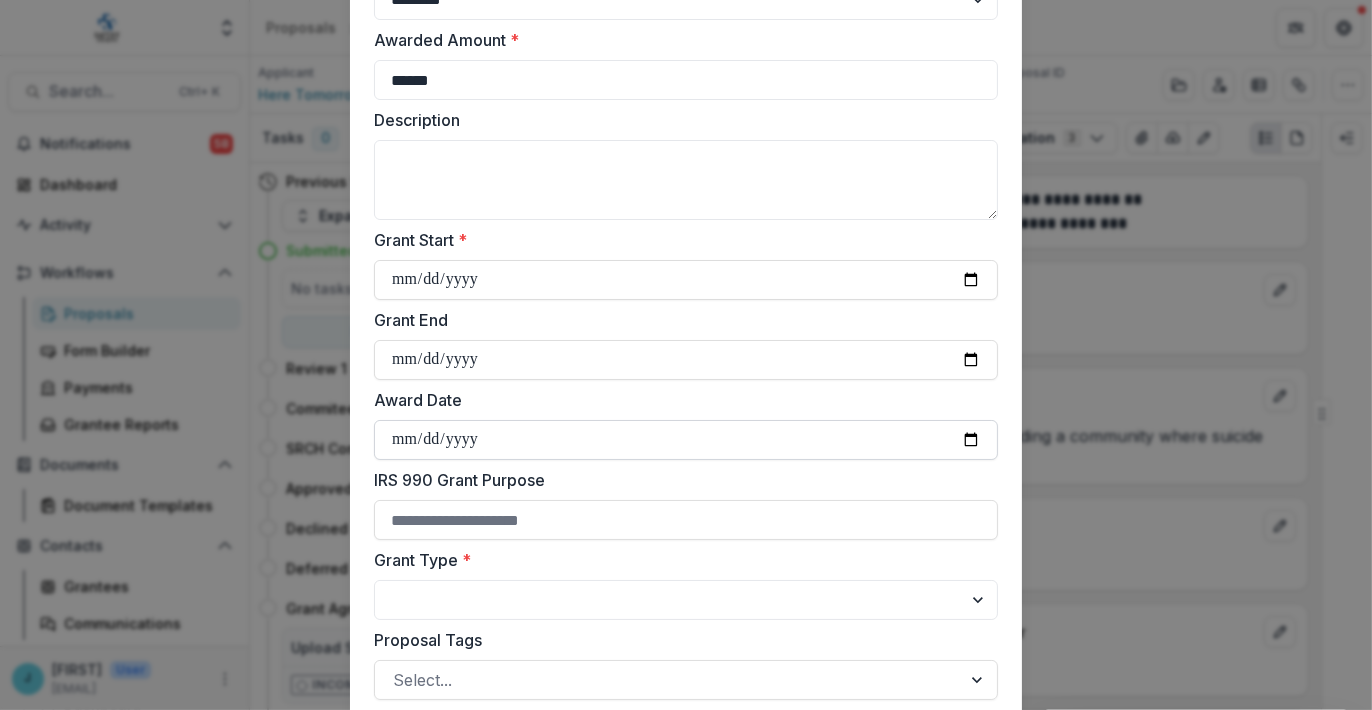 click on "Award Date" at bounding box center (686, 440) 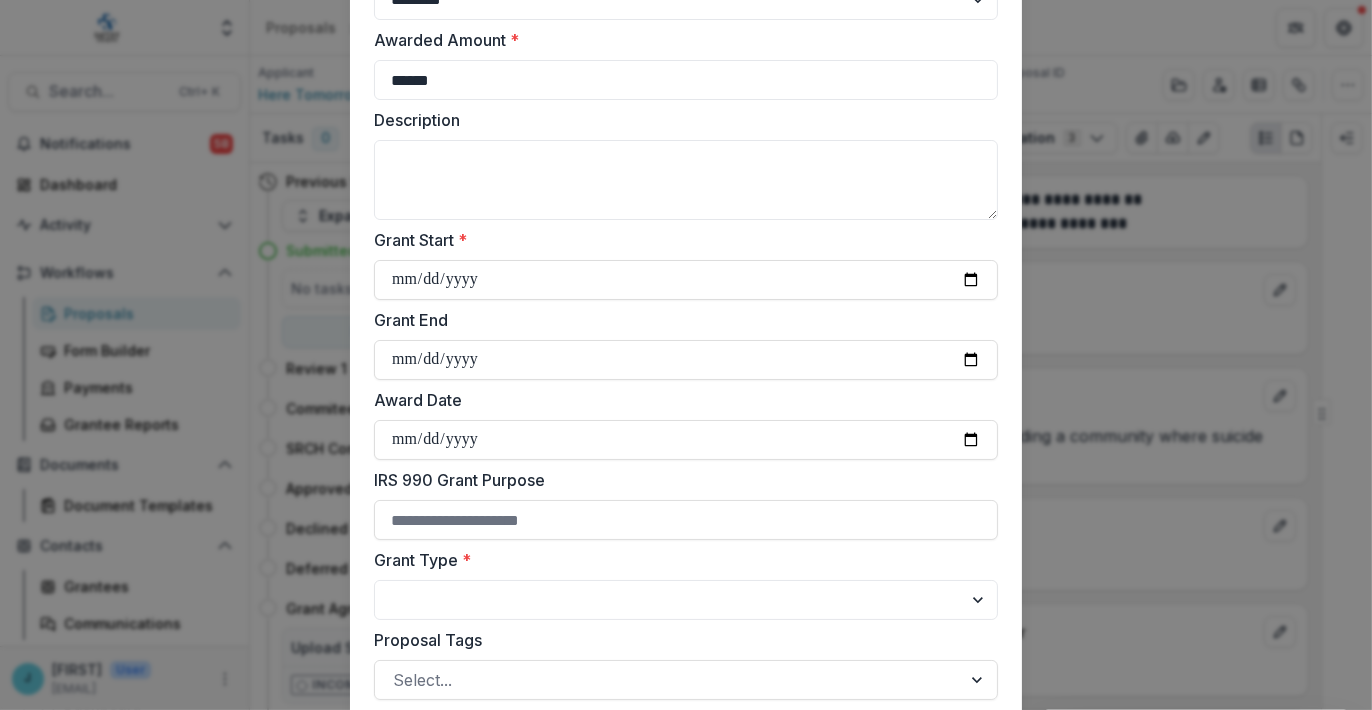 type on "**********" 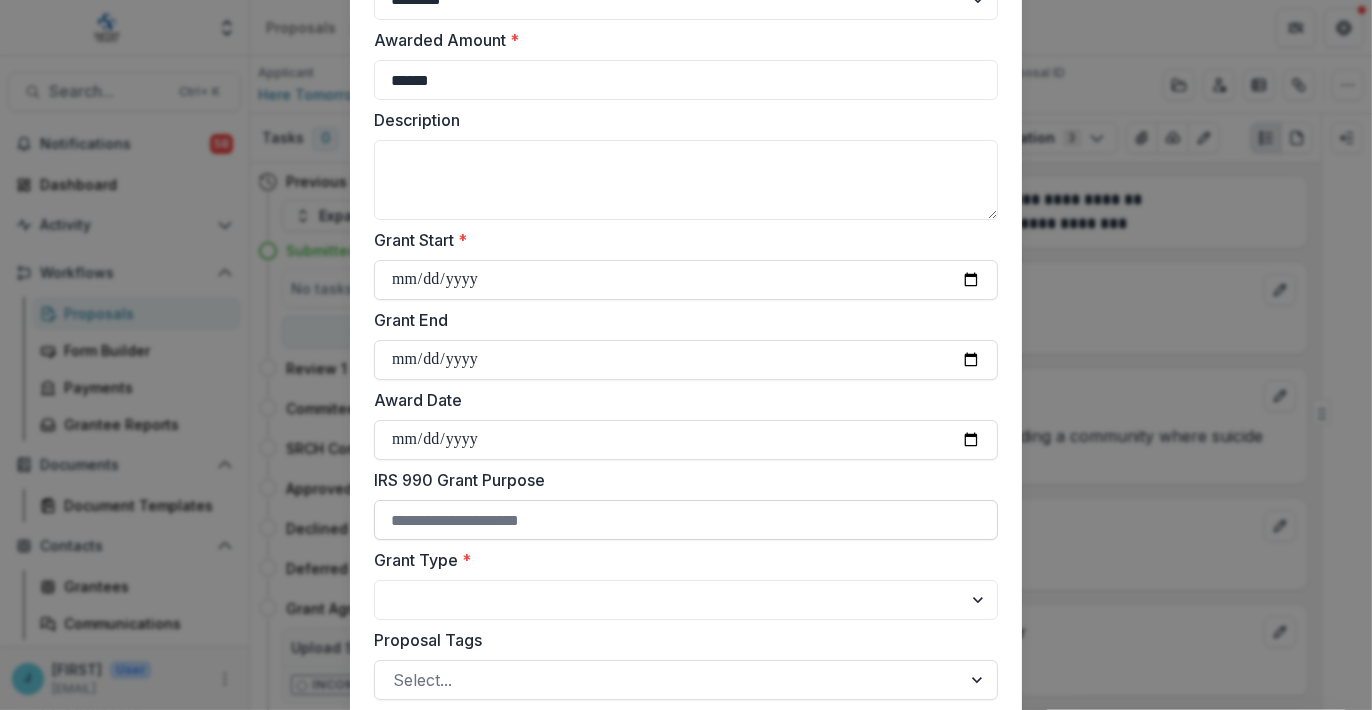 click on "IRS 990 Grant Purpose" at bounding box center [686, 520] 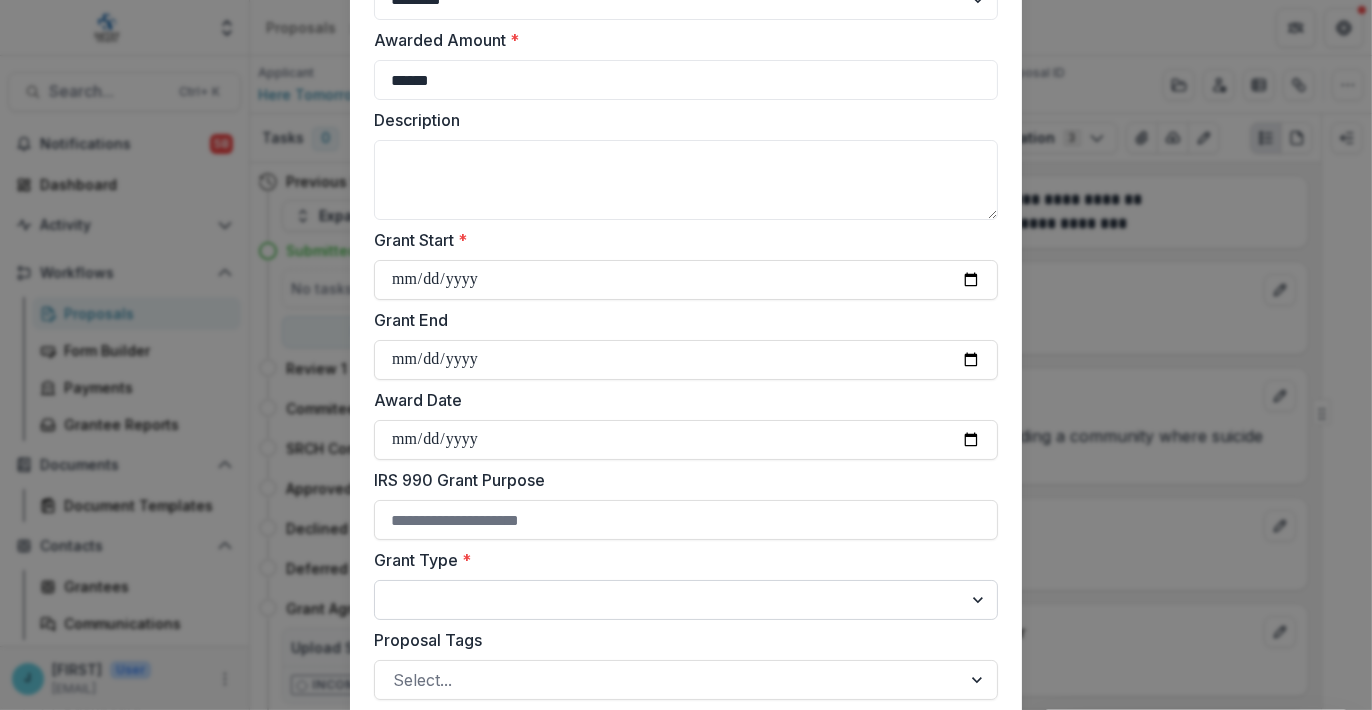 click on "**********" at bounding box center (686, 600) 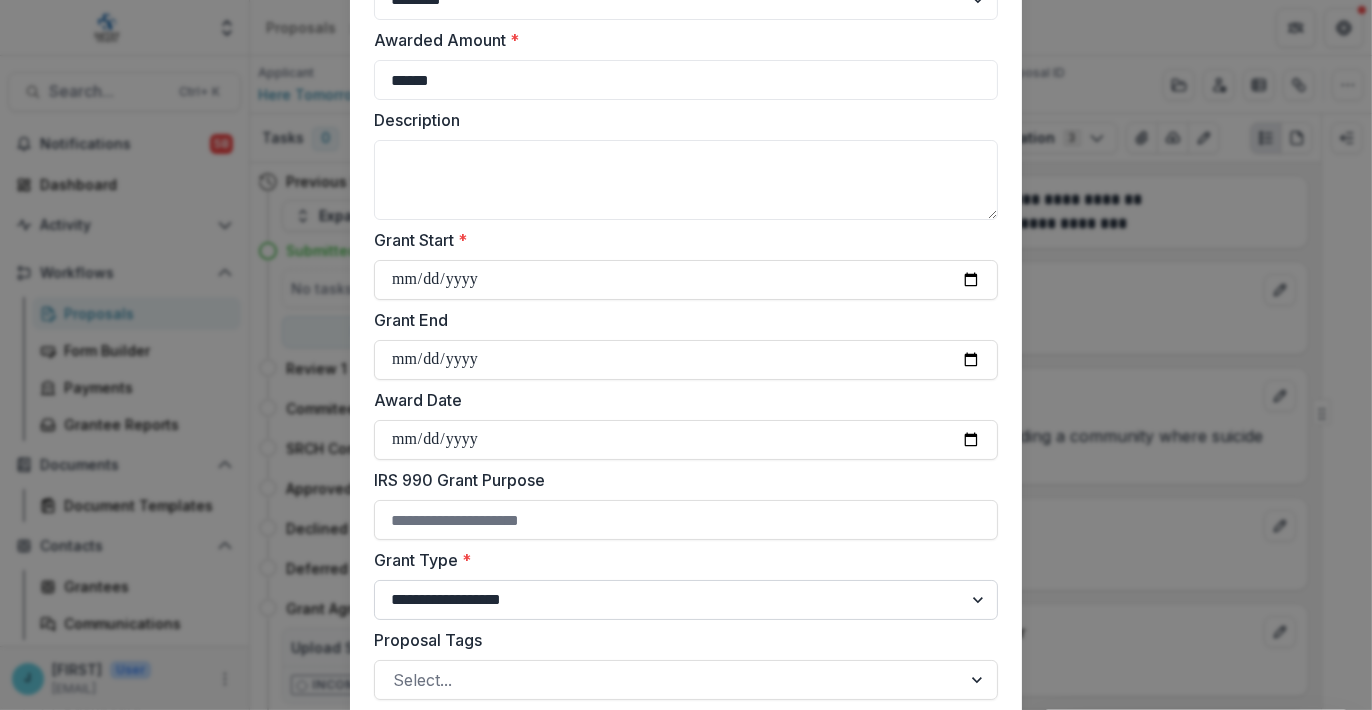 click on "**********" at bounding box center (686, 600) 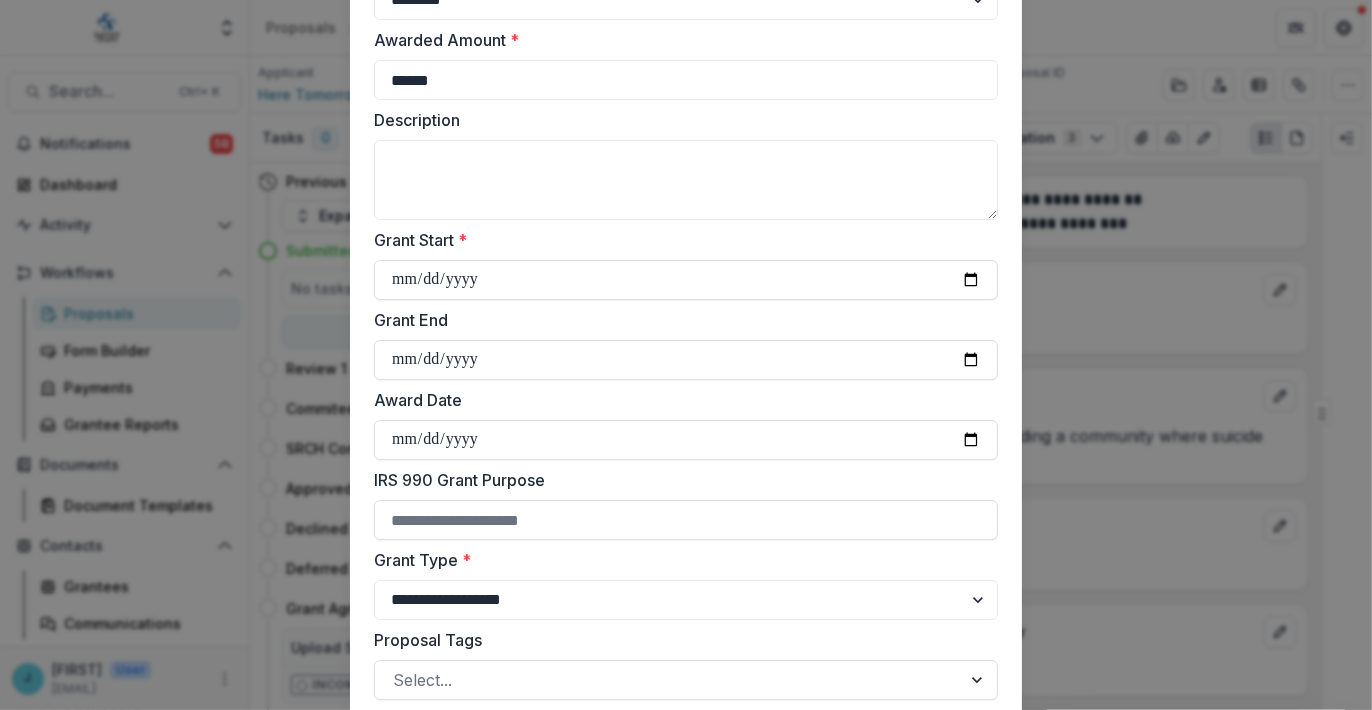 scroll, scrollTop: 500, scrollLeft: 0, axis: vertical 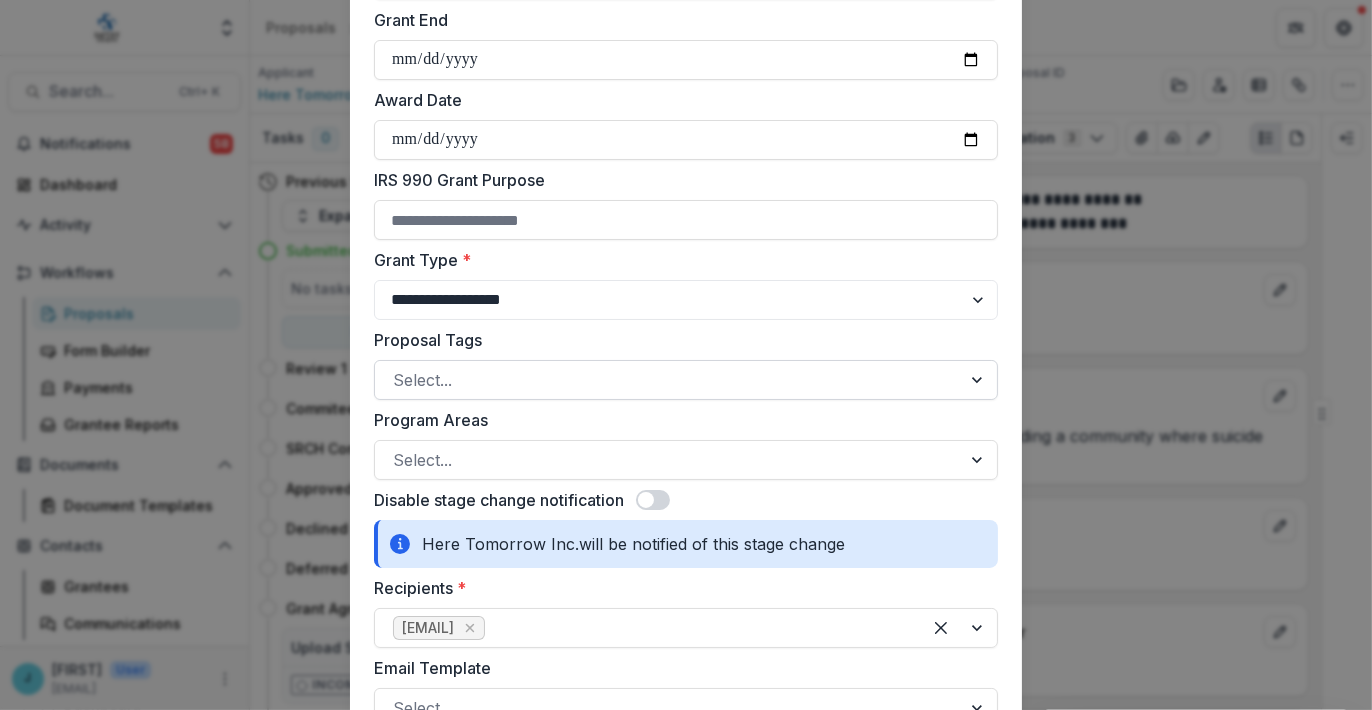 click at bounding box center (668, 380) 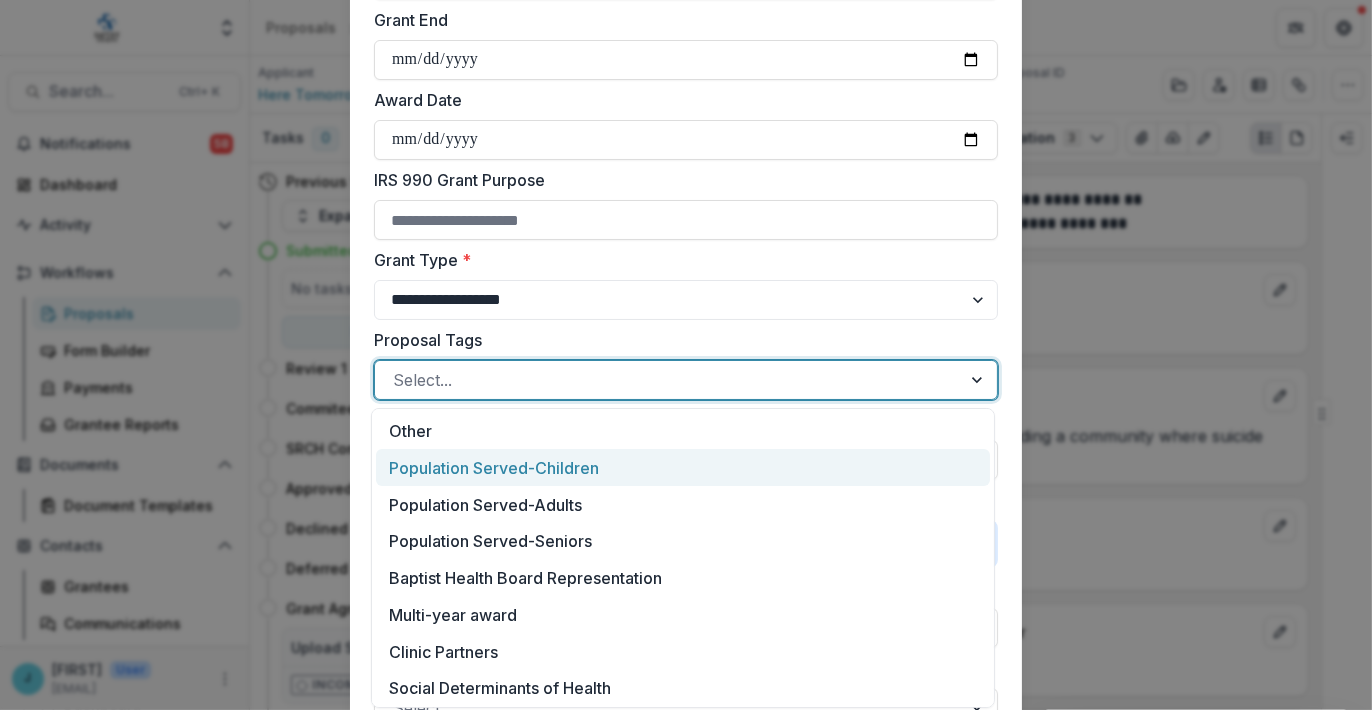 click on "Population Served-Children" at bounding box center (683, 467) 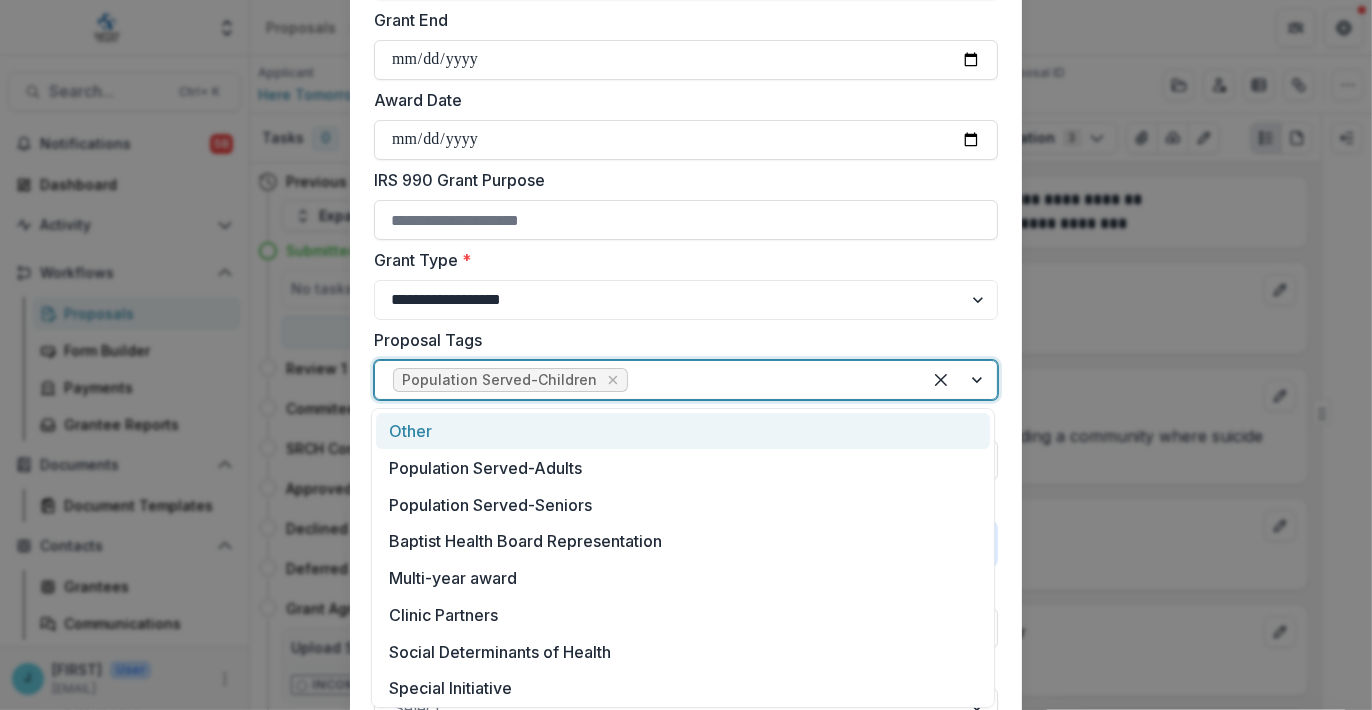 click at bounding box center [959, 380] 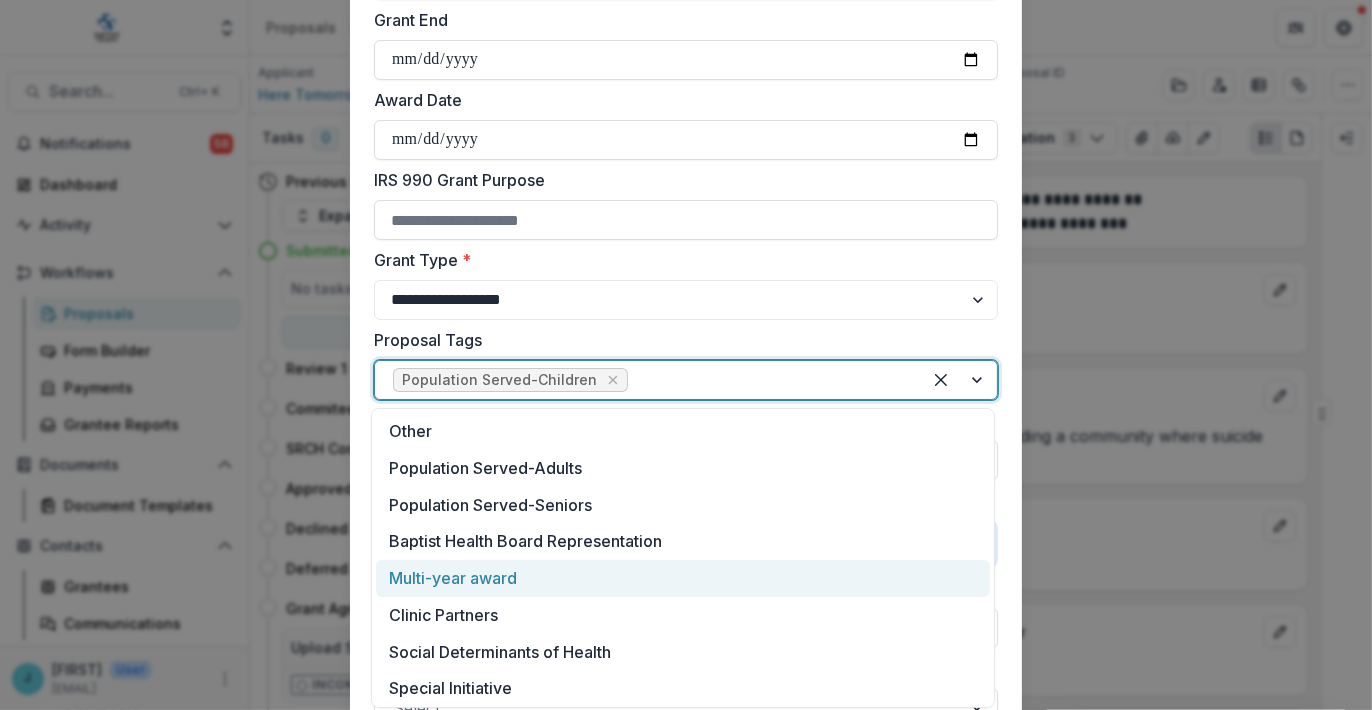 click on "Multi-year award" at bounding box center [683, 578] 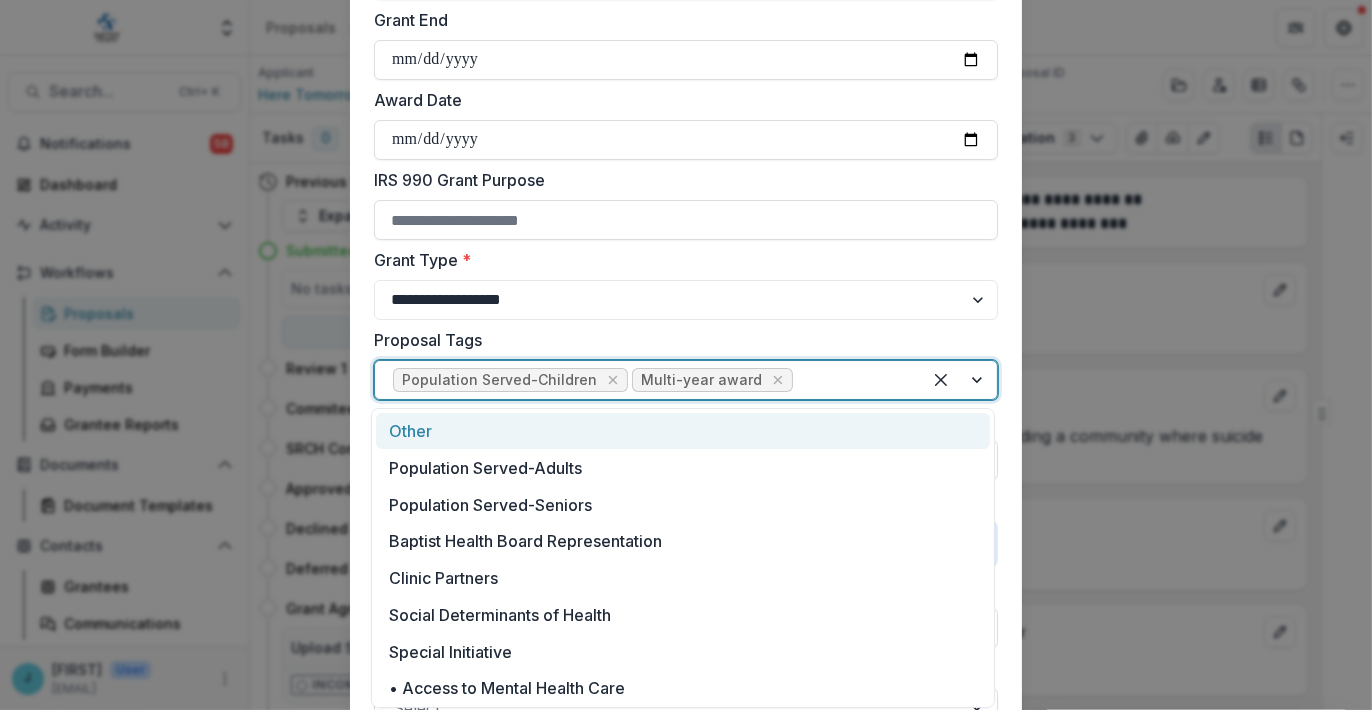 click at bounding box center [959, 380] 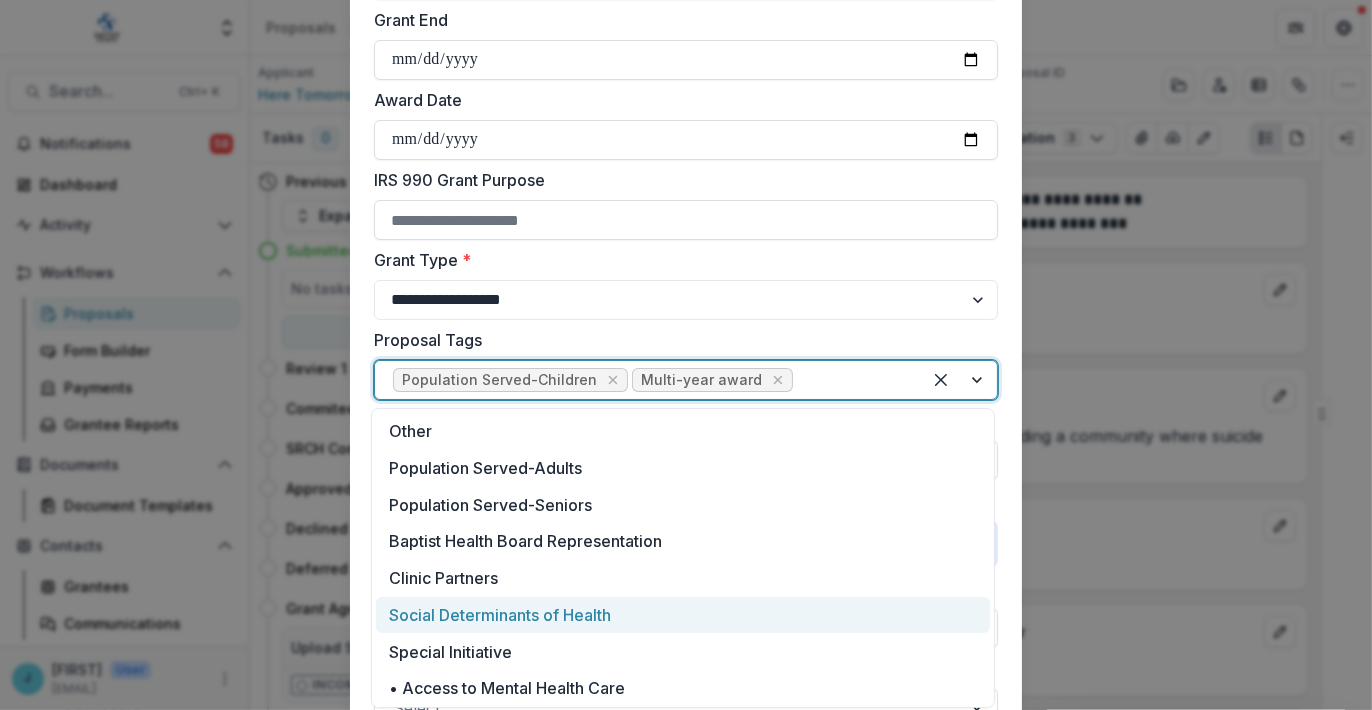 scroll, scrollTop: 187, scrollLeft: 0, axis: vertical 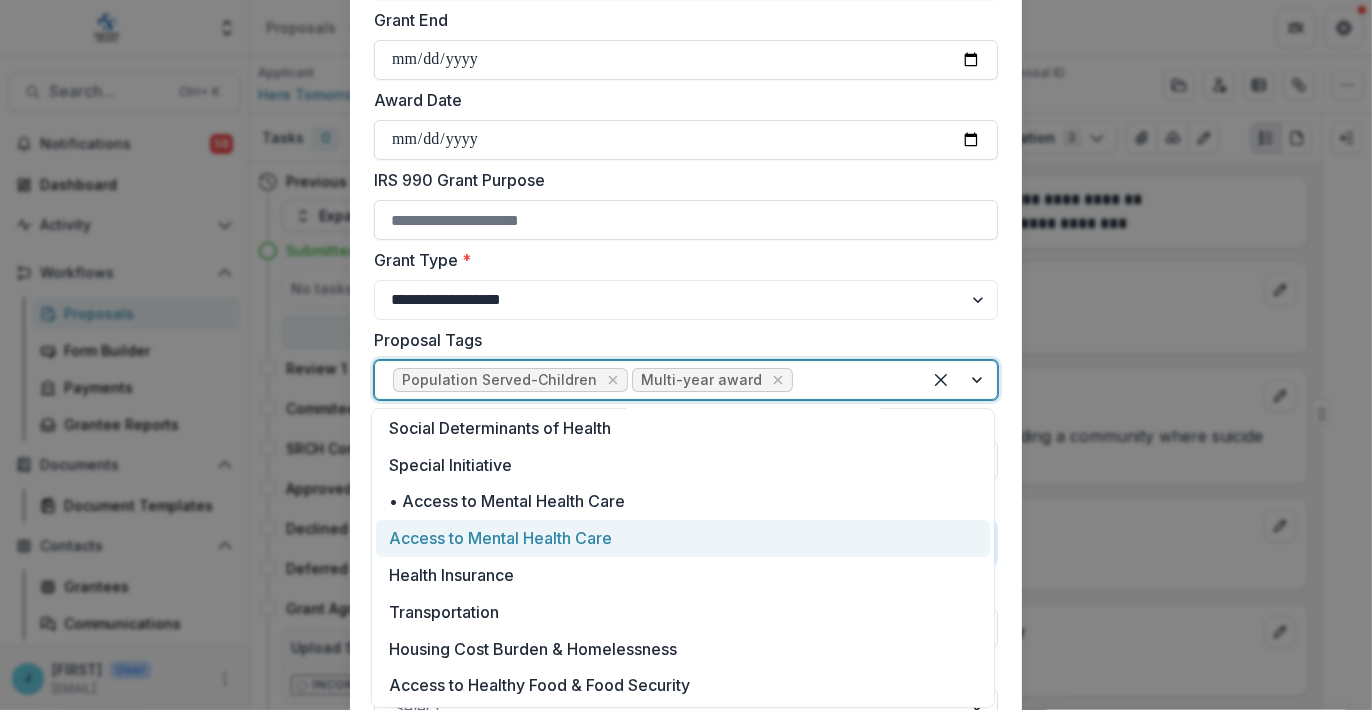 click on "Access to Mental Health Care" at bounding box center [683, 538] 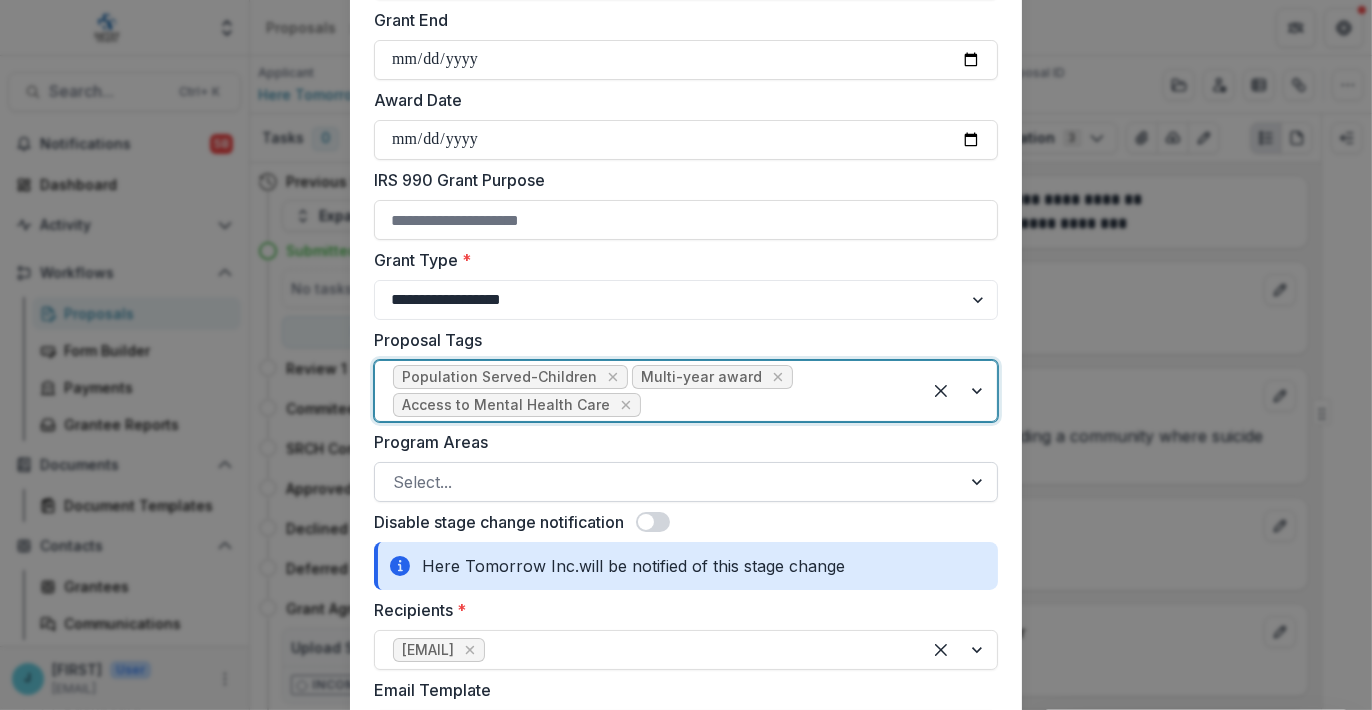 click at bounding box center [668, 482] 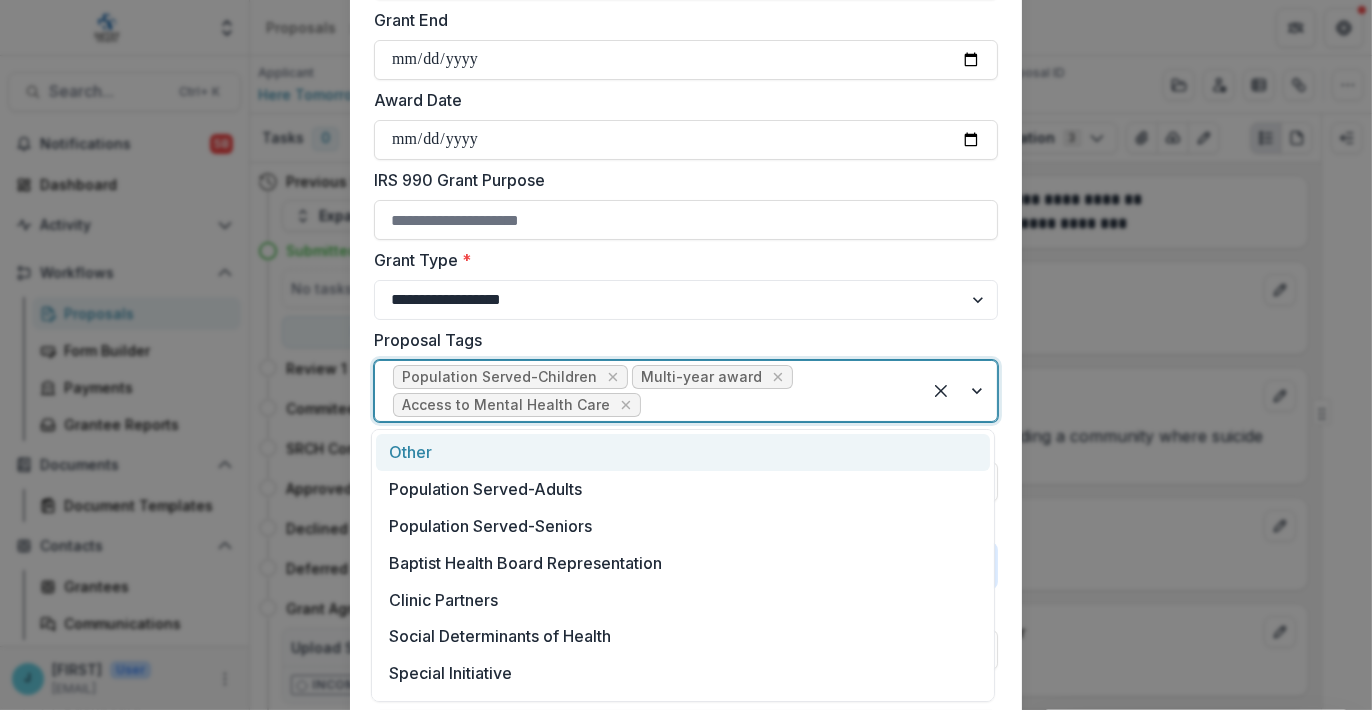 click at bounding box center (959, 391) 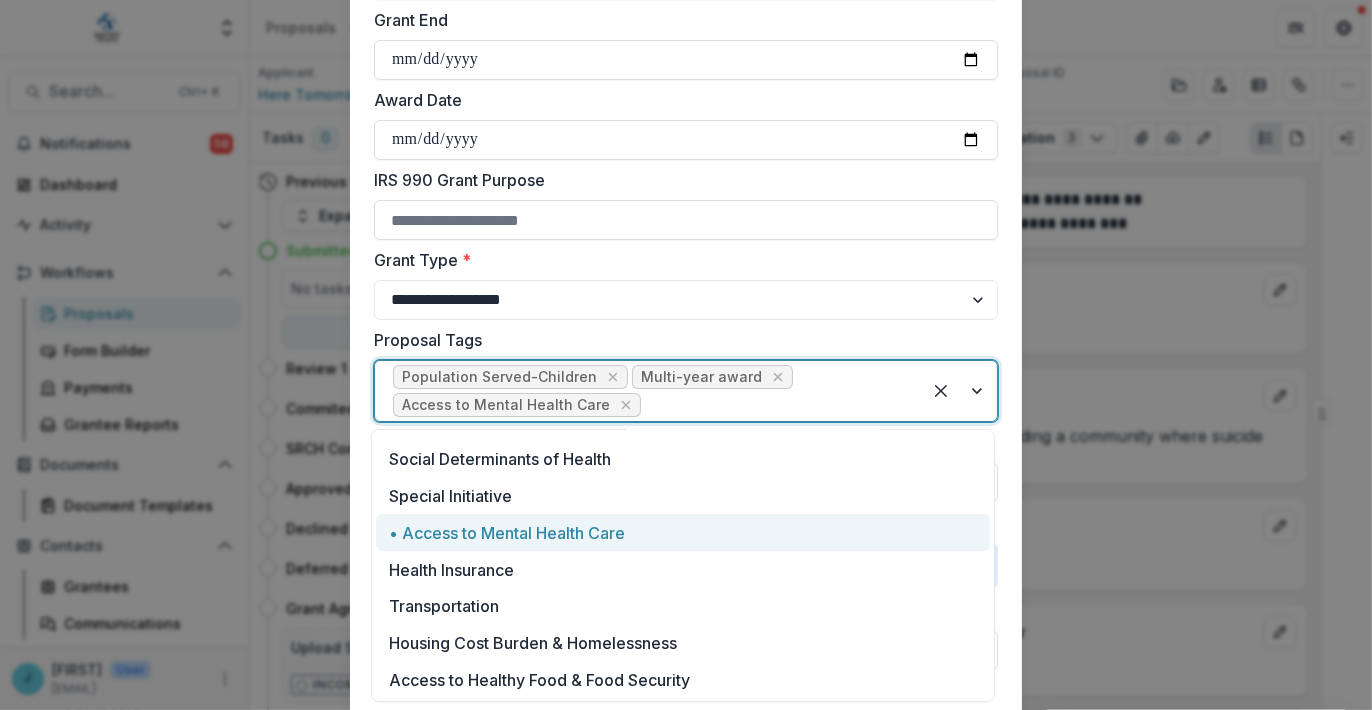 scroll, scrollTop: 0, scrollLeft: 0, axis: both 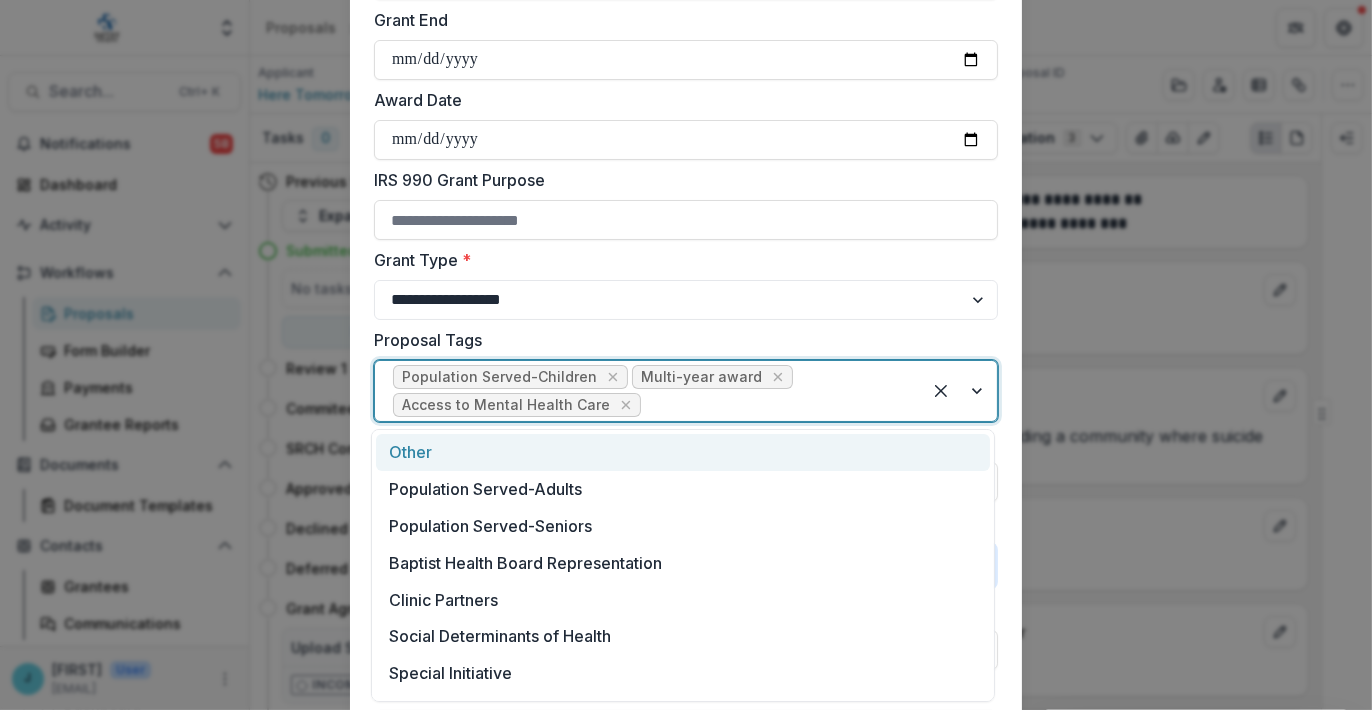 click at bounding box center [959, 391] 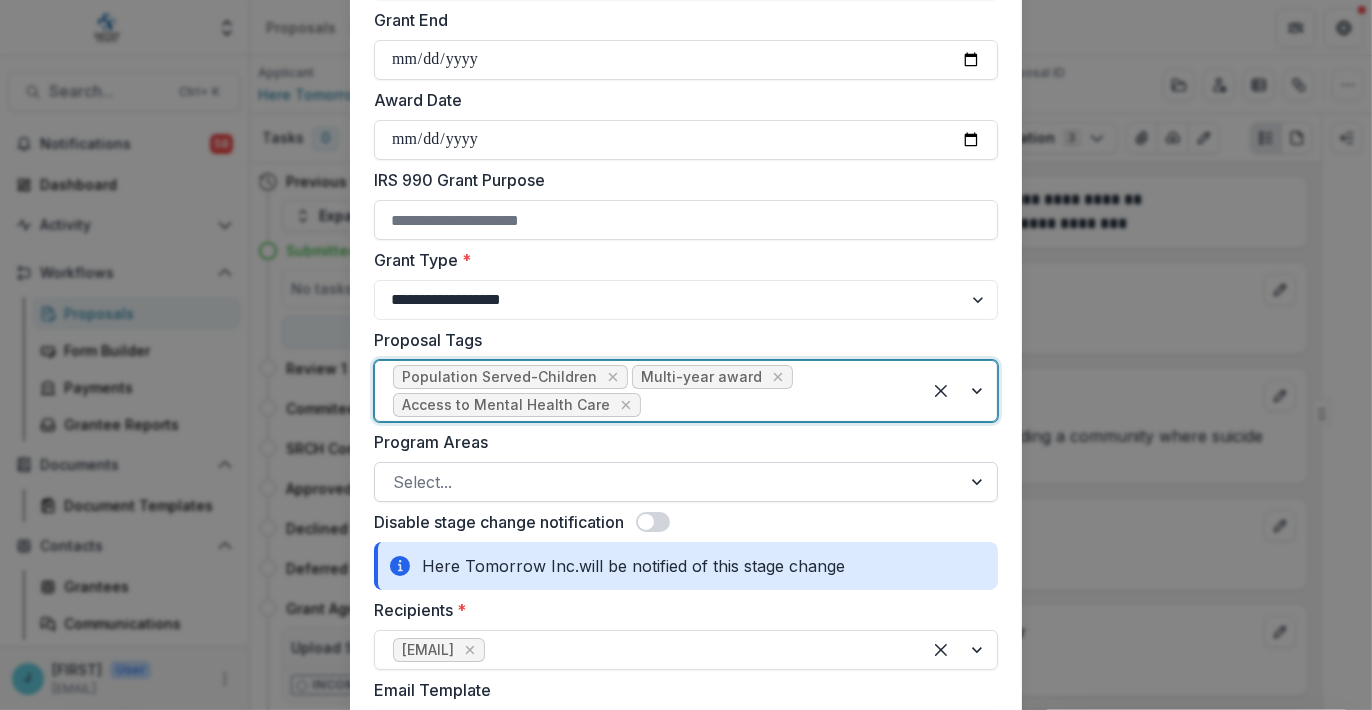 click at bounding box center [668, 482] 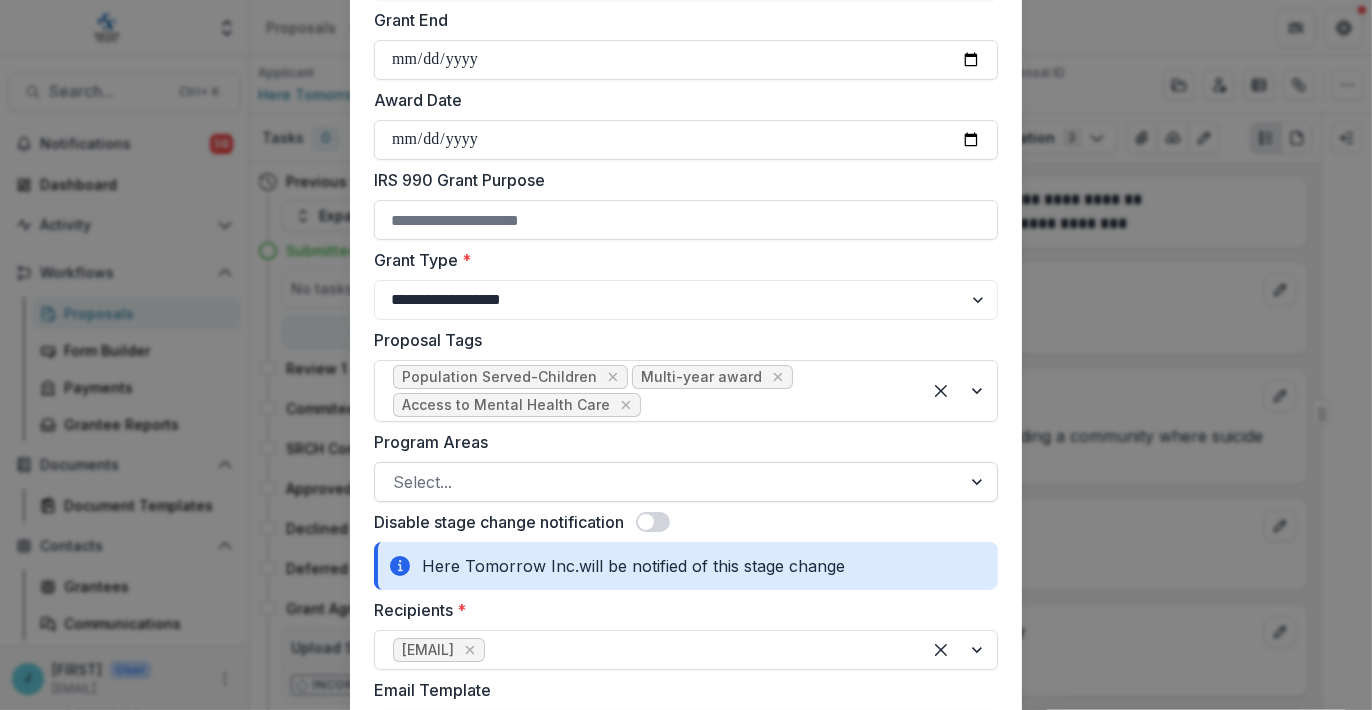 click at bounding box center [668, 482] 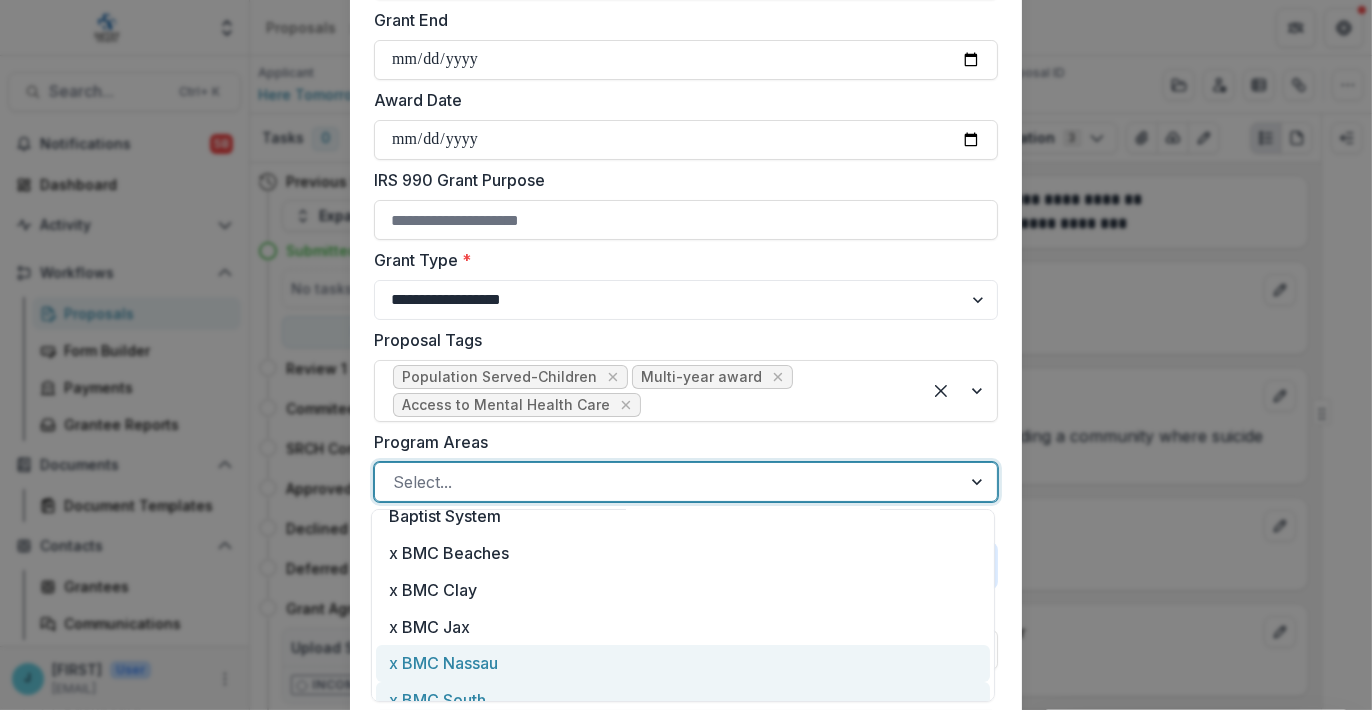 scroll, scrollTop: 257, scrollLeft: 0, axis: vertical 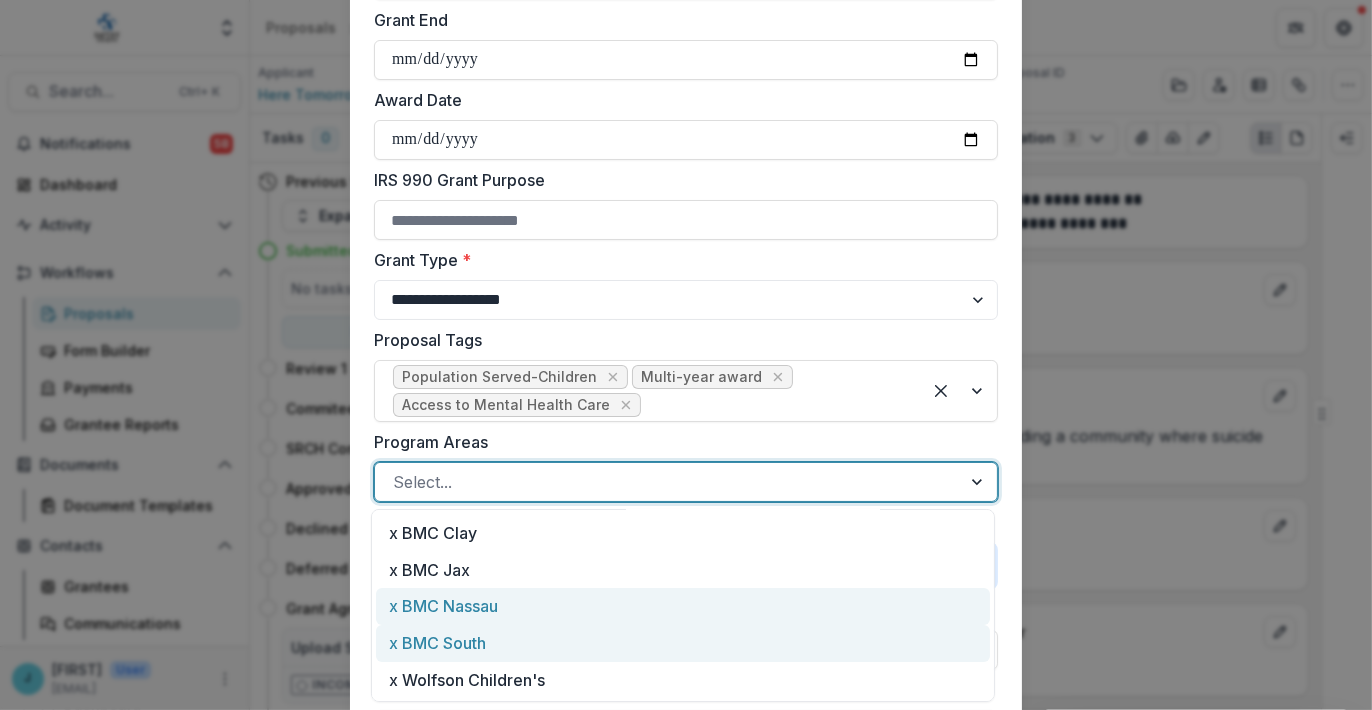 click on "x BMC South" at bounding box center (683, 643) 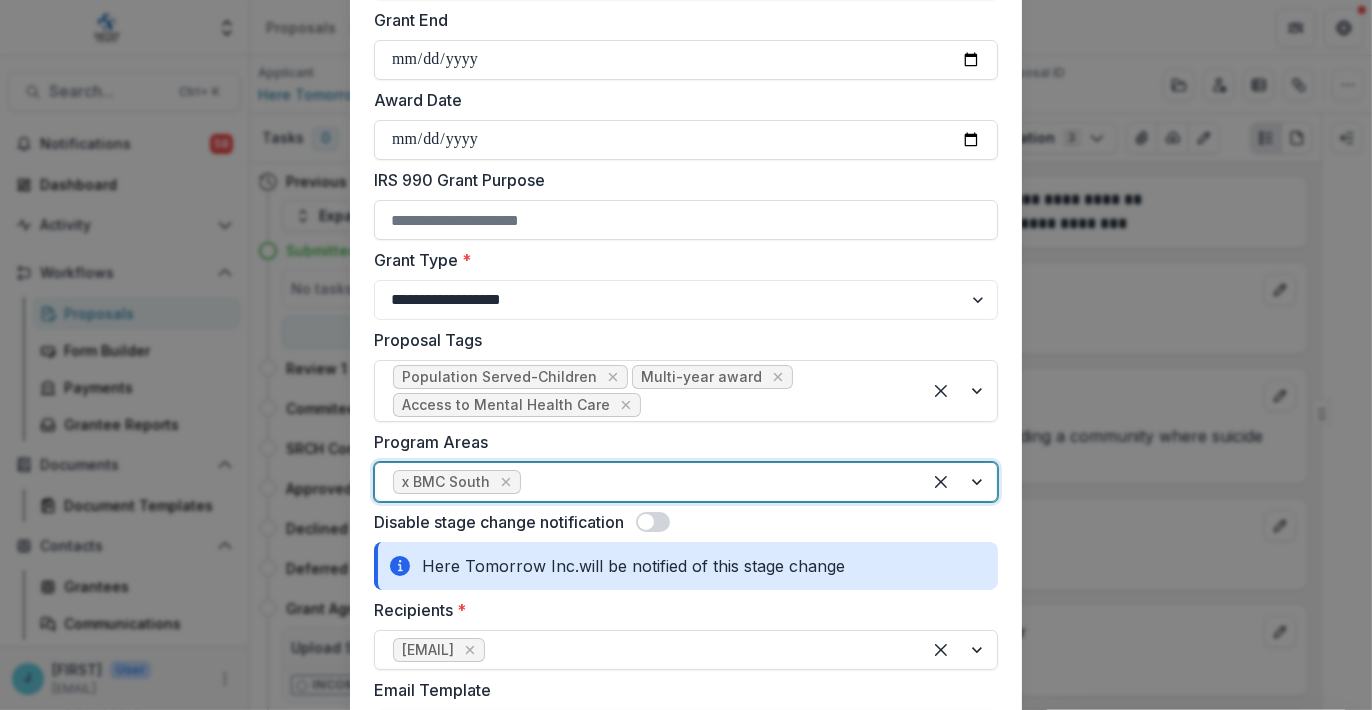 click at bounding box center (959, 482) 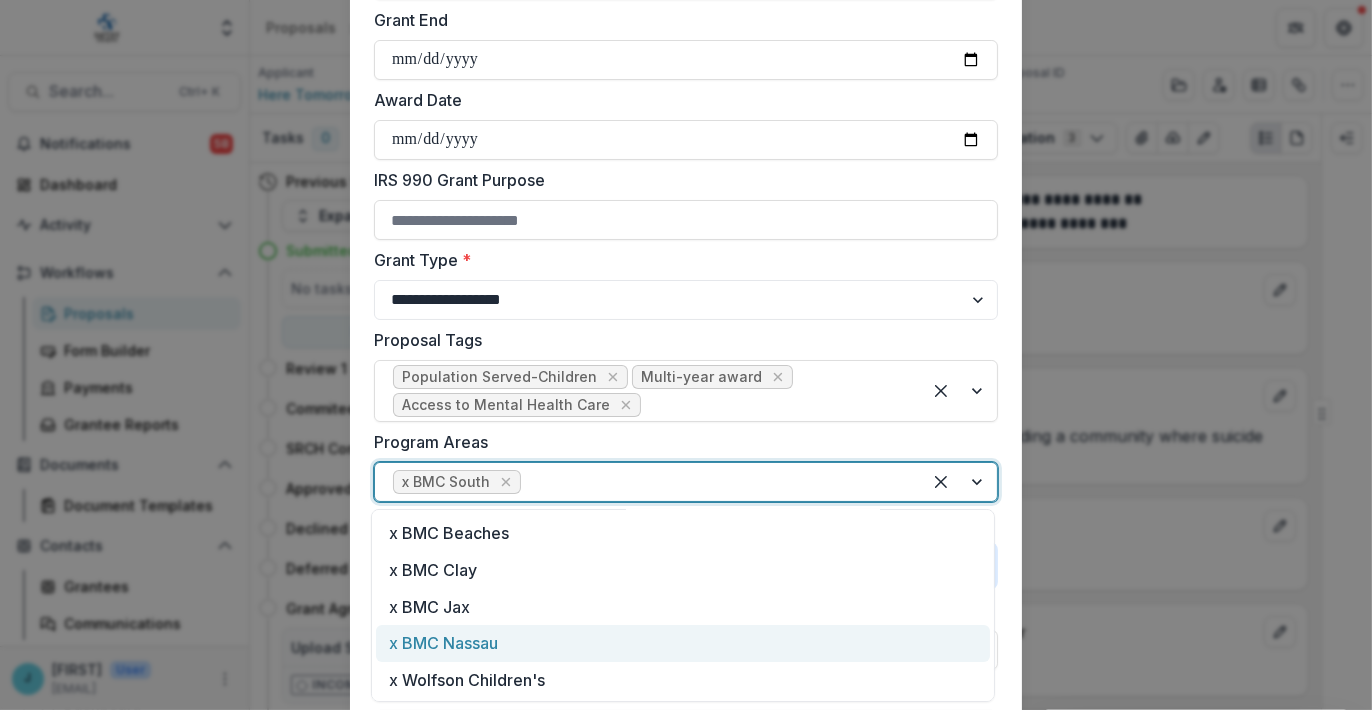 scroll, scrollTop: 220, scrollLeft: 0, axis: vertical 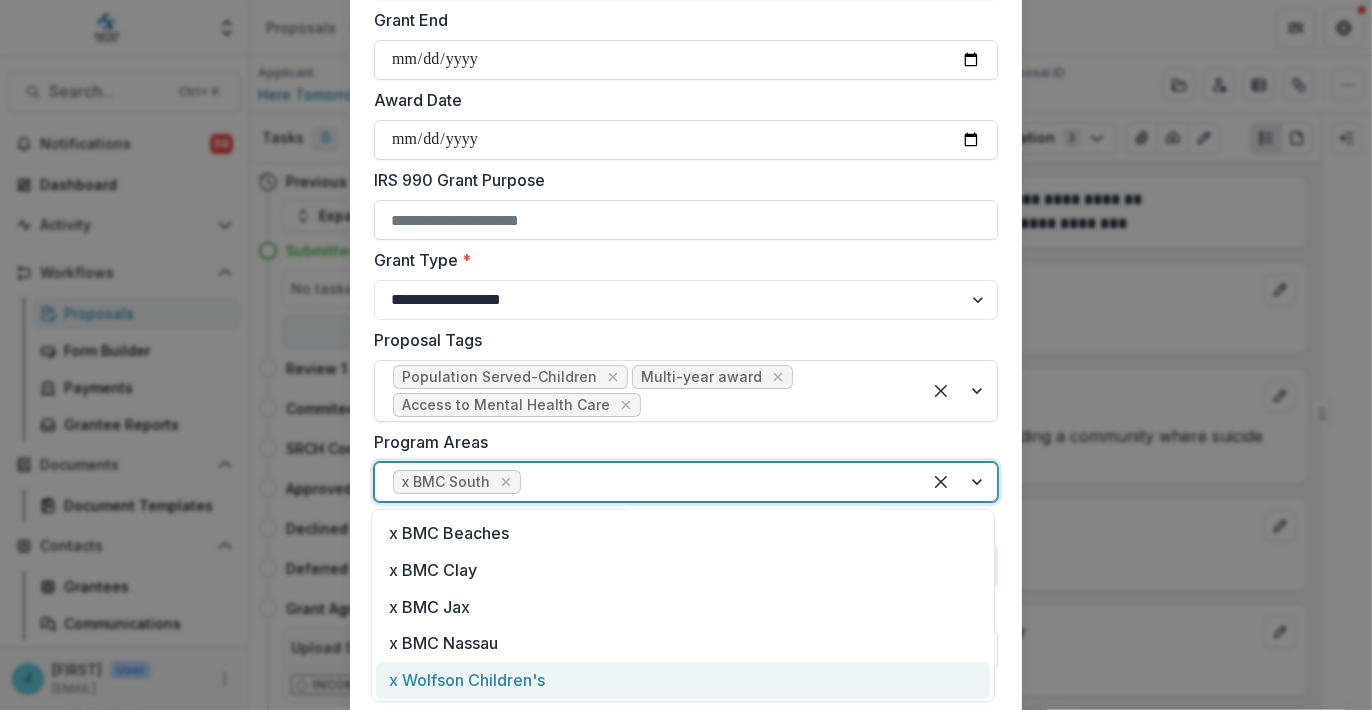 click on "x Wolfson Children's" at bounding box center (683, 680) 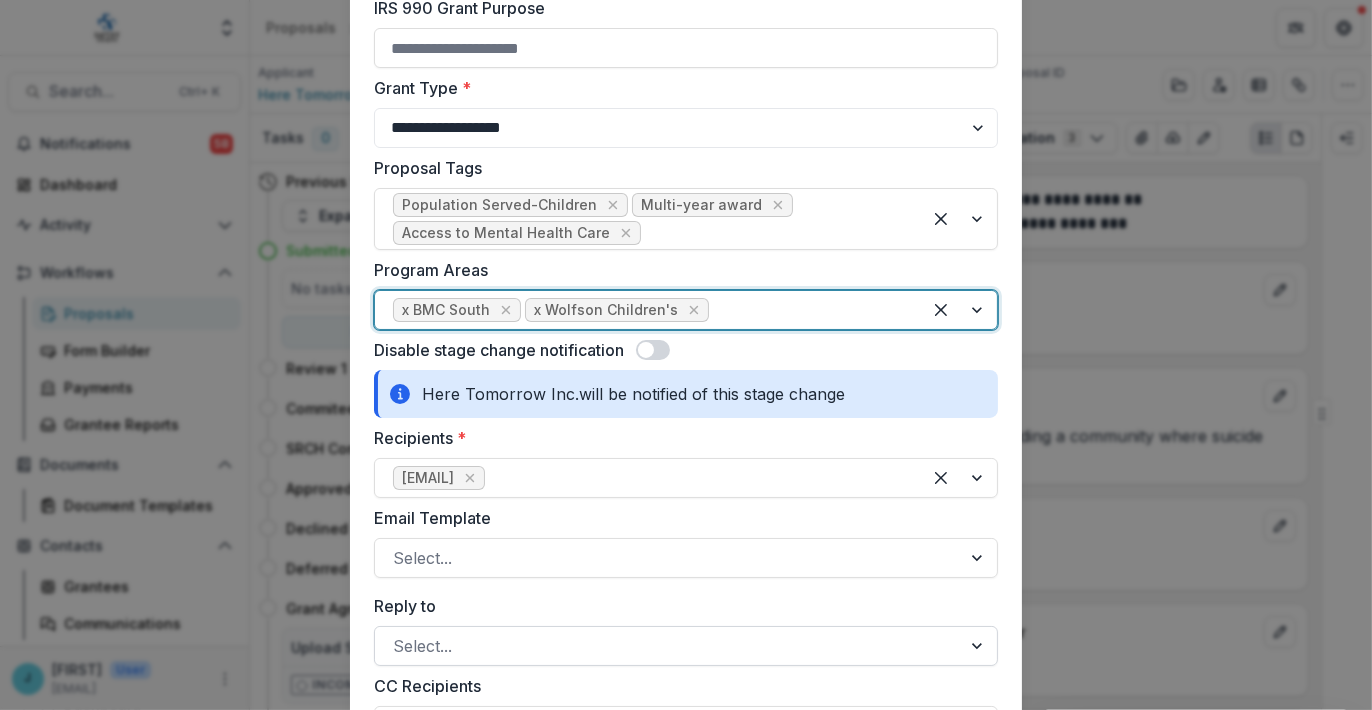scroll, scrollTop: 800, scrollLeft: 0, axis: vertical 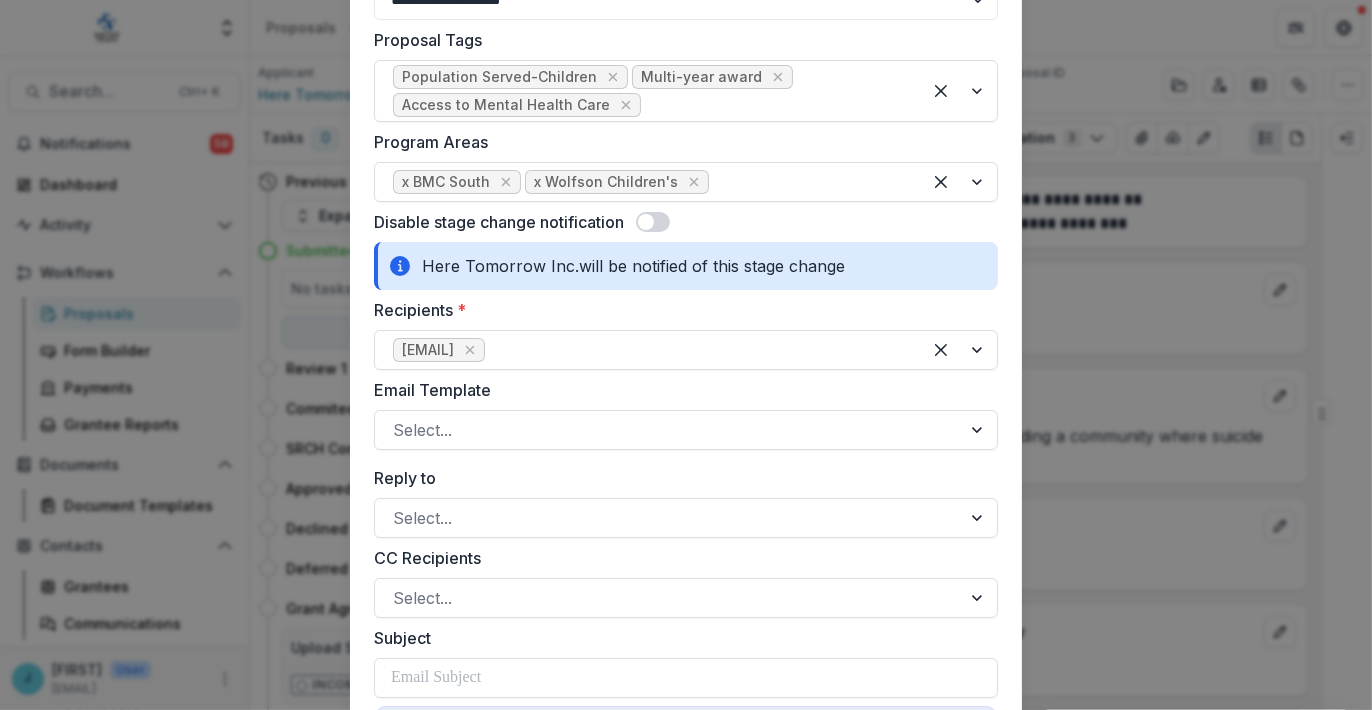 click at bounding box center (646, 222) 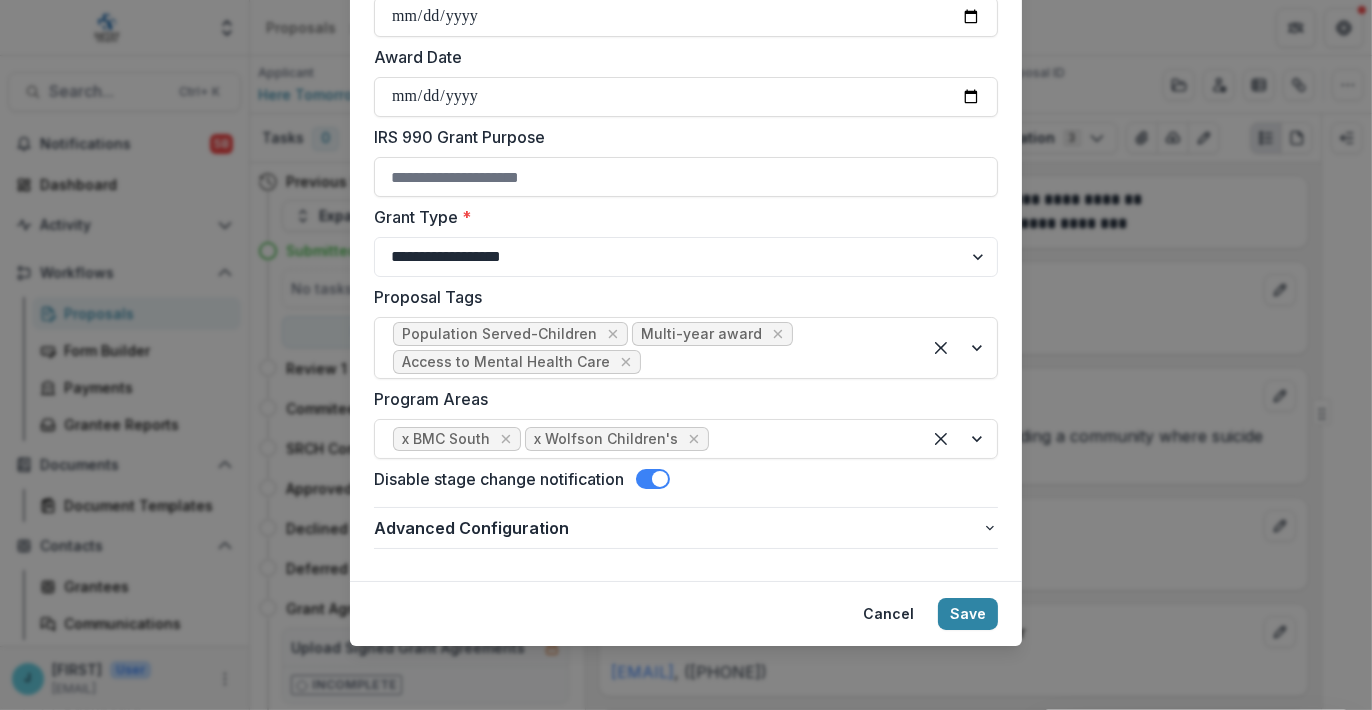 scroll, scrollTop: 541, scrollLeft: 0, axis: vertical 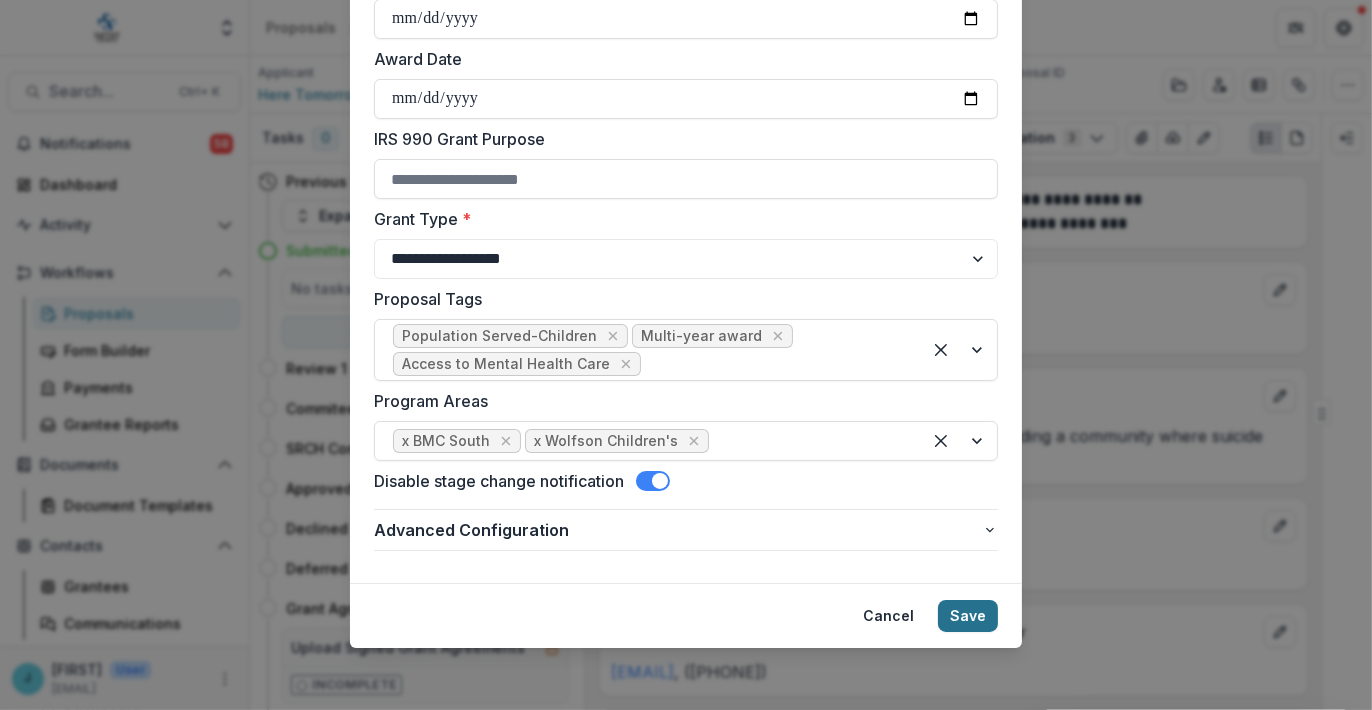 click on "Save" at bounding box center (968, 616) 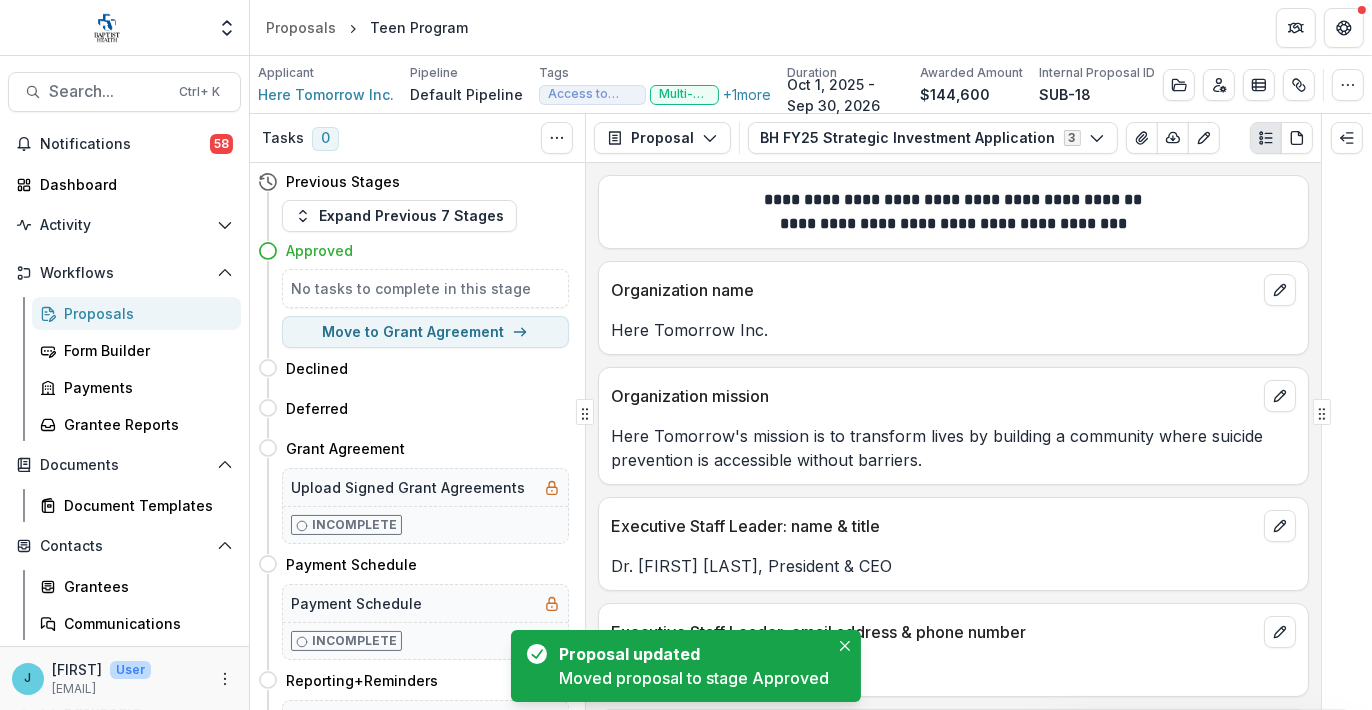 click on "Proposals" at bounding box center [144, 313] 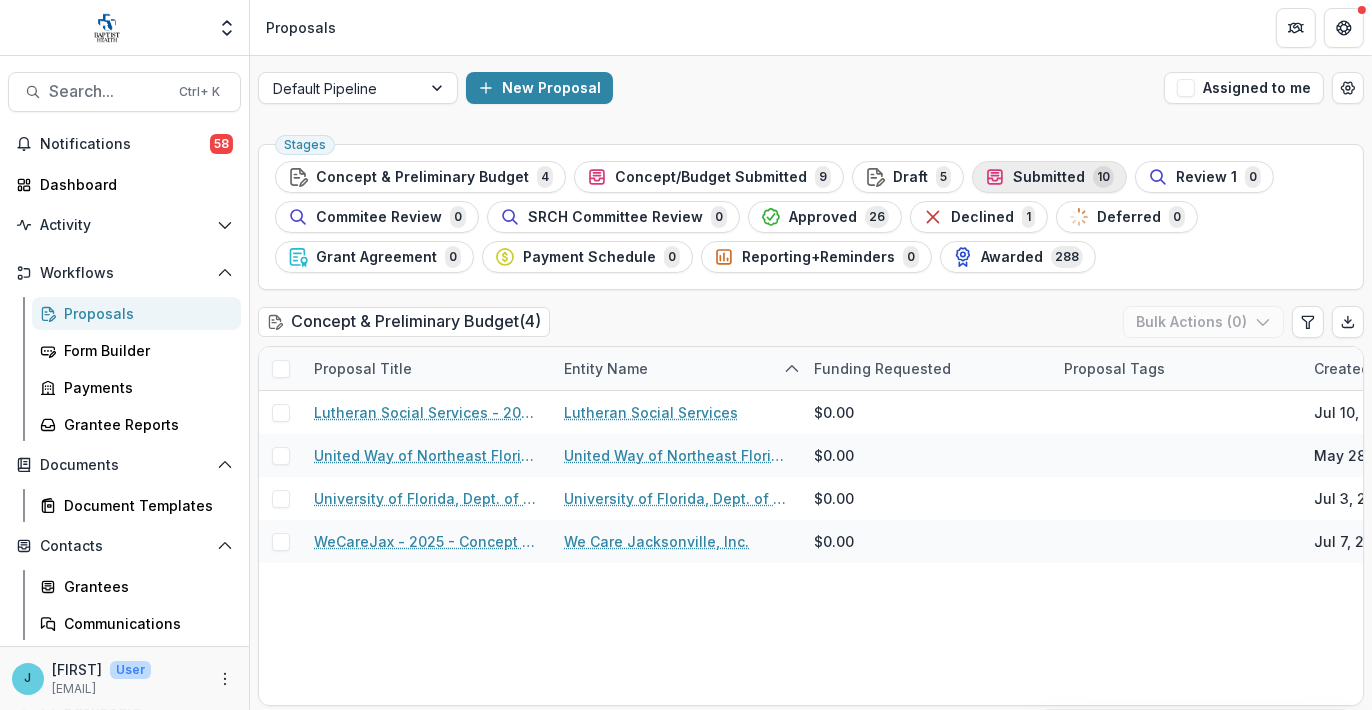 click on "Submitted" at bounding box center (1049, 177) 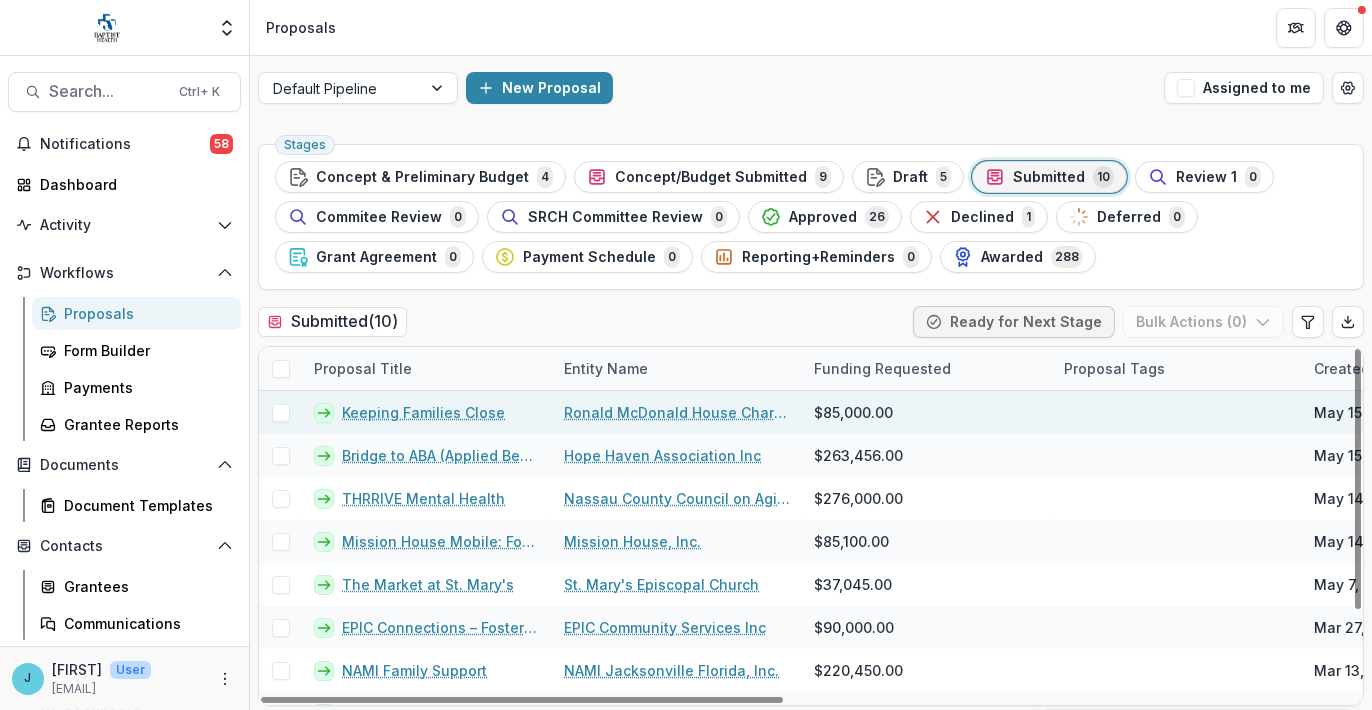 click on "Keeping Families Close" at bounding box center [423, 412] 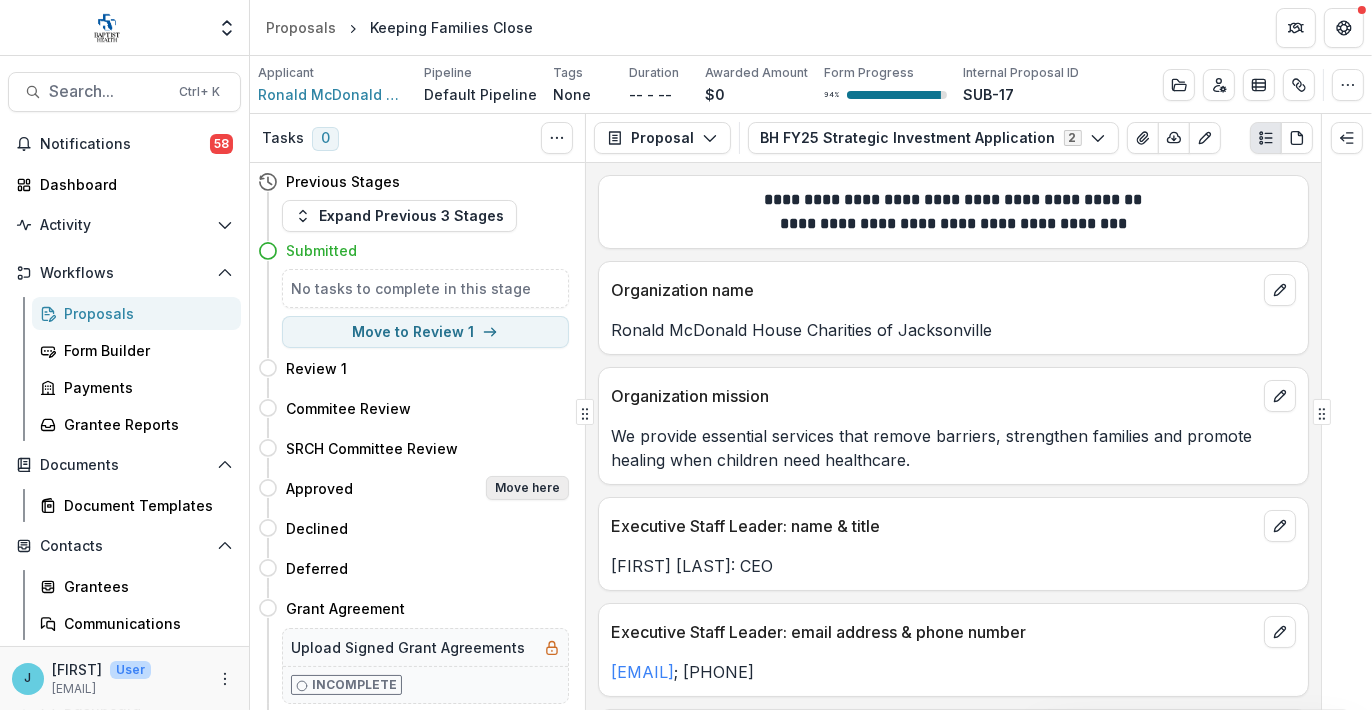 click on "Move here" at bounding box center (527, 488) 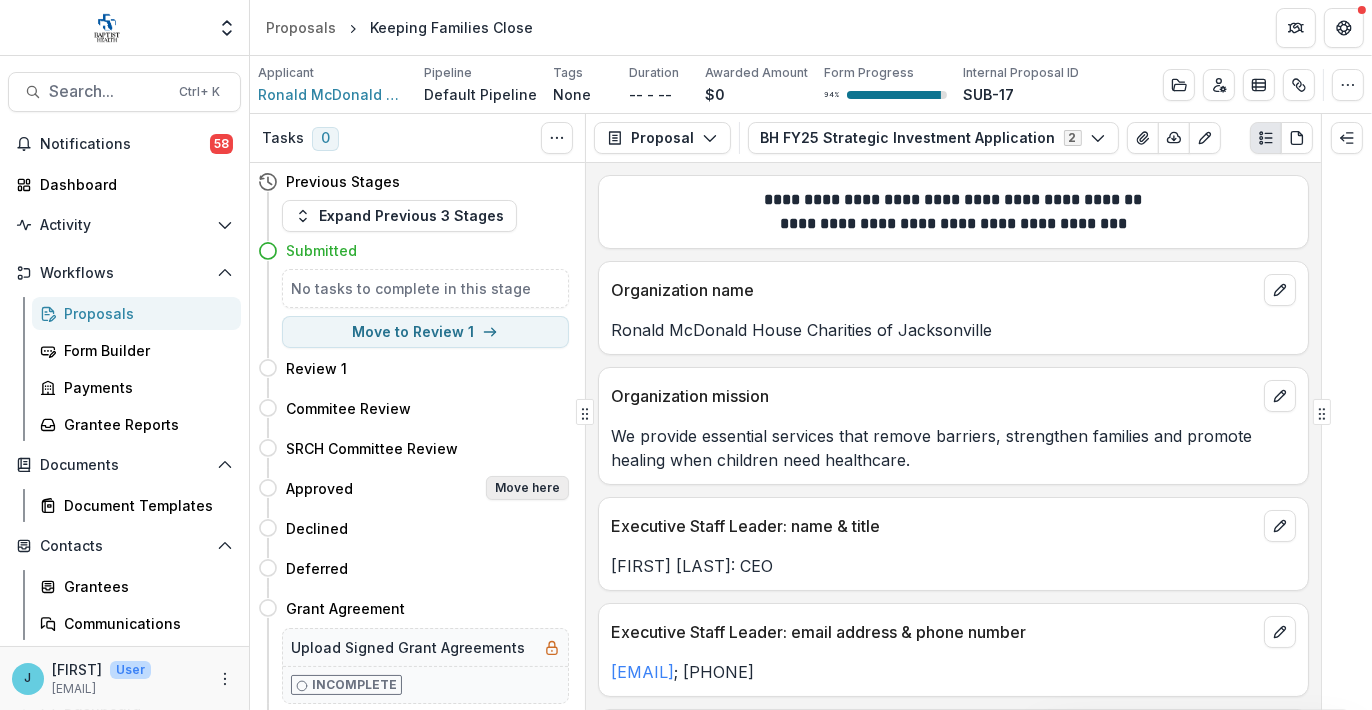 select 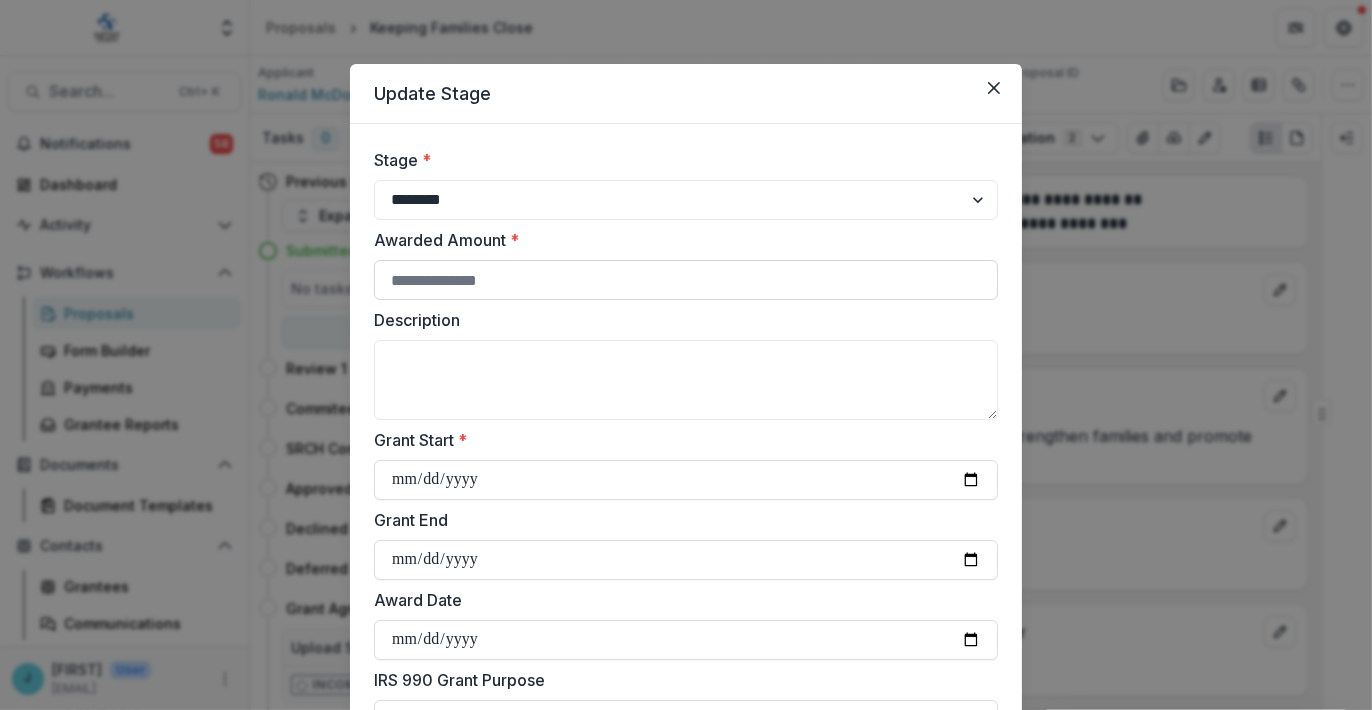 click on "Awarded Amount *" at bounding box center [686, 280] 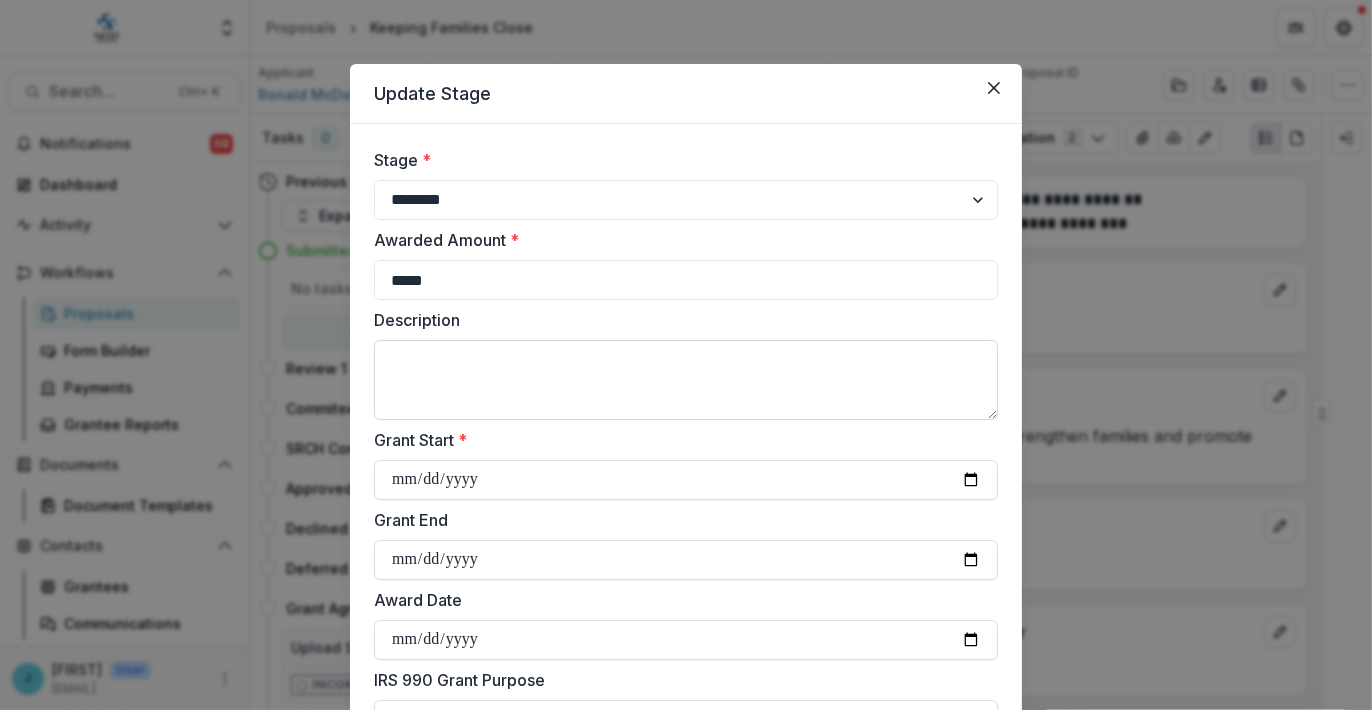 type on "*****" 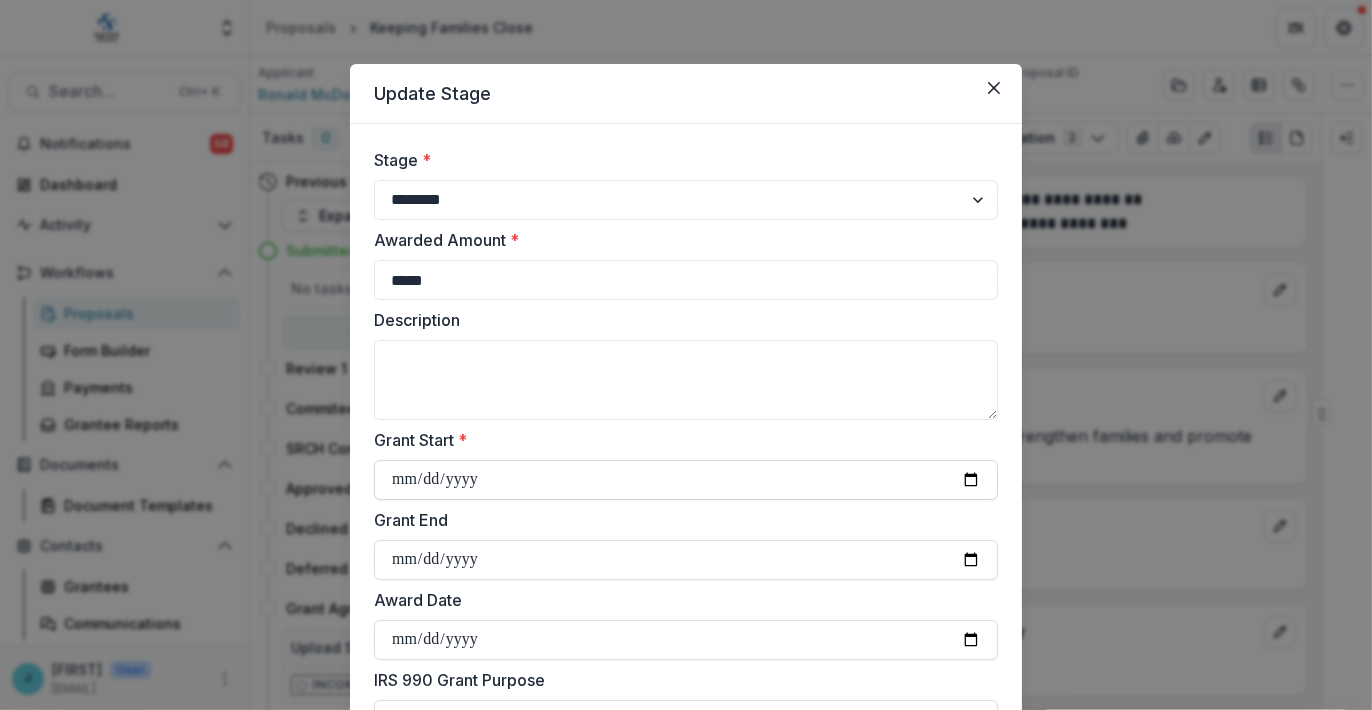 click on "Grant Start *" at bounding box center [686, 480] 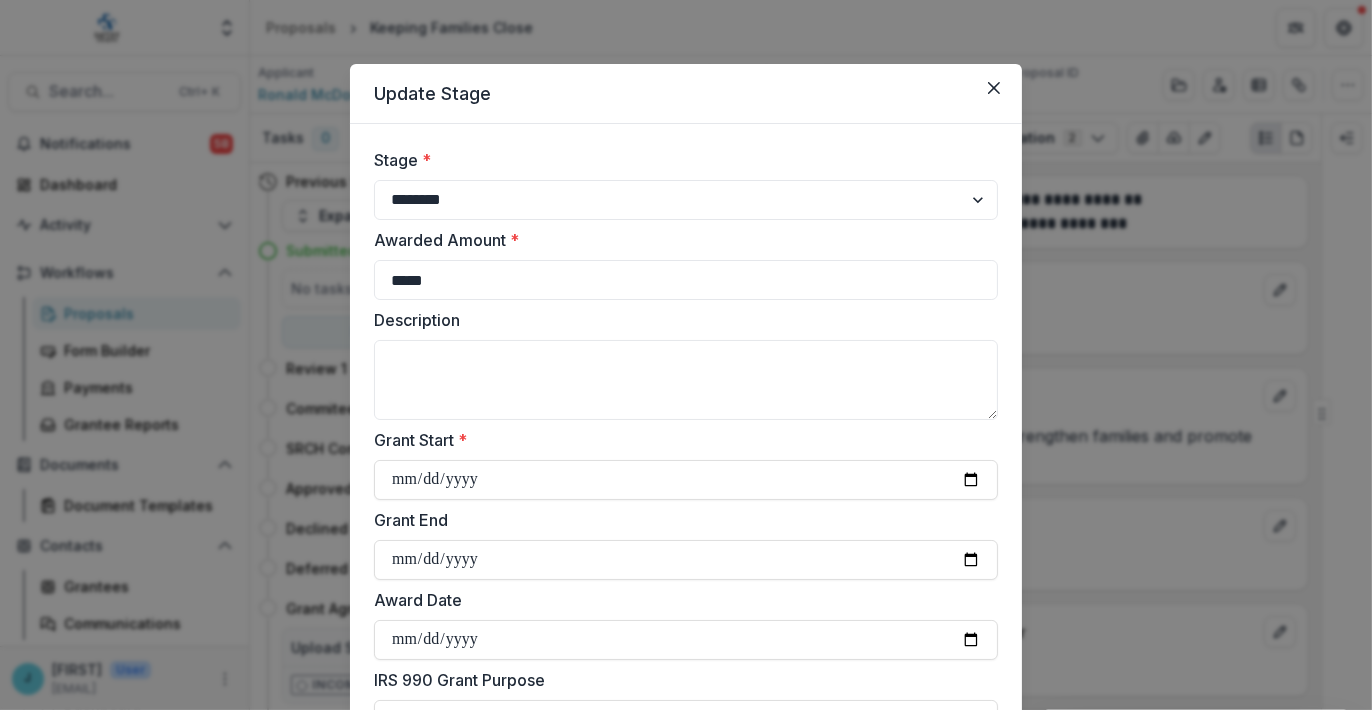 type on "**********" 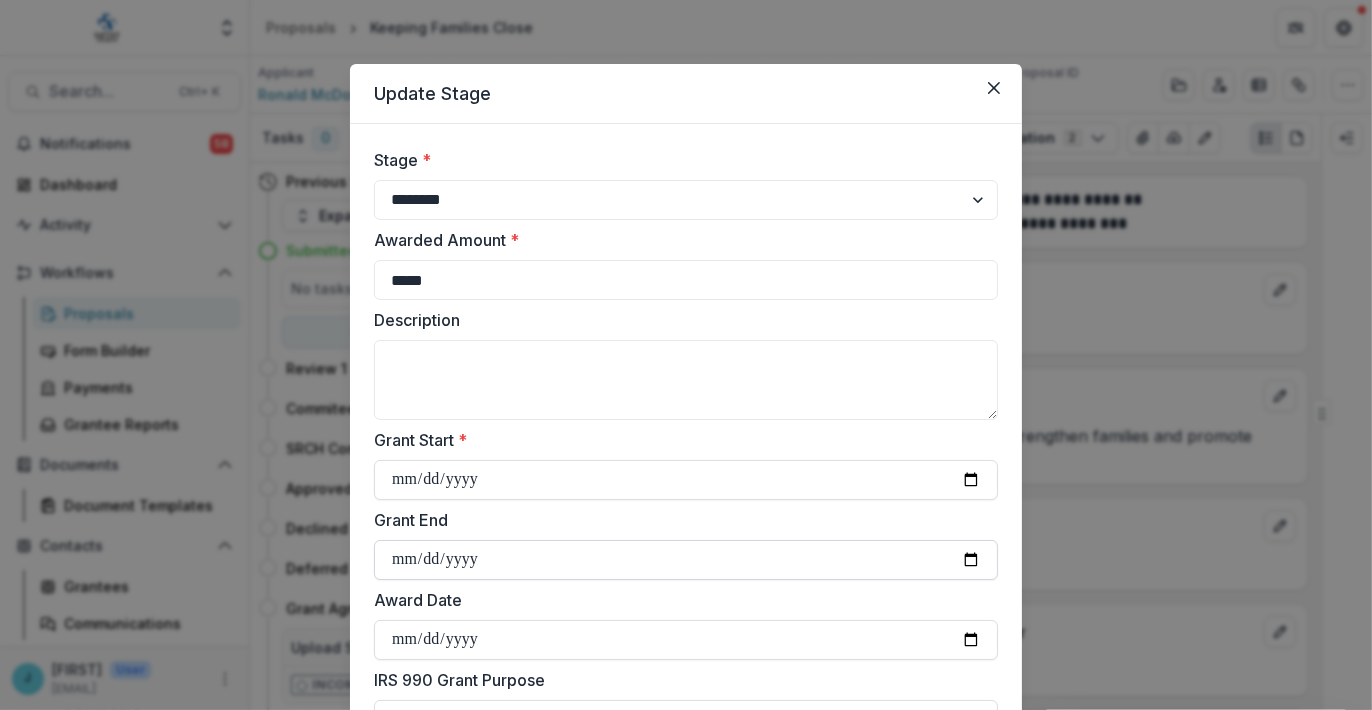 click on "Grant End" at bounding box center [686, 560] 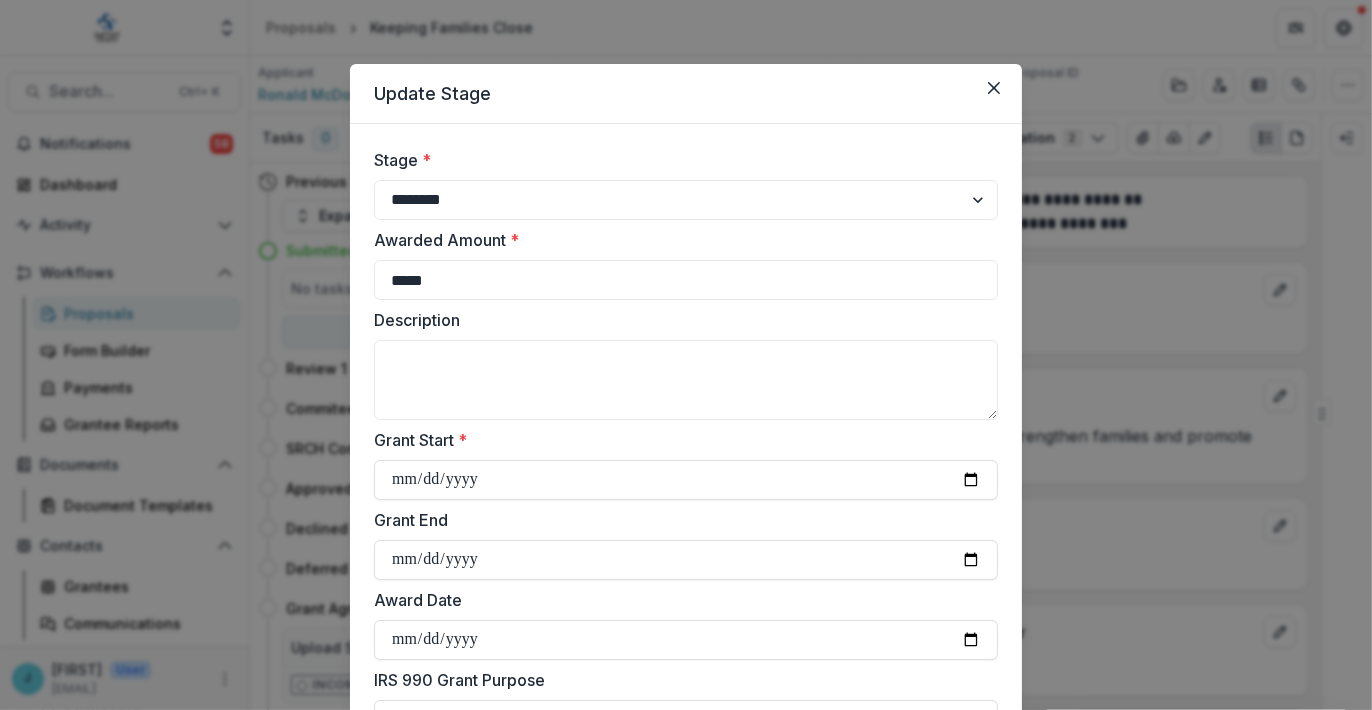 type on "**********" 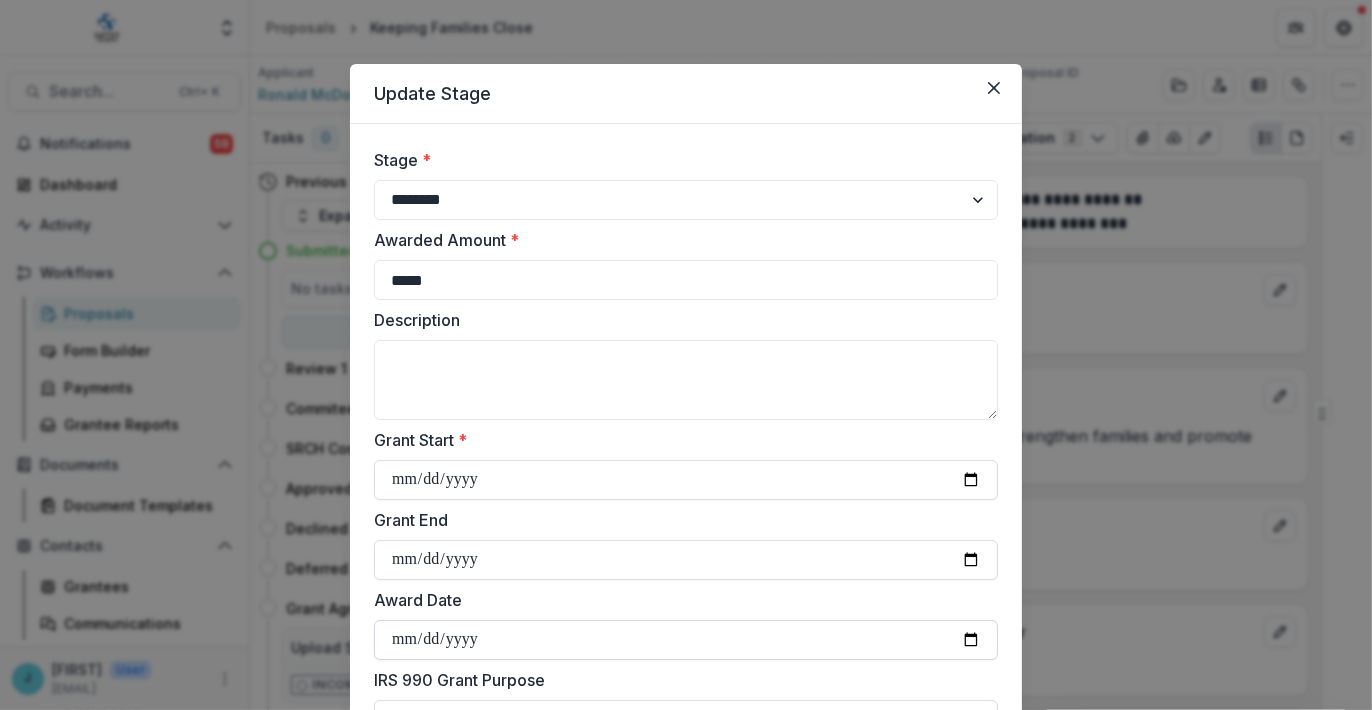 click on "Award Date" at bounding box center (686, 640) 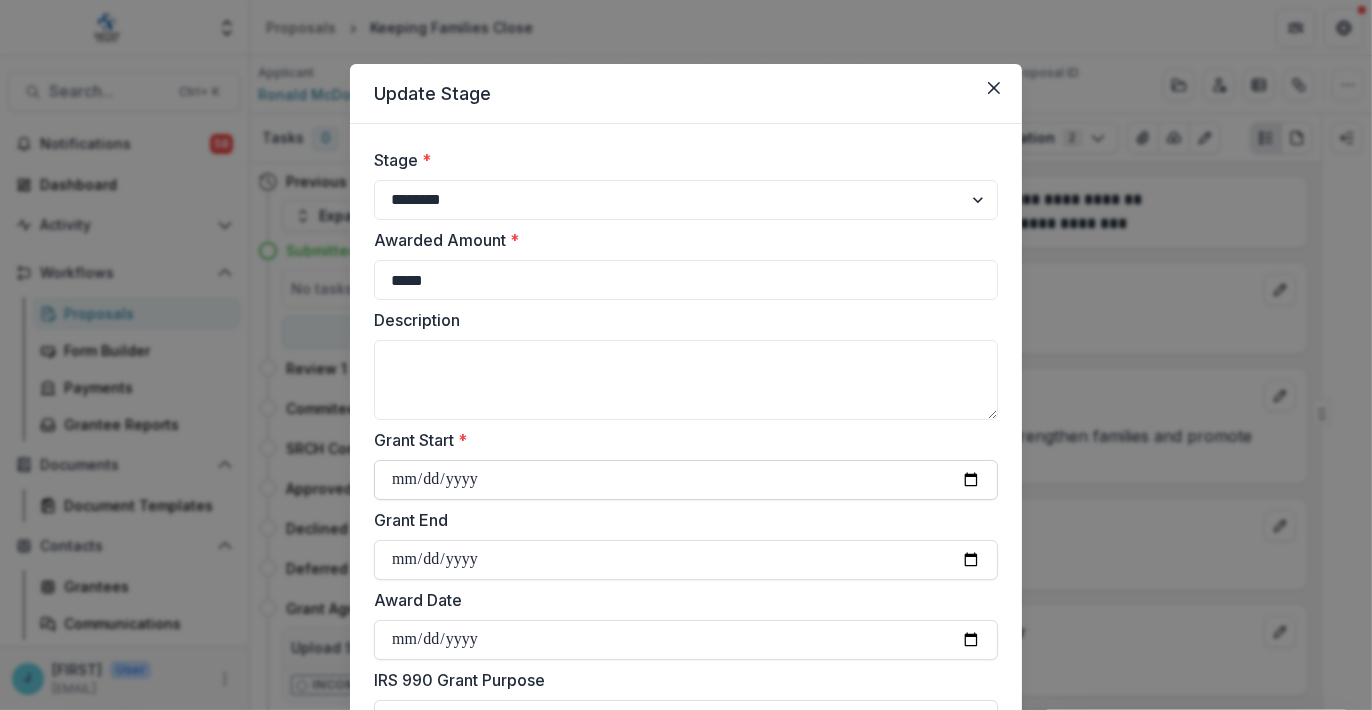 type on "**********" 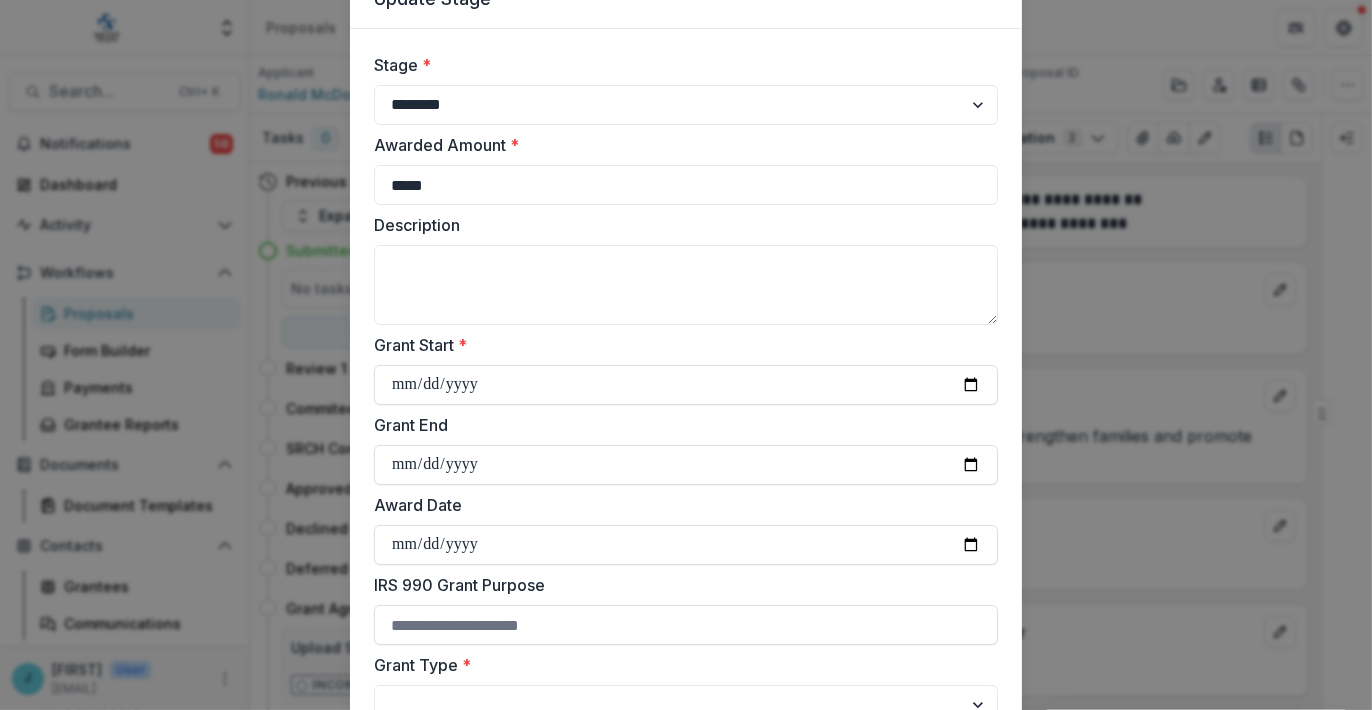 scroll, scrollTop: 300, scrollLeft: 0, axis: vertical 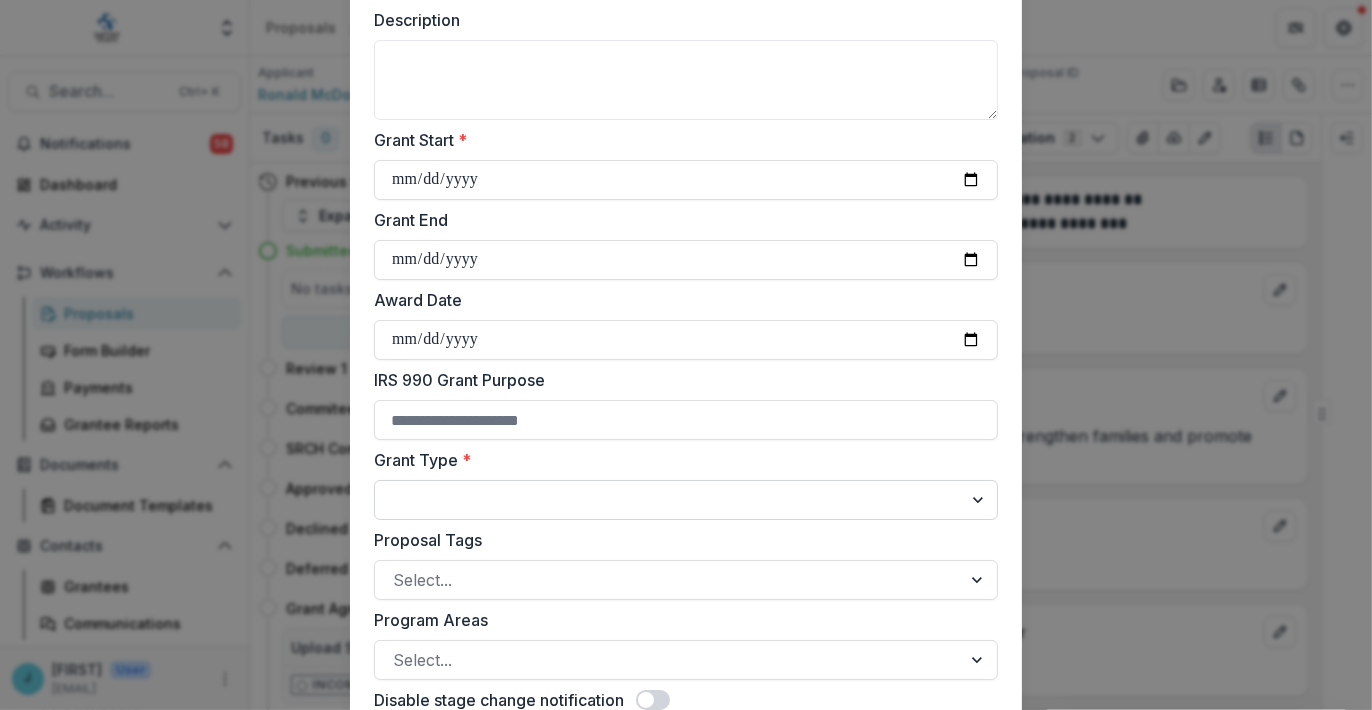 click on "**********" at bounding box center (686, 500) 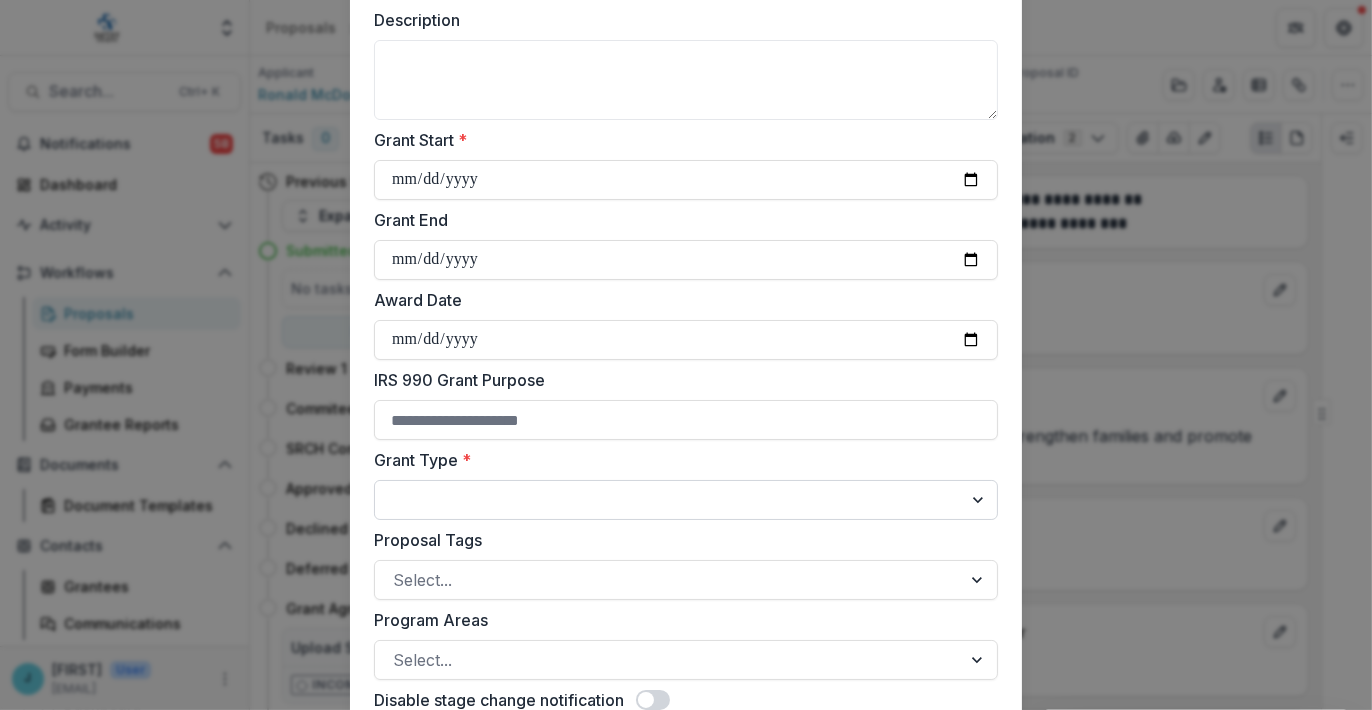 select on "**********" 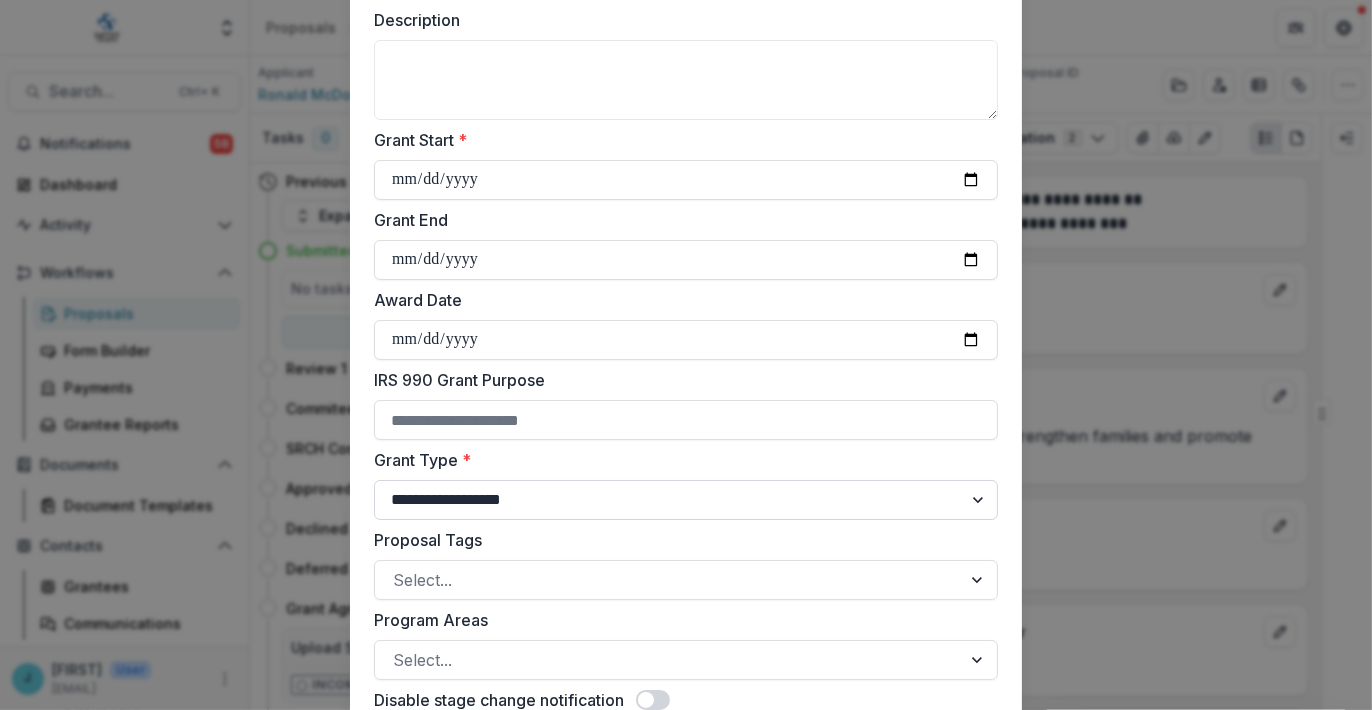 click on "**********" at bounding box center (686, 500) 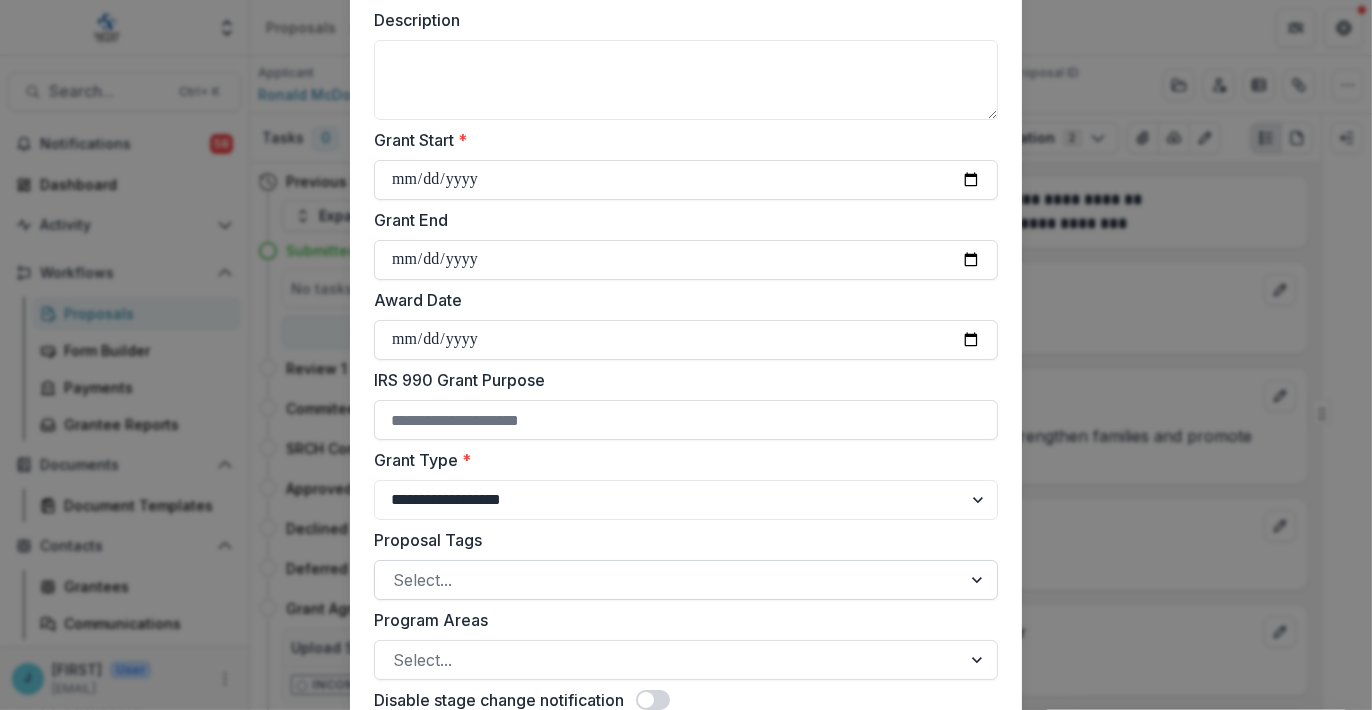 click at bounding box center (668, 580) 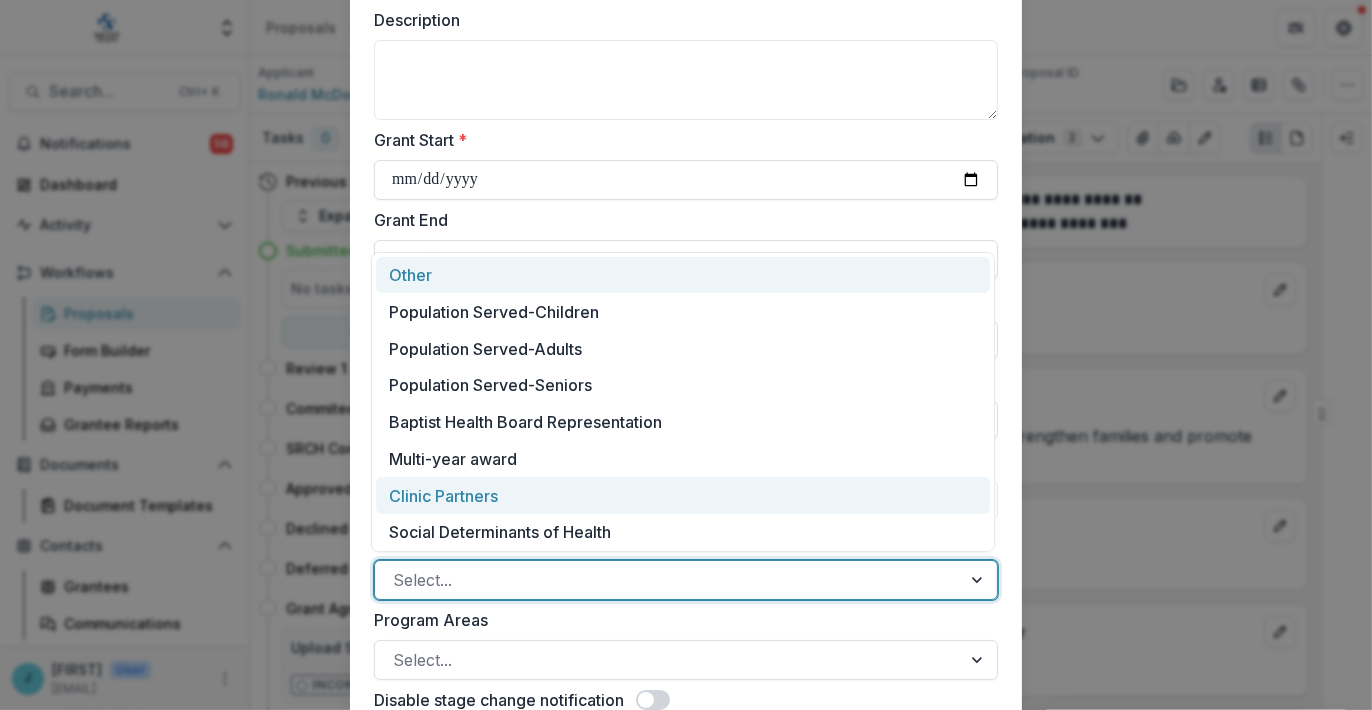 scroll, scrollTop: 11, scrollLeft: 0, axis: vertical 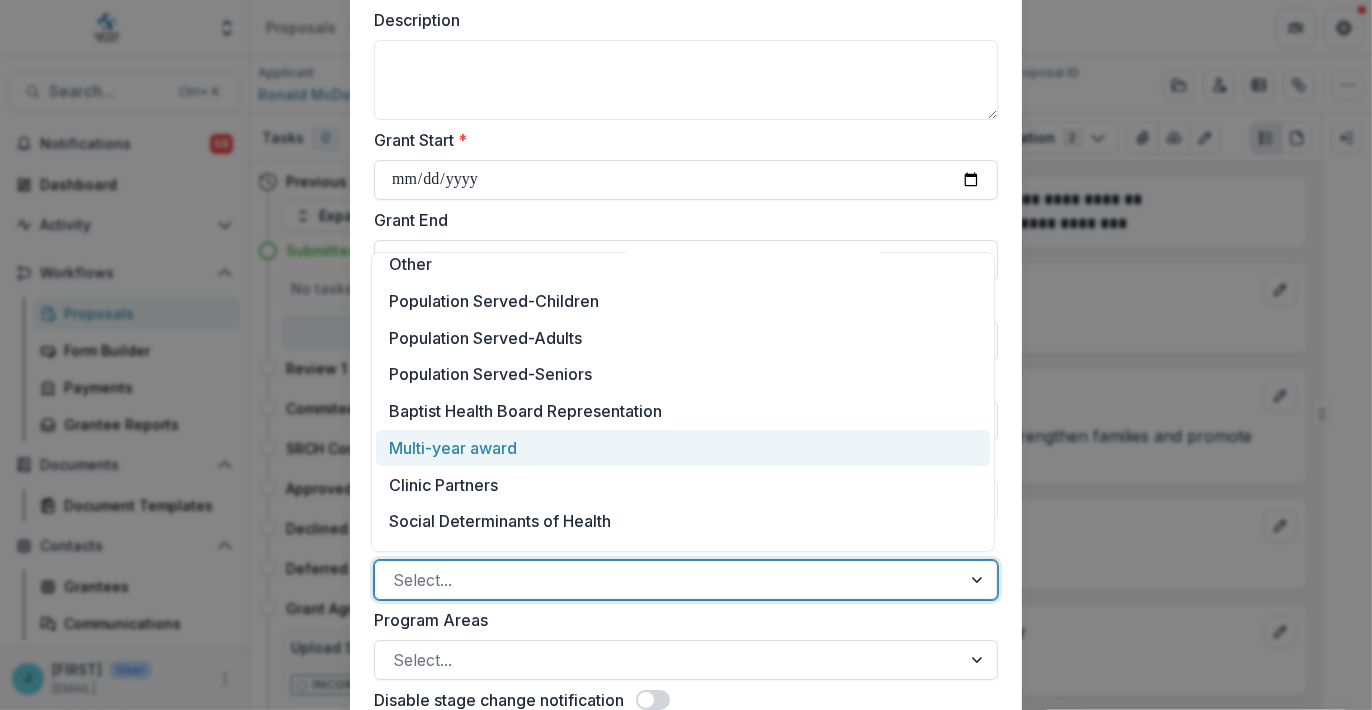 click on "Multi-year award" at bounding box center (683, 448) 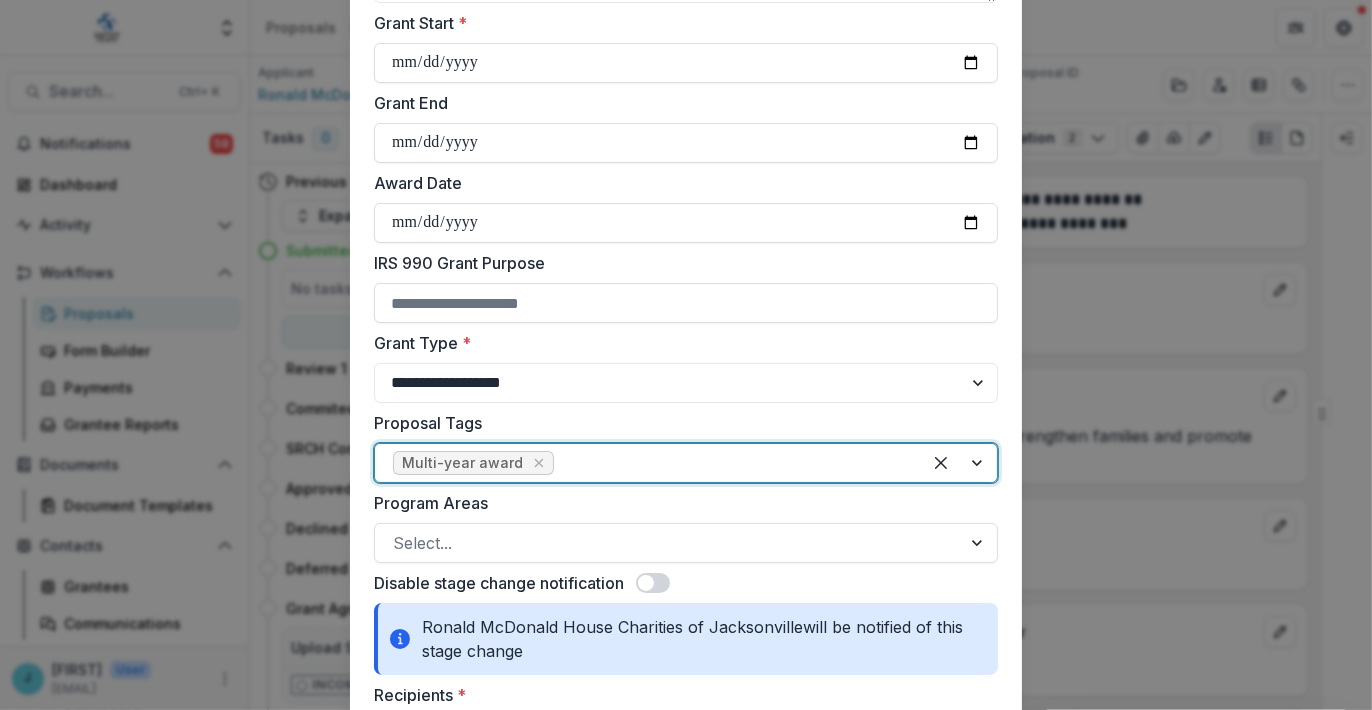 scroll, scrollTop: 500, scrollLeft: 0, axis: vertical 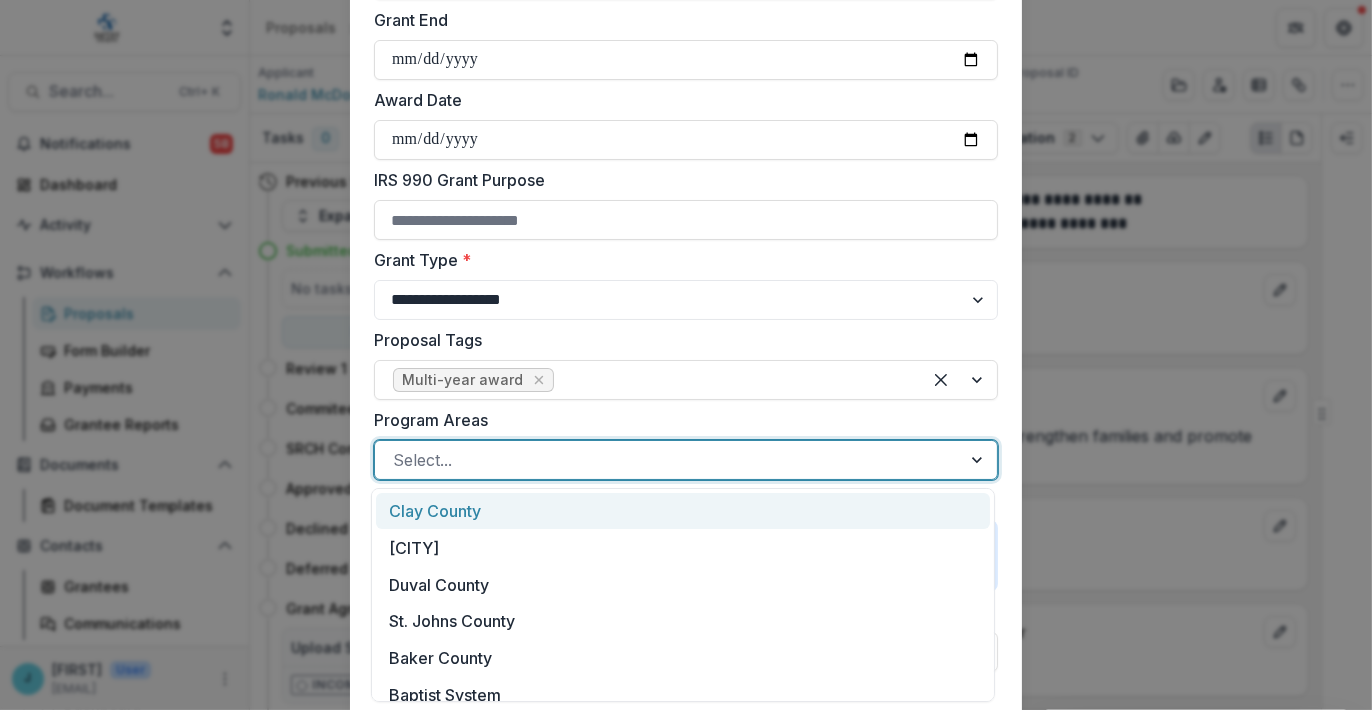 click at bounding box center [668, 460] 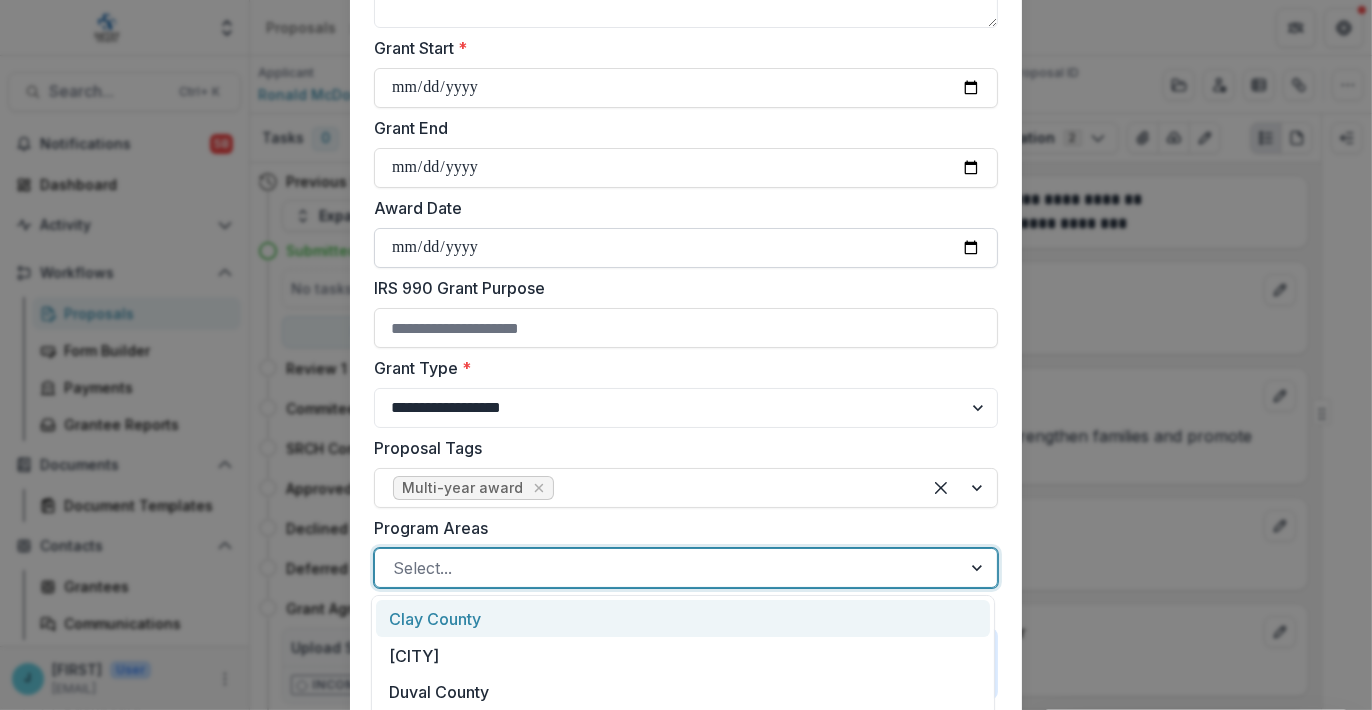 scroll, scrollTop: 400, scrollLeft: 0, axis: vertical 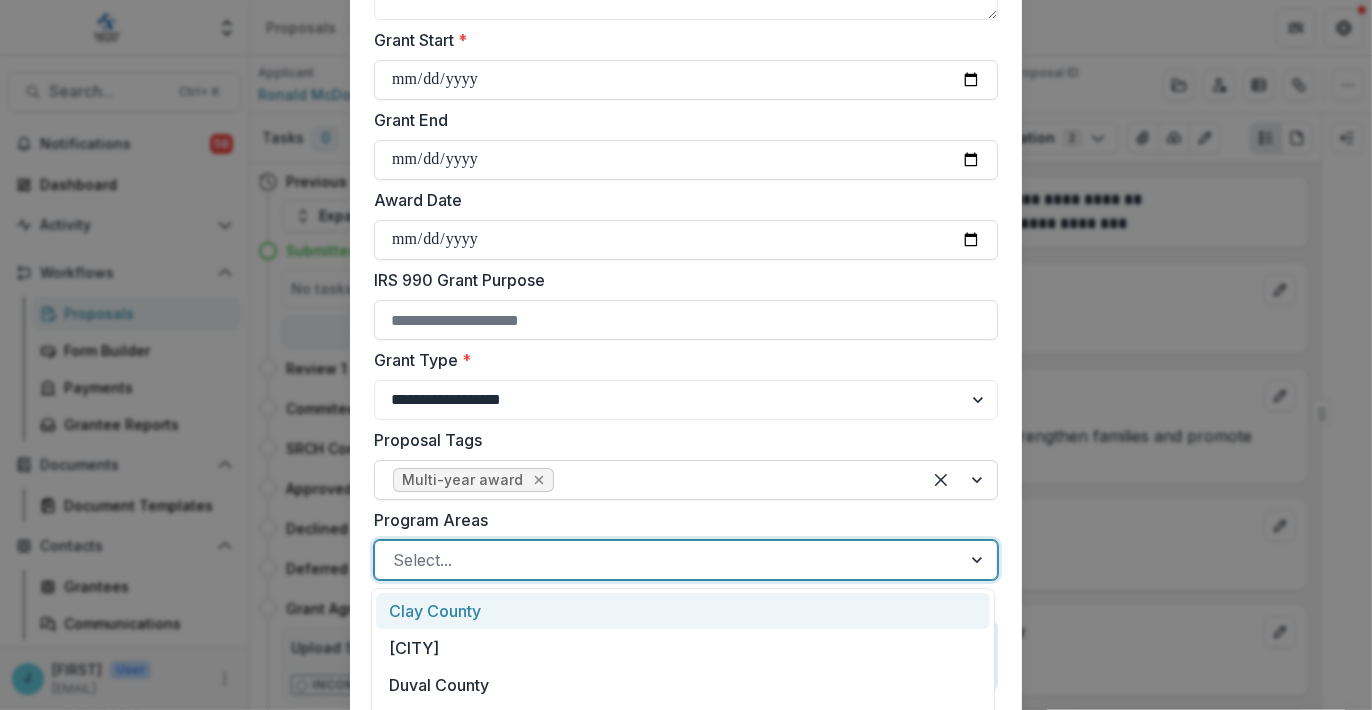 click 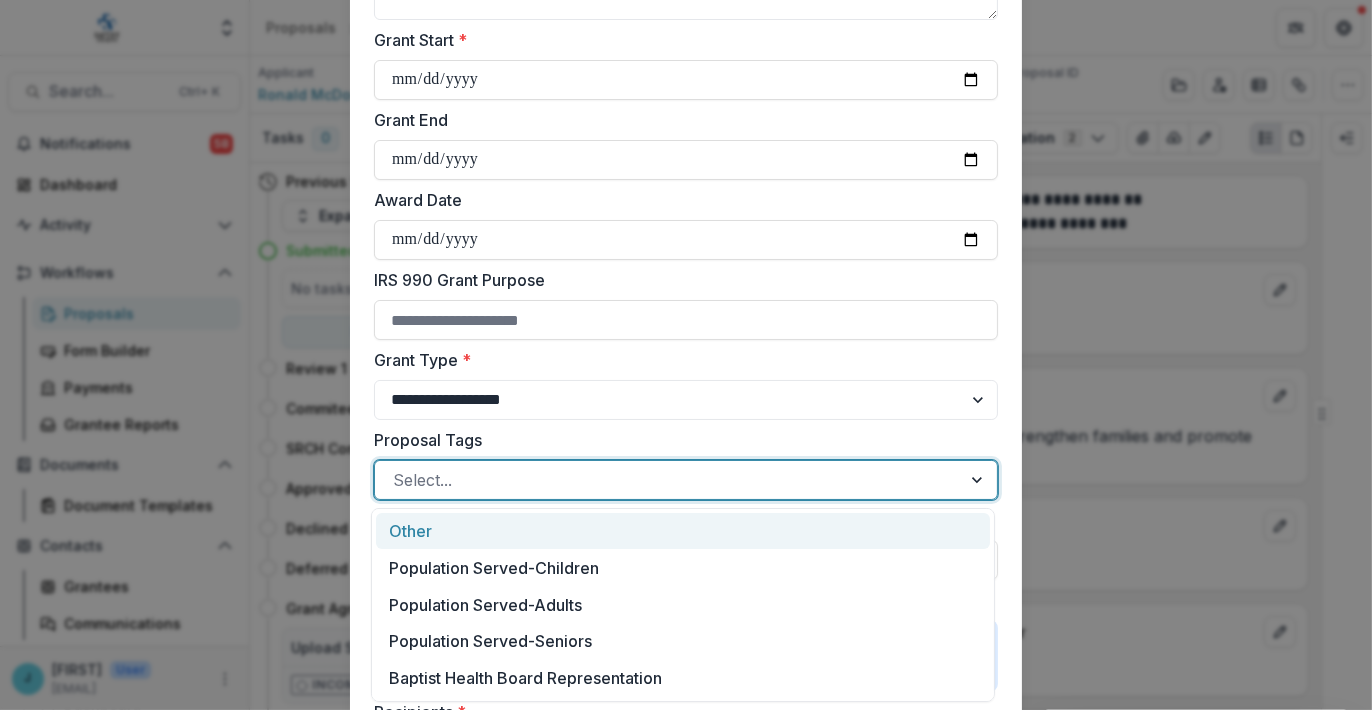 click at bounding box center (979, 480) 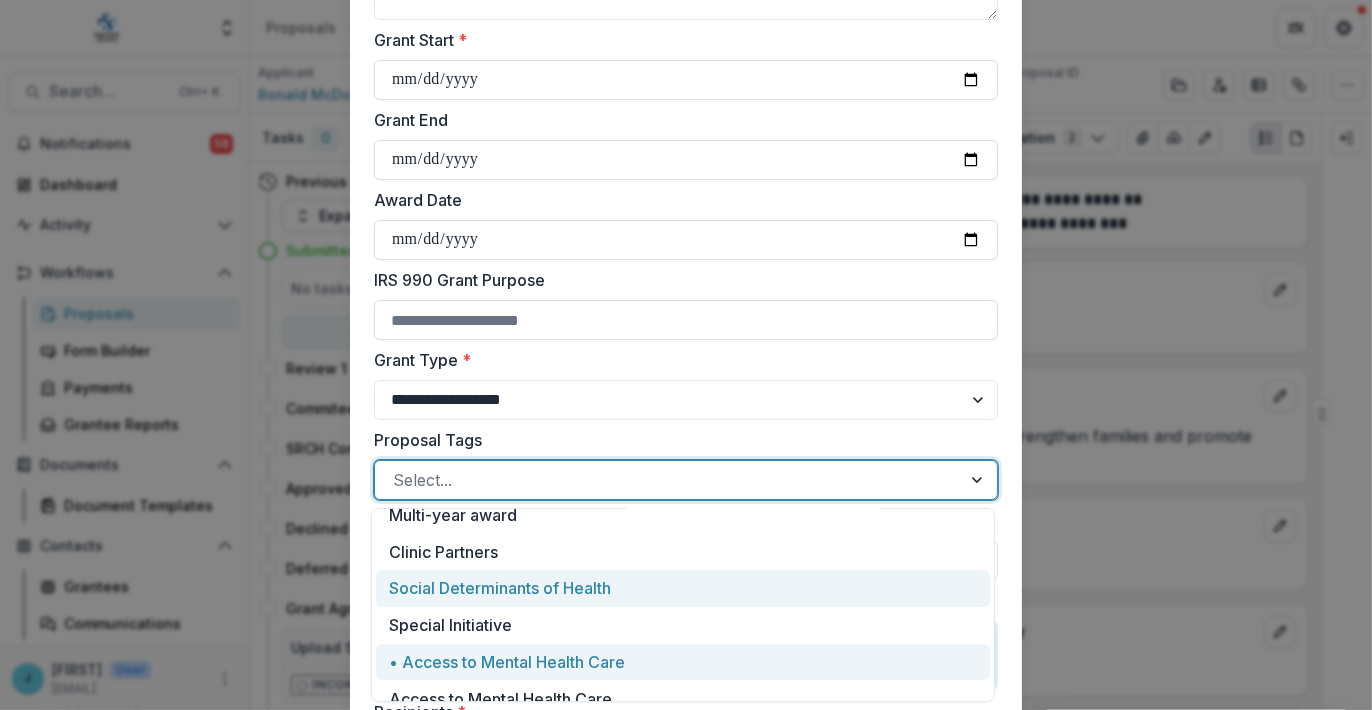 scroll, scrollTop: 300, scrollLeft: 0, axis: vertical 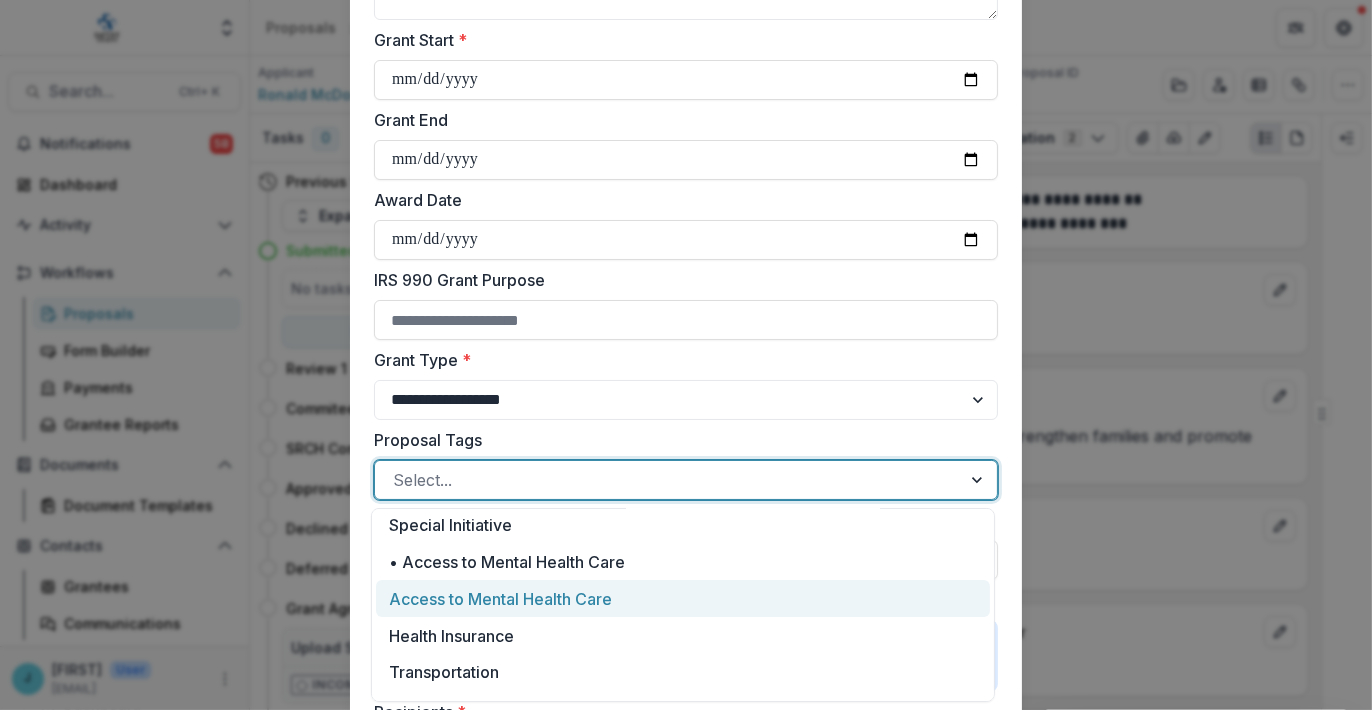 click on "Access to Mental Health Care" at bounding box center [683, 598] 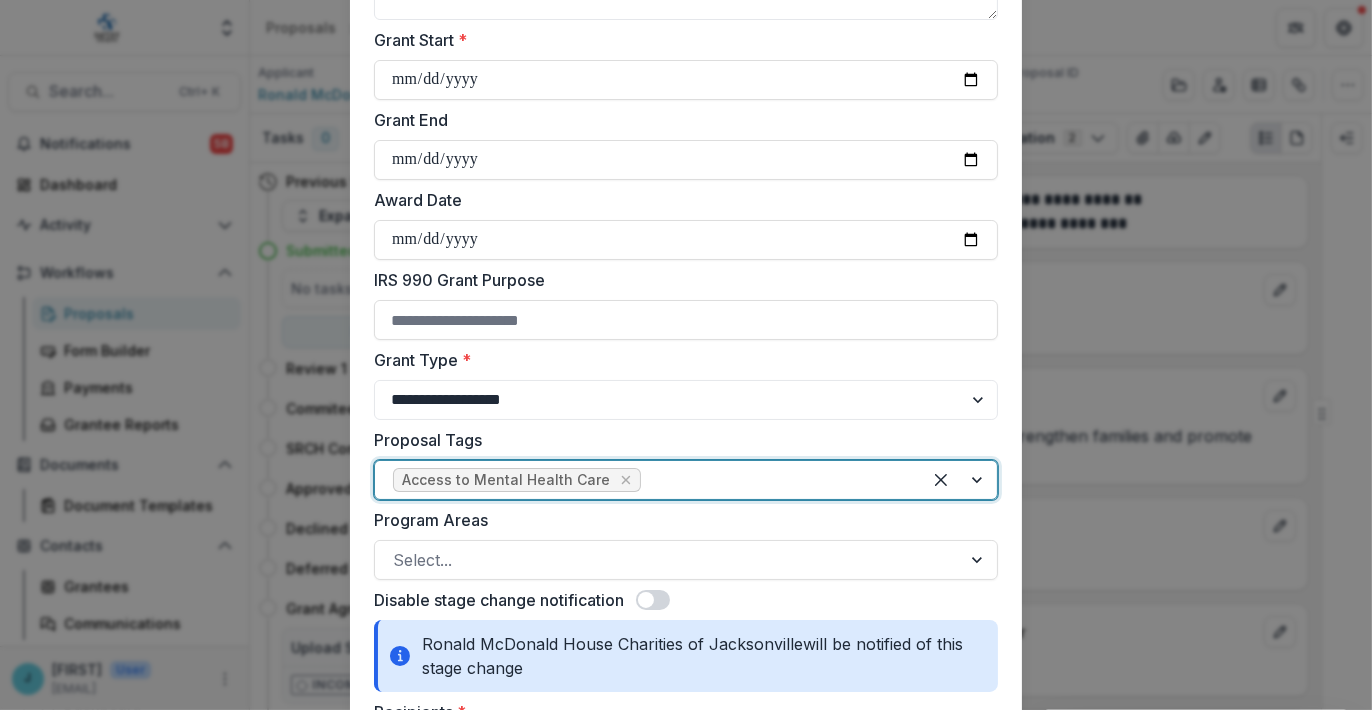 click at bounding box center (959, 480) 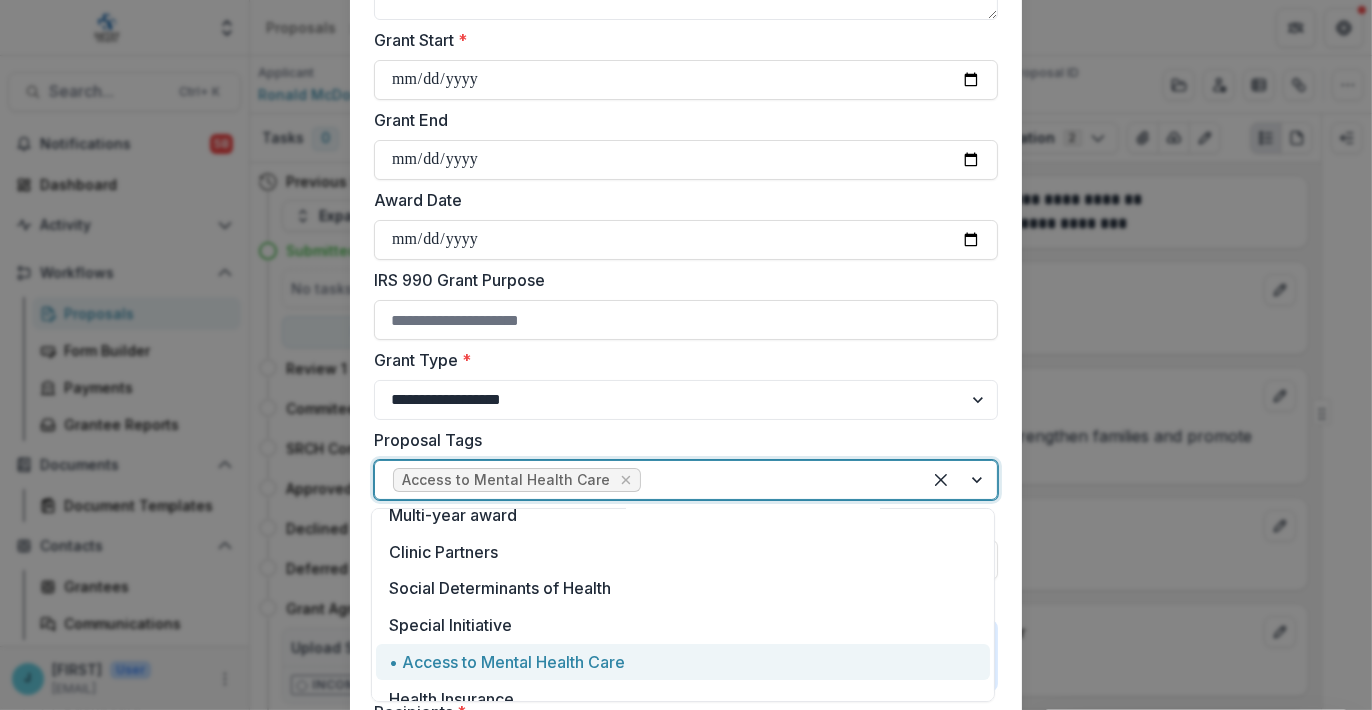 scroll, scrollTop: 300, scrollLeft: 0, axis: vertical 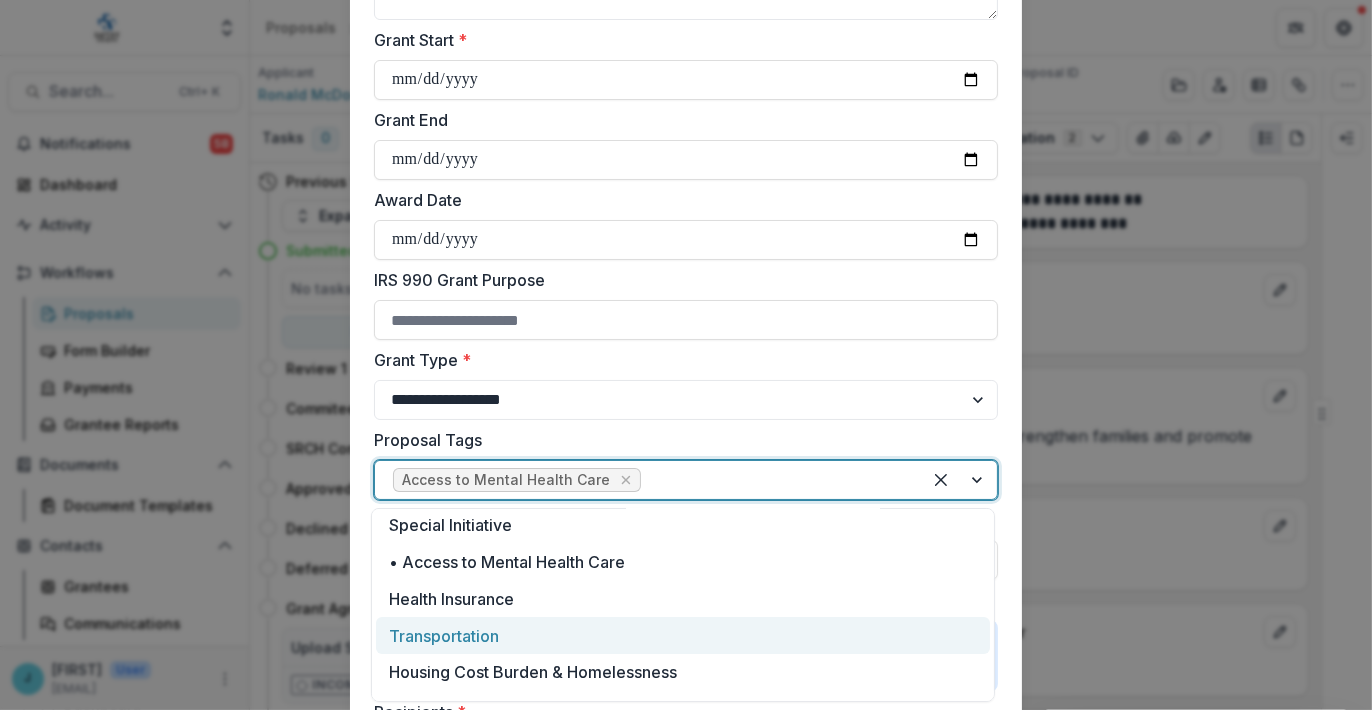 click on "Transportation" at bounding box center [683, 635] 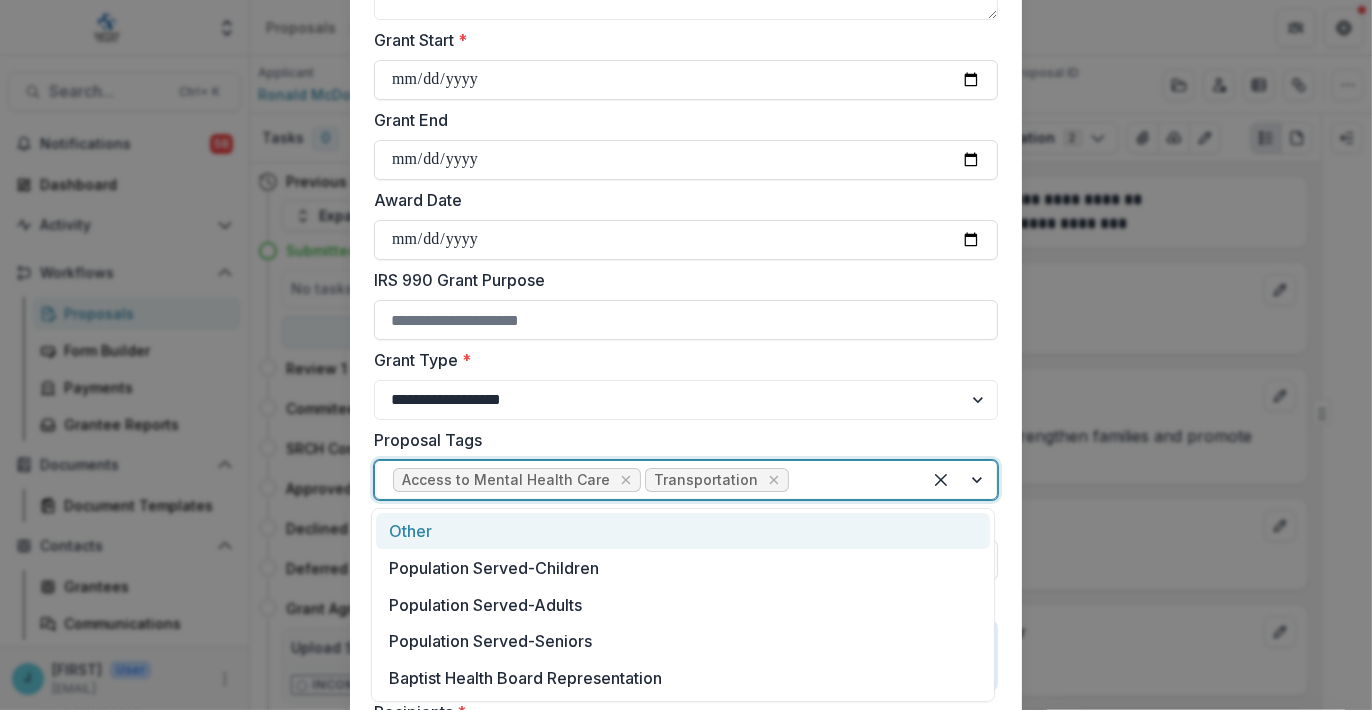 click at bounding box center [959, 480] 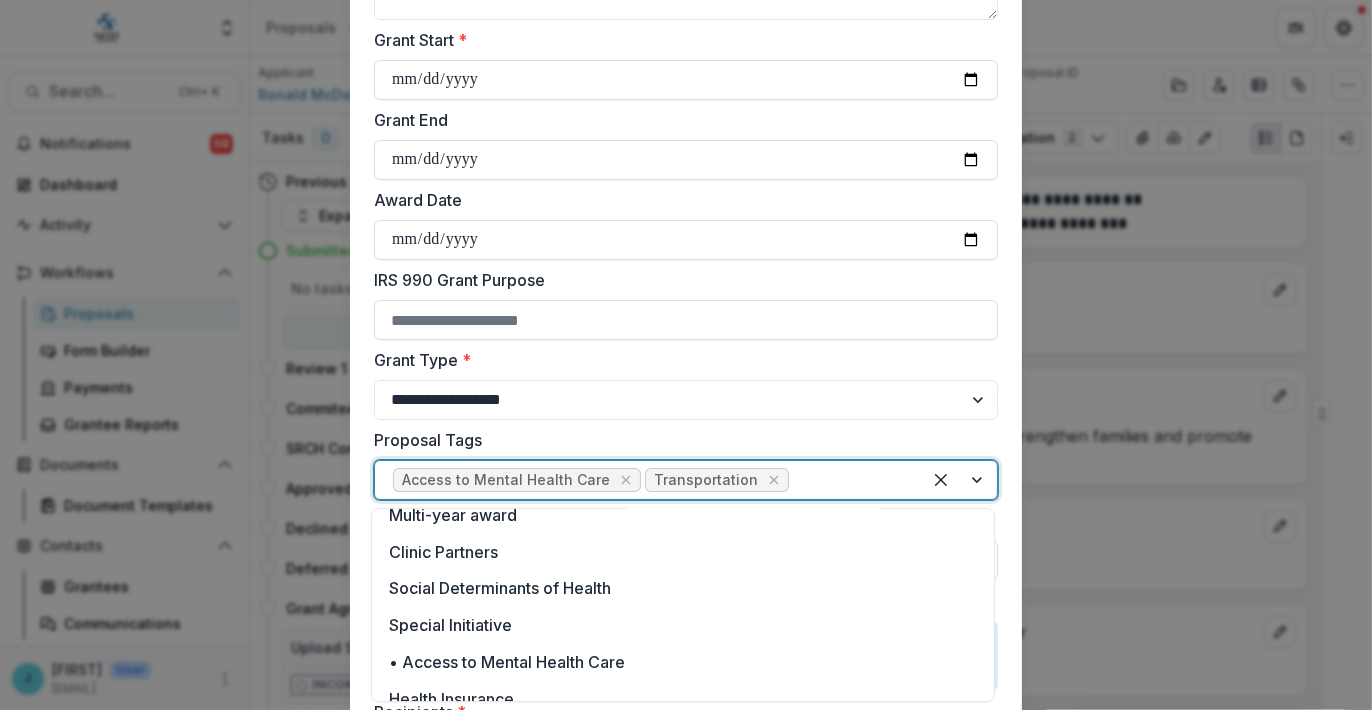 scroll, scrollTop: 293, scrollLeft: 0, axis: vertical 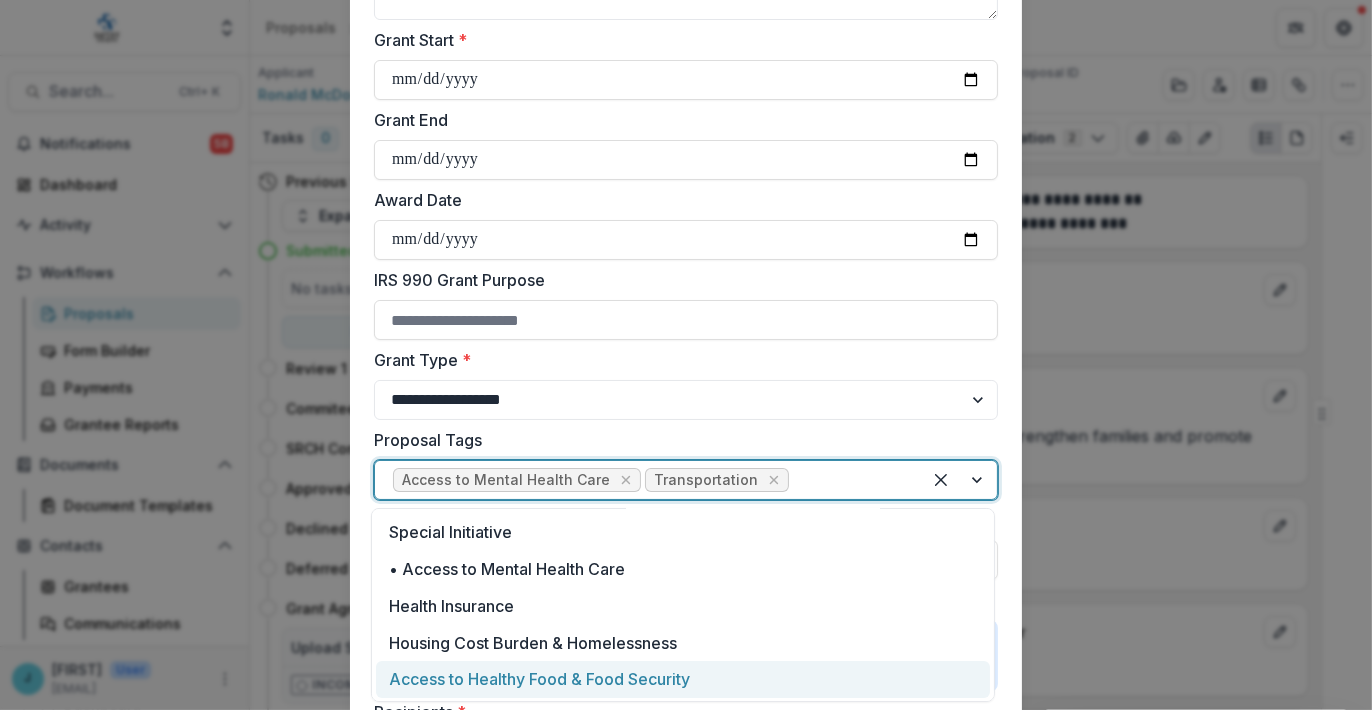 click on "Access to Healthy Food & Food Security" at bounding box center [683, 679] 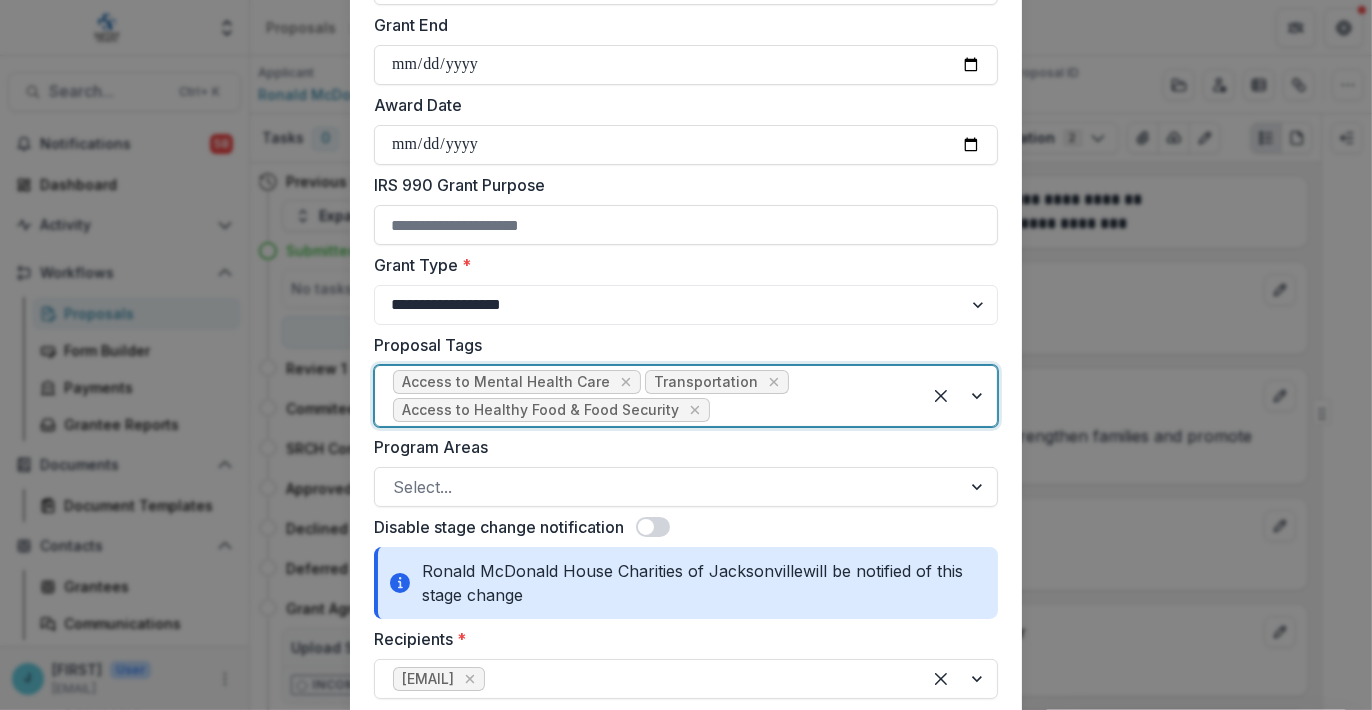 scroll, scrollTop: 500, scrollLeft: 0, axis: vertical 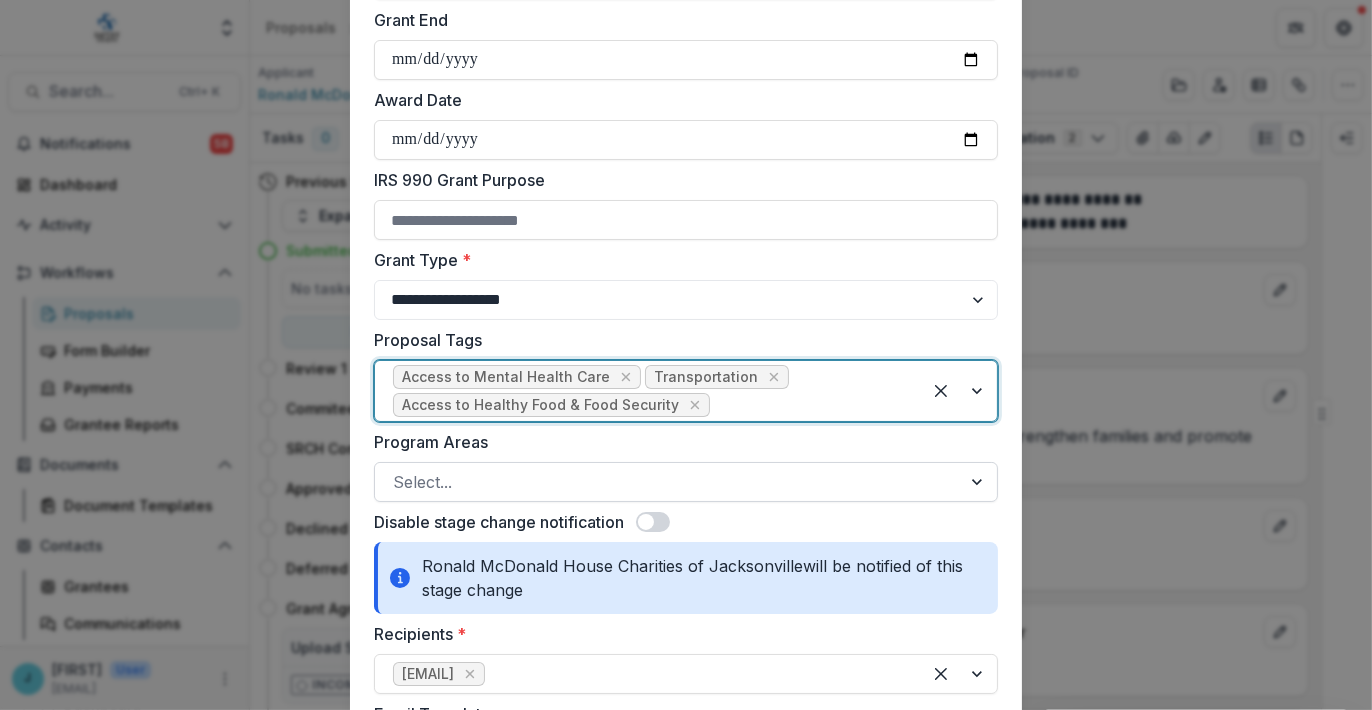 click at bounding box center (668, 482) 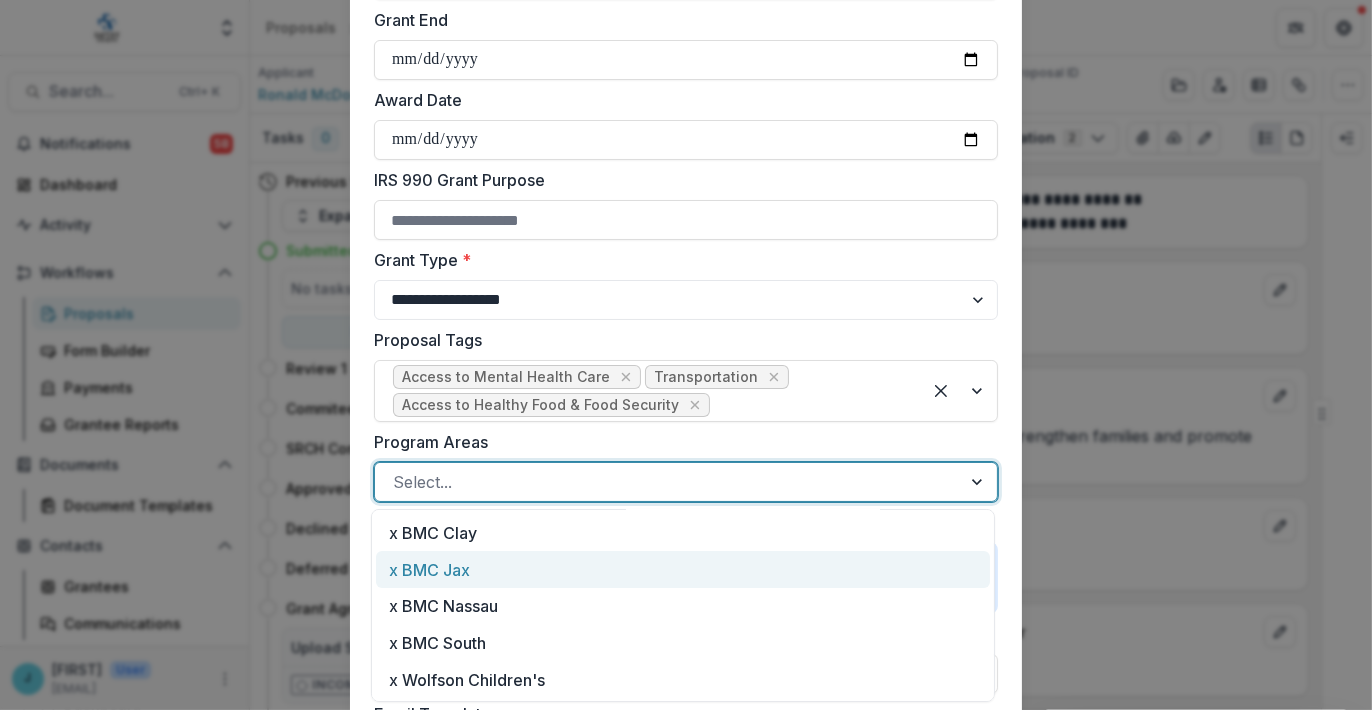scroll, scrollTop: 257, scrollLeft: 0, axis: vertical 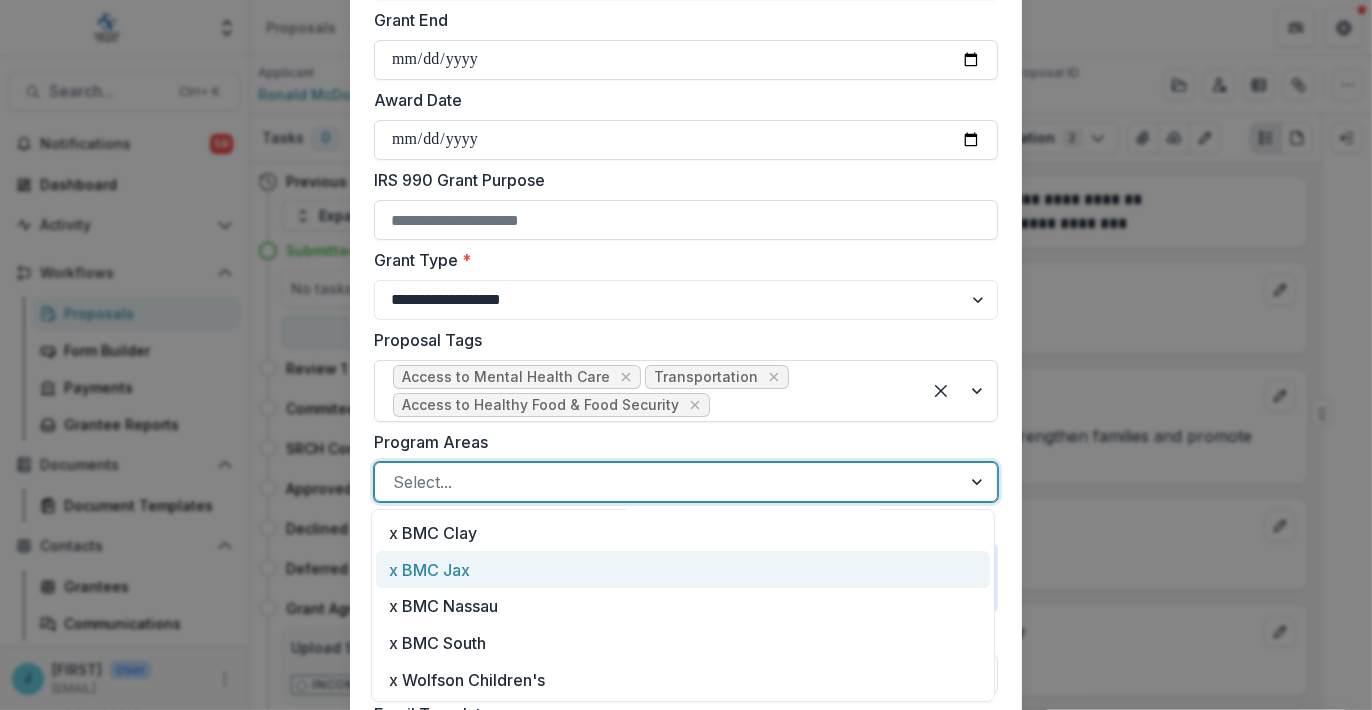 click on "x BMC Jax" at bounding box center [683, 569] 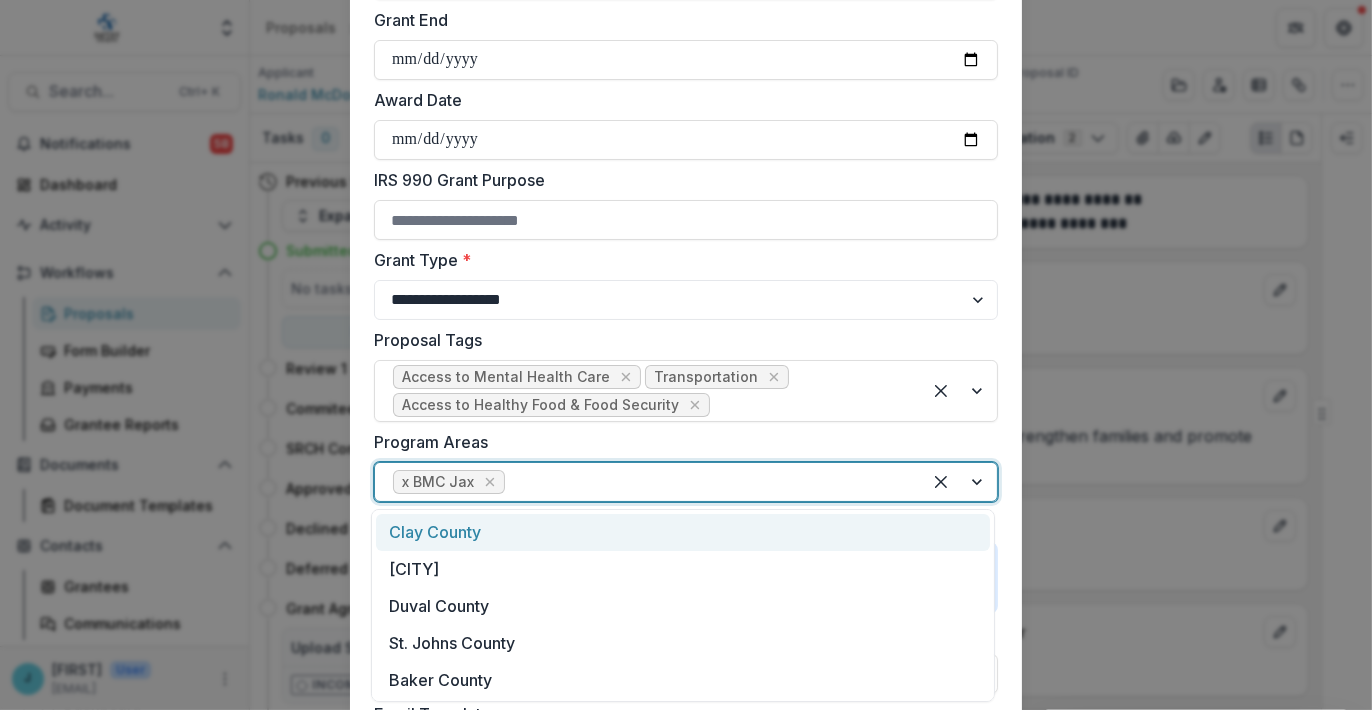 click at bounding box center [959, 482] 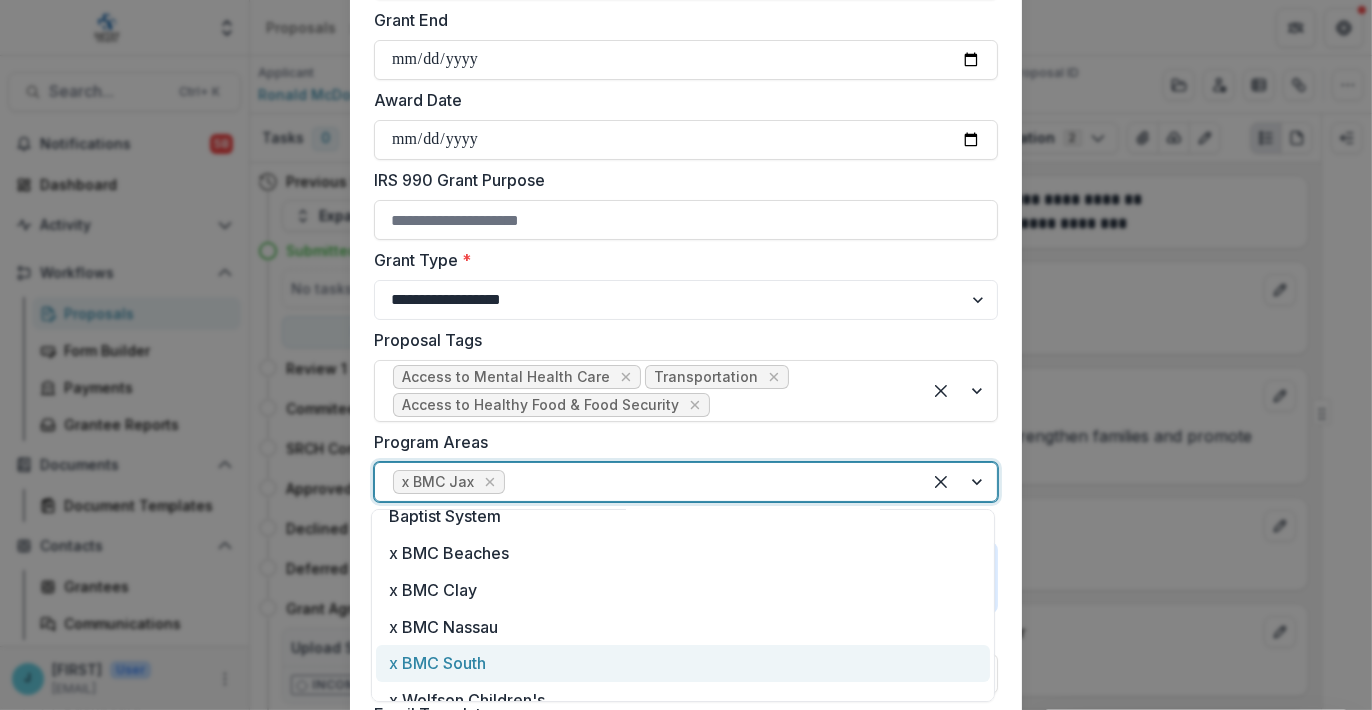 scroll, scrollTop: 221, scrollLeft: 0, axis: vertical 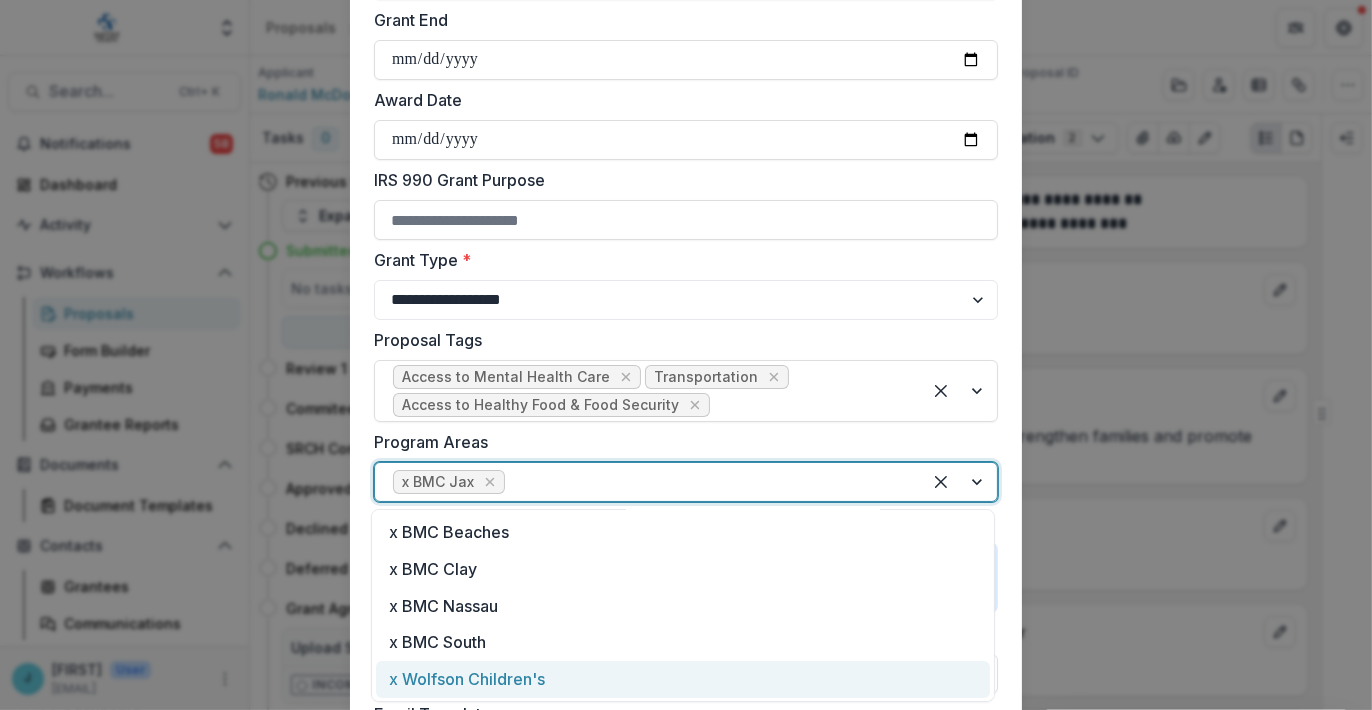 click on "x Wolfson Children's" at bounding box center [683, 679] 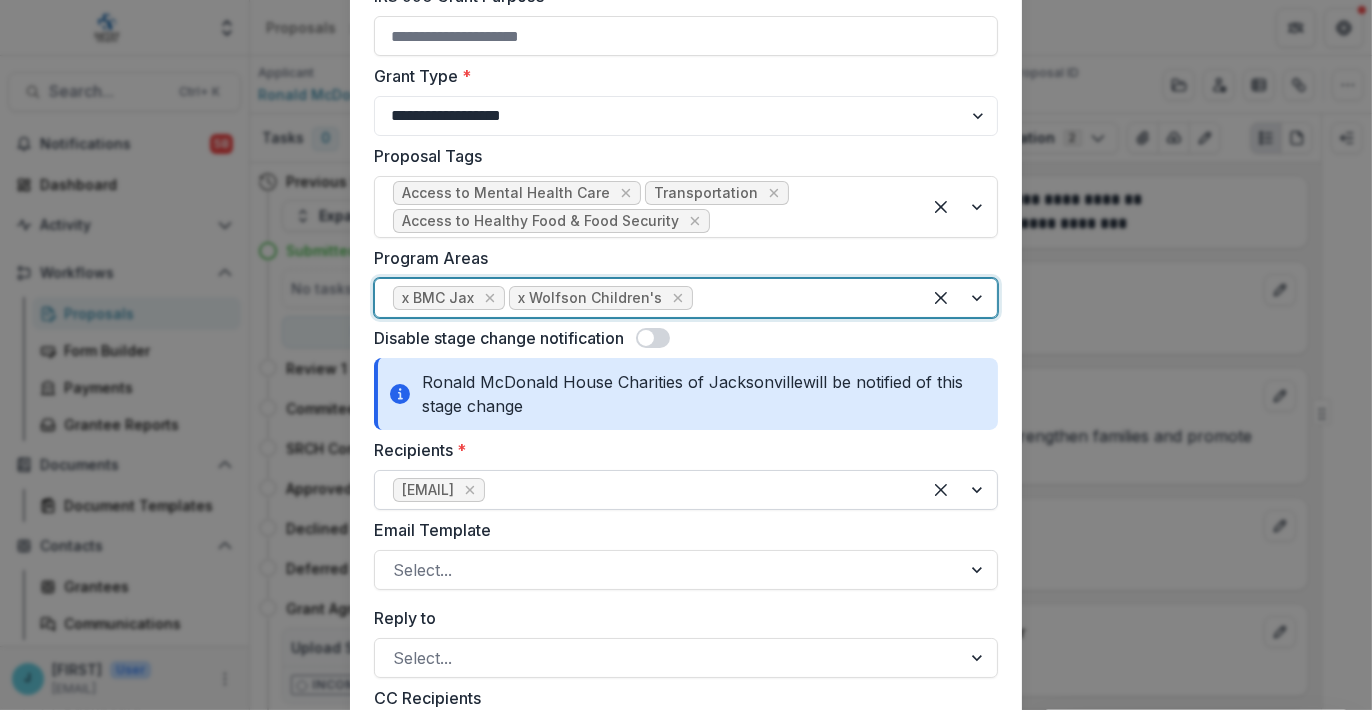 scroll, scrollTop: 700, scrollLeft: 0, axis: vertical 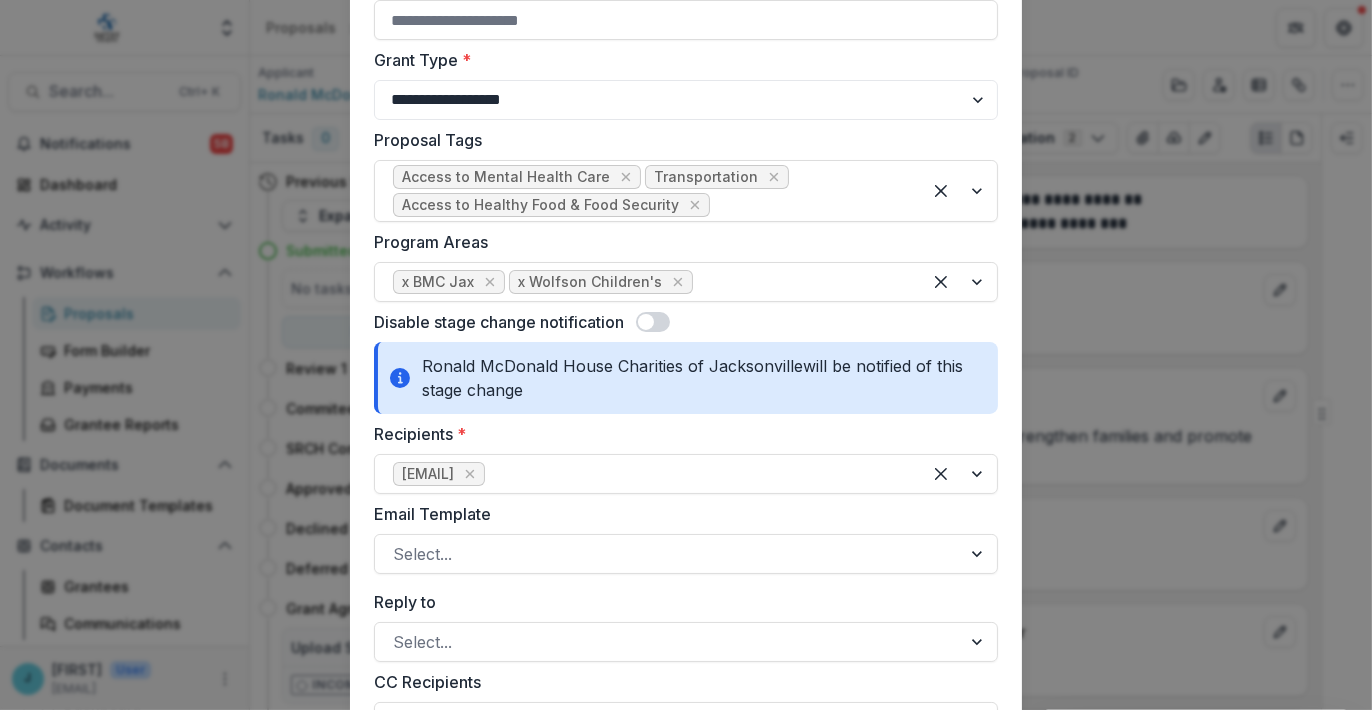 click at bounding box center (646, 322) 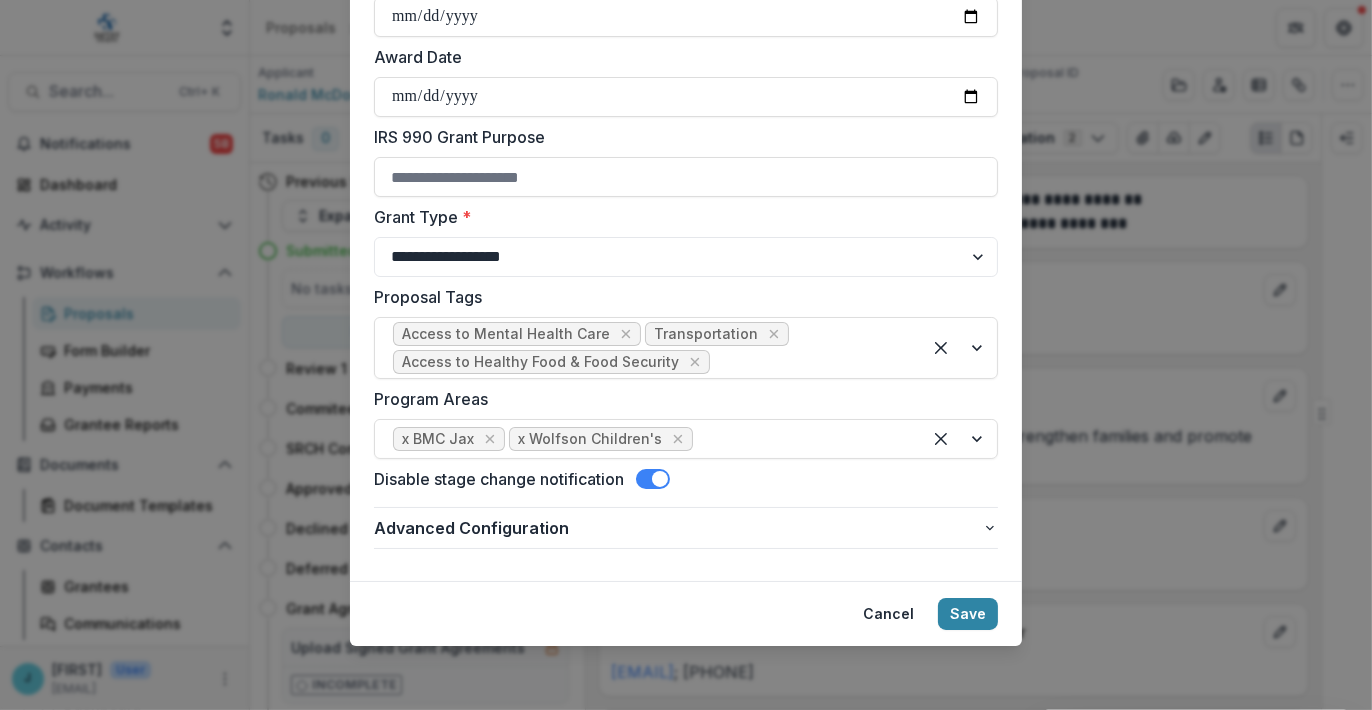 scroll, scrollTop: 541, scrollLeft: 0, axis: vertical 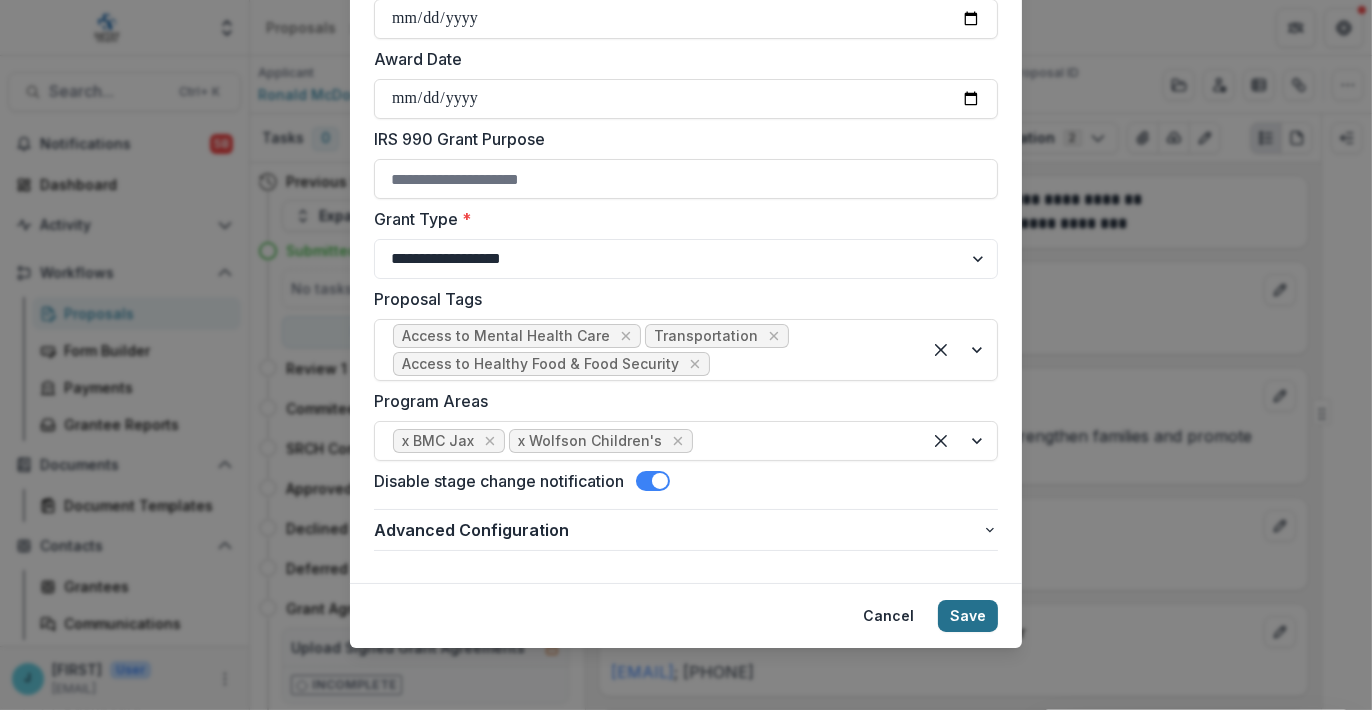 click on "Save" at bounding box center (968, 616) 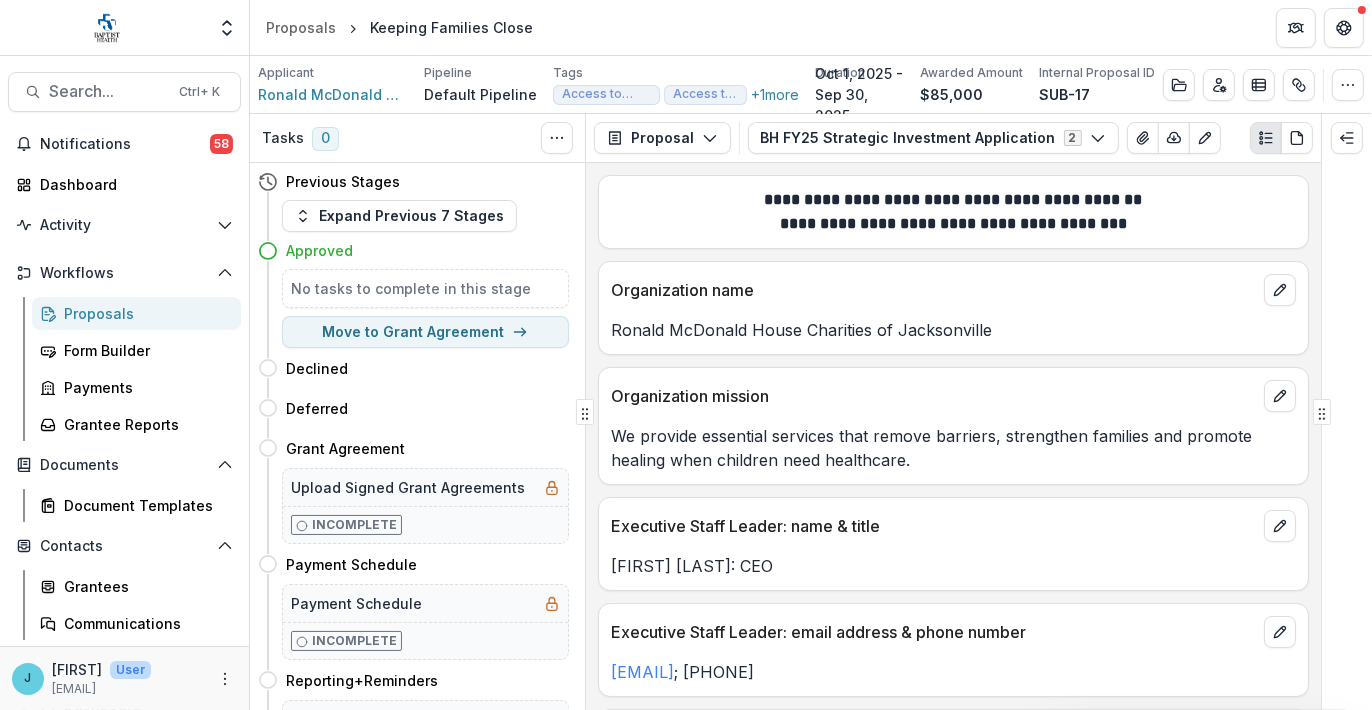 click on "Proposals" at bounding box center [144, 313] 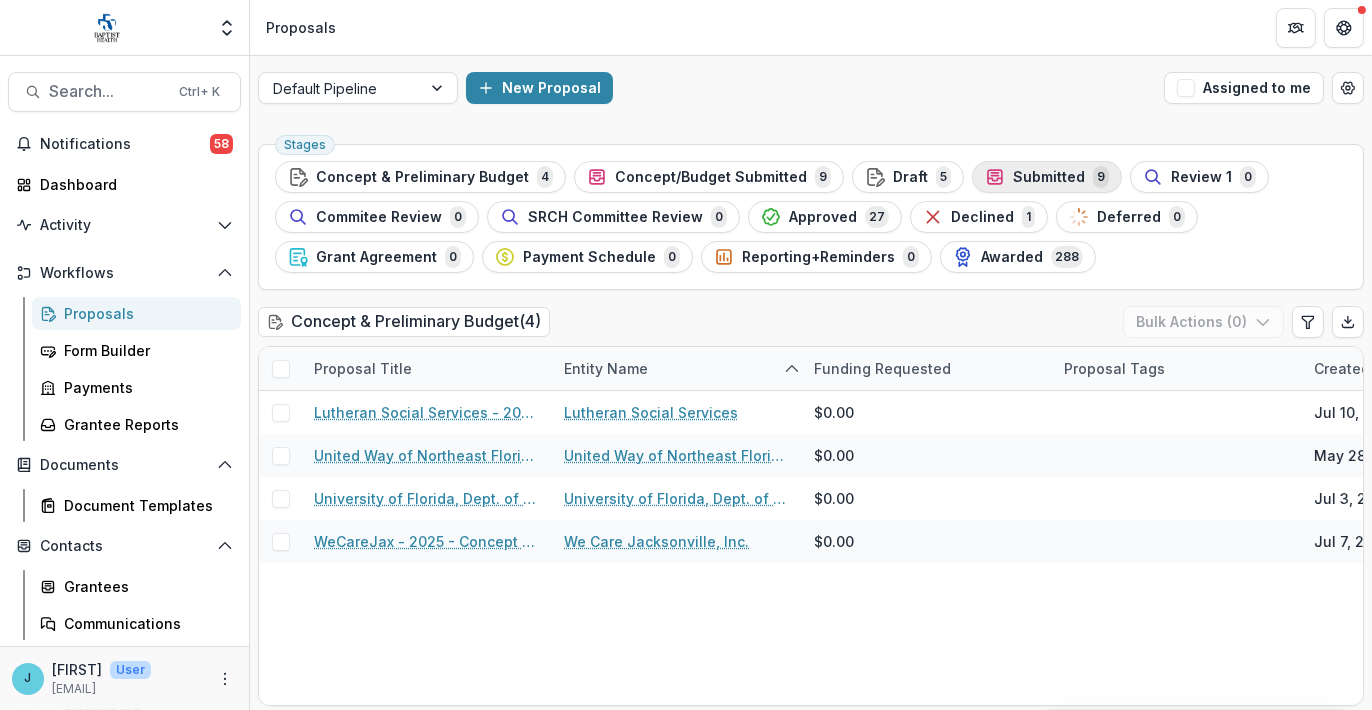 click on "Submitted" at bounding box center [1049, 177] 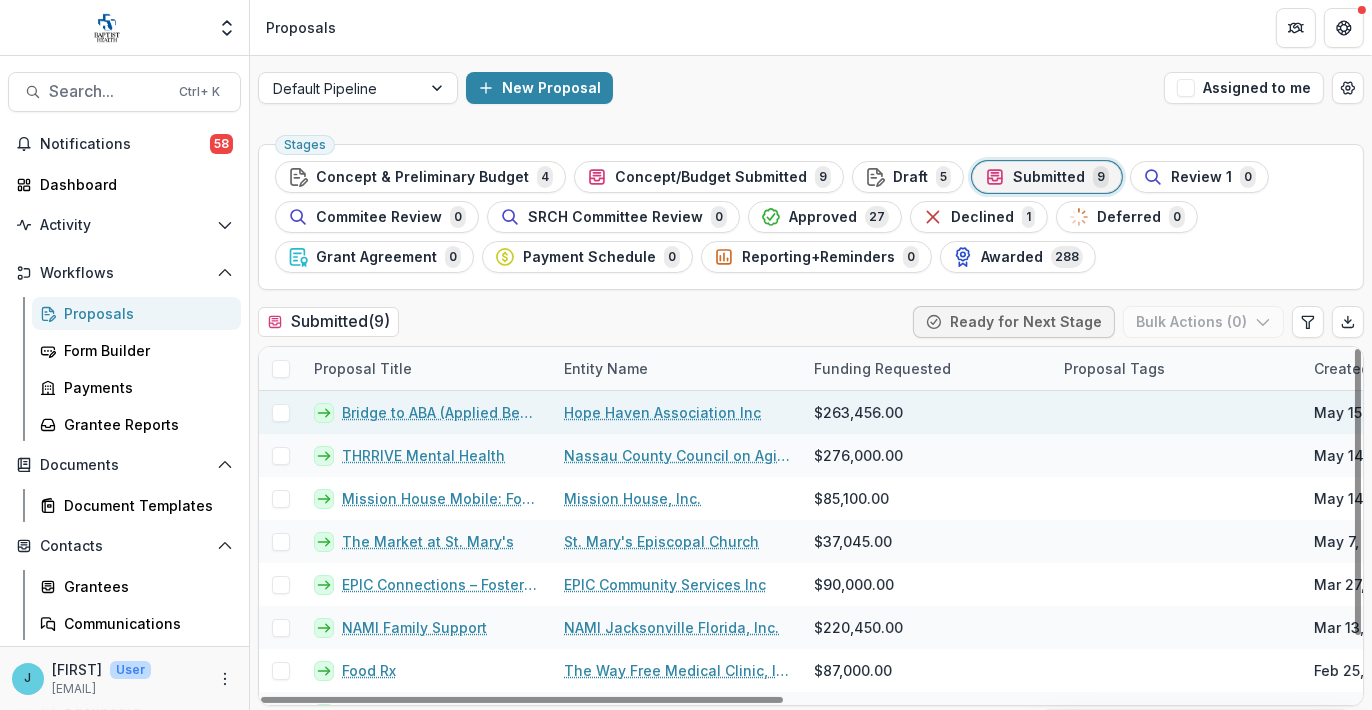 click on "Bridge to ABA (Applied Behavior Analysis)" at bounding box center [441, 412] 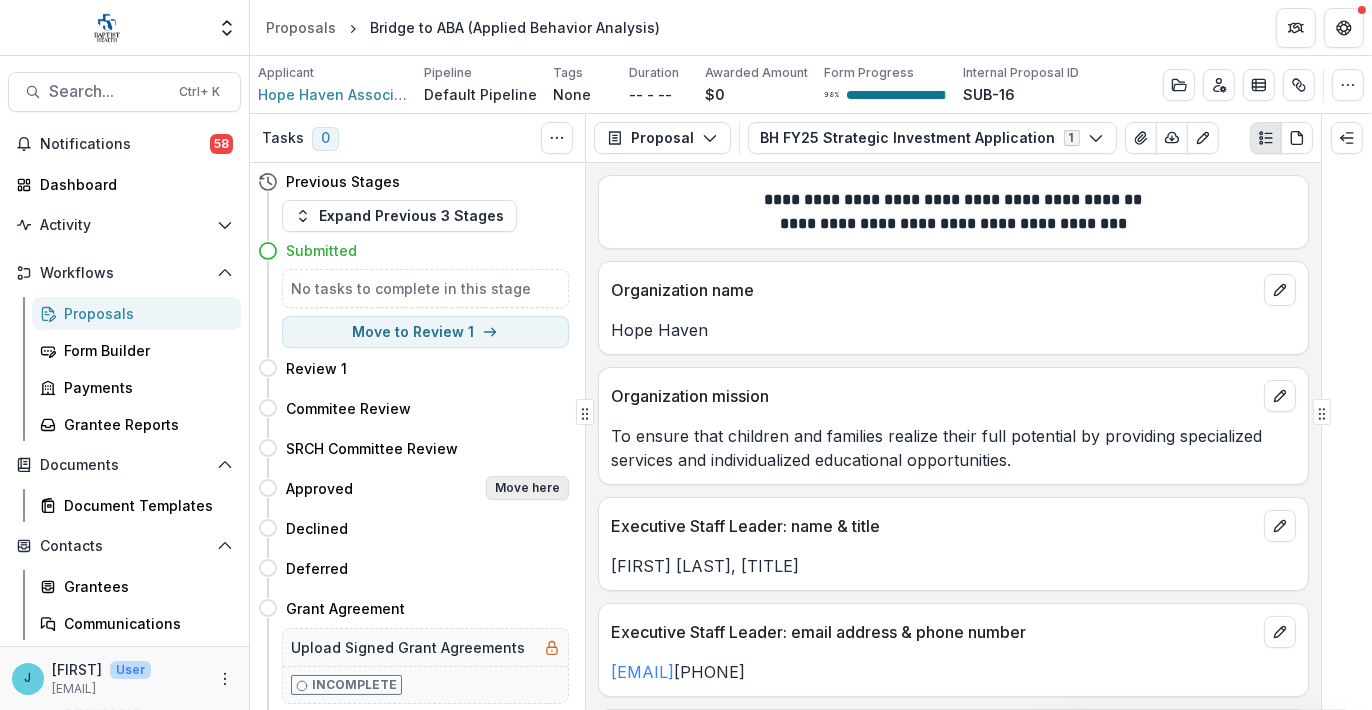 click on "Move here" at bounding box center (527, 488) 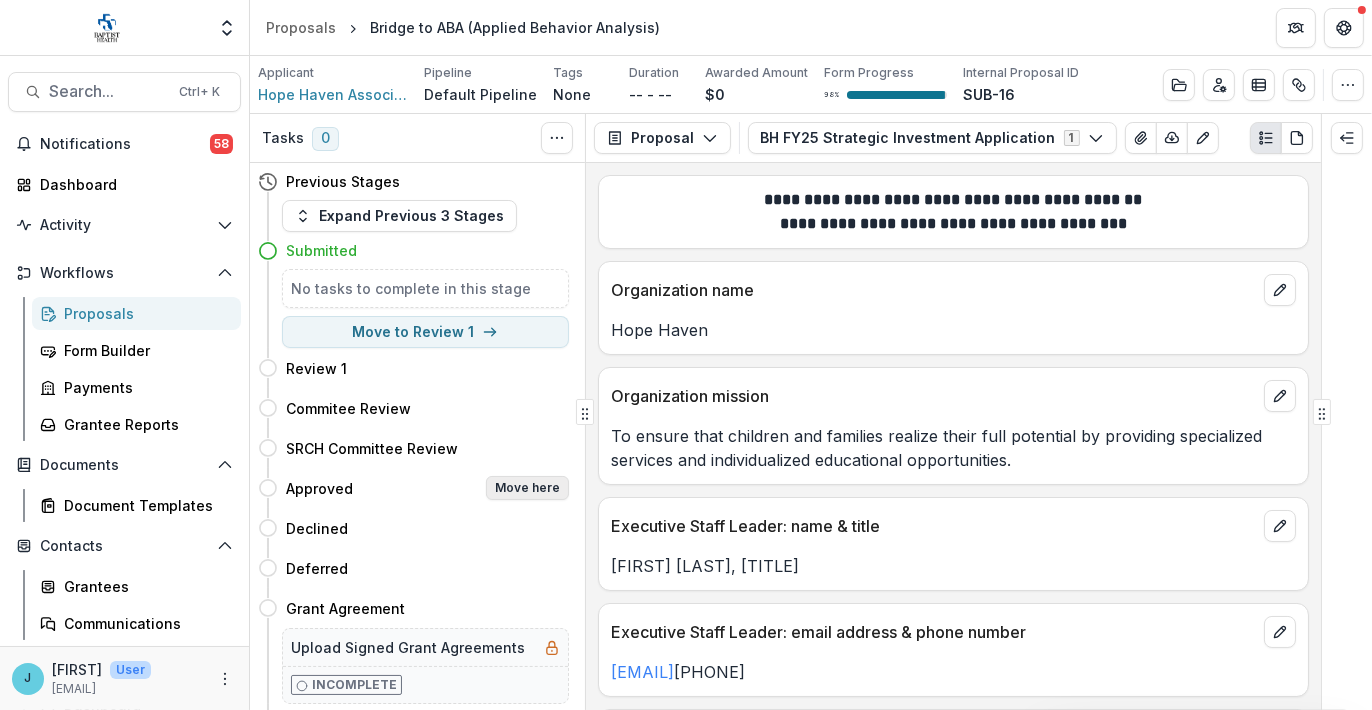 select on "********" 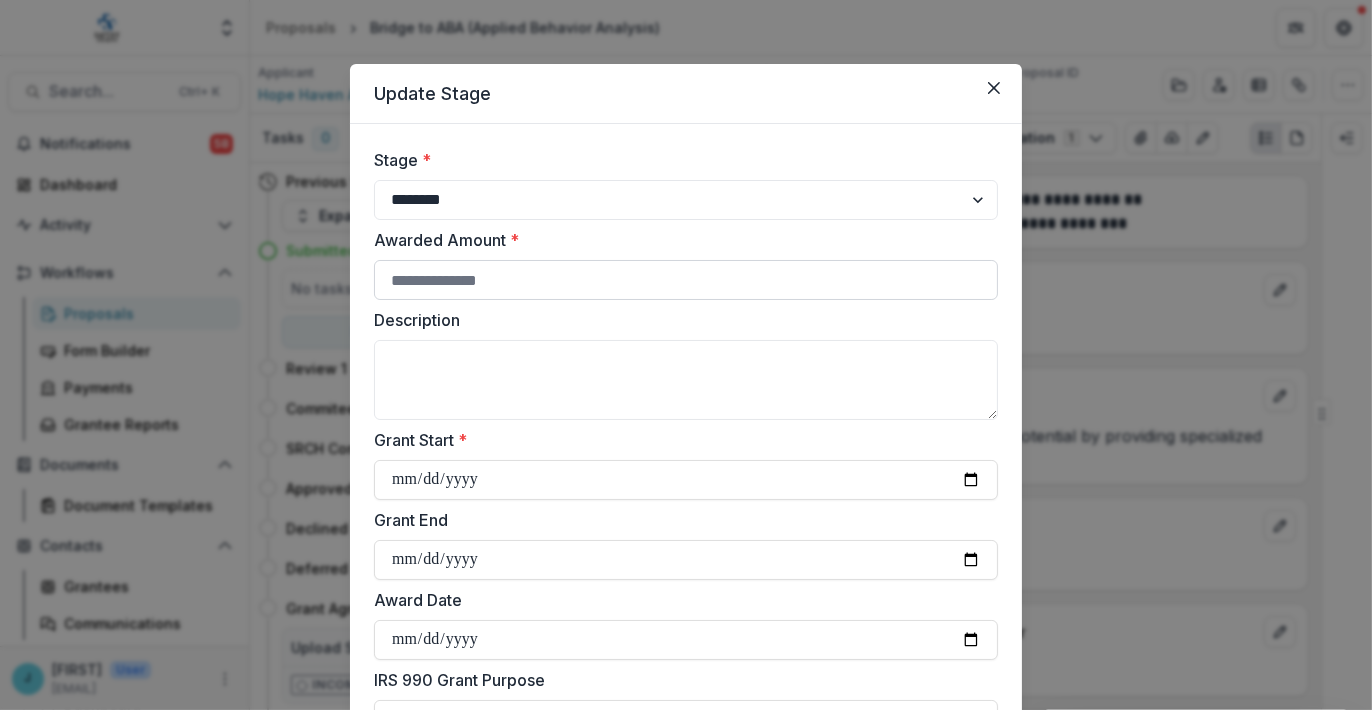 click on "Awarded Amount *" at bounding box center [686, 280] 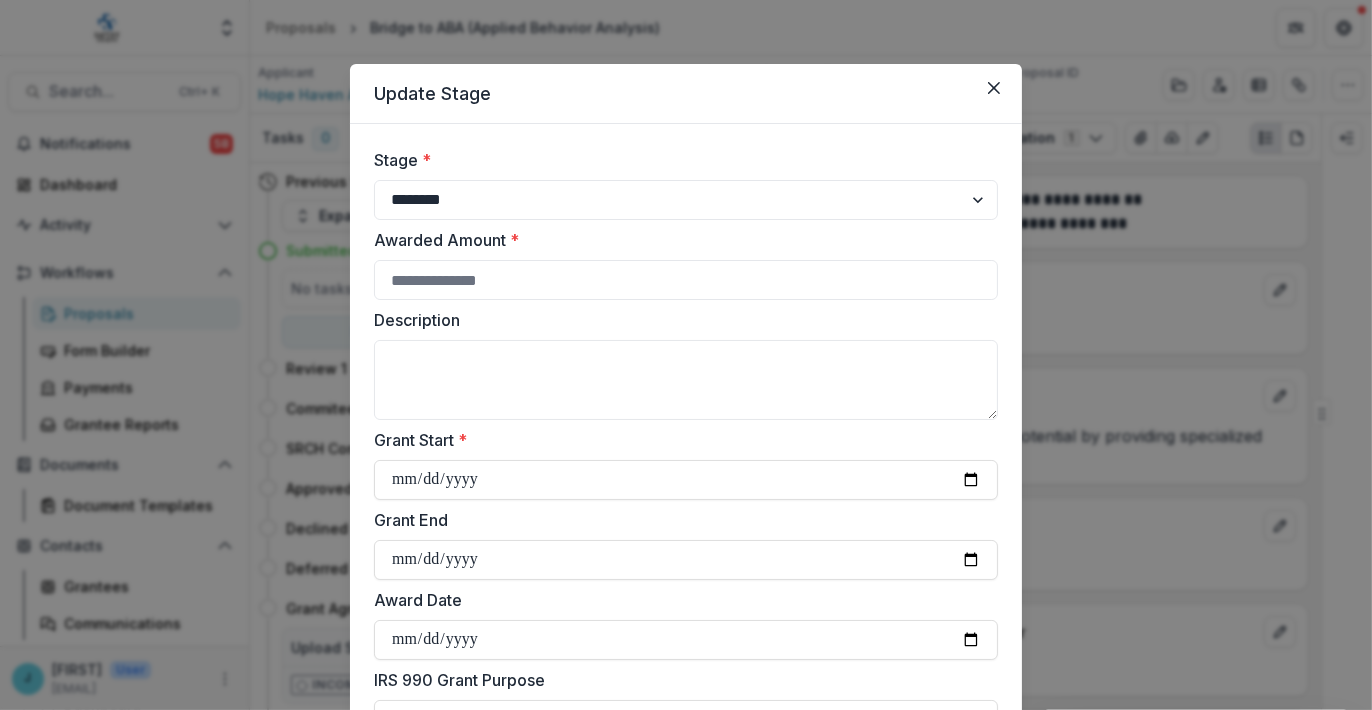 paste on "******" 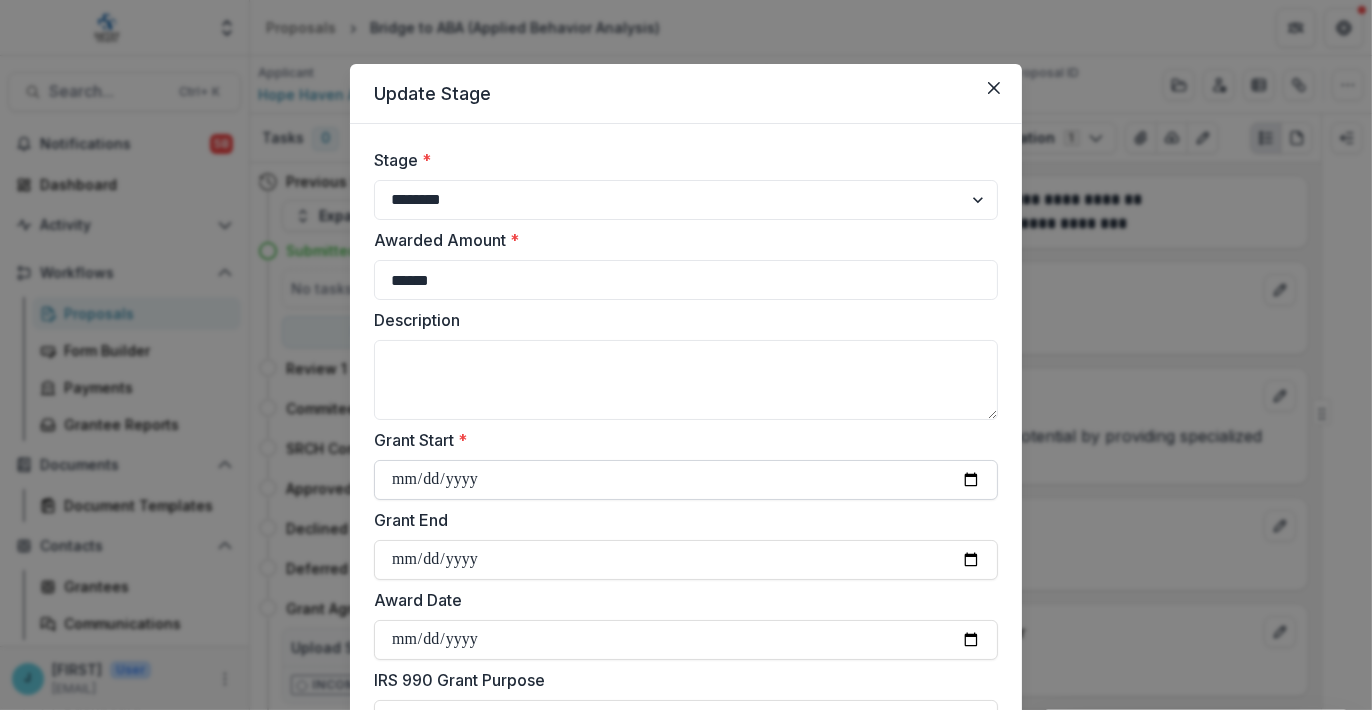 type on "******" 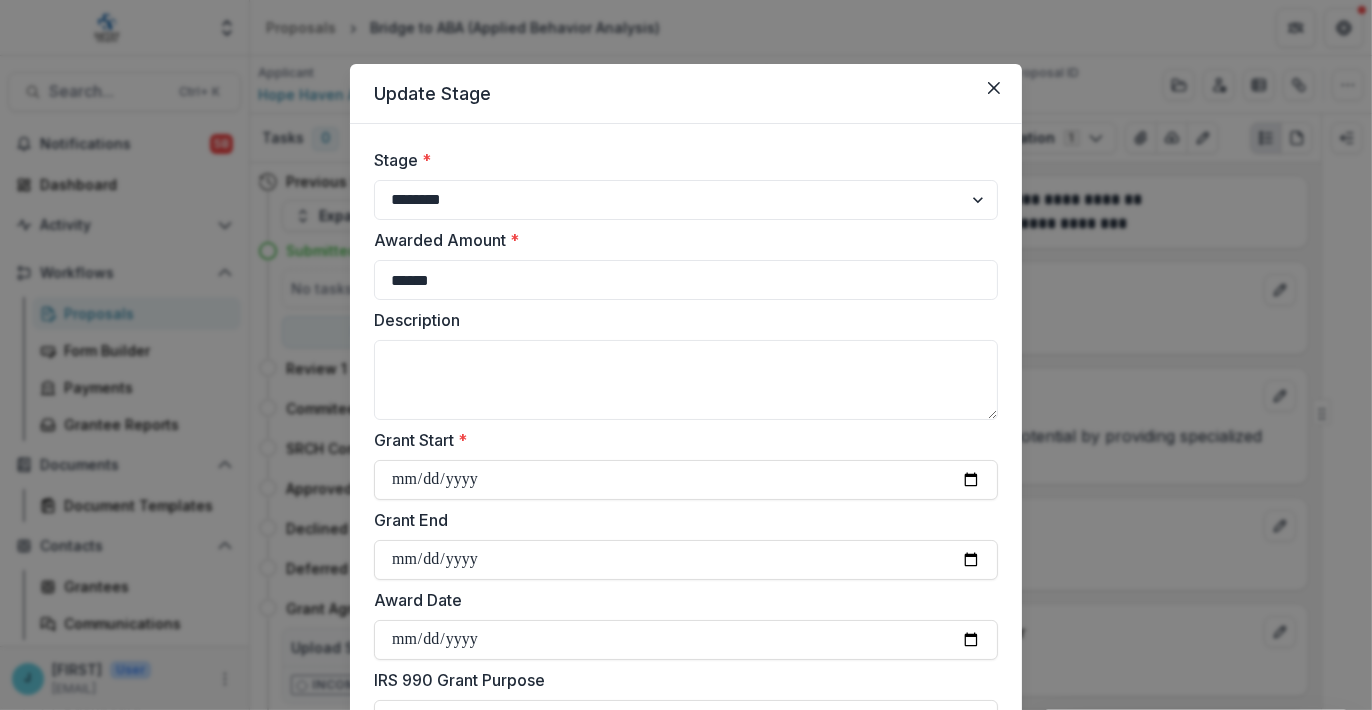 type on "**********" 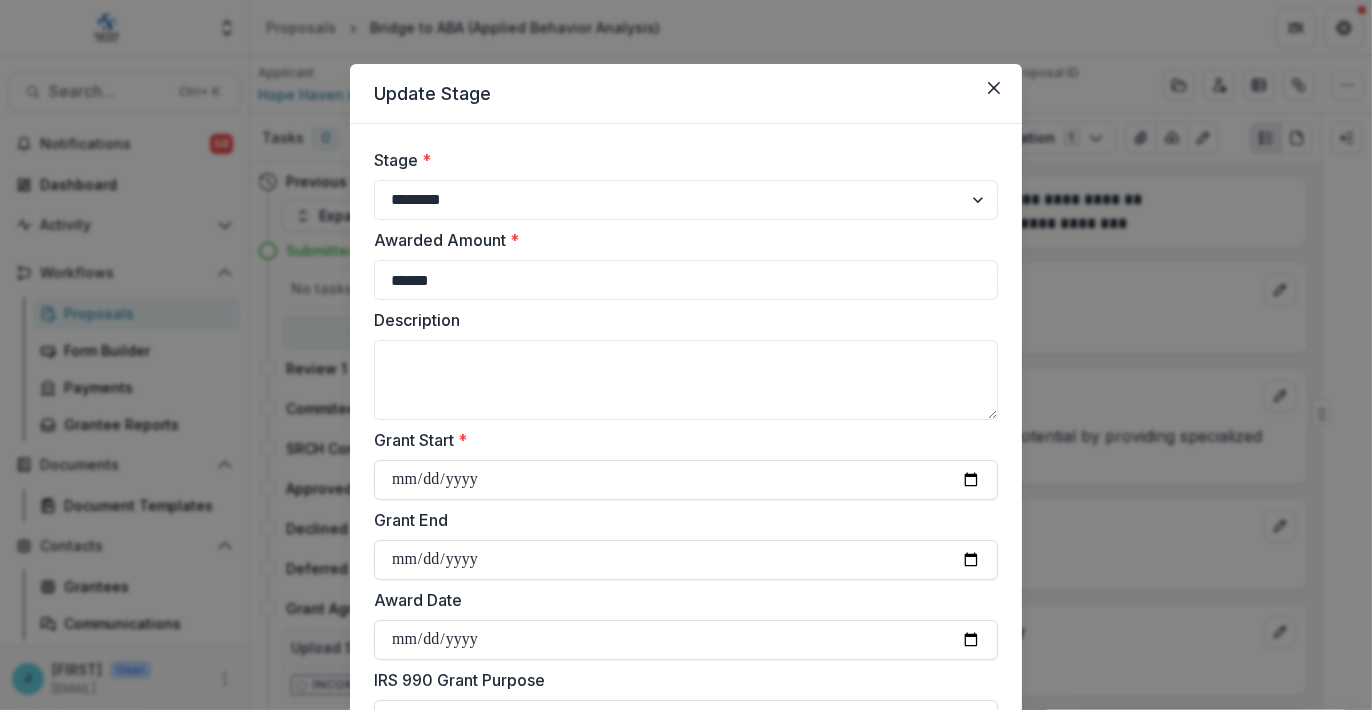 type on "**********" 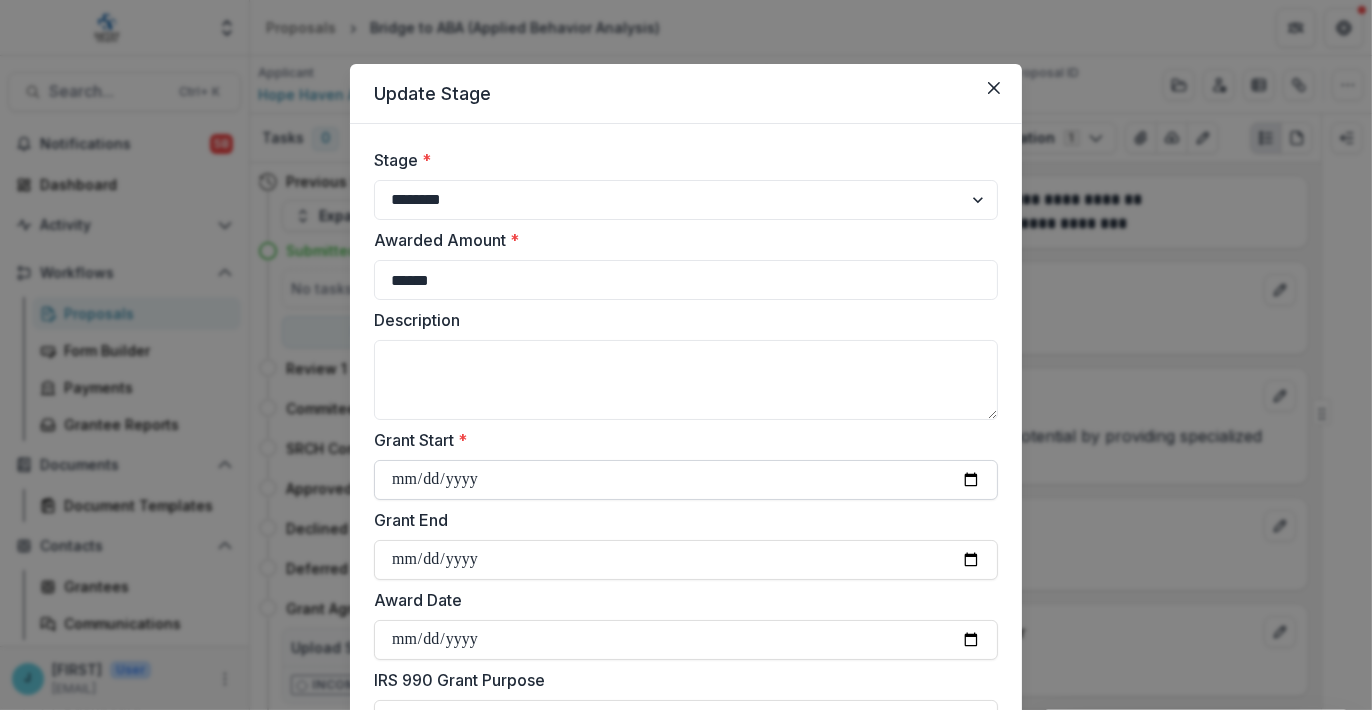 click on "**********" at bounding box center [686, 480] 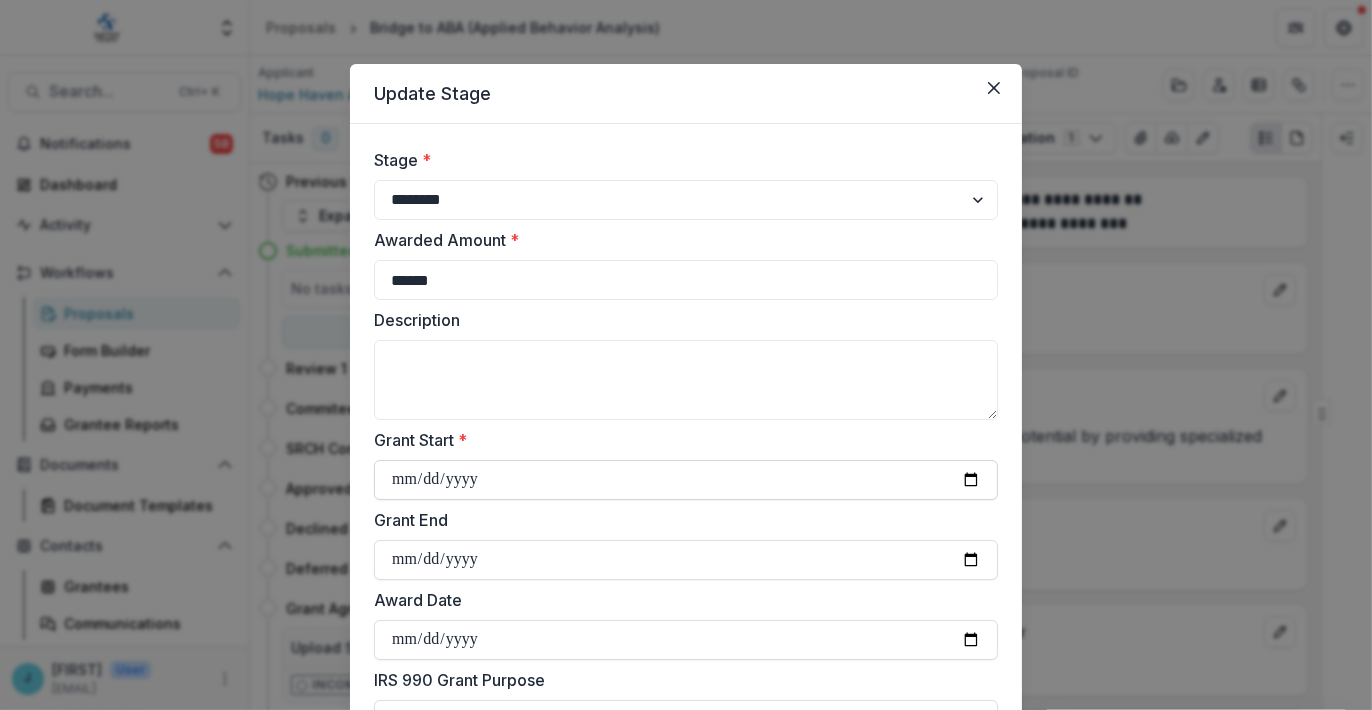 type on "**********" 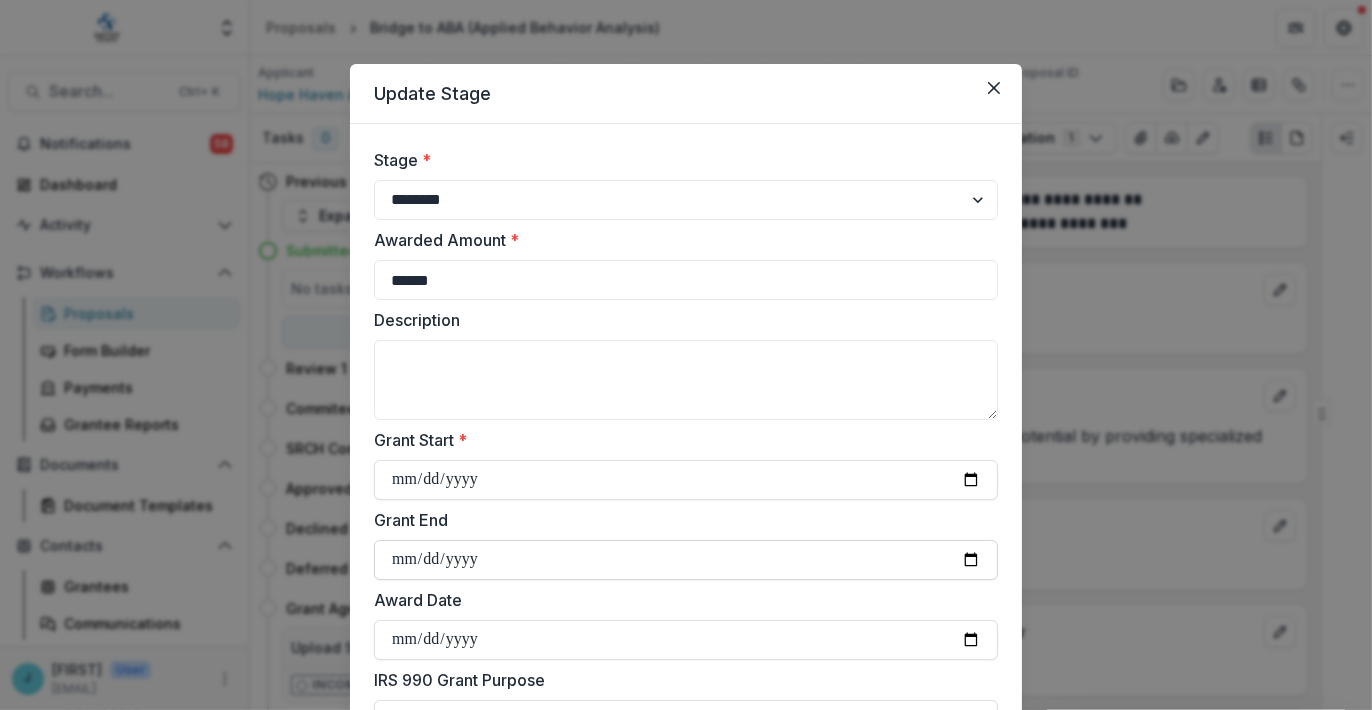 click on "Grant End" at bounding box center [686, 560] 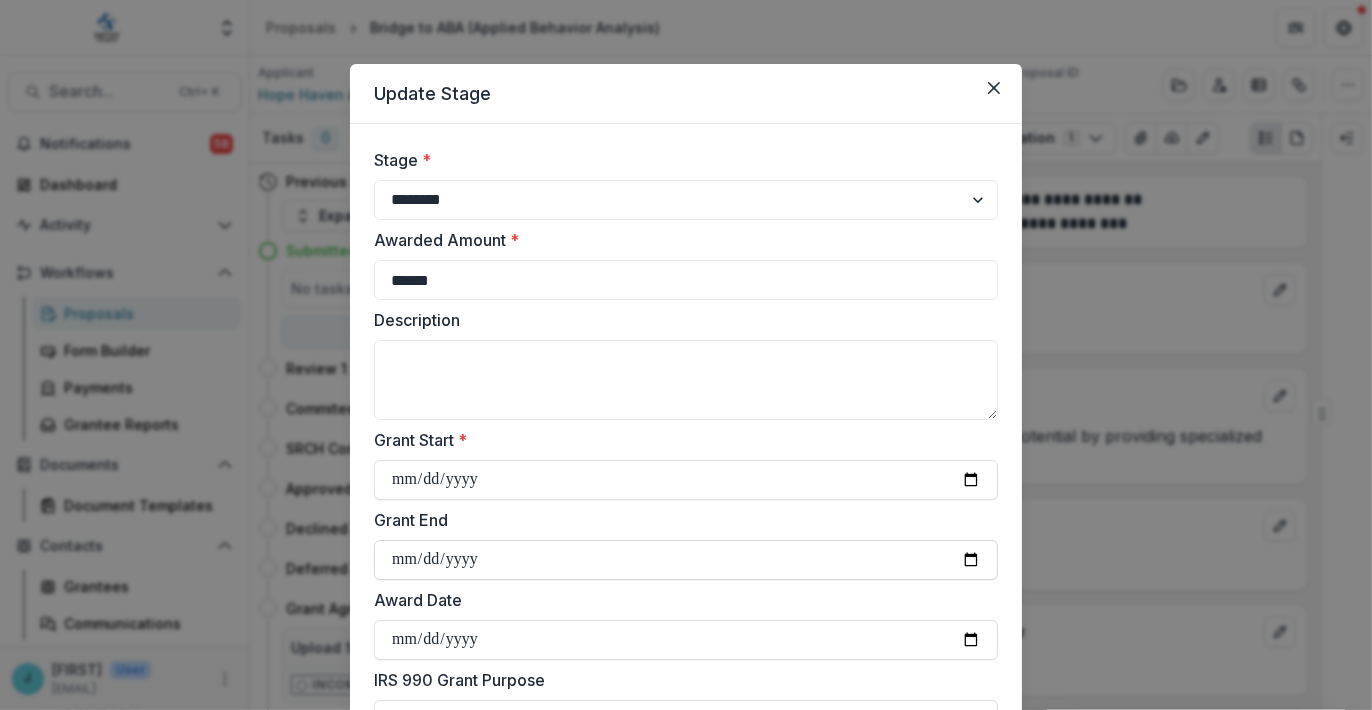 click on "**********" at bounding box center [686, 560] 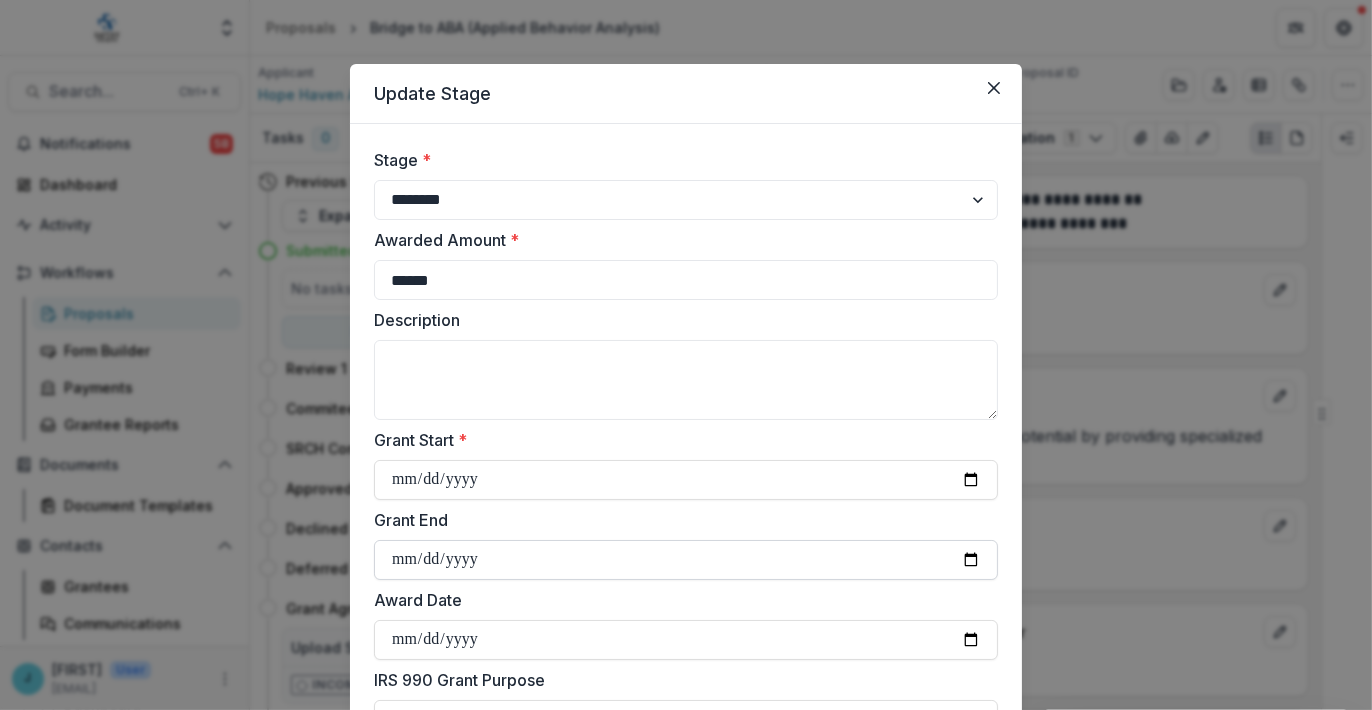click on "**********" at bounding box center (686, 560) 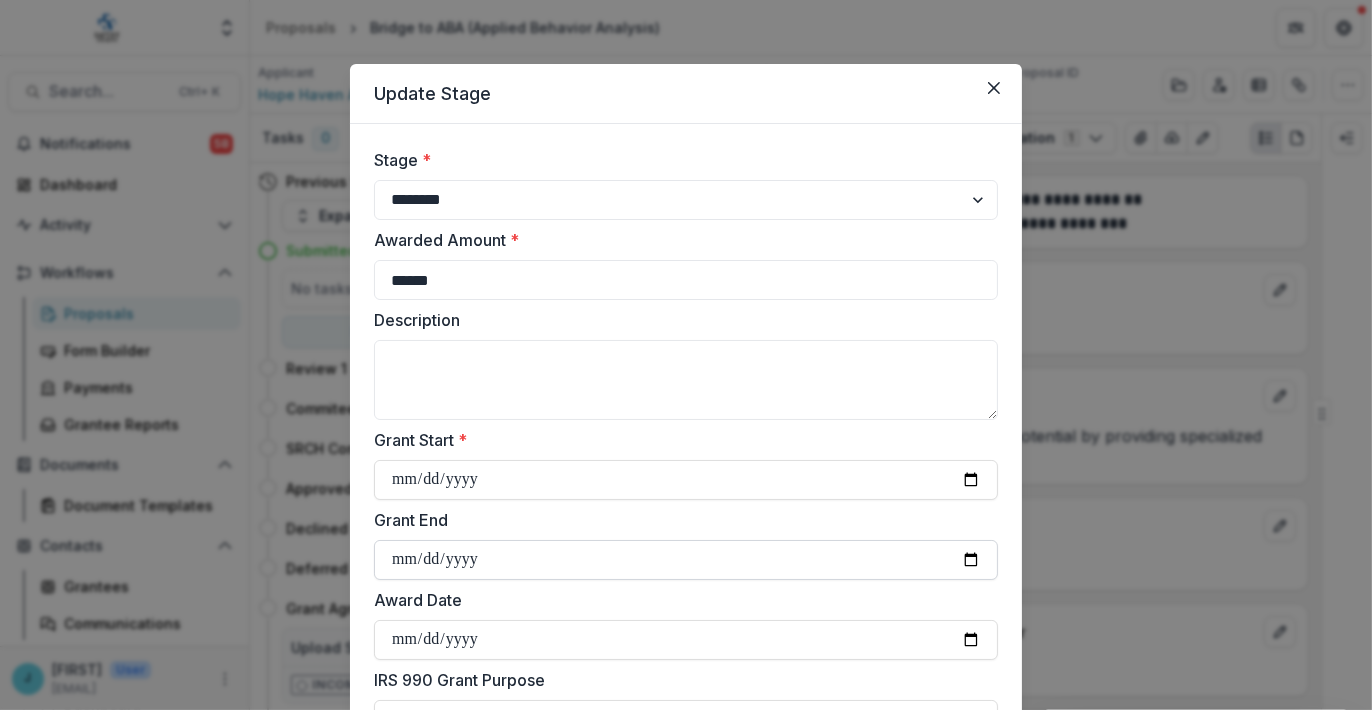 click on "**********" at bounding box center (686, 560) 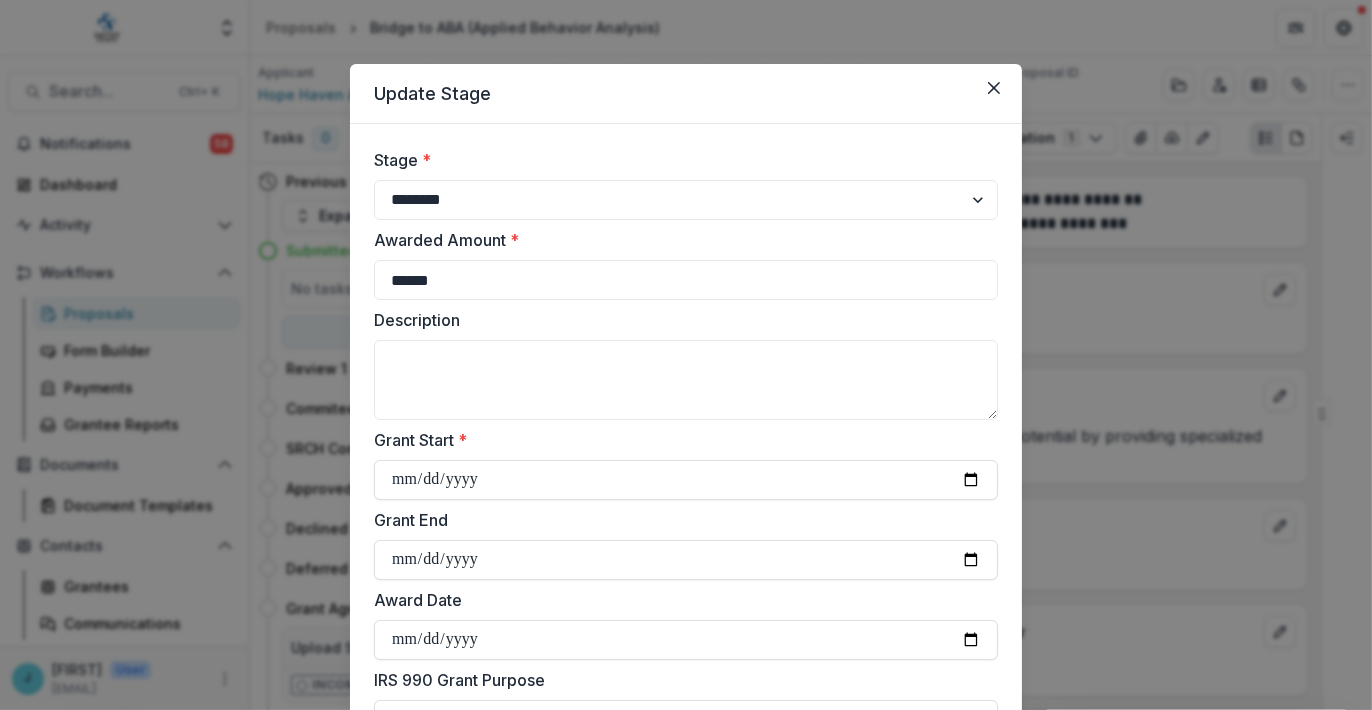 type on "**********" 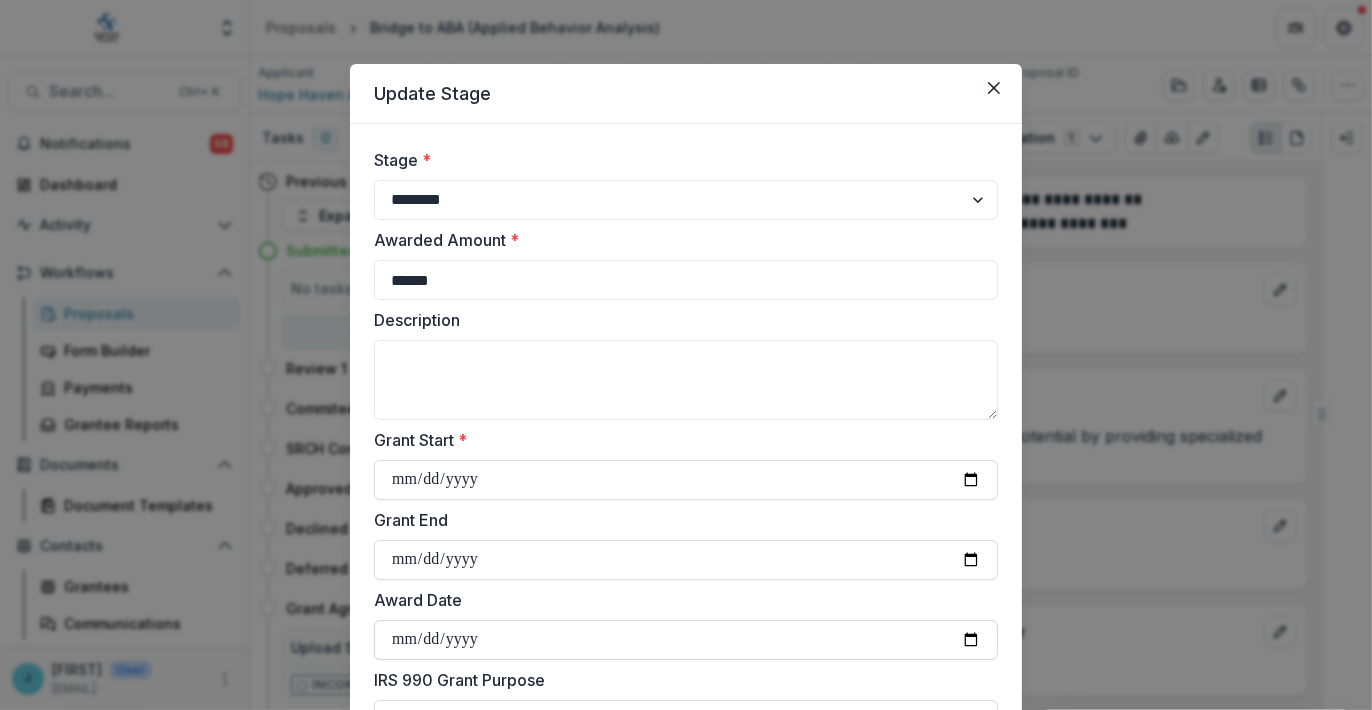 click on "Award Date" at bounding box center (686, 640) 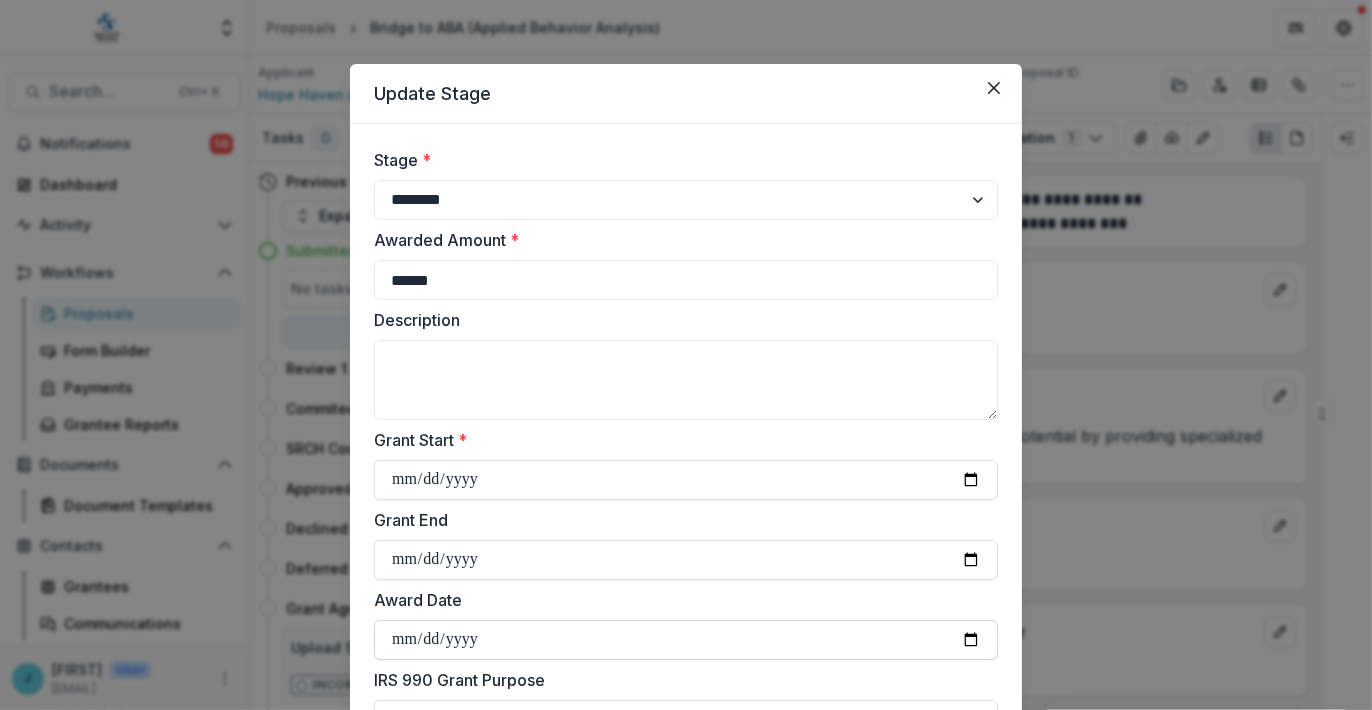 type on "**********" 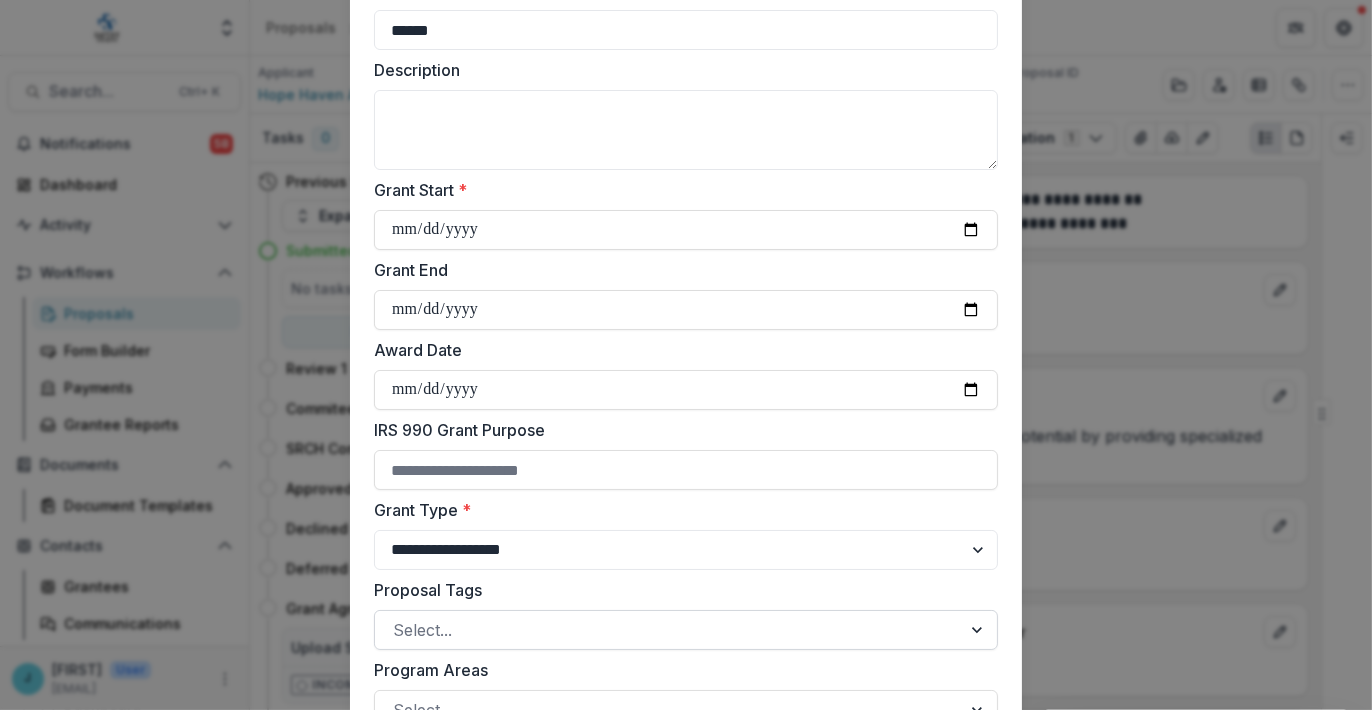 scroll, scrollTop: 300, scrollLeft: 0, axis: vertical 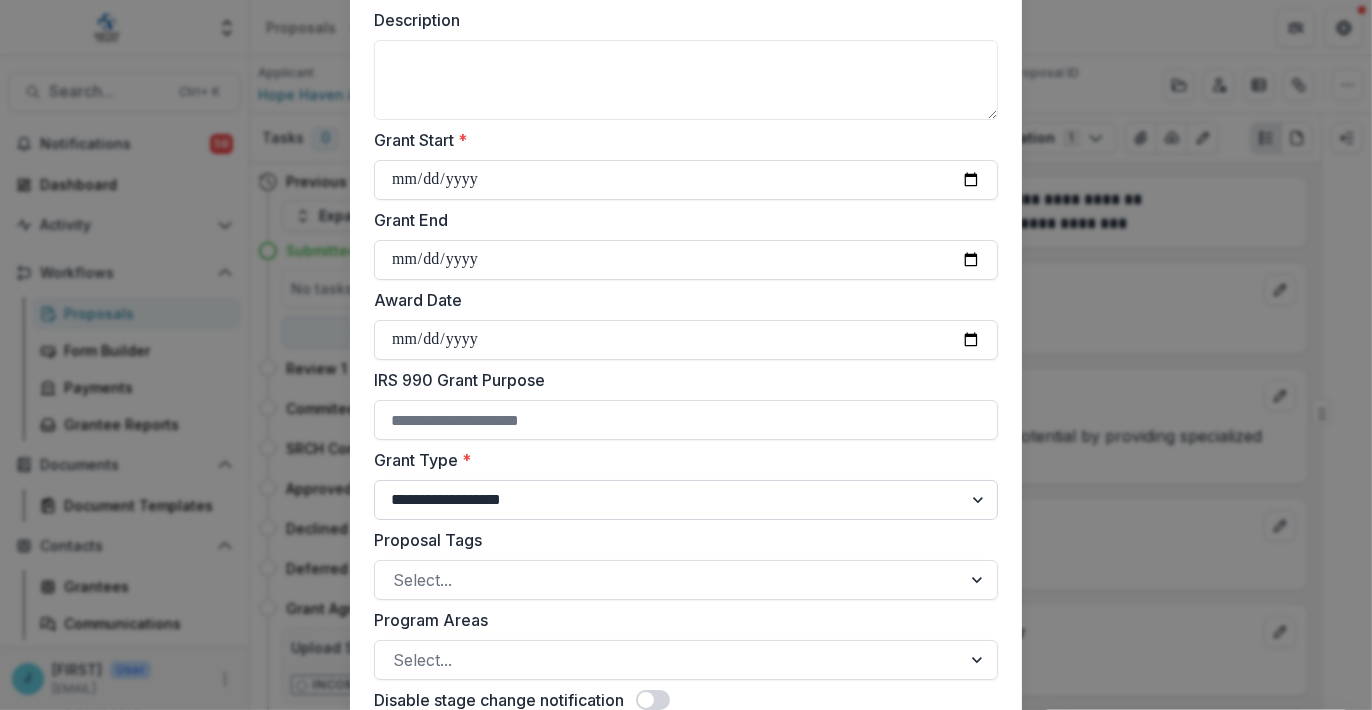 click on "**********" at bounding box center (686, 500) 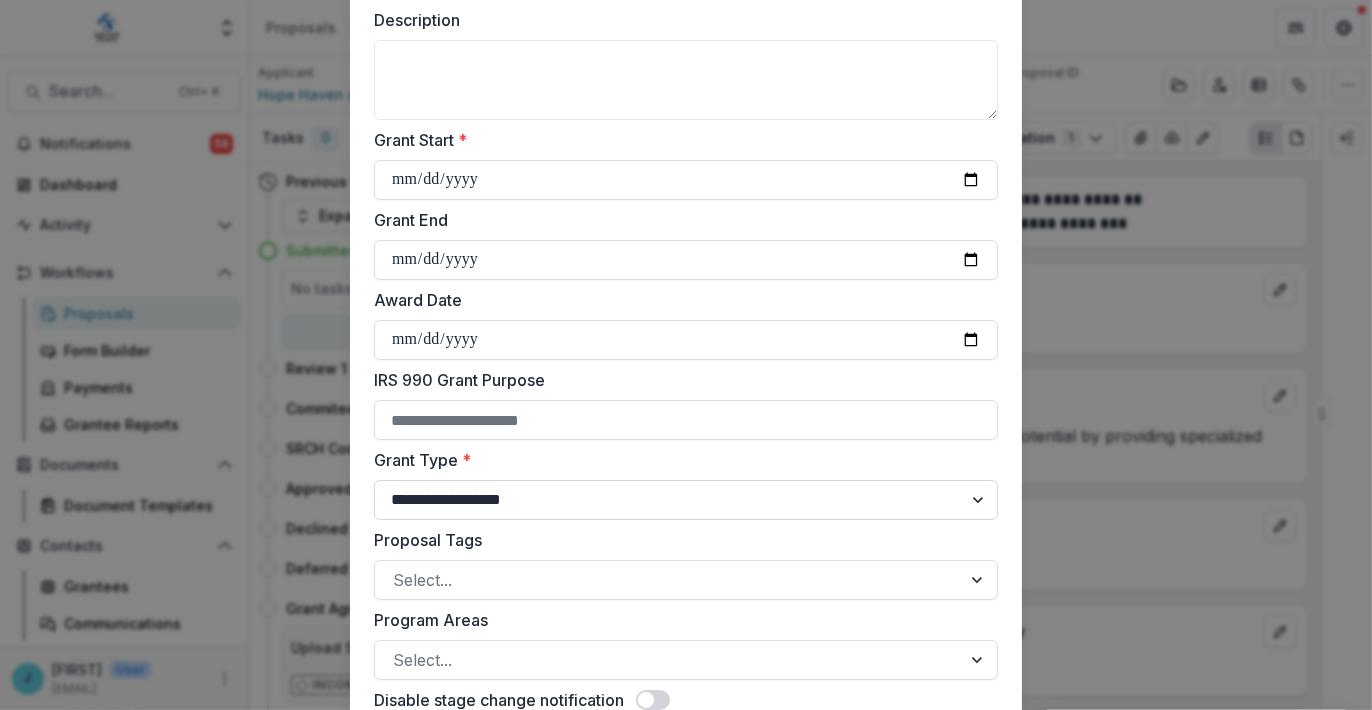 select on "**********" 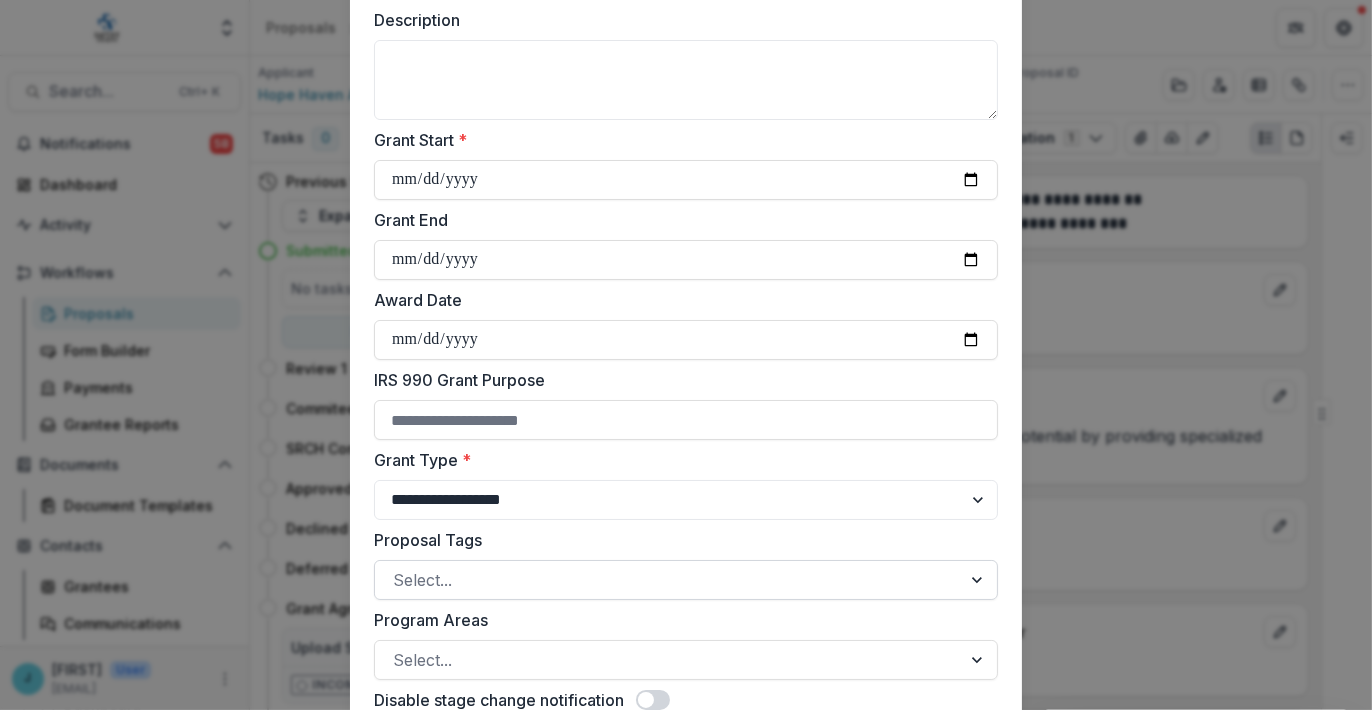 click at bounding box center [668, 580] 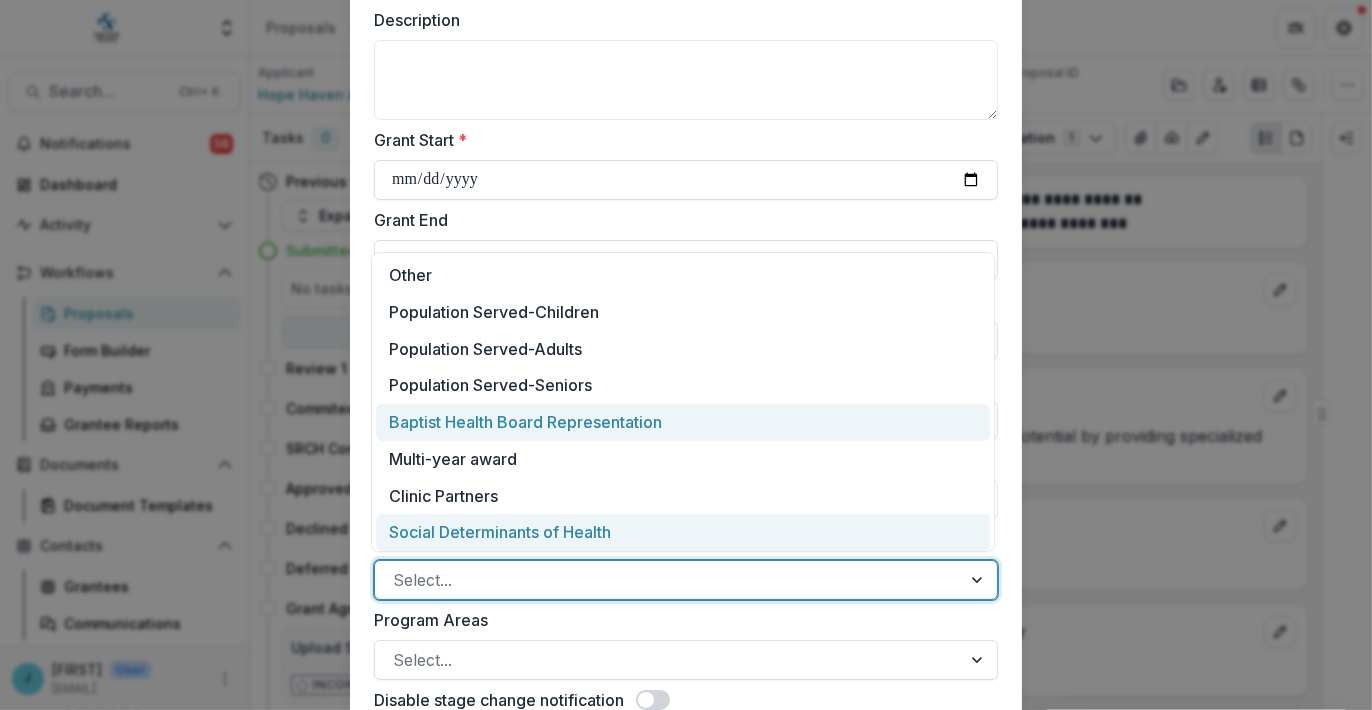 scroll, scrollTop: 11, scrollLeft: 0, axis: vertical 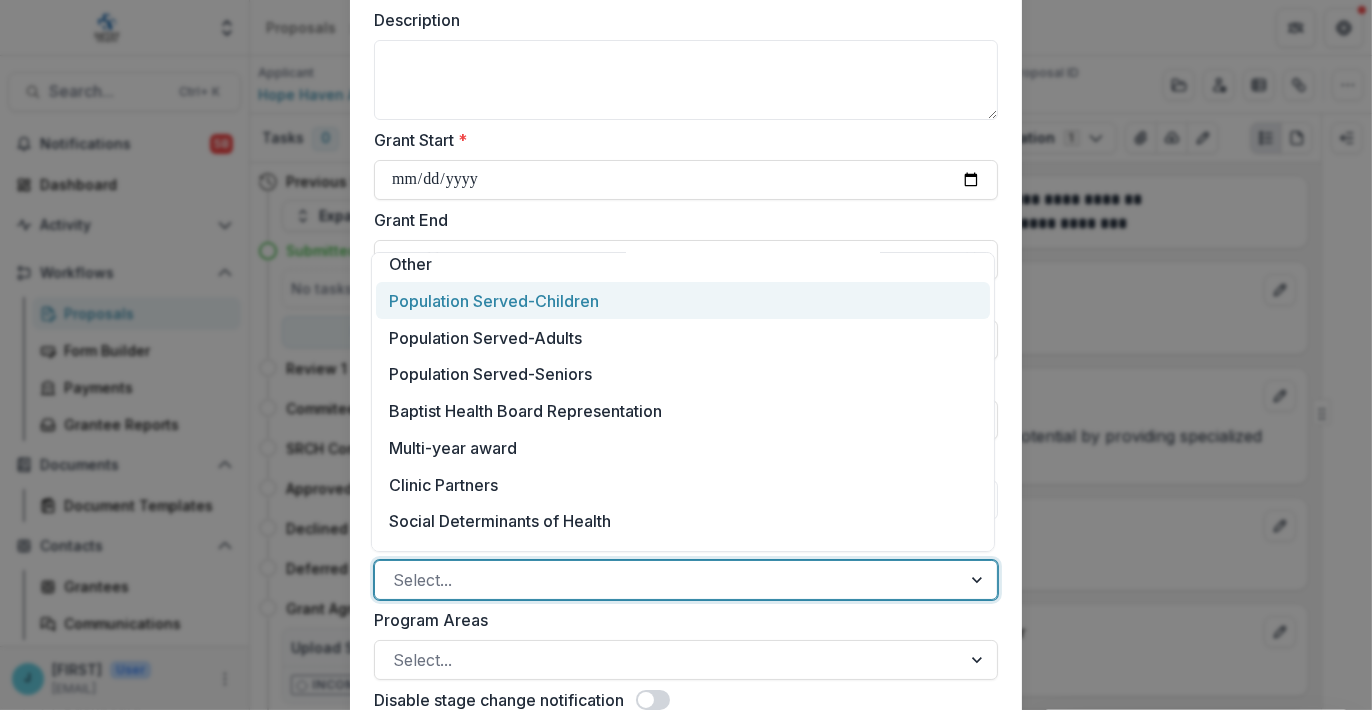 click on "Population Served-Children" at bounding box center [683, 300] 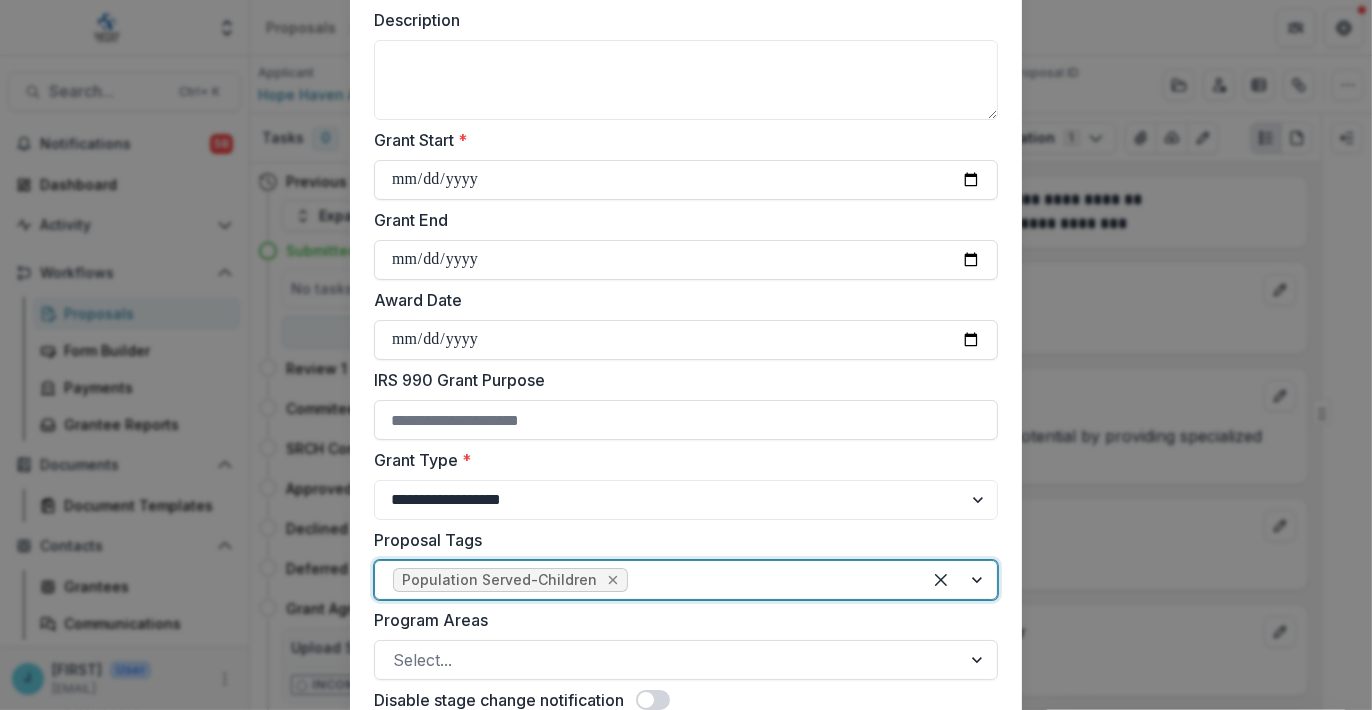 click 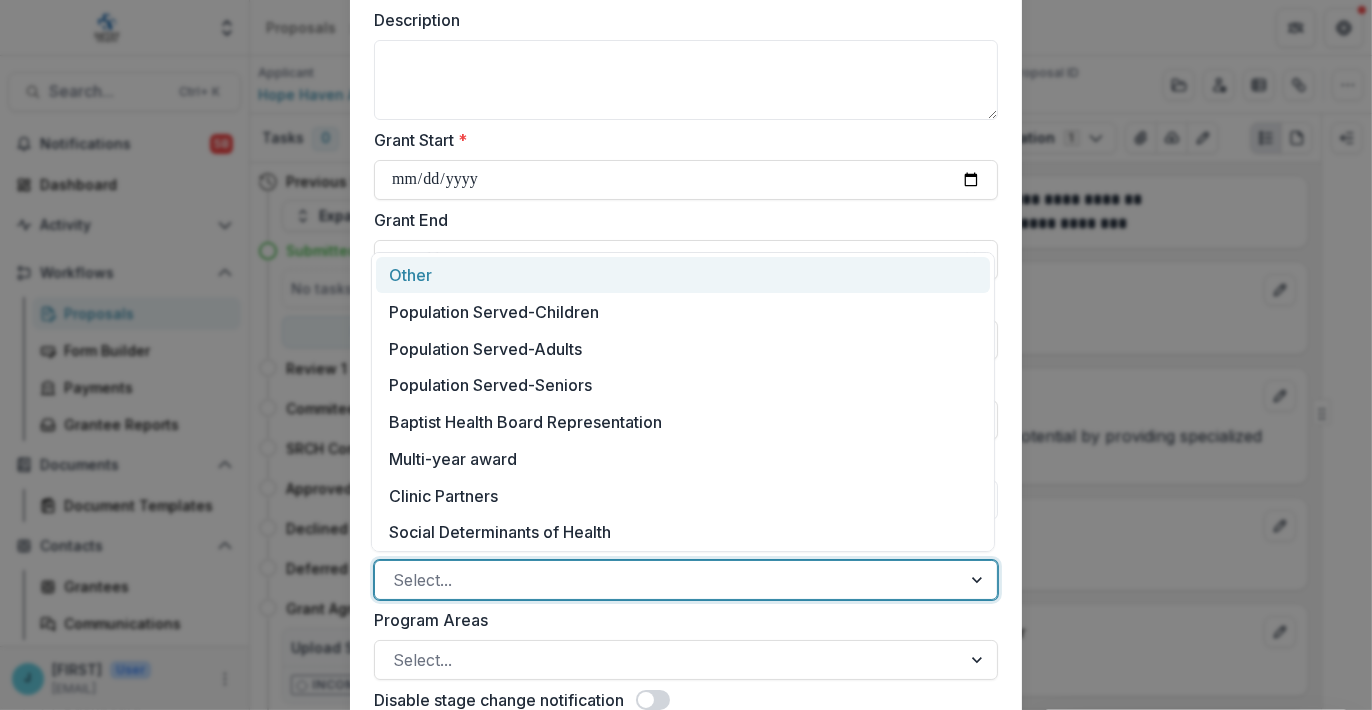 click at bounding box center [979, 580] 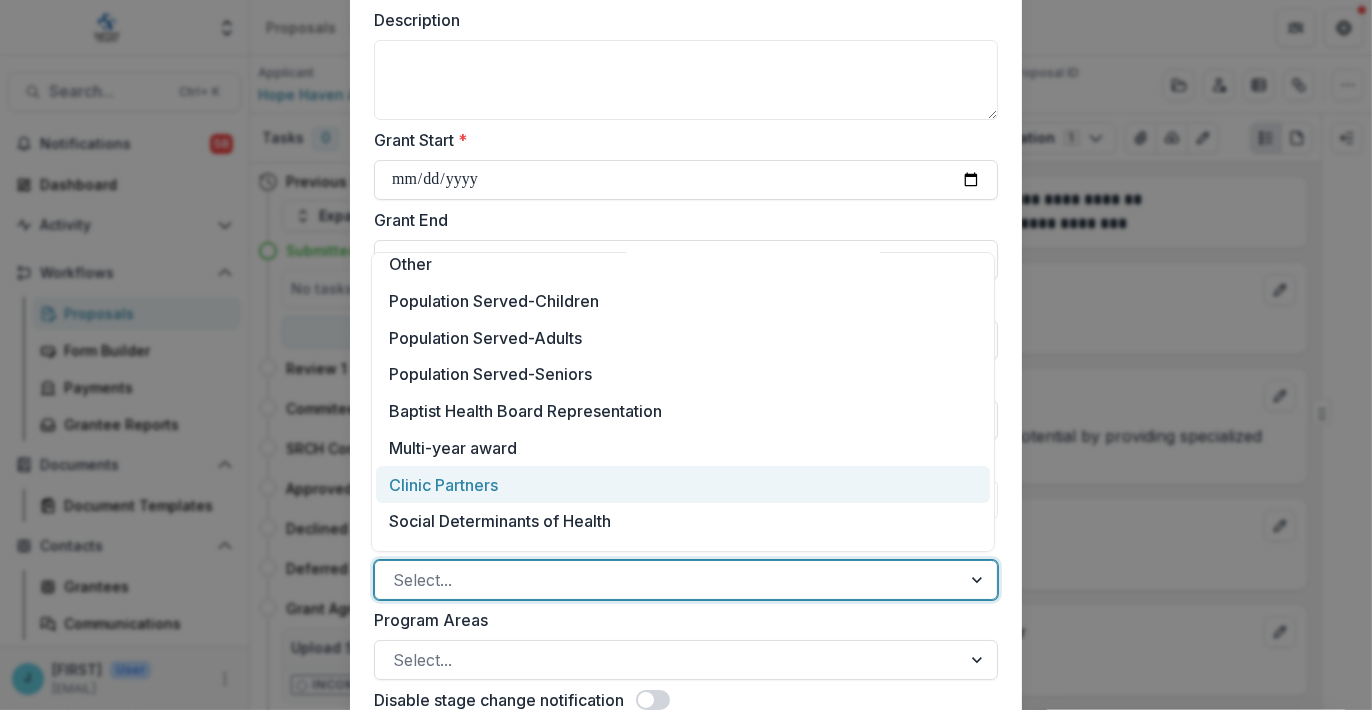 scroll, scrollTop: 111, scrollLeft: 0, axis: vertical 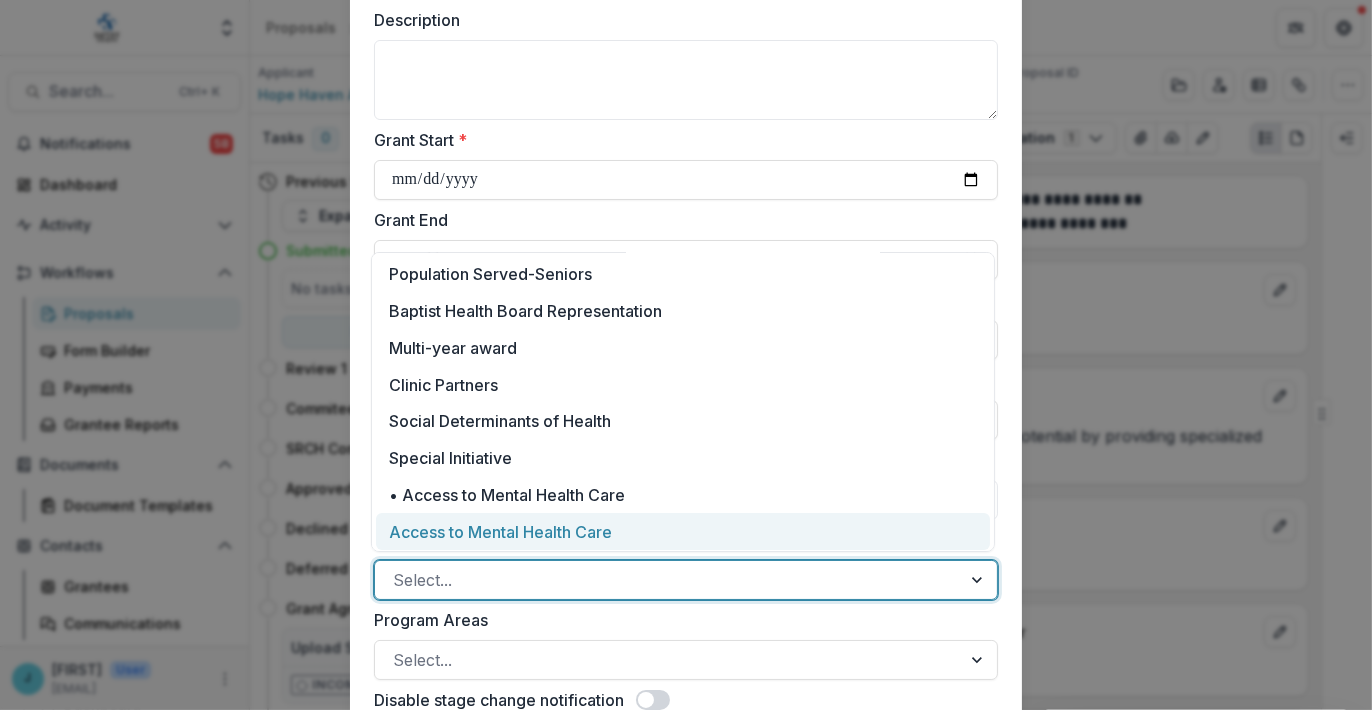 click on "Access to Mental Health Care" at bounding box center [683, 531] 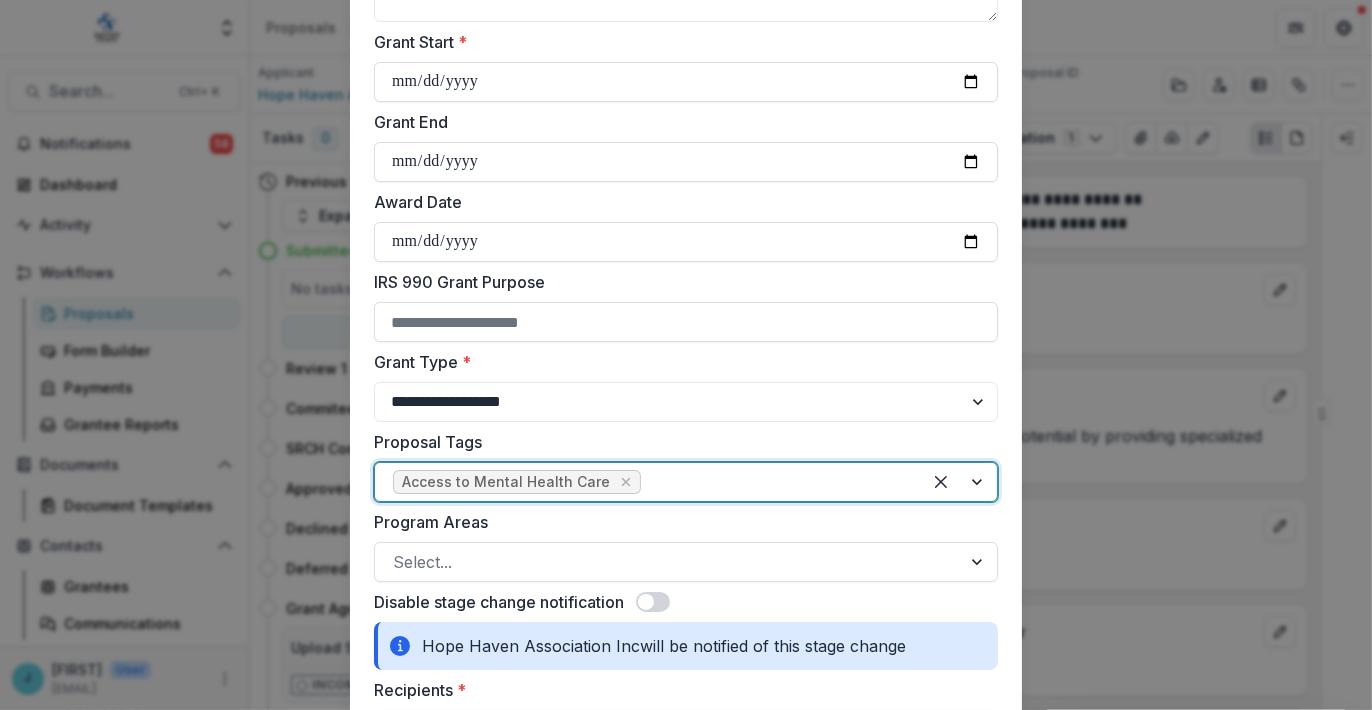 scroll, scrollTop: 400, scrollLeft: 0, axis: vertical 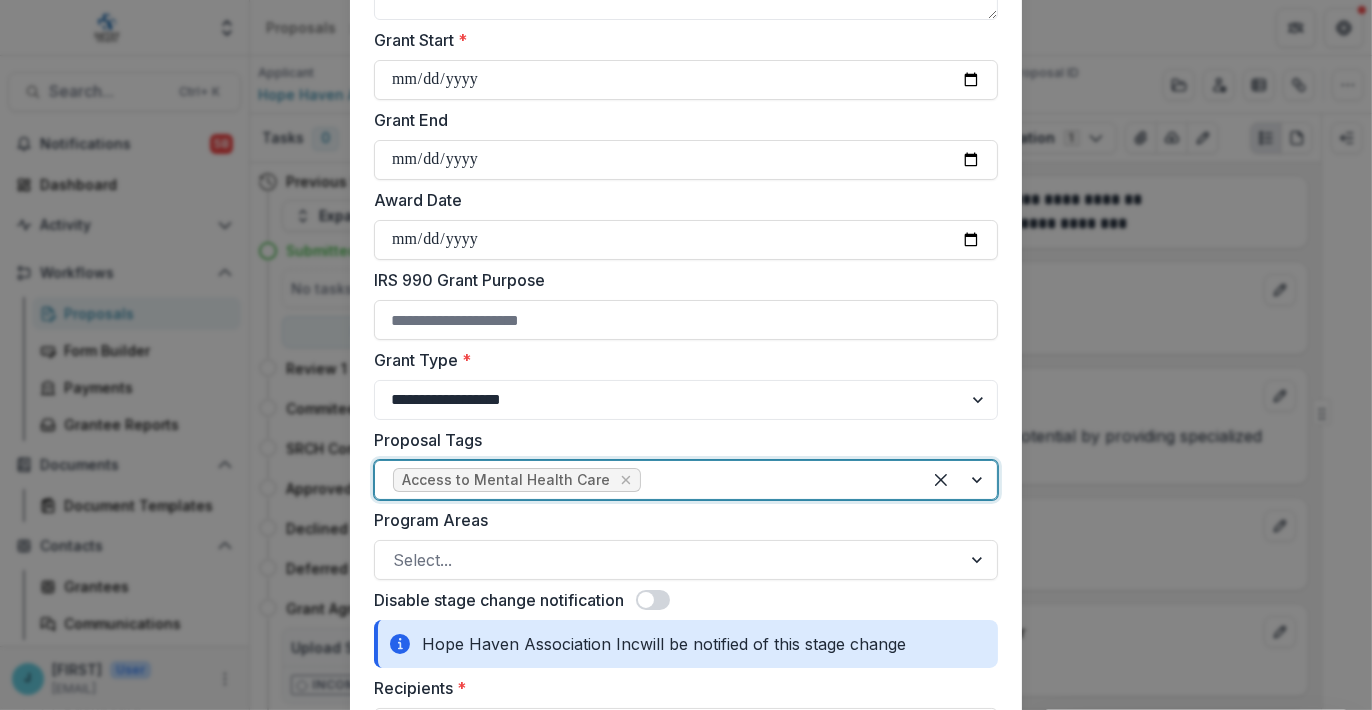 click at bounding box center (959, 480) 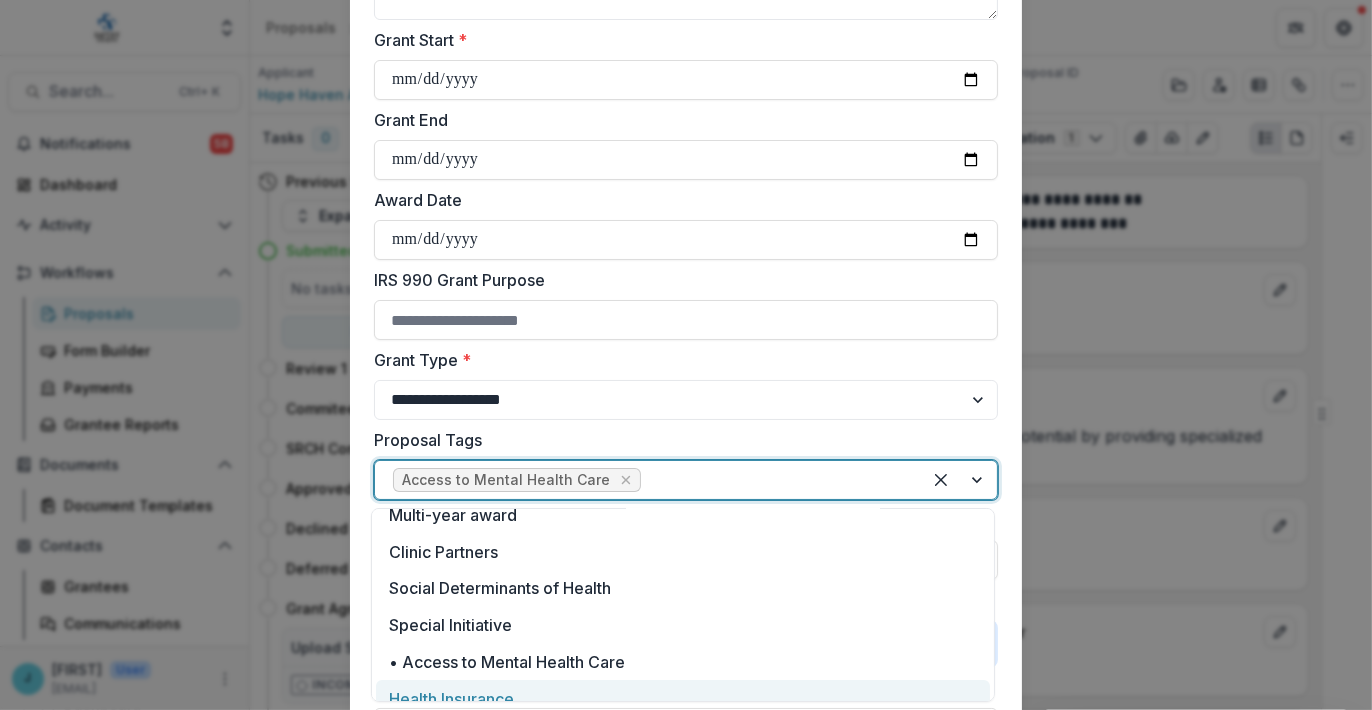 scroll, scrollTop: 330, scrollLeft: 0, axis: vertical 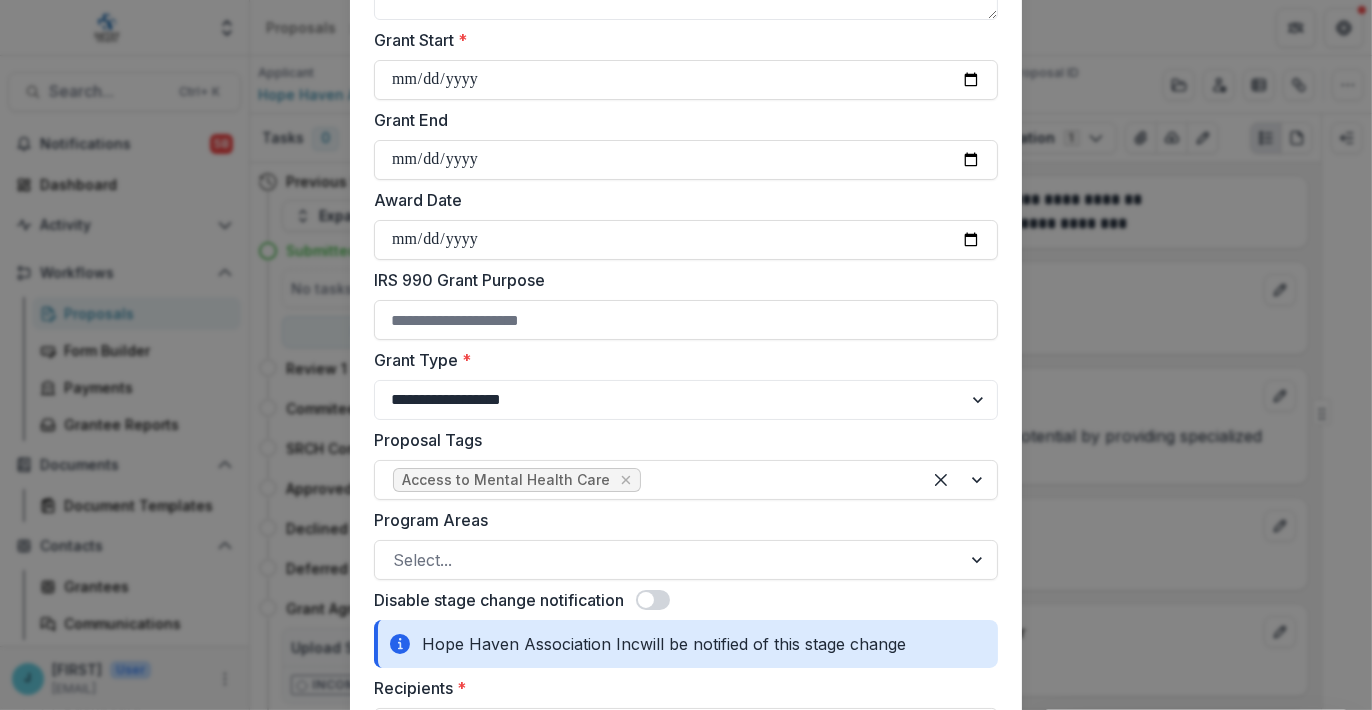 click on "Proposal Tags" at bounding box center [680, 440] 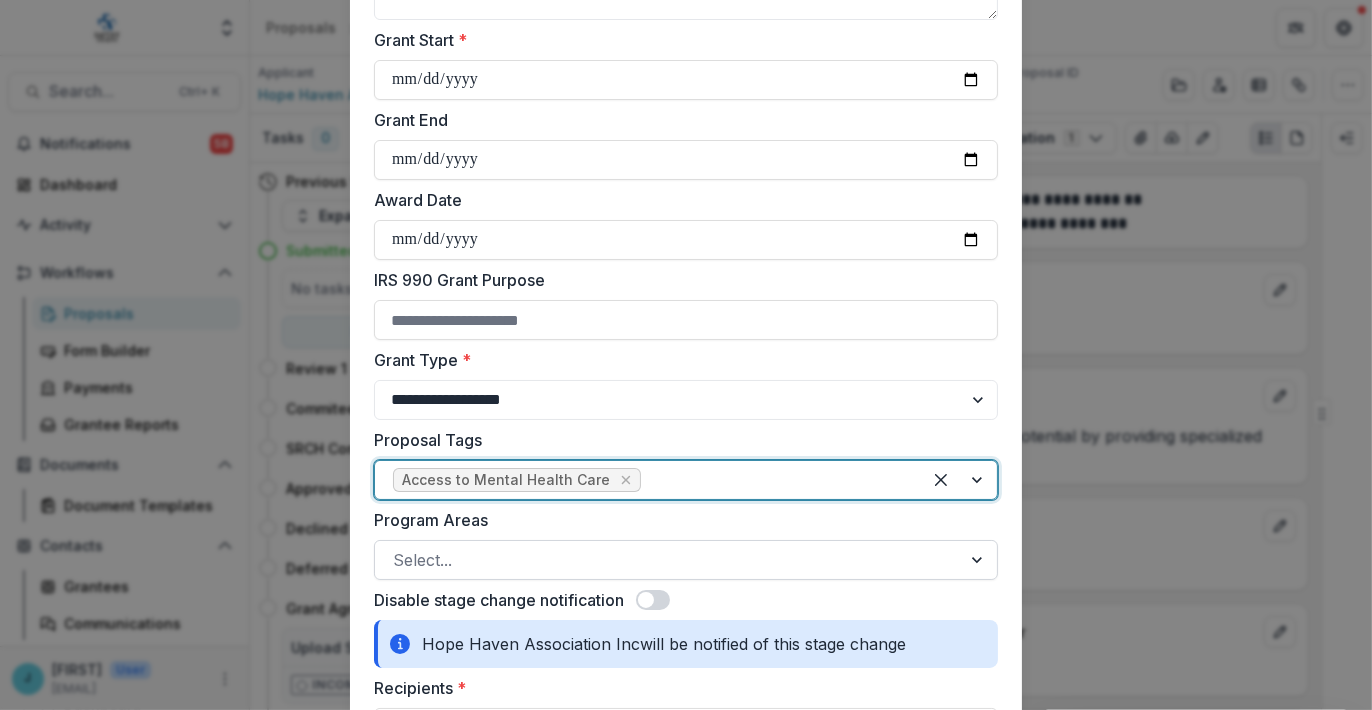 click at bounding box center (668, 560) 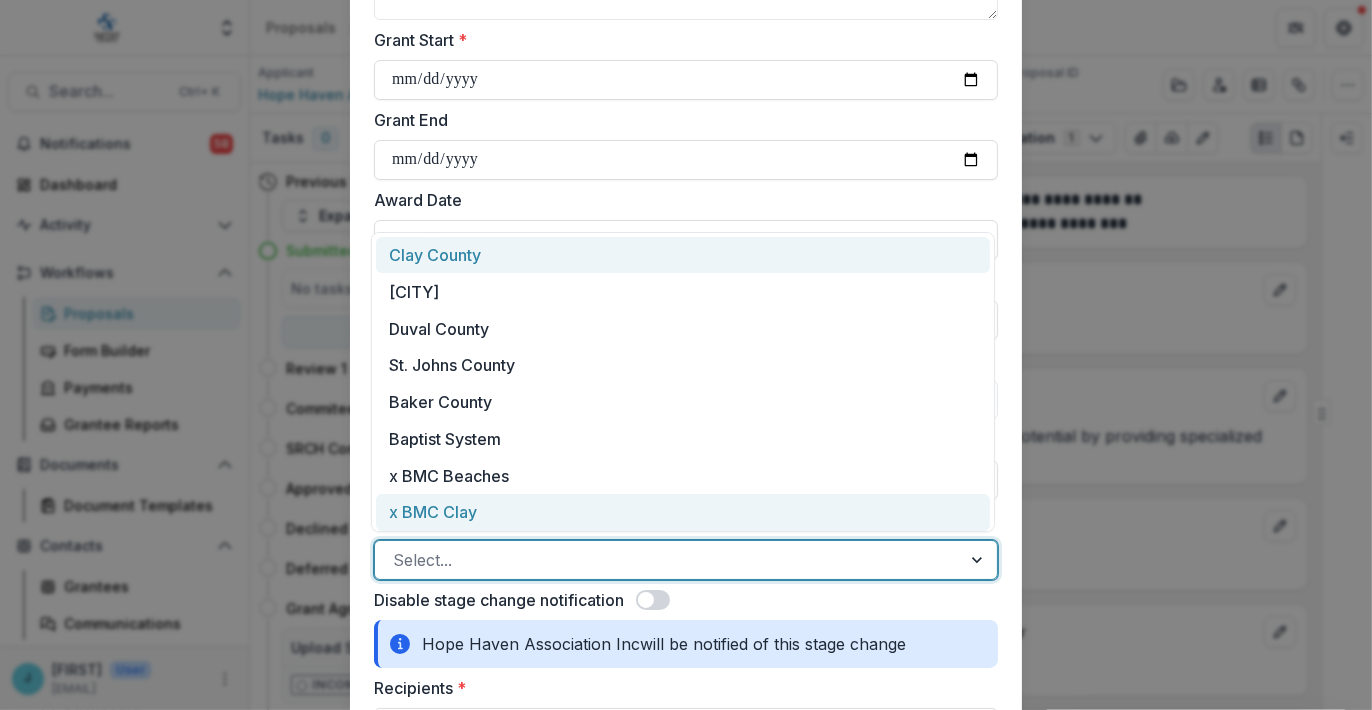 scroll, scrollTop: 11, scrollLeft: 0, axis: vertical 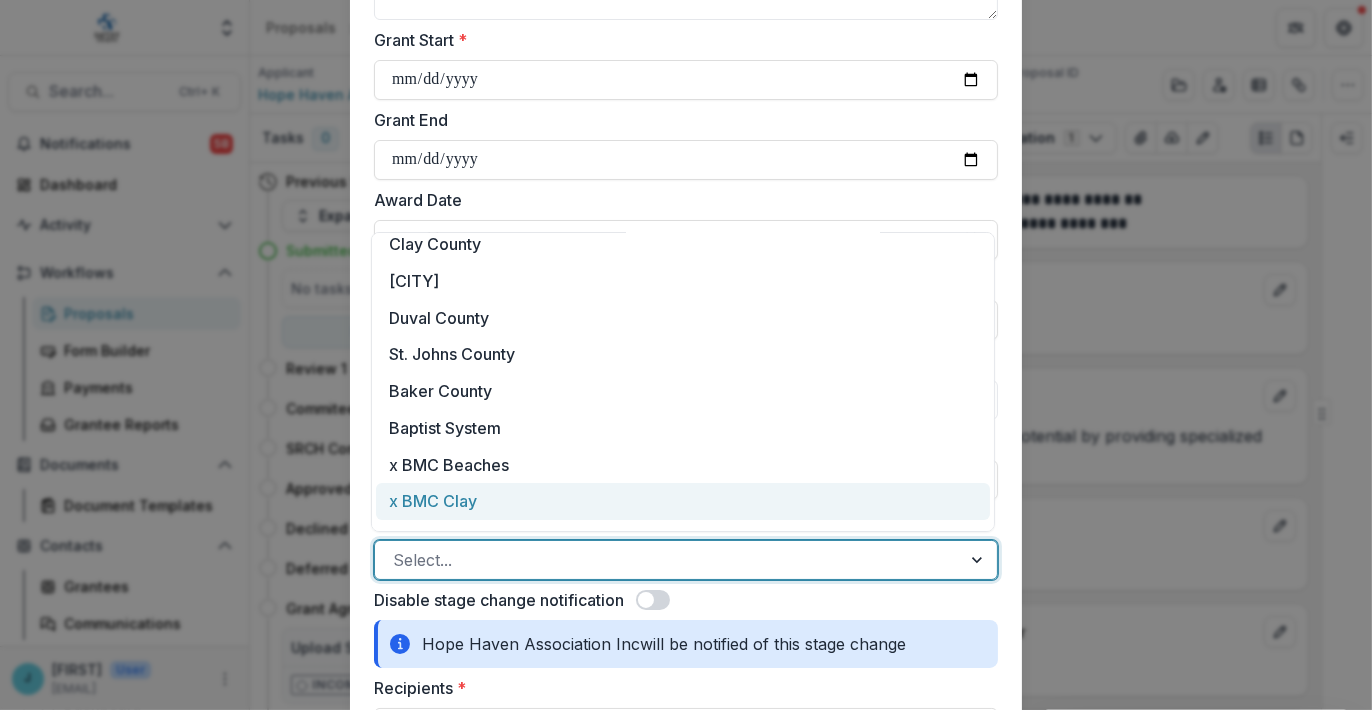 click on "x BMC Clay" at bounding box center [683, 501] 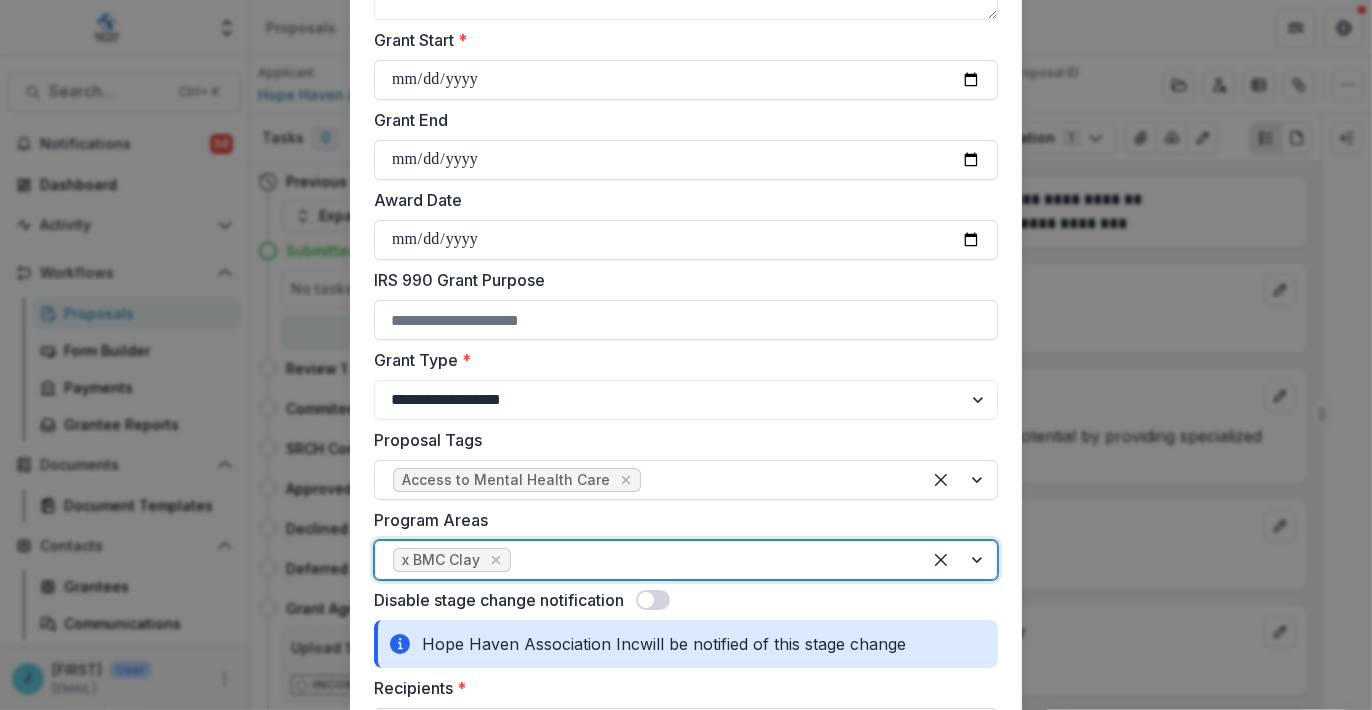 scroll, scrollTop: 600, scrollLeft: 0, axis: vertical 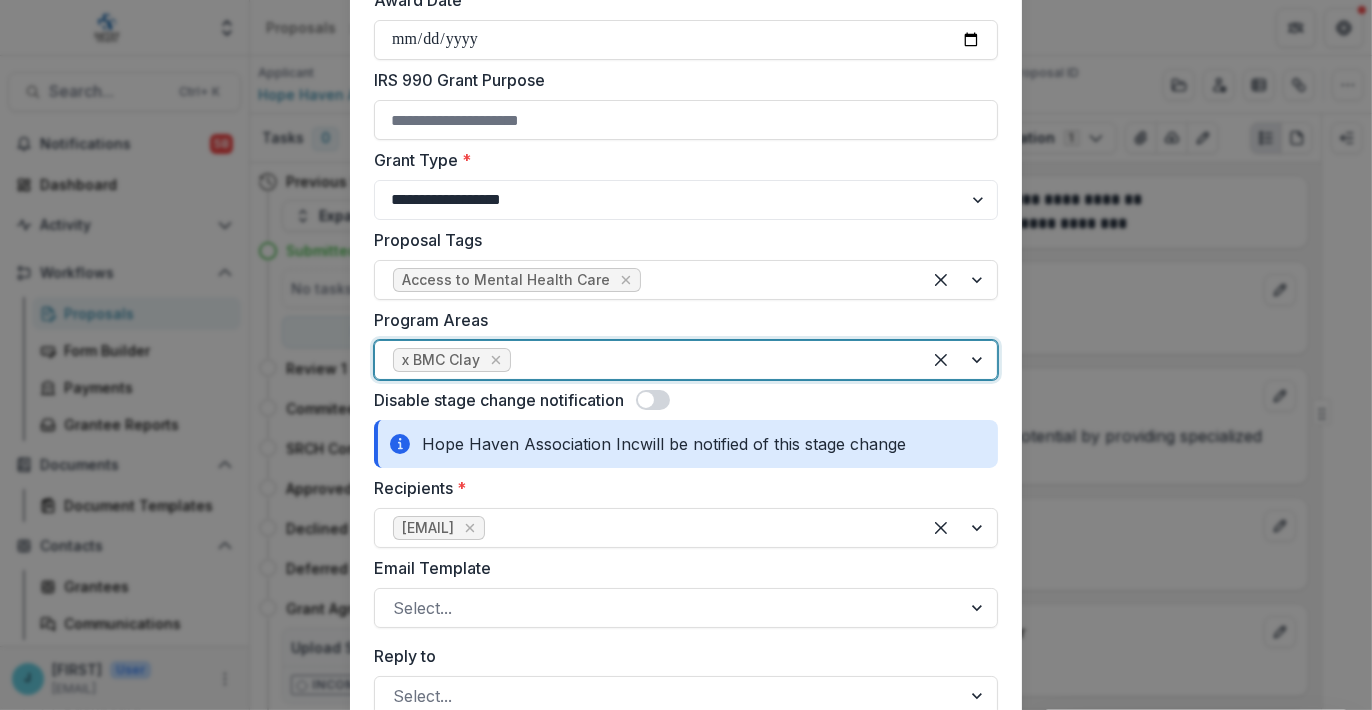 click at bounding box center (959, 360) 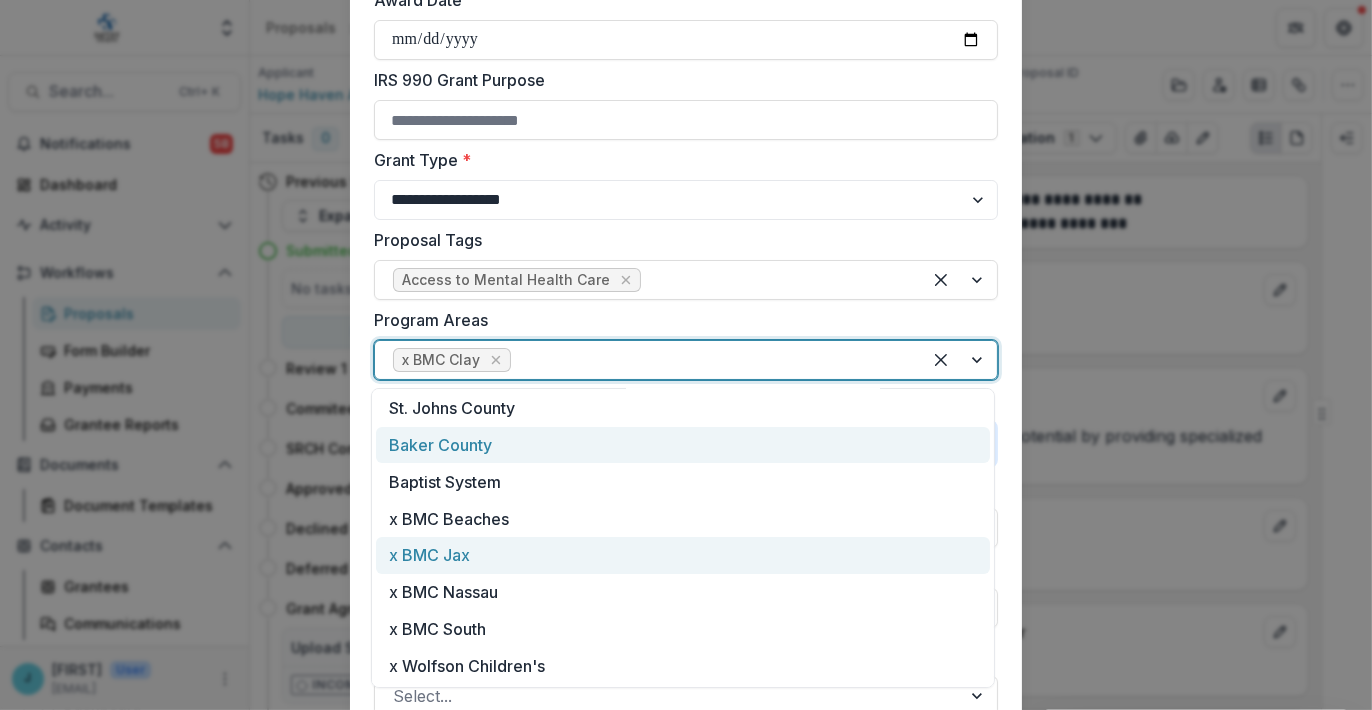 scroll, scrollTop: 114, scrollLeft: 0, axis: vertical 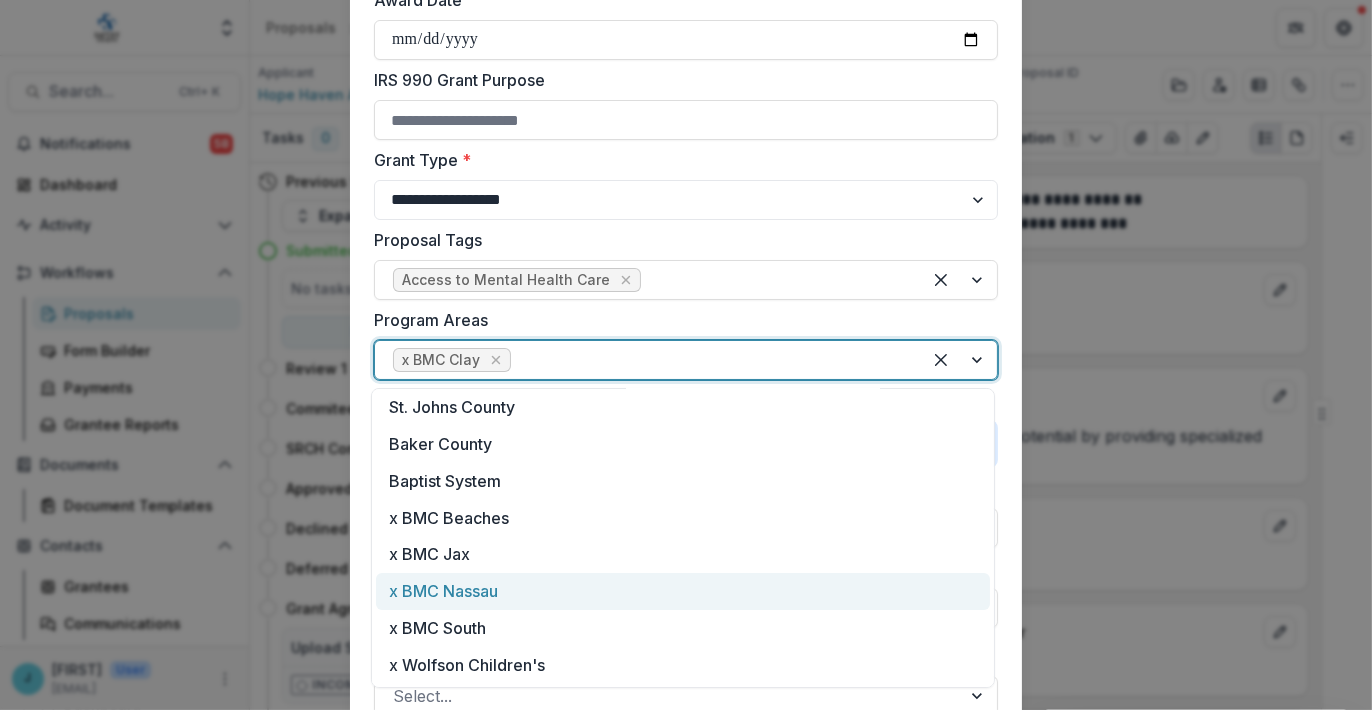 click on "x BMC Nassau" at bounding box center [683, 591] 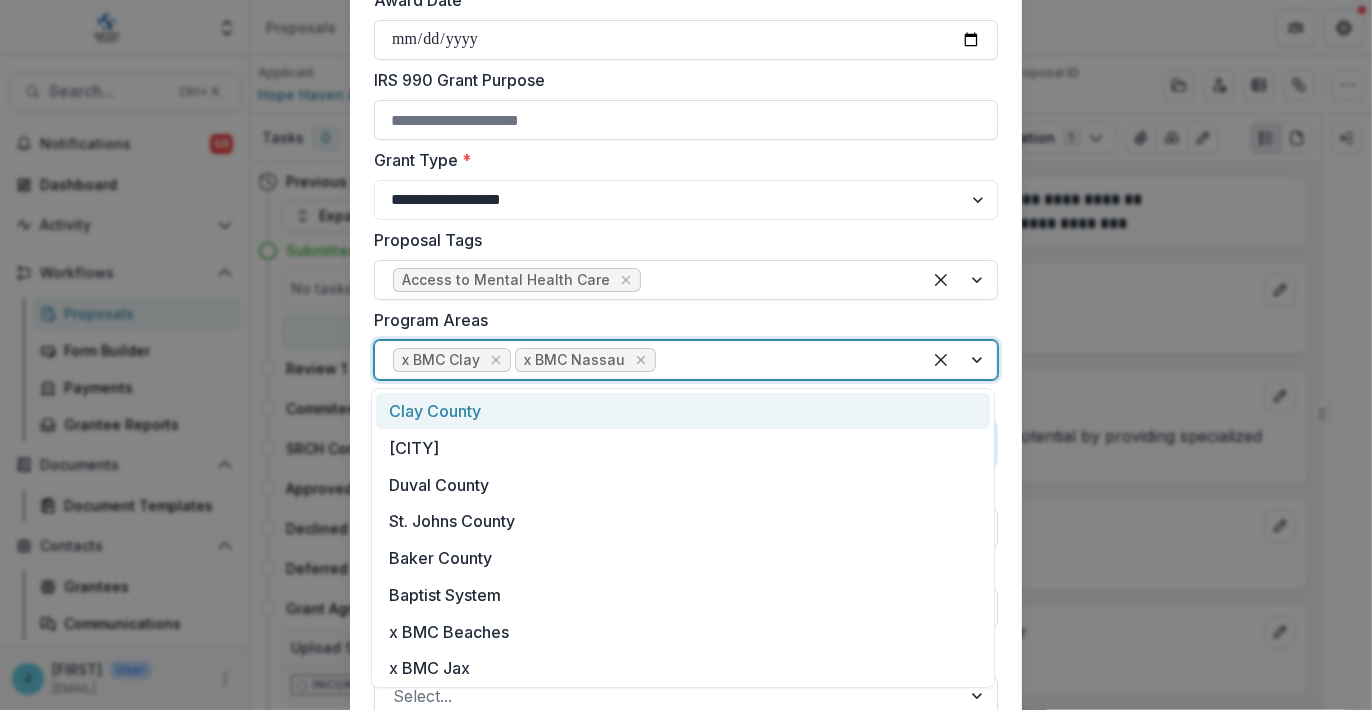 click at bounding box center (959, 360) 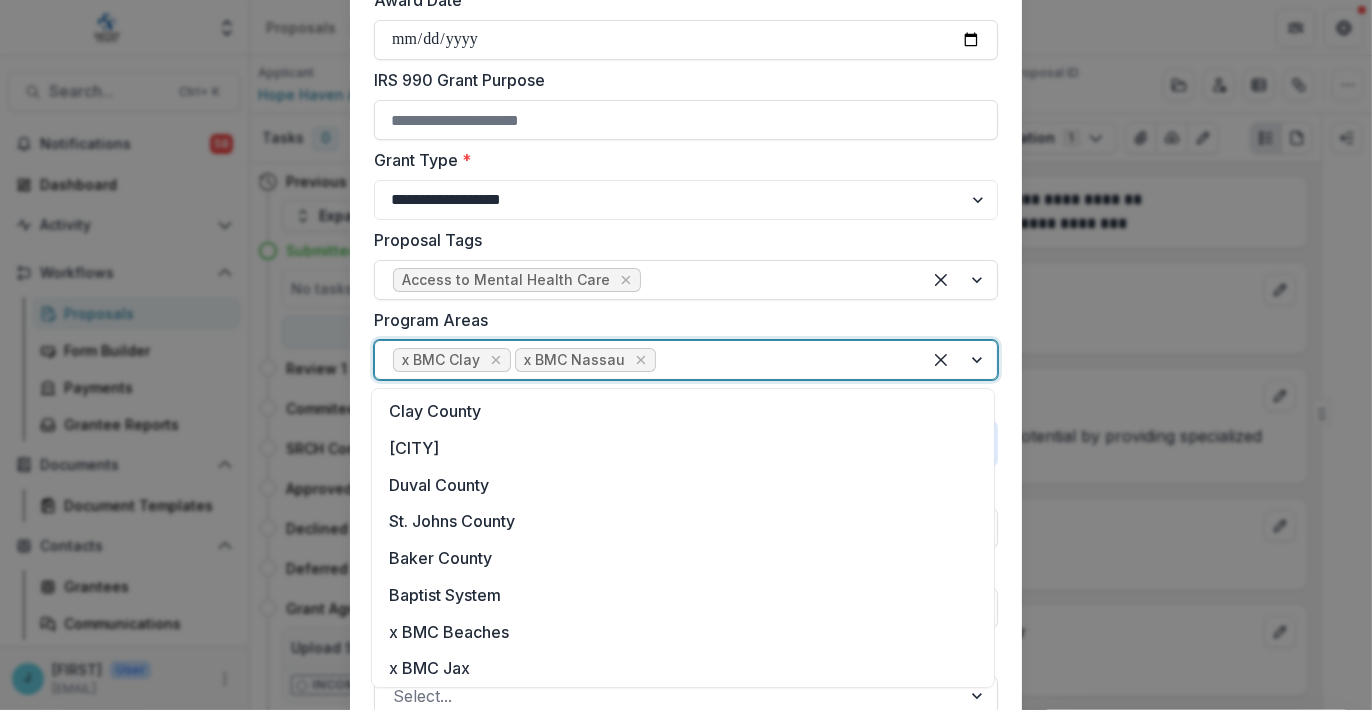 scroll, scrollTop: 77, scrollLeft: 0, axis: vertical 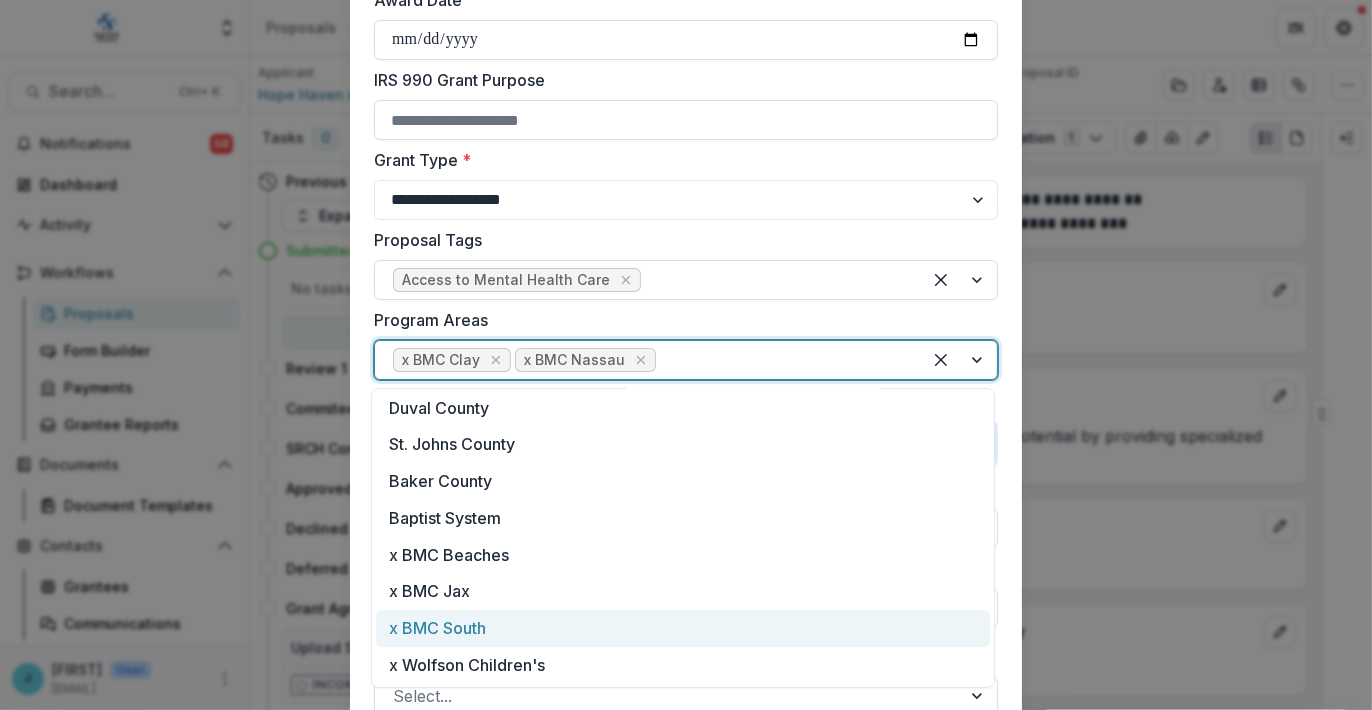 click on "x BMC South" at bounding box center [683, 628] 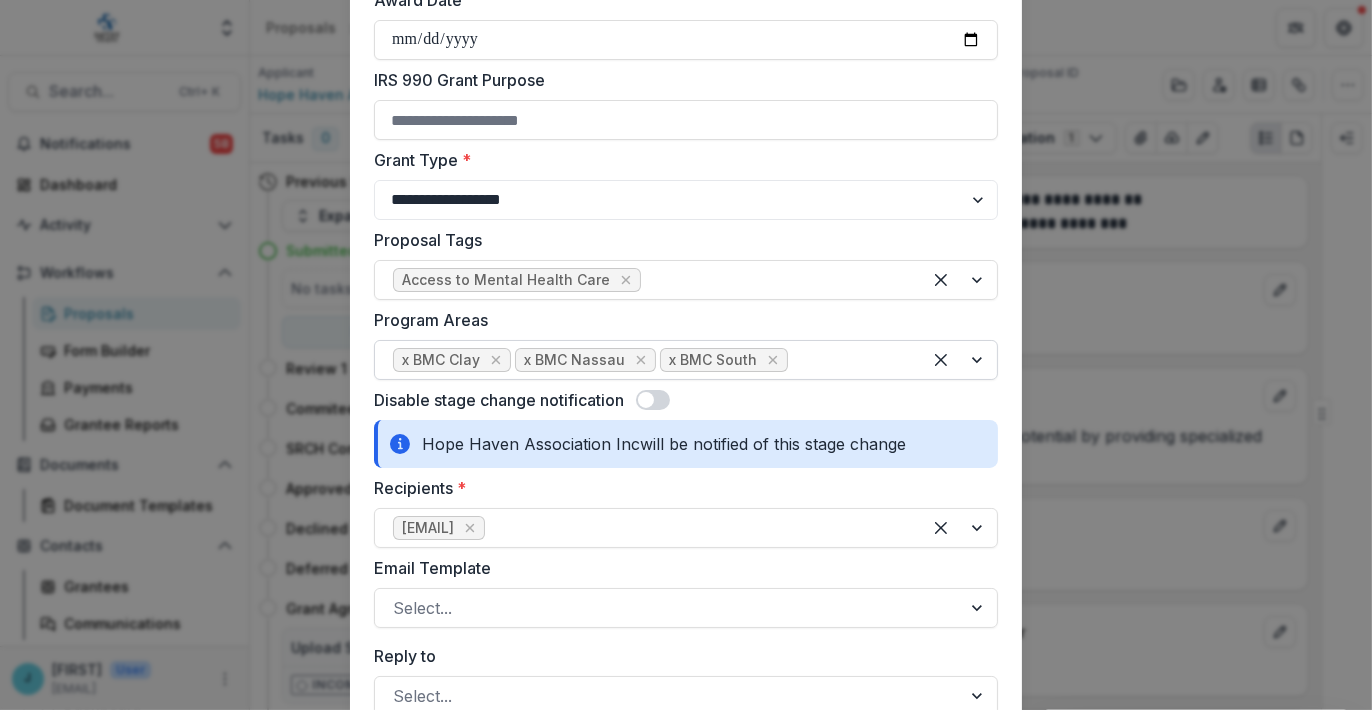 click at bounding box center (959, 360) 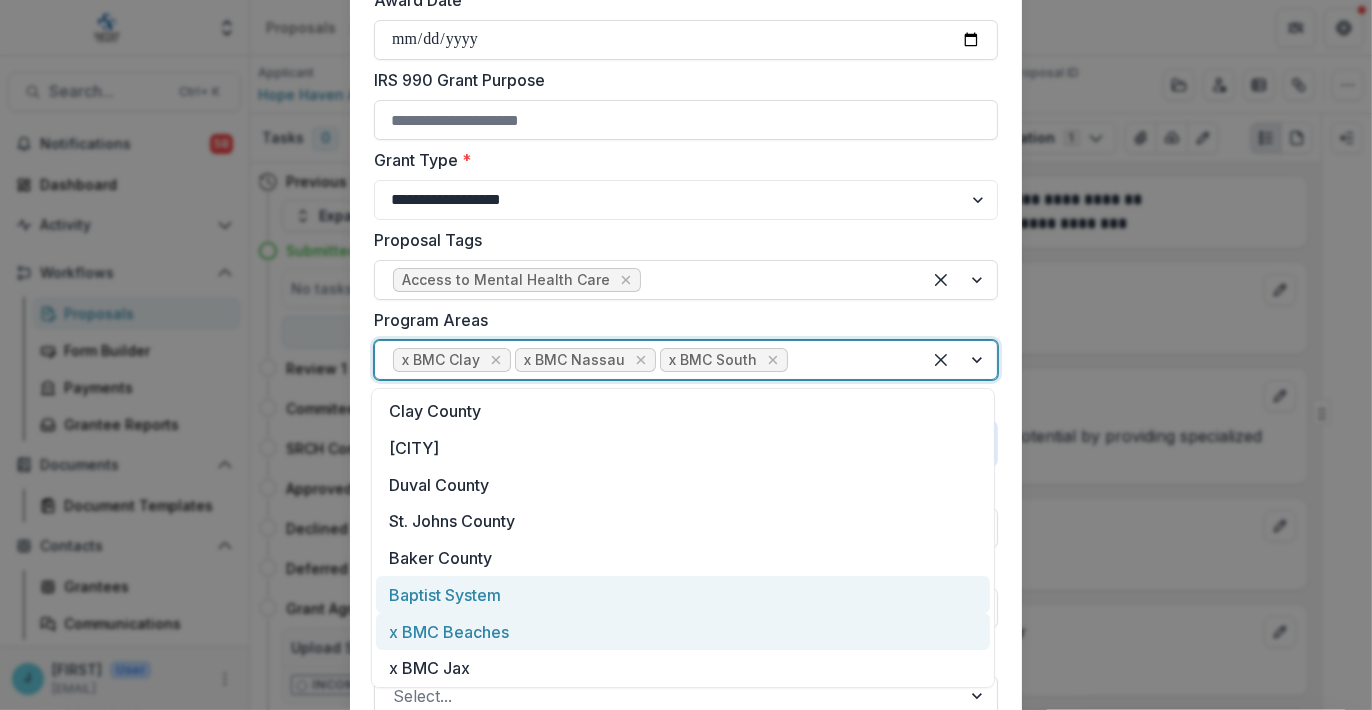 scroll, scrollTop: 40, scrollLeft: 0, axis: vertical 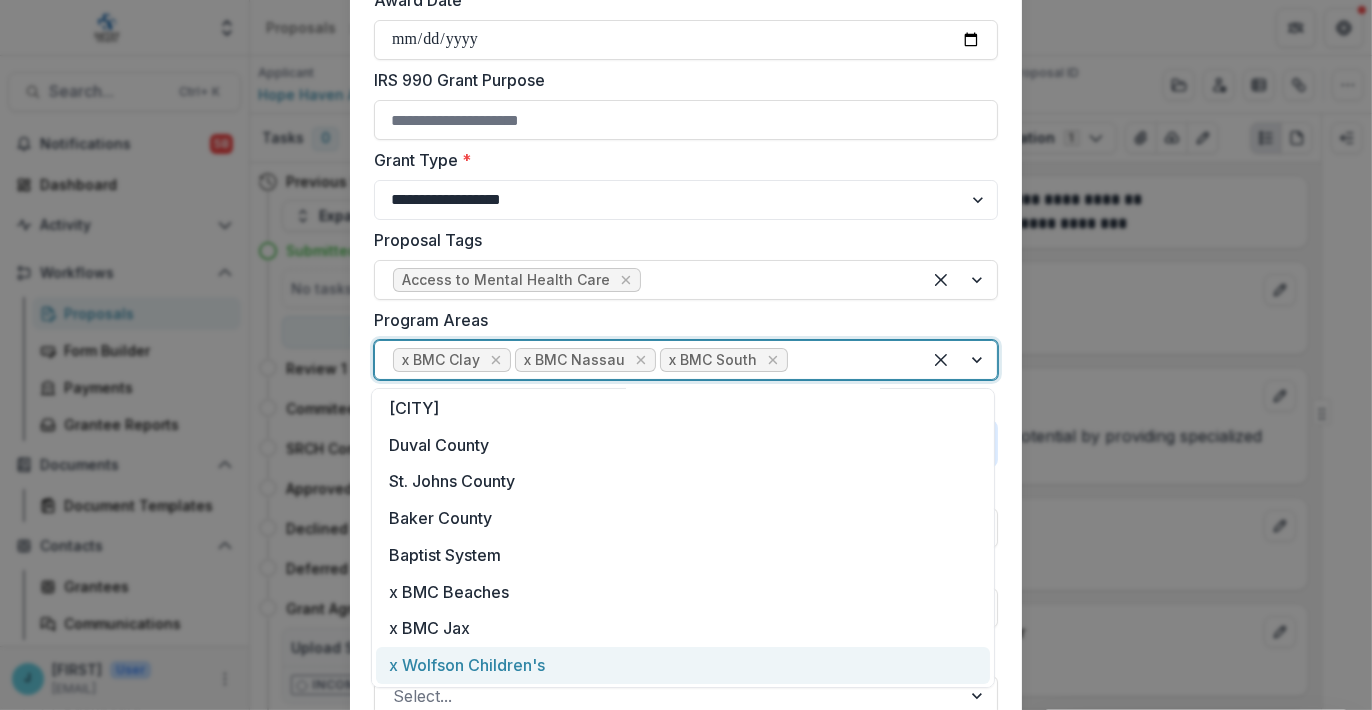 click on "x Wolfson Children's" at bounding box center (683, 665) 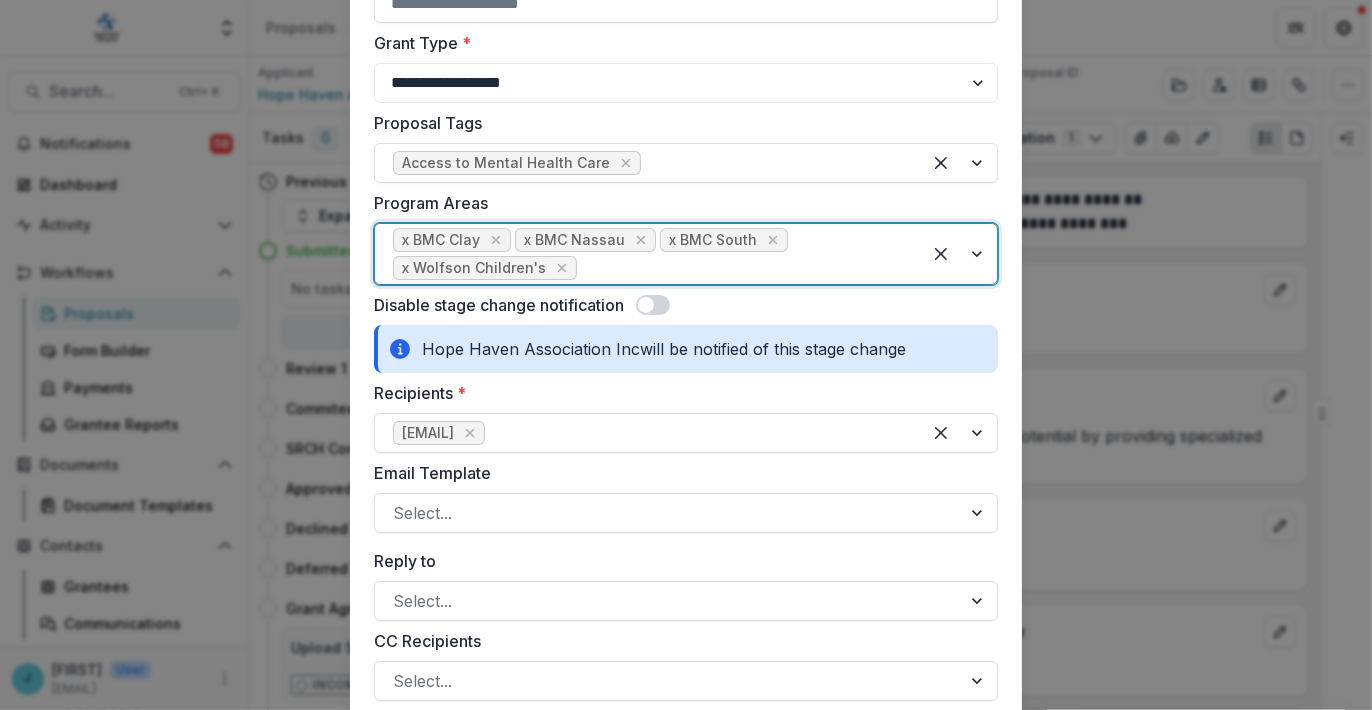 scroll, scrollTop: 800, scrollLeft: 0, axis: vertical 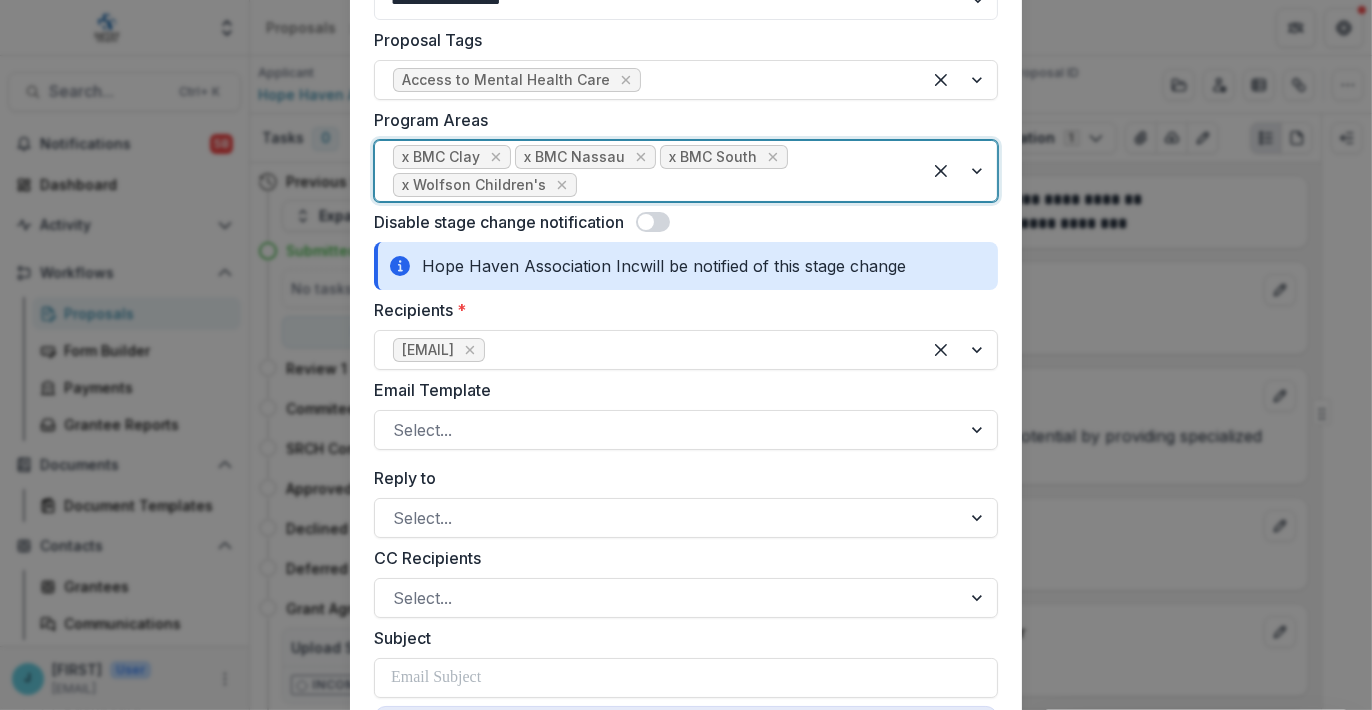 click at bounding box center [646, 222] 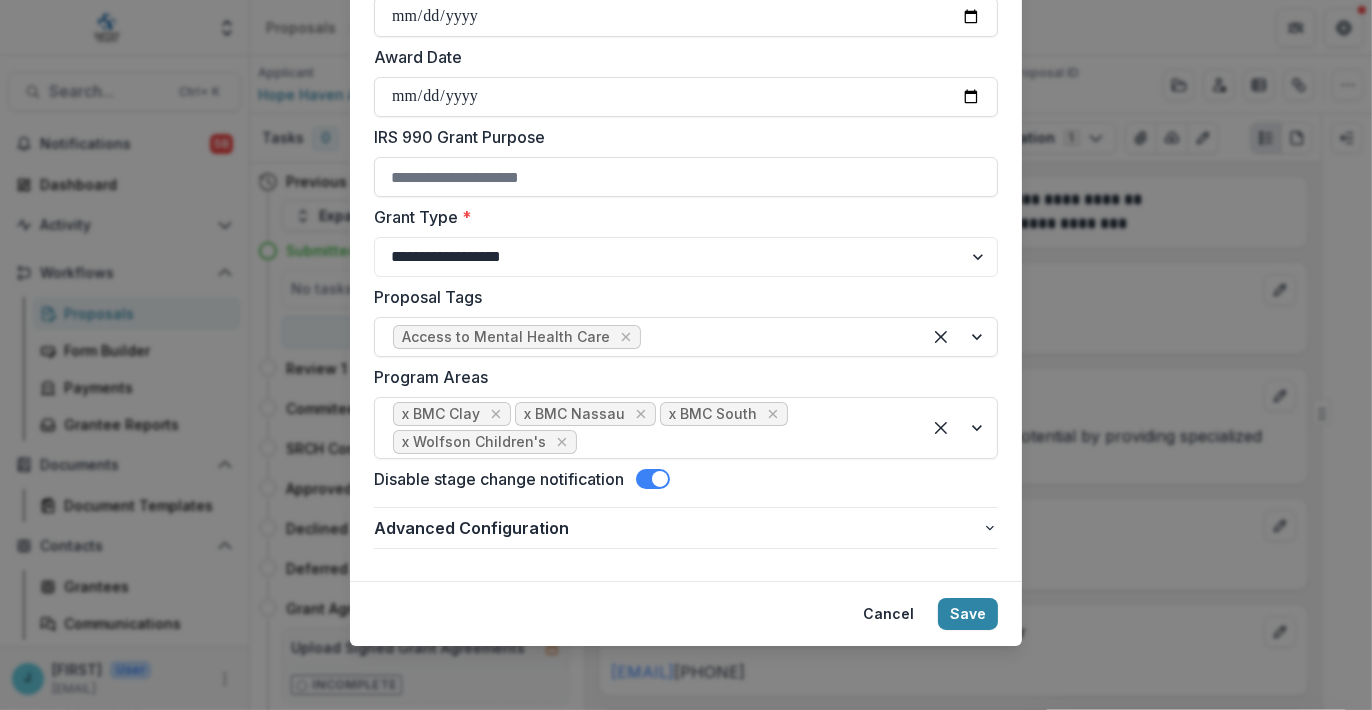 scroll, scrollTop: 541, scrollLeft: 0, axis: vertical 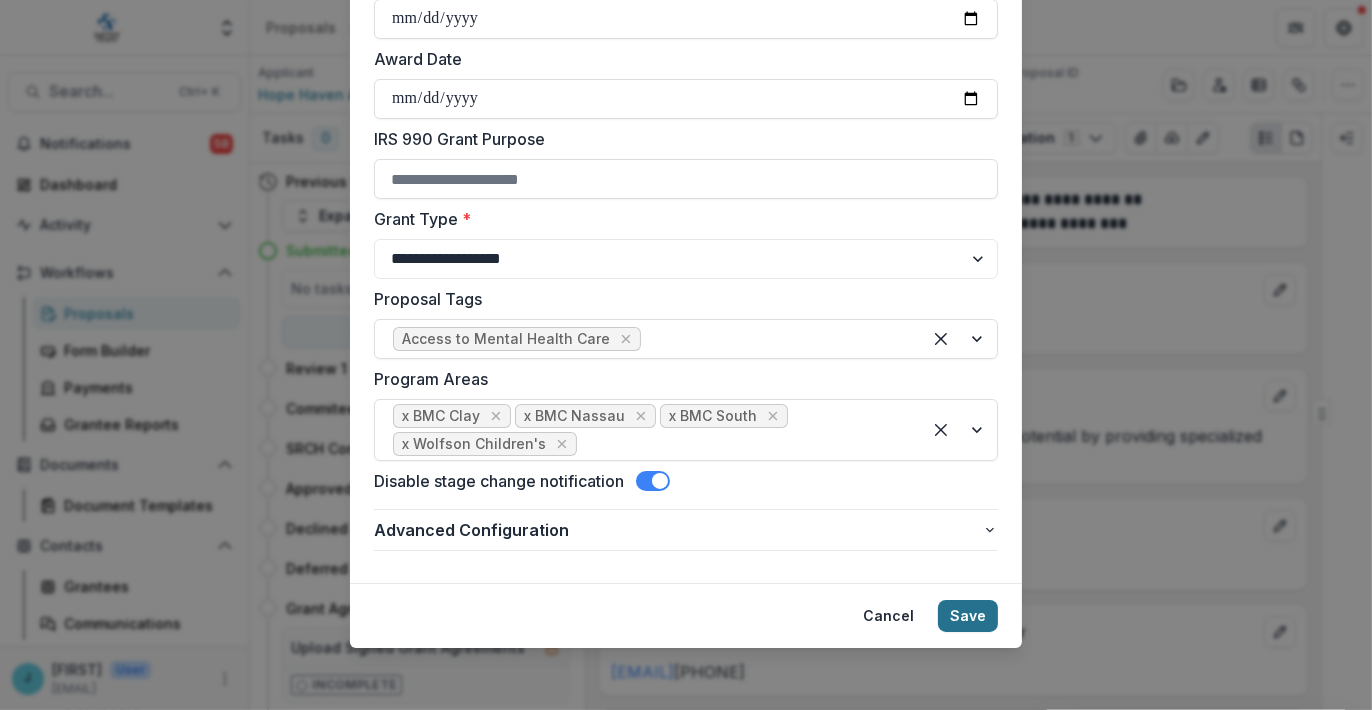 click on "Save" at bounding box center (968, 616) 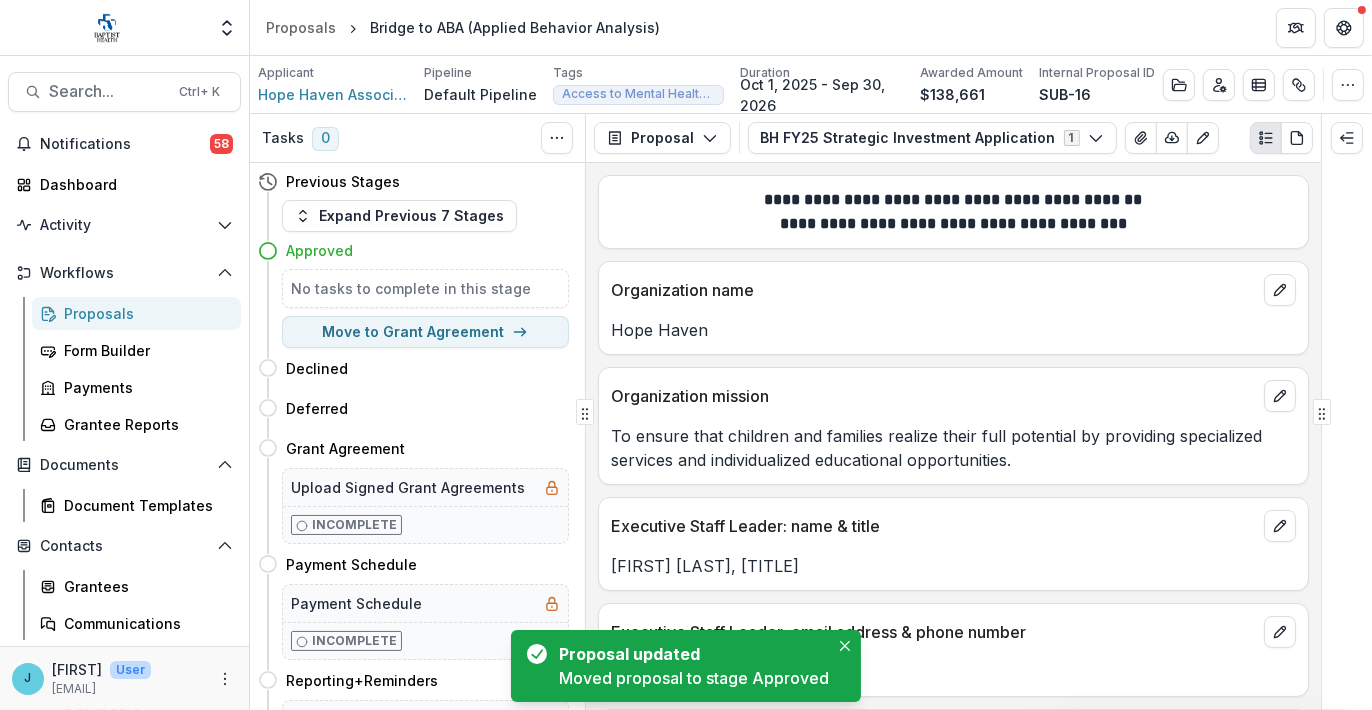 click on "Proposals" at bounding box center [144, 313] 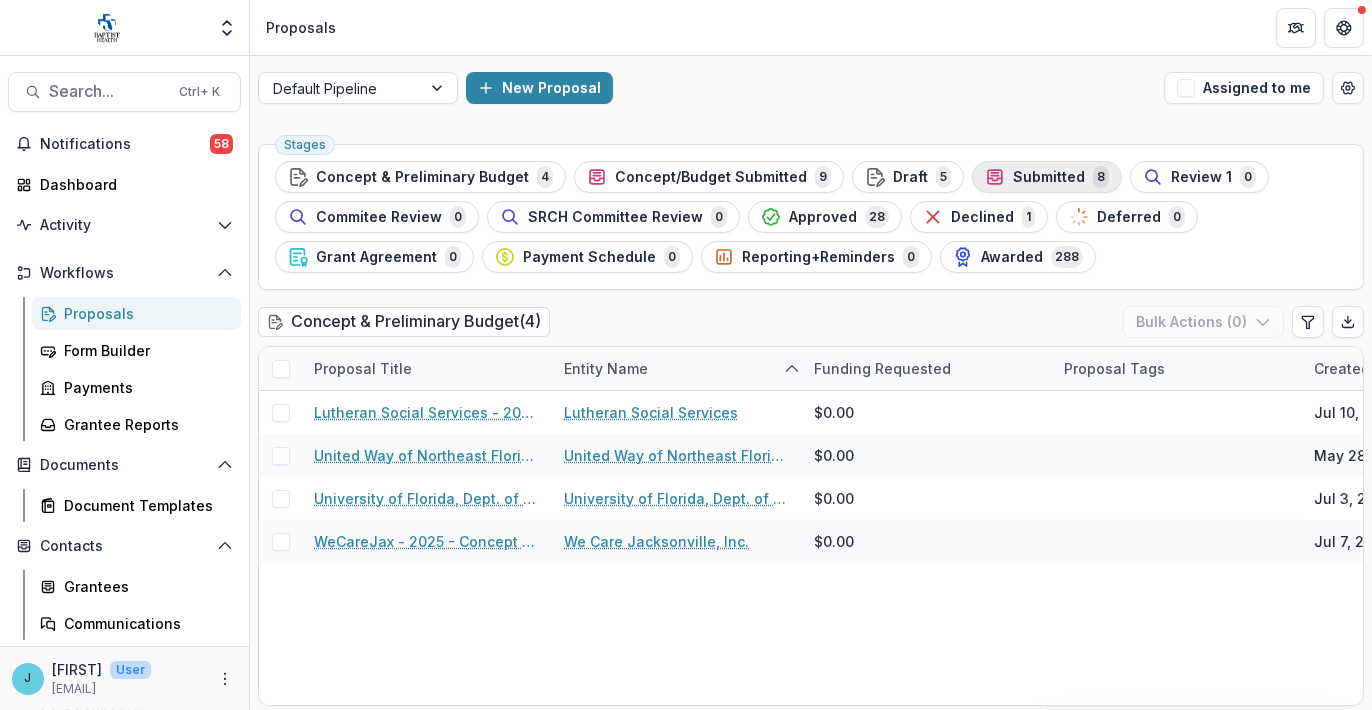 click on "Submitted" at bounding box center (1049, 177) 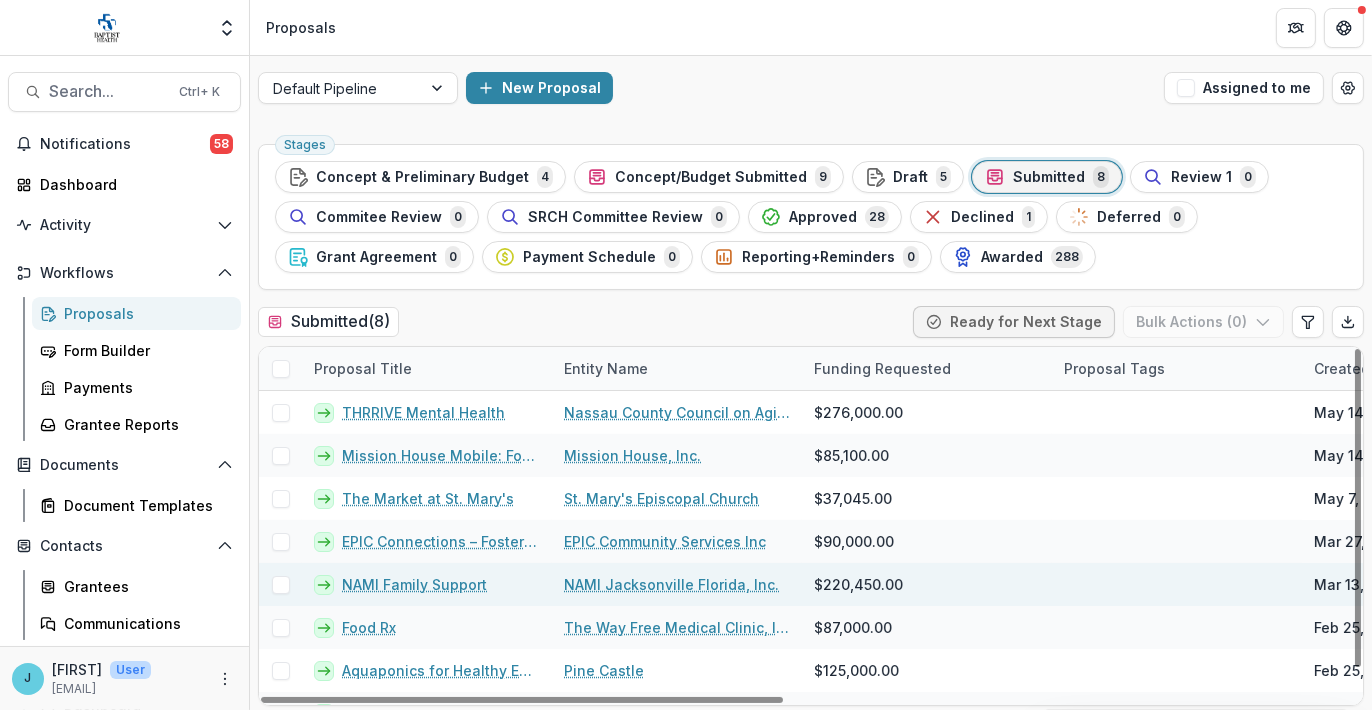 click on "NAMI Family Support" at bounding box center (414, 584) 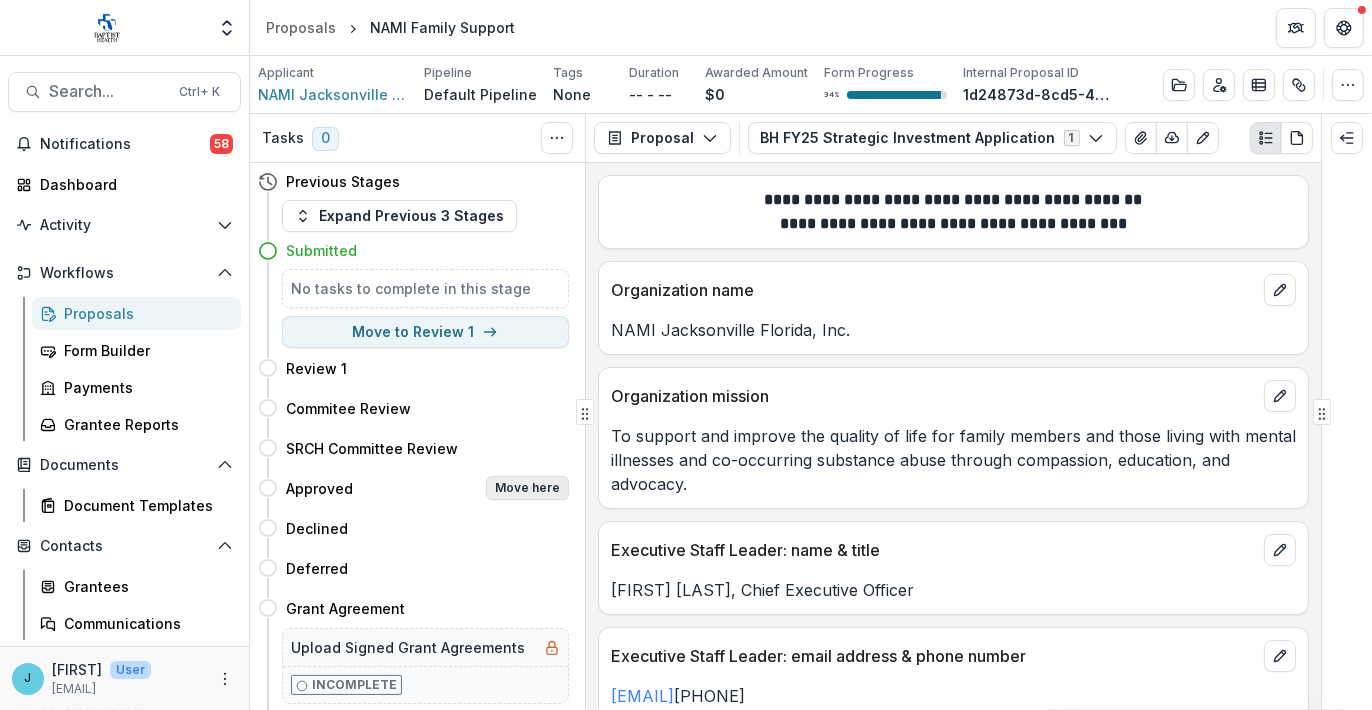 click on "Move here" at bounding box center (527, 488) 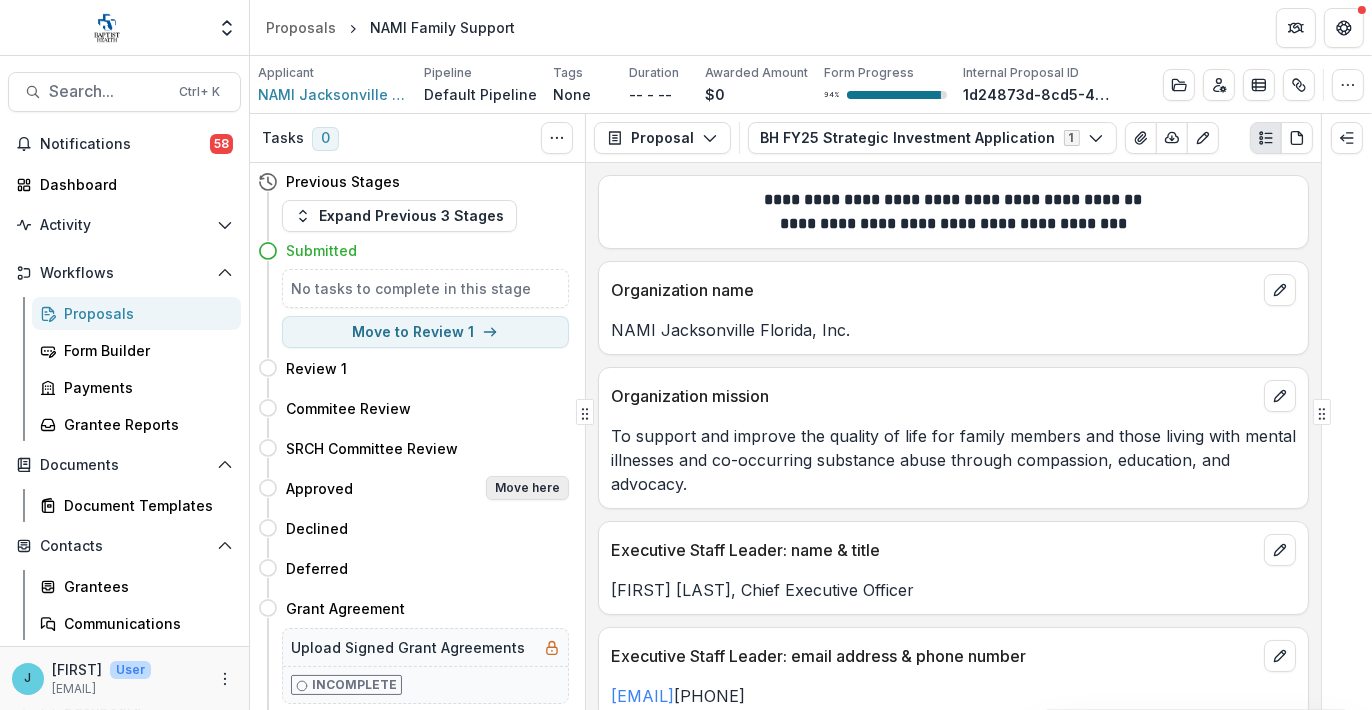 select on "********" 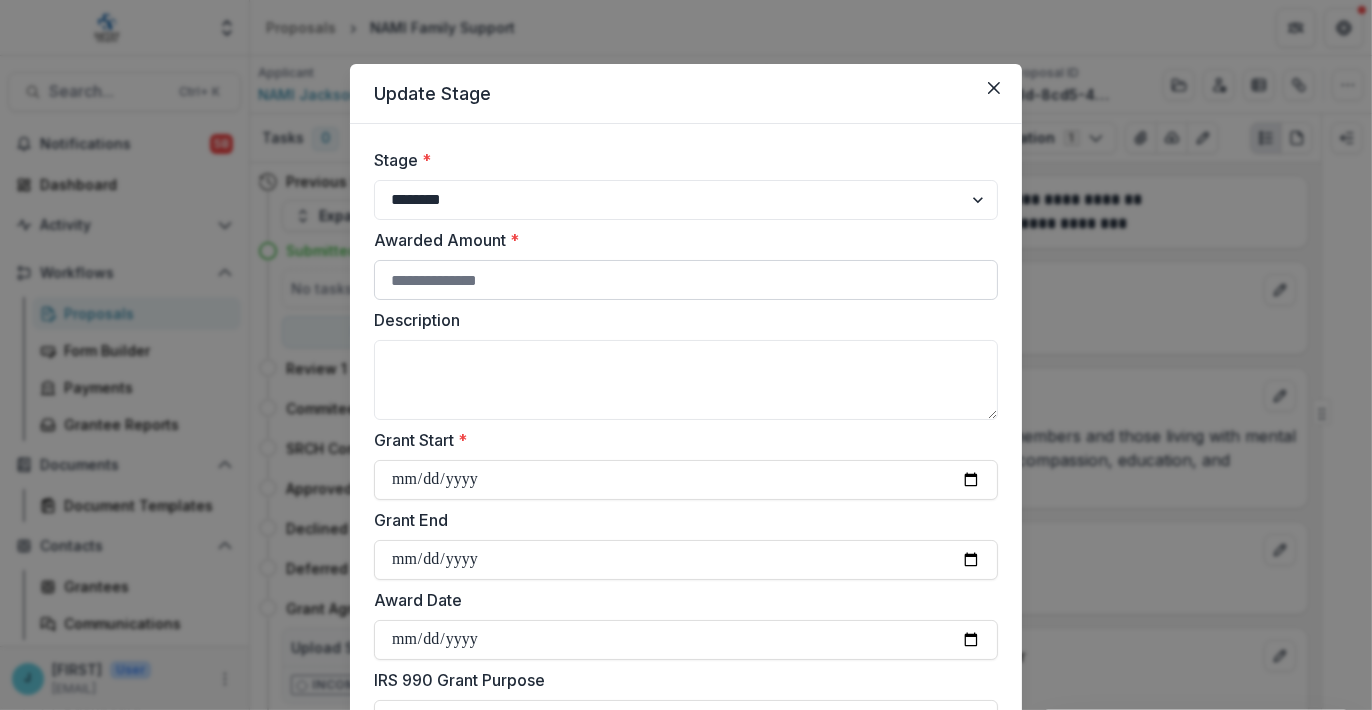 click on "Awarded Amount *" at bounding box center (686, 280) 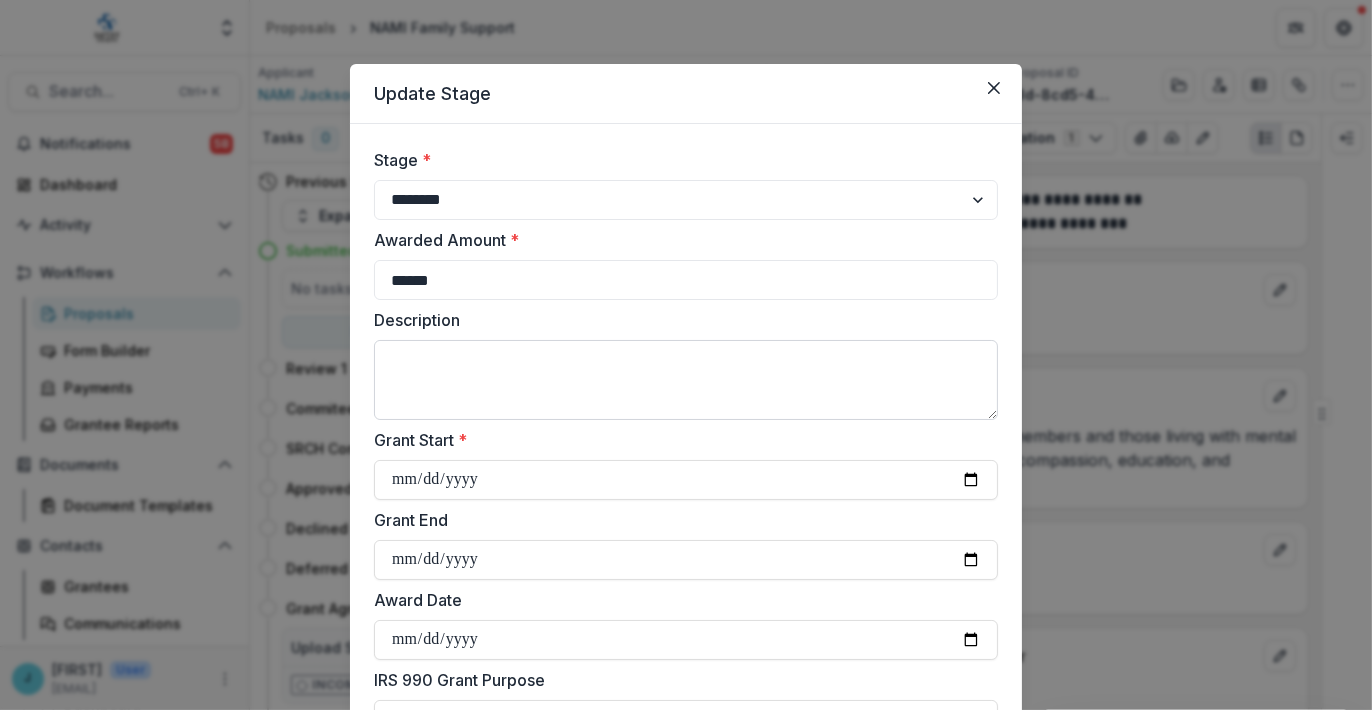 type on "******" 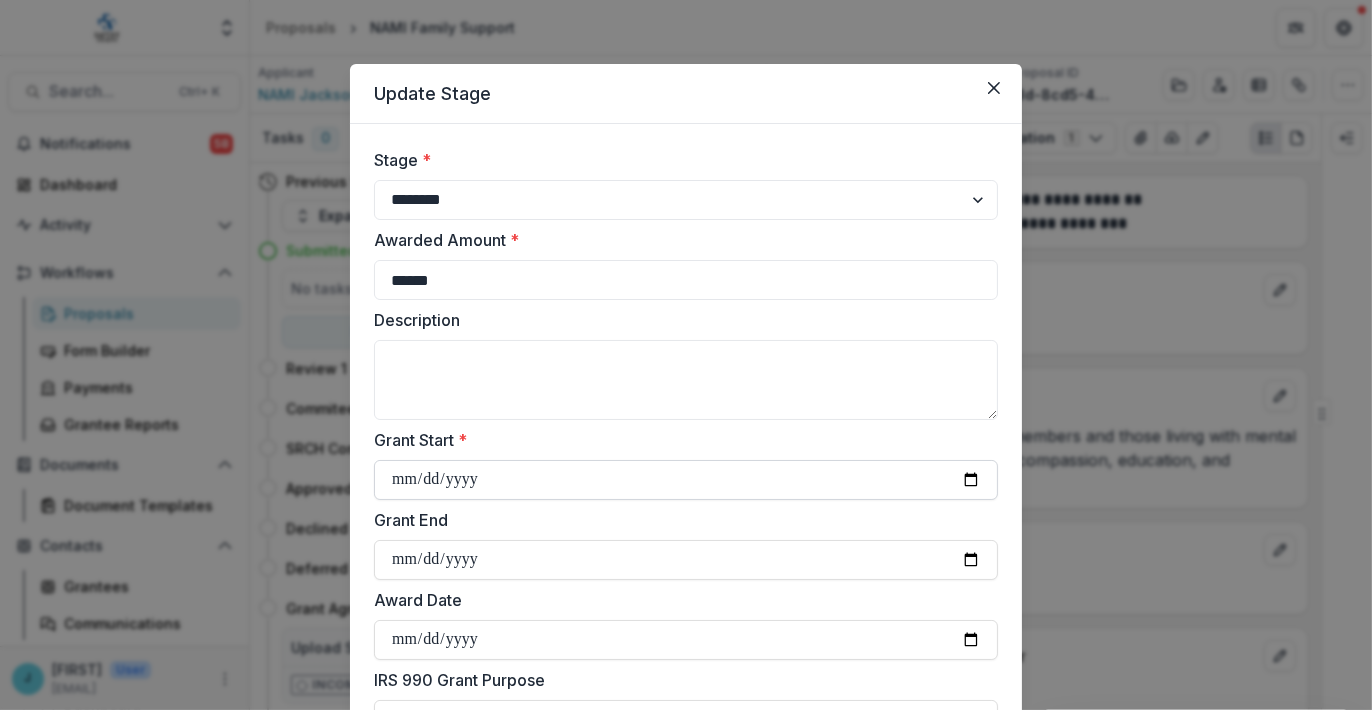 click on "Grant Start *" at bounding box center [686, 480] 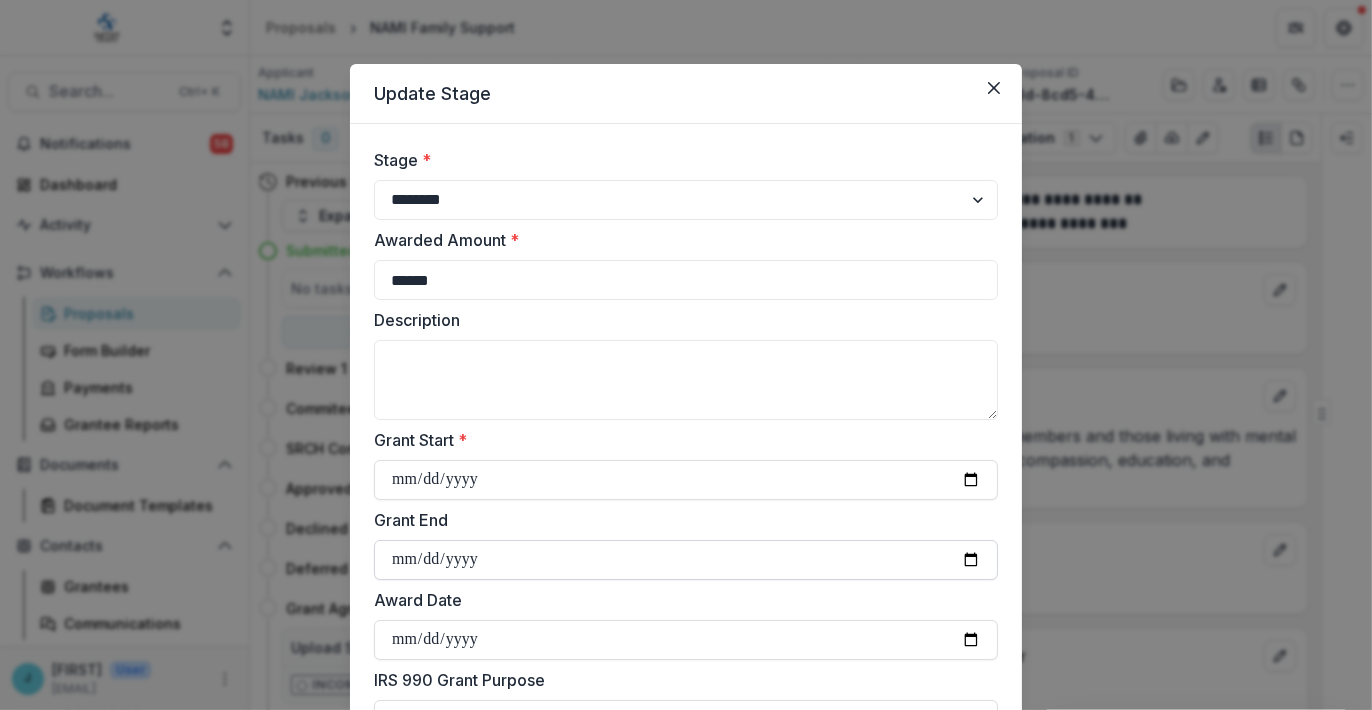 click on "Grant End" at bounding box center [686, 560] 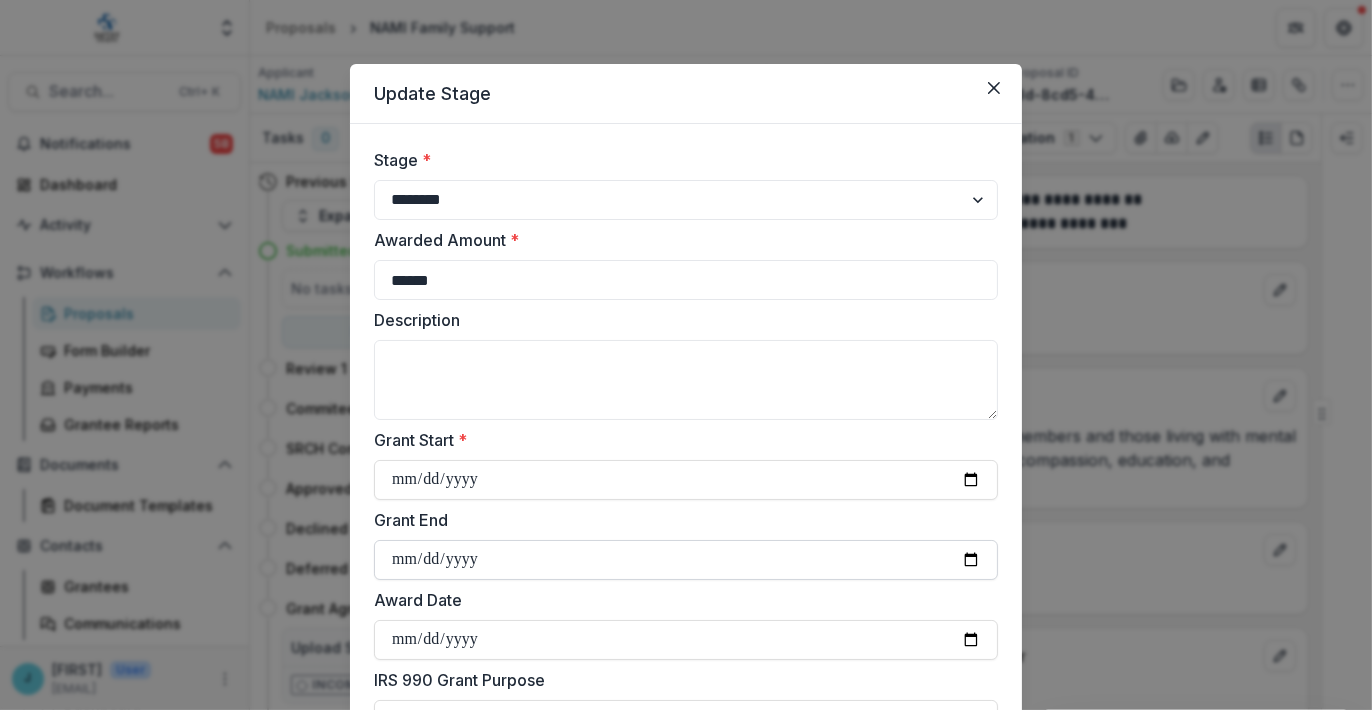 type on "**********" 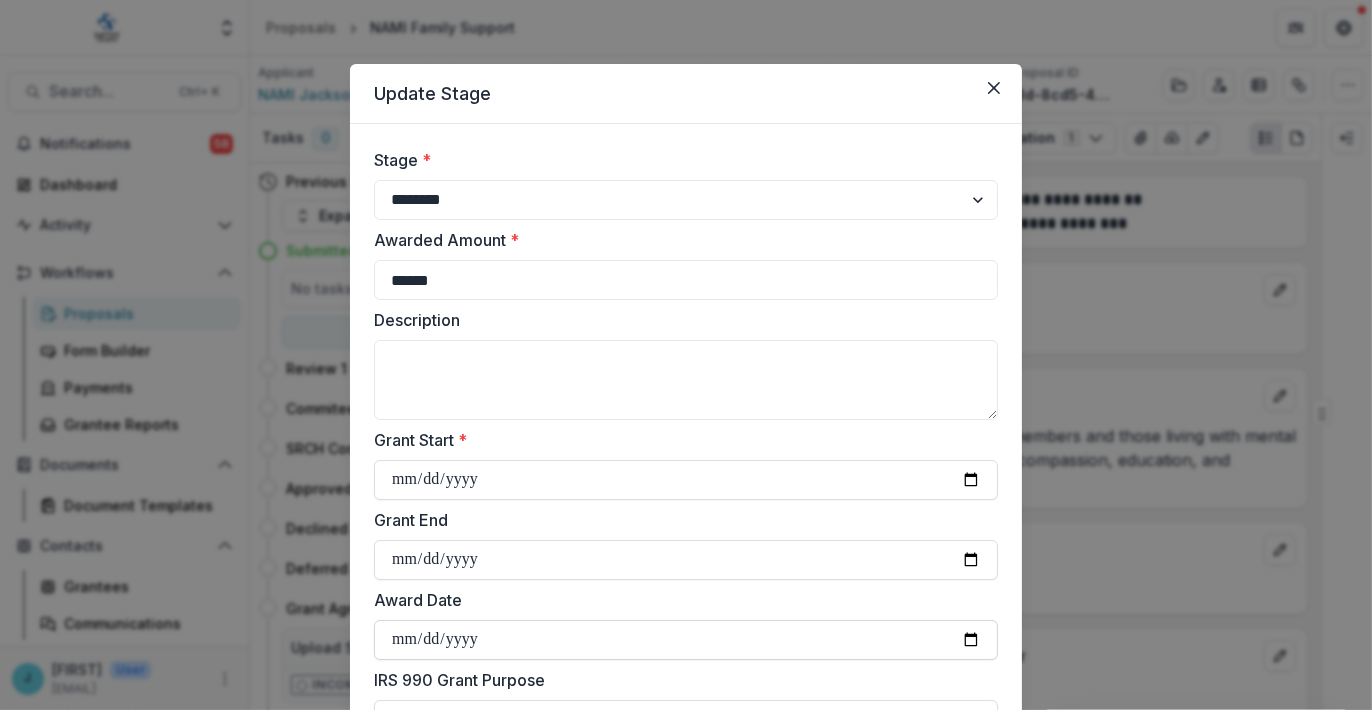 click on "Award Date" at bounding box center (686, 640) 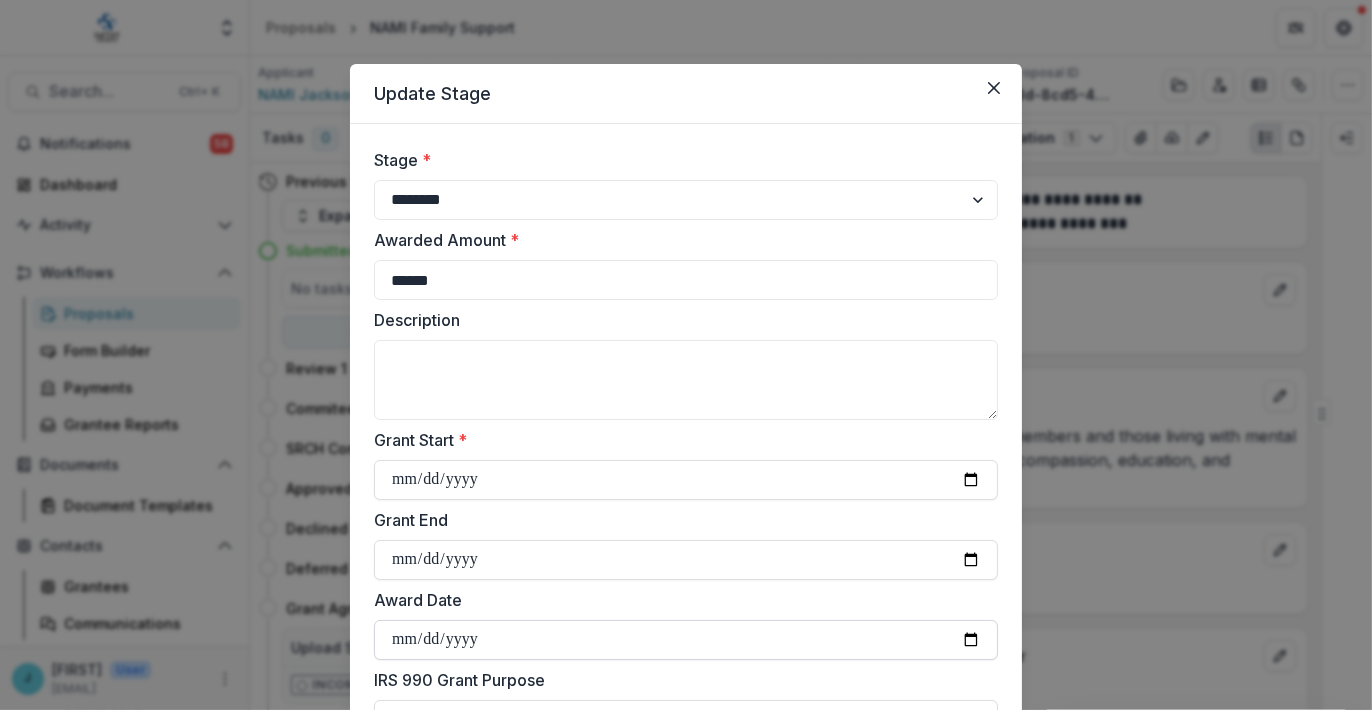 type on "**********" 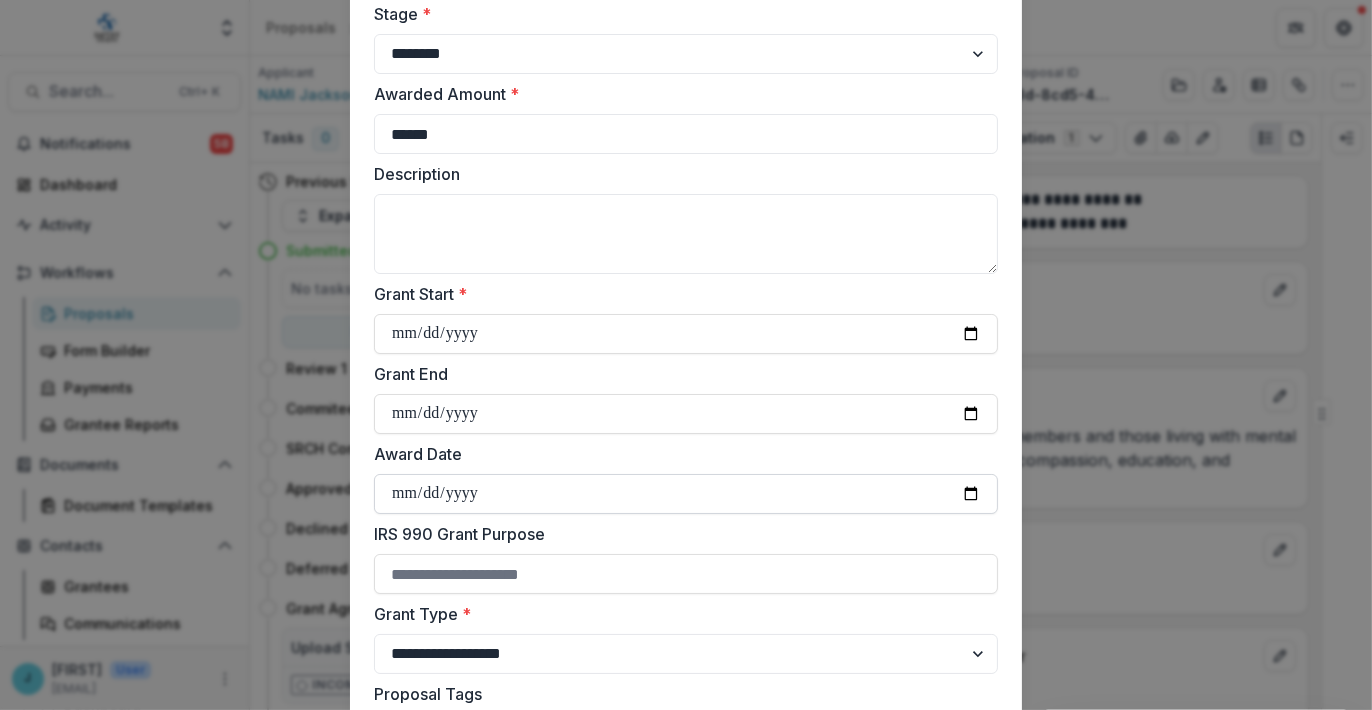 scroll, scrollTop: 300, scrollLeft: 0, axis: vertical 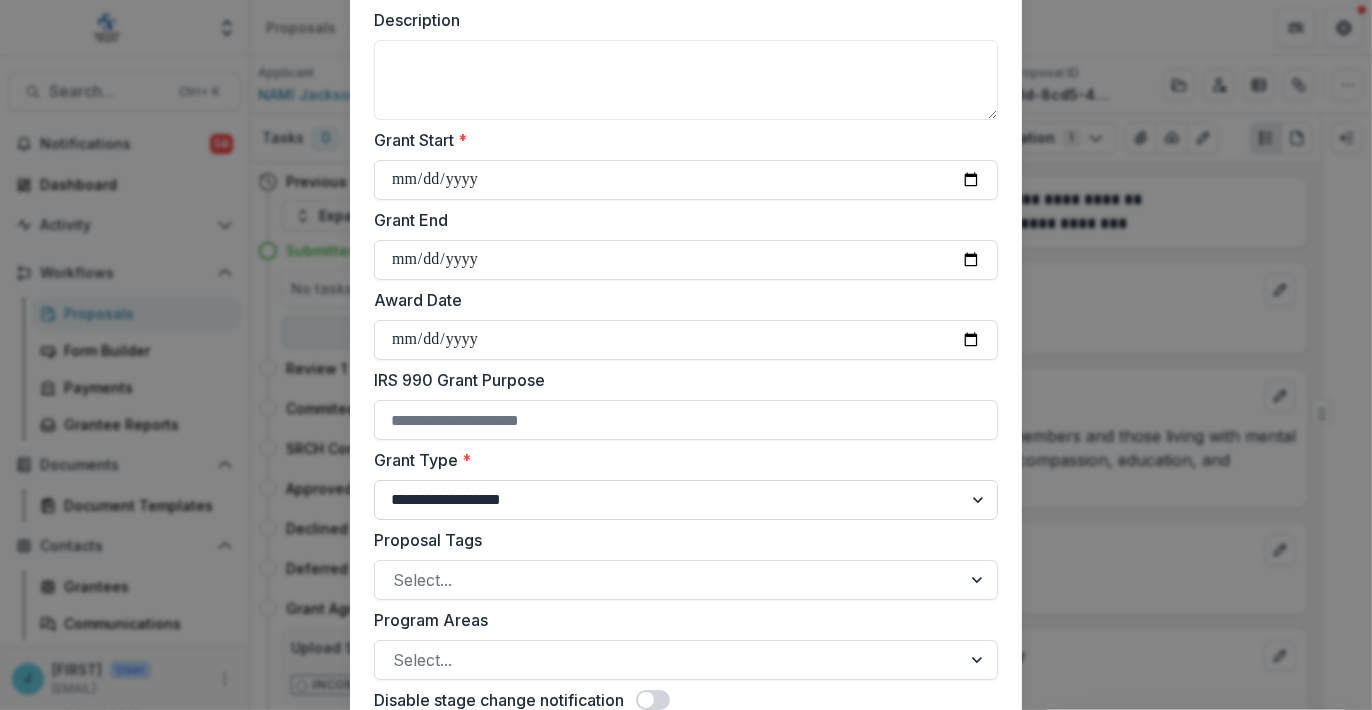 click on "**********" at bounding box center [686, 500] 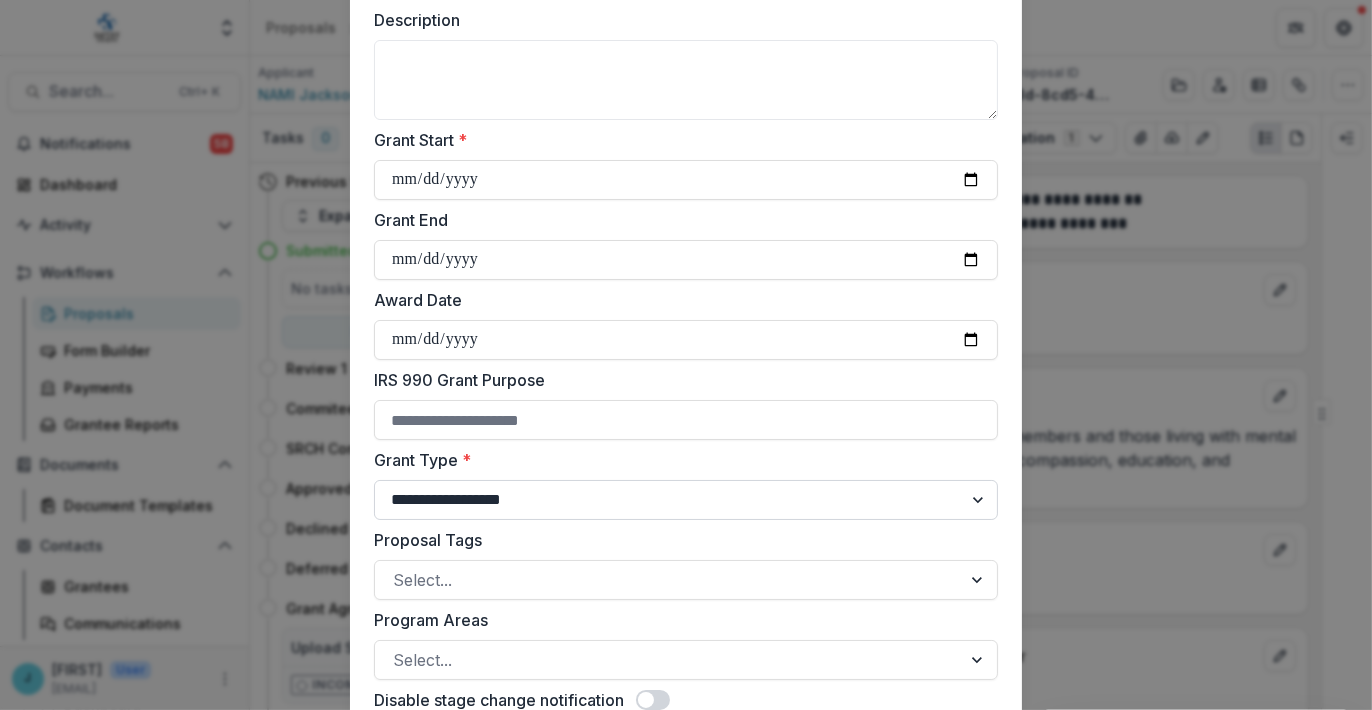 select on "**********" 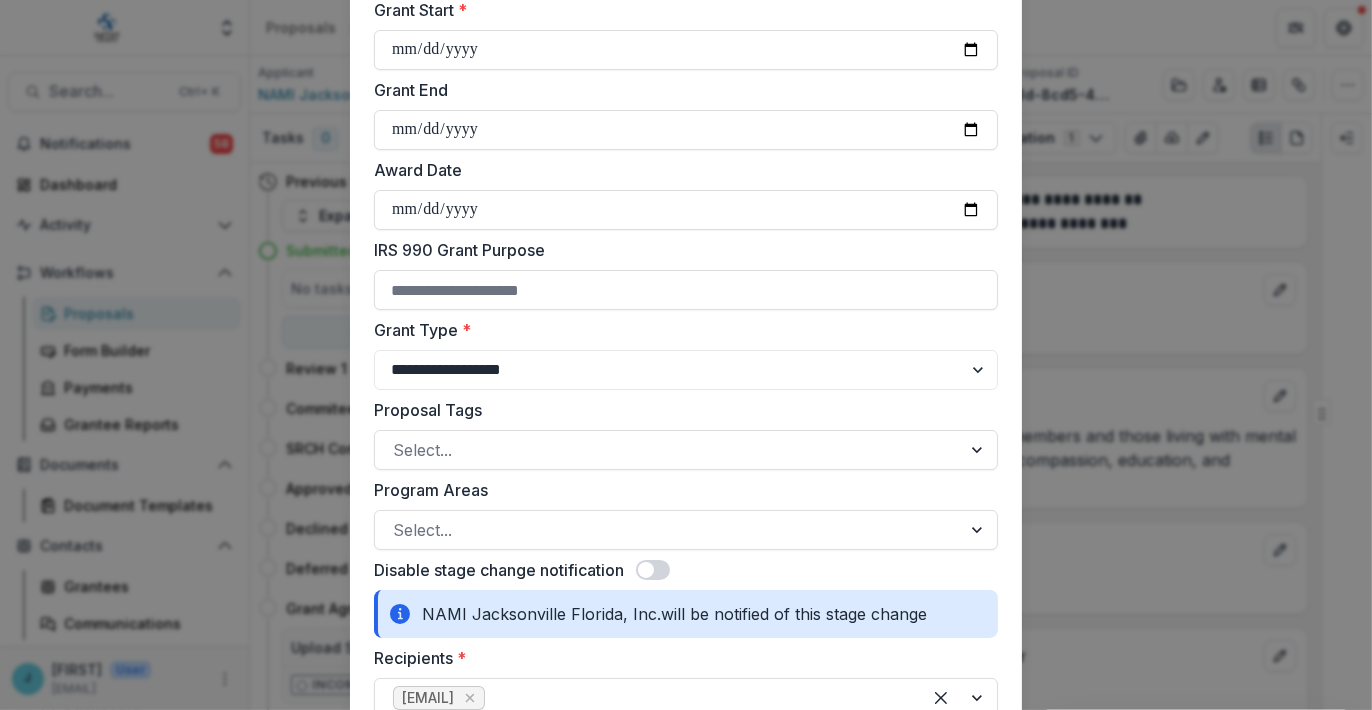 scroll, scrollTop: 500, scrollLeft: 0, axis: vertical 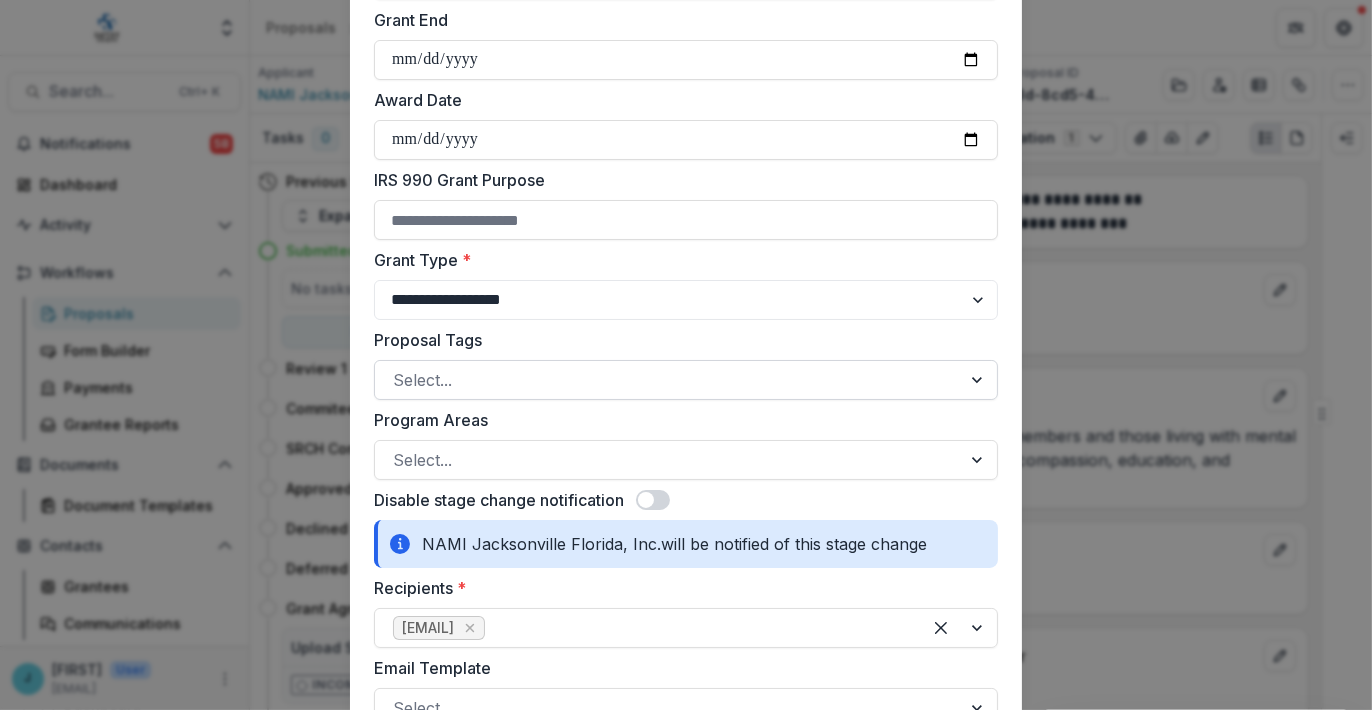 click at bounding box center [668, 380] 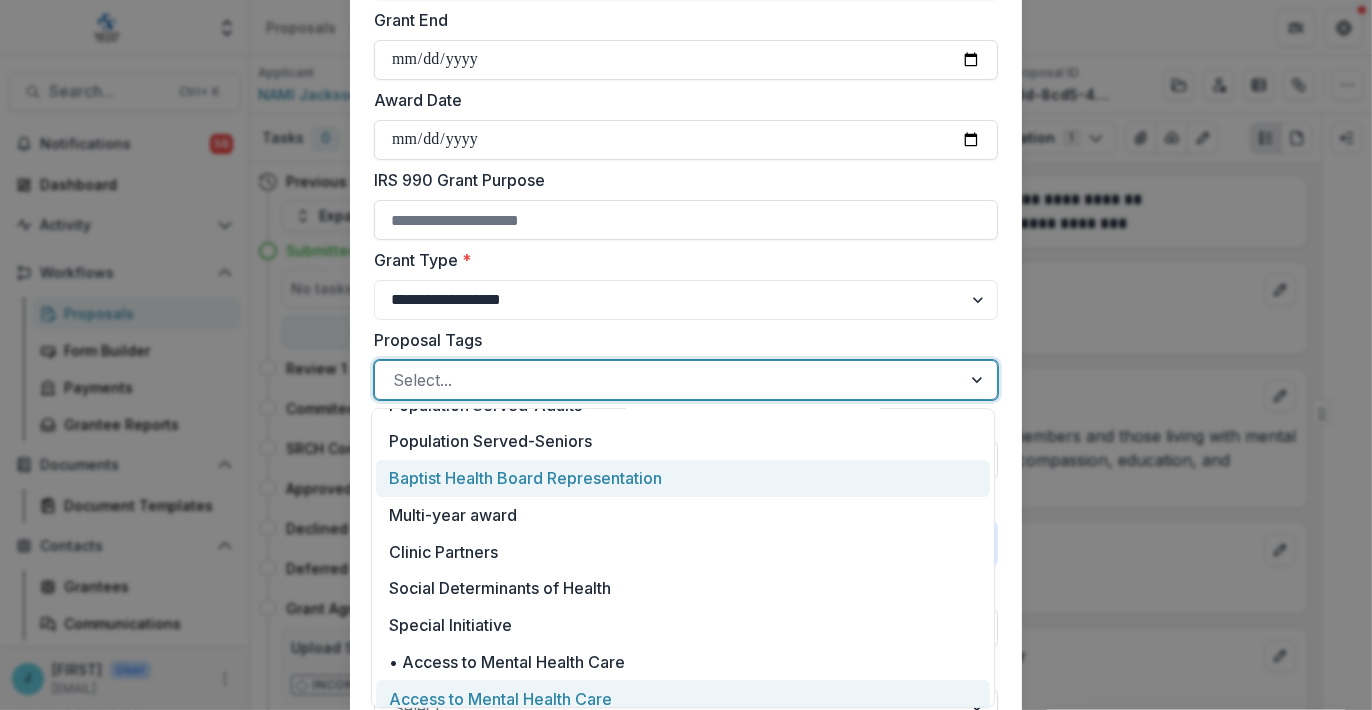 scroll, scrollTop: 261, scrollLeft: 0, axis: vertical 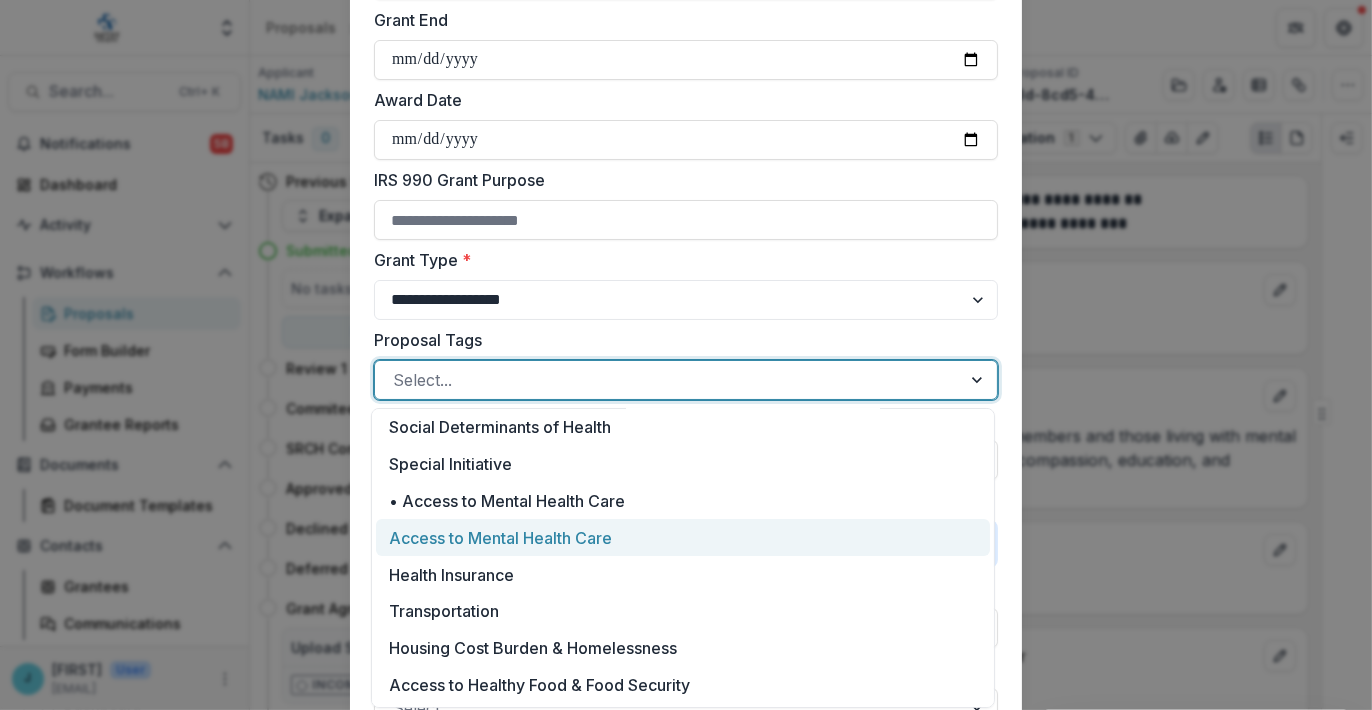 click on "Access to Mental Health Care" at bounding box center [683, 537] 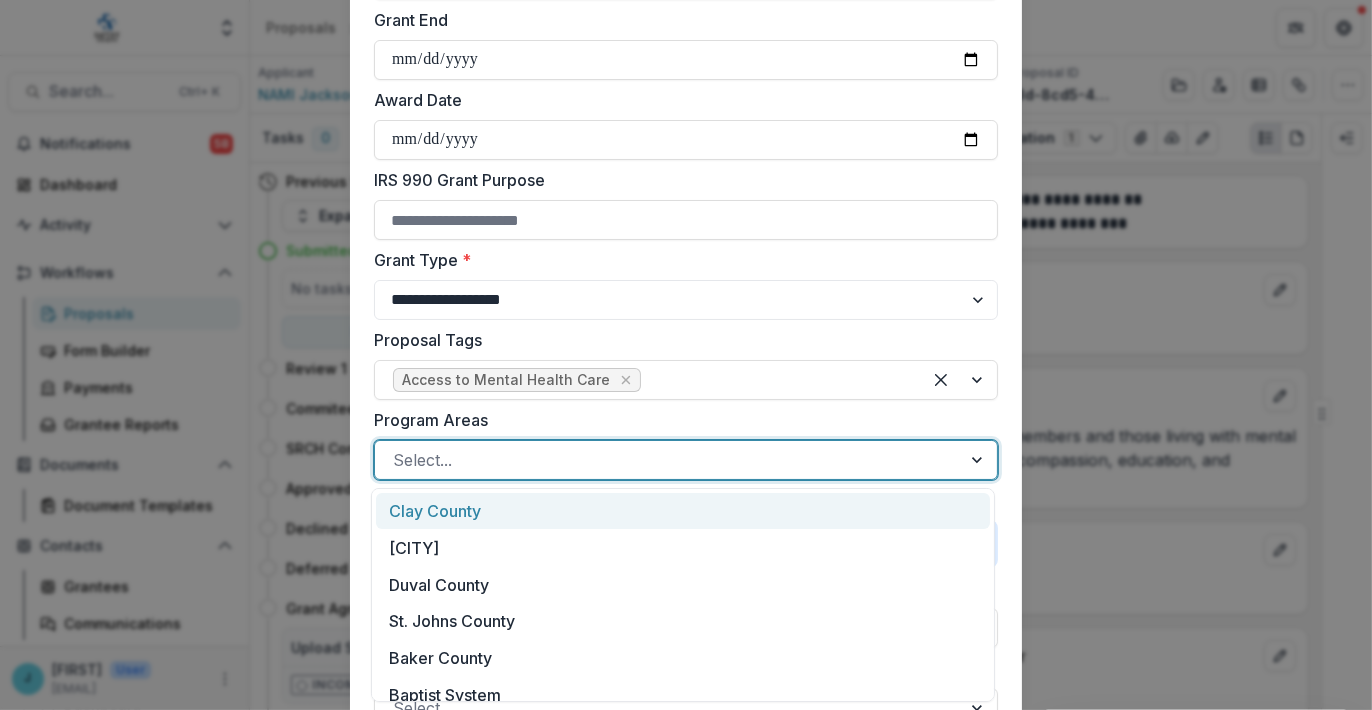 click at bounding box center [668, 460] 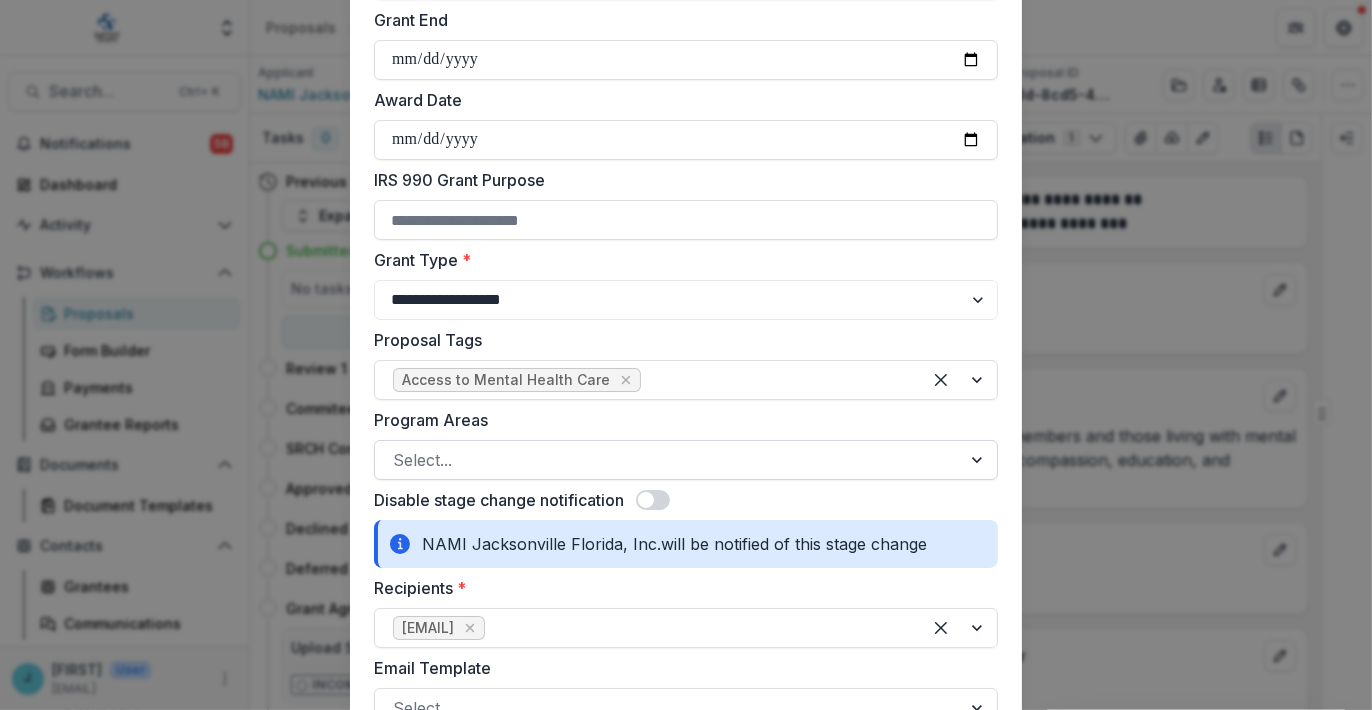 click at bounding box center [668, 460] 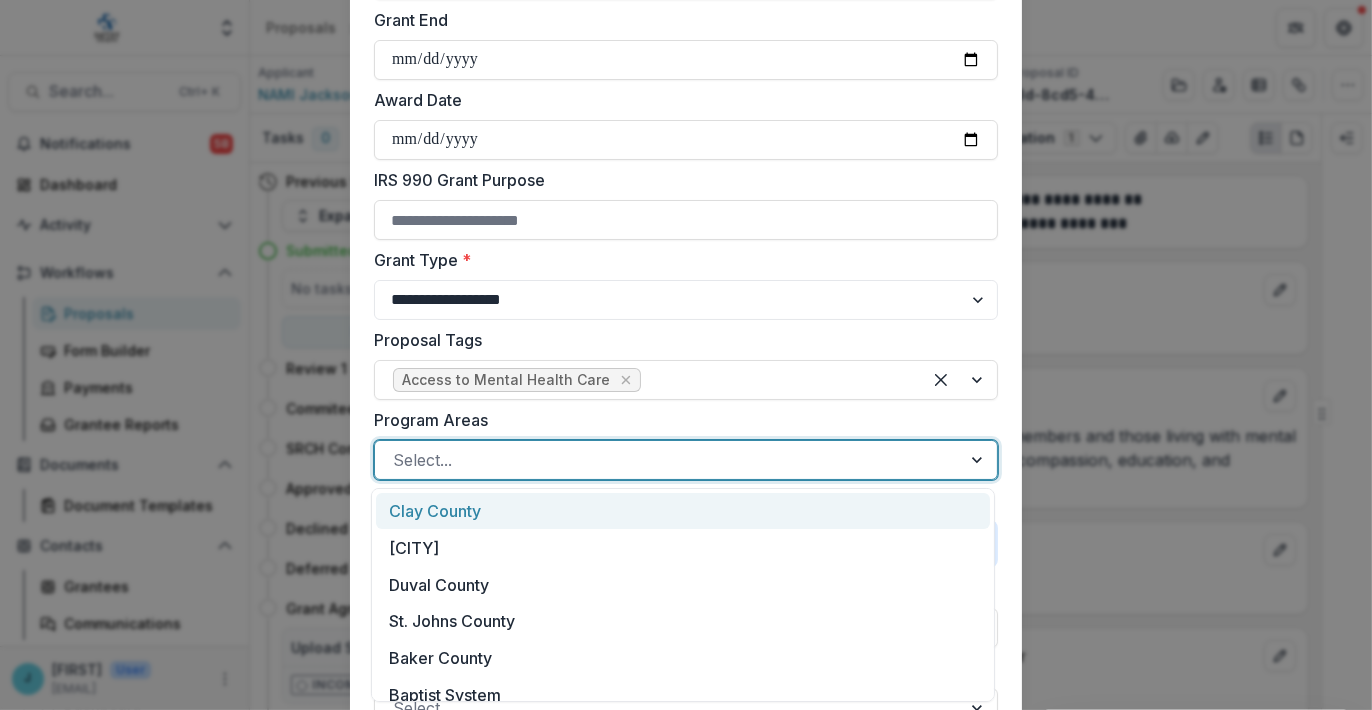 click on "Clay County" at bounding box center [683, 511] 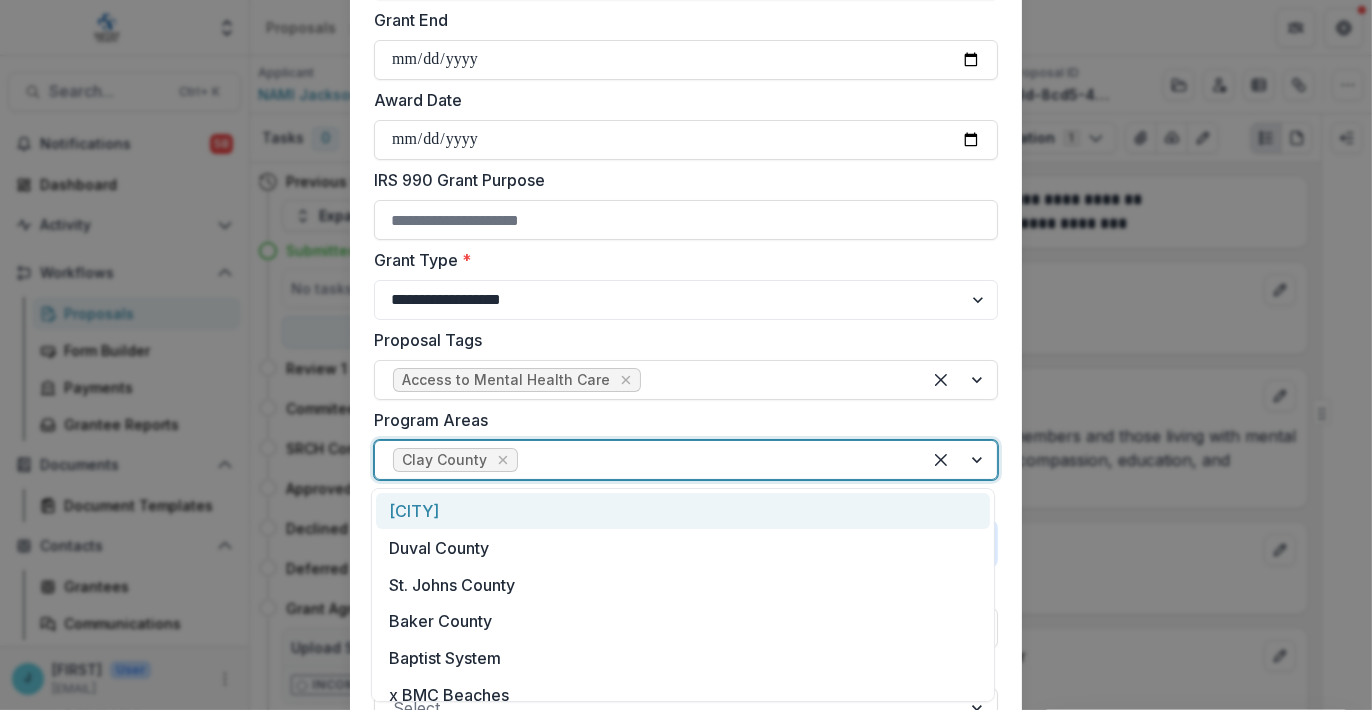 click at bounding box center [959, 460] 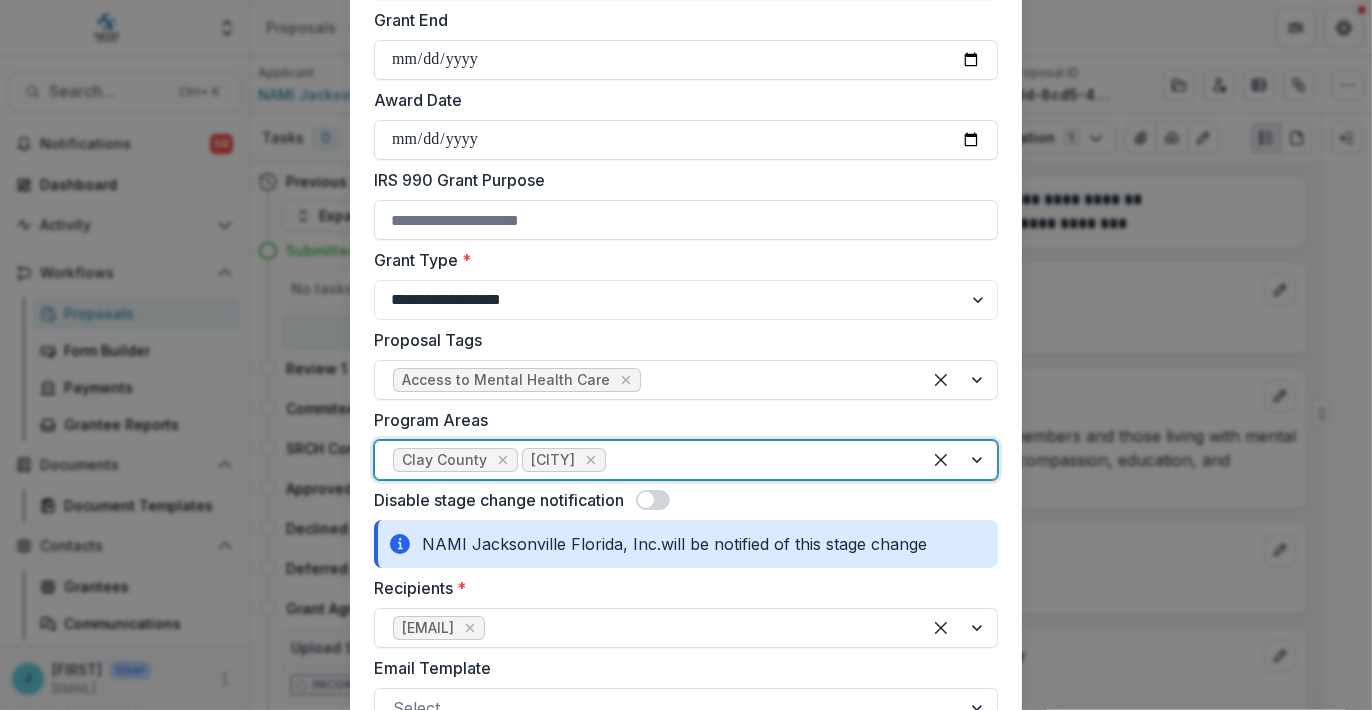 click at bounding box center (959, 460) 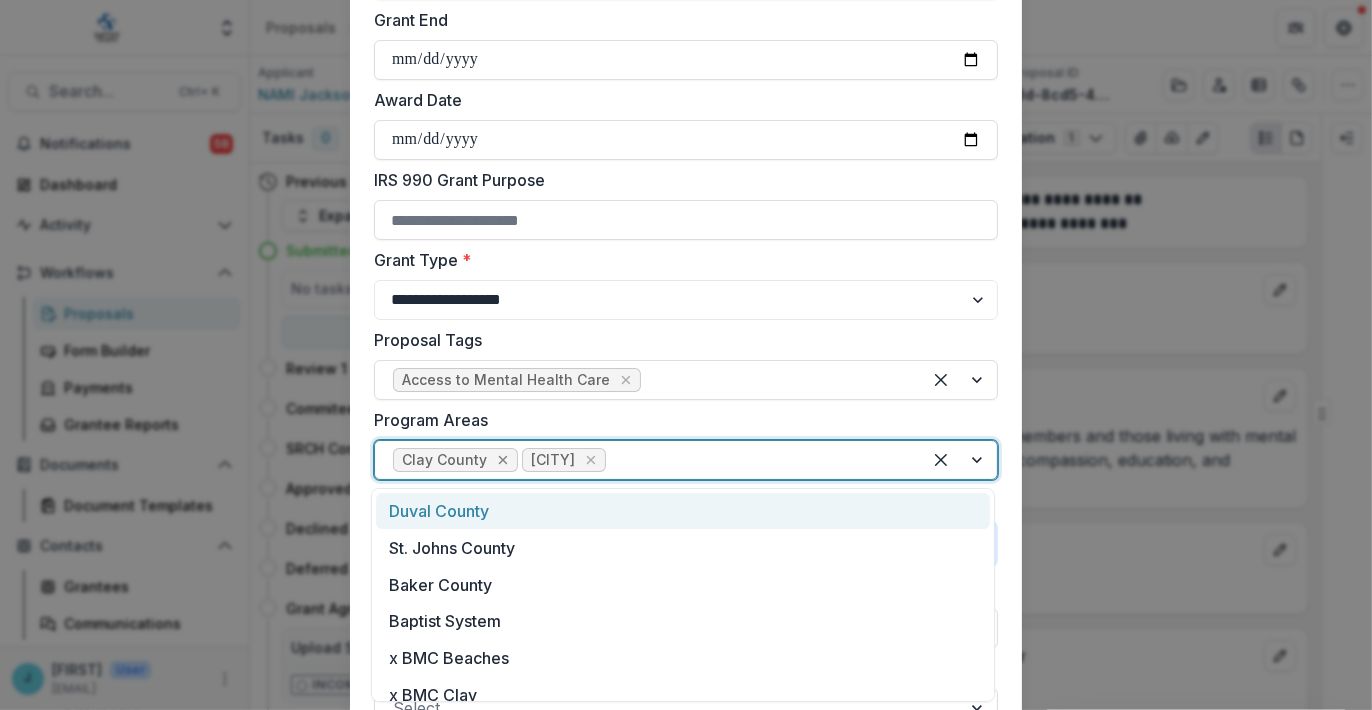 click 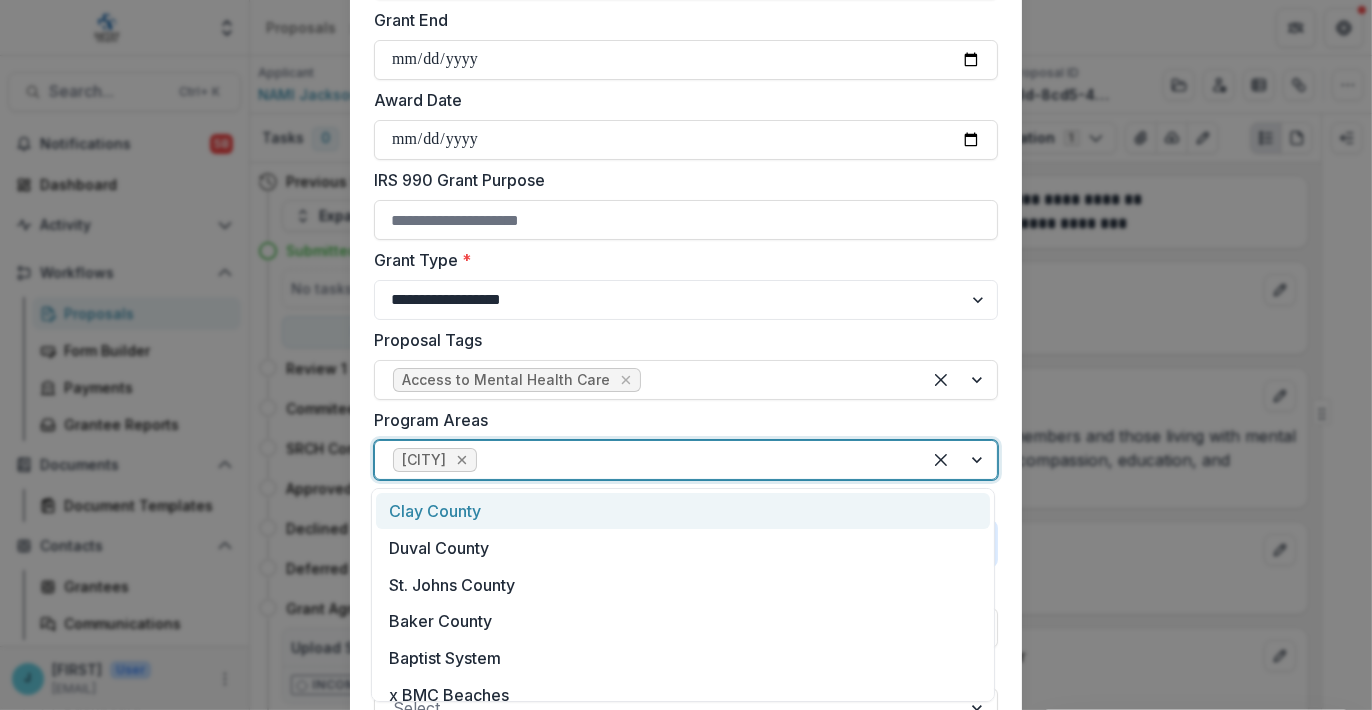 click 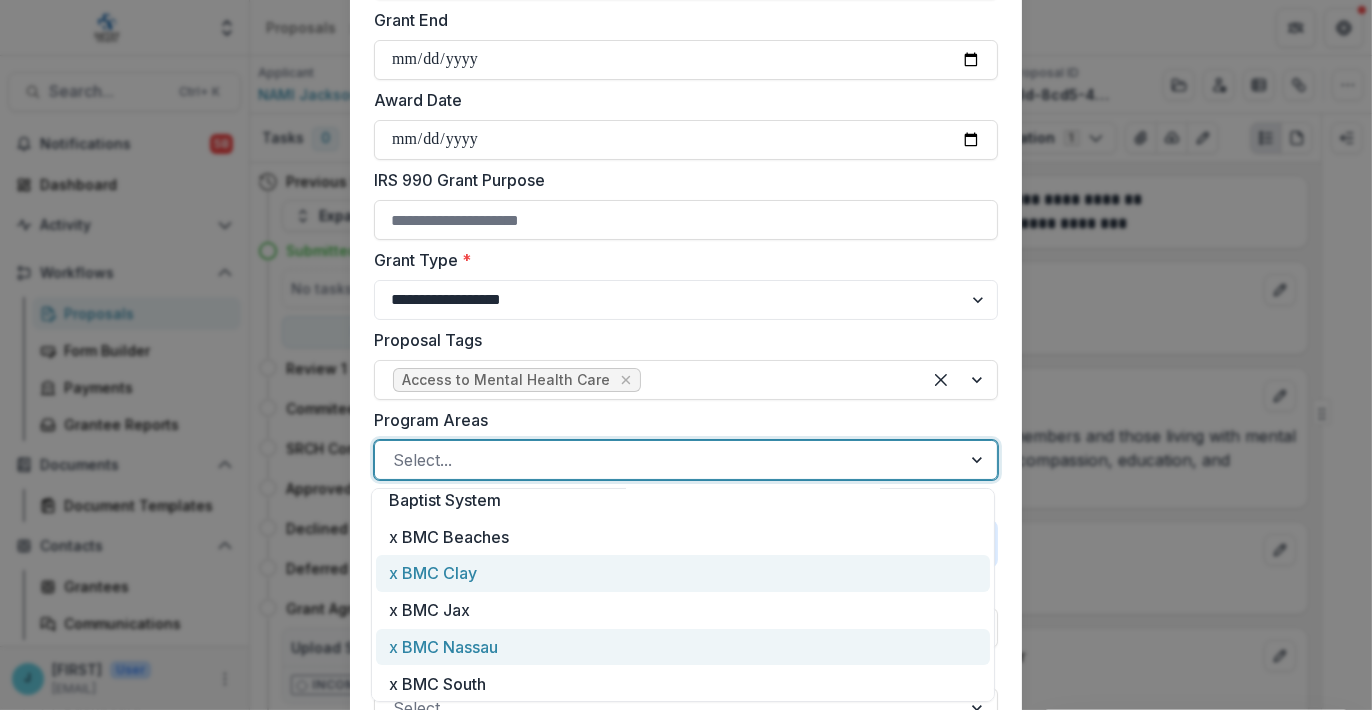 scroll, scrollTop: 236, scrollLeft: 0, axis: vertical 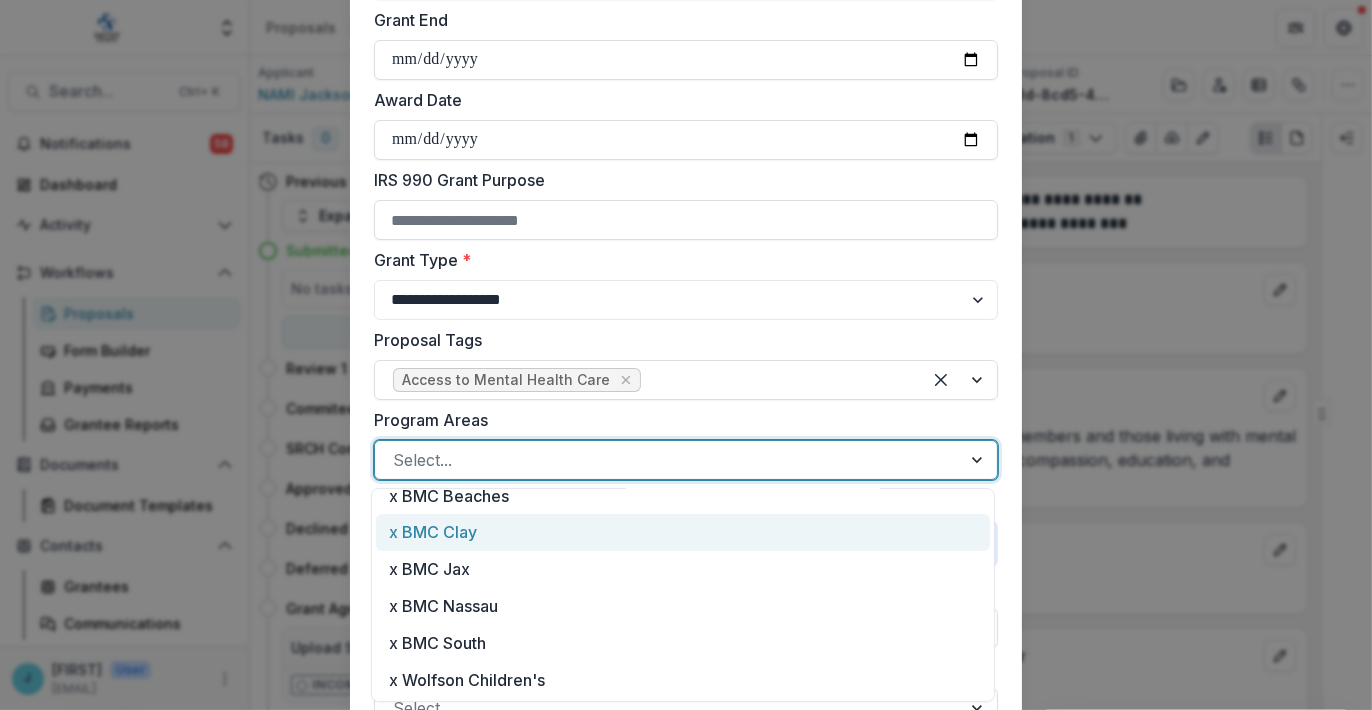 click on "x BMC Clay" at bounding box center (683, 532) 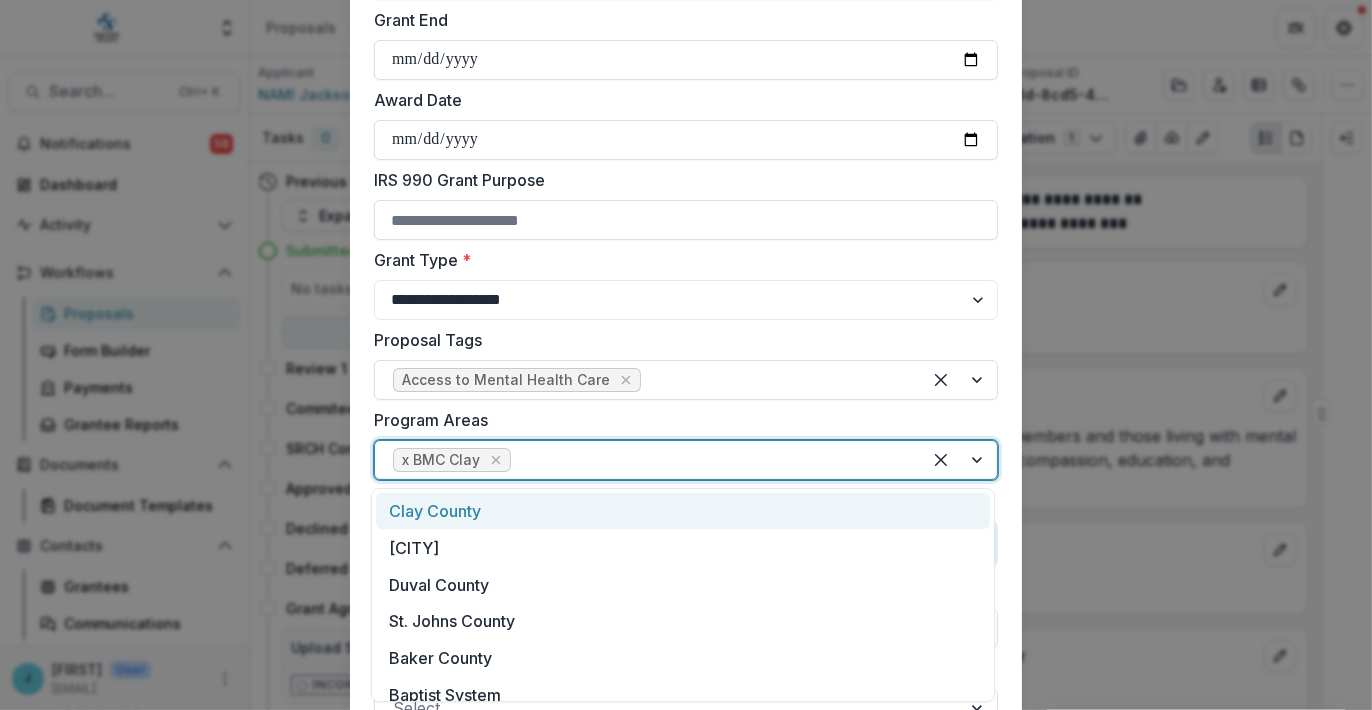 click at bounding box center [959, 460] 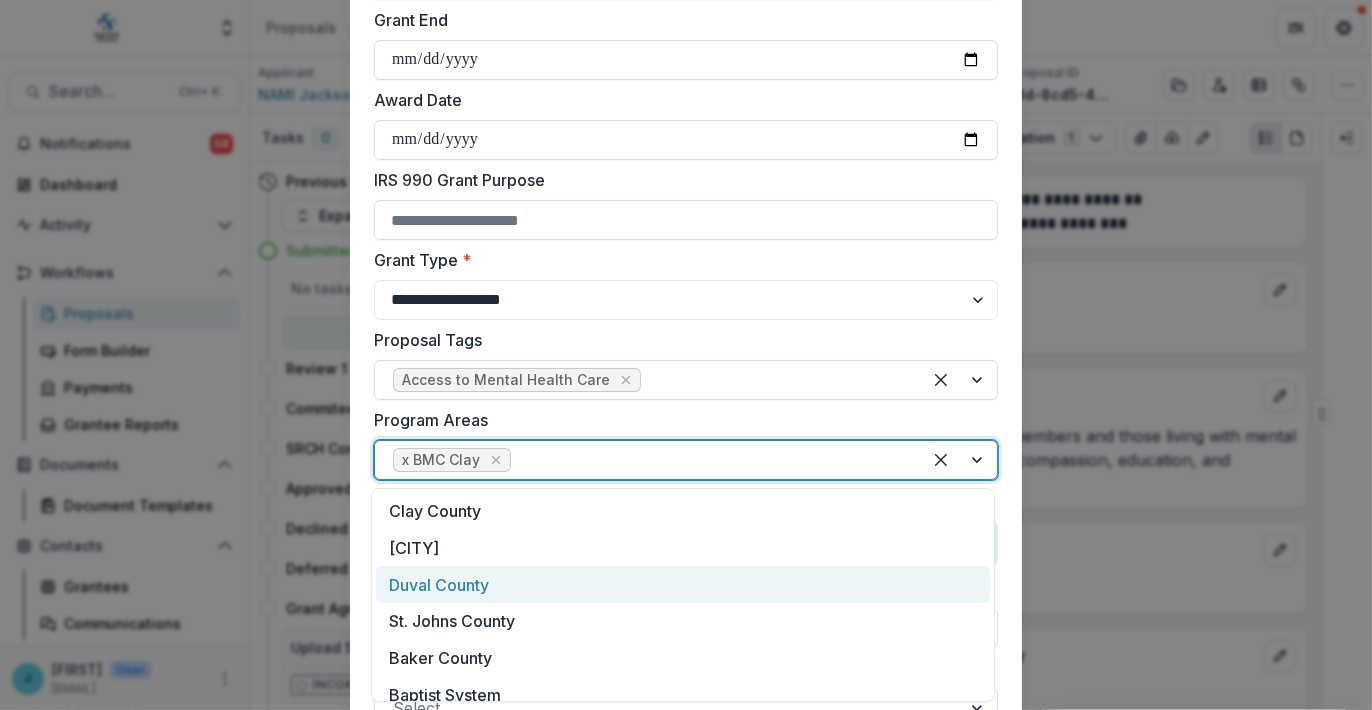 scroll, scrollTop: 200, scrollLeft: 0, axis: vertical 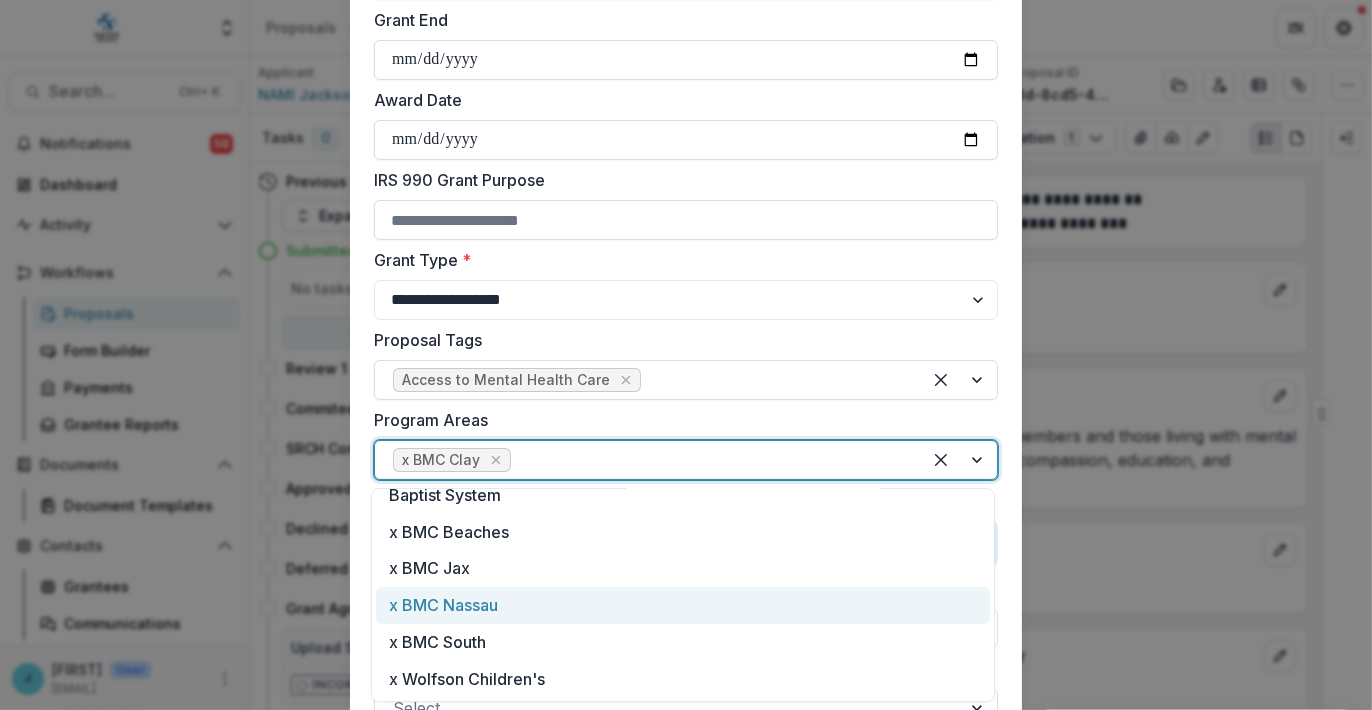 click on "x BMC Nassau" at bounding box center [683, 605] 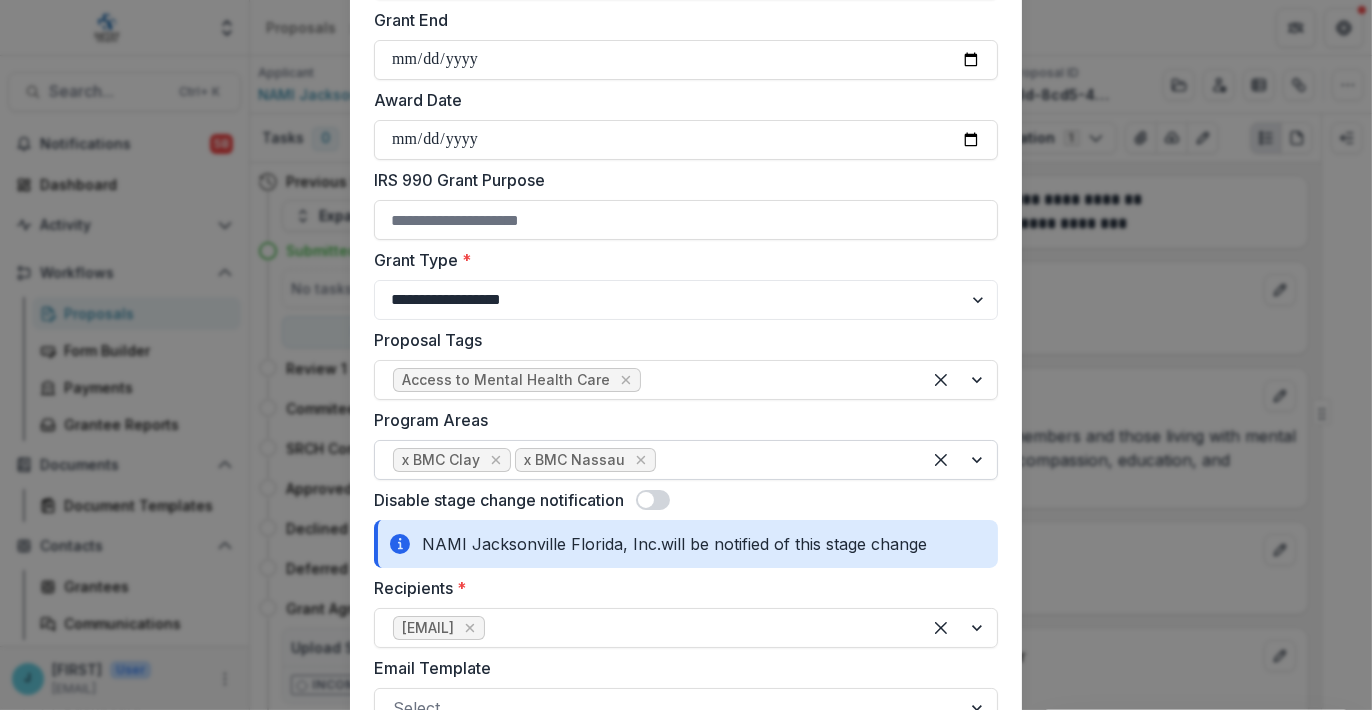 click at bounding box center (959, 460) 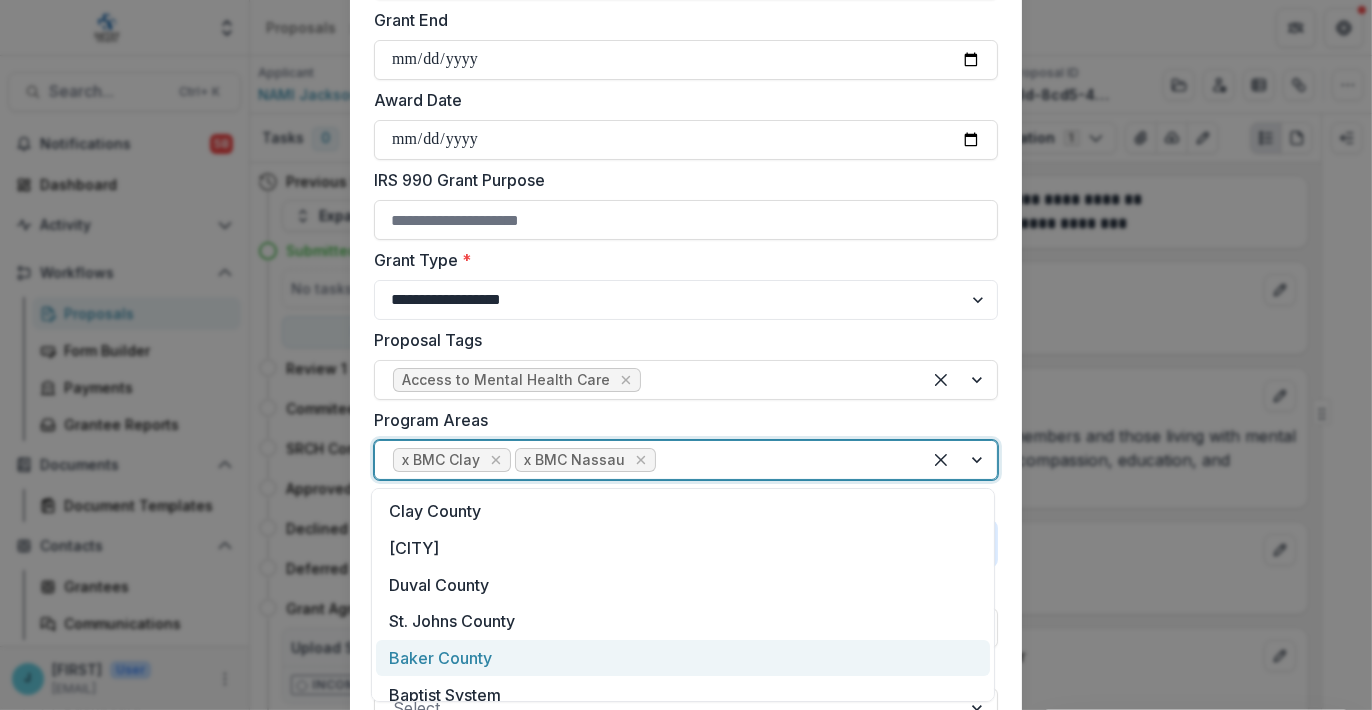 scroll, scrollTop: 162, scrollLeft: 0, axis: vertical 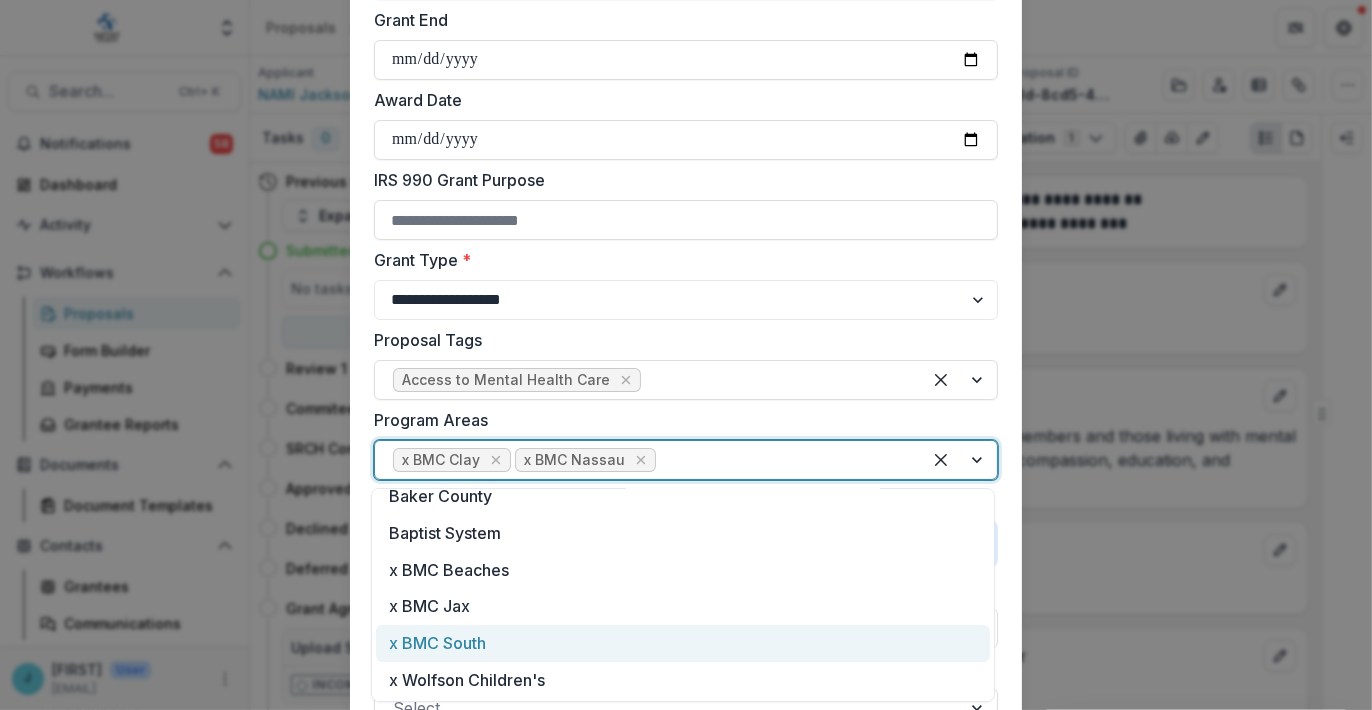 click on "x BMC South" at bounding box center [683, 643] 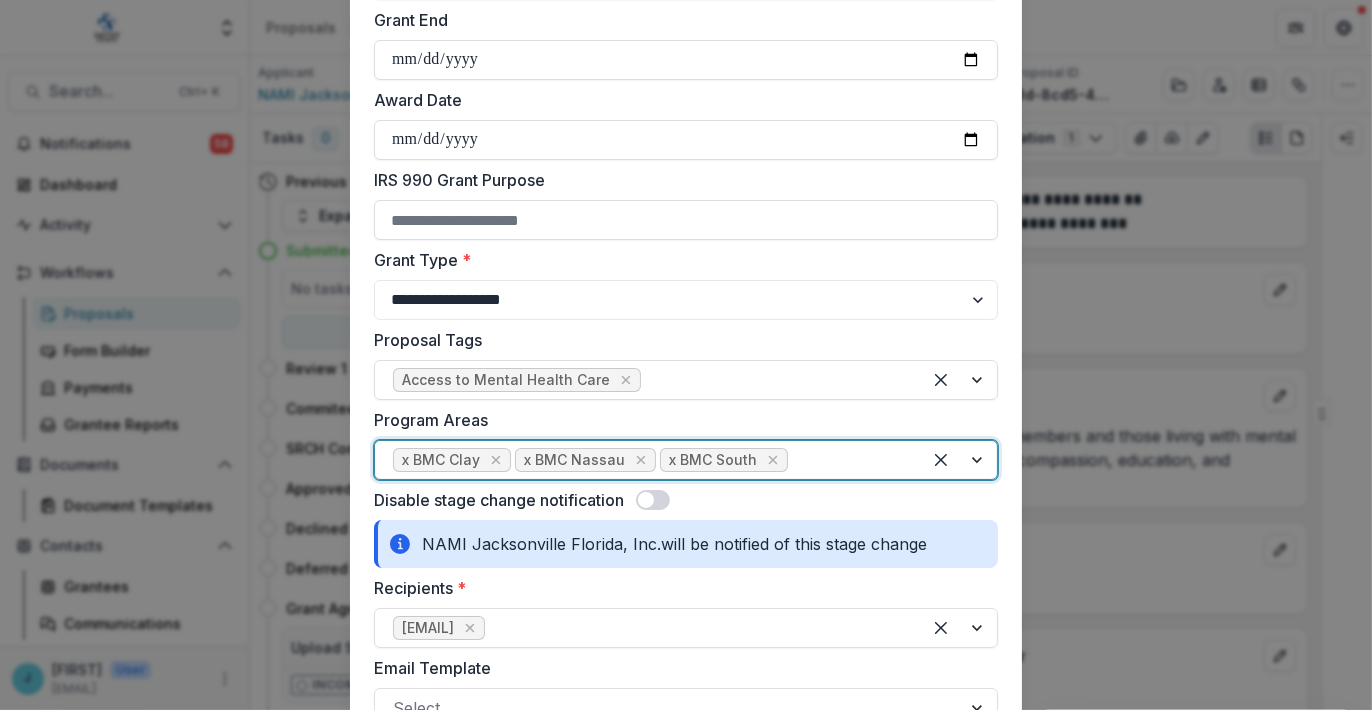 click at bounding box center (959, 460) 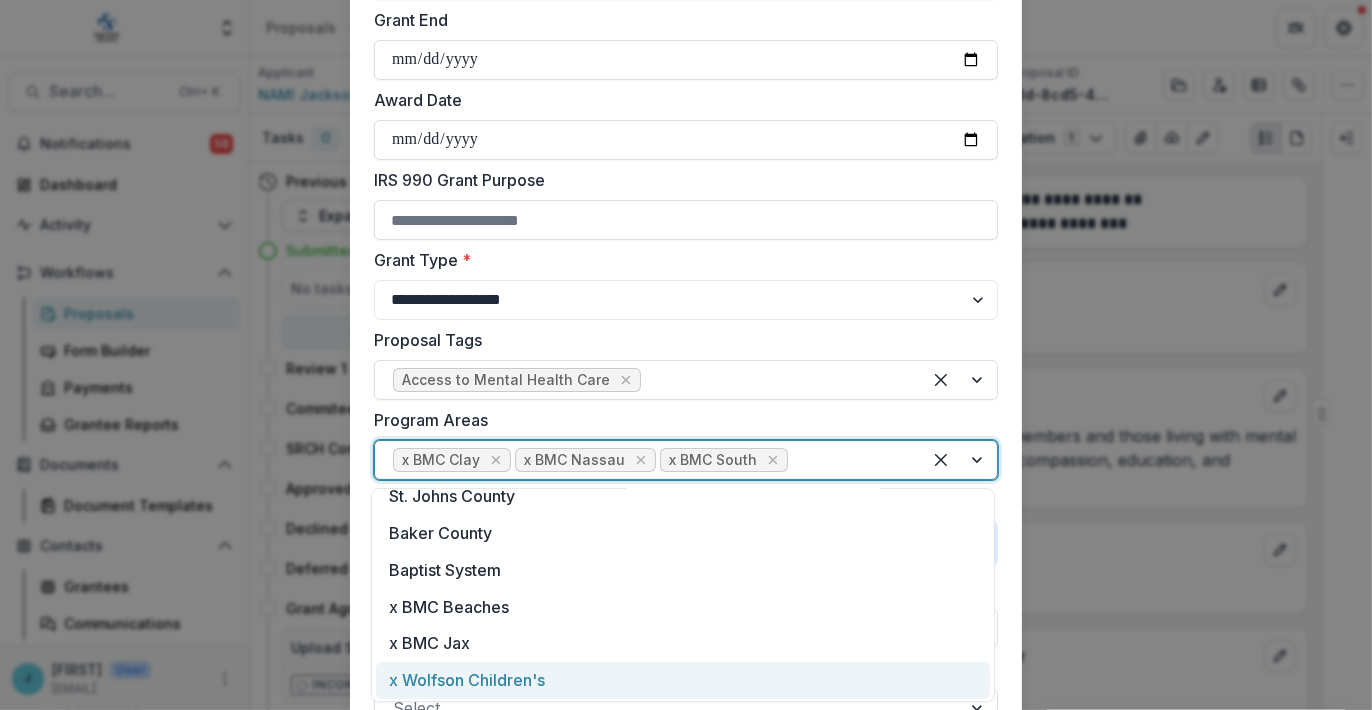scroll, scrollTop: 125, scrollLeft: 0, axis: vertical 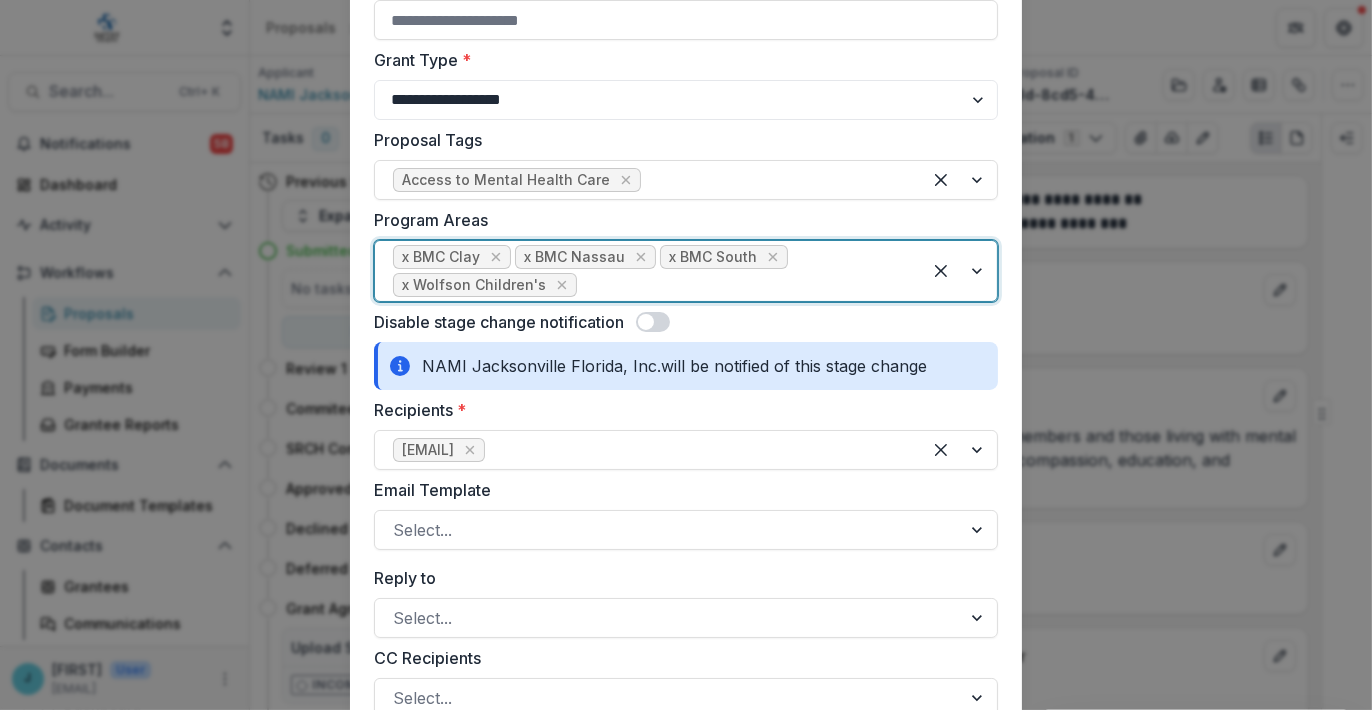 click at bounding box center (646, 322) 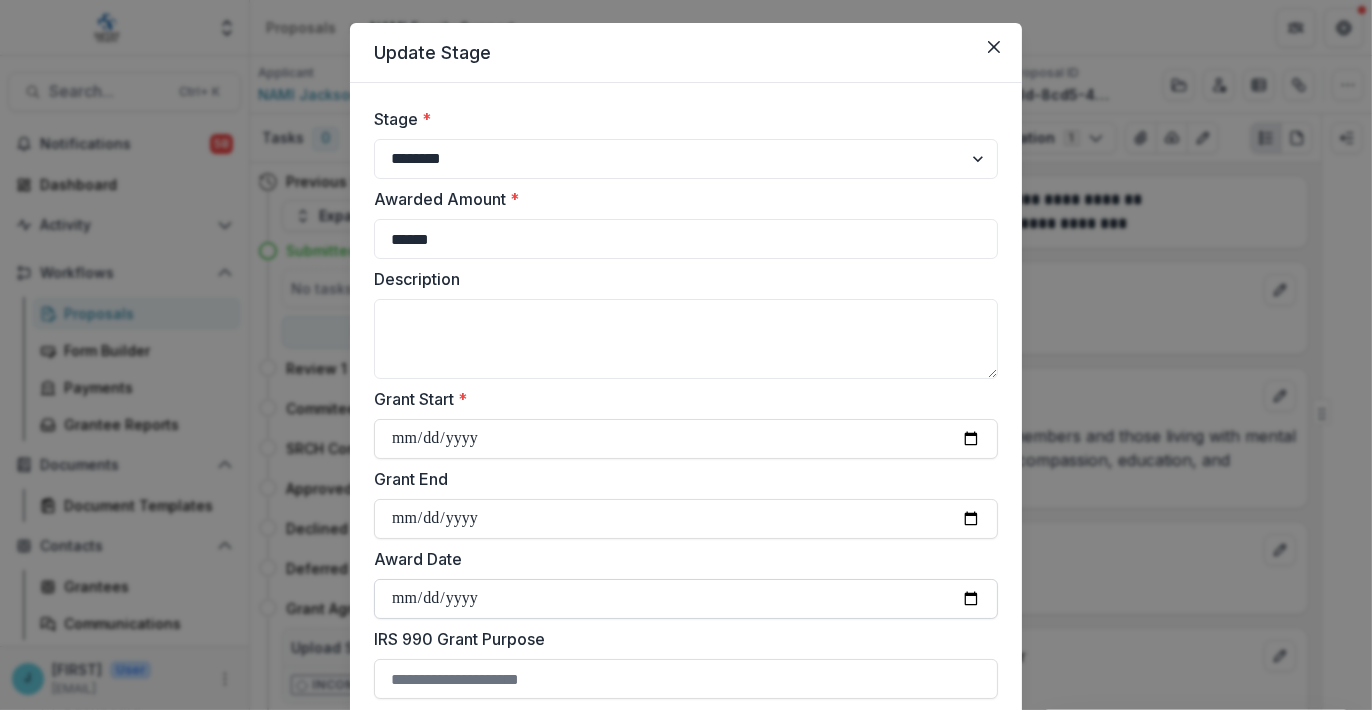scroll, scrollTop: 541, scrollLeft: 0, axis: vertical 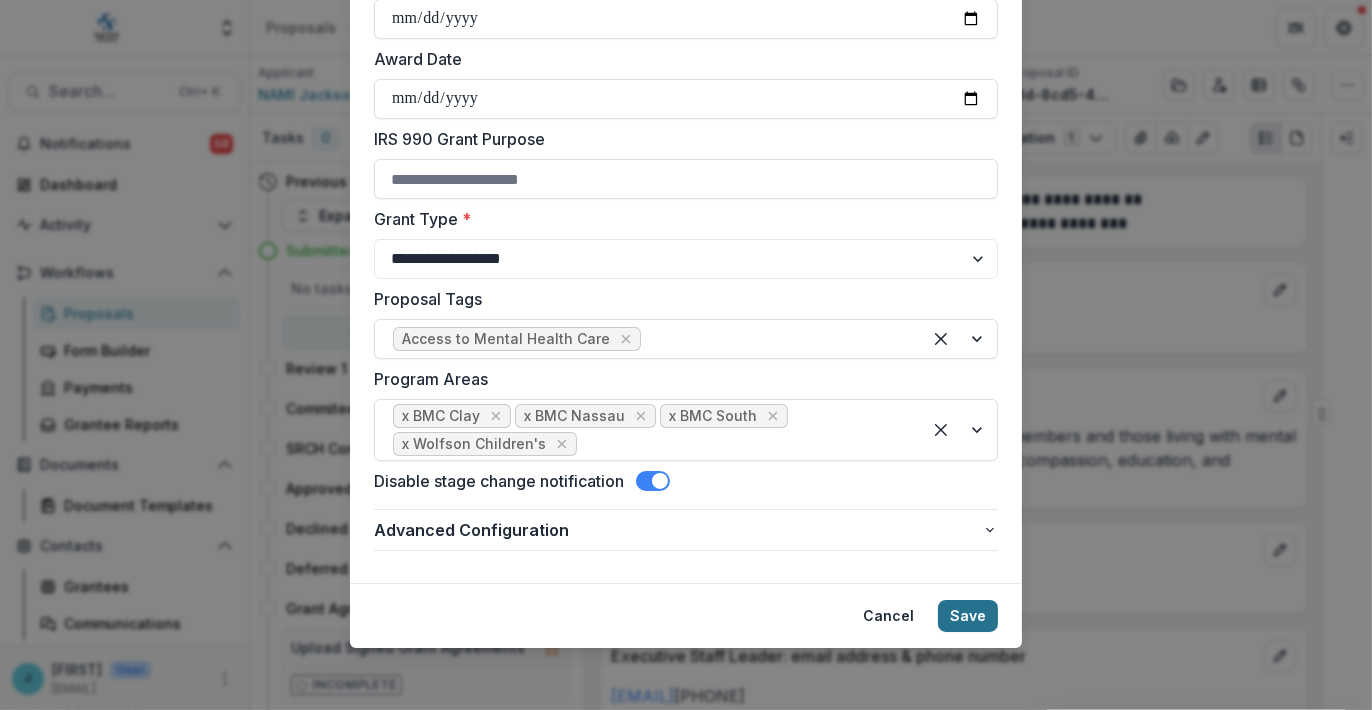 click on "Save" at bounding box center [968, 616] 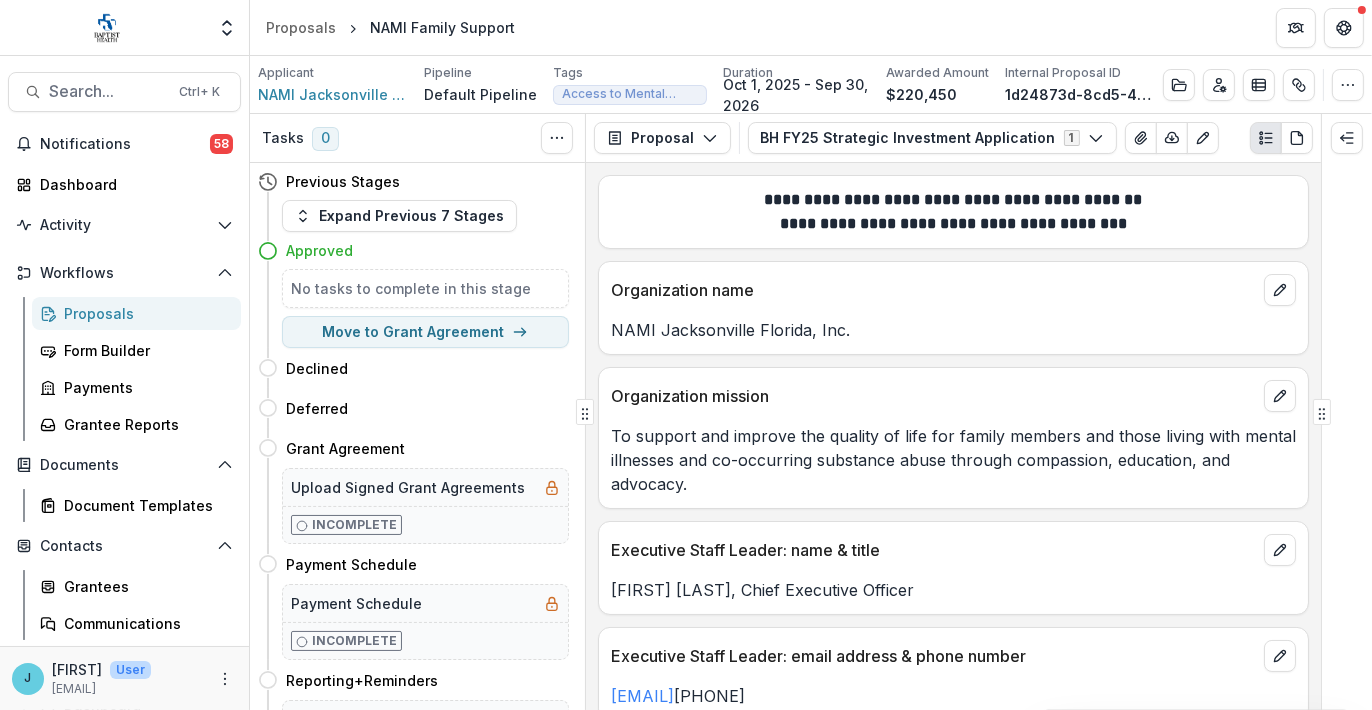 click on "Proposals" at bounding box center [144, 313] 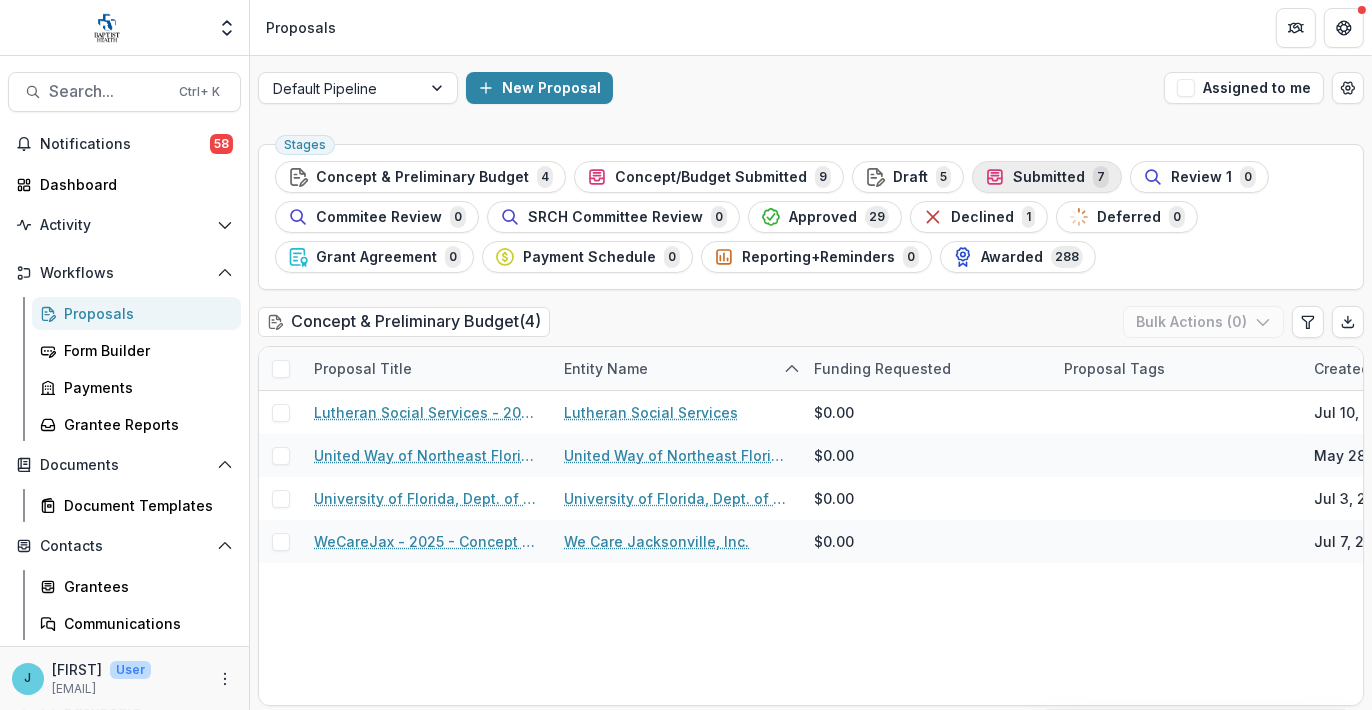 click on "Submitted" at bounding box center (1049, 177) 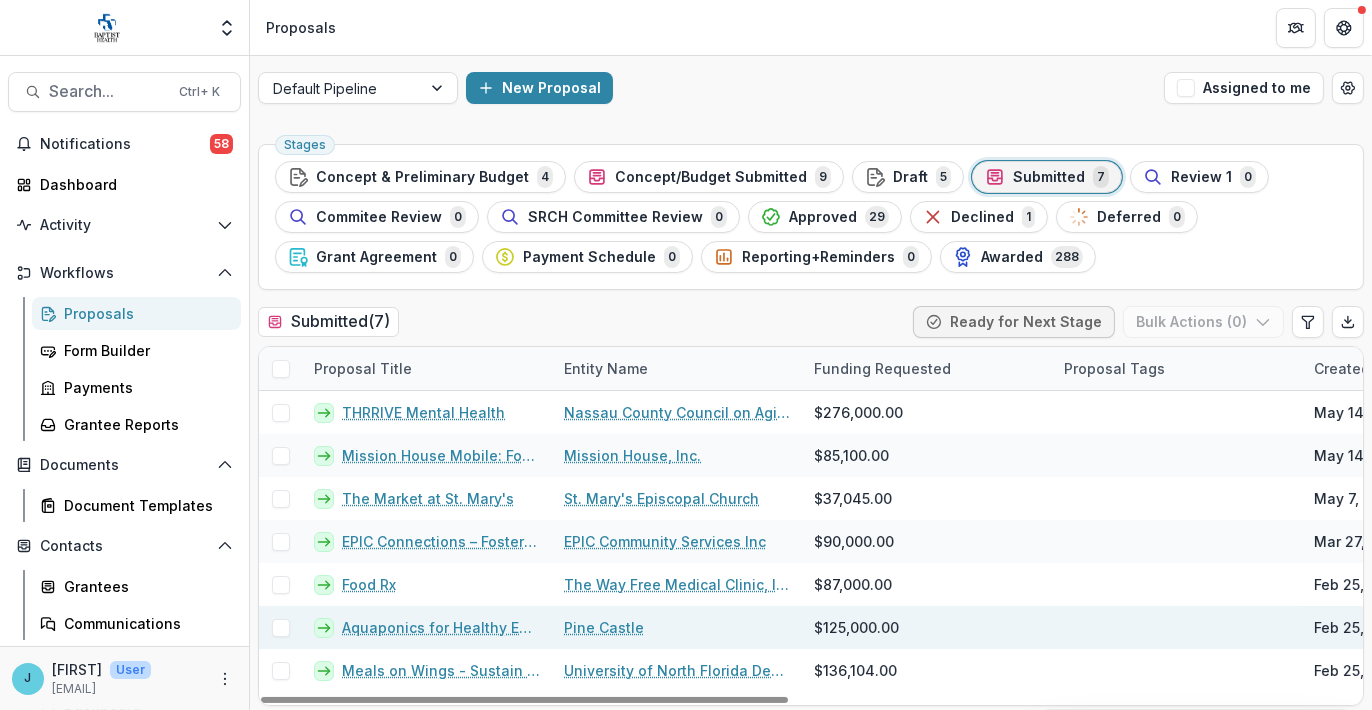 click on "Aquaponics for Healthy Eating for Adults with I/DD" at bounding box center [441, 627] 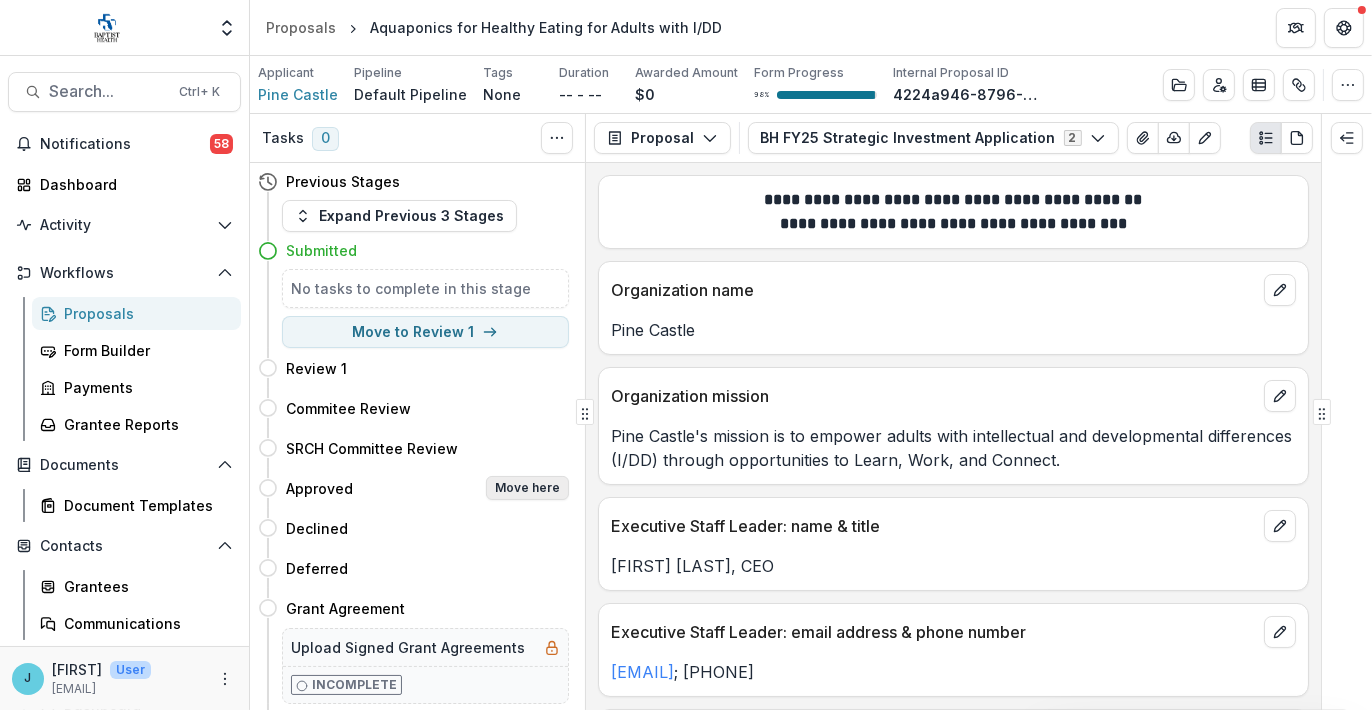 click on "Move here" at bounding box center [527, 488] 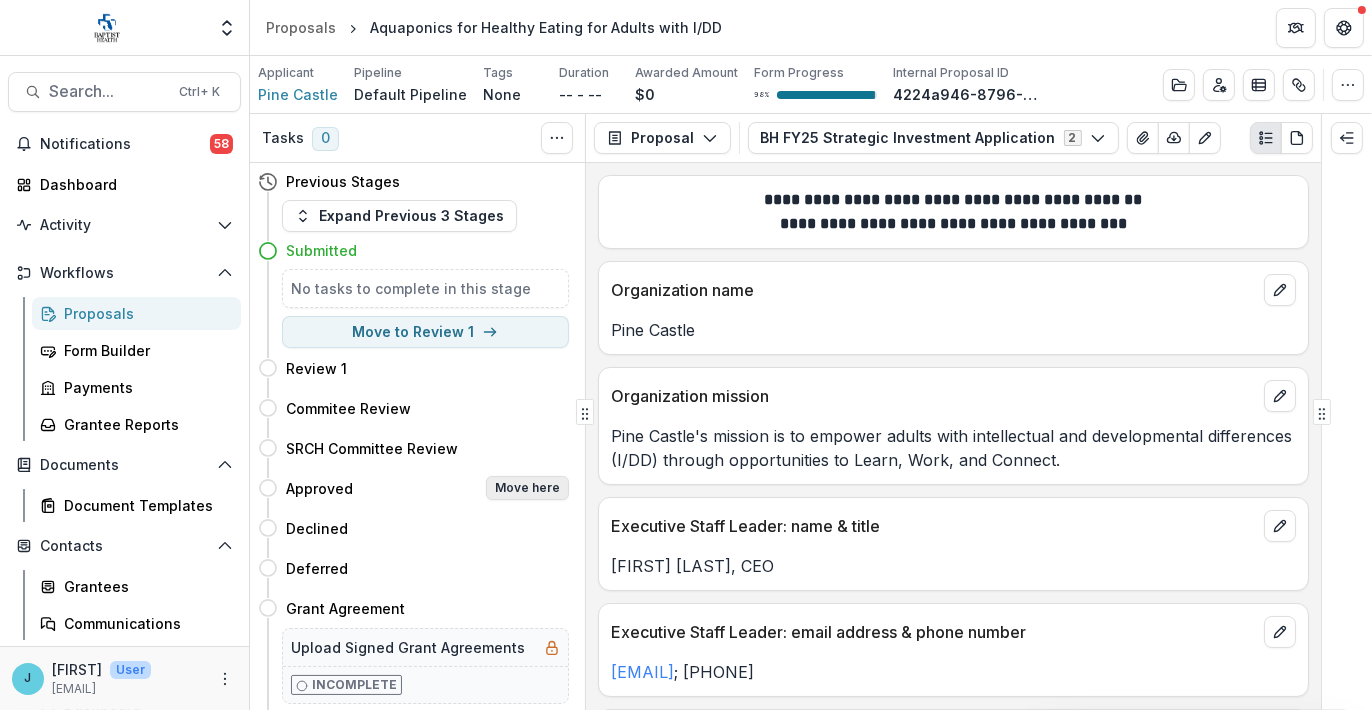 select on "********" 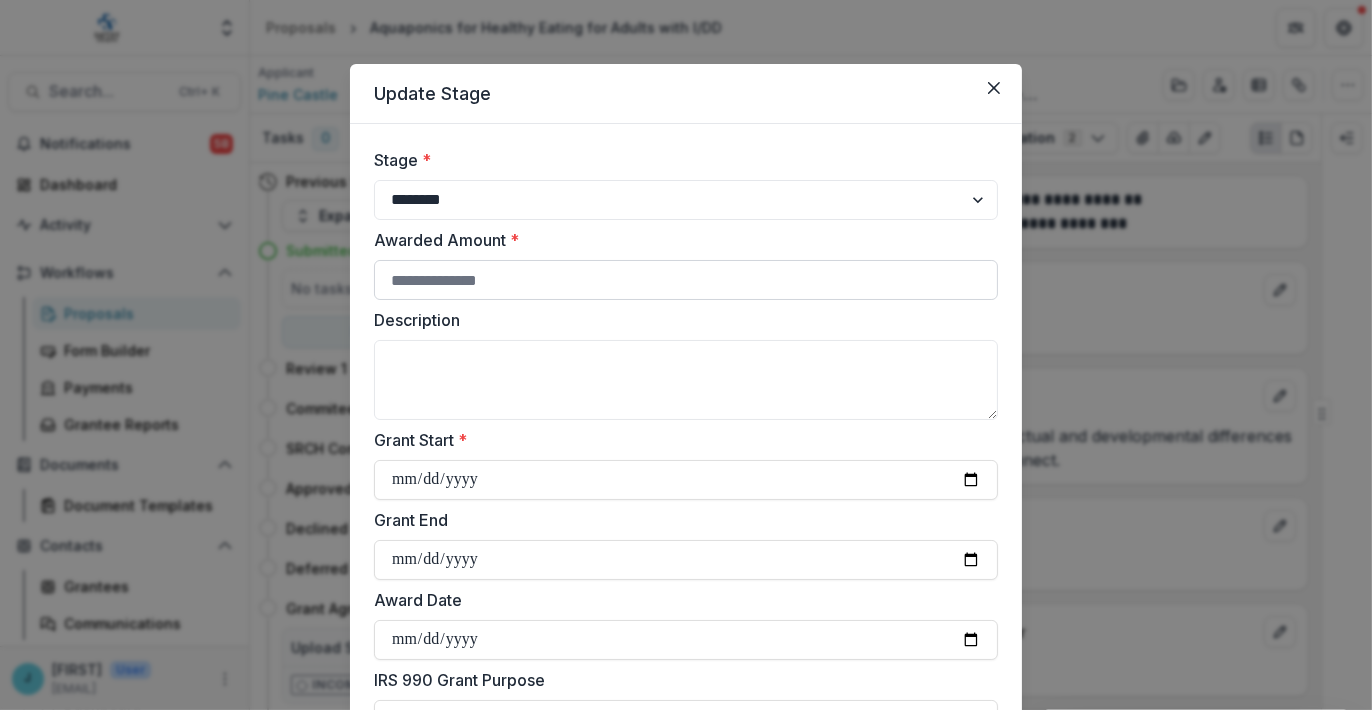 click on "Awarded Amount *" at bounding box center [686, 280] 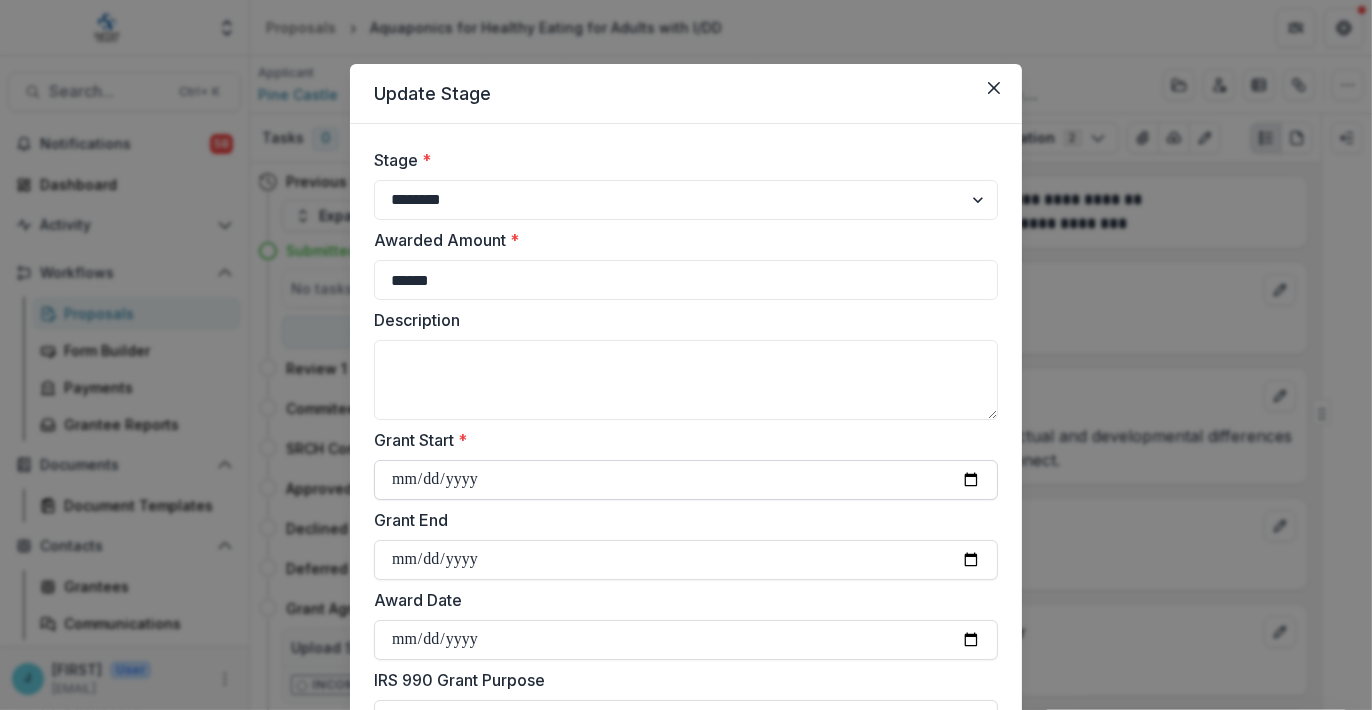type on "******" 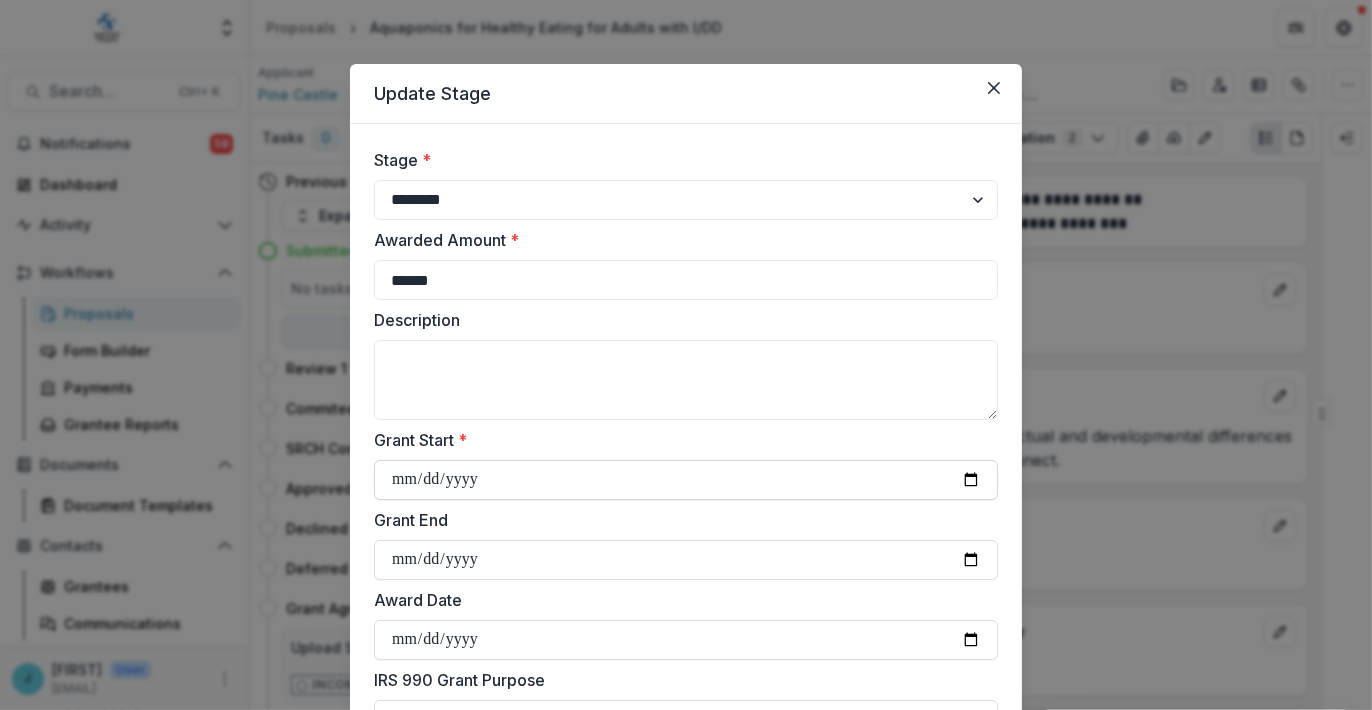 click on "Grant Start *" at bounding box center (686, 480) 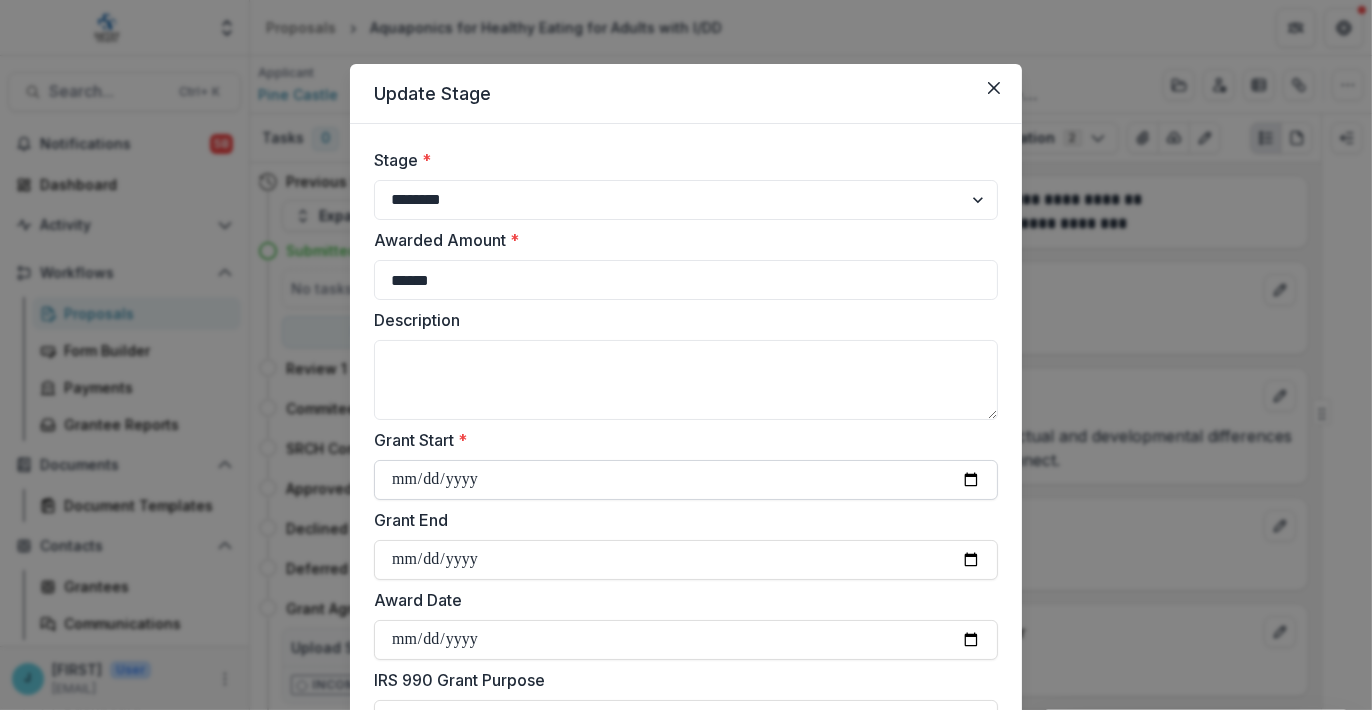 type on "**********" 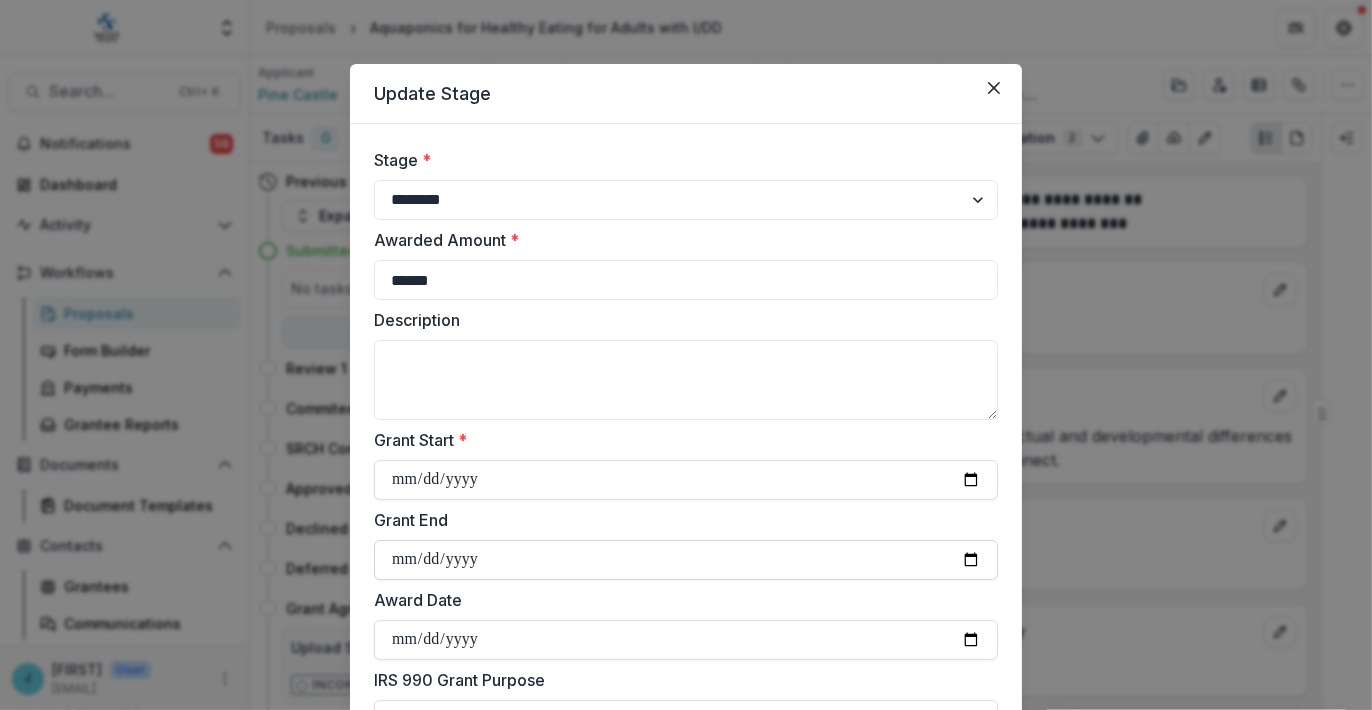 click on "Grant End" at bounding box center [686, 560] 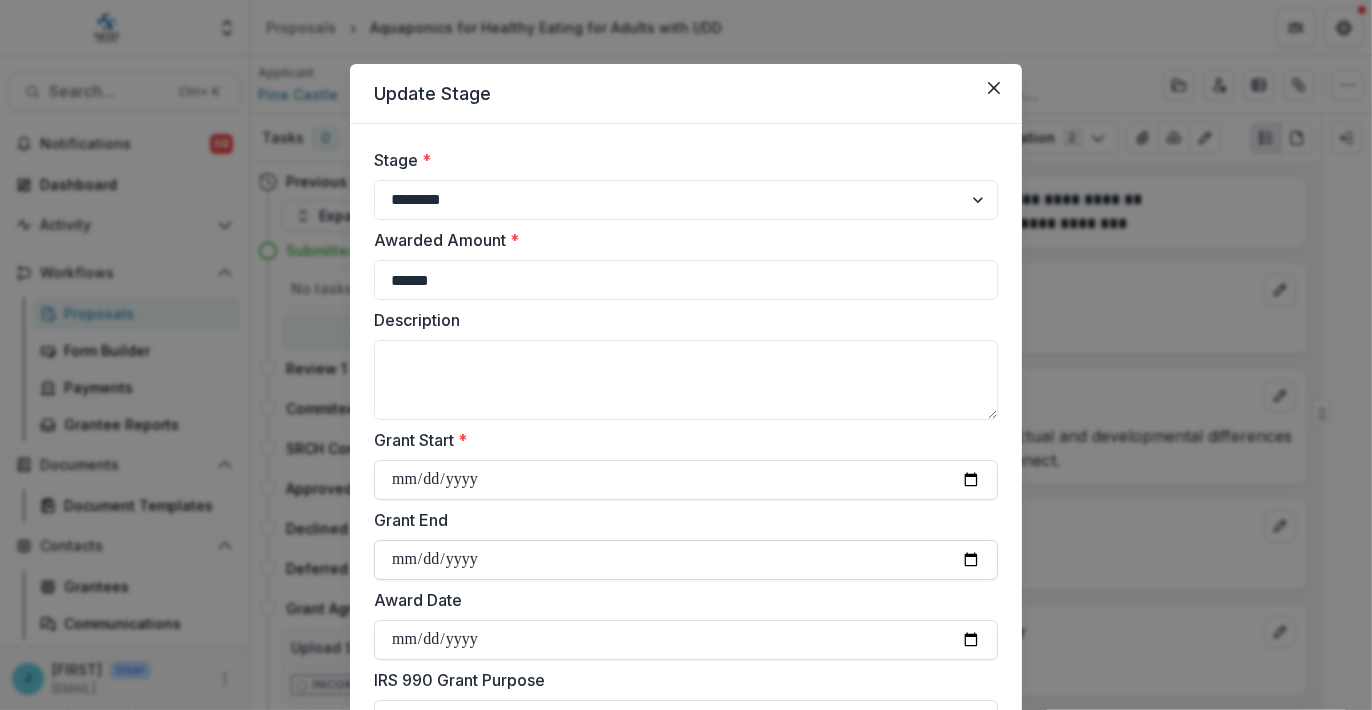type on "**********" 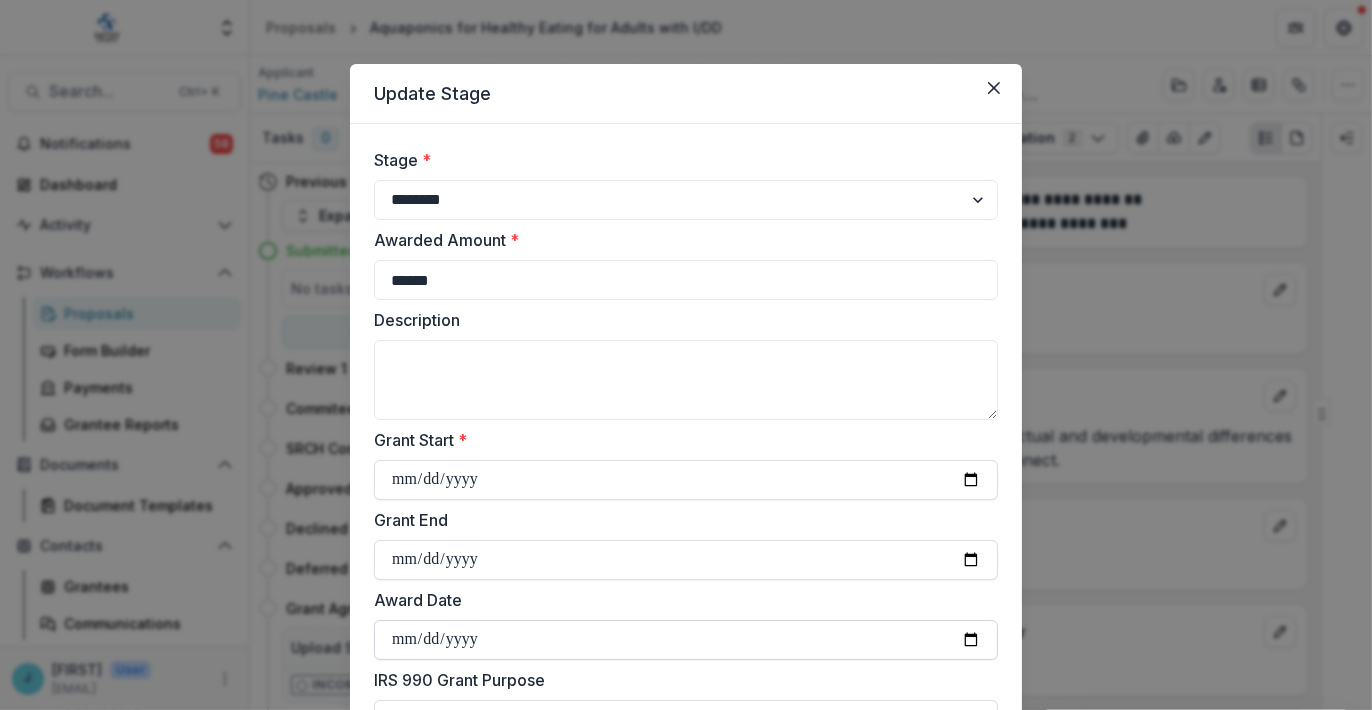 click on "Award Date" at bounding box center (686, 640) 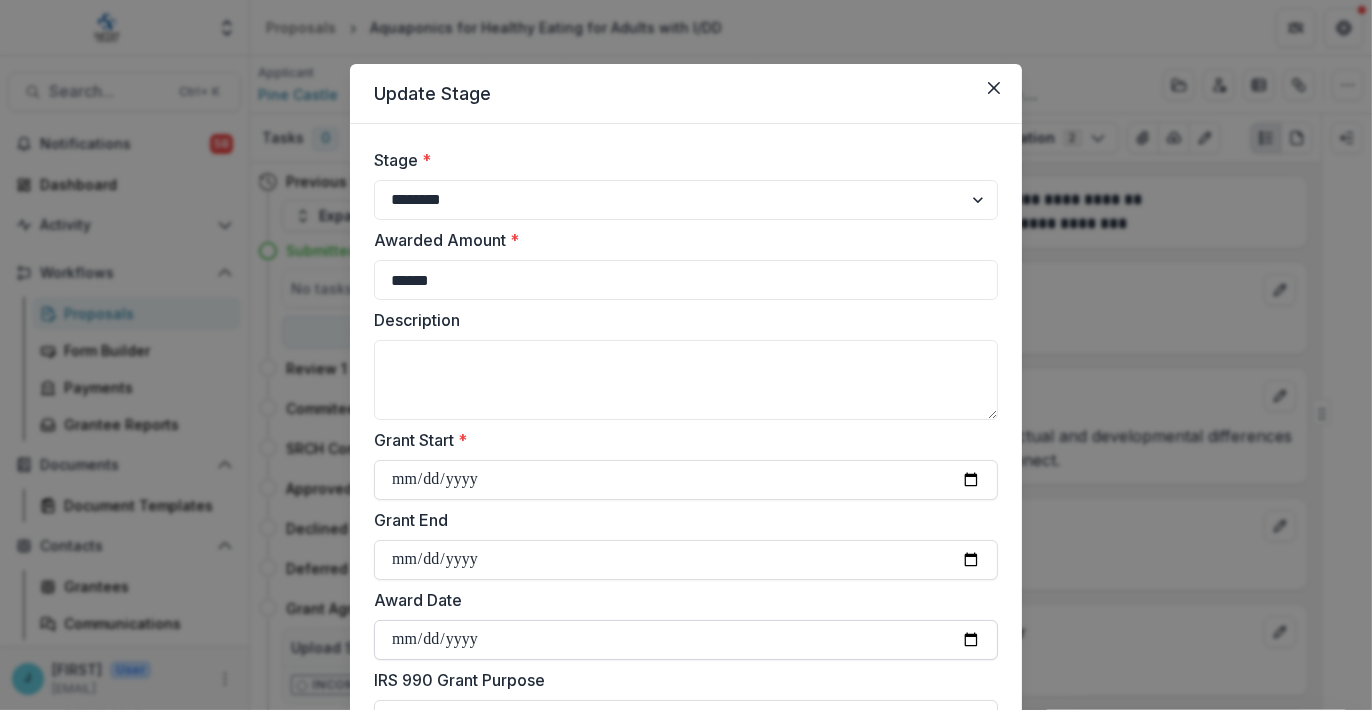 type on "**********" 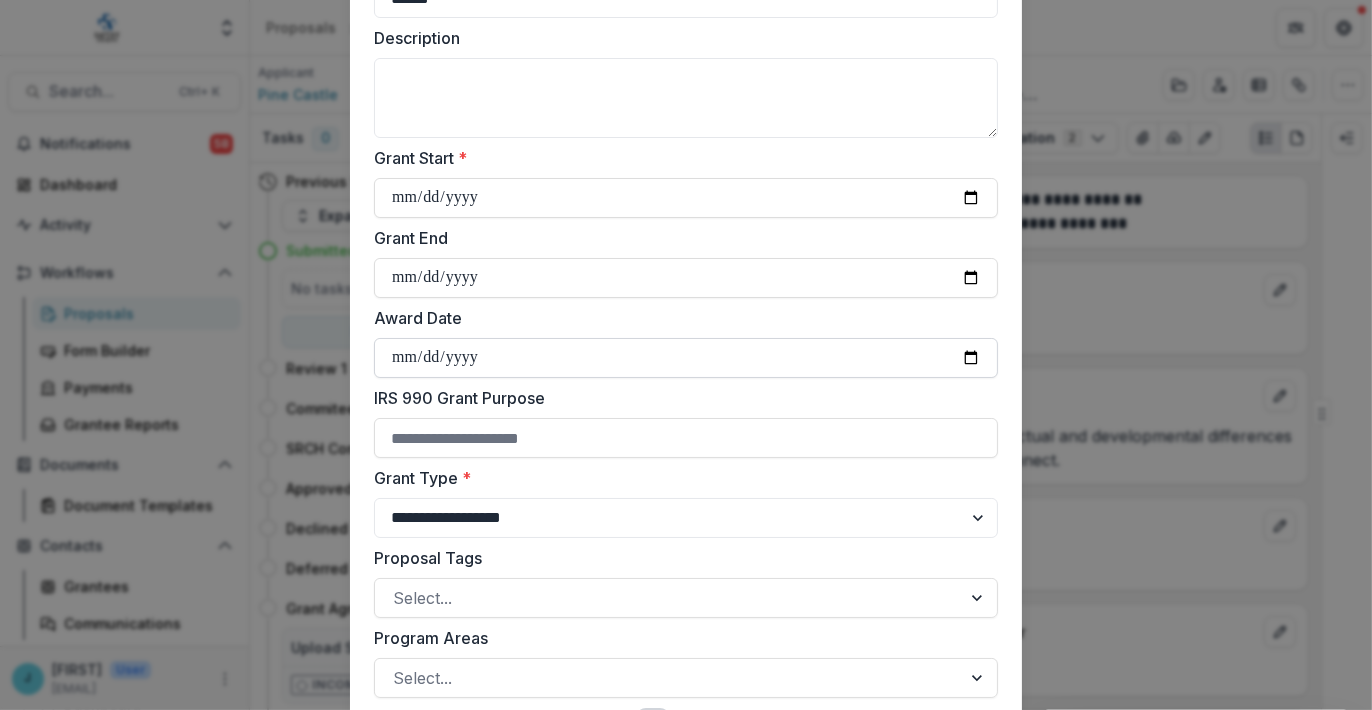 scroll, scrollTop: 300, scrollLeft: 0, axis: vertical 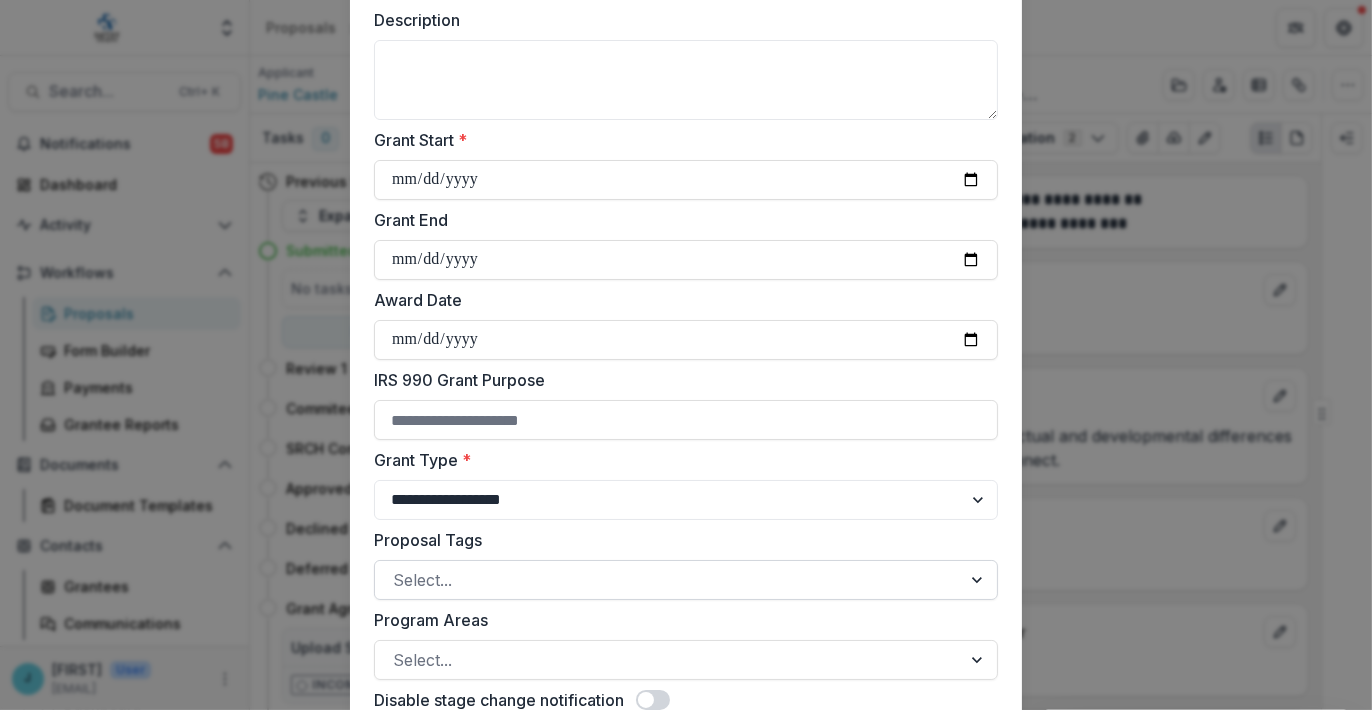 click at bounding box center (668, 580) 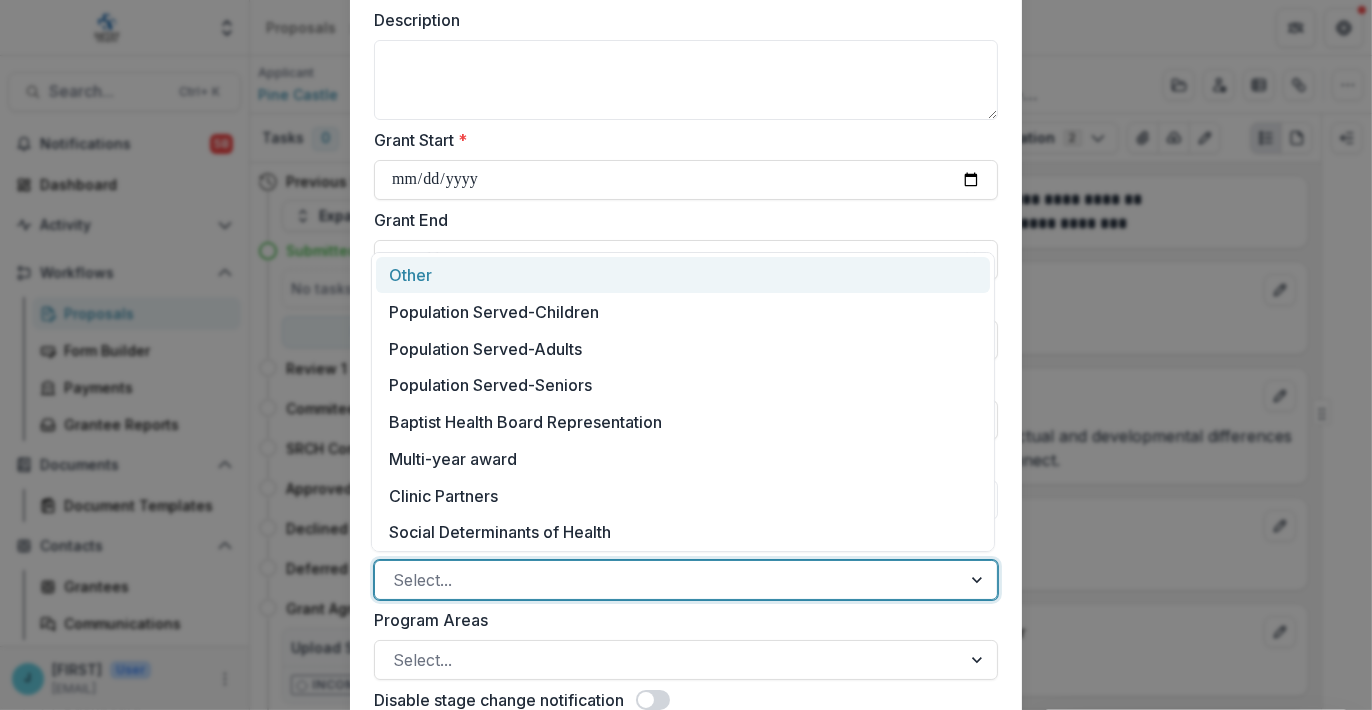 scroll, scrollTop: 400, scrollLeft: 0, axis: vertical 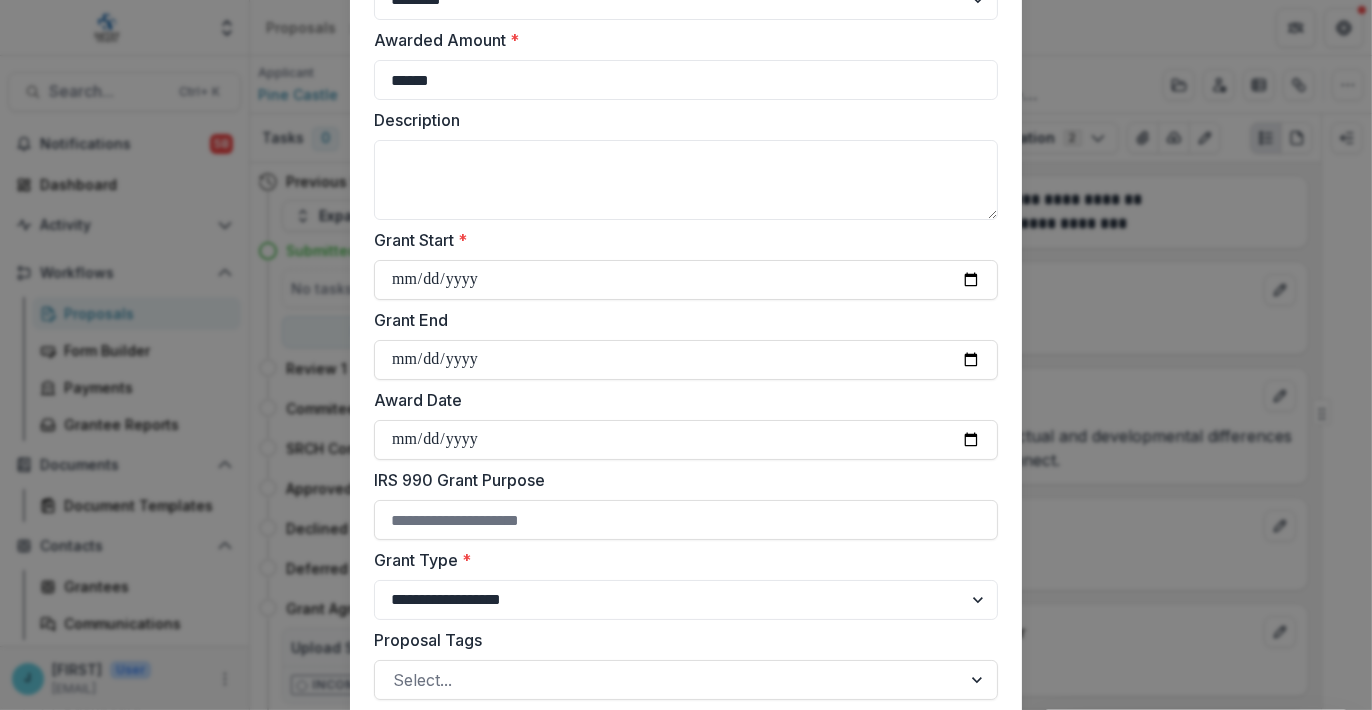 click on "Grant End" at bounding box center (680, 320) 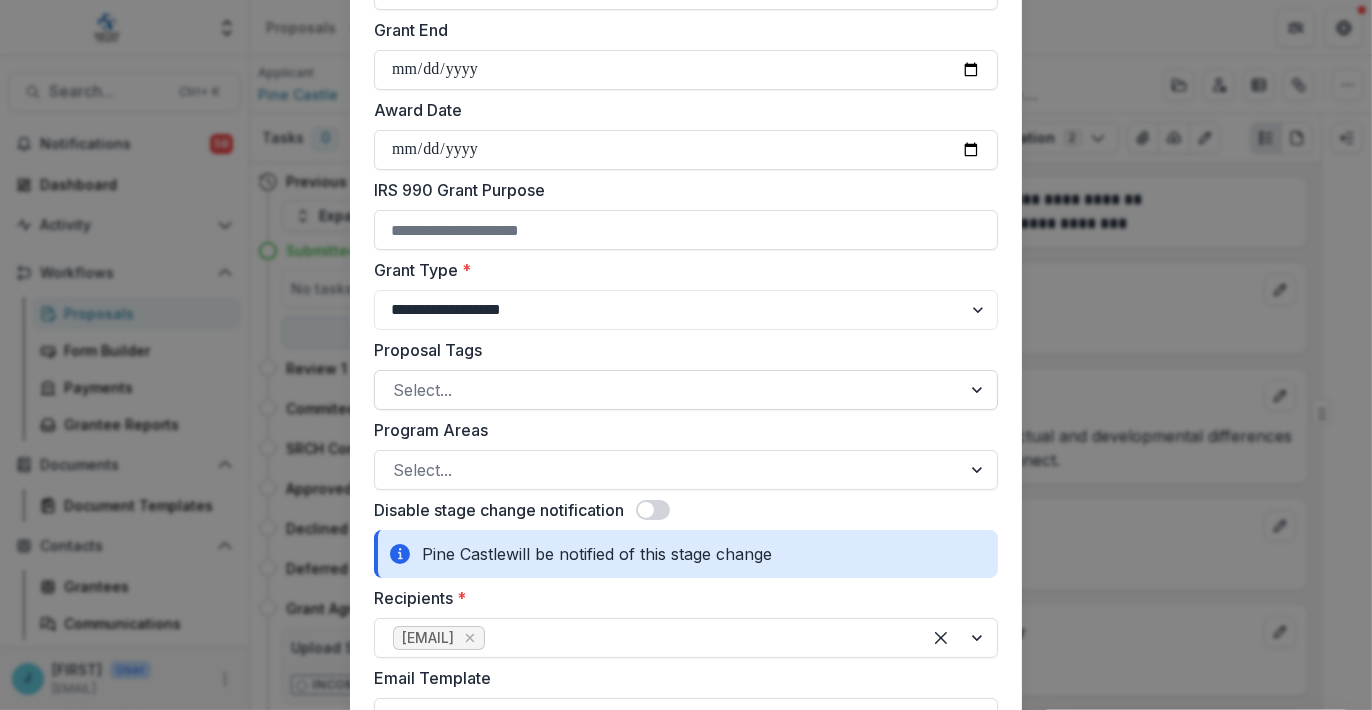 scroll, scrollTop: 500, scrollLeft: 0, axis: vertical 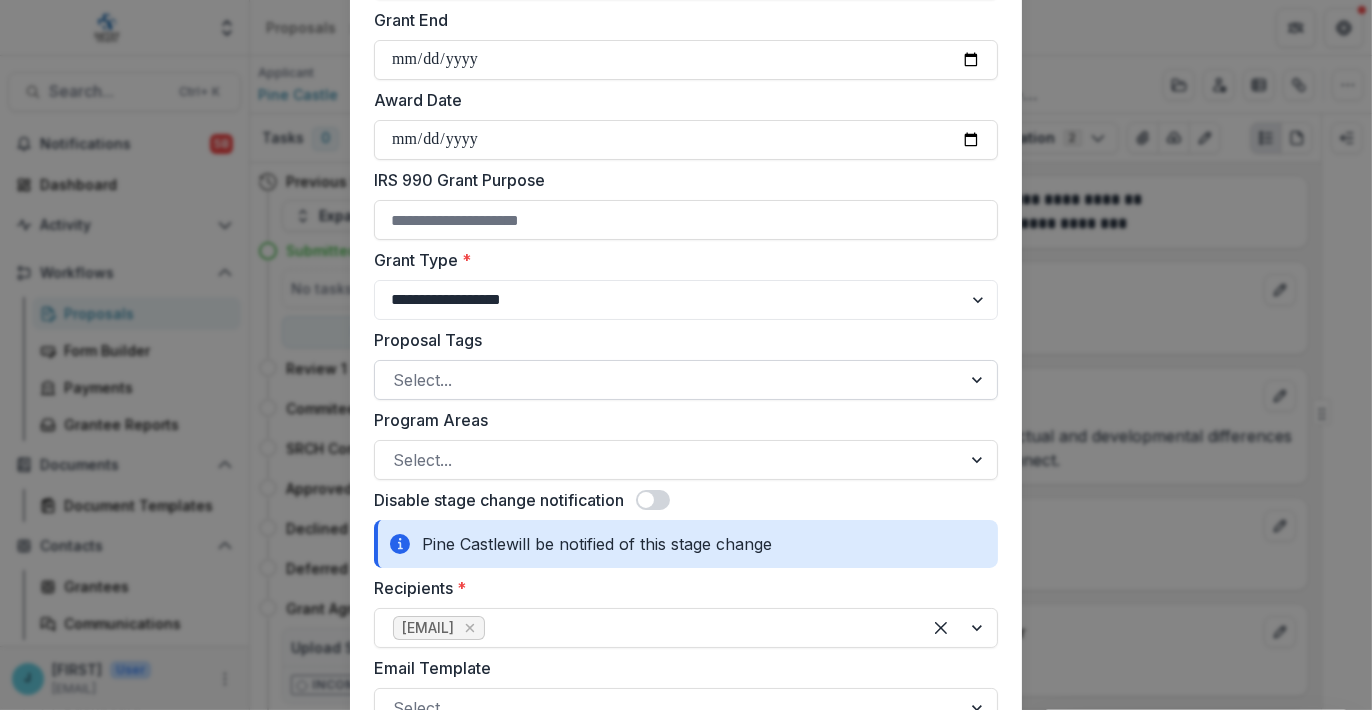 click at bounding box center [979, 380] 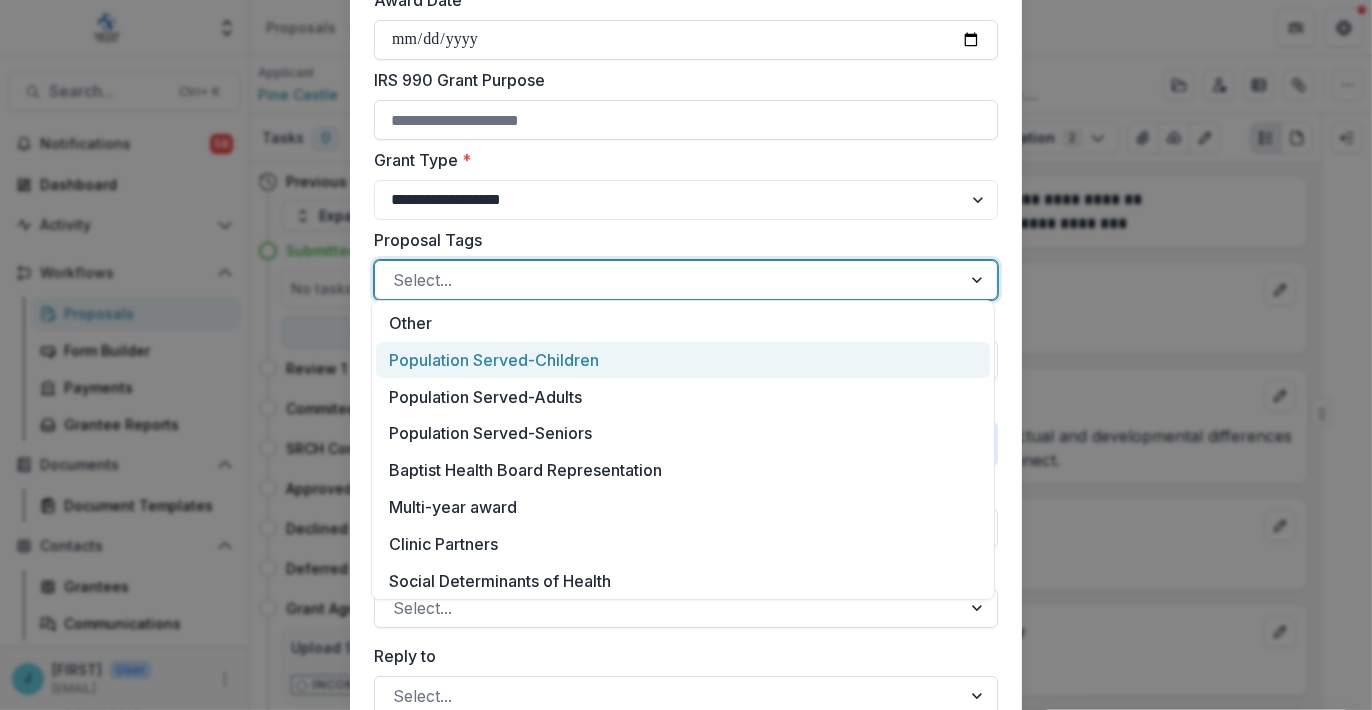 scroll, scrollTop: 700, scrollLeft: 0, axis: vertical 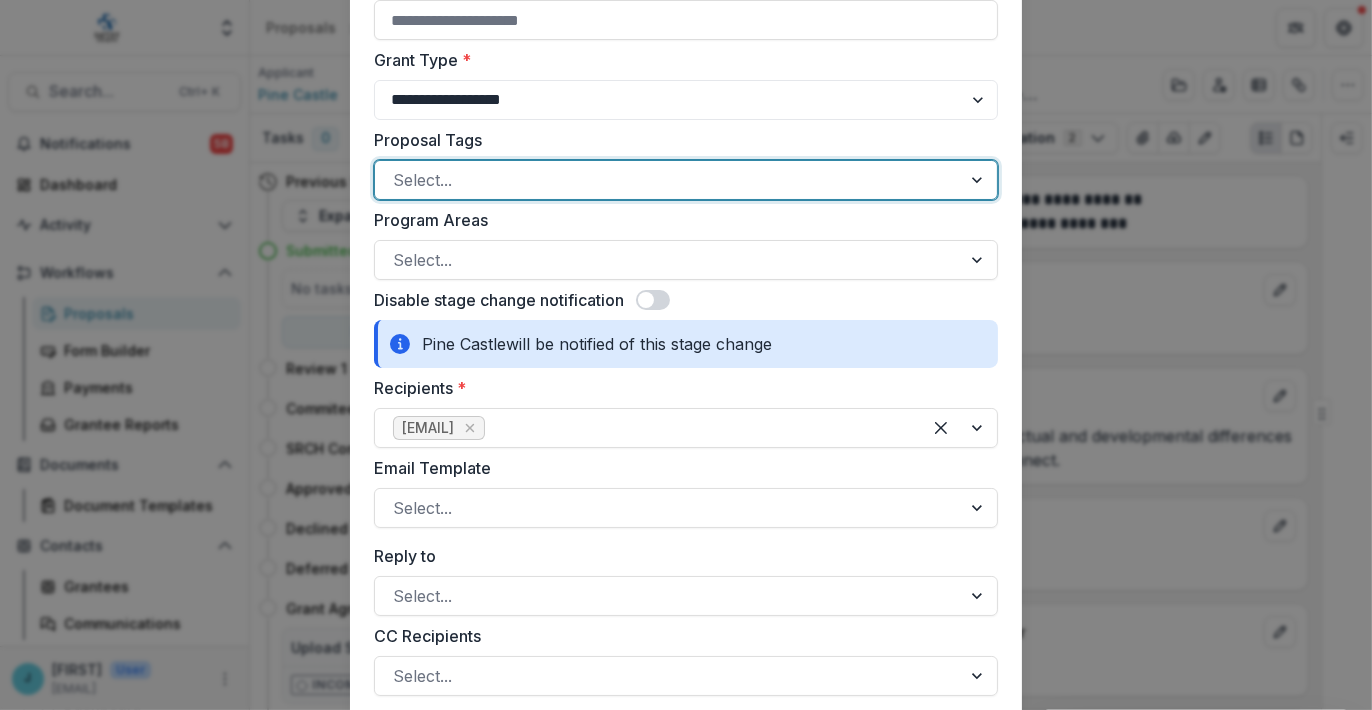 click at bounding box center [646, 300] 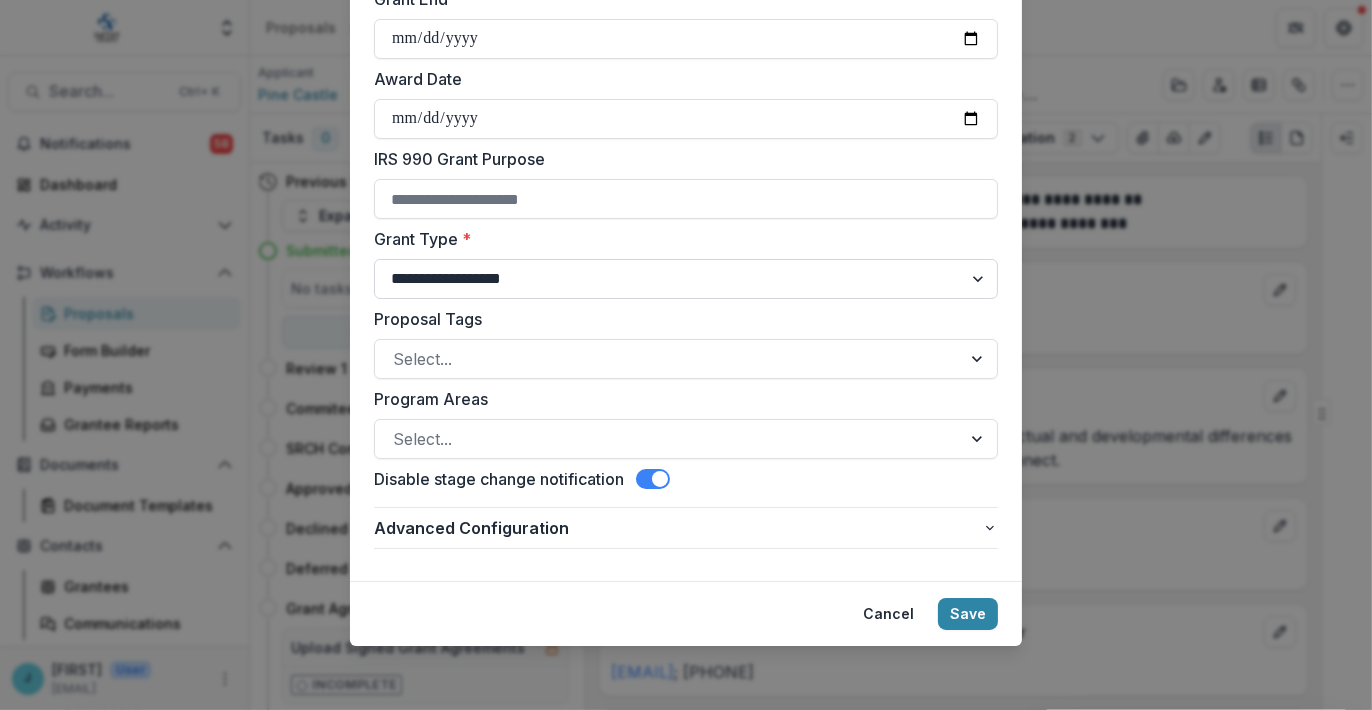 scroll, scrollTop: 520, scrollLeft: 0, axis: vertical 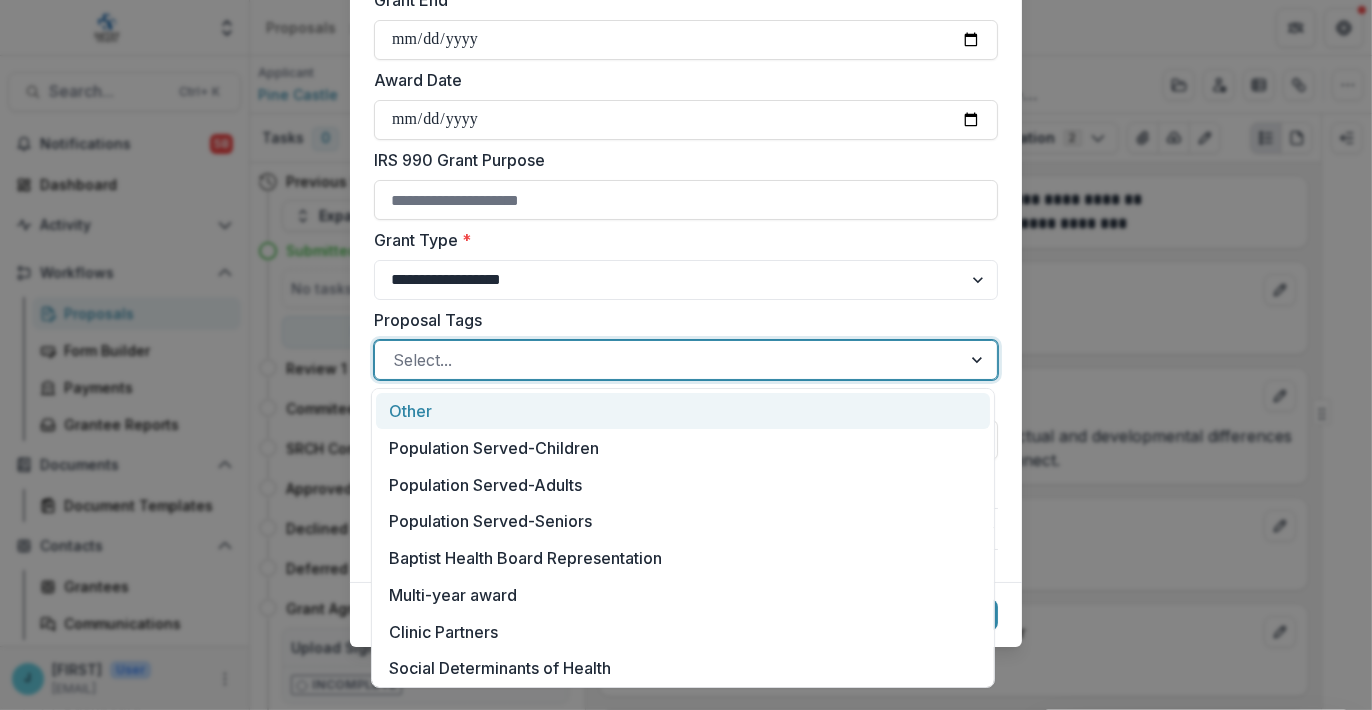 click at bounding box center [668, 360] 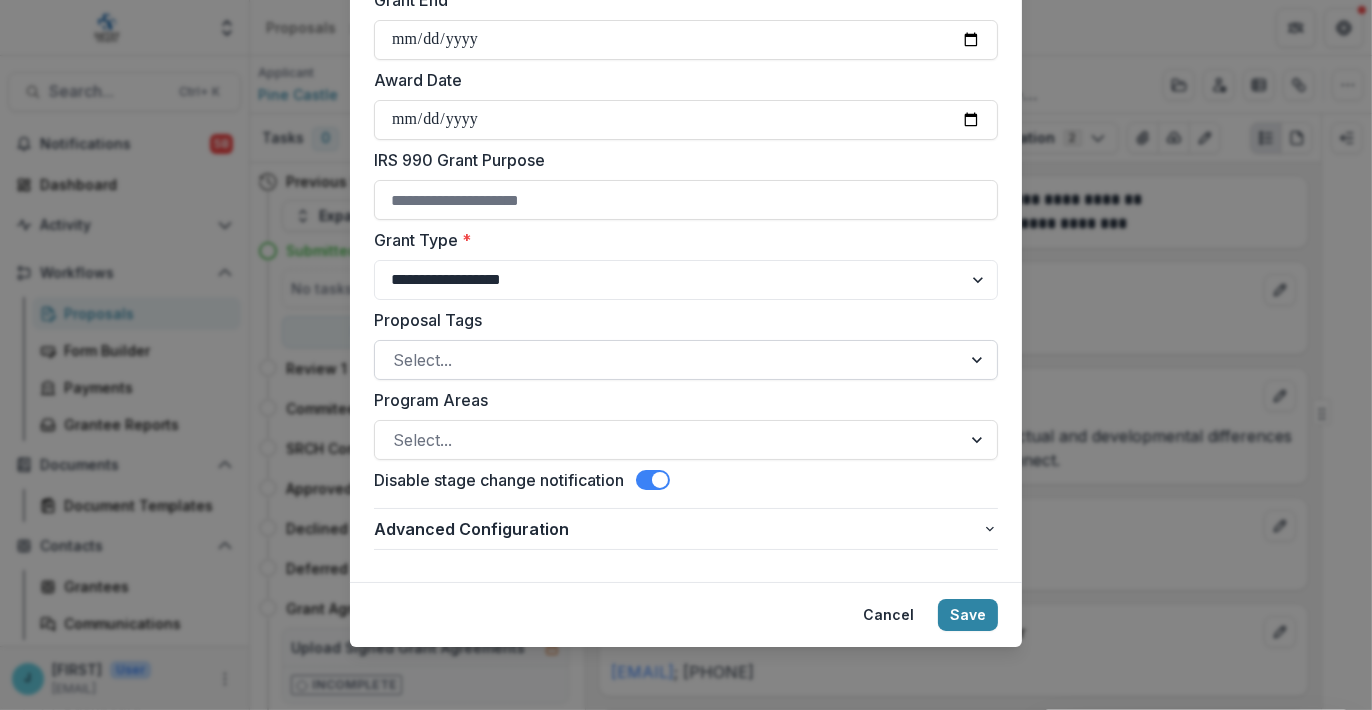 click at bounding box center [668, 360] 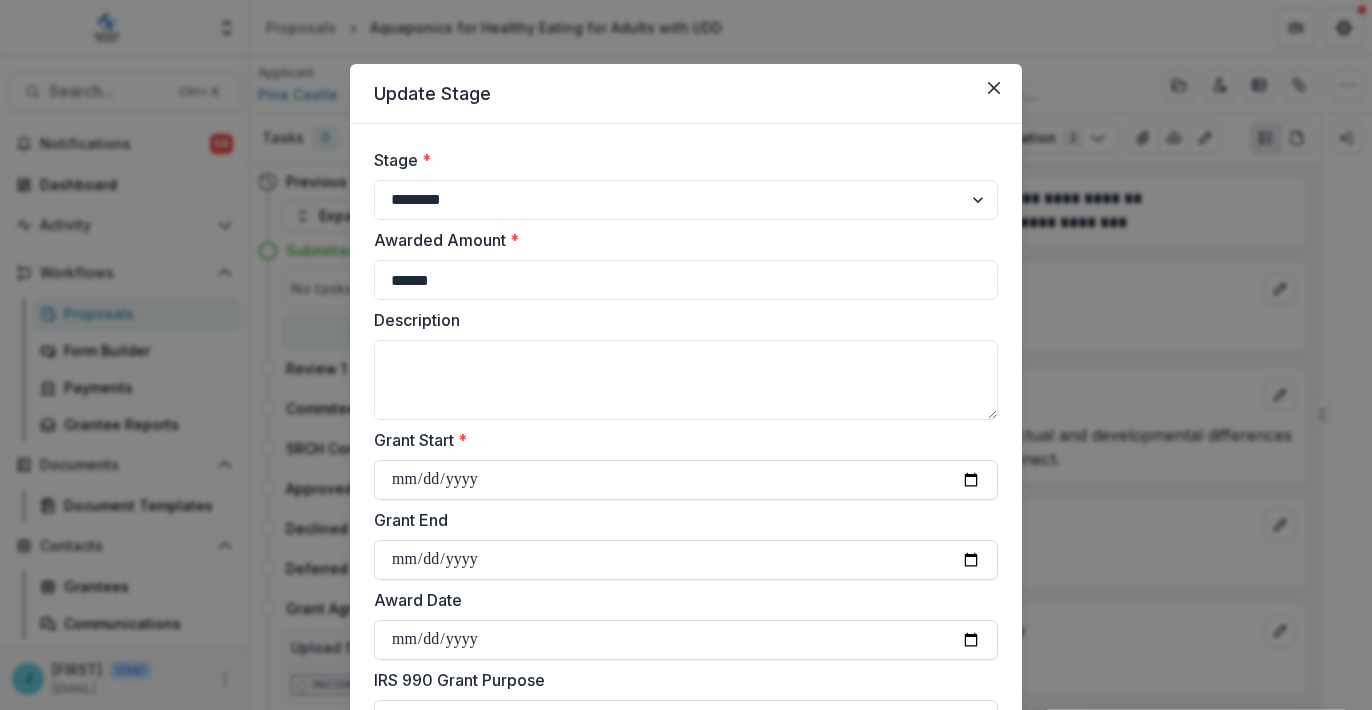 select on "********" 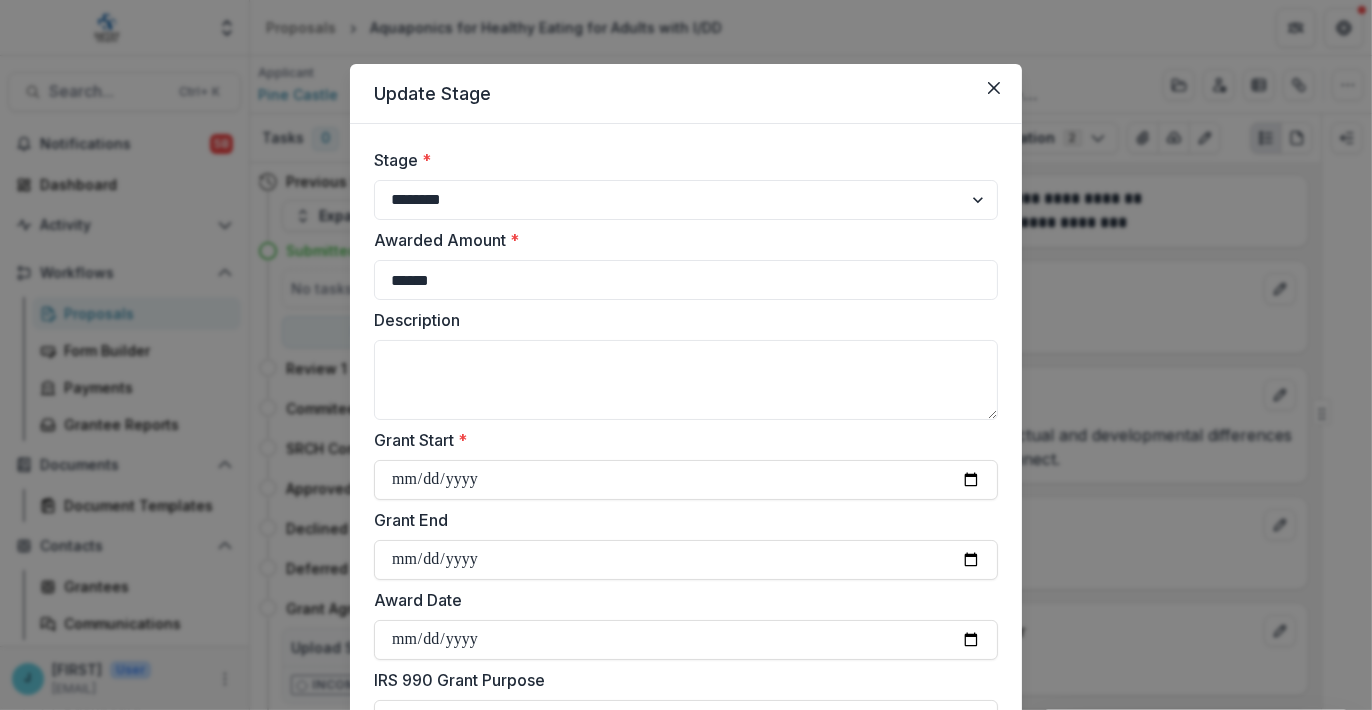 scroll, scrollTop: 520, scrollLeft: 0, axis: vertical 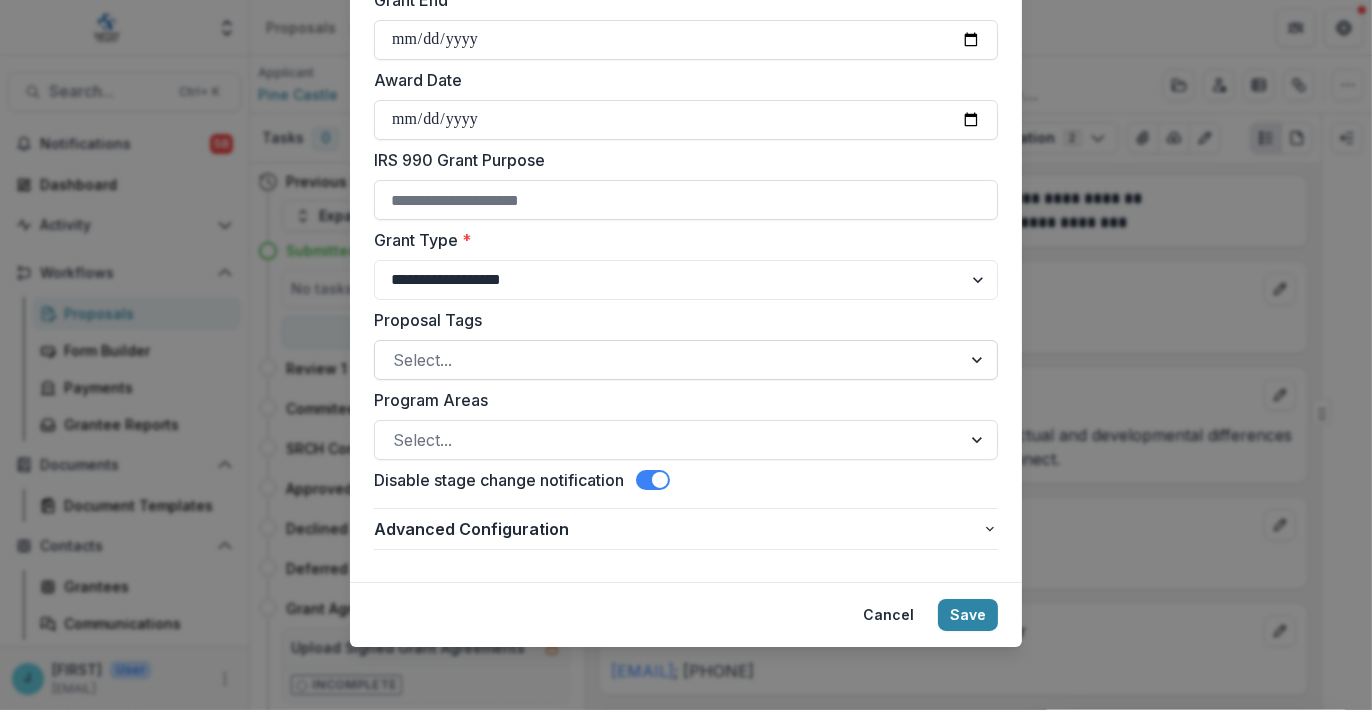 click at bounding box center (979, 360) 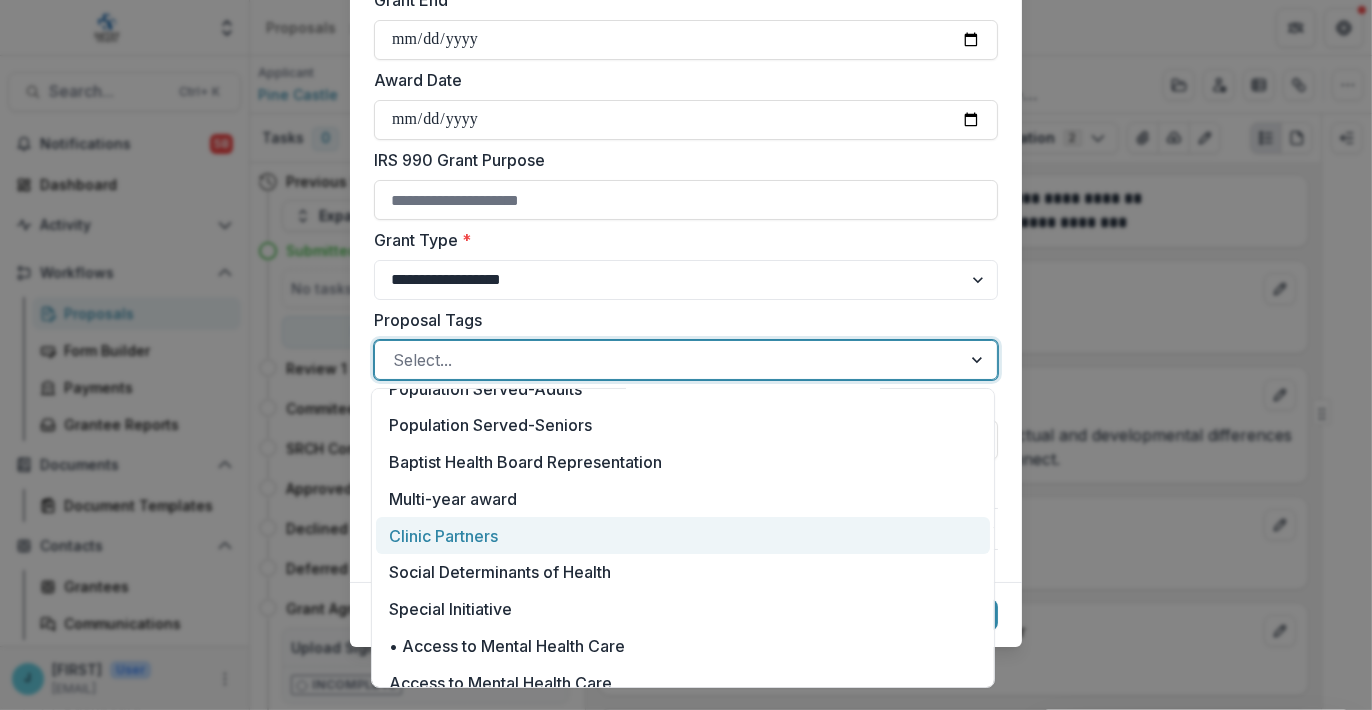 scroll, scrollTop: 100, scrollLeft: 0, axis: vertical 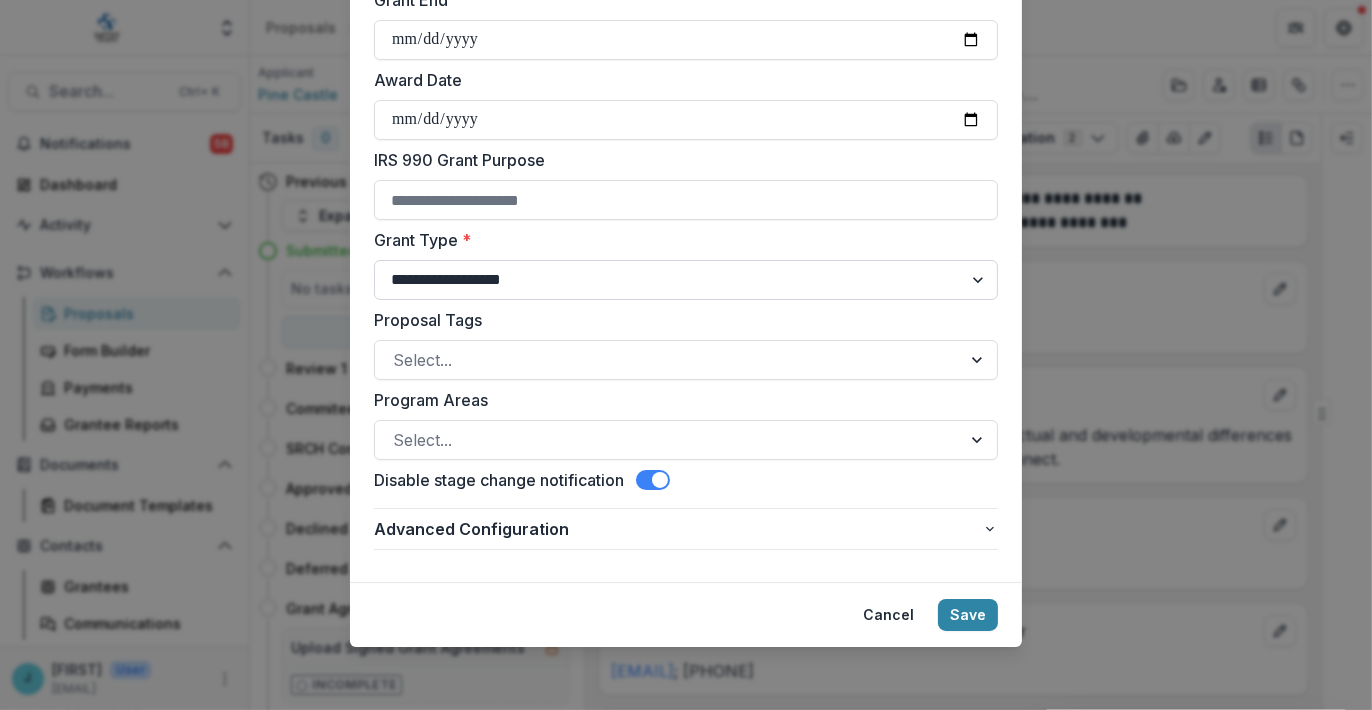 click on "**********" at bounding box center (686, 280) 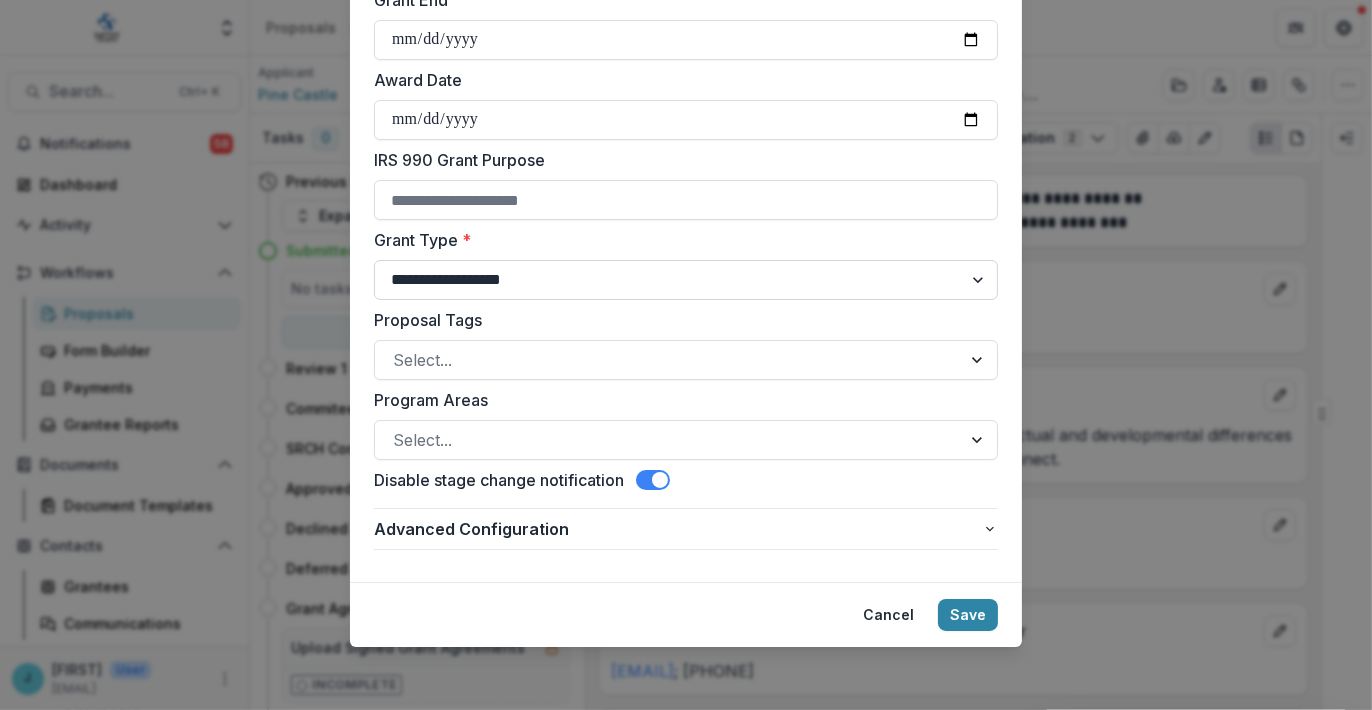 drag, startPoint x: 529, startPoint y: 284, endPoint x: 542, endPoint y: 284, distance: 13 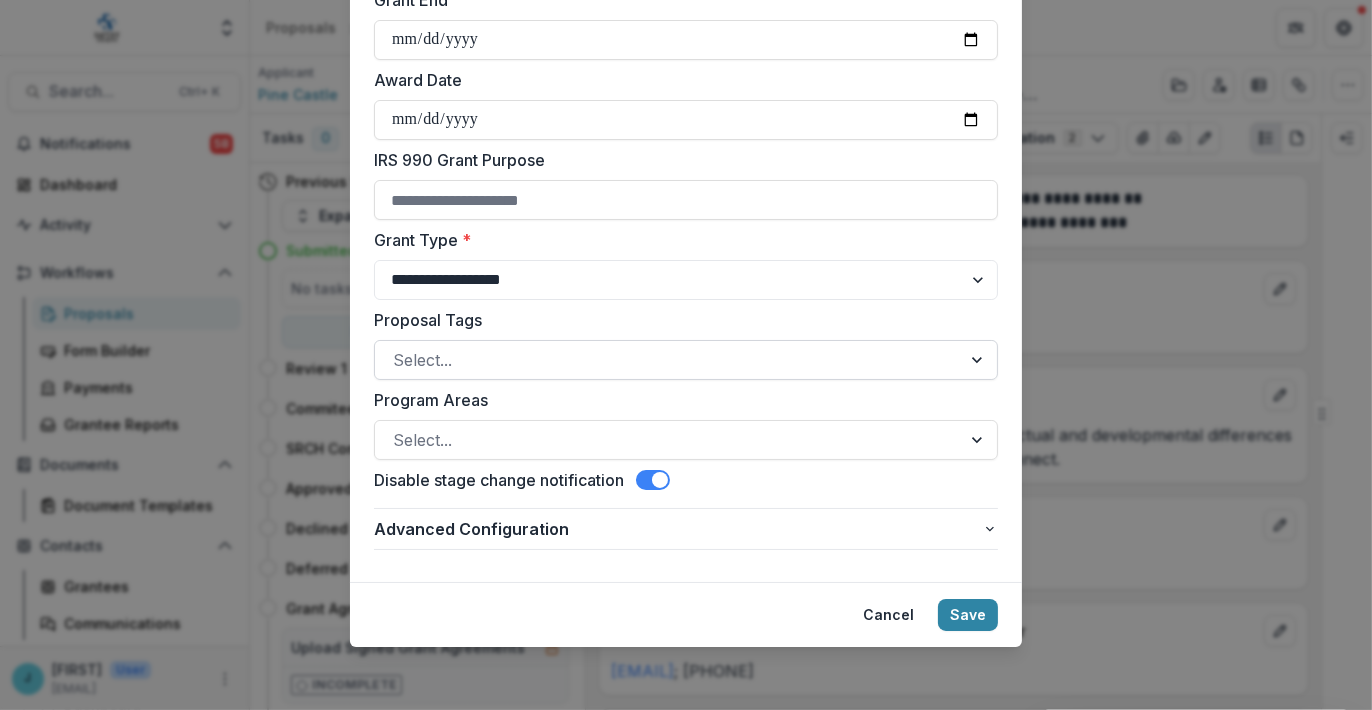click at bounding box center (668, 360) 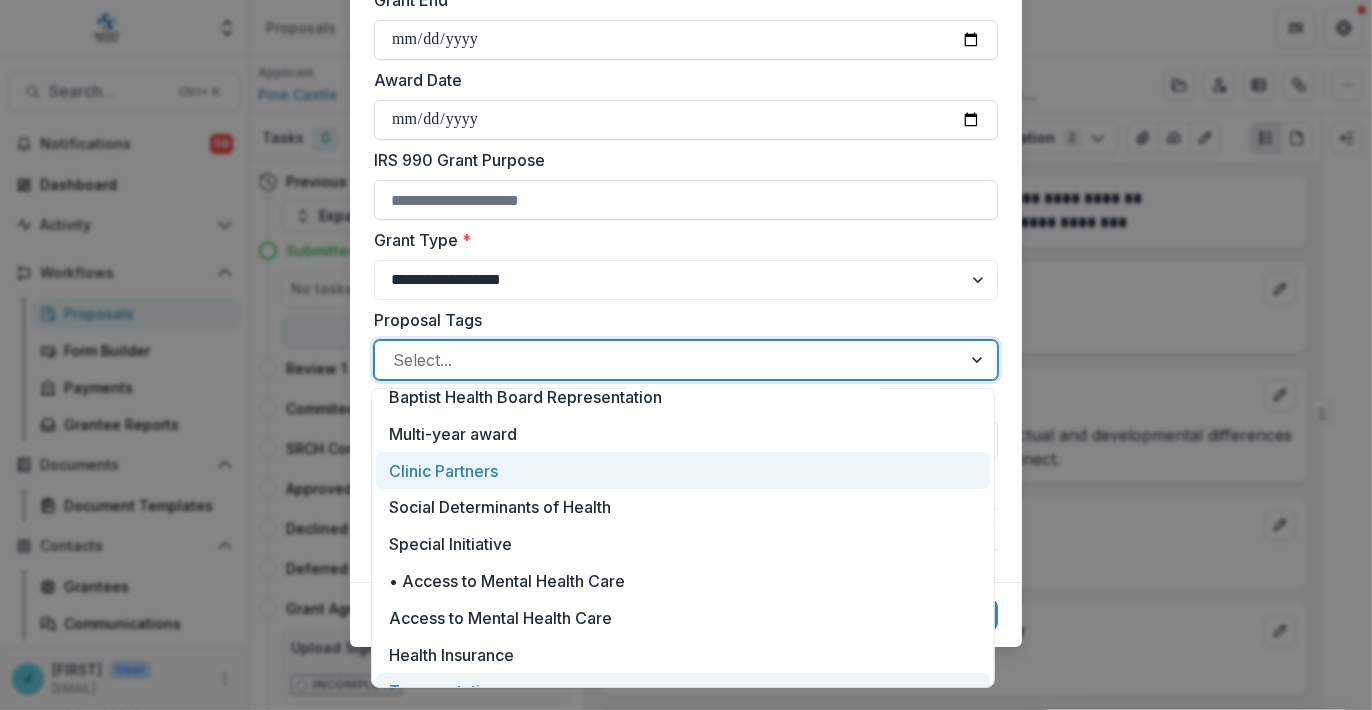 scroll, scrollTop: 261, scrollLeft: 0, axis: vertical 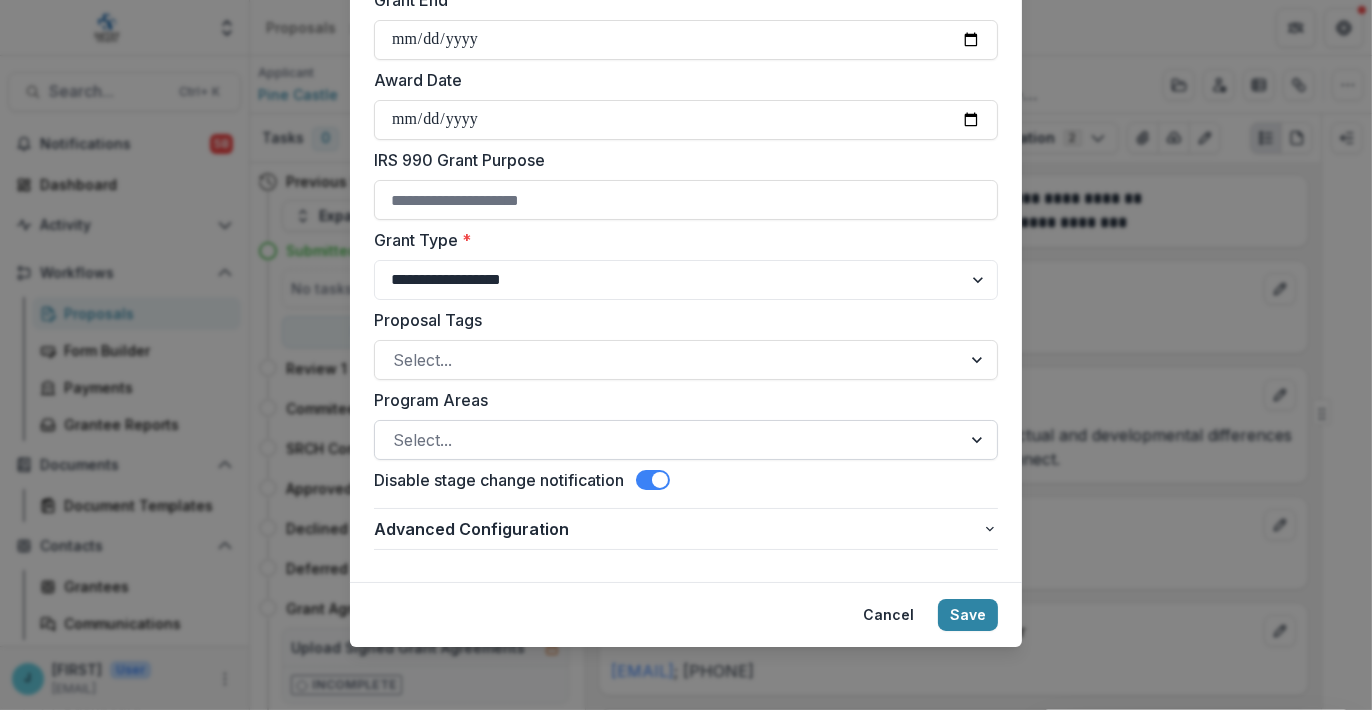 click at bounding box center (979, 440) 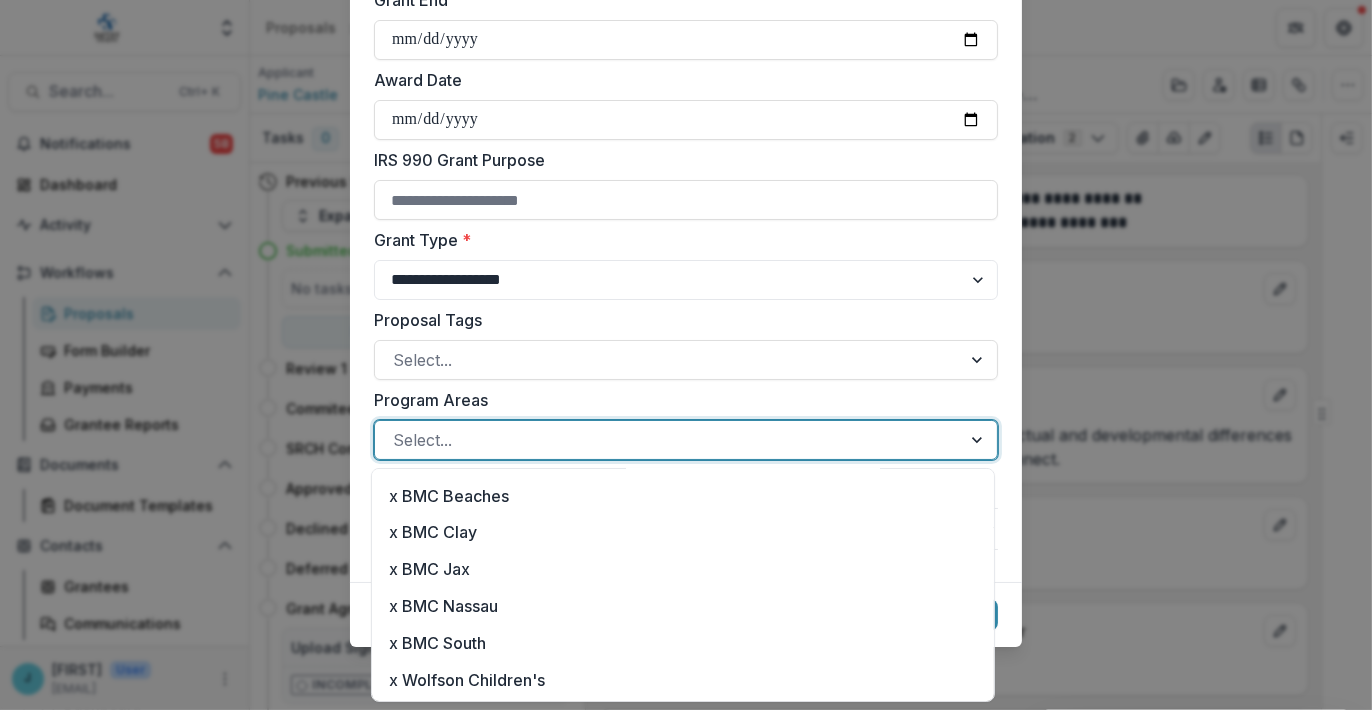 scroll, scrollTop: 0, scrollLeft: 0, axis: both 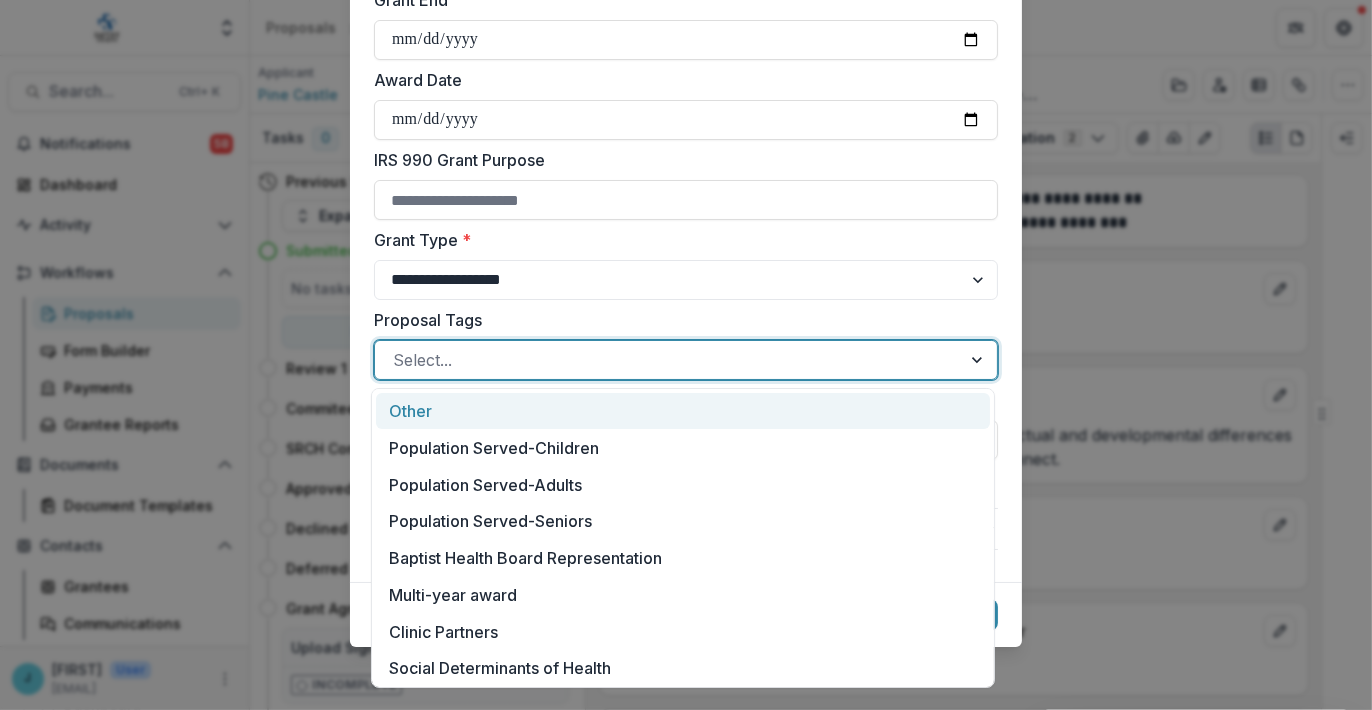 click at bounding box center (668, 360) 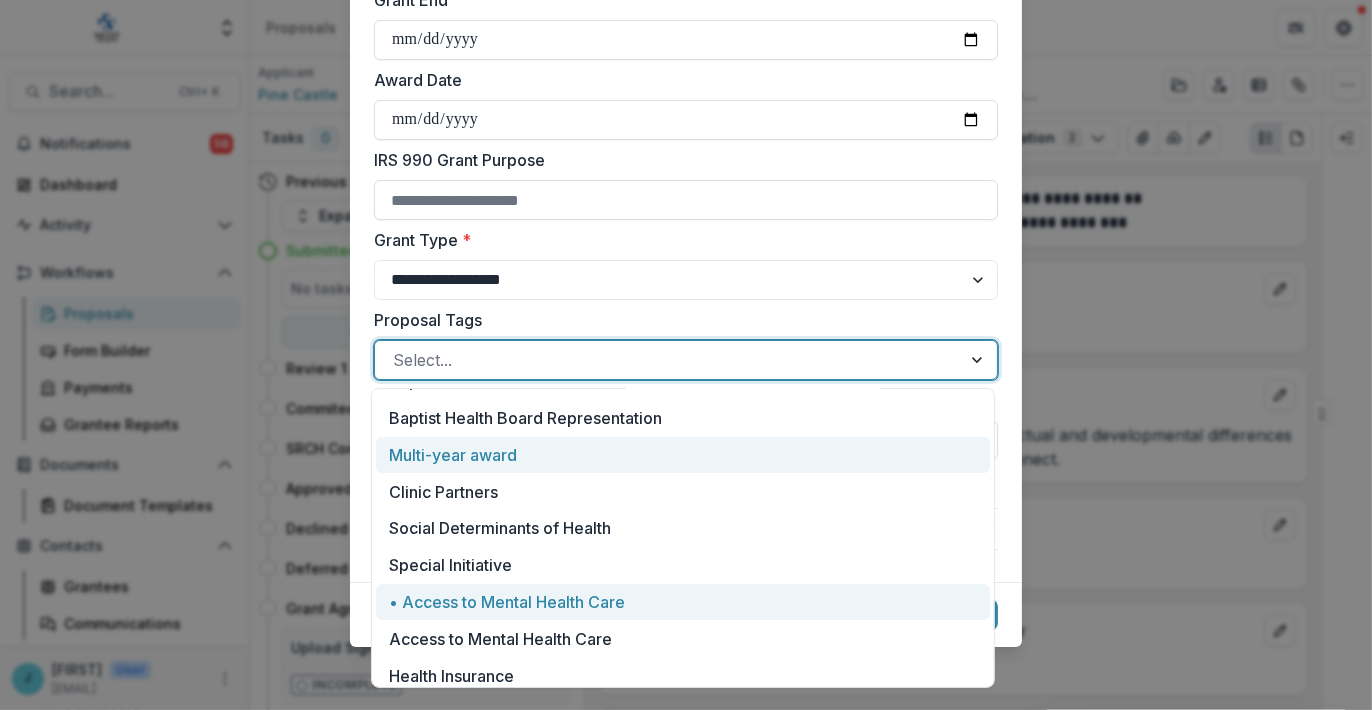 scroll, scrollTop: 200, scrollLeft: 0, axis: vertical 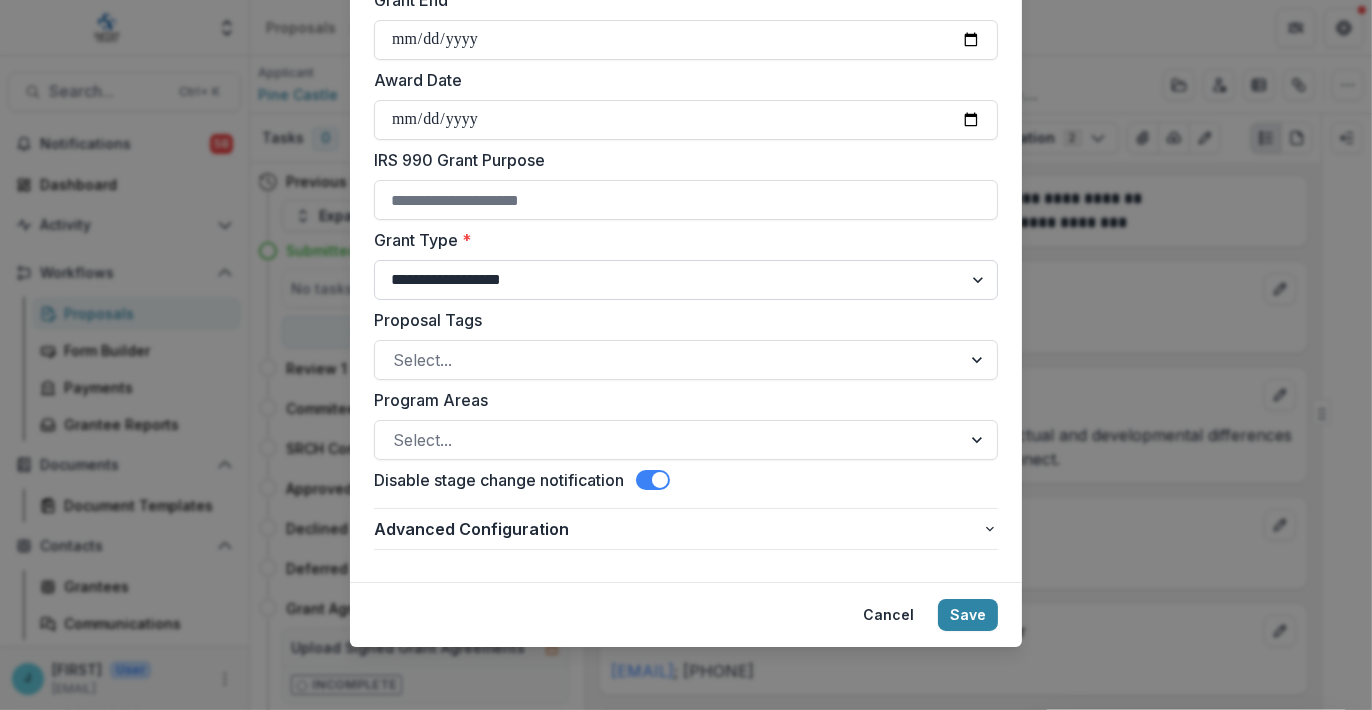 click on "**********" at bounding box center [686, 280] 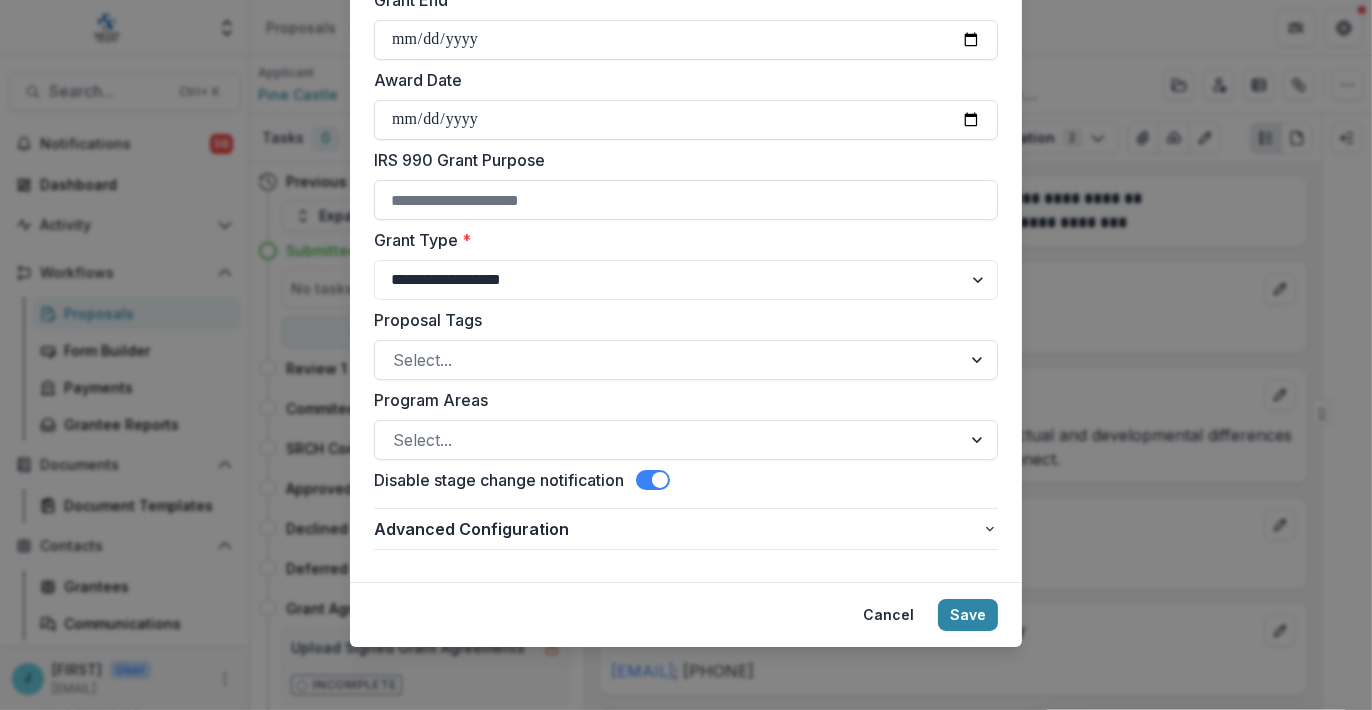 click on "Program Areas Select..." at bounding box center [686, 424] 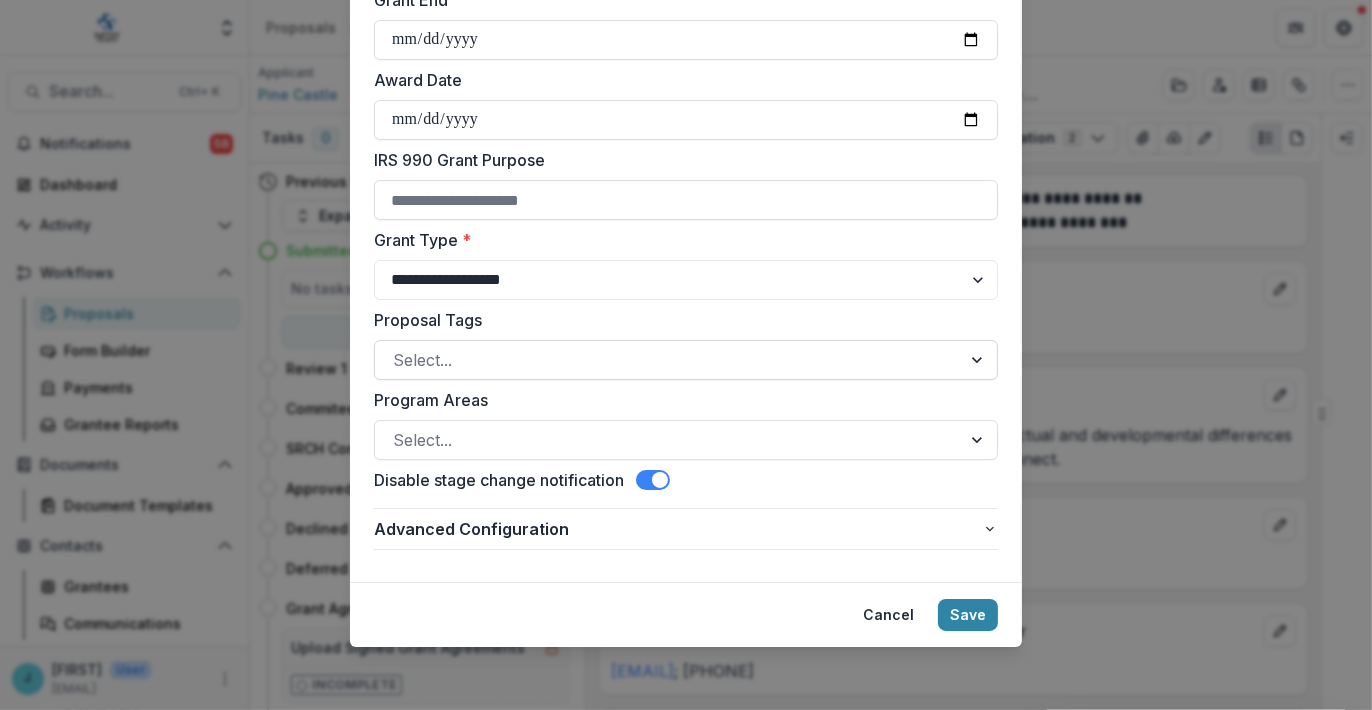 click at bounding box center (668, 360) 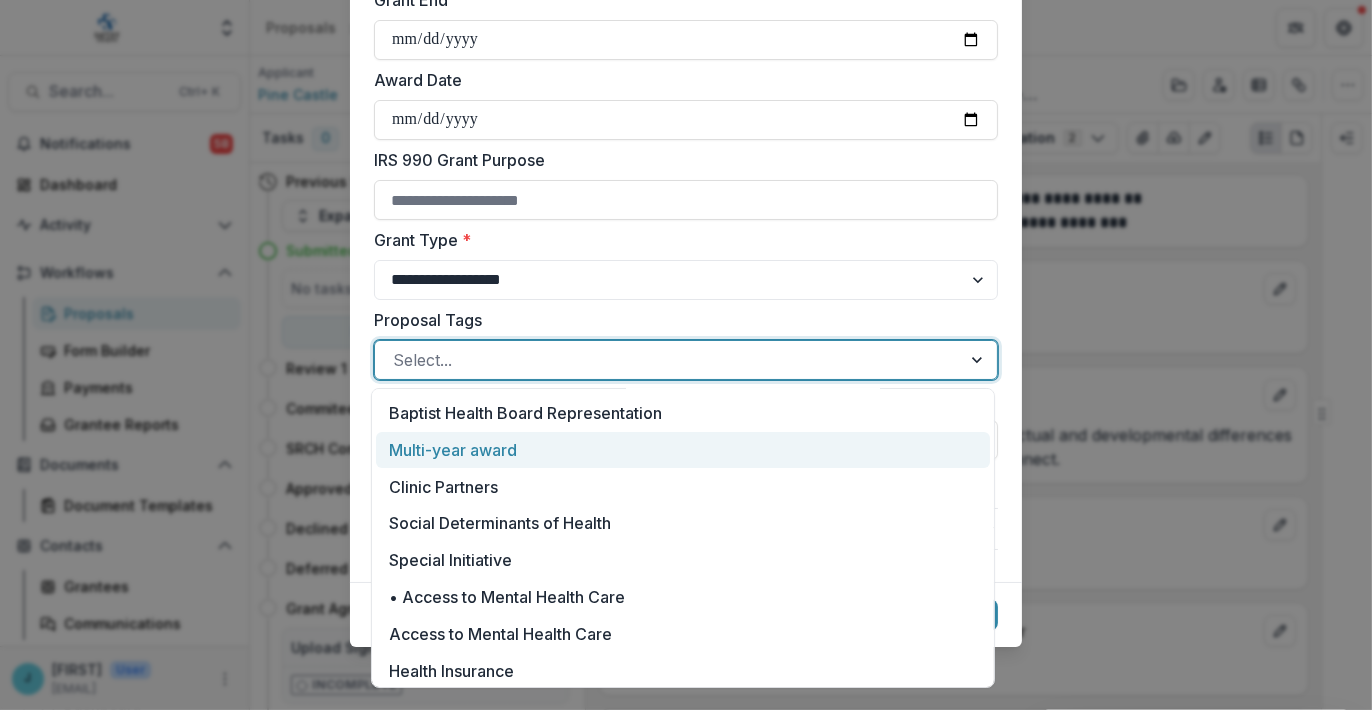 scroll, scrollTop: 261, scrollLeft: 0, axis: vertical 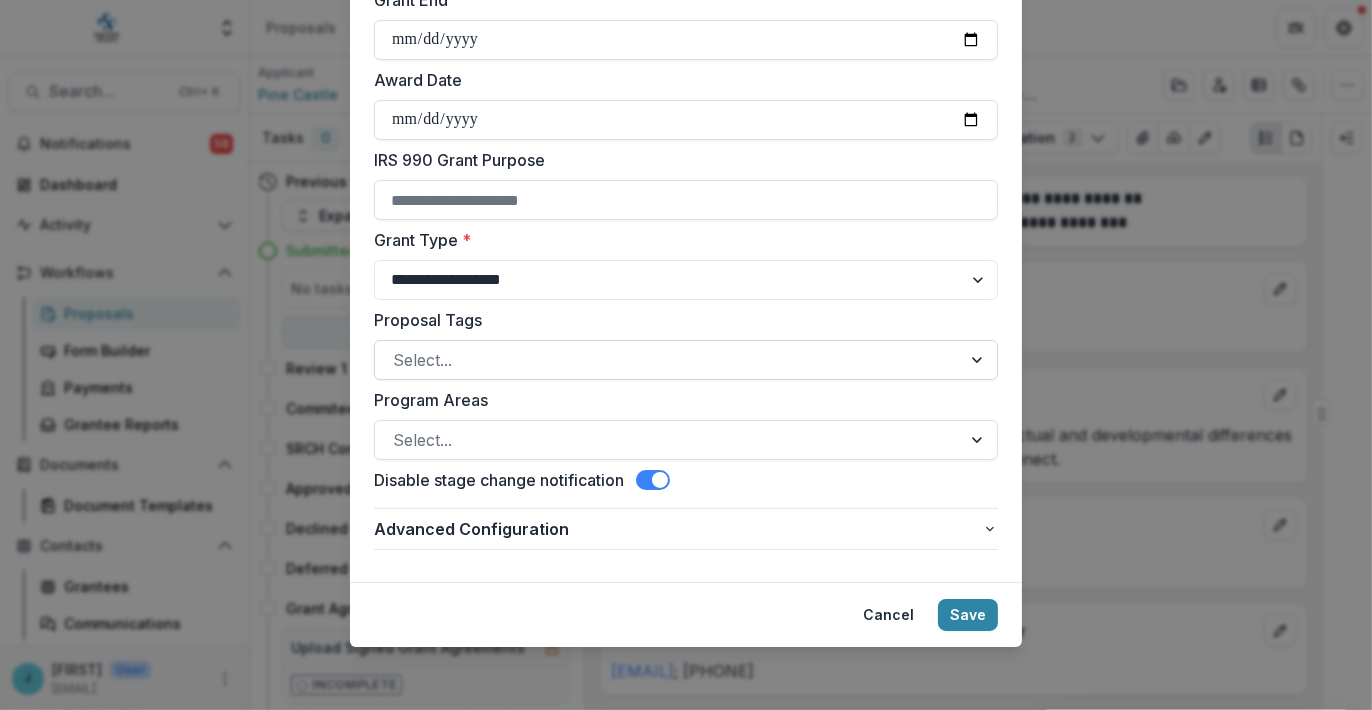 click at bounding box center (668, 360) 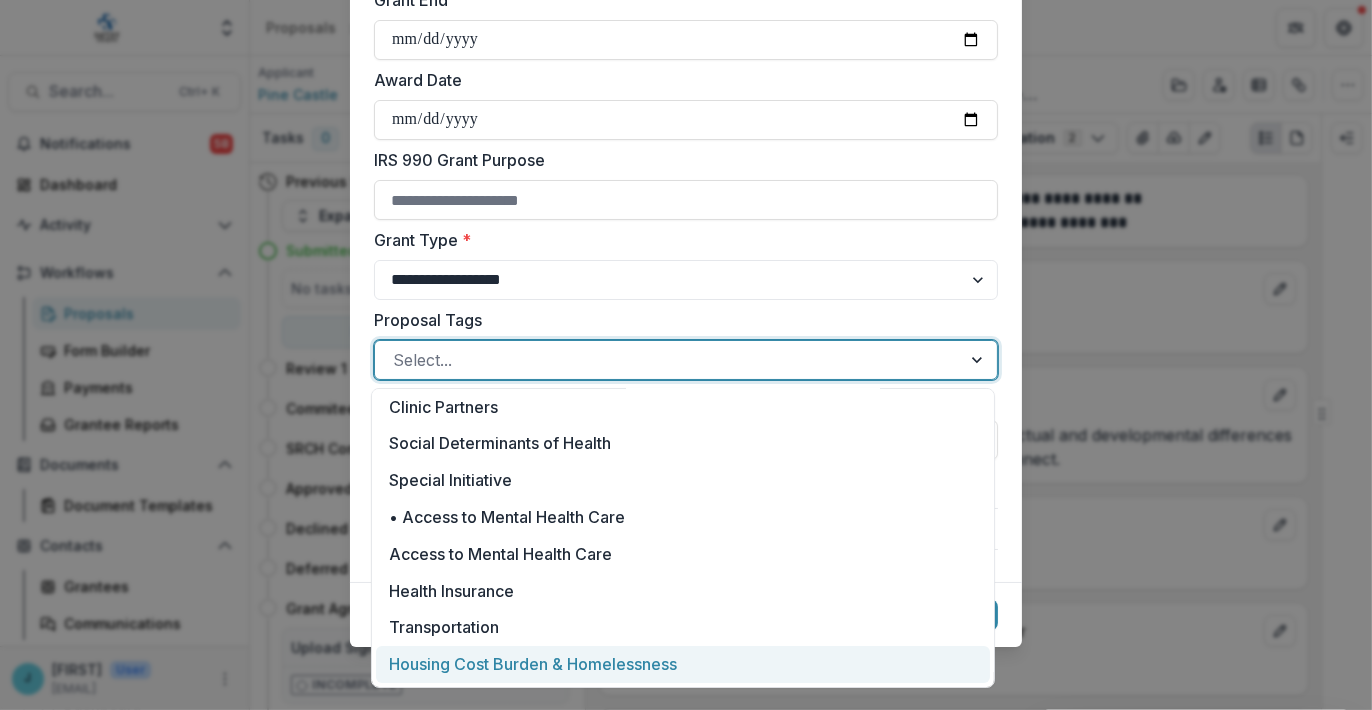 scroll, scrollTop: 261, scrollLeft: 0, axis: vertical 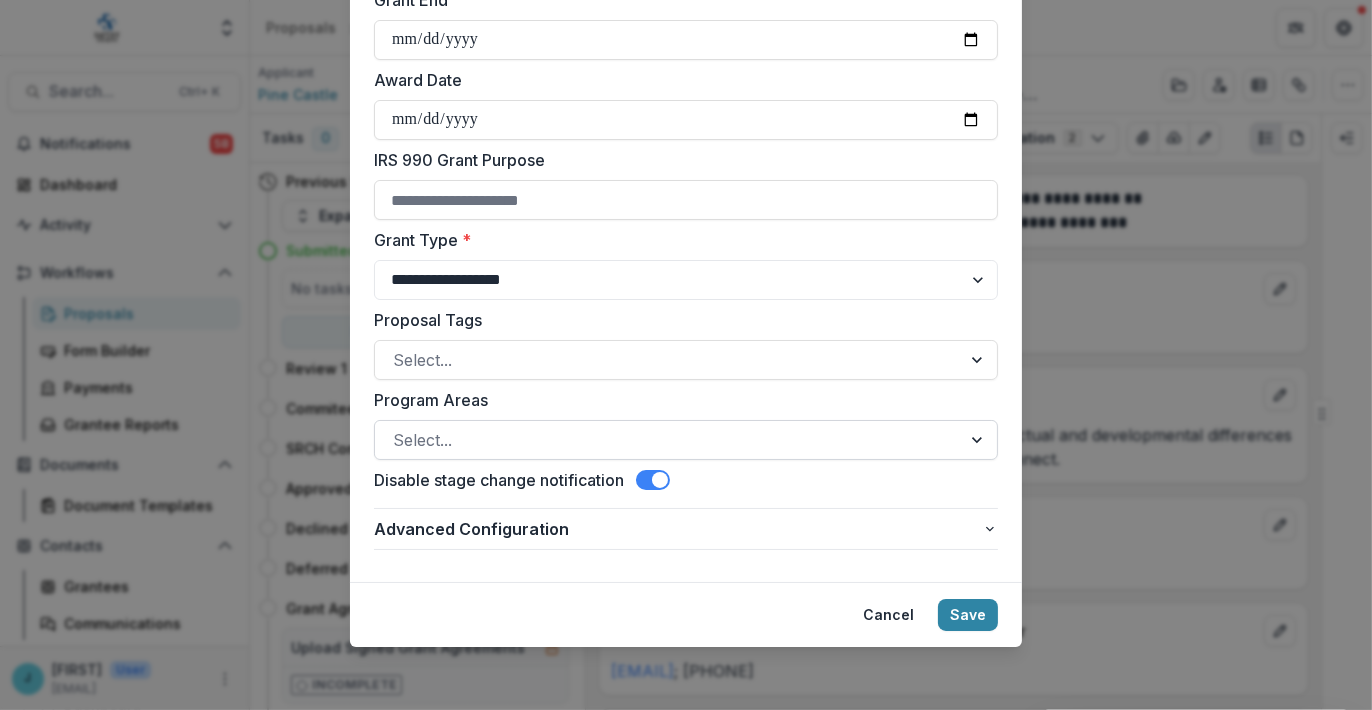 click at bounding box center [668, 440] 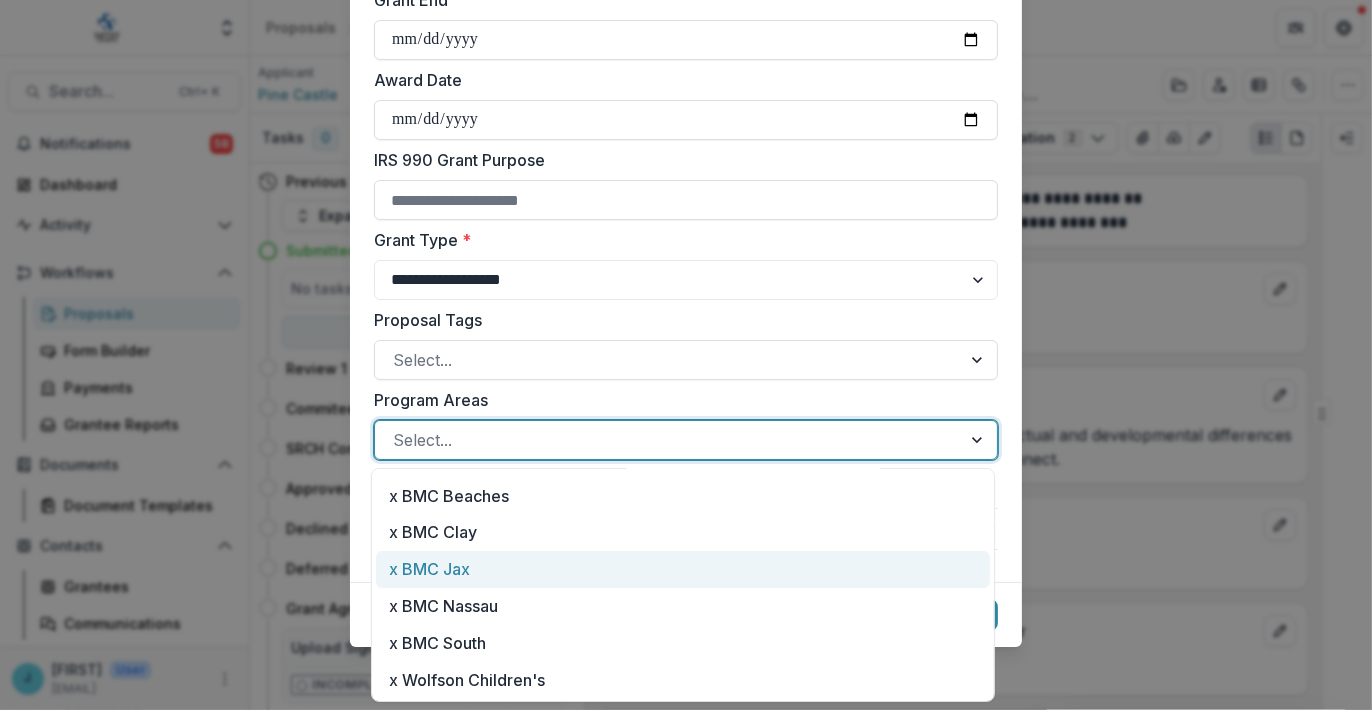 scroll, scrollTop: 0, scrollLeft: 0, axis: both 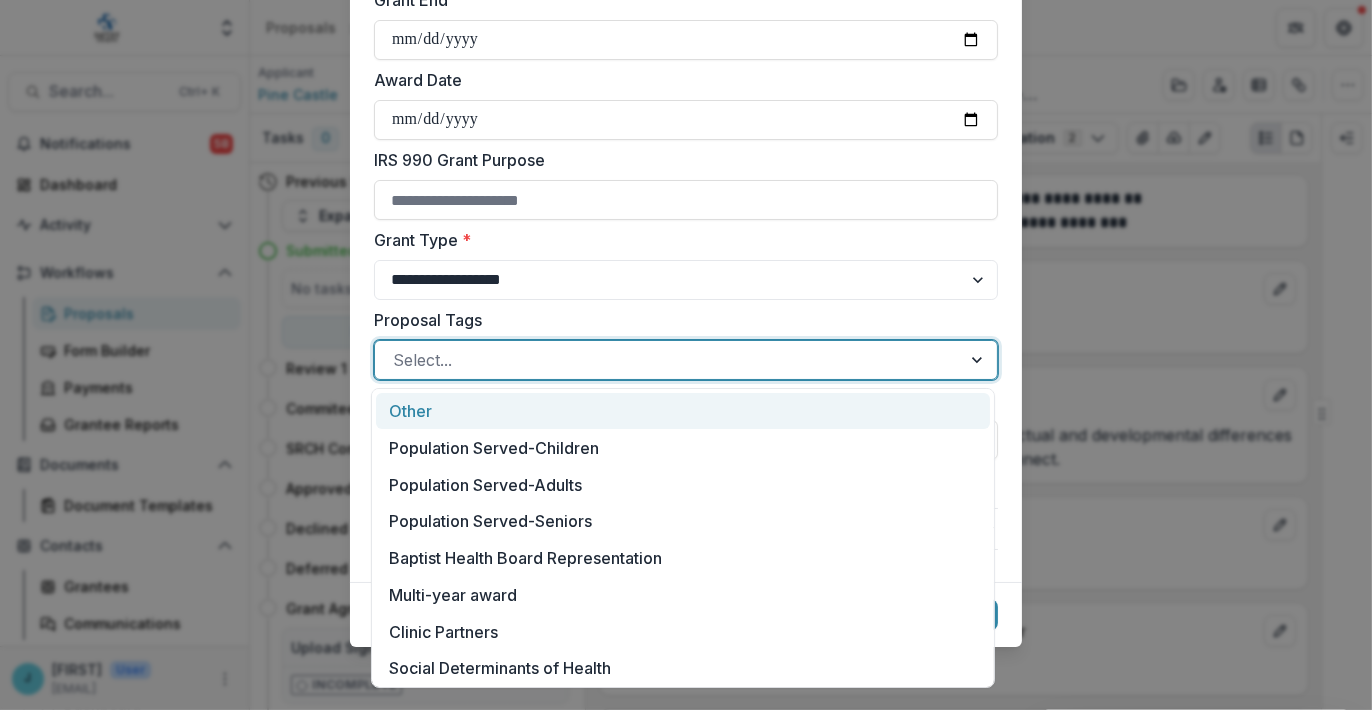 click at bounding box center (668, 360) 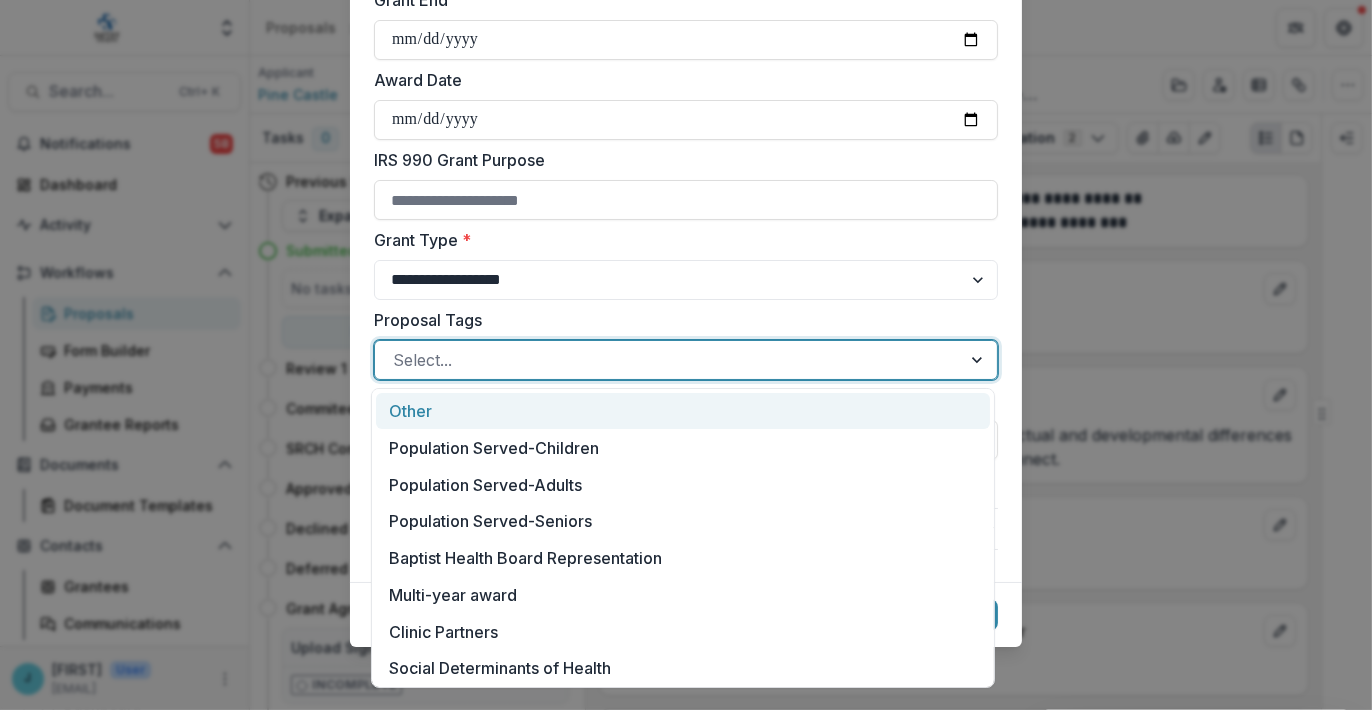 click at bounding box center [668, 360] 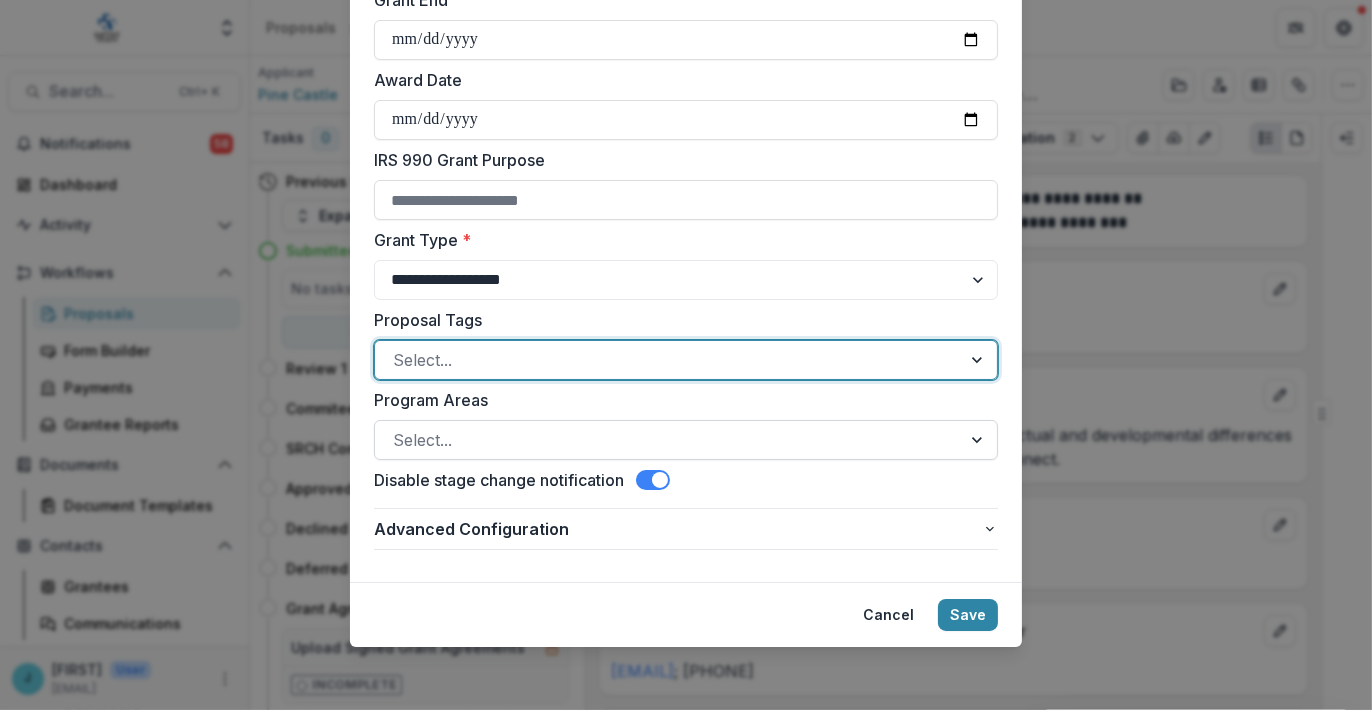 click at bounding box center (668, 440) 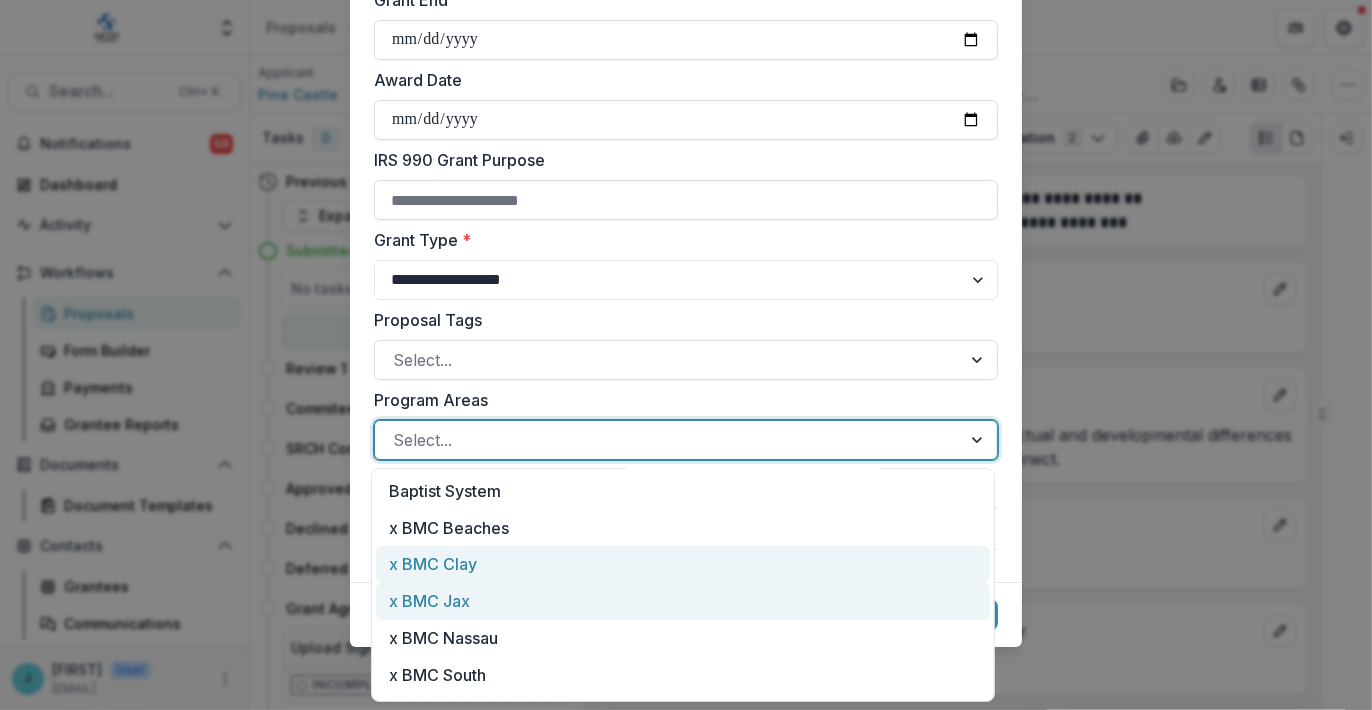 scroll, scrollTop: 216, scrollLeft: 0, axis: vertical 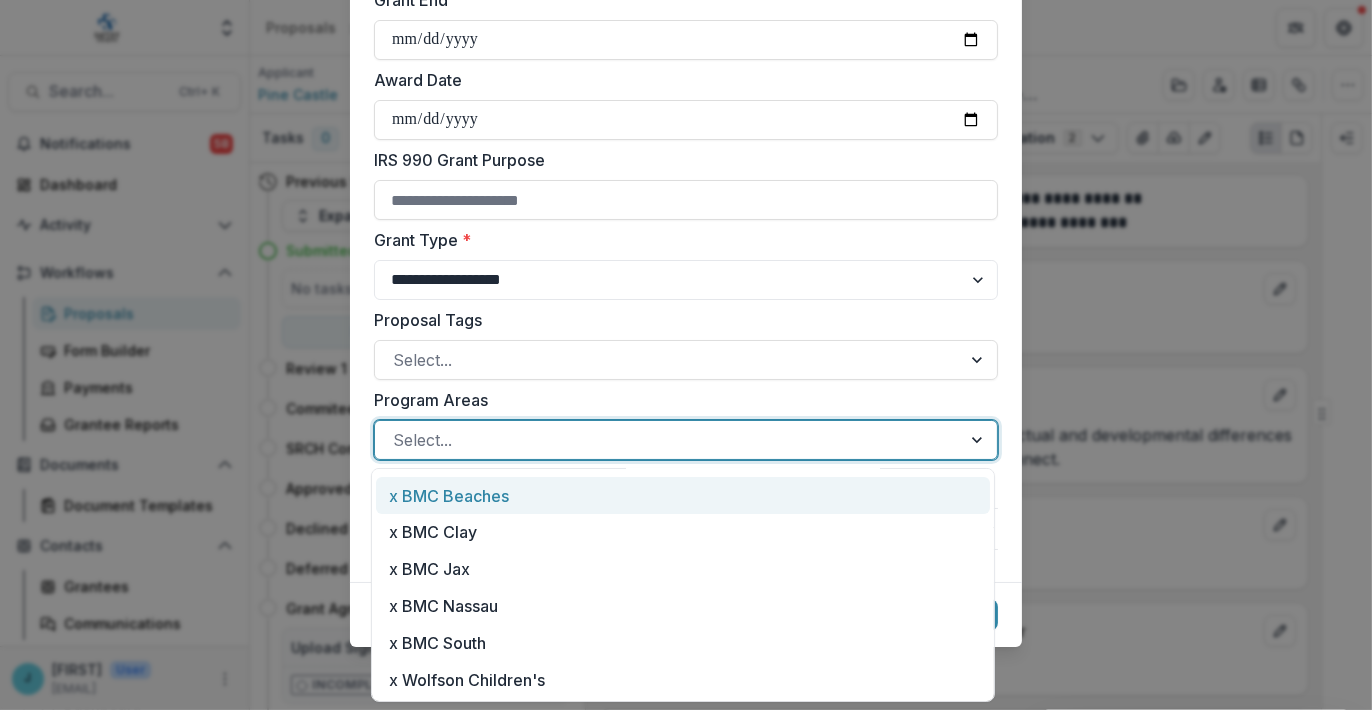 click on "x BMC Beaches" at bounding box center (683, 495) 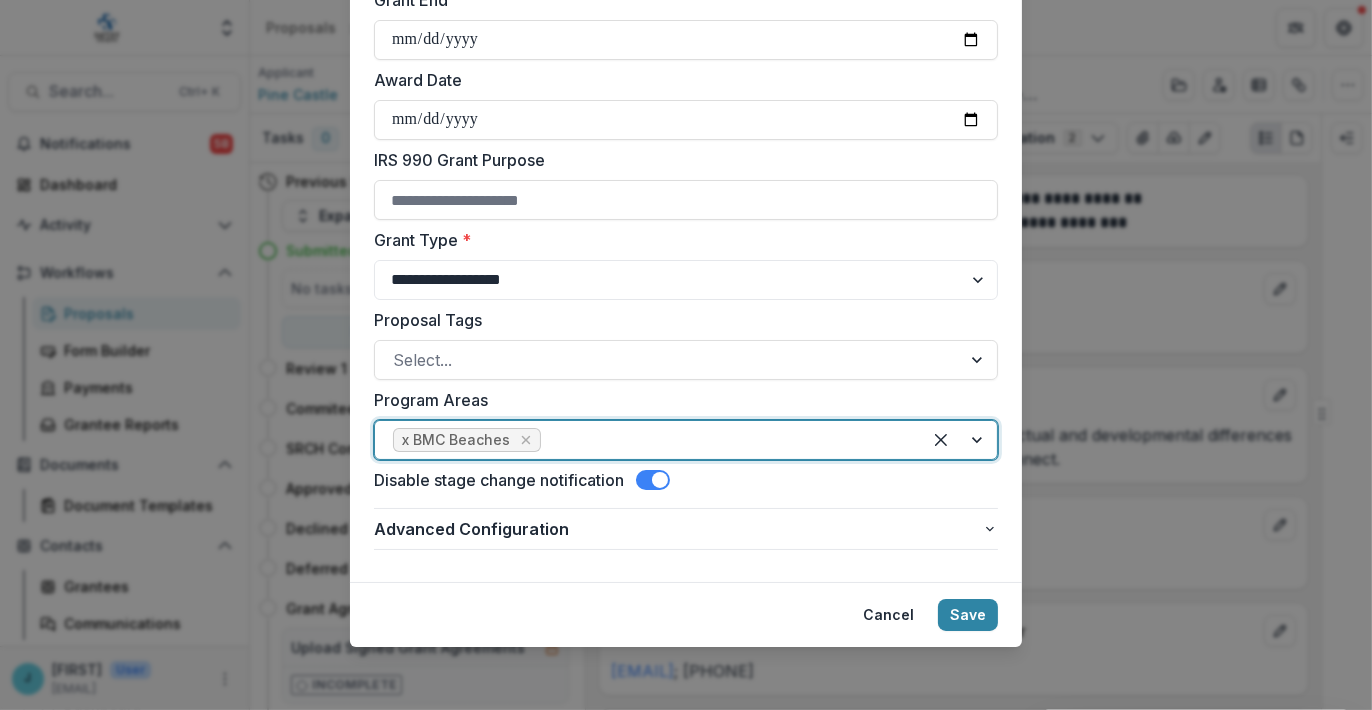 click at bounding box center [959, 440] 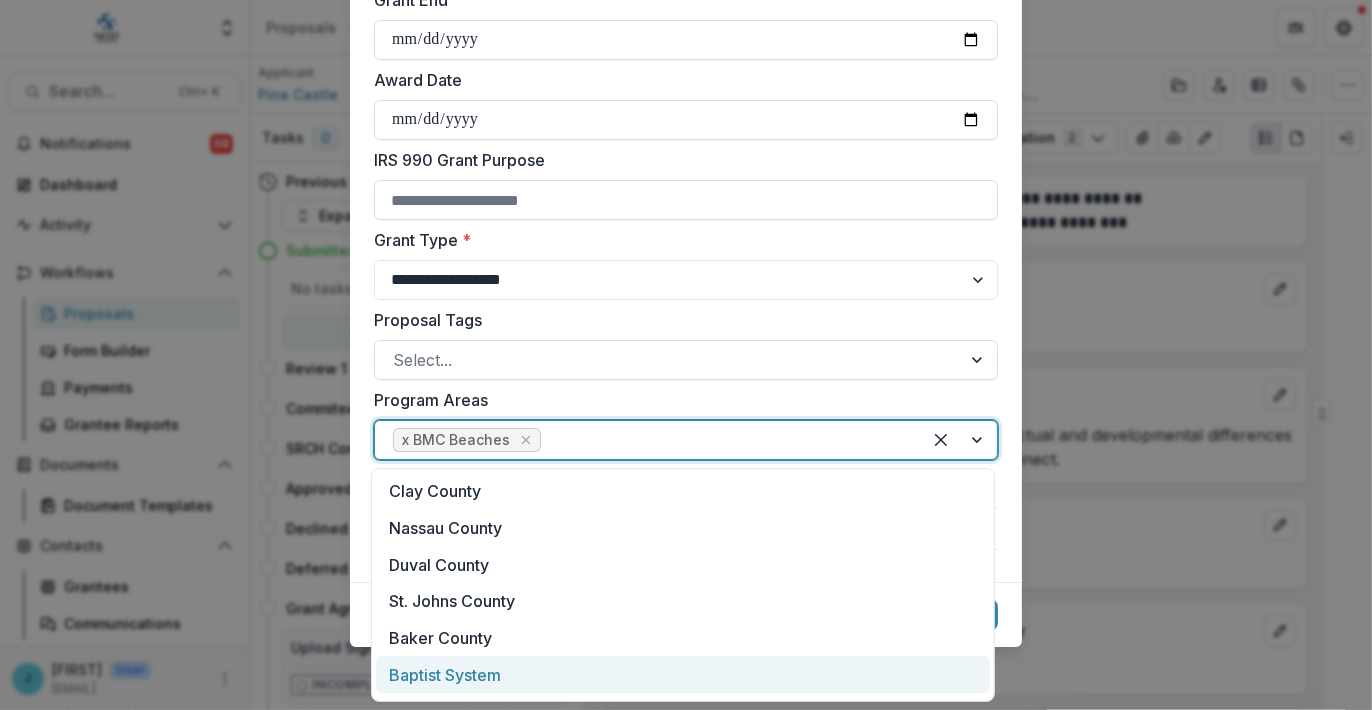 scroll, scrollTop: 179, scrollLeft: 0, axis: vertical 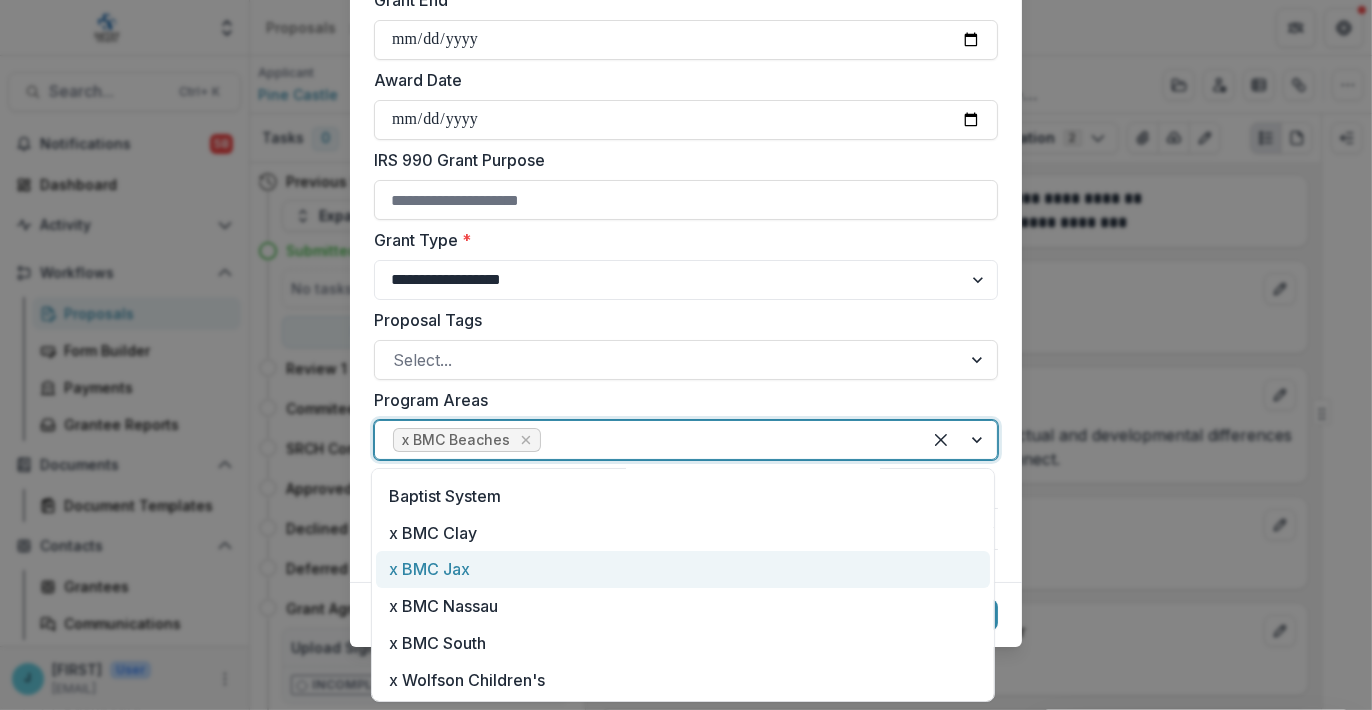 click on "x BMC Jax" at bounding box center (683, 569) 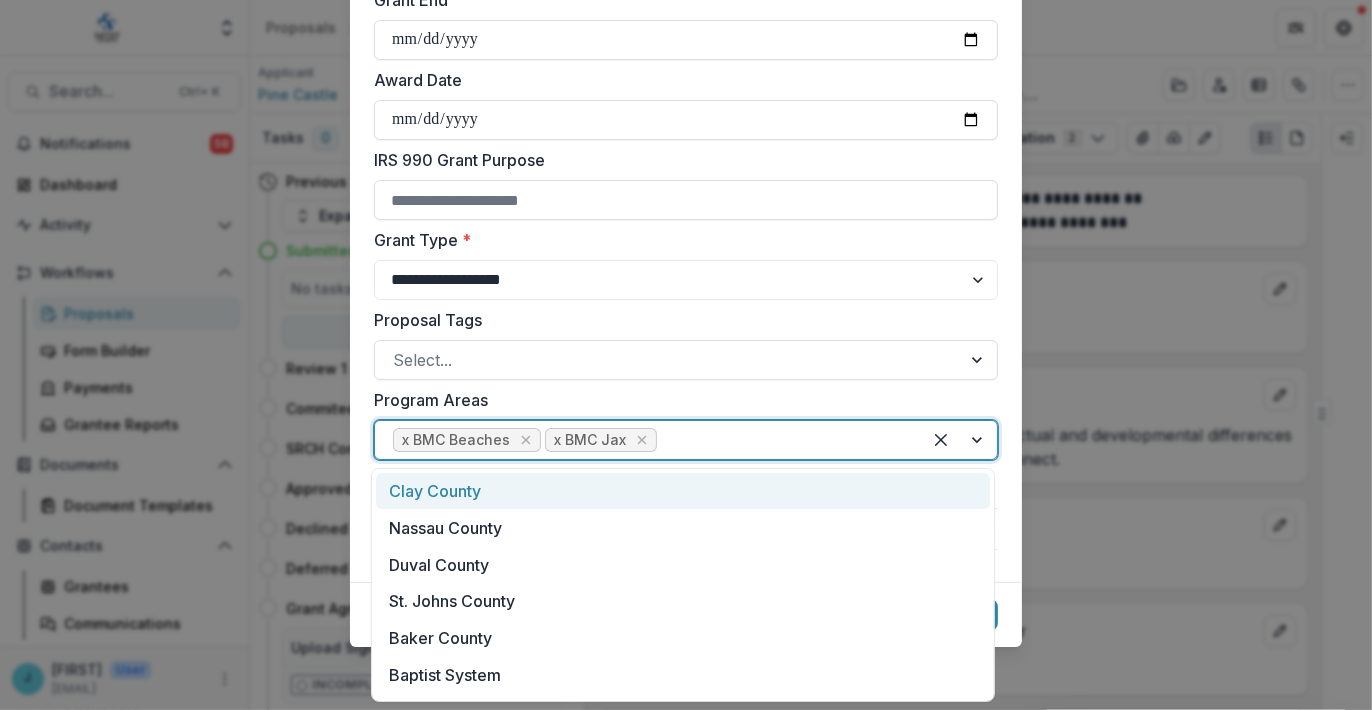 click at bounding box center (959, 440) 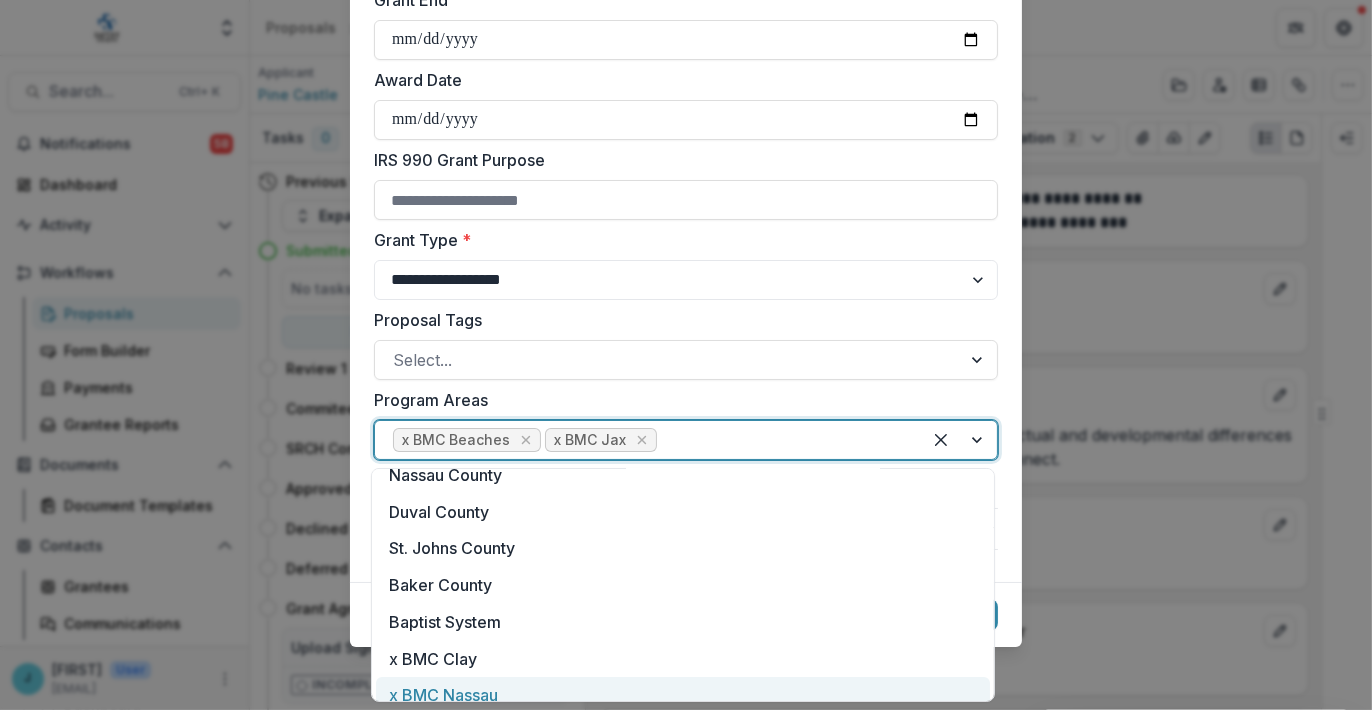 scroll, scrollTop: 142, scrollLeft: 0, axis: vertical 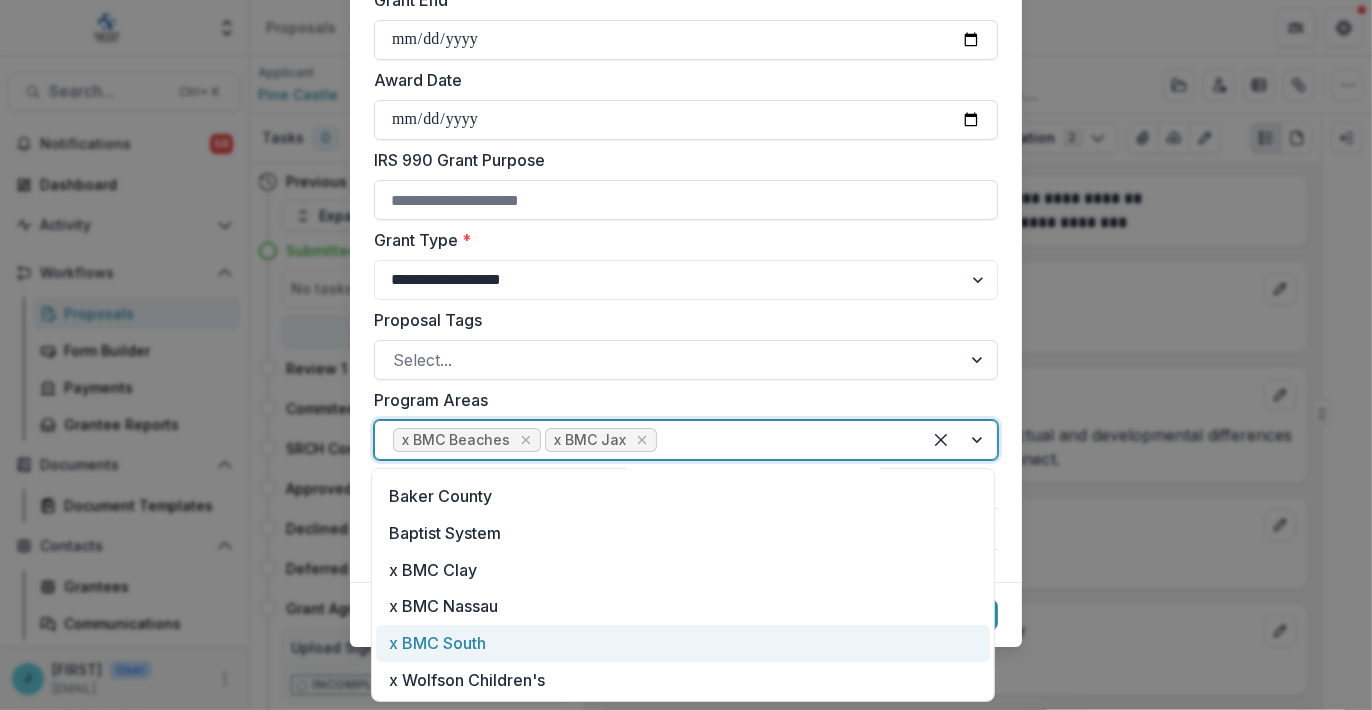 click on "x BMC South" at bounding box center (683, 643) 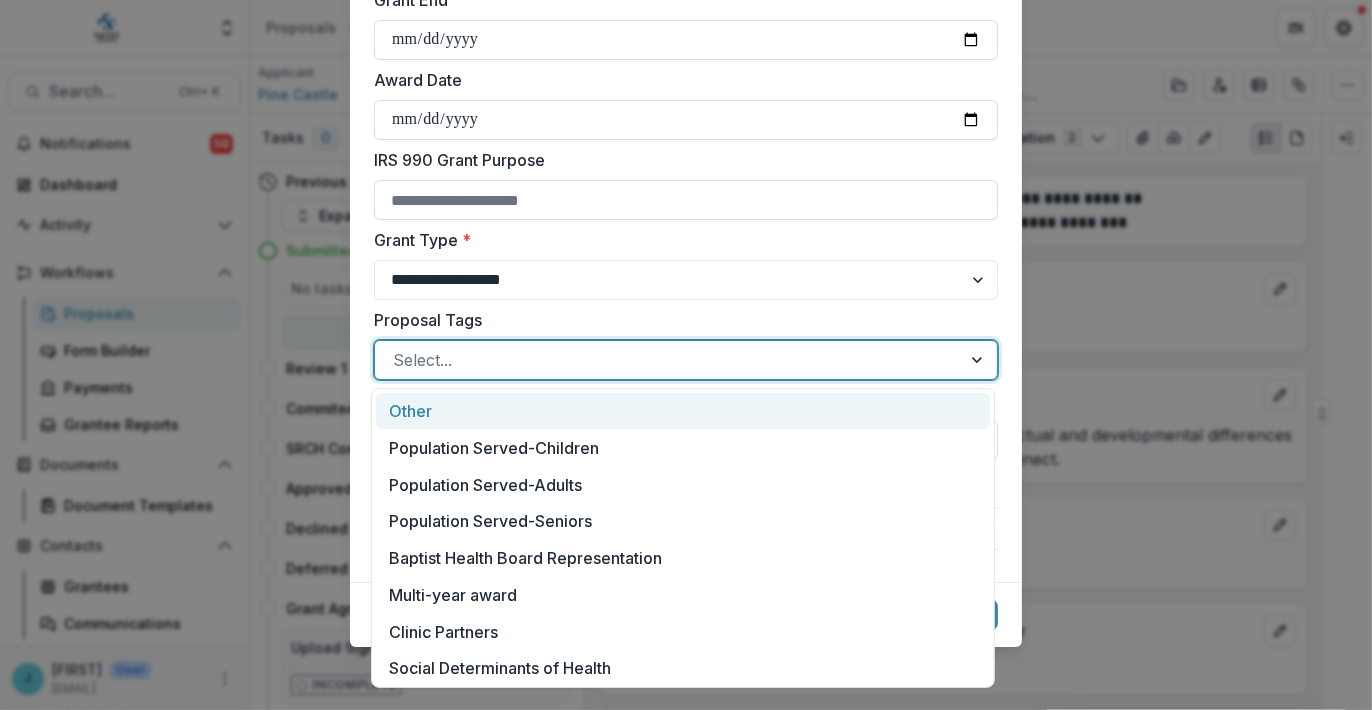 click at bounding box center [668, 360] 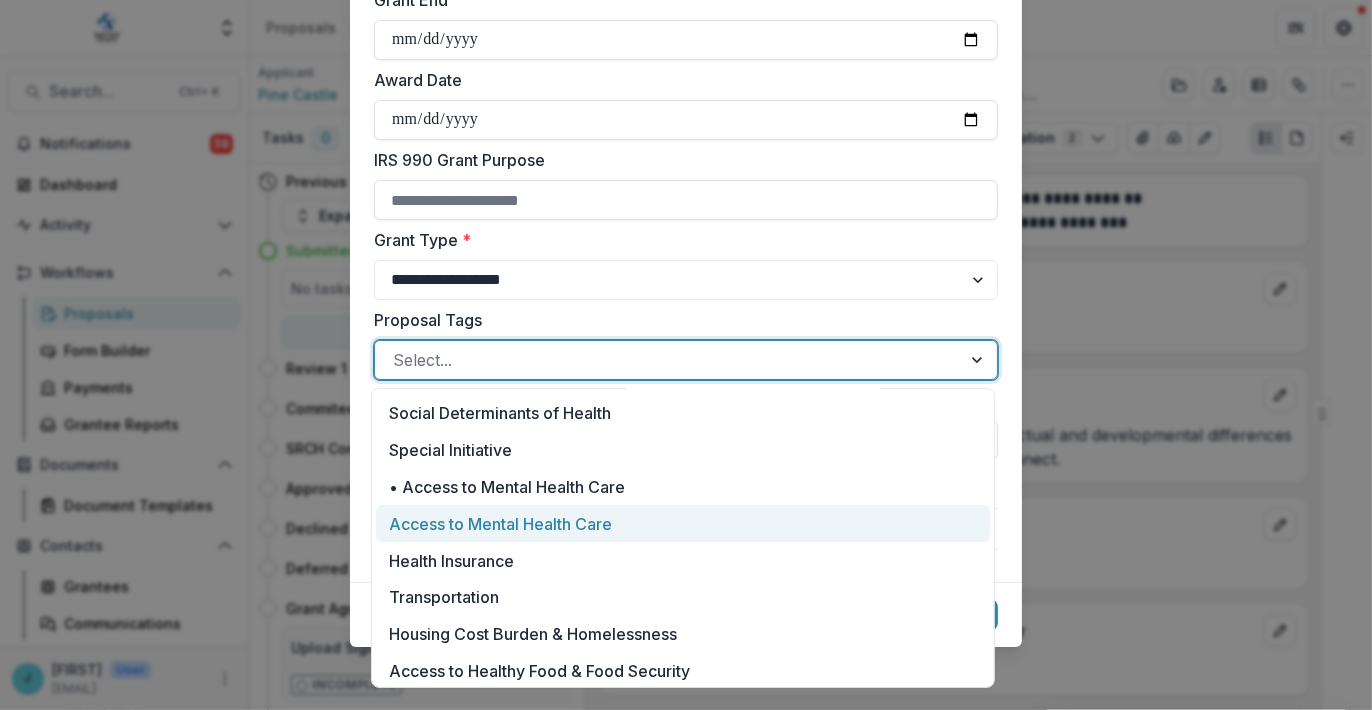 scroll, scrollTop: 261, scrollLeft: 0, axis: vertical 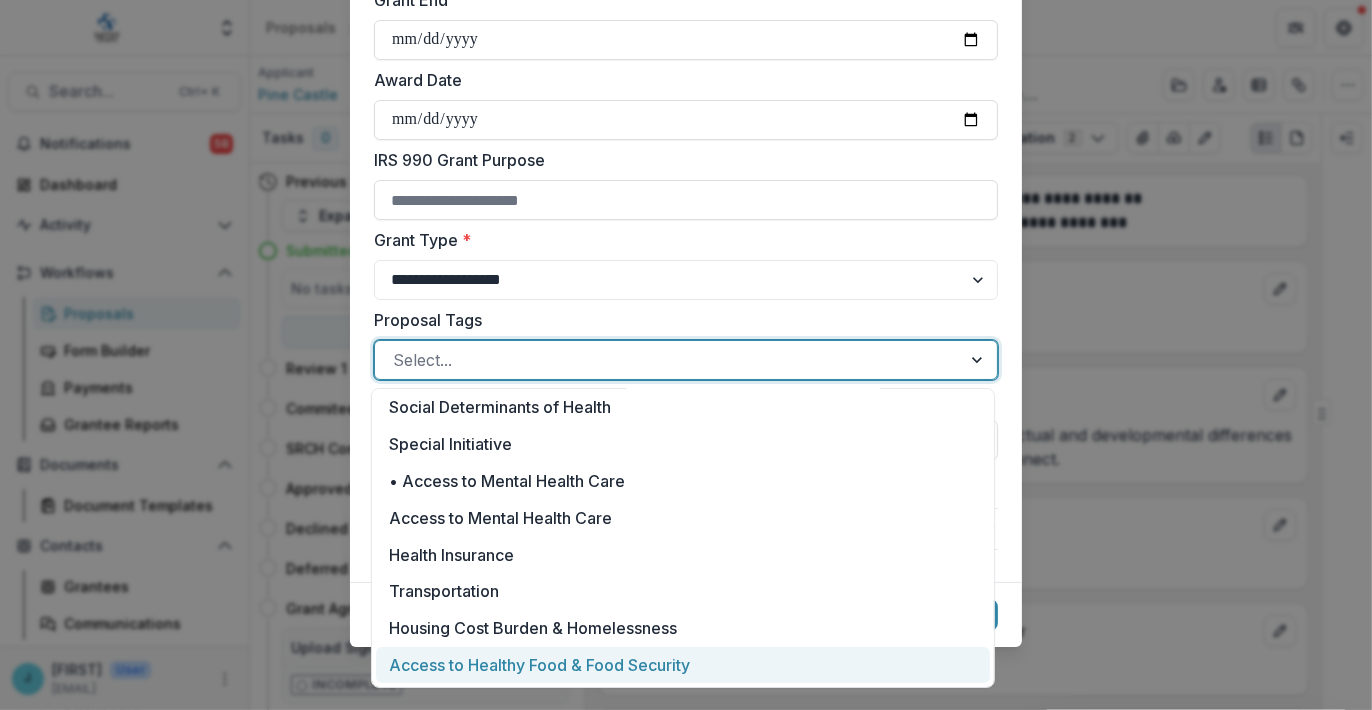 click on "Access to Healthy Food & Food Security" at bounding box center (683, 665) 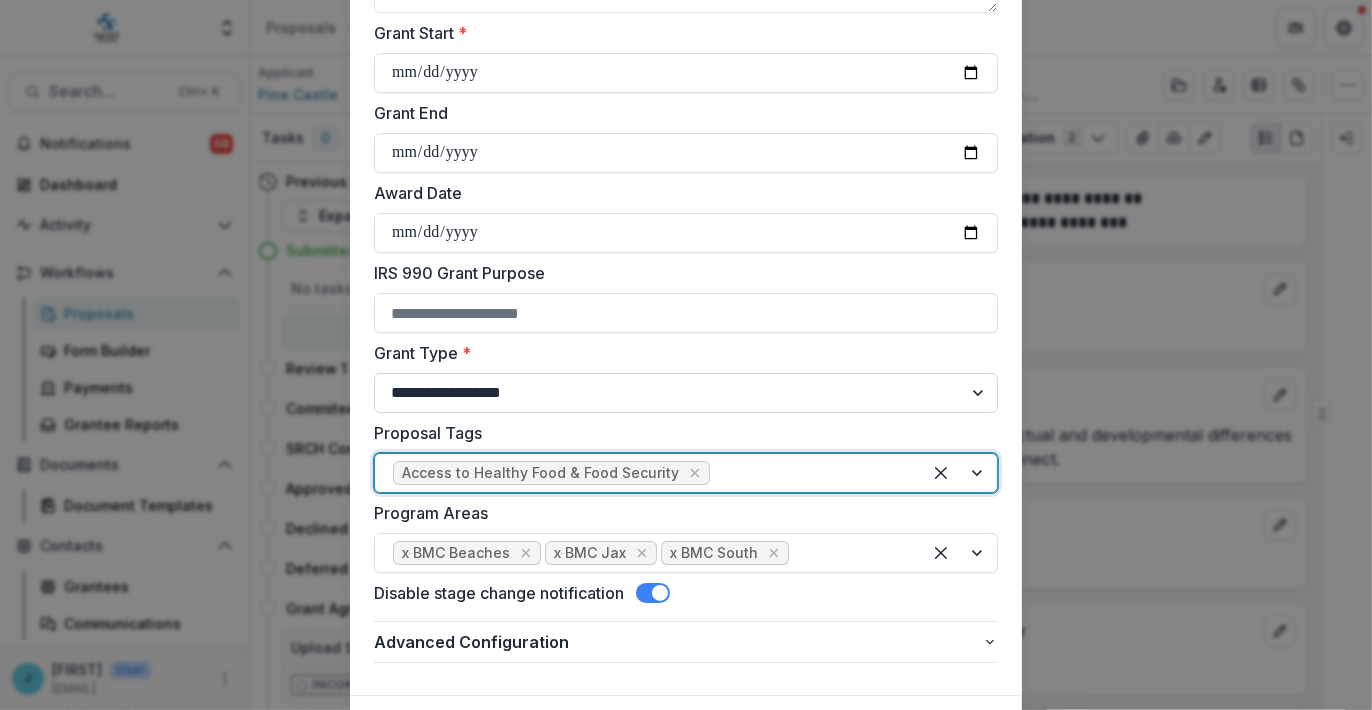 scroll, scrollTop: 520, scrollLeft: 0, axis: vertical 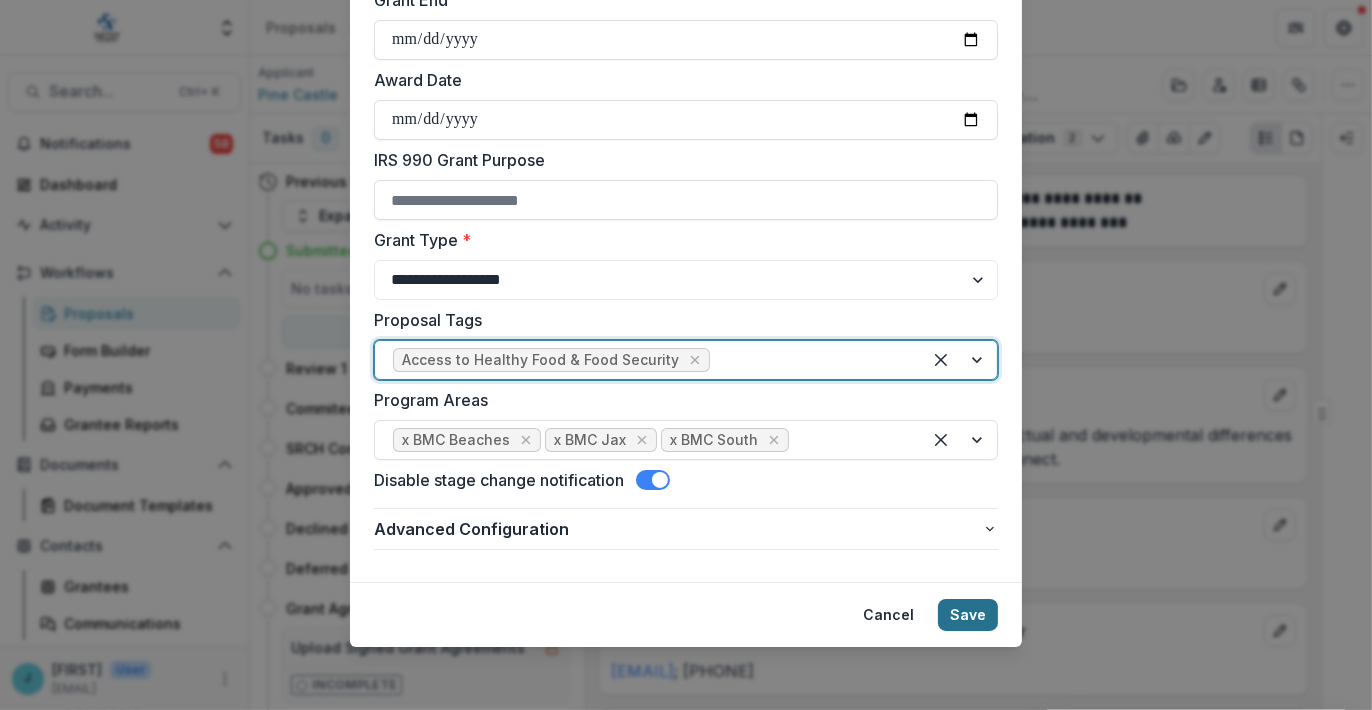 click on "Save" at bounding box center (968, 615) 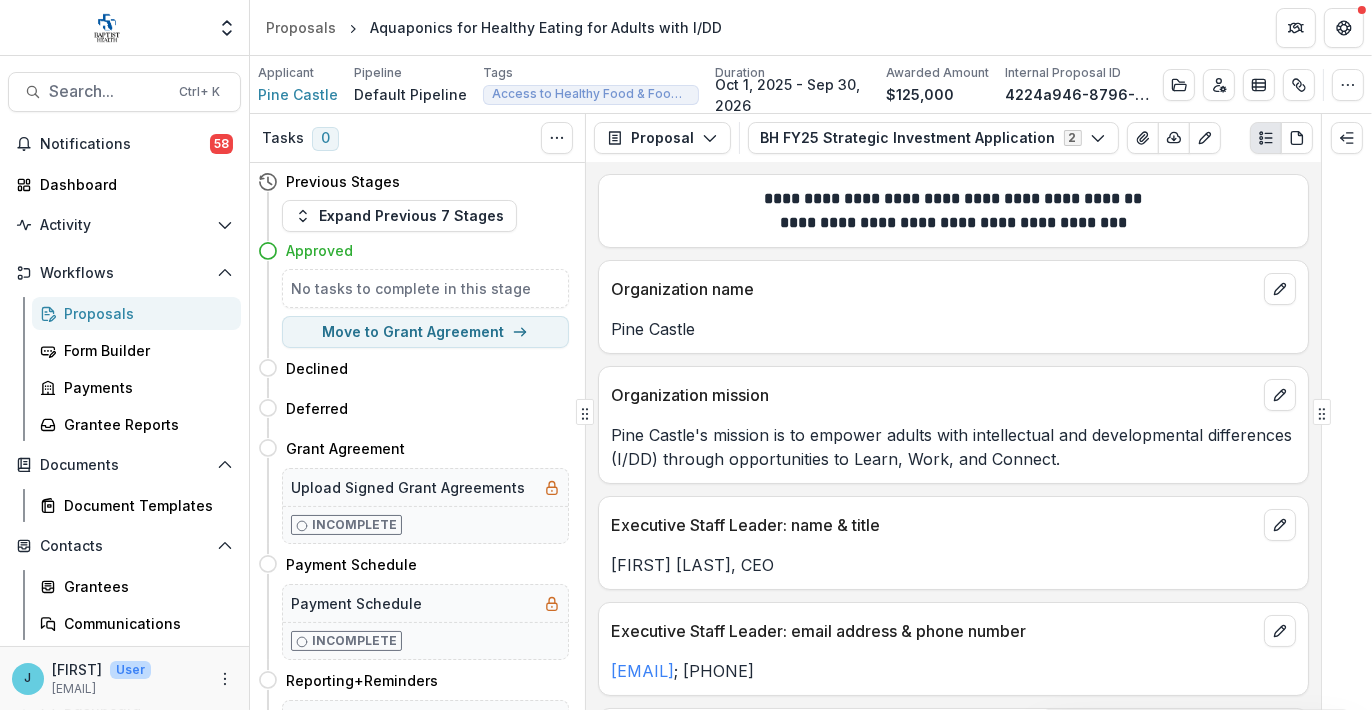 drag, startPoint x: 90, startPoint y: 309, endPoint x: 172, endPoint y: 304, distance: 82.1523 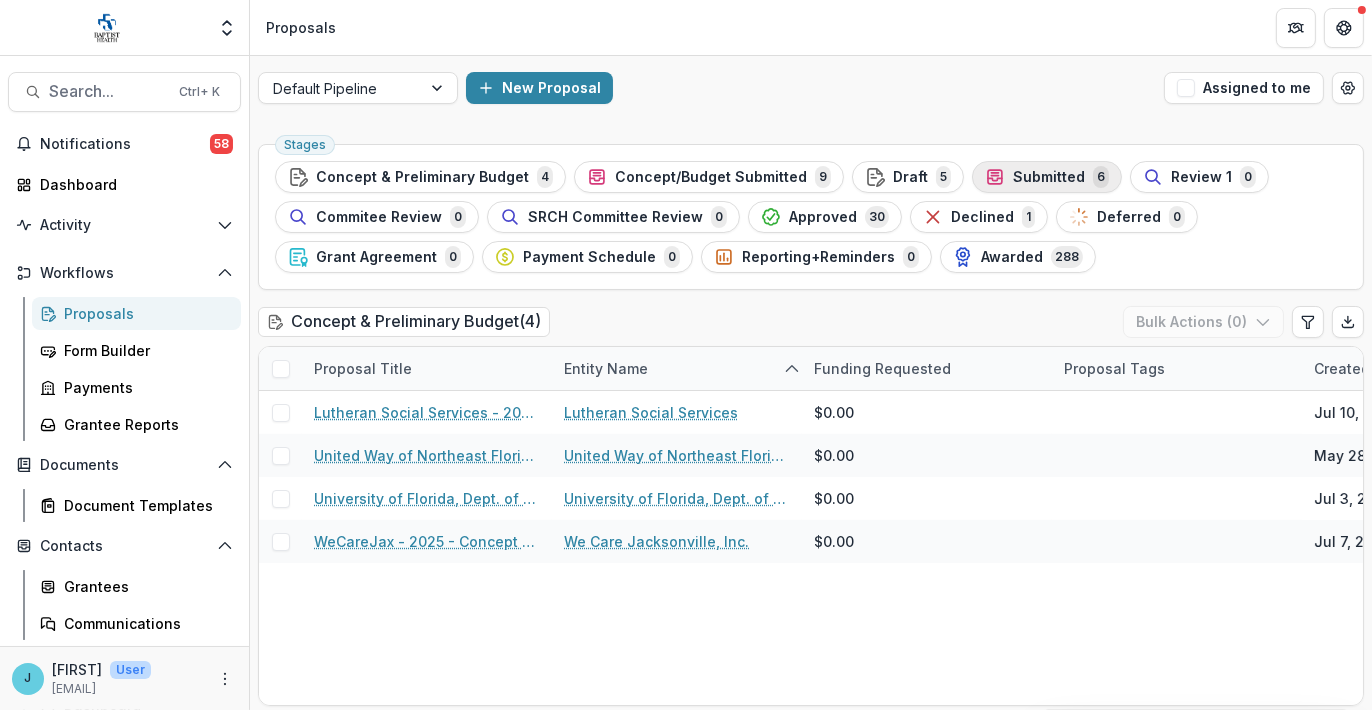 click on "Submitted" at bounding box center [1049, 177] 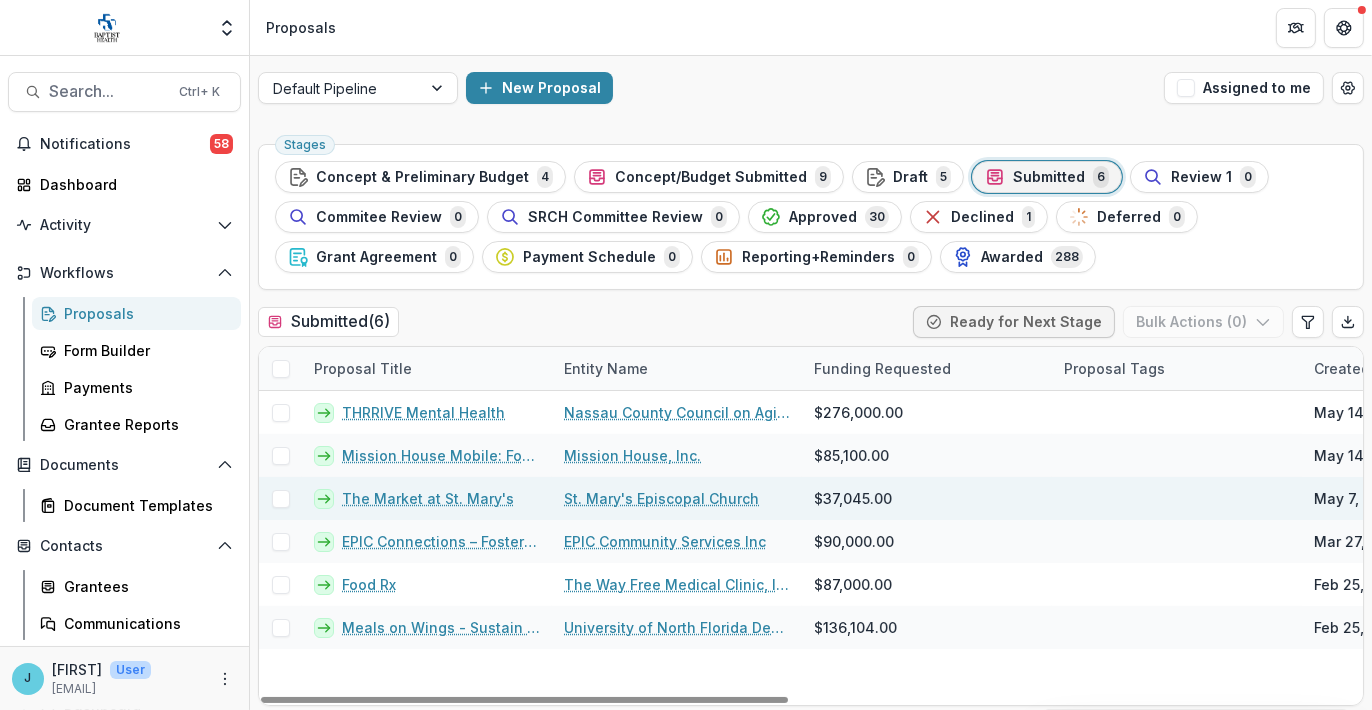 click on "The Market at St. Mary's" at bounding box center (428, 498) 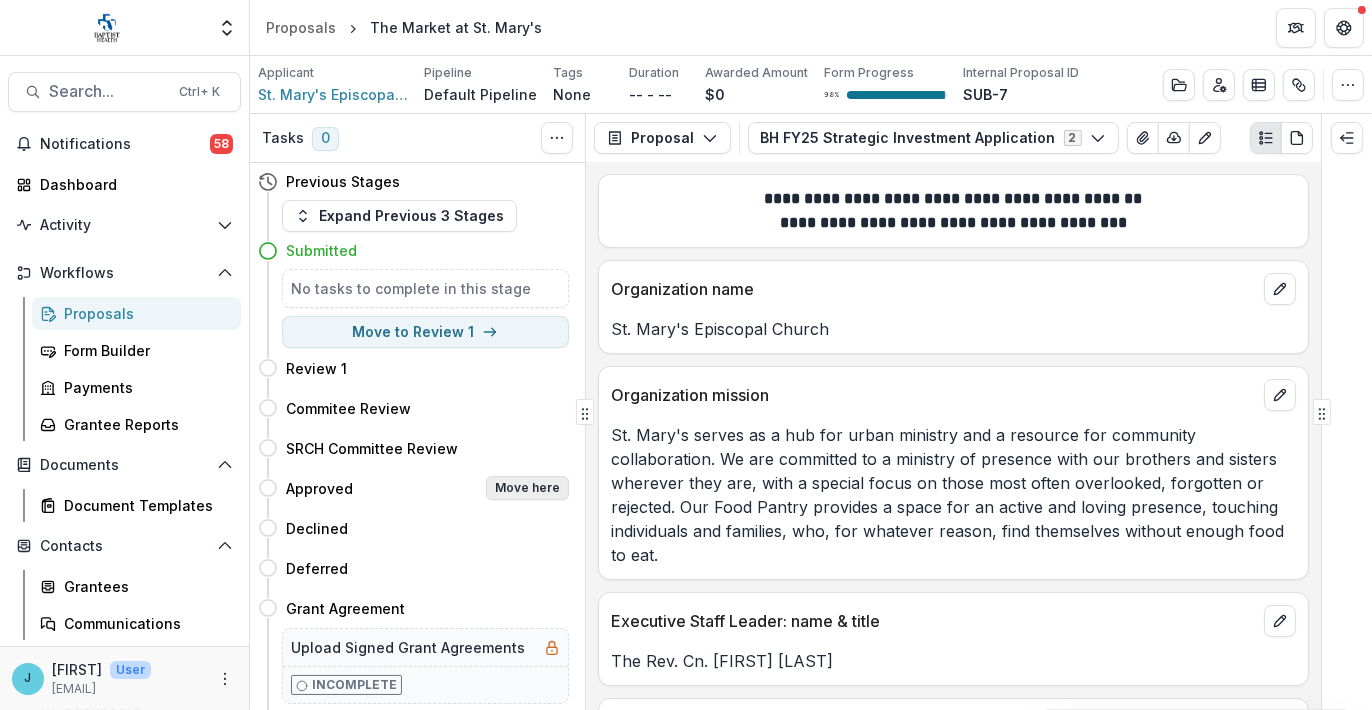 click on "Move here" at bounding box center [527, 488] 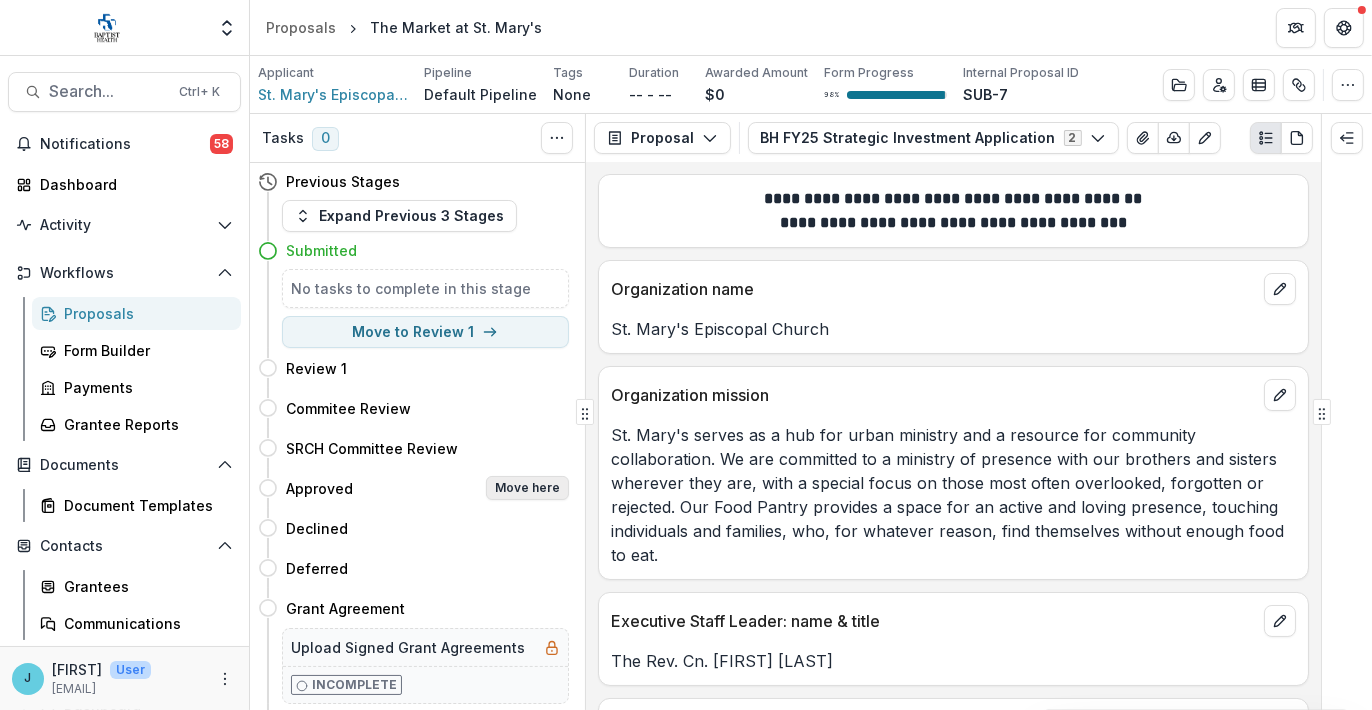 select on "********" 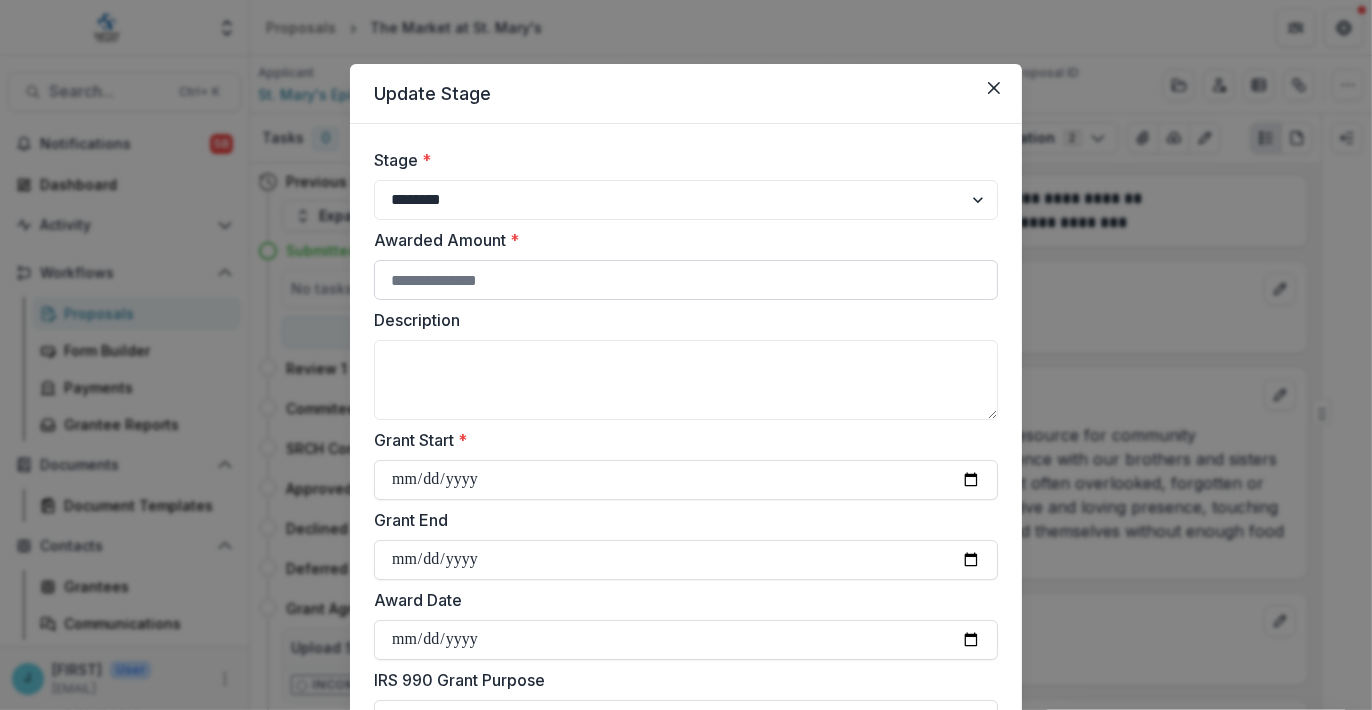 click on "Awarded Amount *" at bounding box center (686, 280) 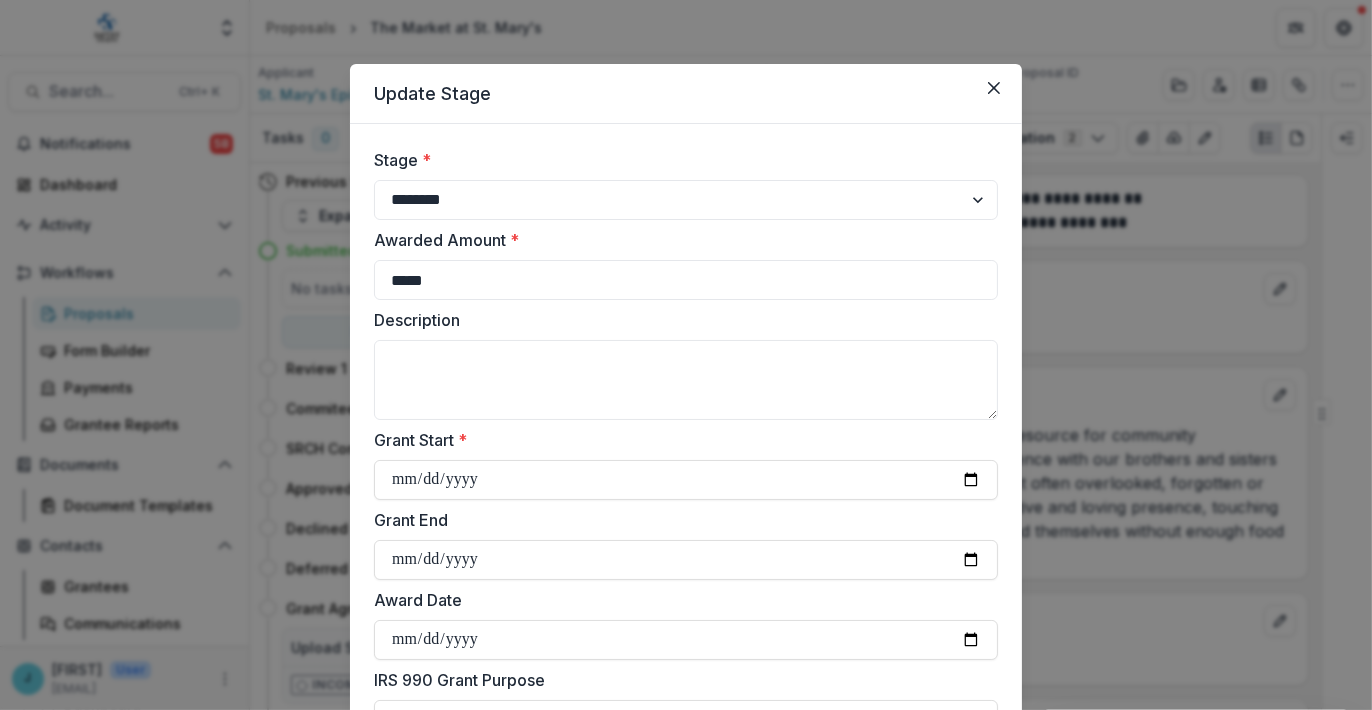 type on "*****" 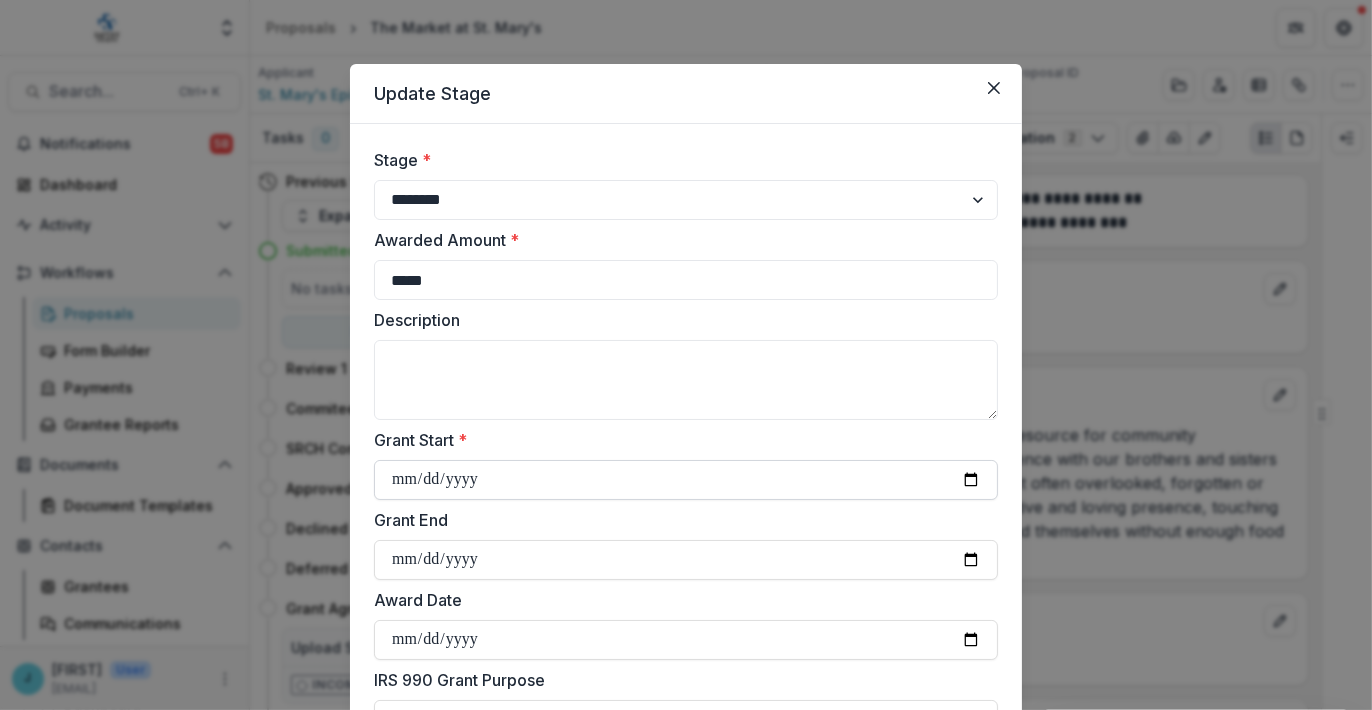 click on "Grant Start *" at bounding box center [686, 480] 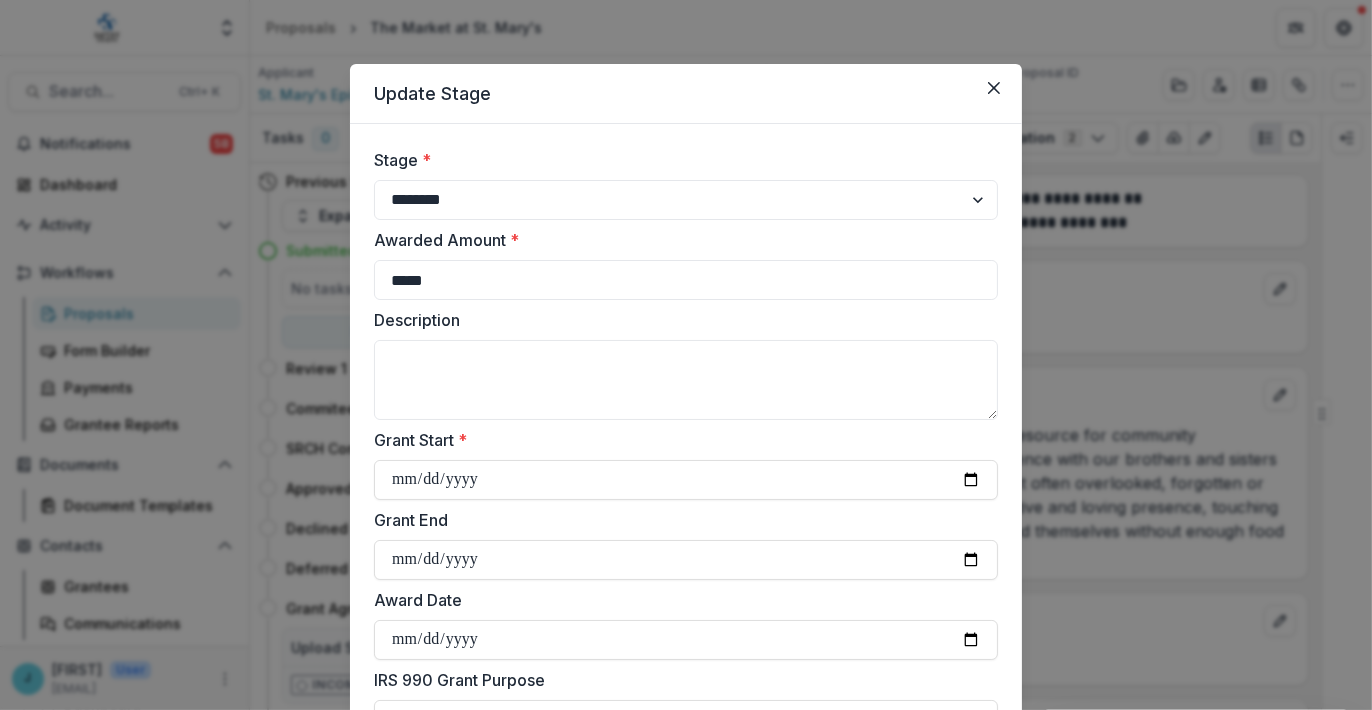 type on "**********" 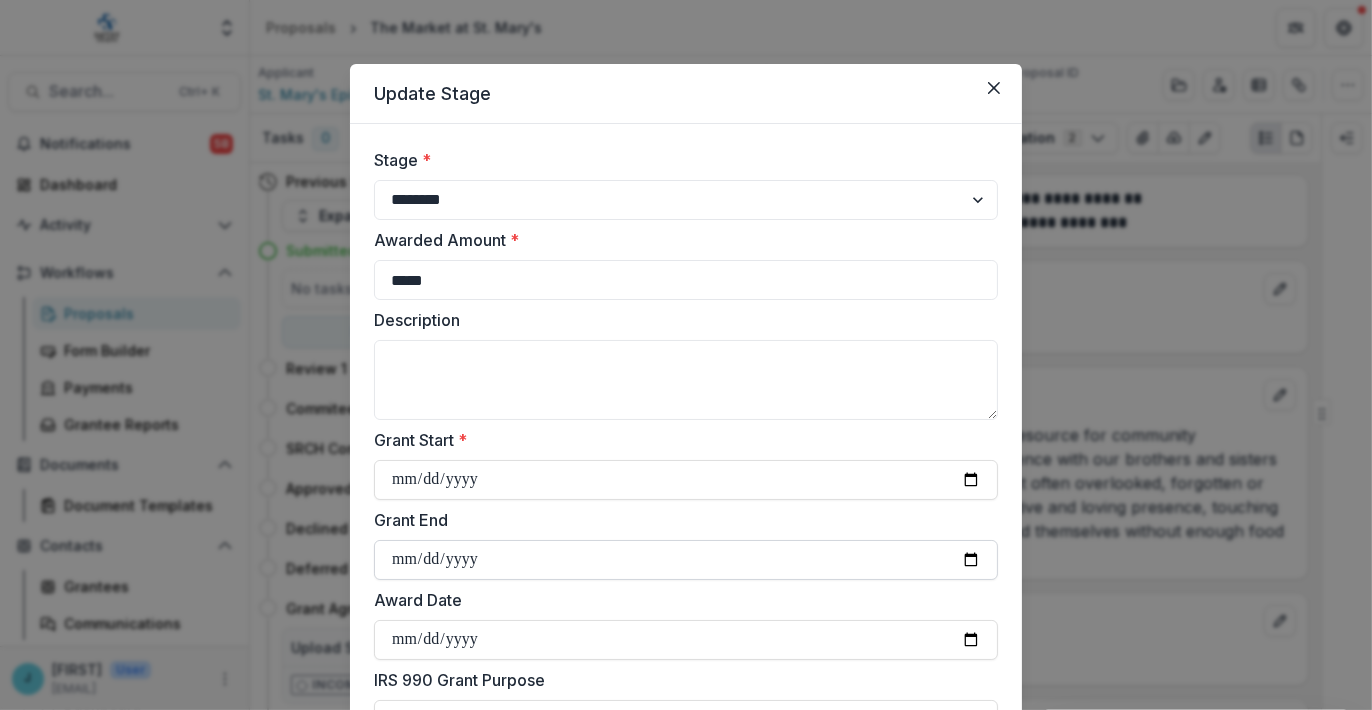 click on "Grant End" at bounding box center (686, 560) 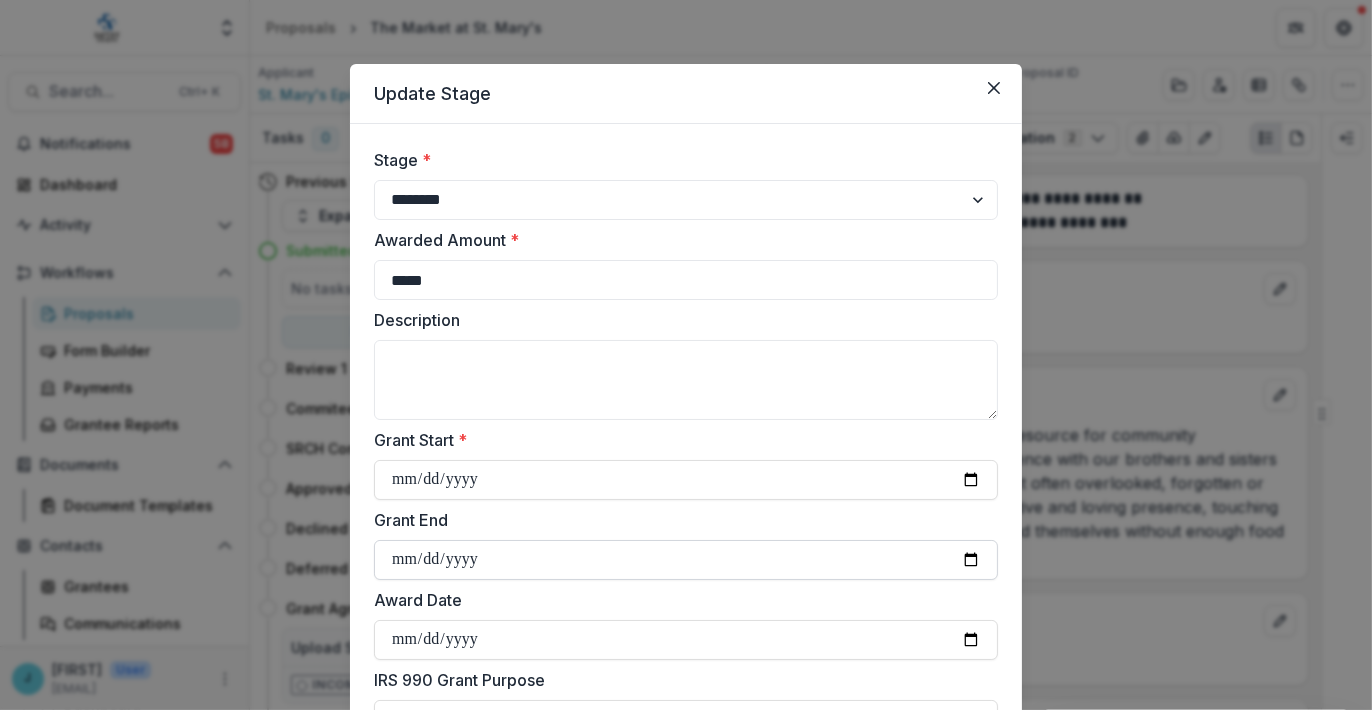 type on "**********" 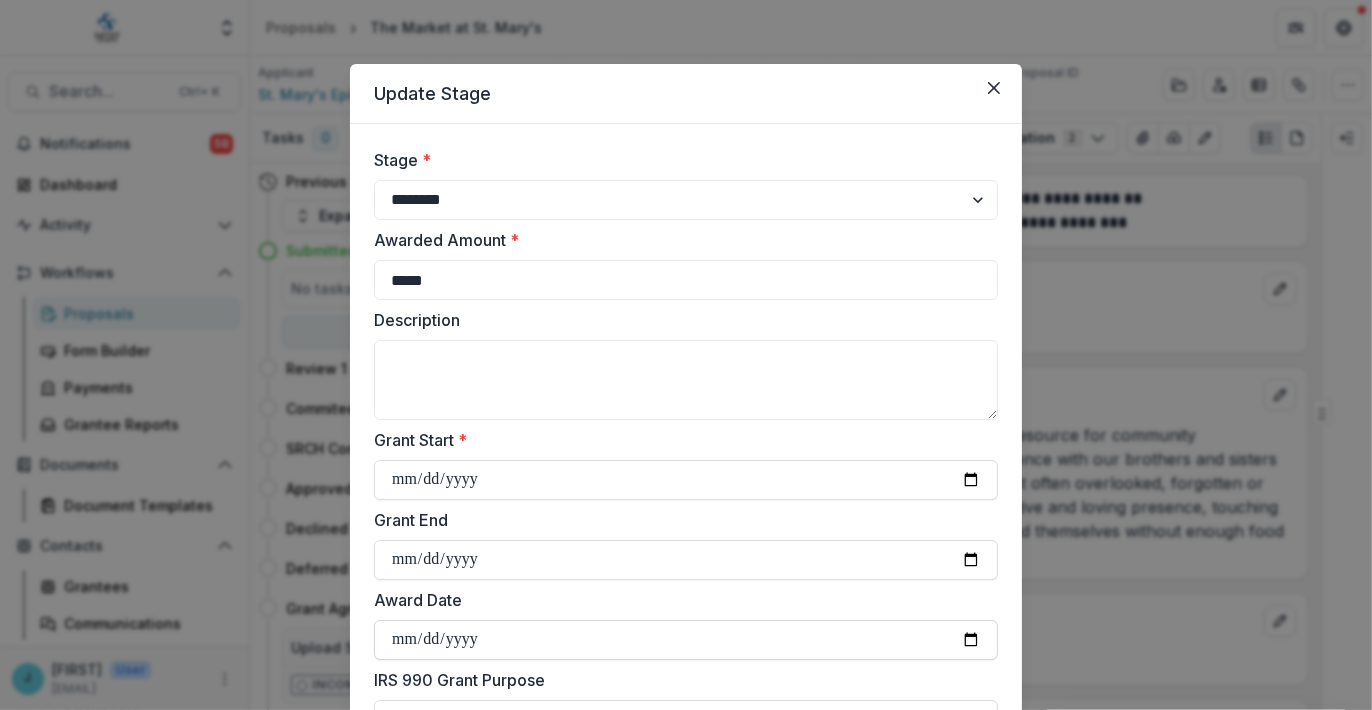 click on "Award Date" at bounding box center [686, 640] 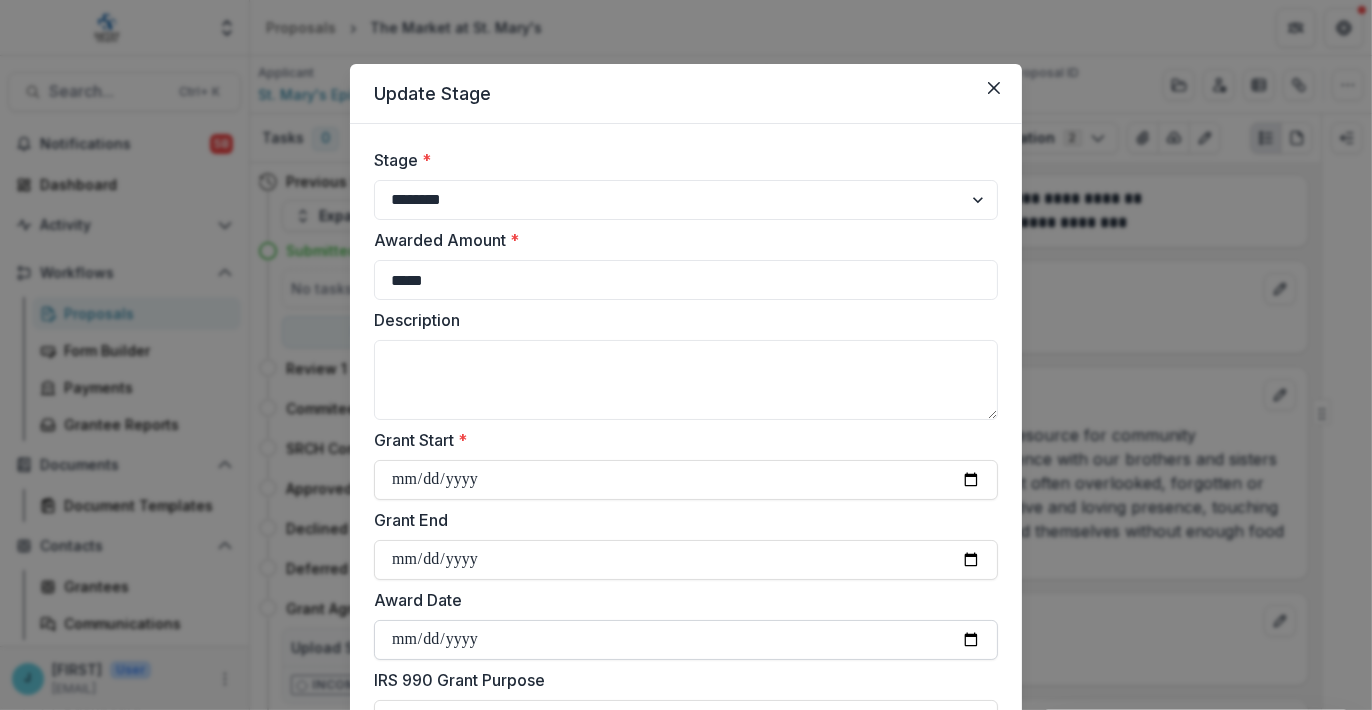 click on "**********" at bounding box center (686, 640) 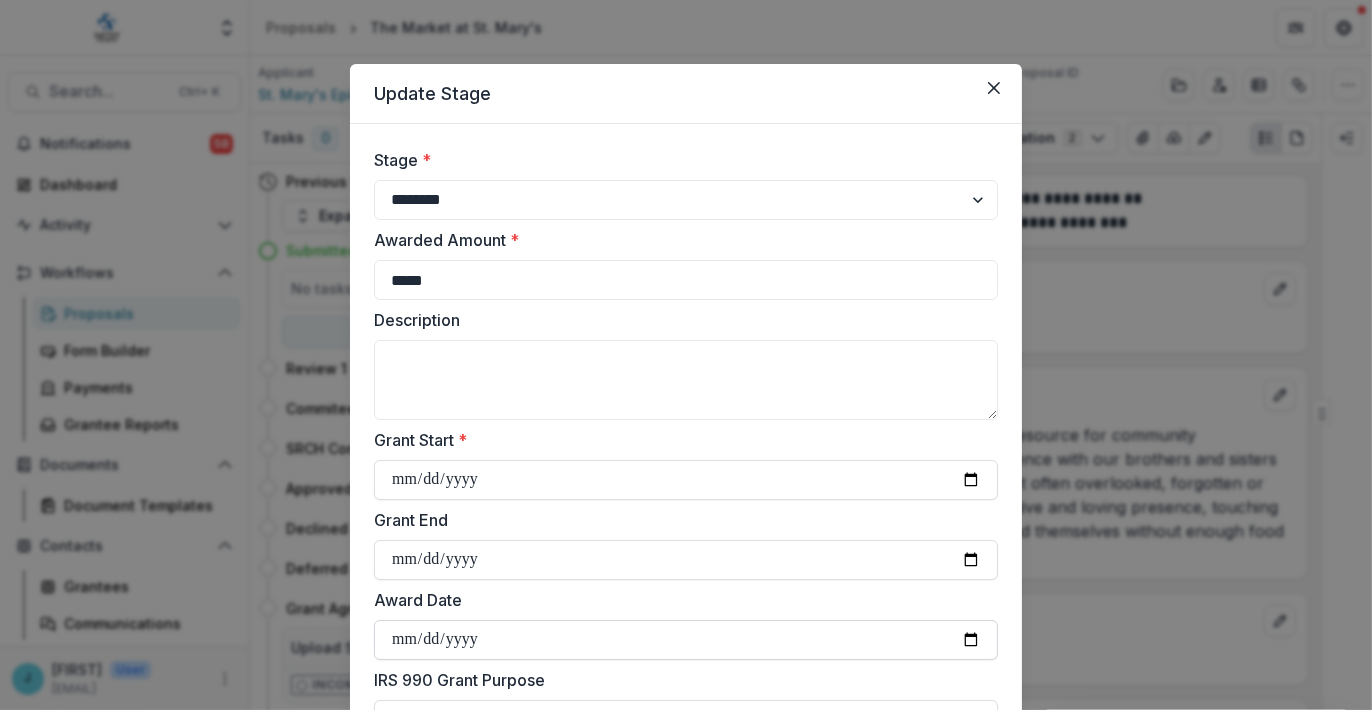 click on "**********" at bounding box center (686, 640) 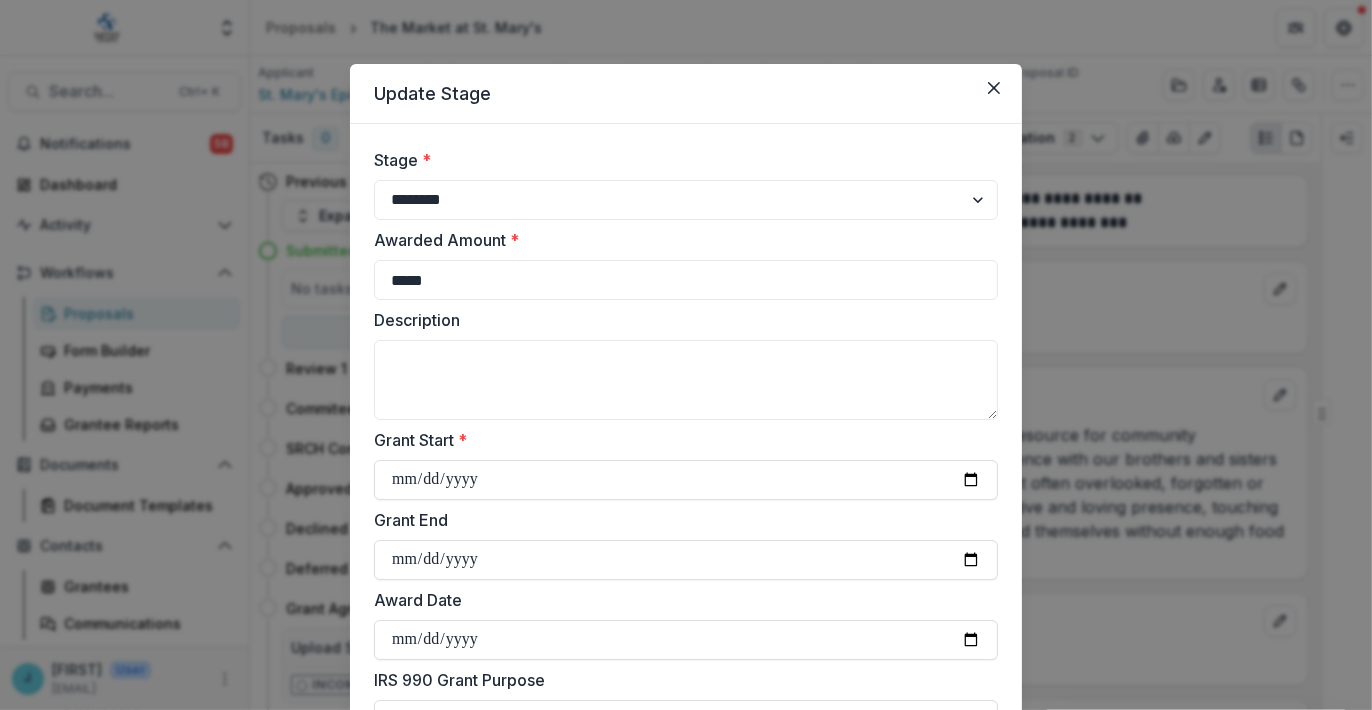 click on "Award Date" at bounding box center [680, 600] 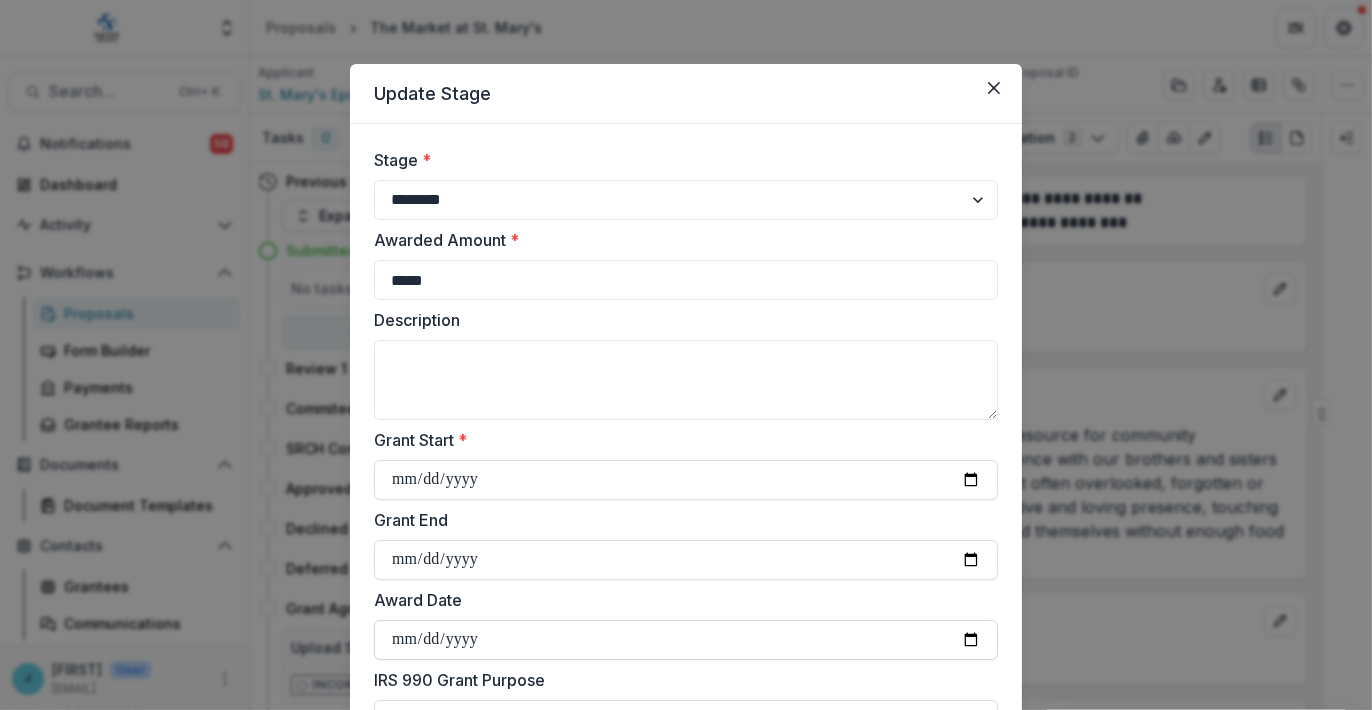 click on "**********" at bounding box center (686, 640) 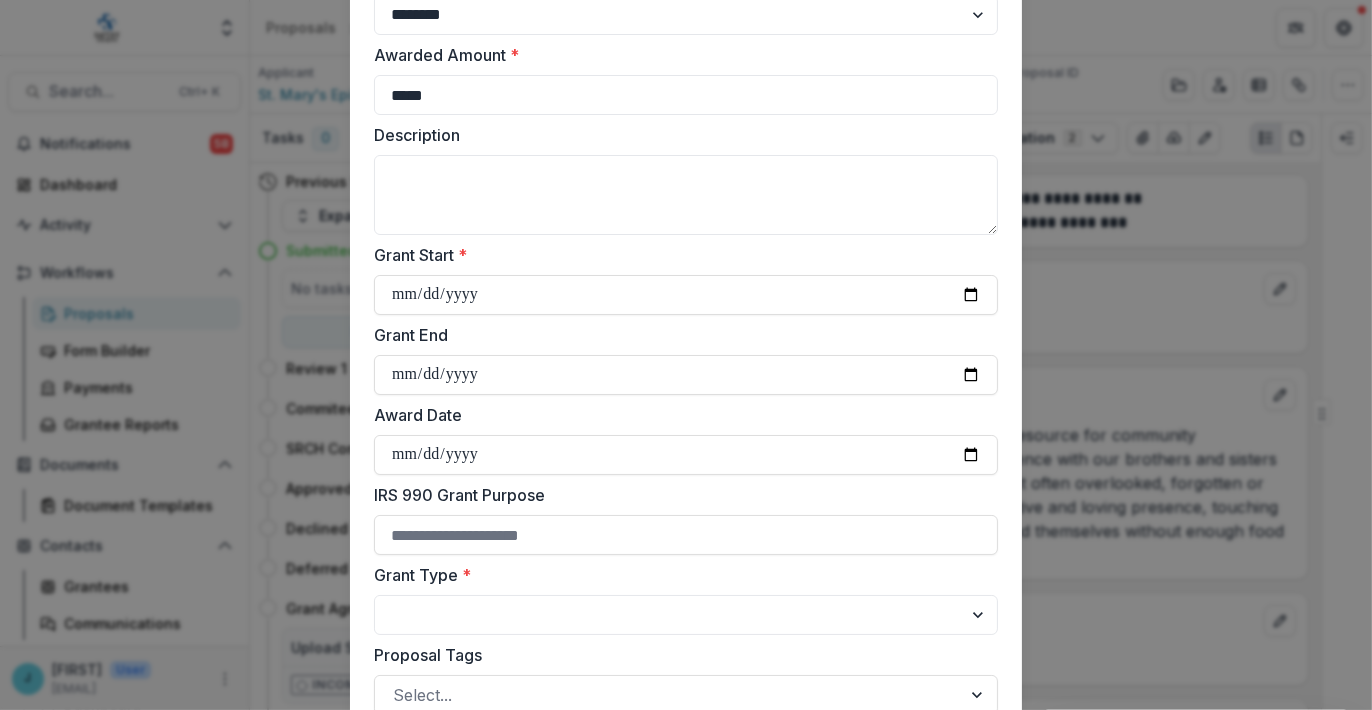 scroll, scrollTop: 300, scrollLeft: 0, axis: vertical 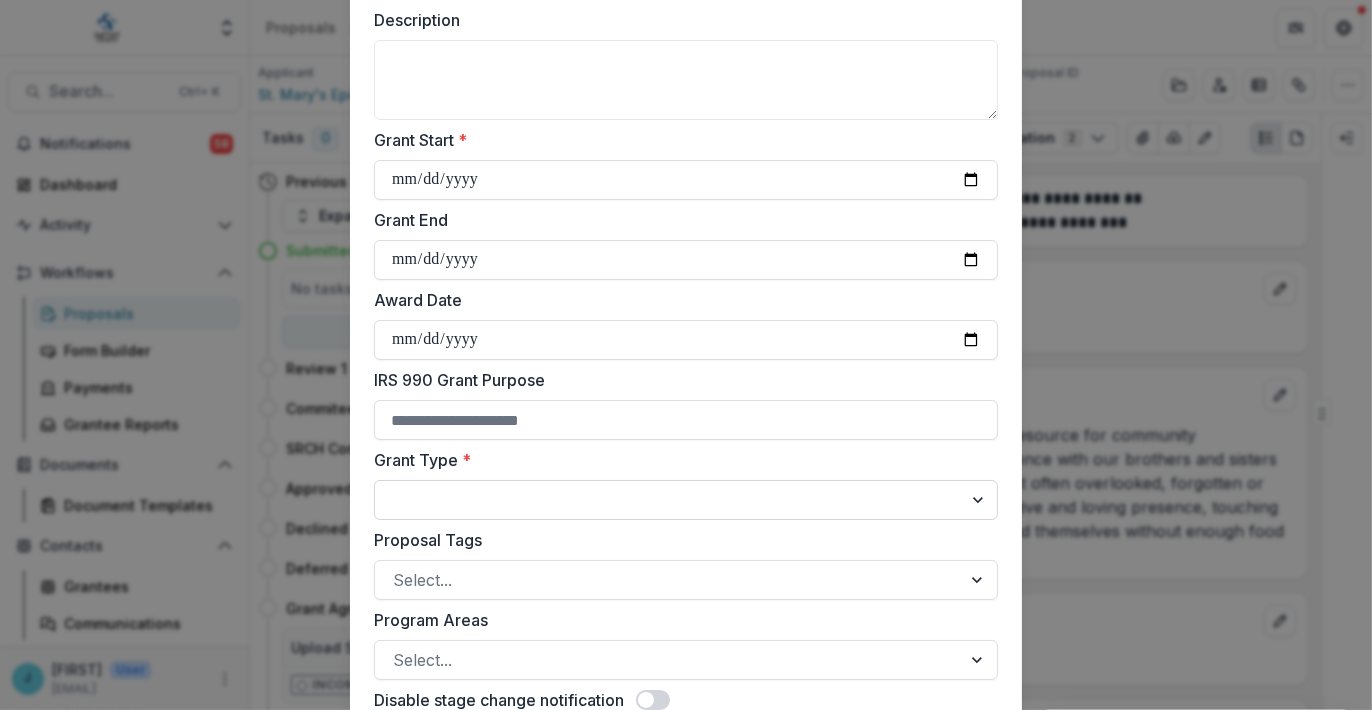click on "**********" at bounding box center [686, 500] 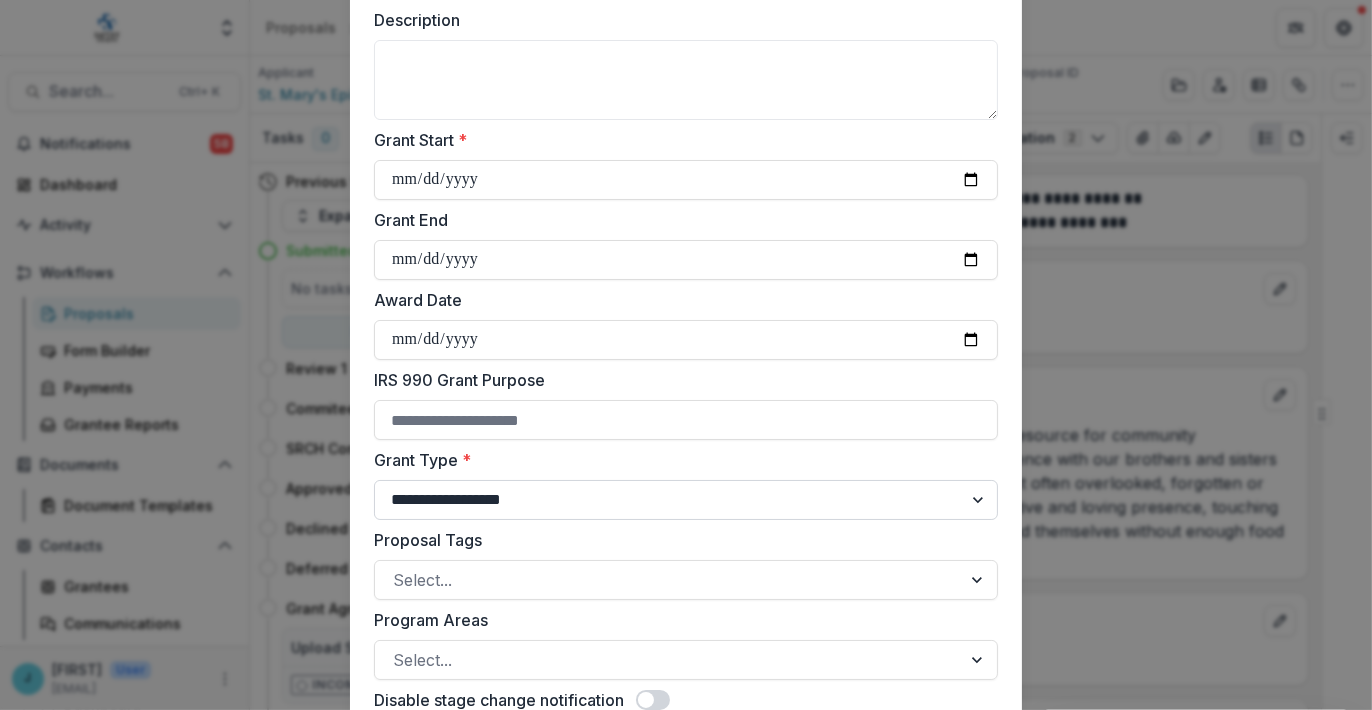 click on "**********" at bounding box center (686, 500) 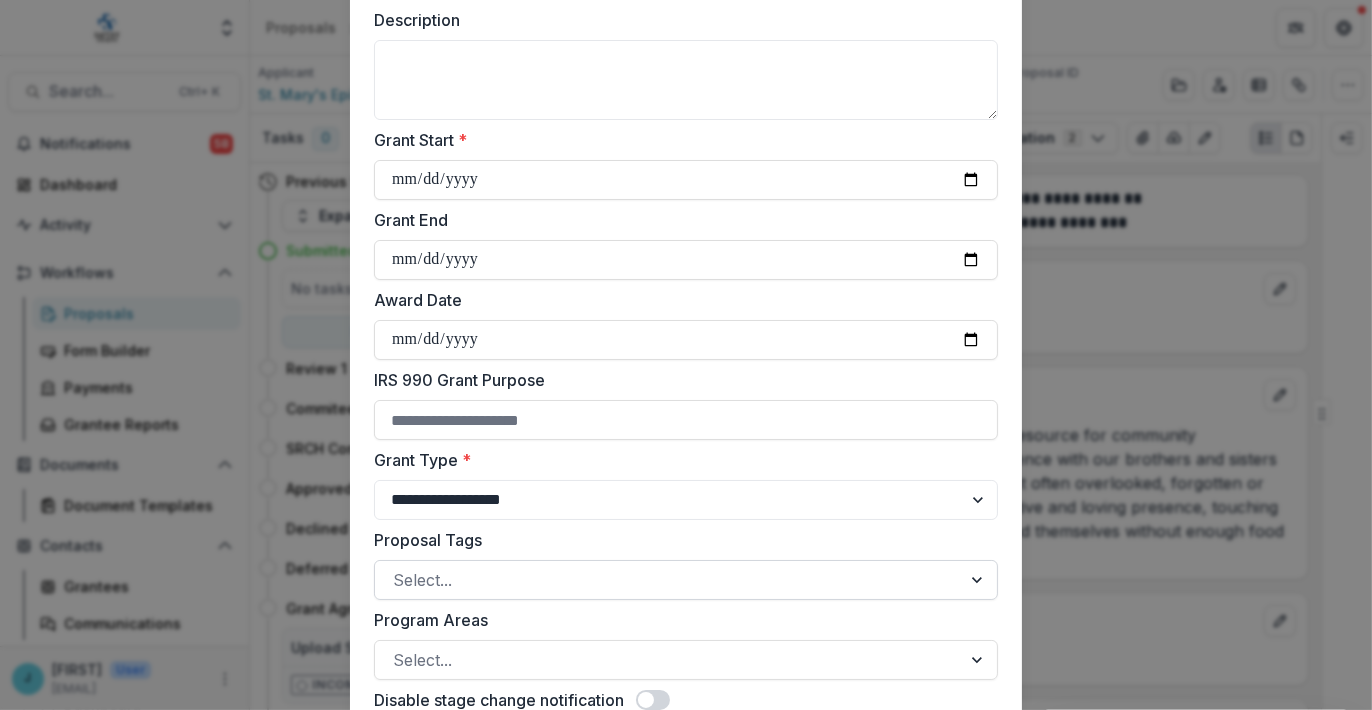 click at bounding box center (668, 580) 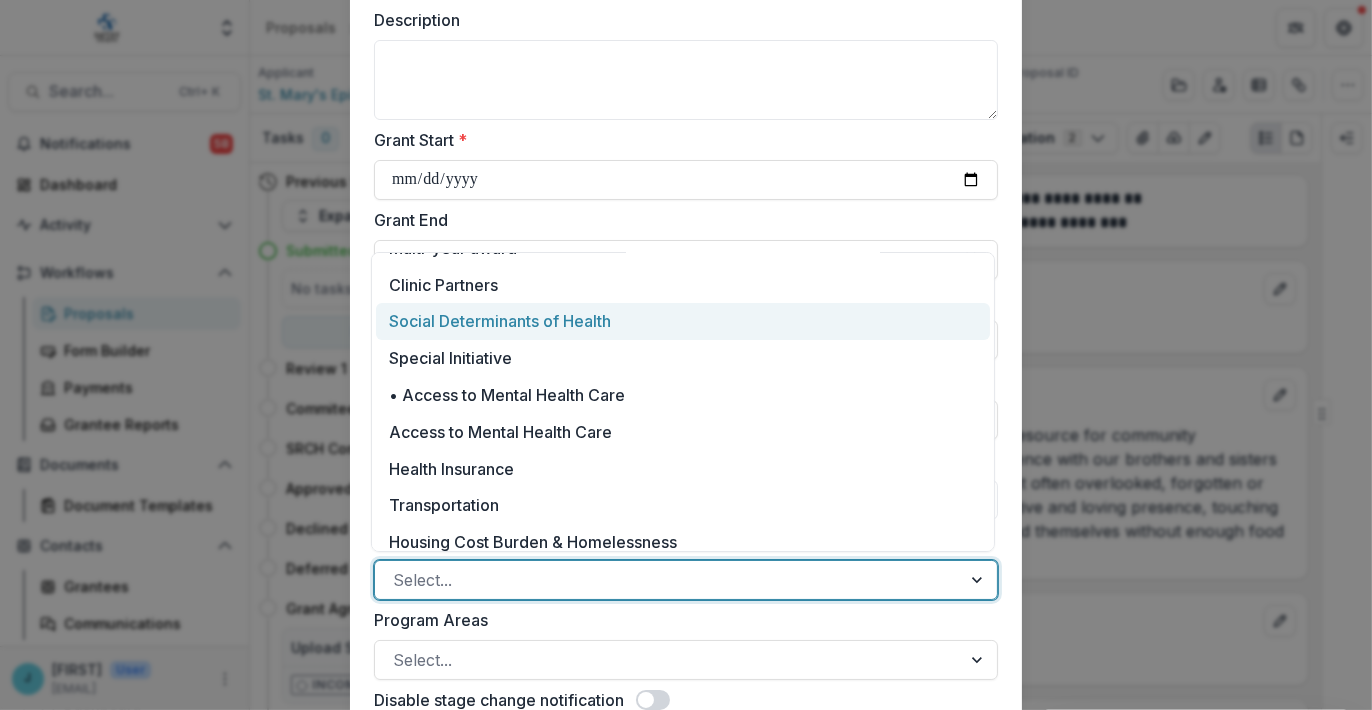 scroll, scrollTop: 261, scrollLeft: 0, axis: vertical 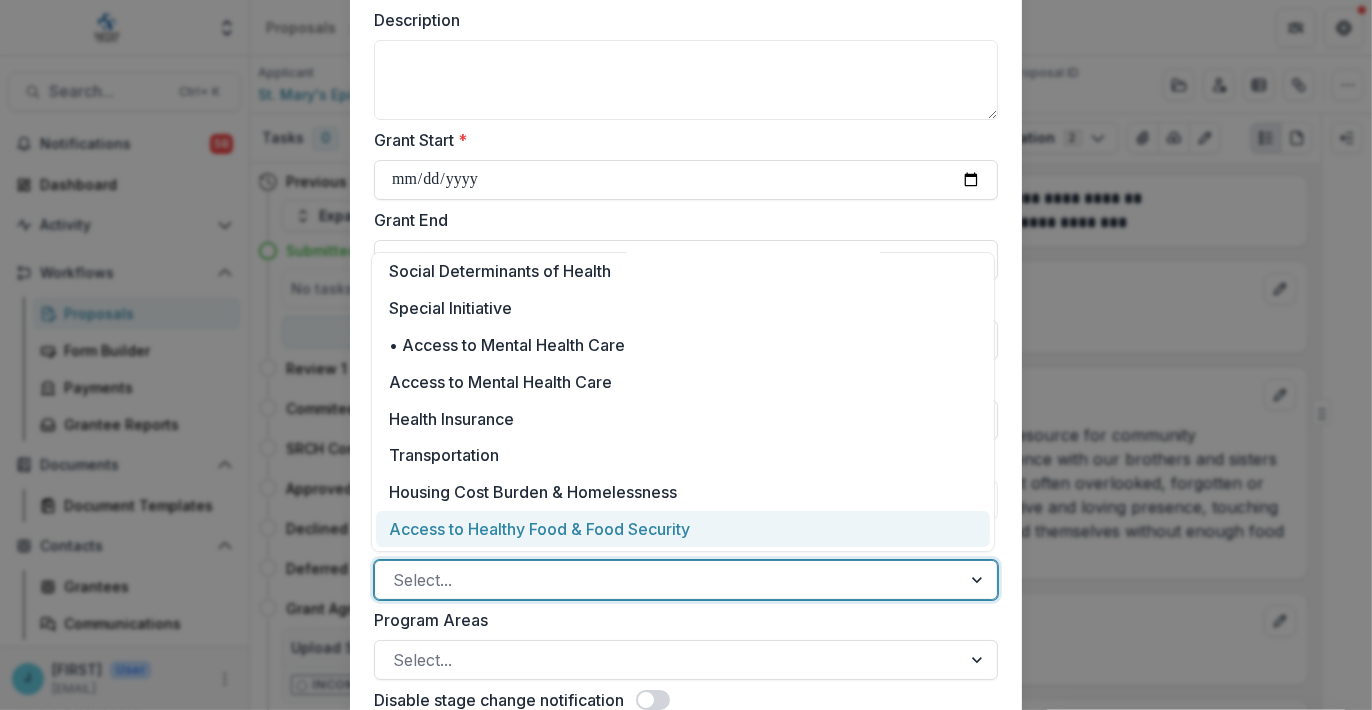 click on "Access to Healthy Food & Food Security" at bounding box center (683, 529) 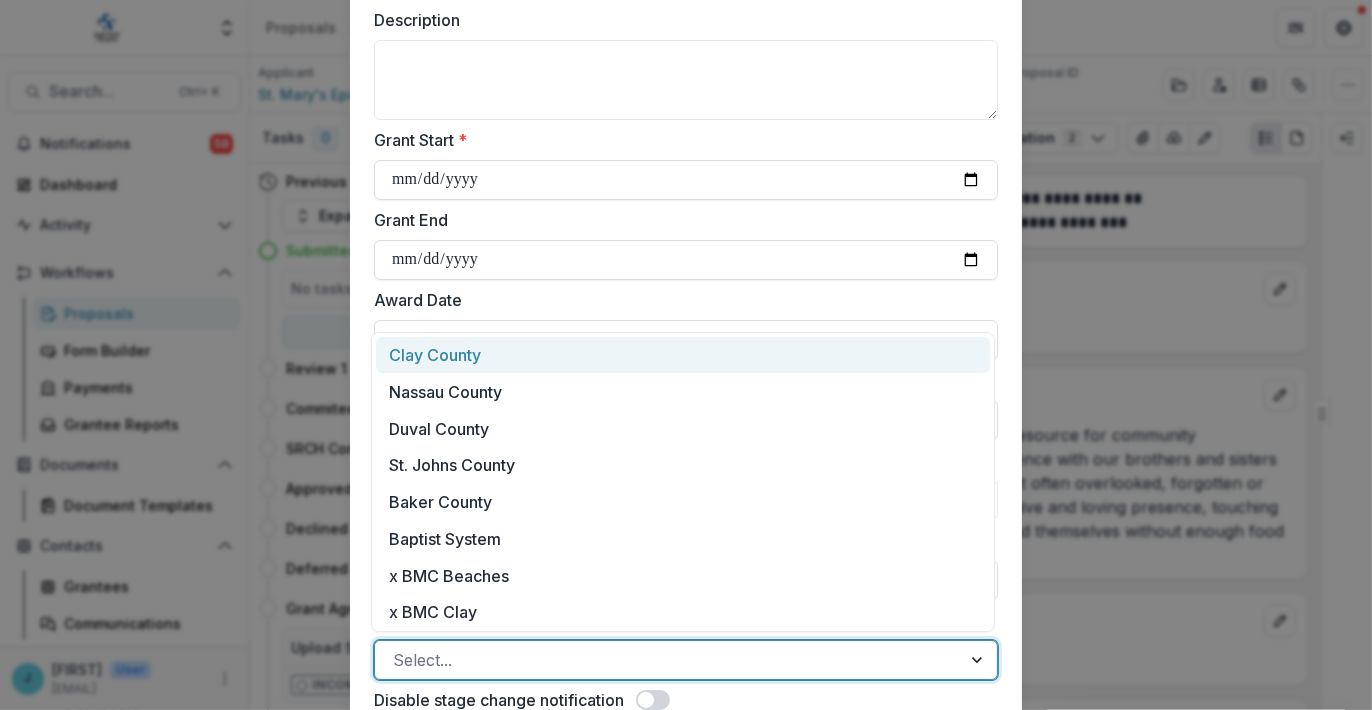 click at bounding box center (668, 660) 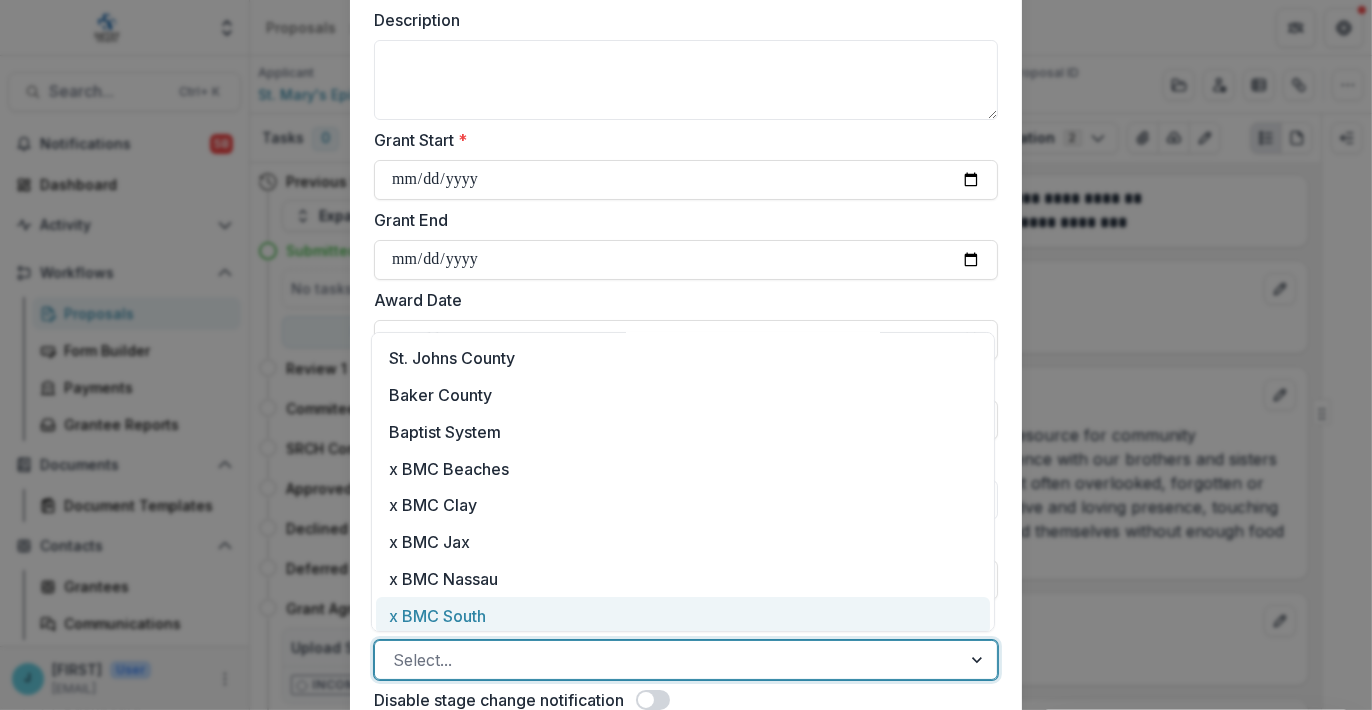 scroll, scrollTop: 150, scrollLeft: 0, axis: vertical 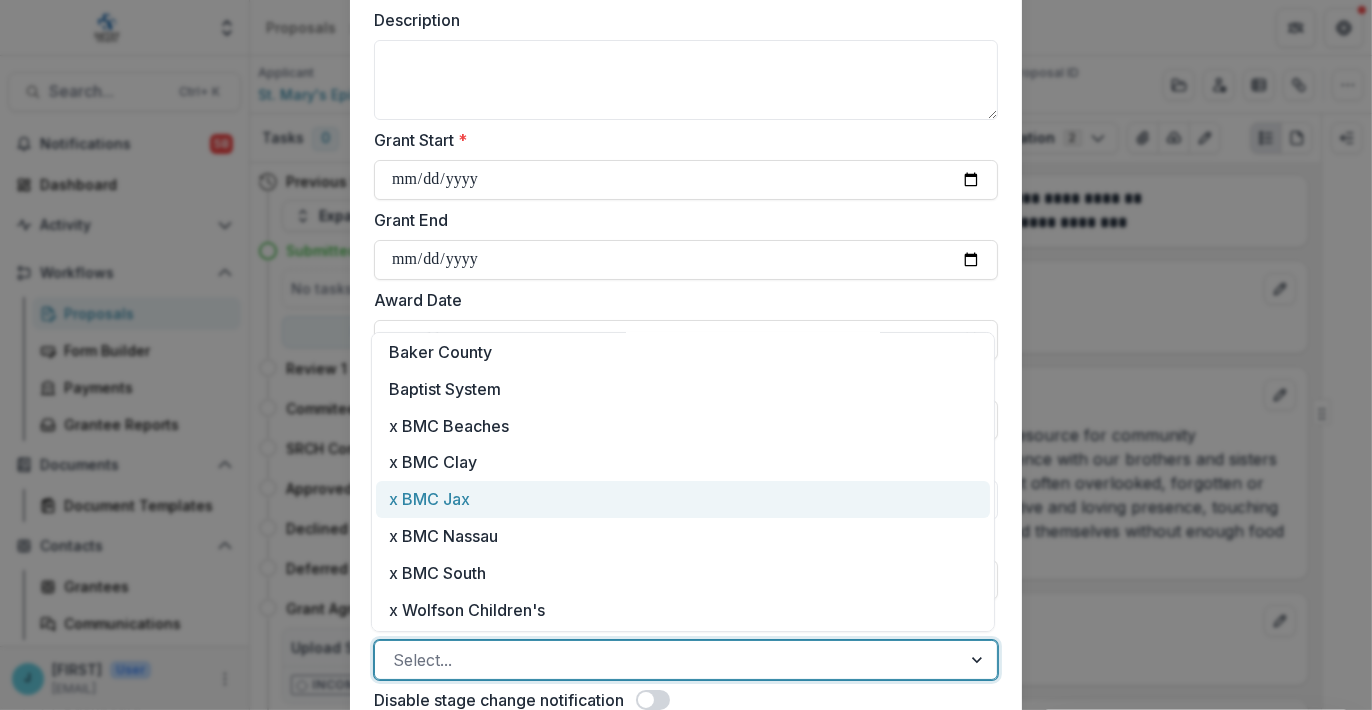 click on "x BMC Jax" at bounding box center (683, 499) 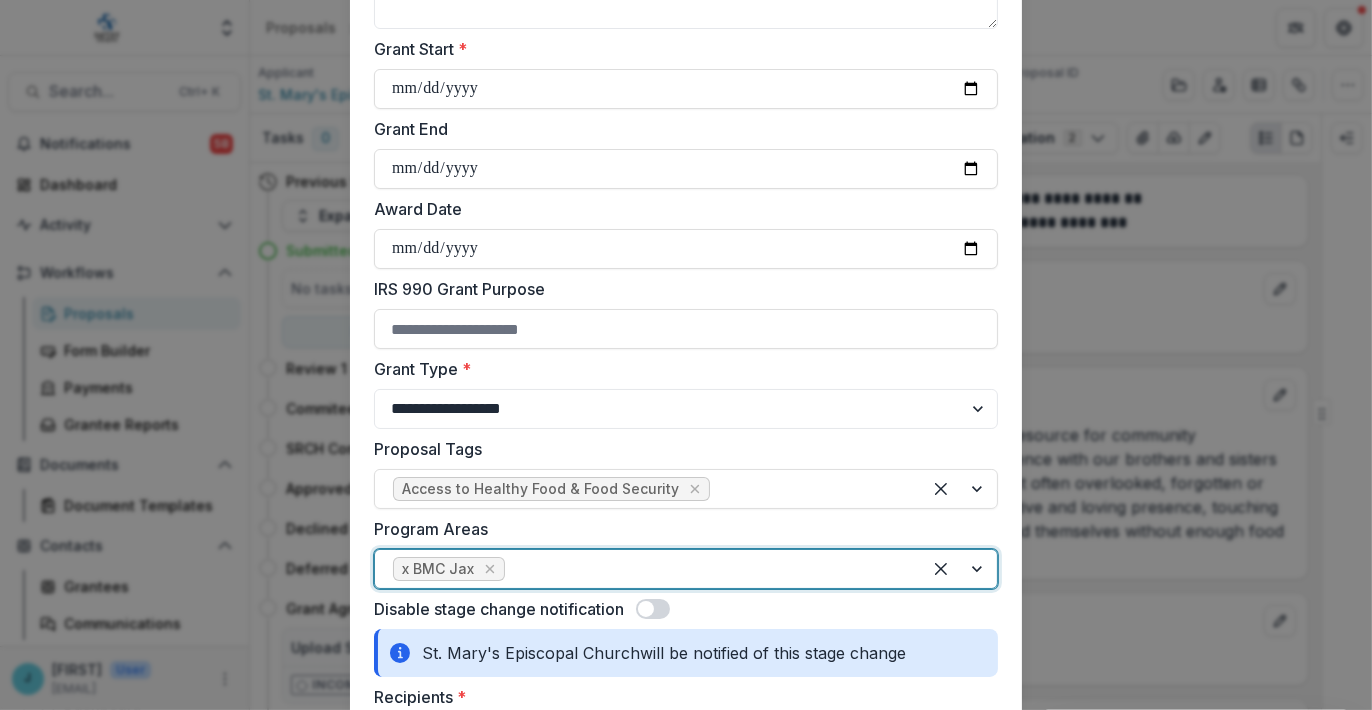 scroll, scrollTop: 500, scrollLeft: 0, axis: vertical 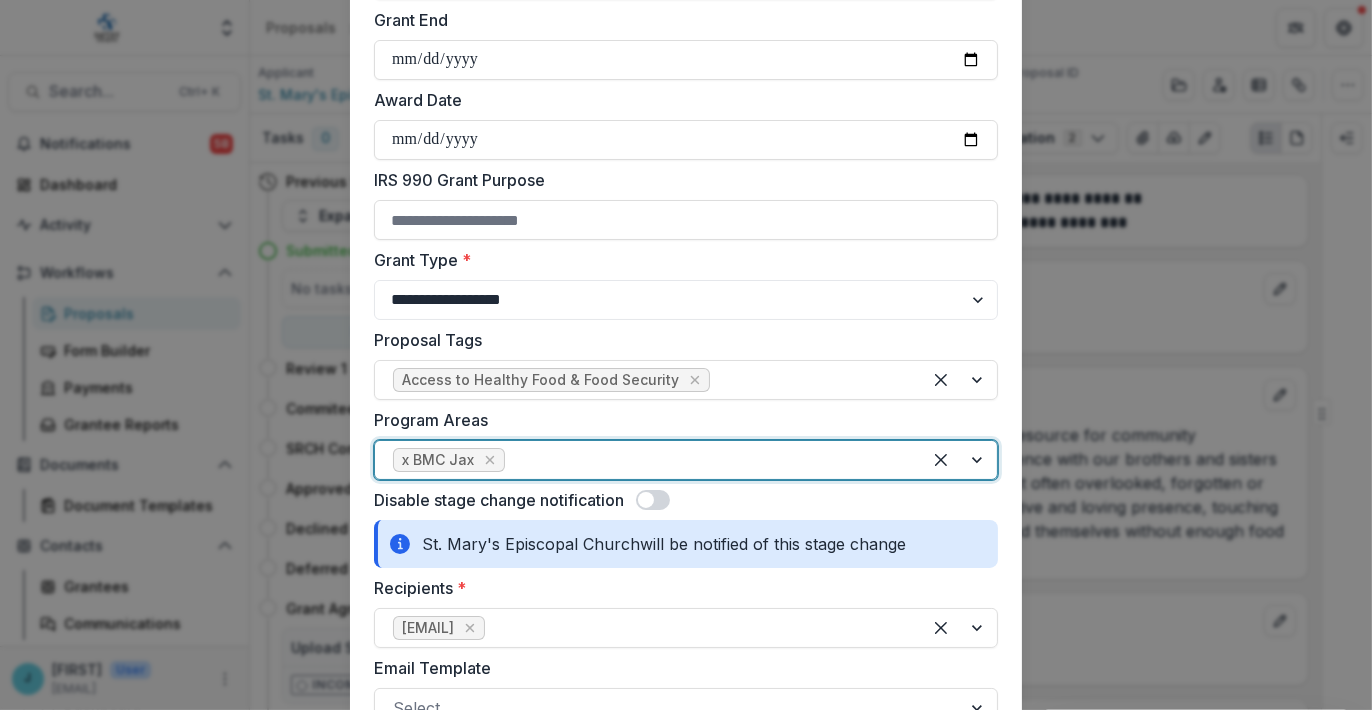 click at bounding box center (646, 500) 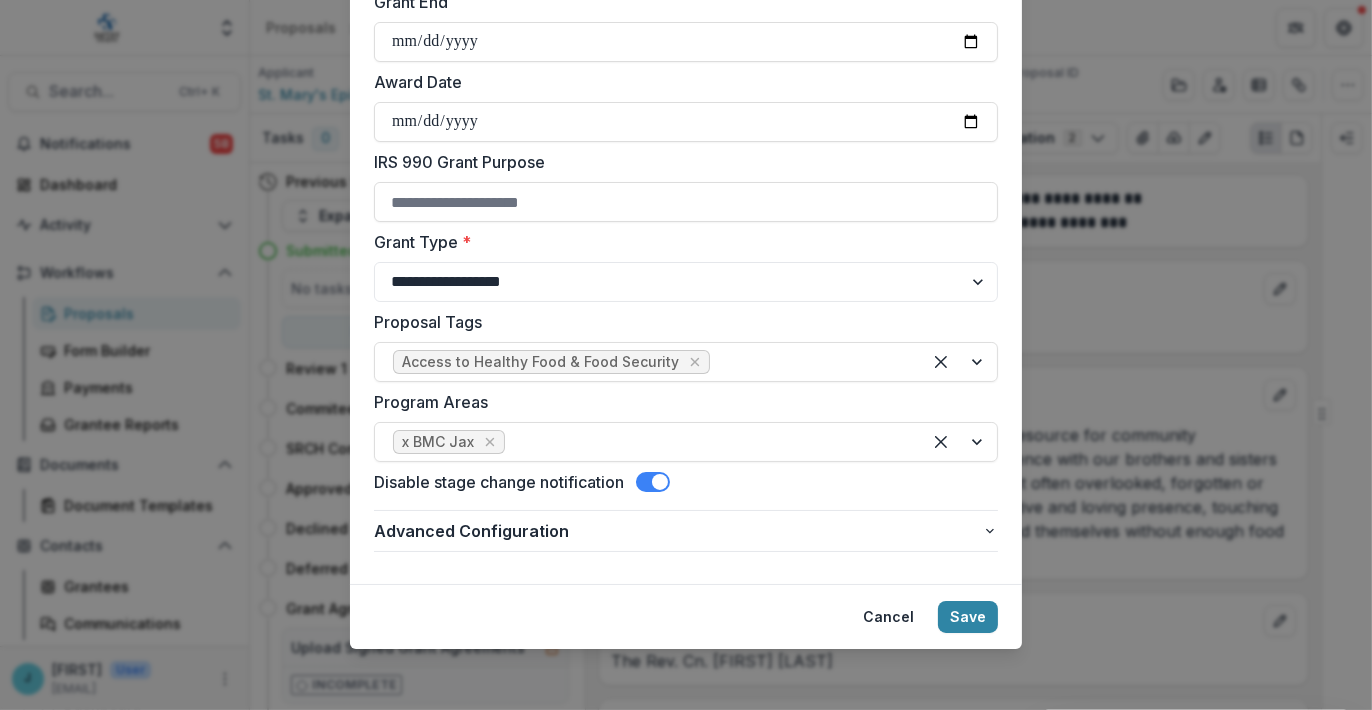 scroll, scrollTop: 520, scrollLeft: 0, axis: vertical 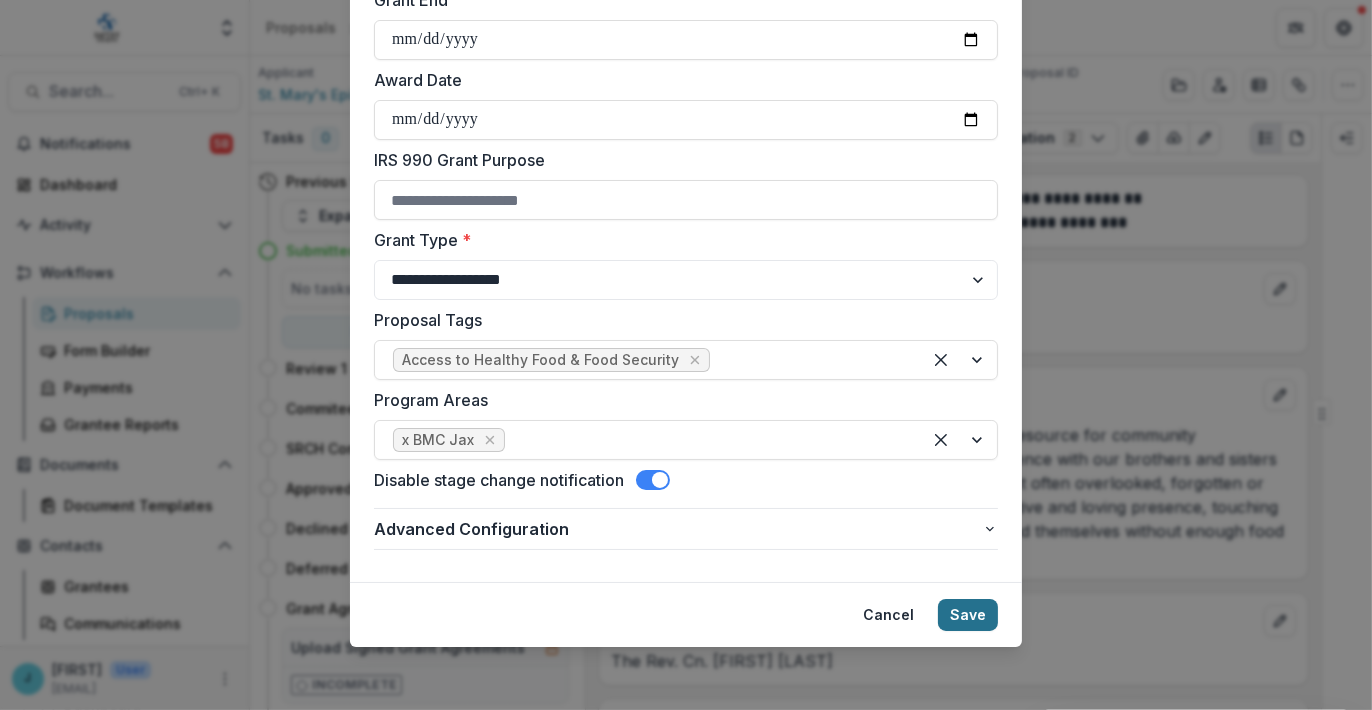 click on "Save" at bounding box center (968, 615) 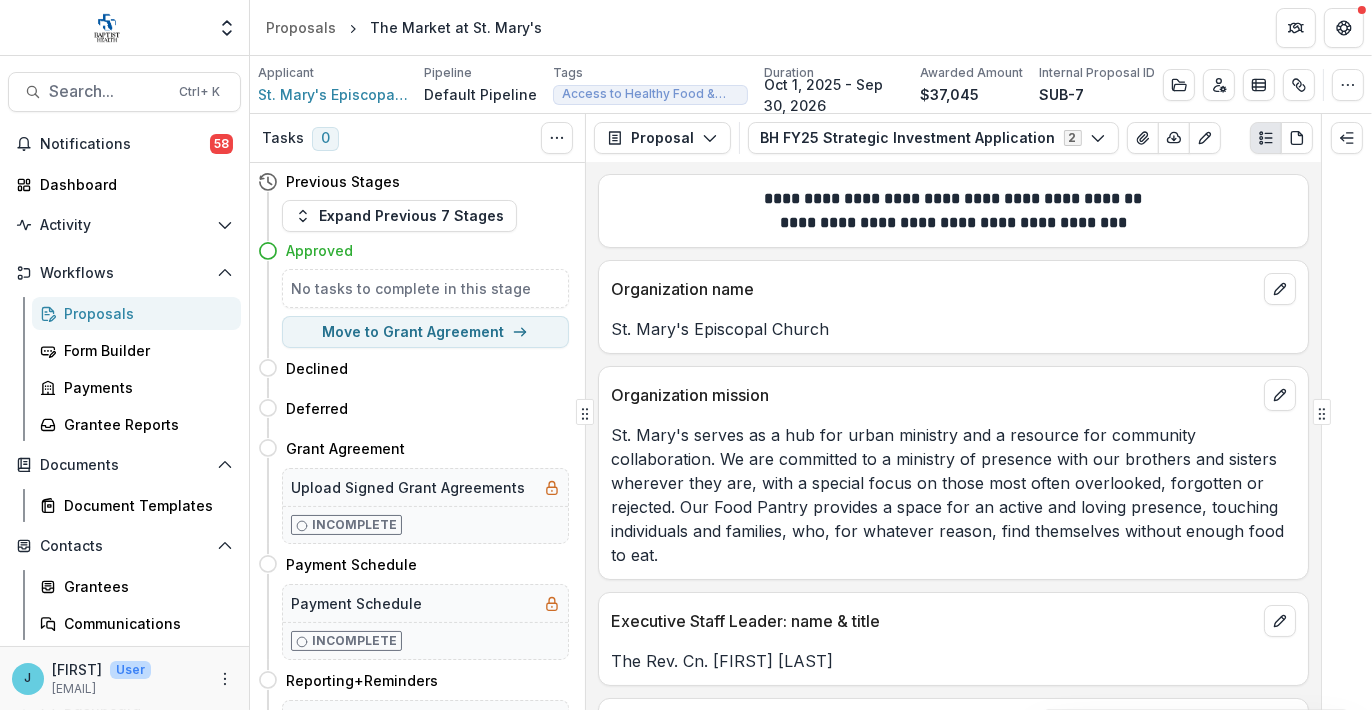 click on "Proposals" at bounding box center (144, 313) 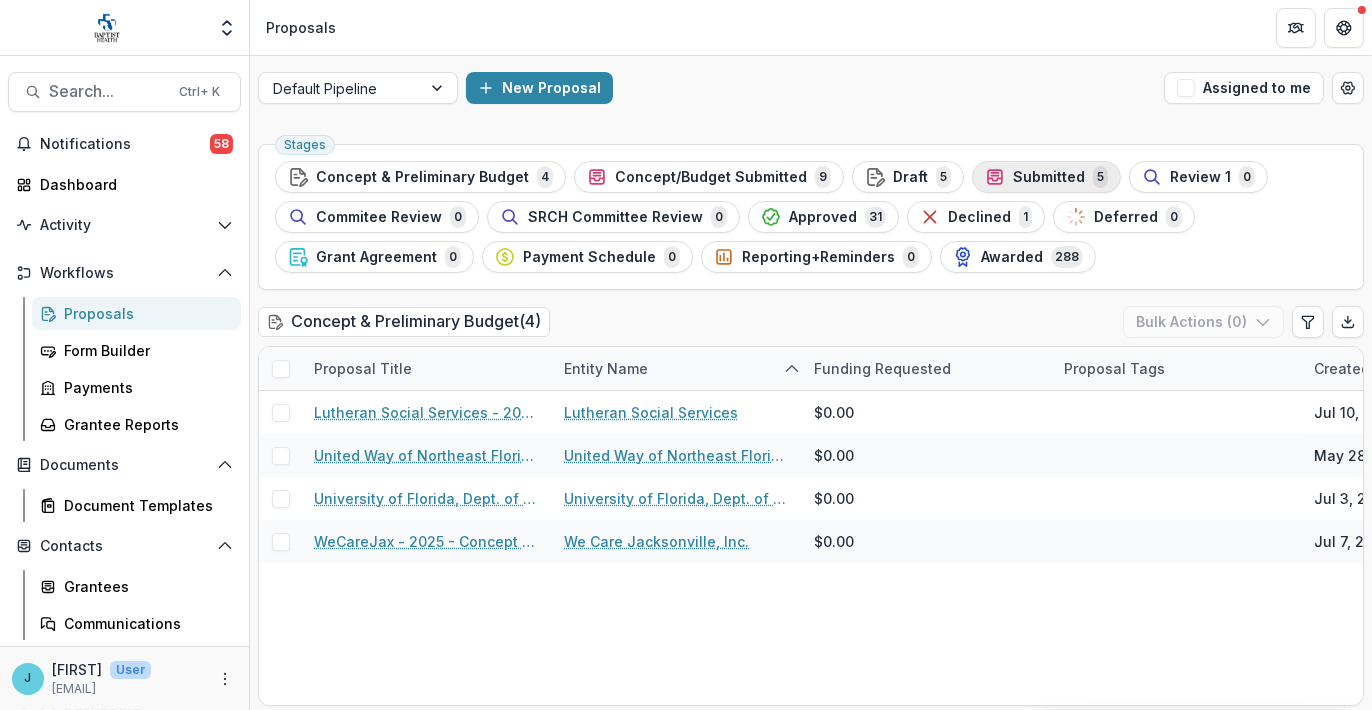 click on "Submitted" at bounding box center [1049, 177] 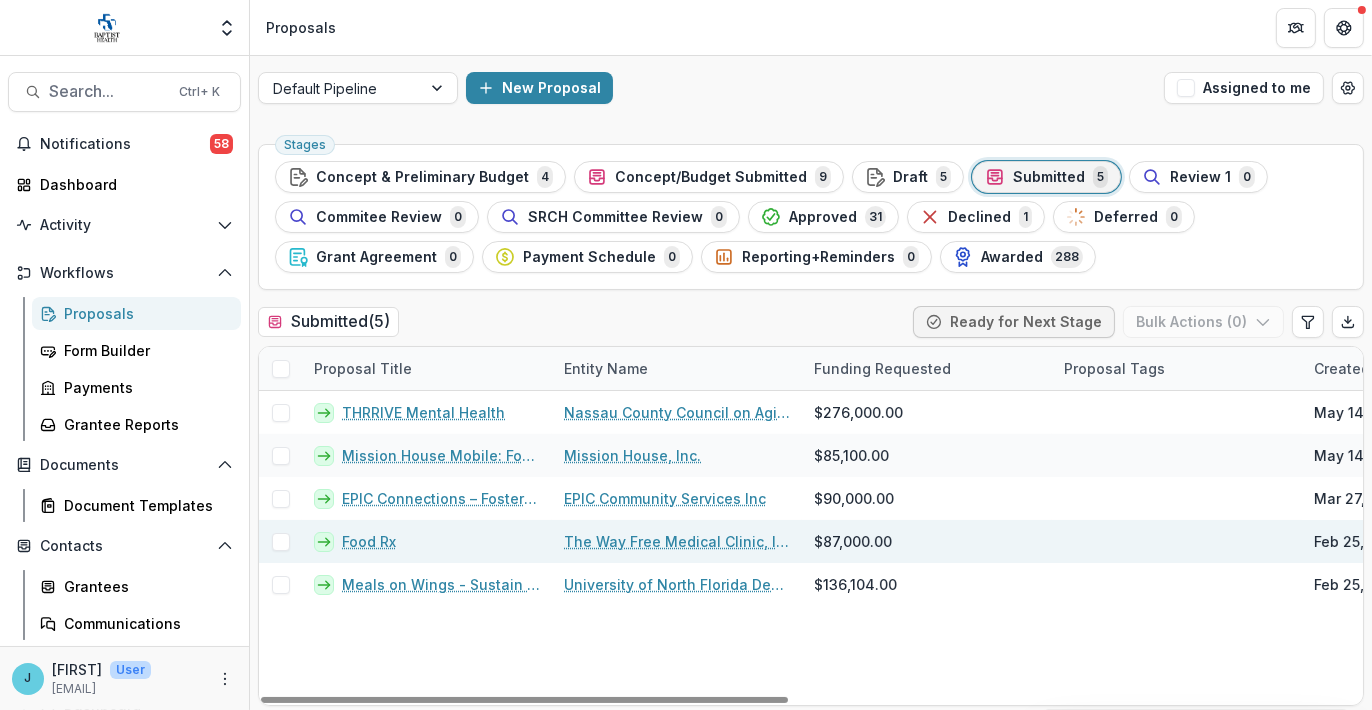 click on "Food Rx" at bounding box center [369, 541] 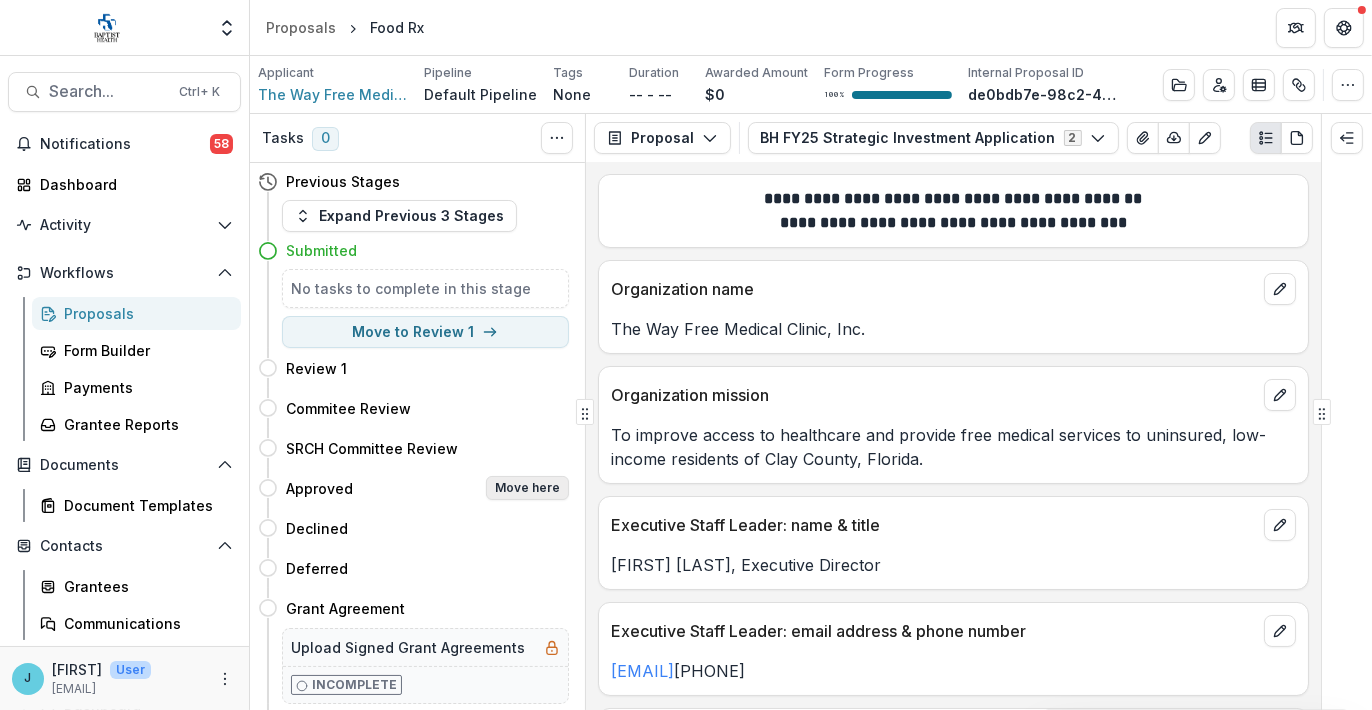 click on "Move here" at bounding box center [527, 488] 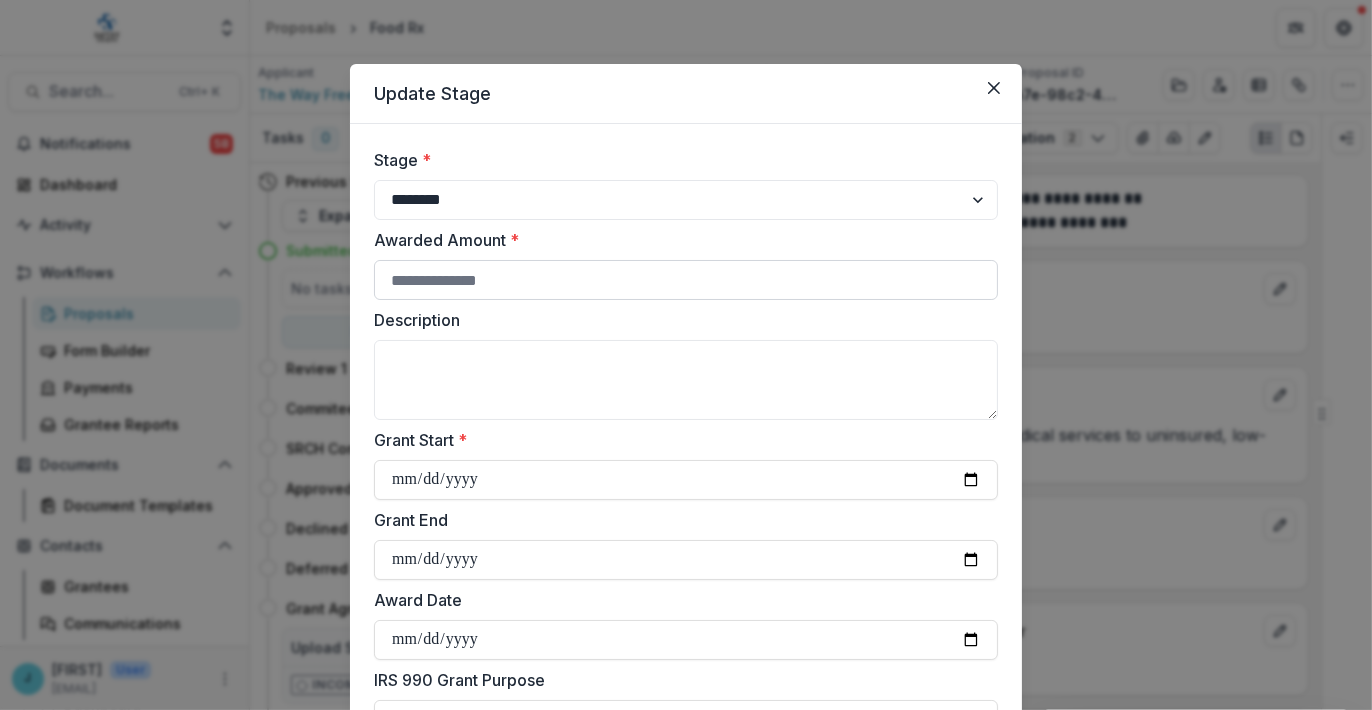 click on "Awarded Amount *" at bounding box center (686, 280) 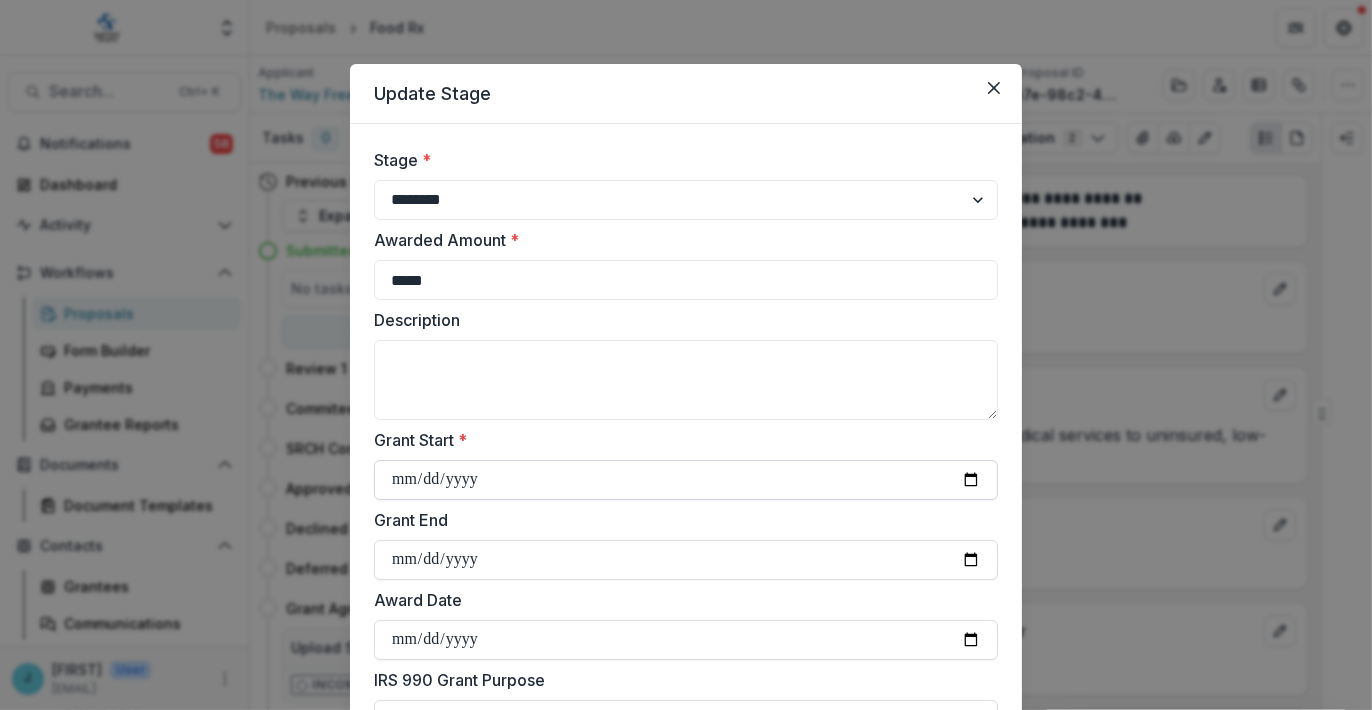 type on "*****" 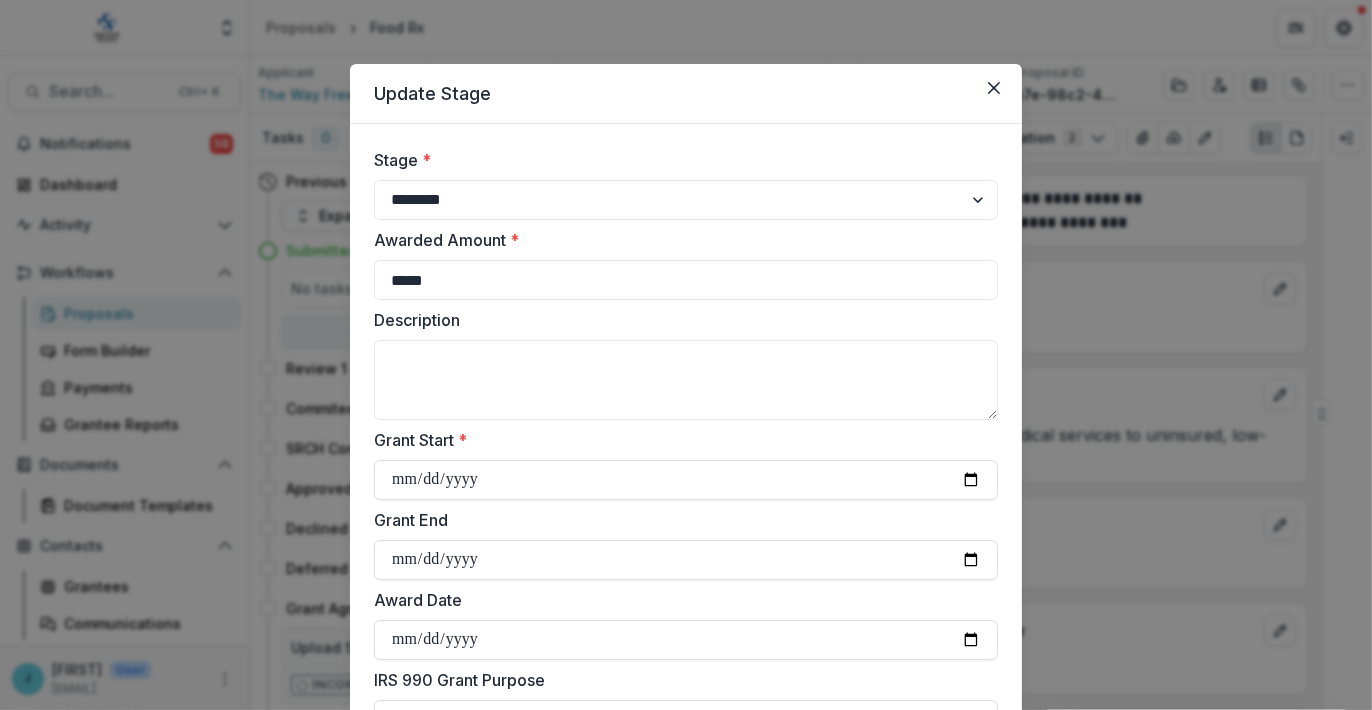 type on "**********" 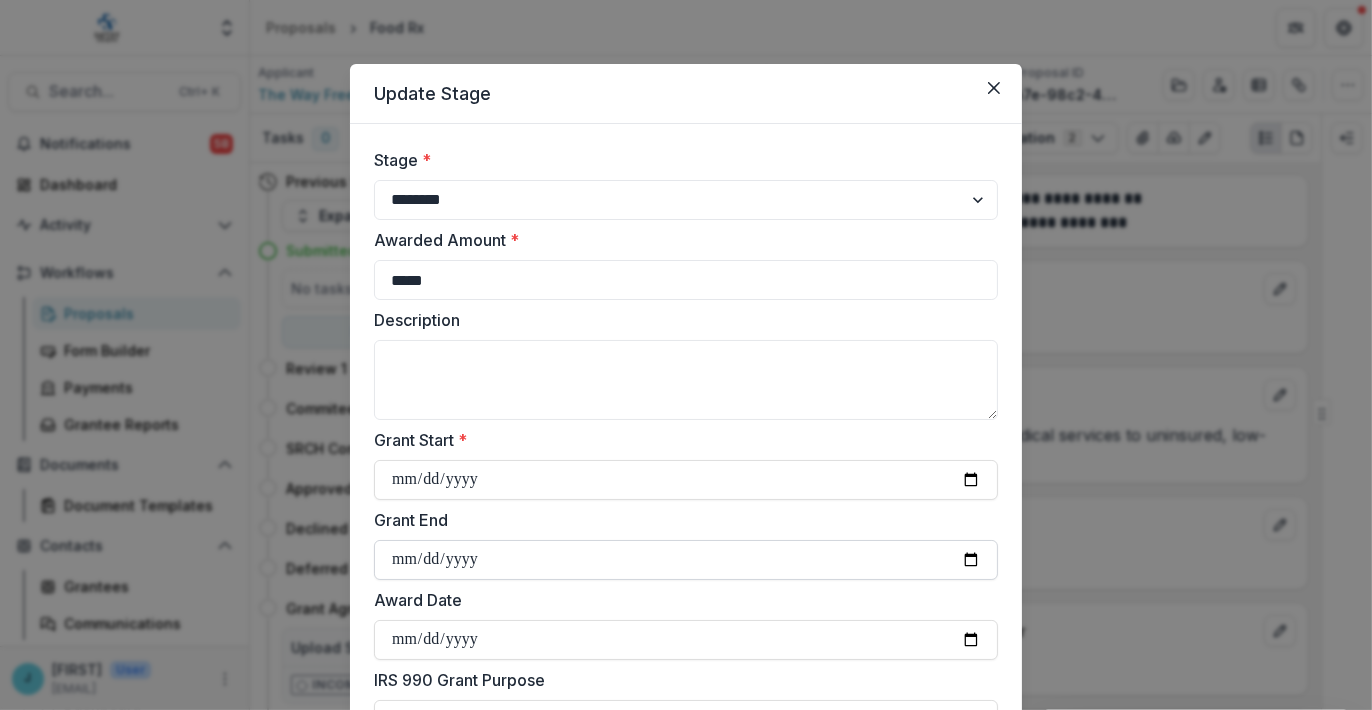 click on "Grant End" at bounding box center [686, 560] 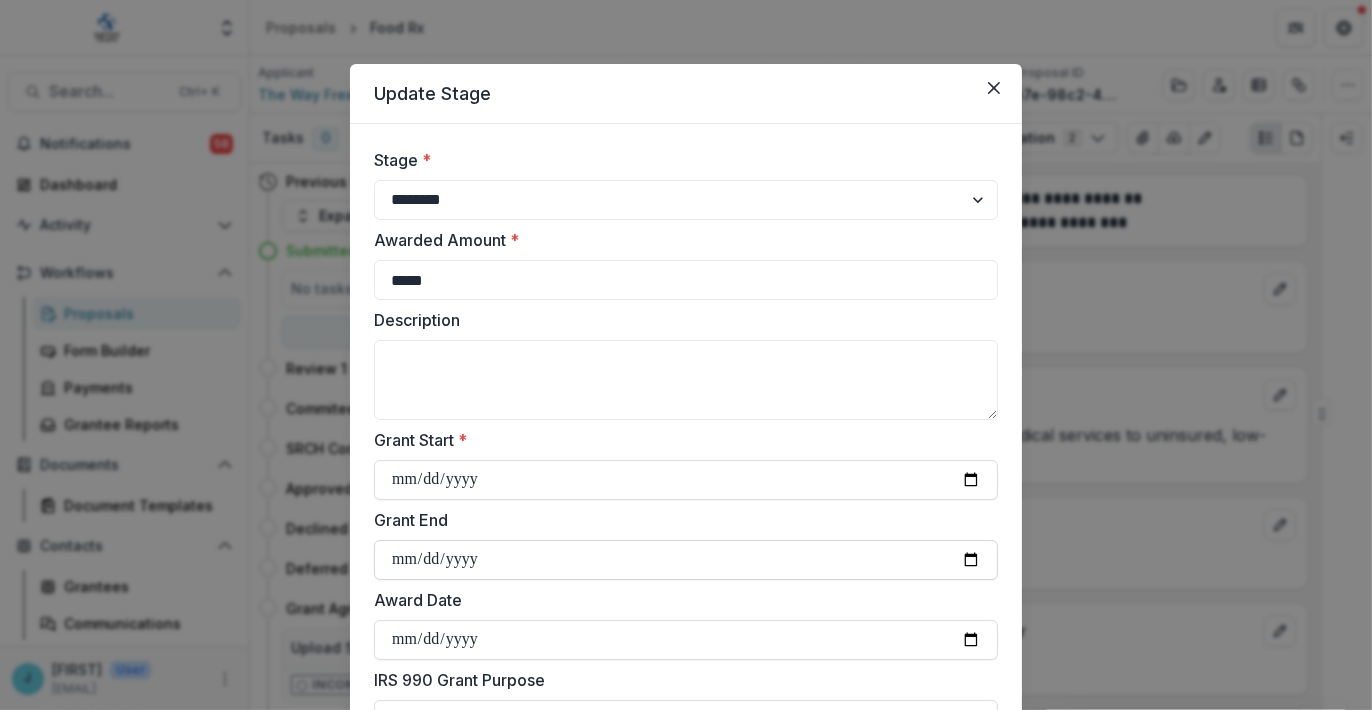 type on "**********" 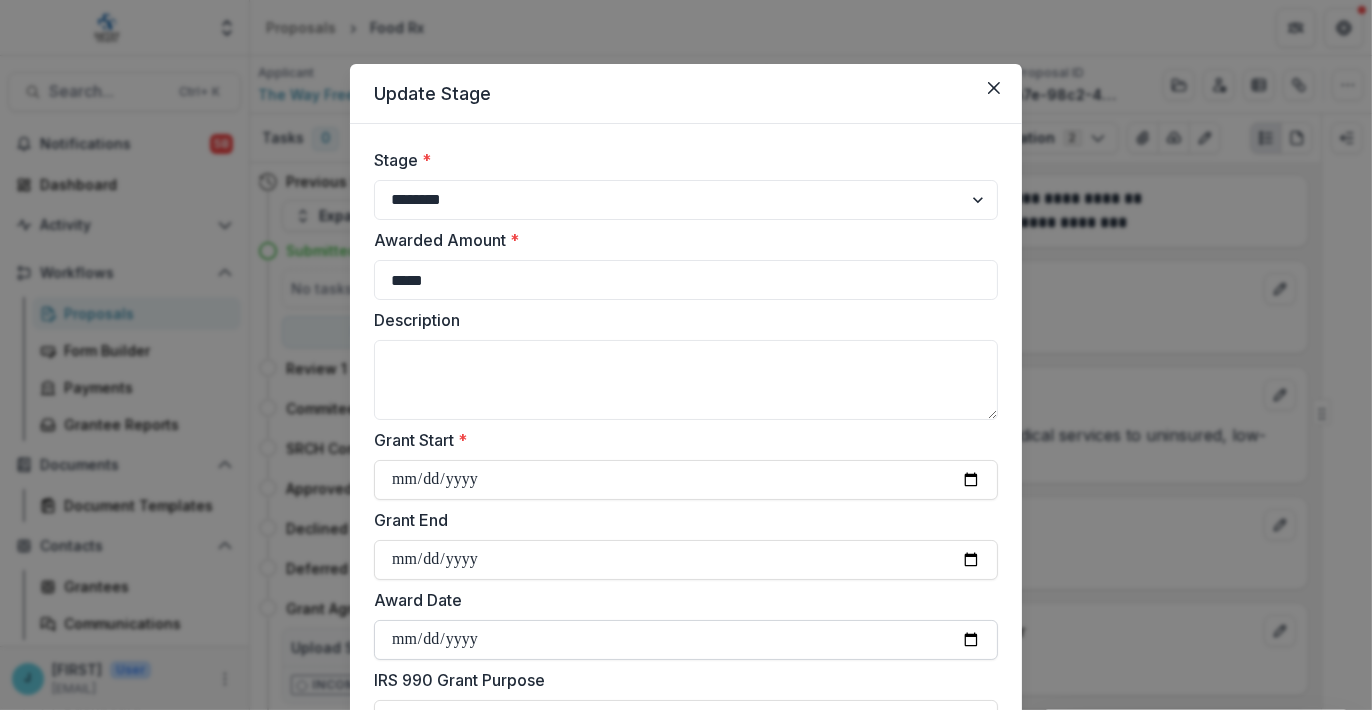 click on "Award Date" at bounding box center [686, 640] 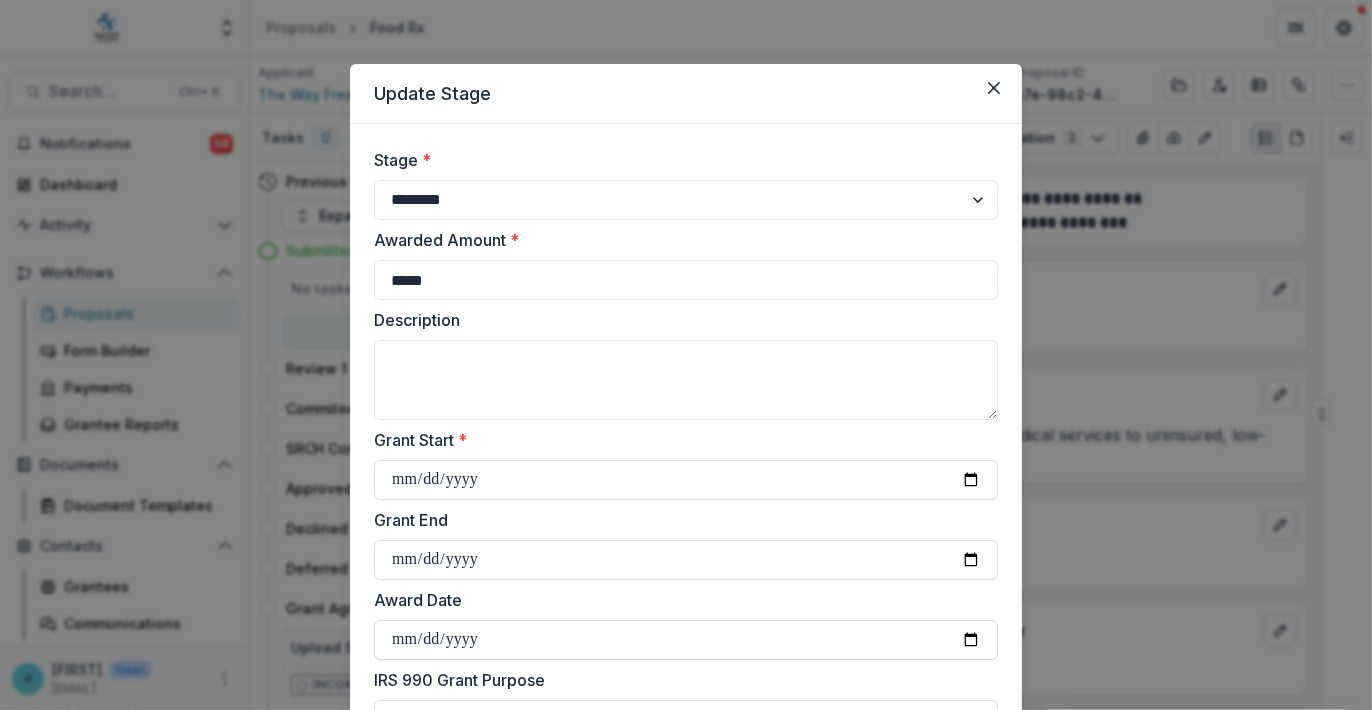 type on "**********" 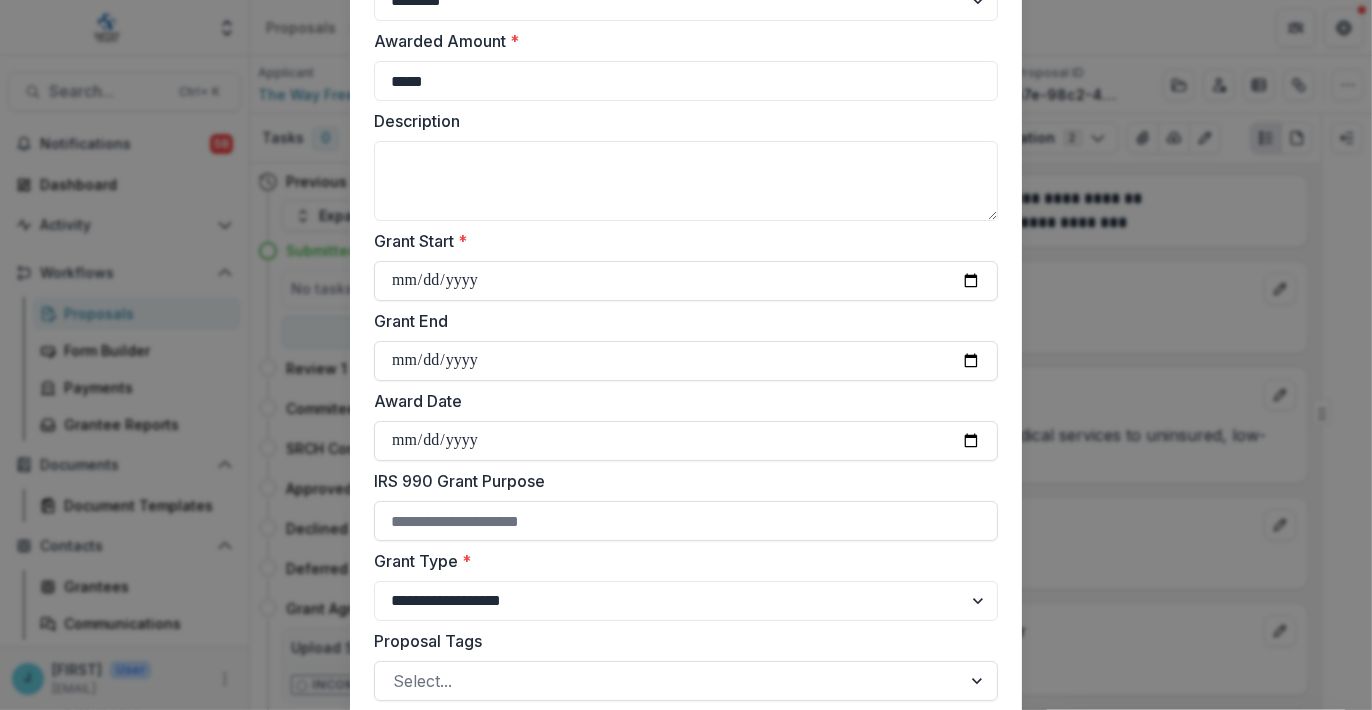 scroll, scrollTop: 200, scrollLeft: 0, axis: vertical 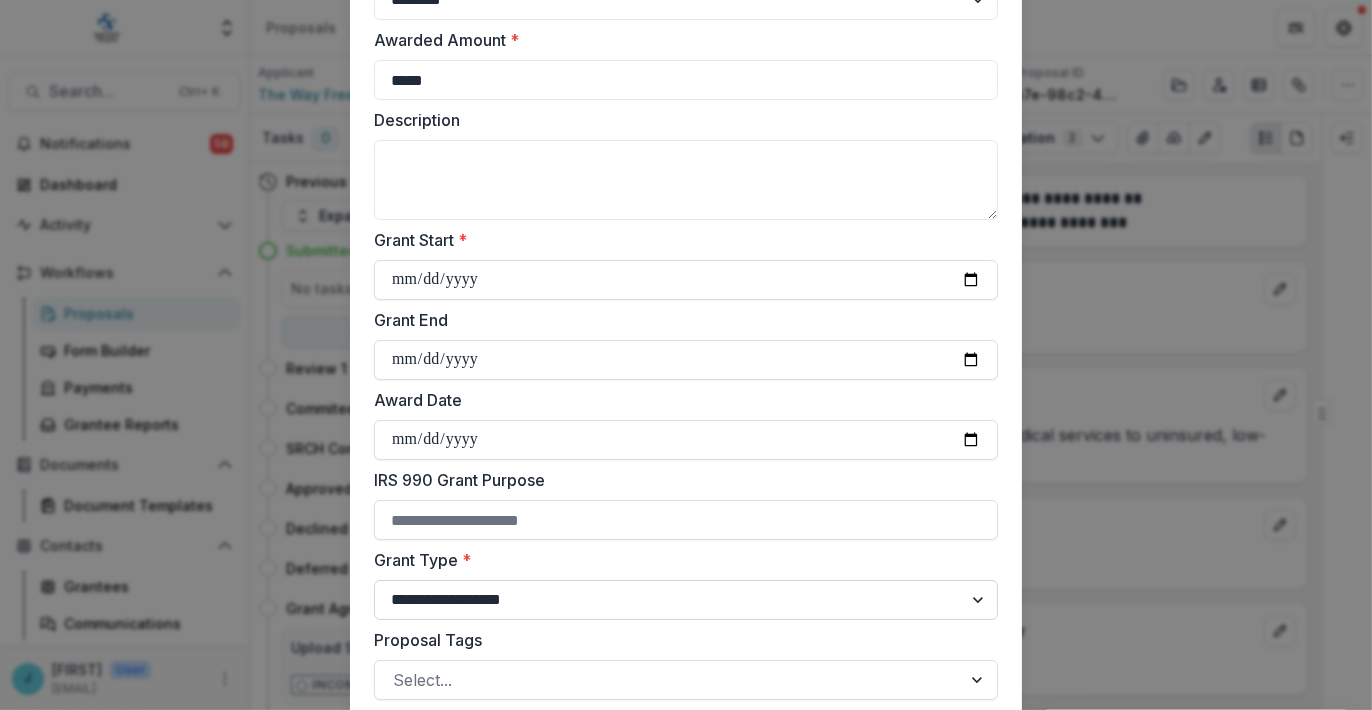 click on "**********" at bounding box center [686, 600] 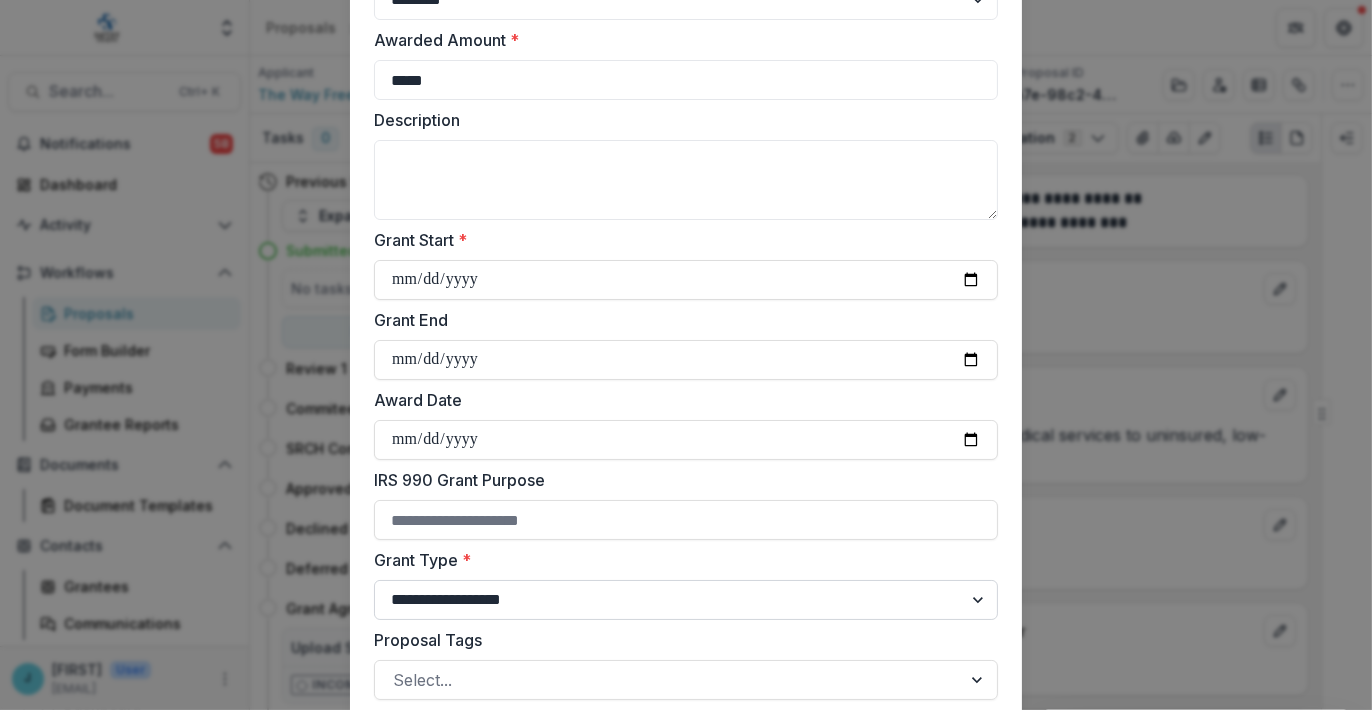 select on "**********" 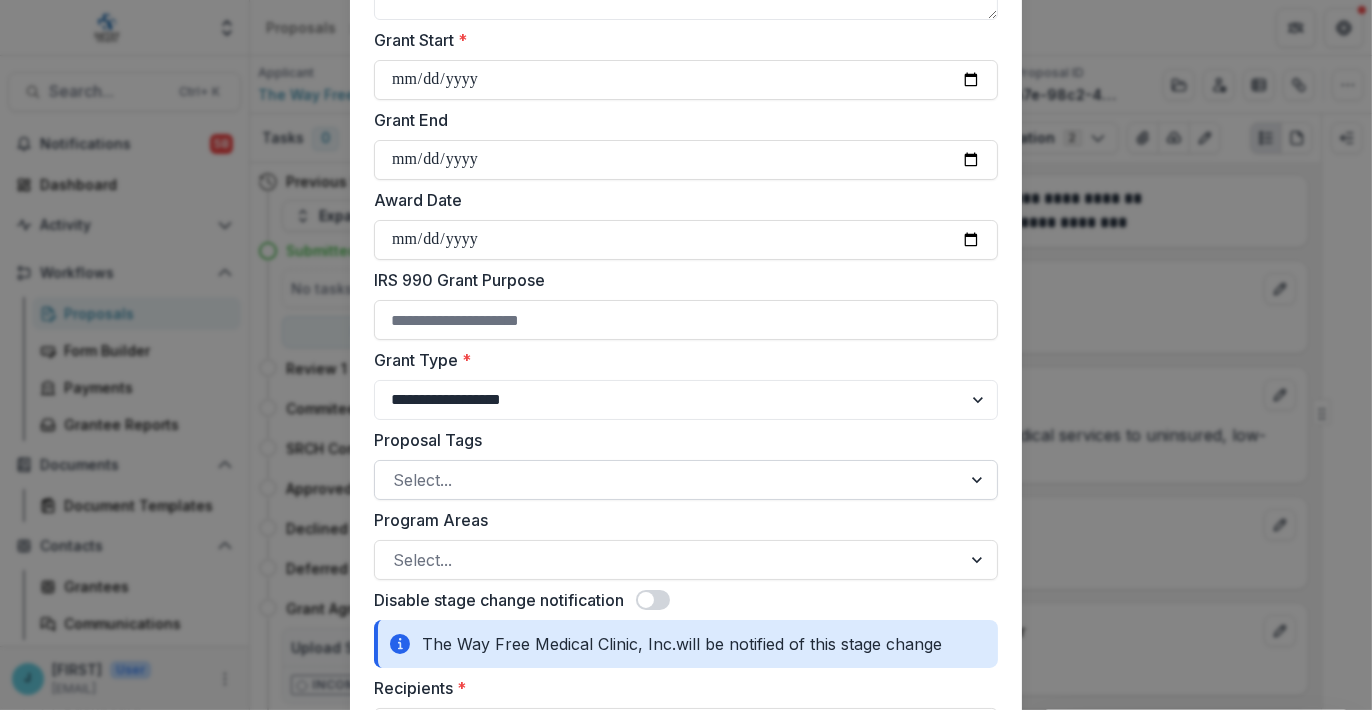 click at bounding box center [668, 480] 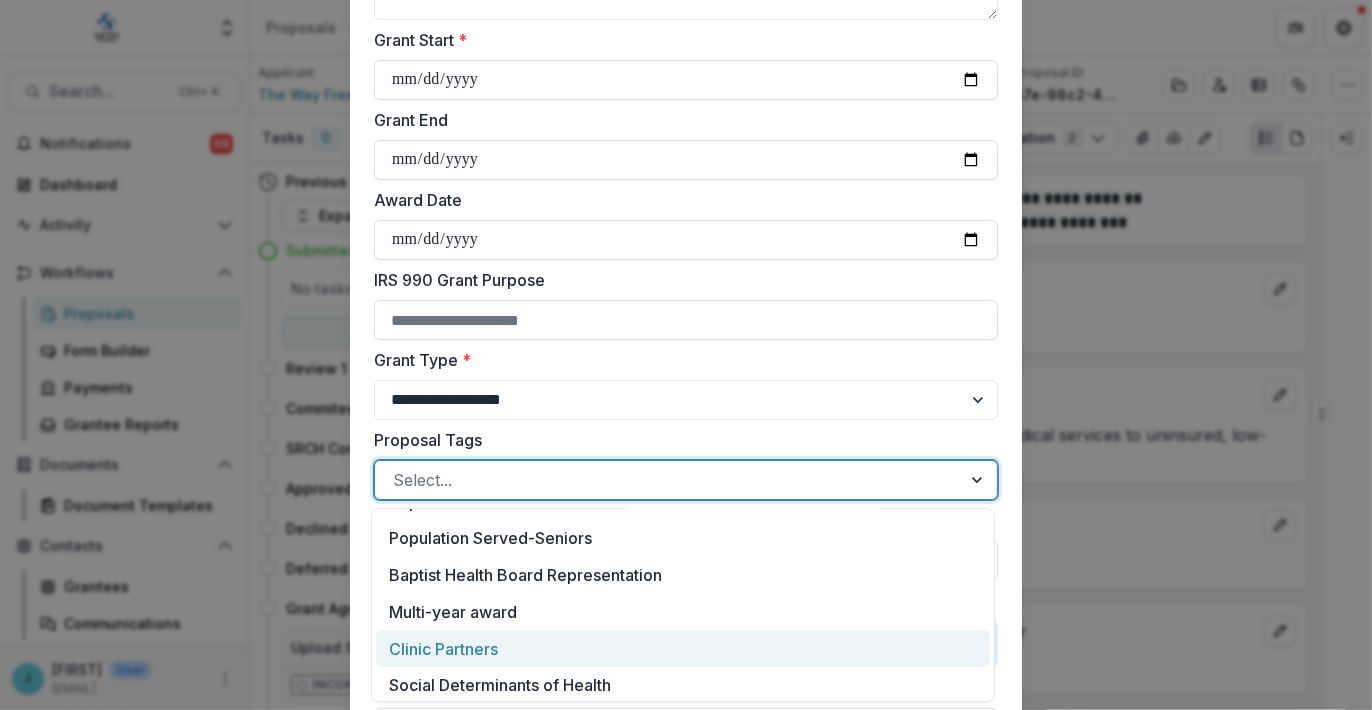 scroll, scrollTop: 100, scrollLeft: 0, axis: vertical 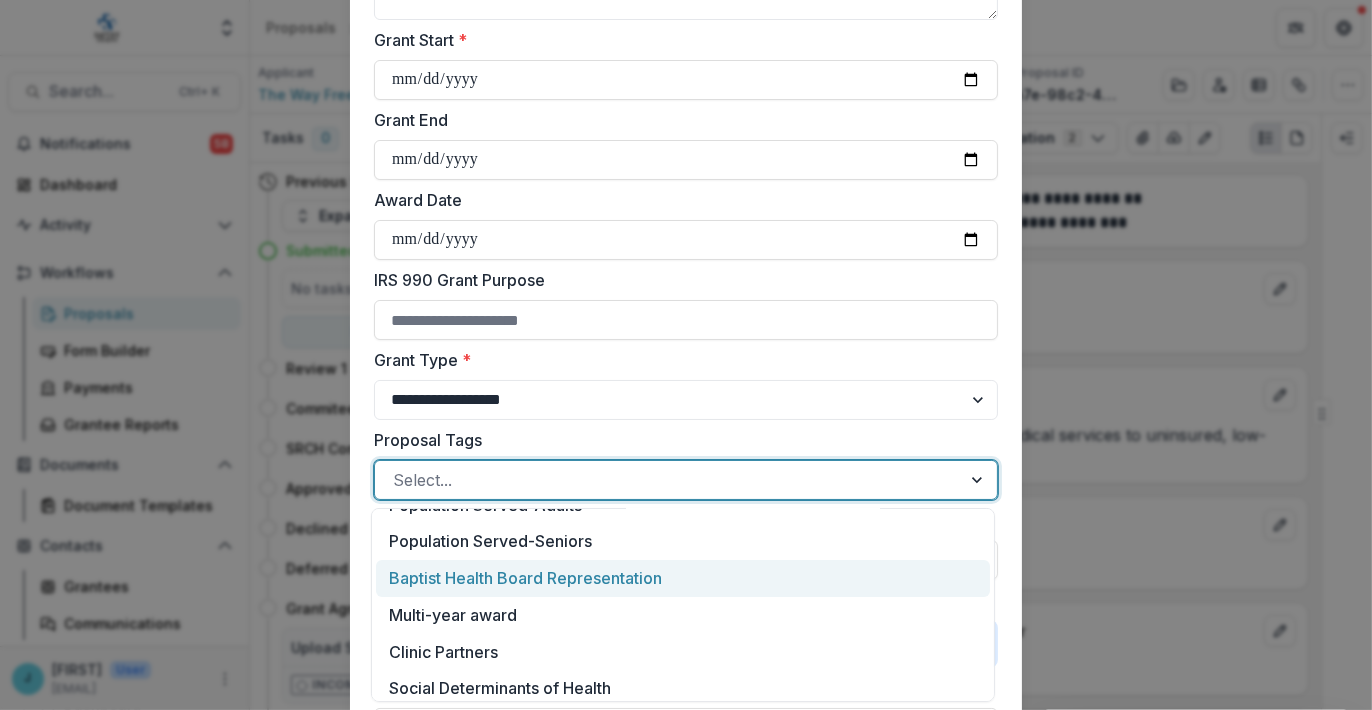 click on "Baptist Health Board Representation" at bounding box center (683, 578) 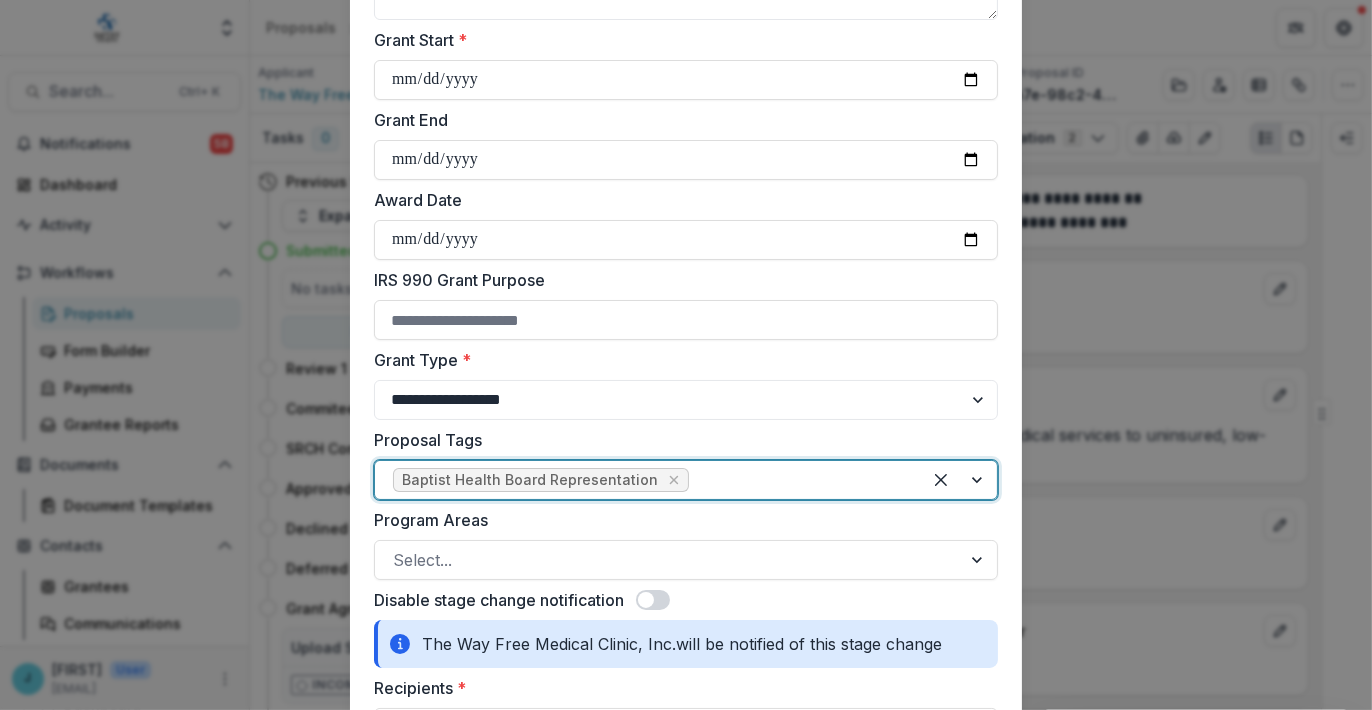 click at bounding box center (959, 480) 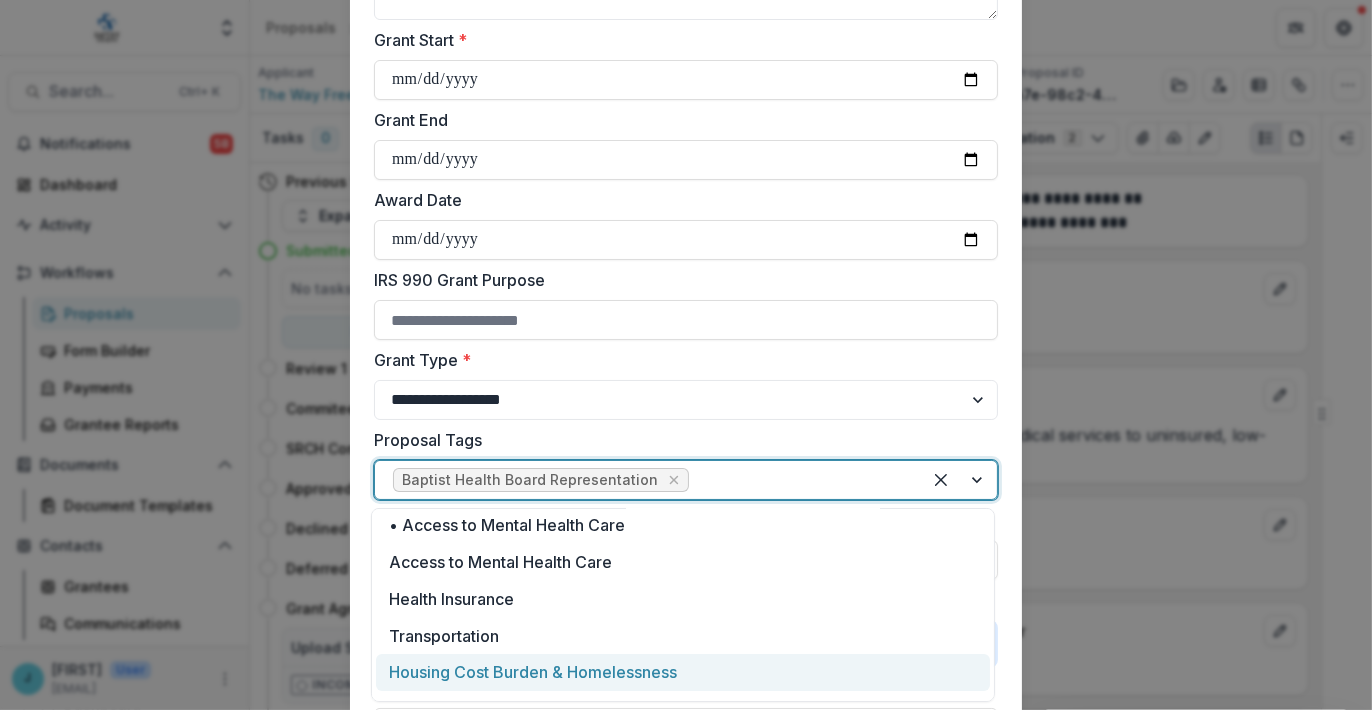 scroll, scrollTop: 330, scrollLeft: 0, axis: vertical 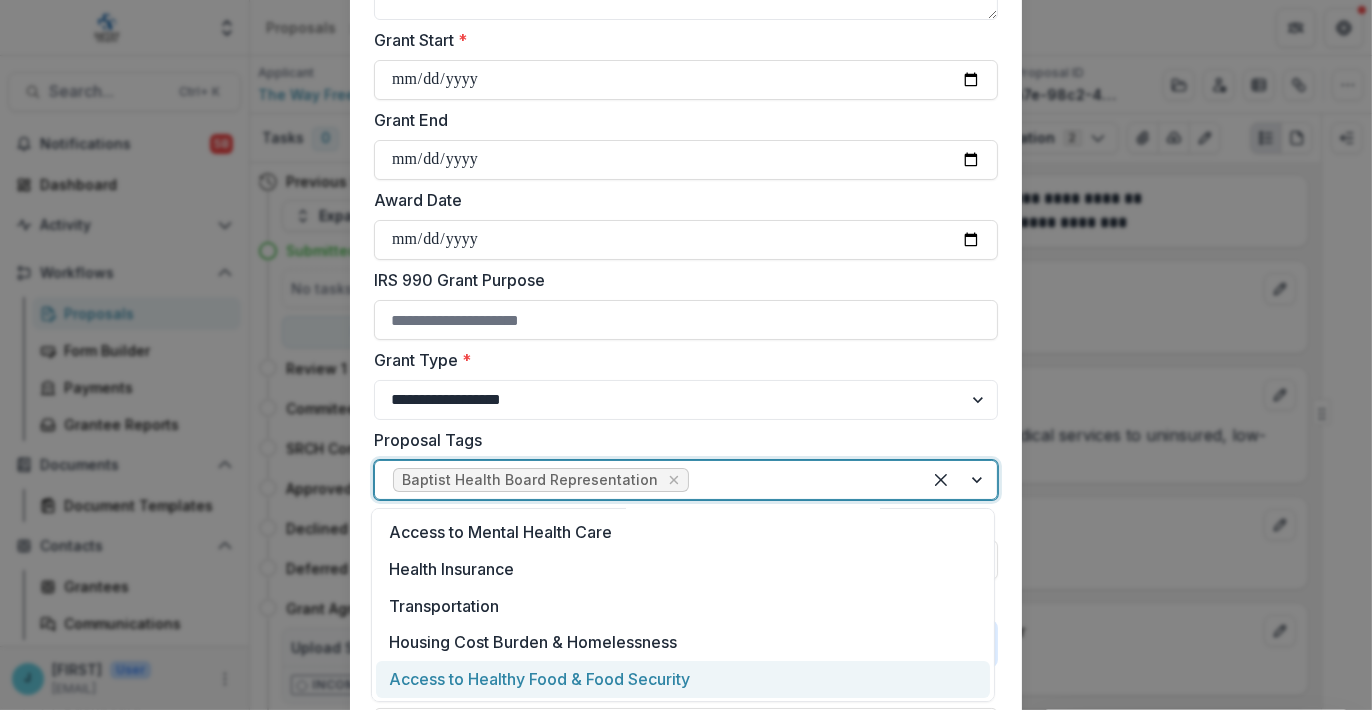 click on "Access to Healthy Food & Food Security" at bounding box center (683, 679) 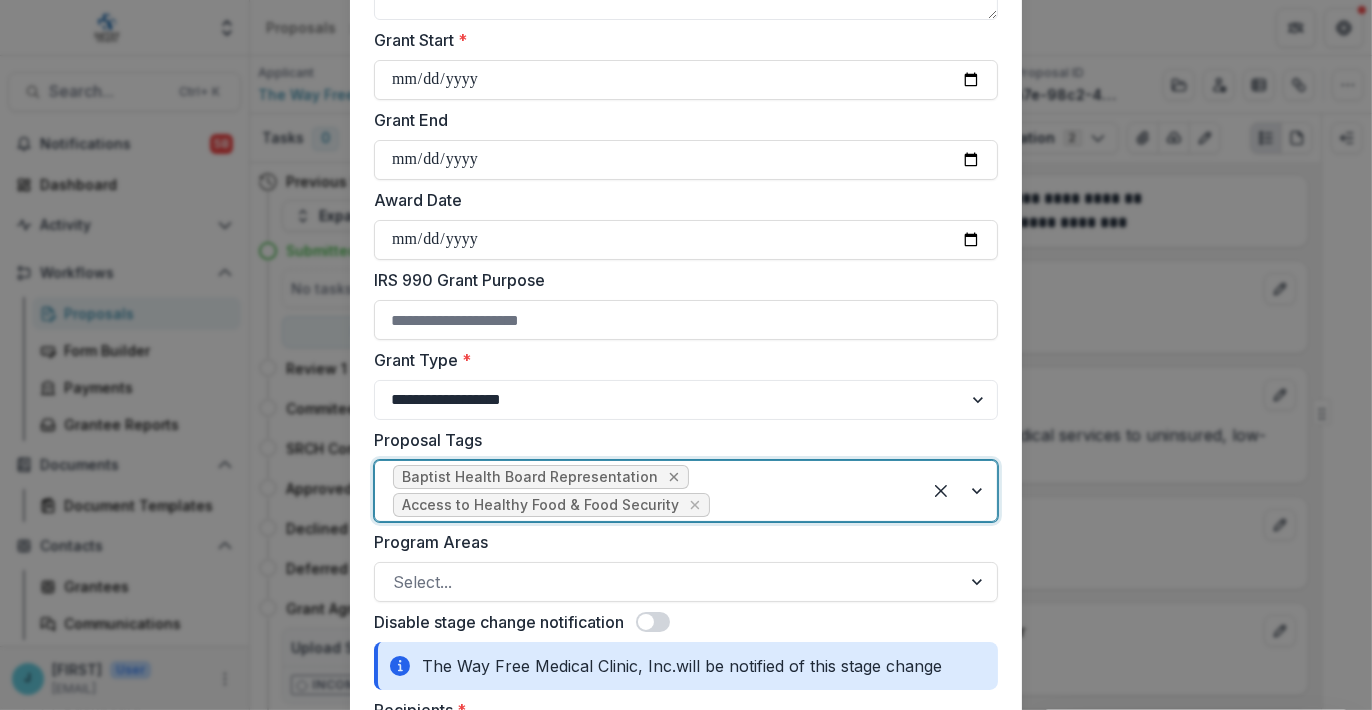 click 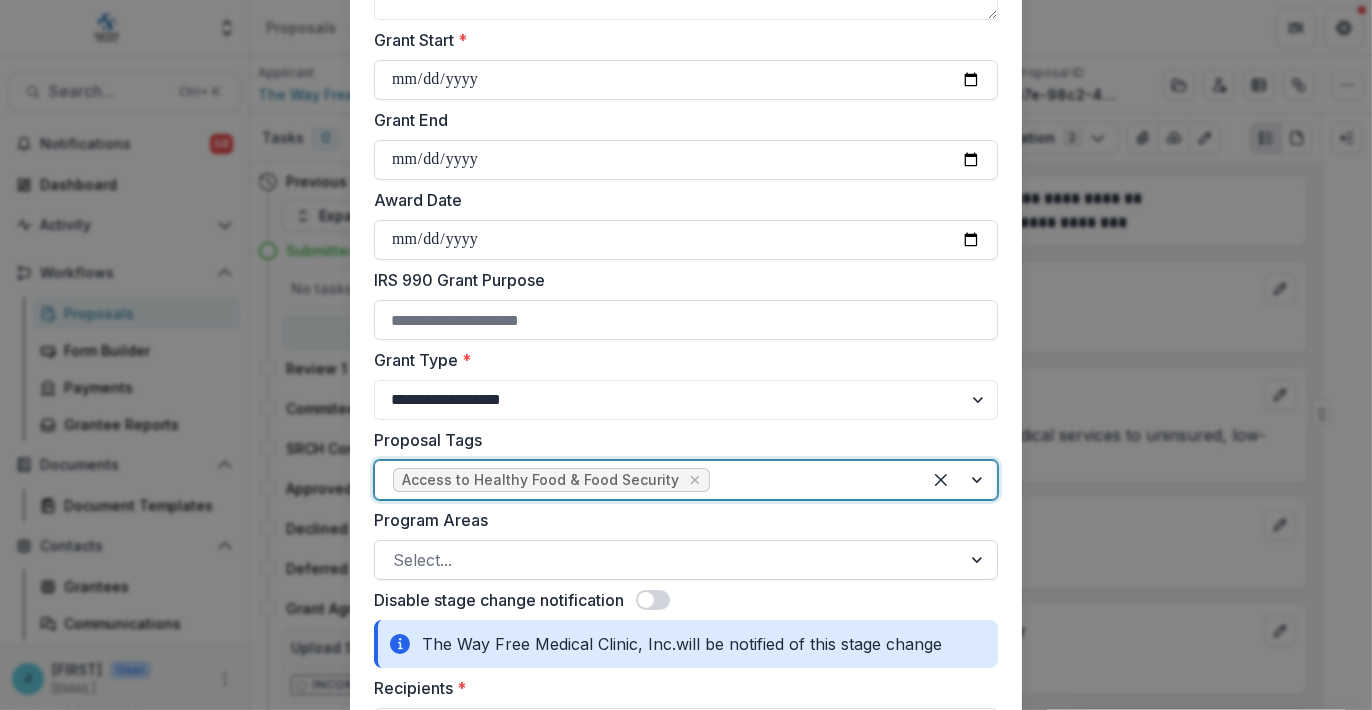 click at bounding box center [668, 560] 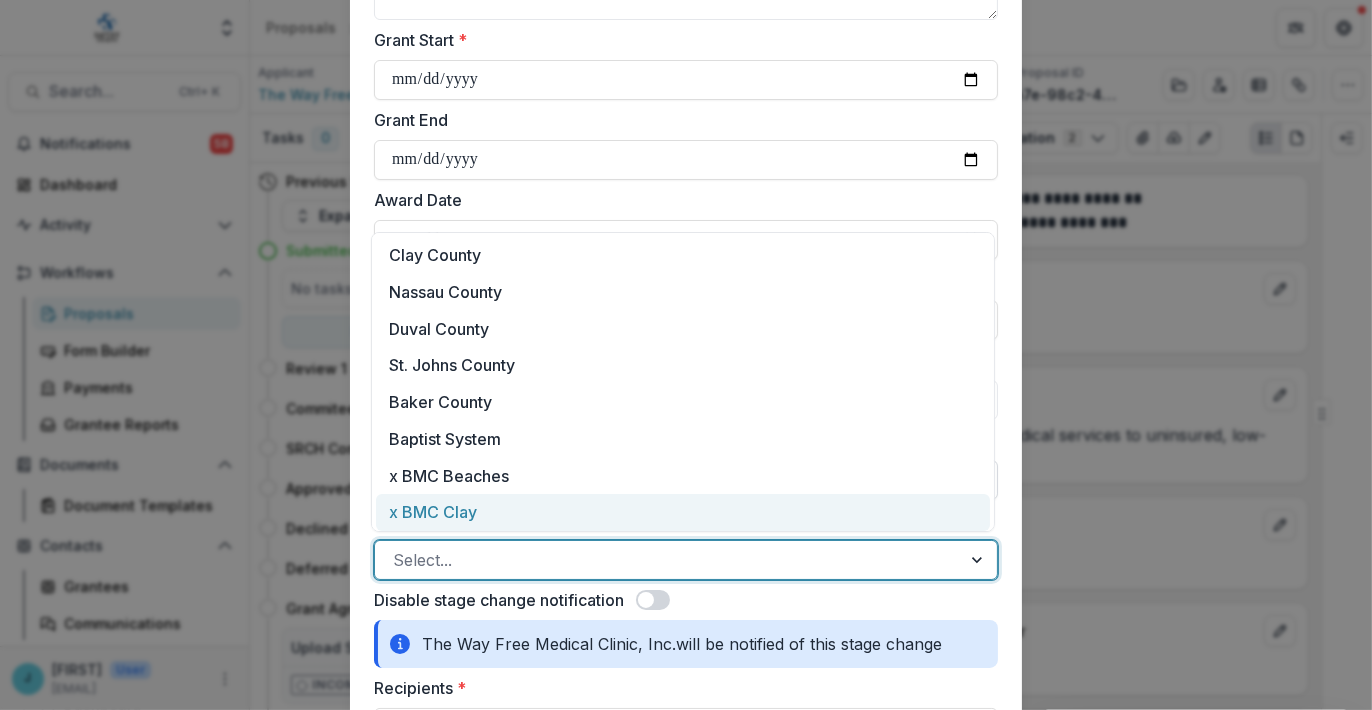 scroll, scrollTop: 11, scrollLeft: 0, axis: vertical 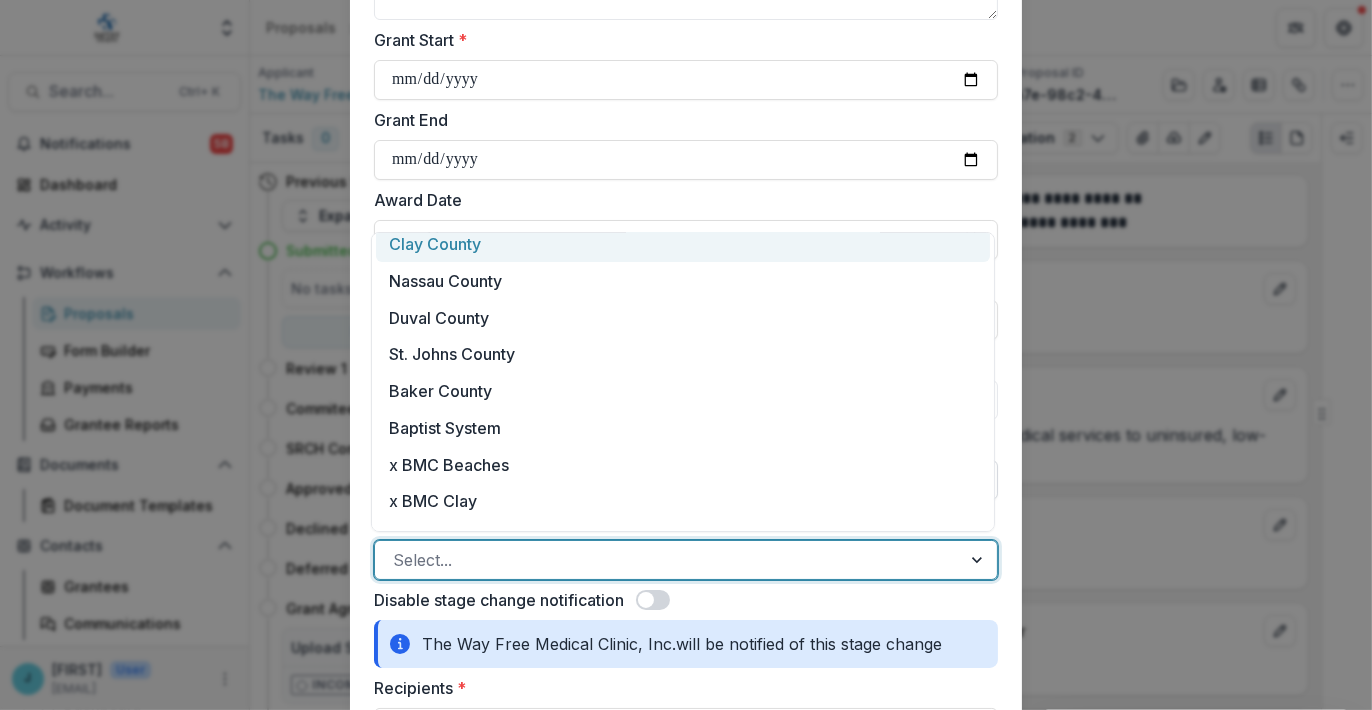 click on "Clay County" at bounding box center (683, 244) 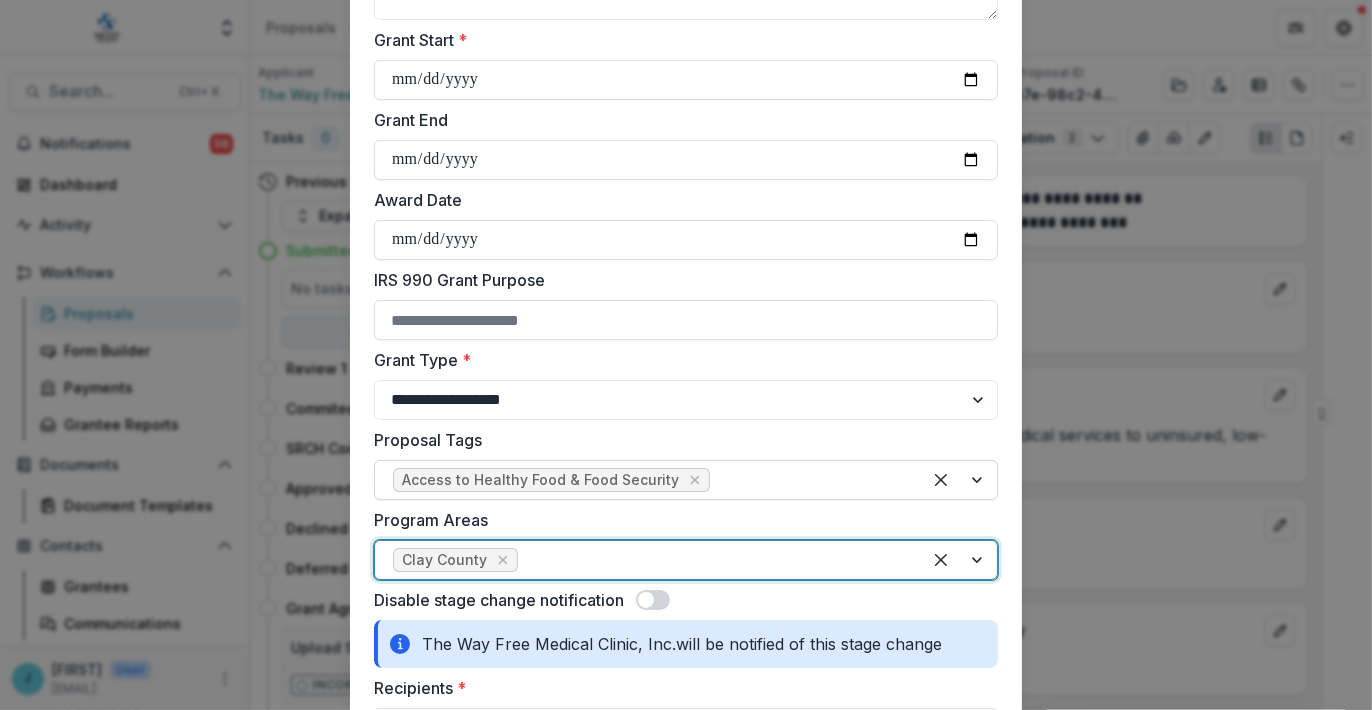 click at bounding box center (959, 560) 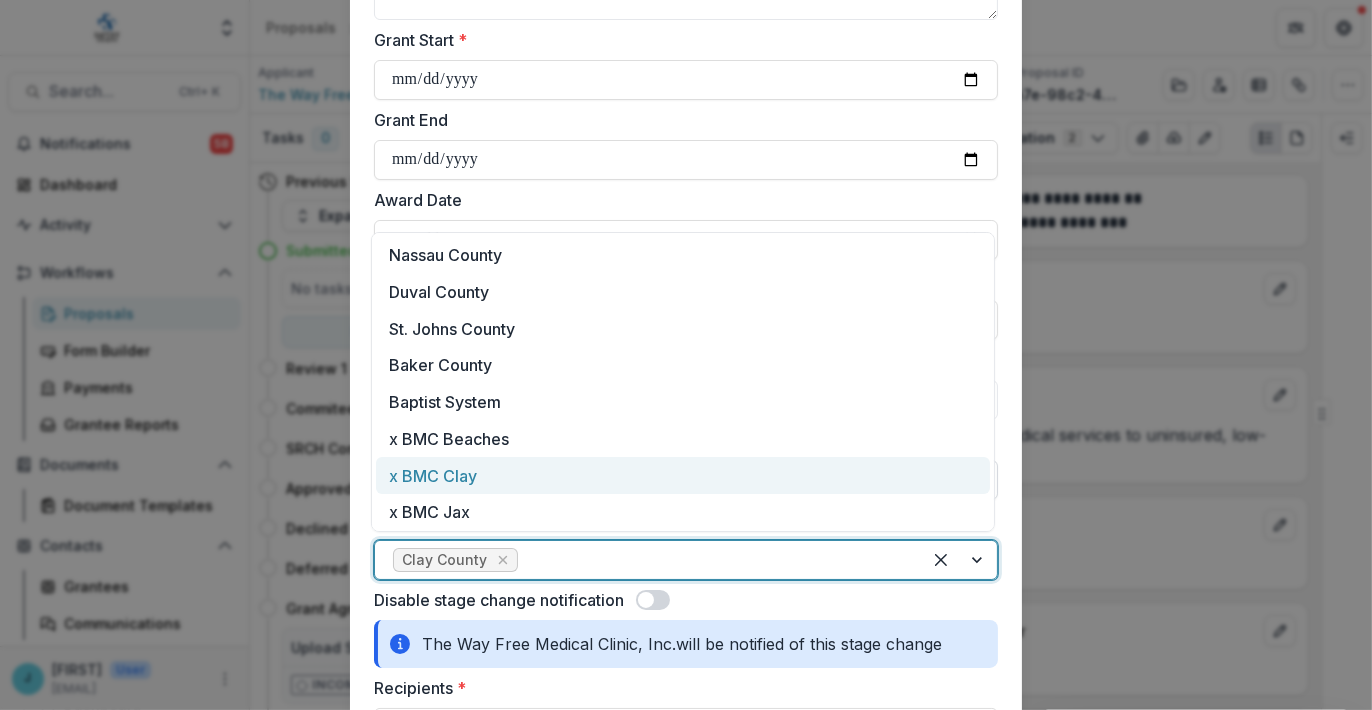 scroll, scrollTop: 11, scrollLeft: 0, axis: vertical 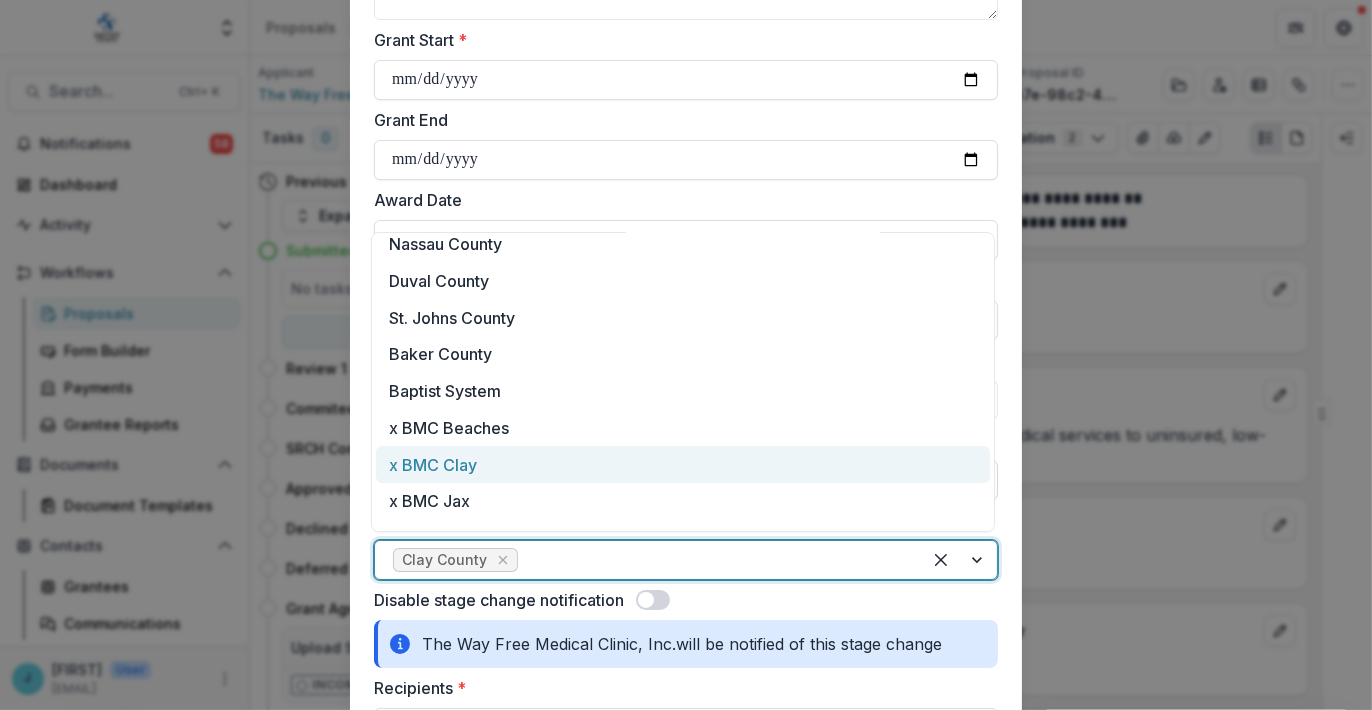 click on "x BMC Clay" at bounding box center (683, 464) 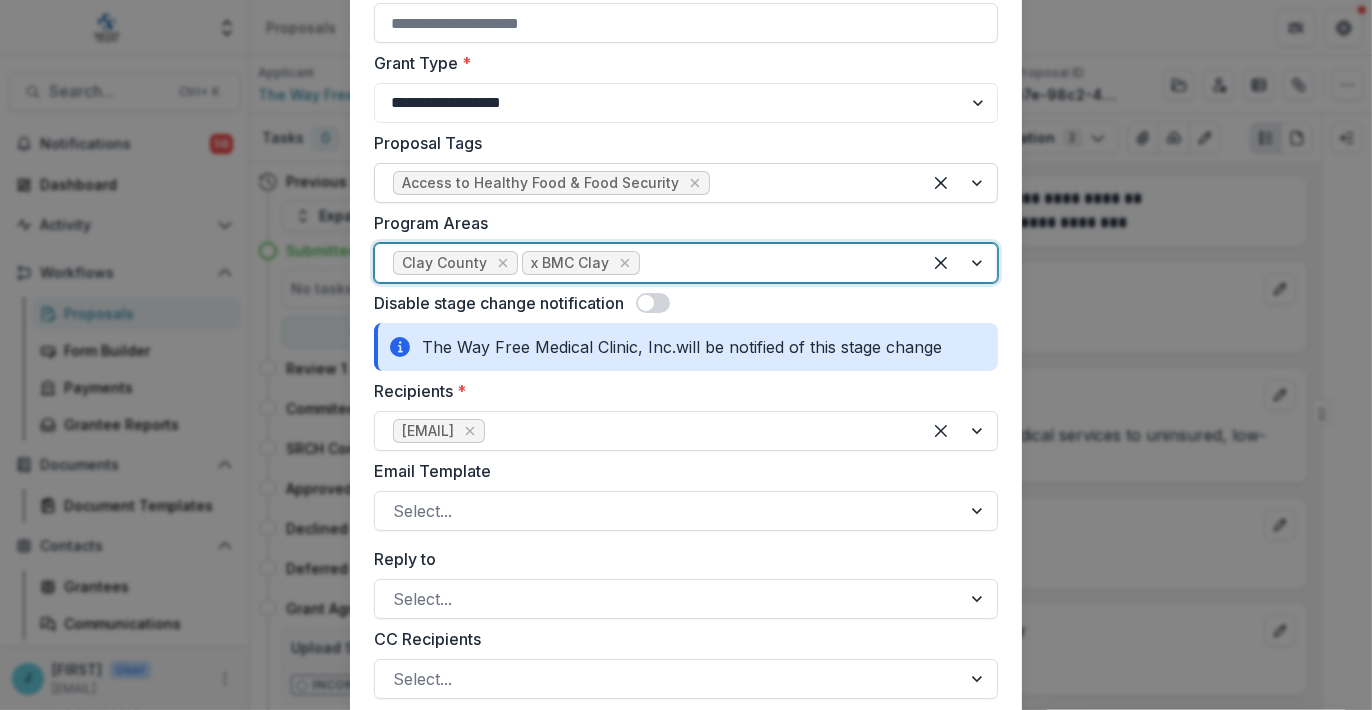 scroll, scrollTop: 700, scrollLeft: 0, axis: vertical 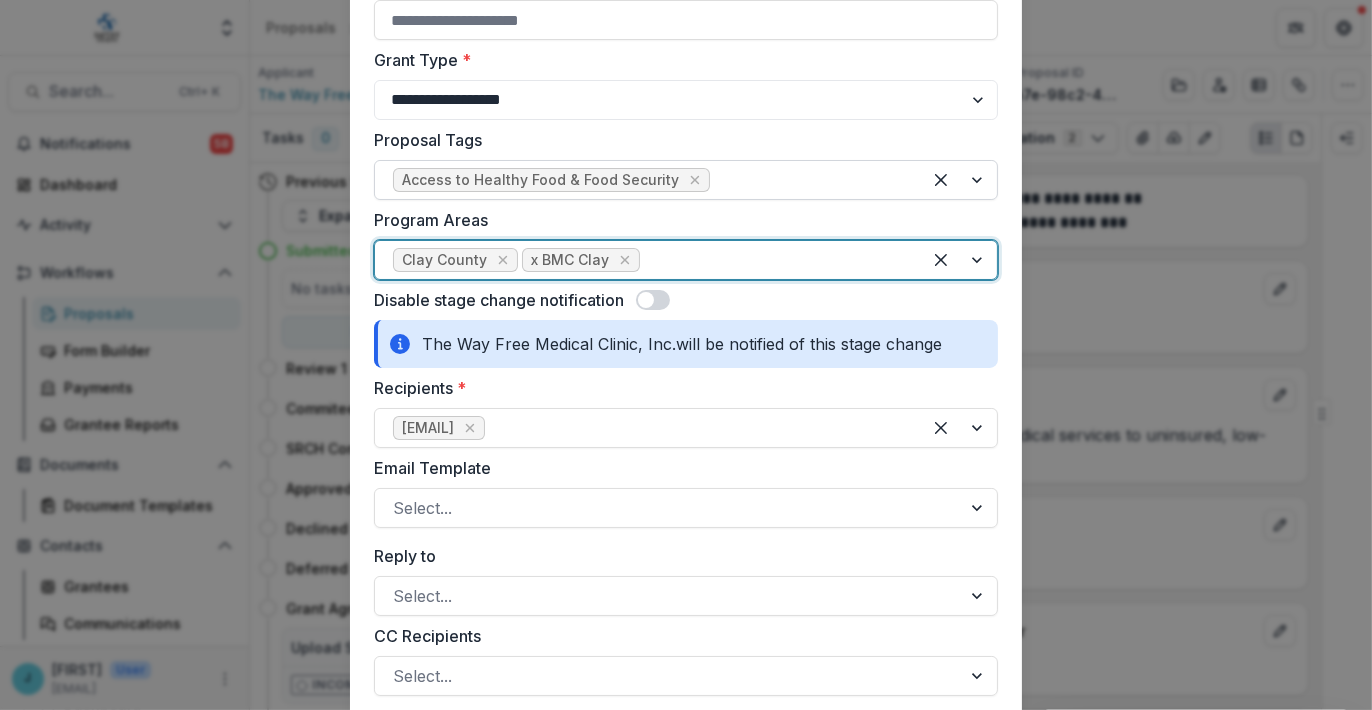 click at bounding box center [646, 300] 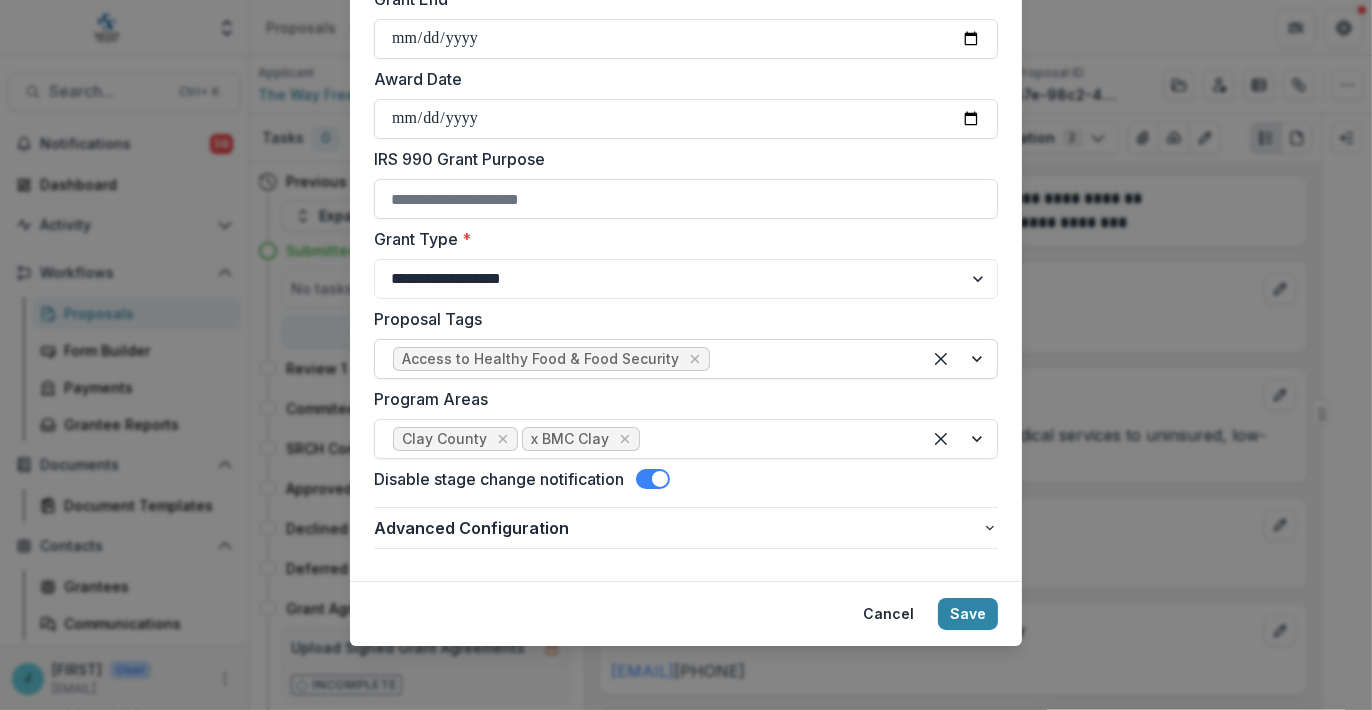 scroll, scrollTop: 520, scrollLeft: 0, axis: vertical 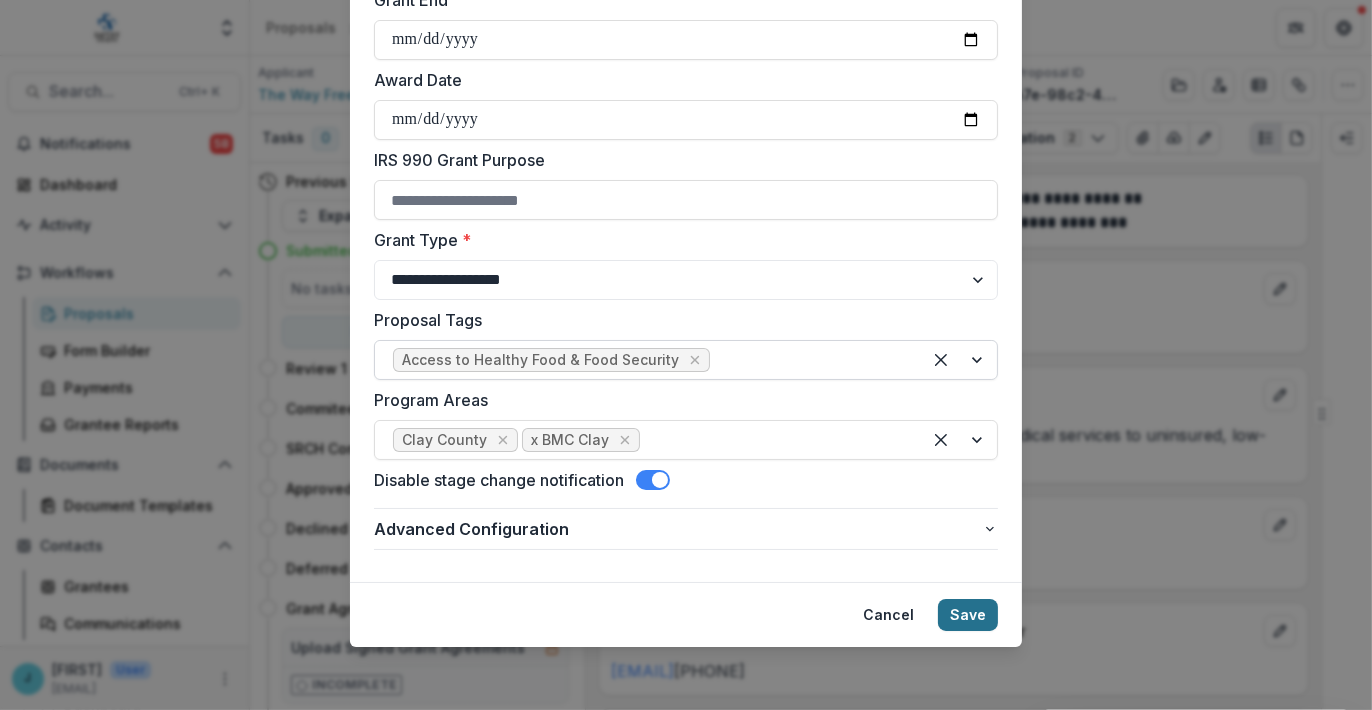 click on "Save" at bounding box center (968, 615) 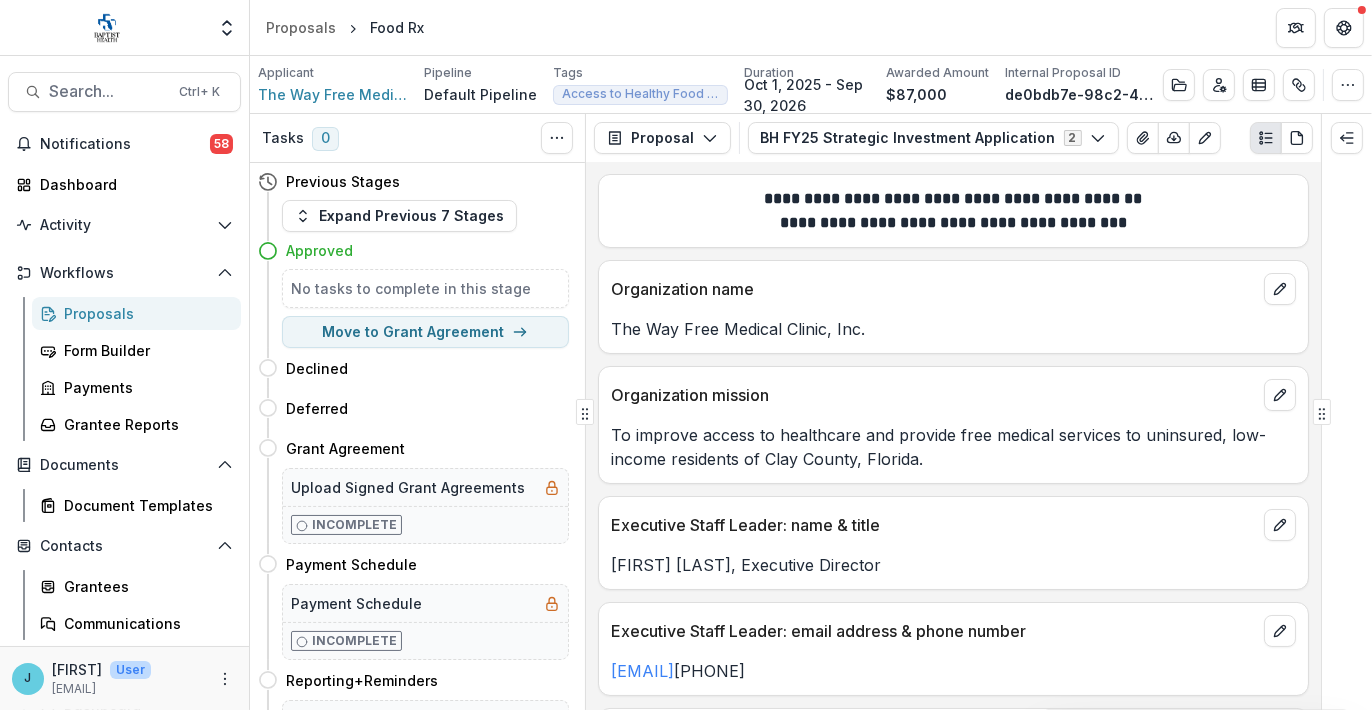 click on "Proposals" at bounding box center (144, 313) 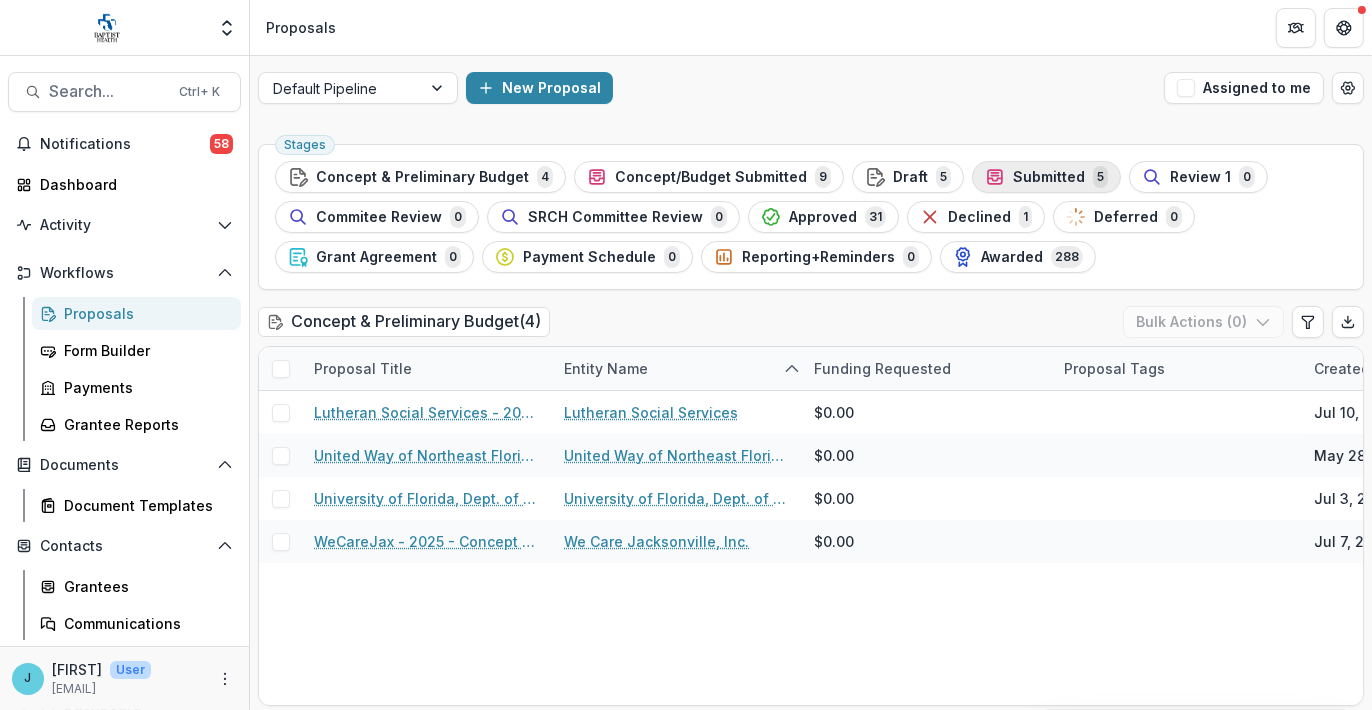 click on "Submitted" at bounding box center (1049, 177) 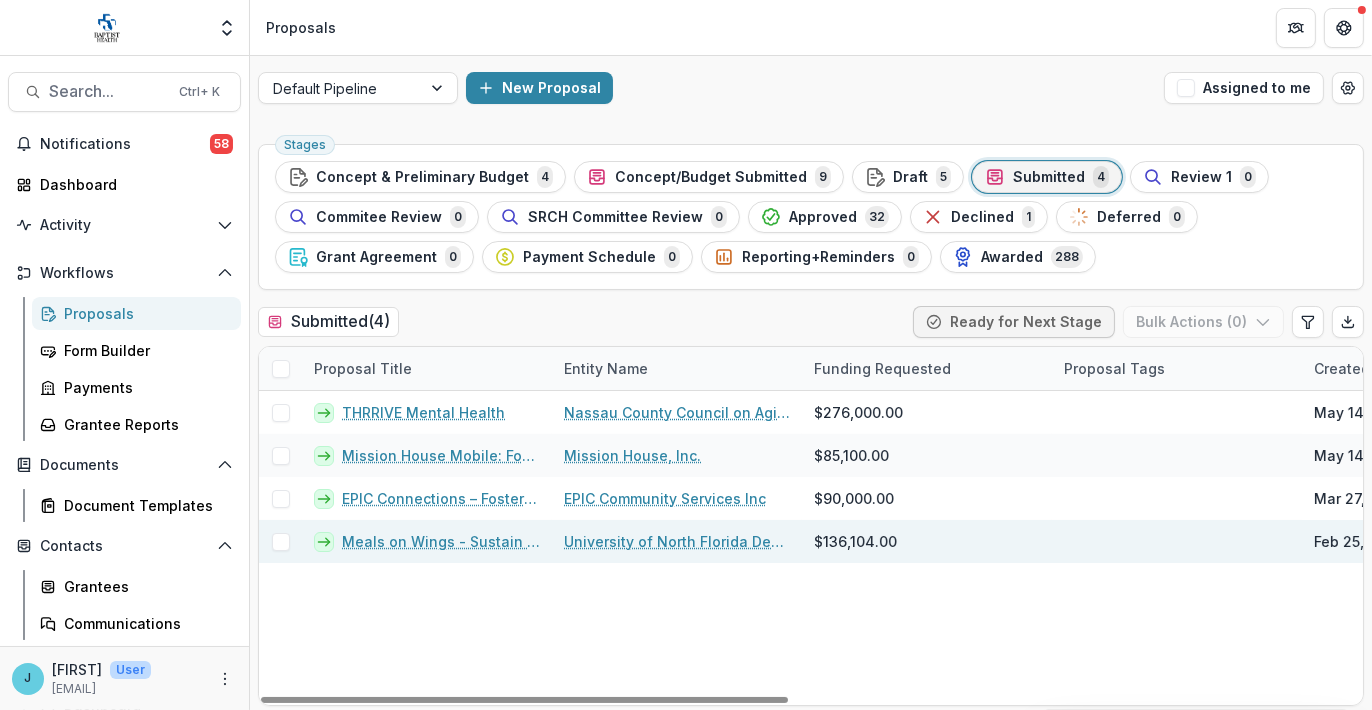 click on "Meals on Wings - Sustain and Expand" at bounding box center (441, 541) 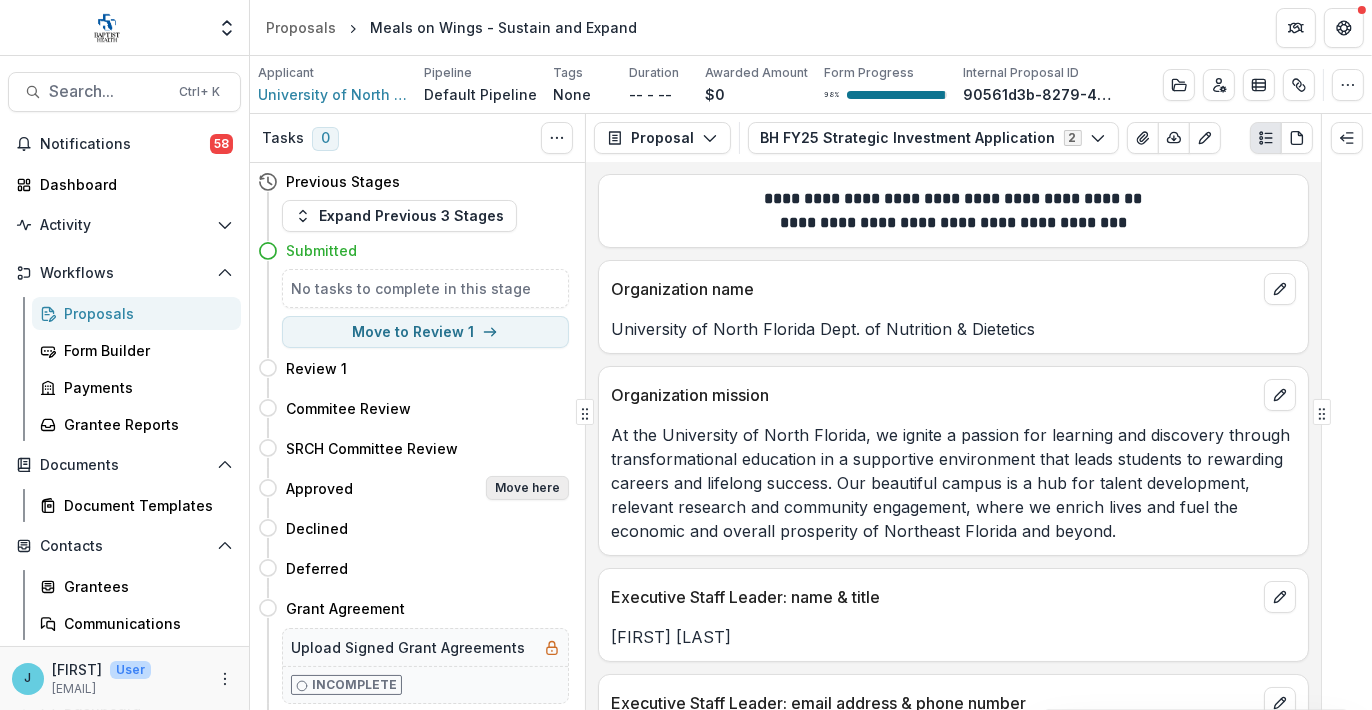 click on "Move here" at bounding box center [527, 488] 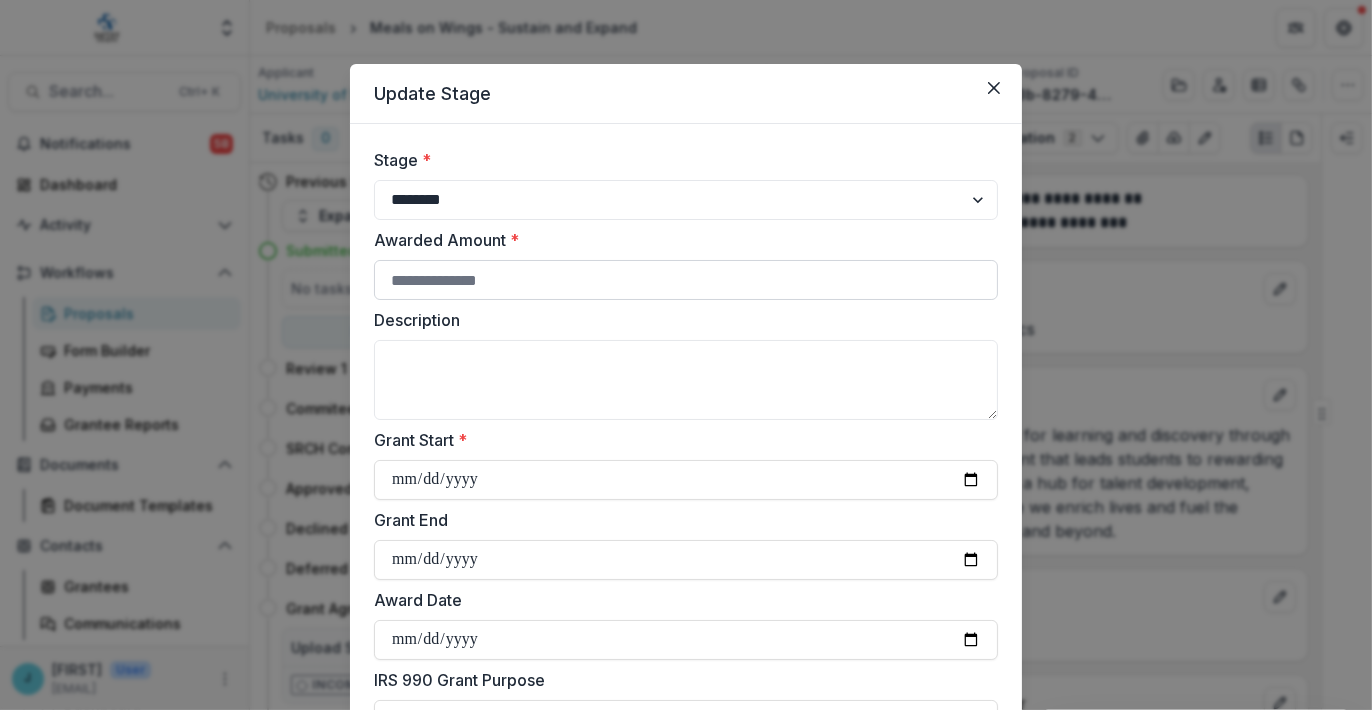 click on "Awarded Amount *" at bounding box center [686, 280] 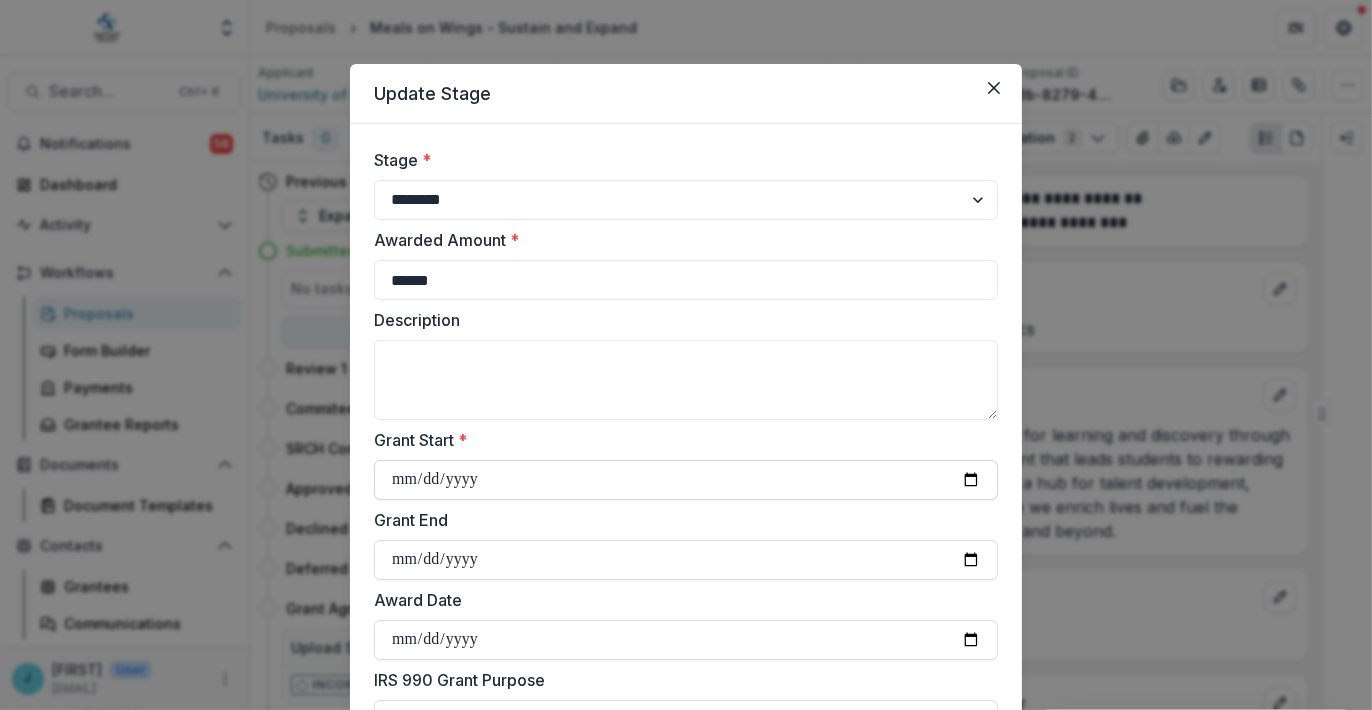 type on "******" 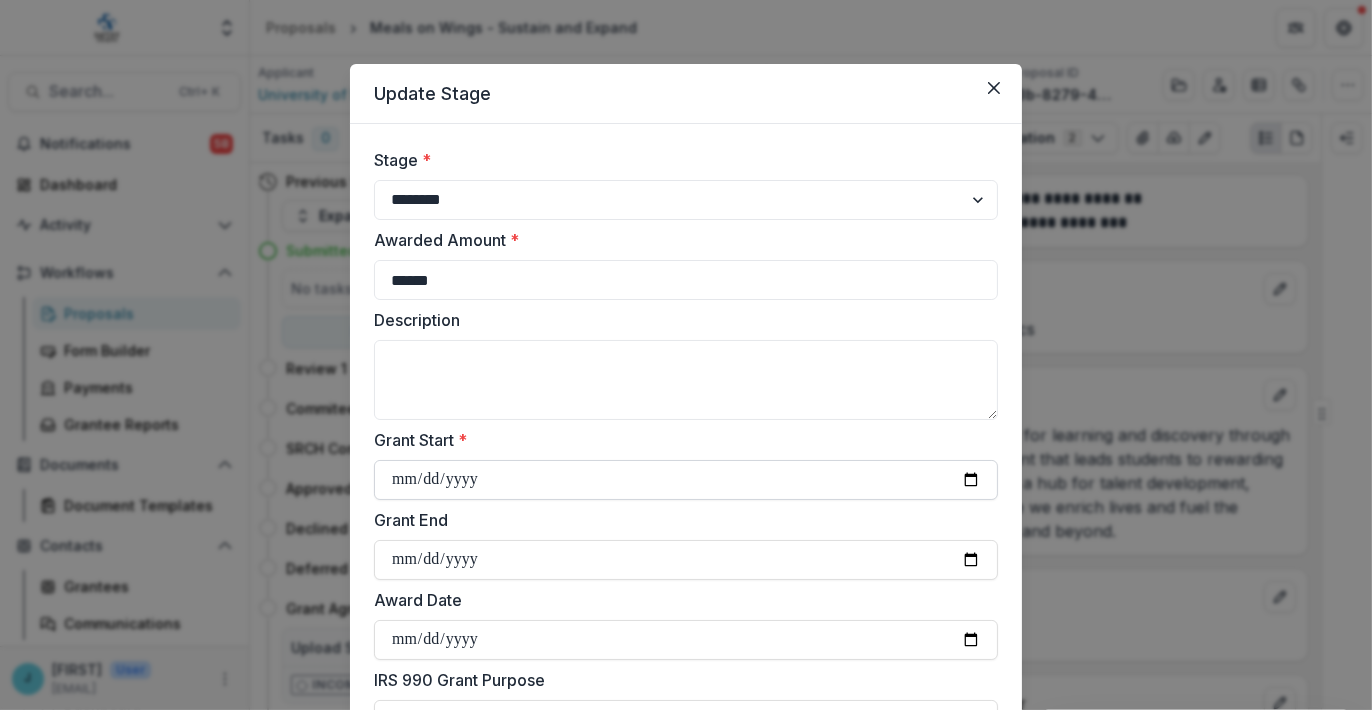 type on "**********" 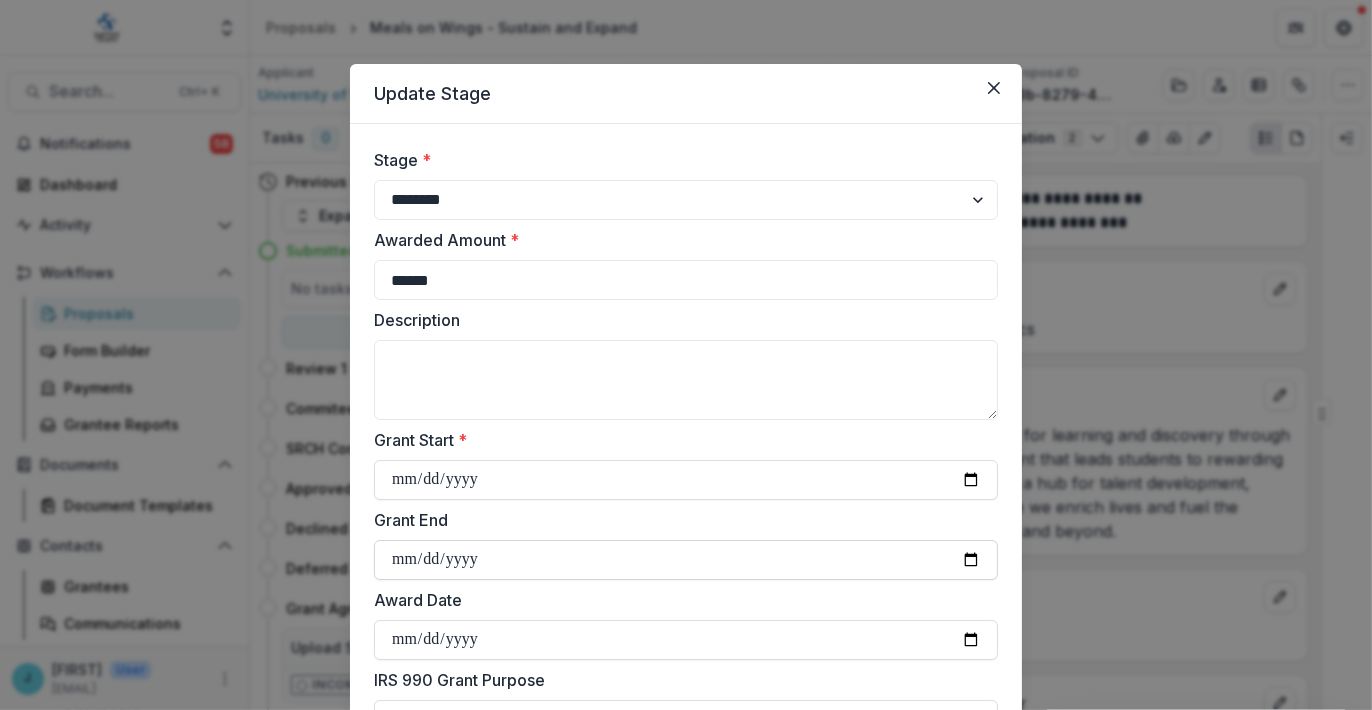click on "Grant End" at bounding box center (686, 560) 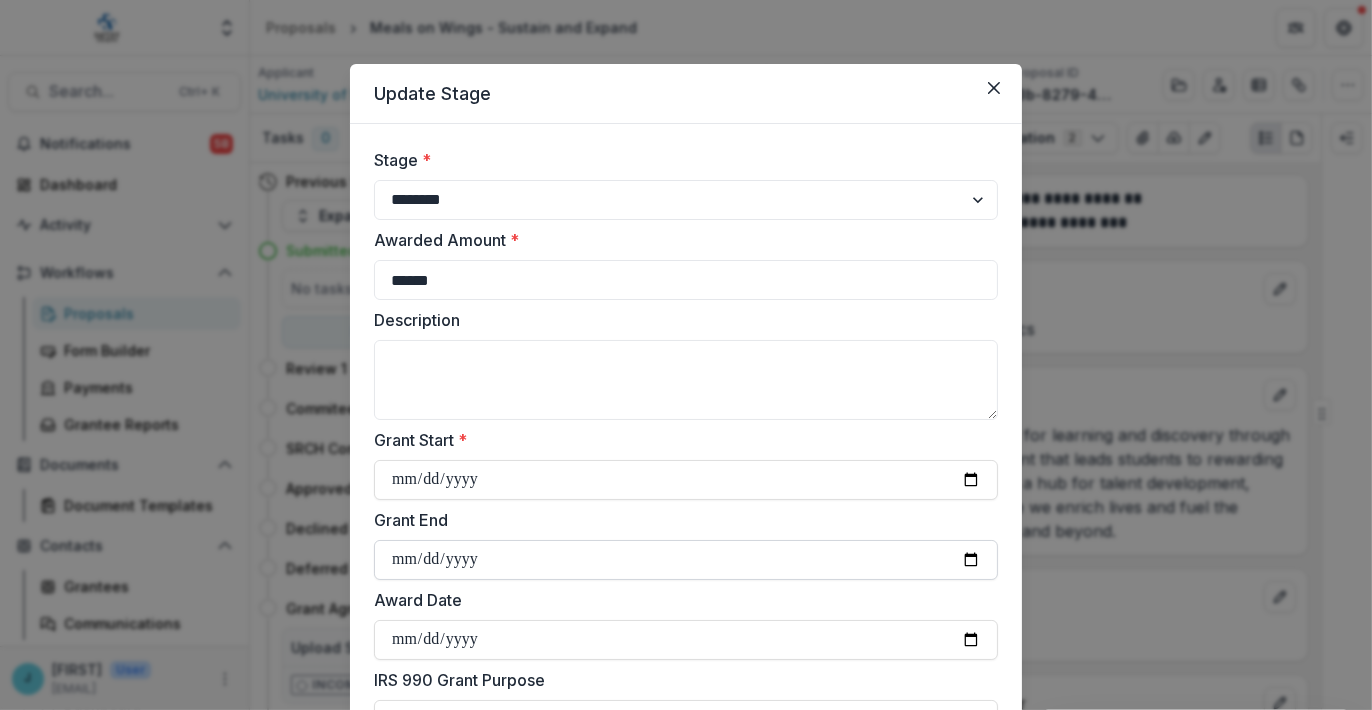 type on "**********" 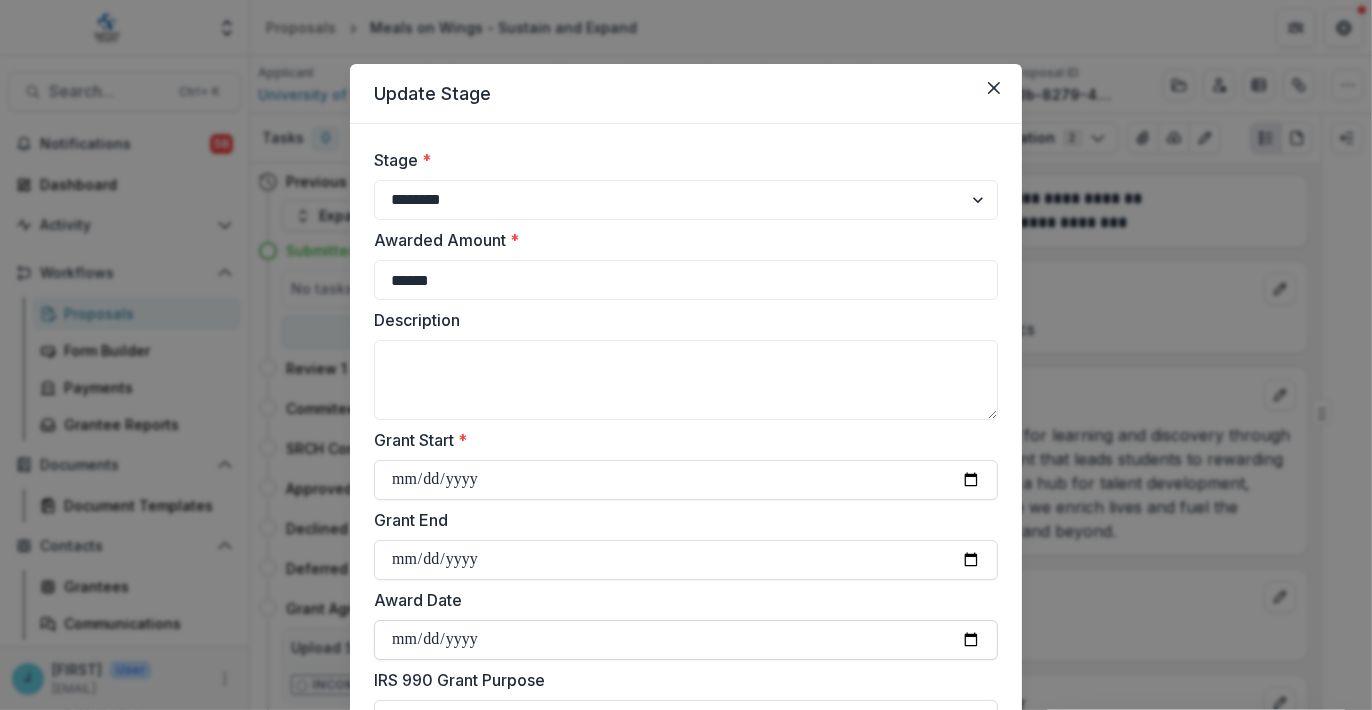 click on "Award Date" at bounding box center [686, 640] 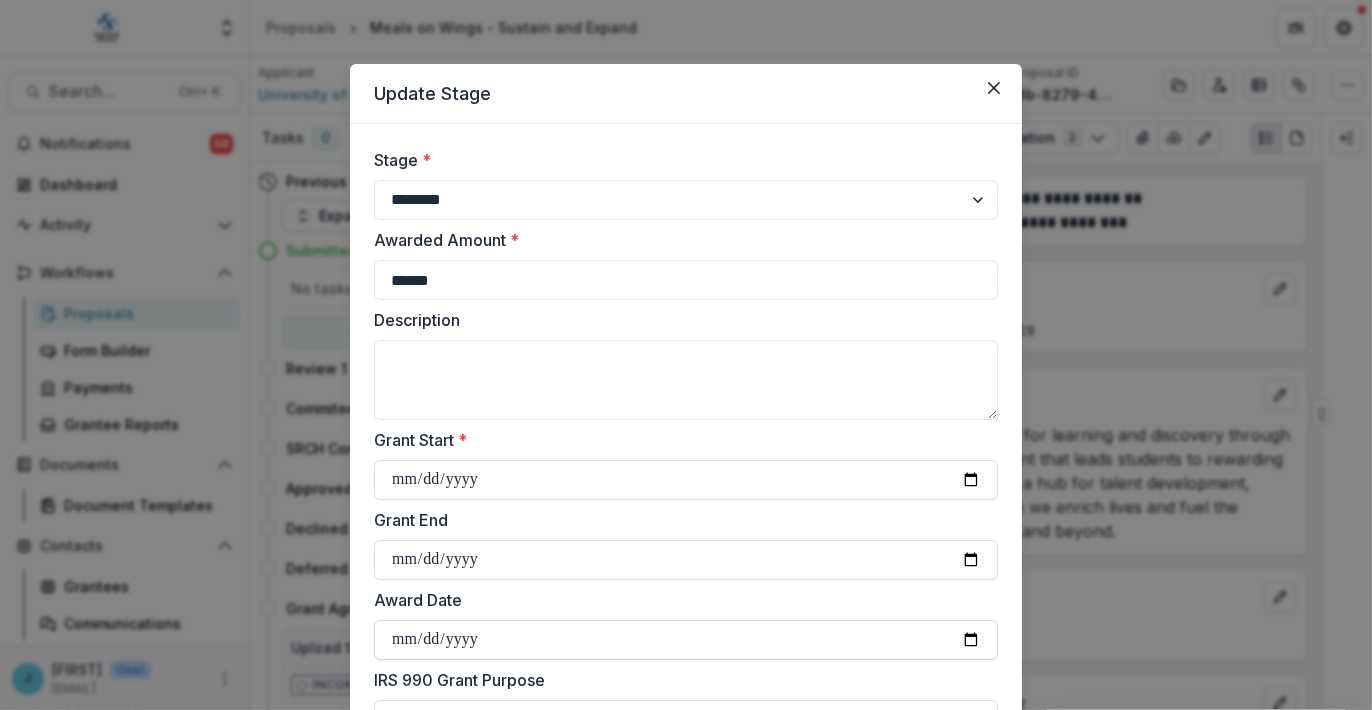 type on "**********" 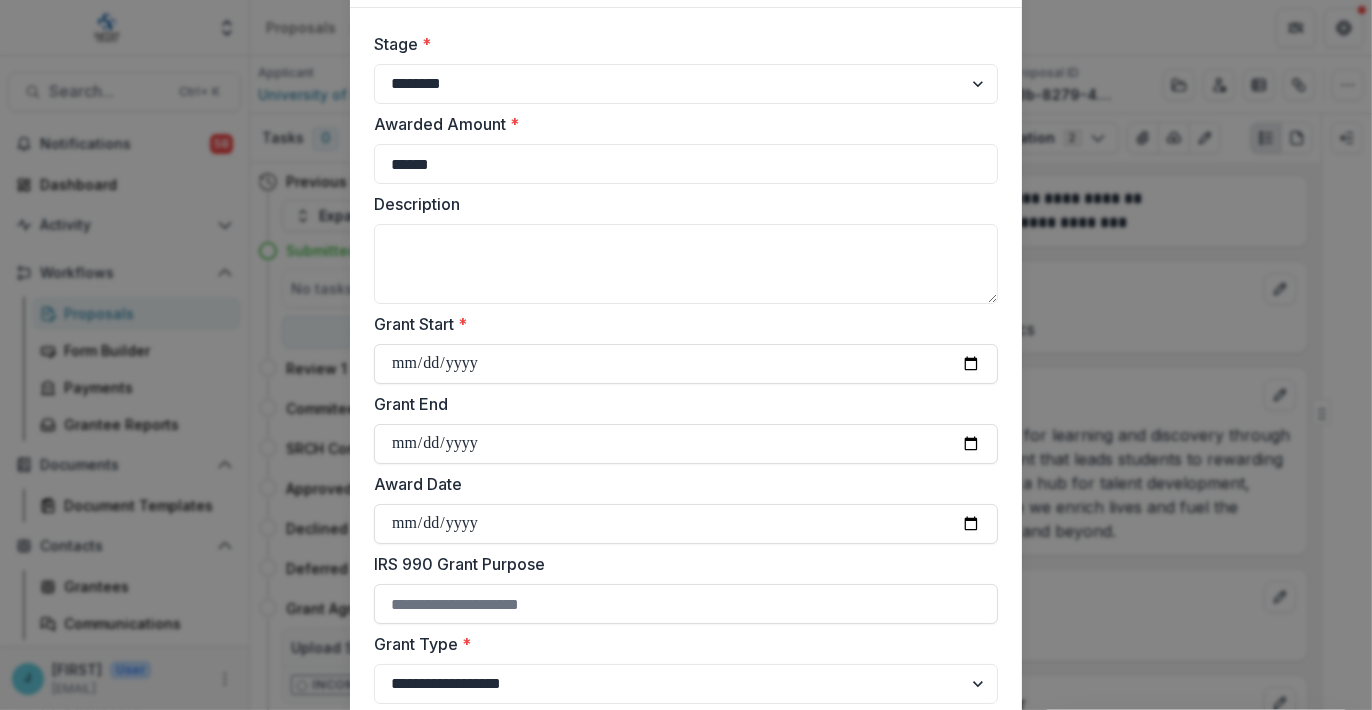 scroll, scrollTop: 200, scrollLeft: 0, axis: vertical 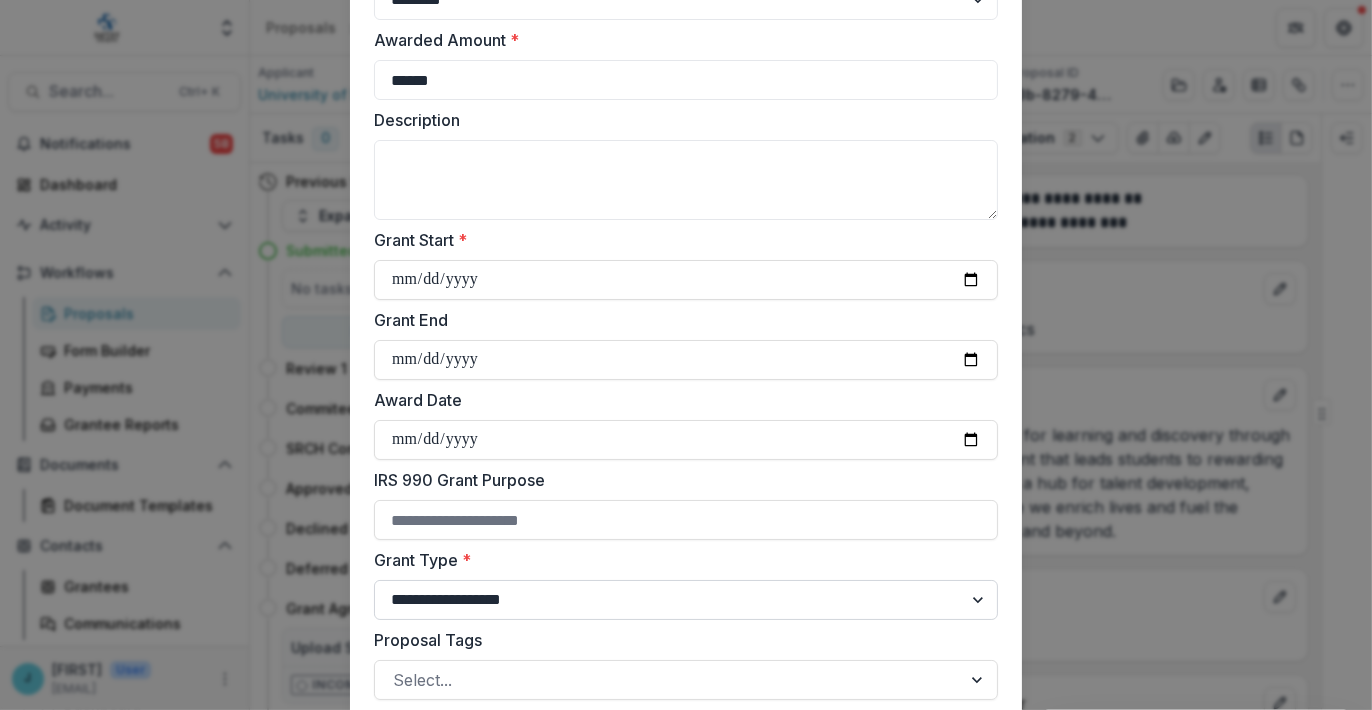 click on "**********" at bounding box center (686, 600) 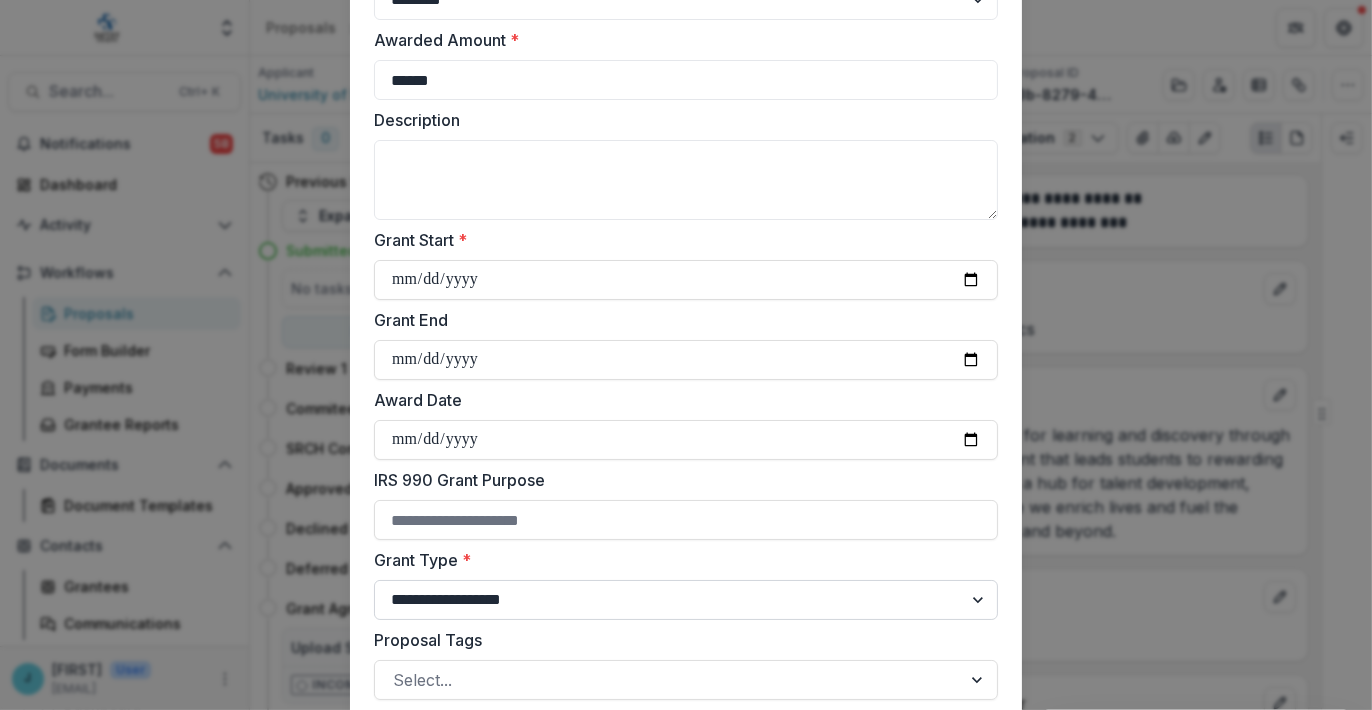 select on "**********" 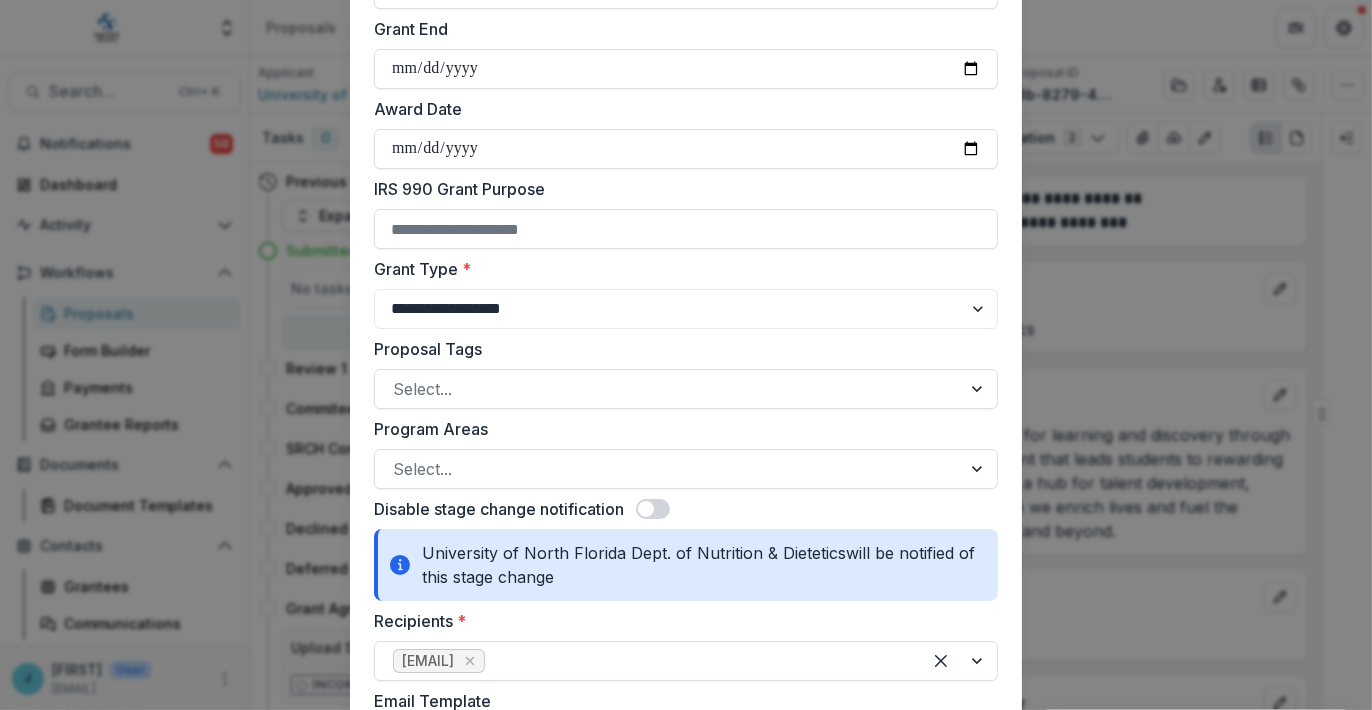 scroll, scrollTop: 500, scrollLeft: 0, axis: vertical 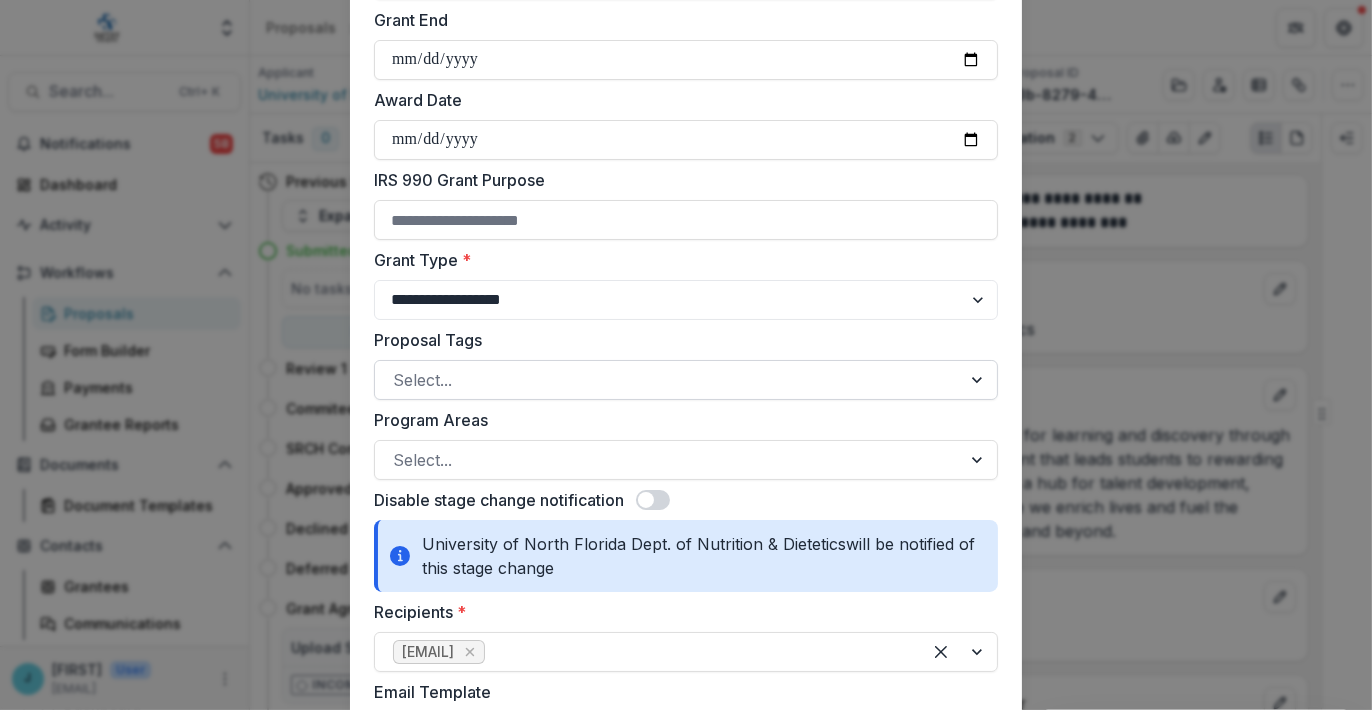 click at bounding box center (668, 380) 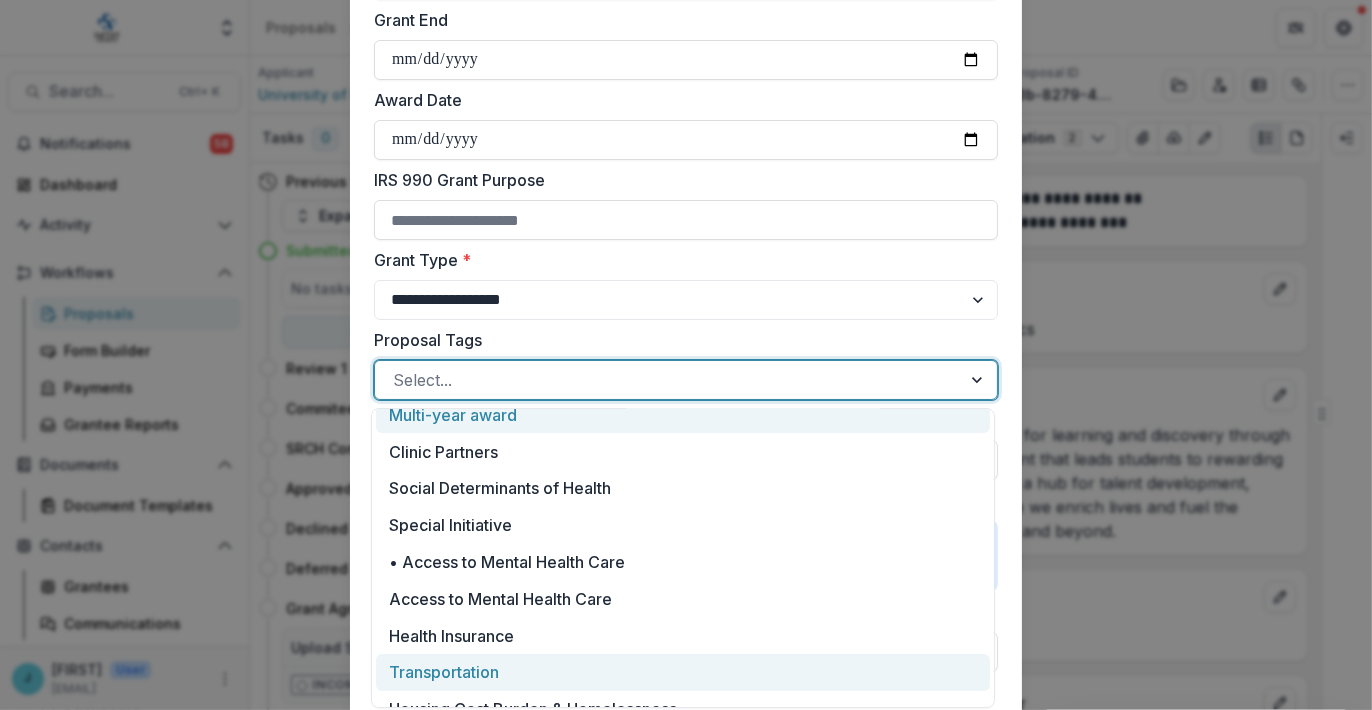 scroll, scrollTop: 261, scrollLeft: 0, axis: vertical 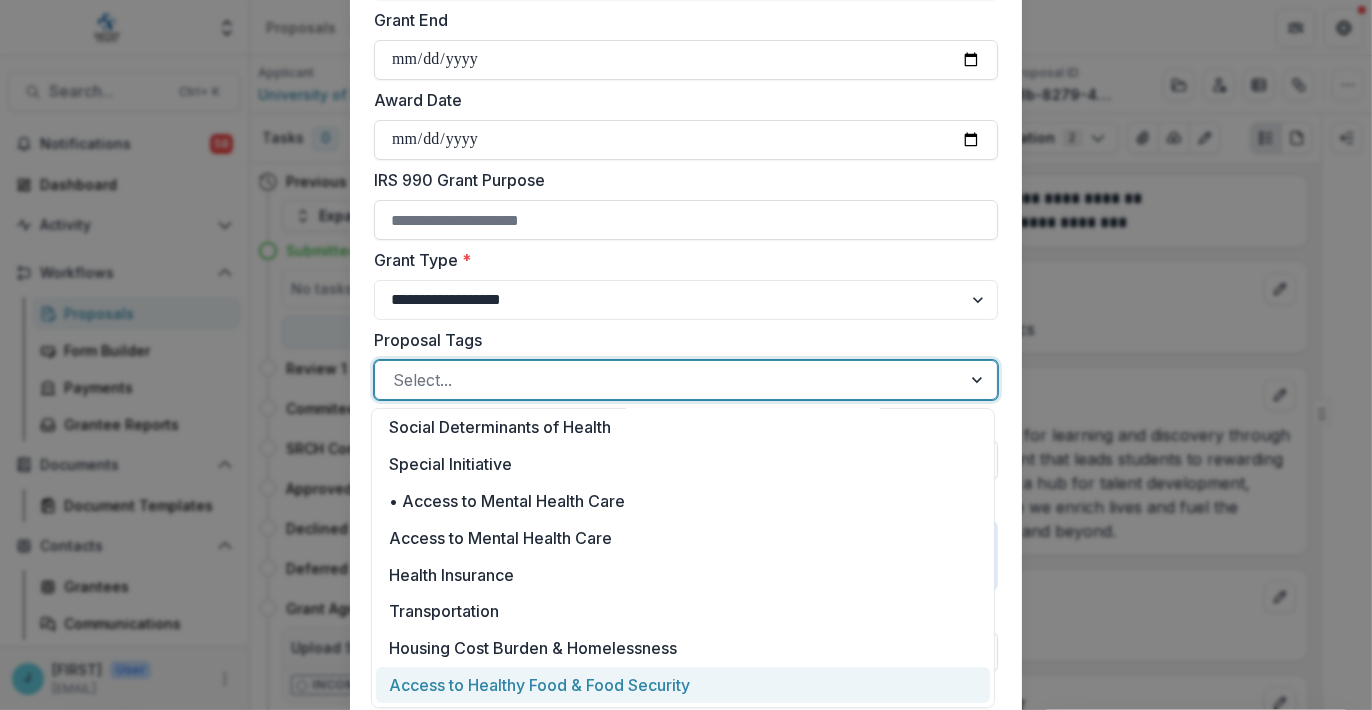 click on "Access to Healthy Food & Food Security" at bounding box center [683, 685] 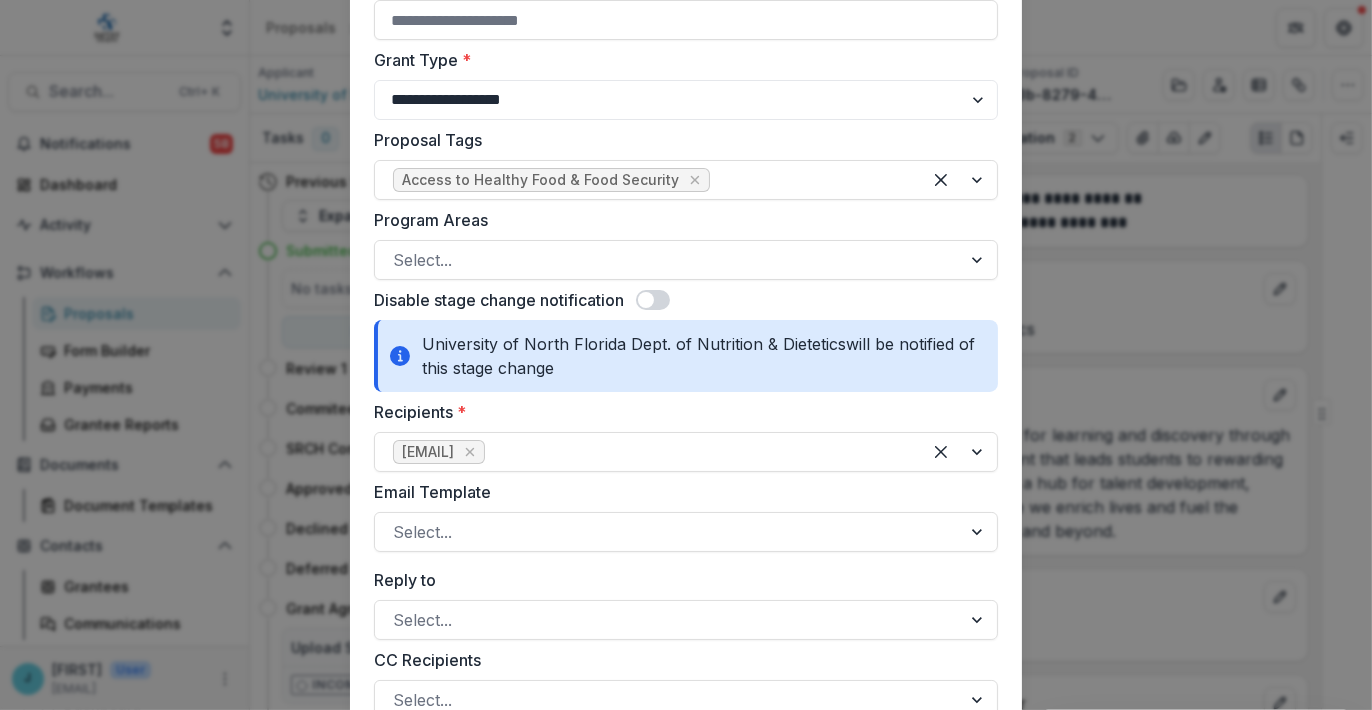 click at bounding box center (646, 300) 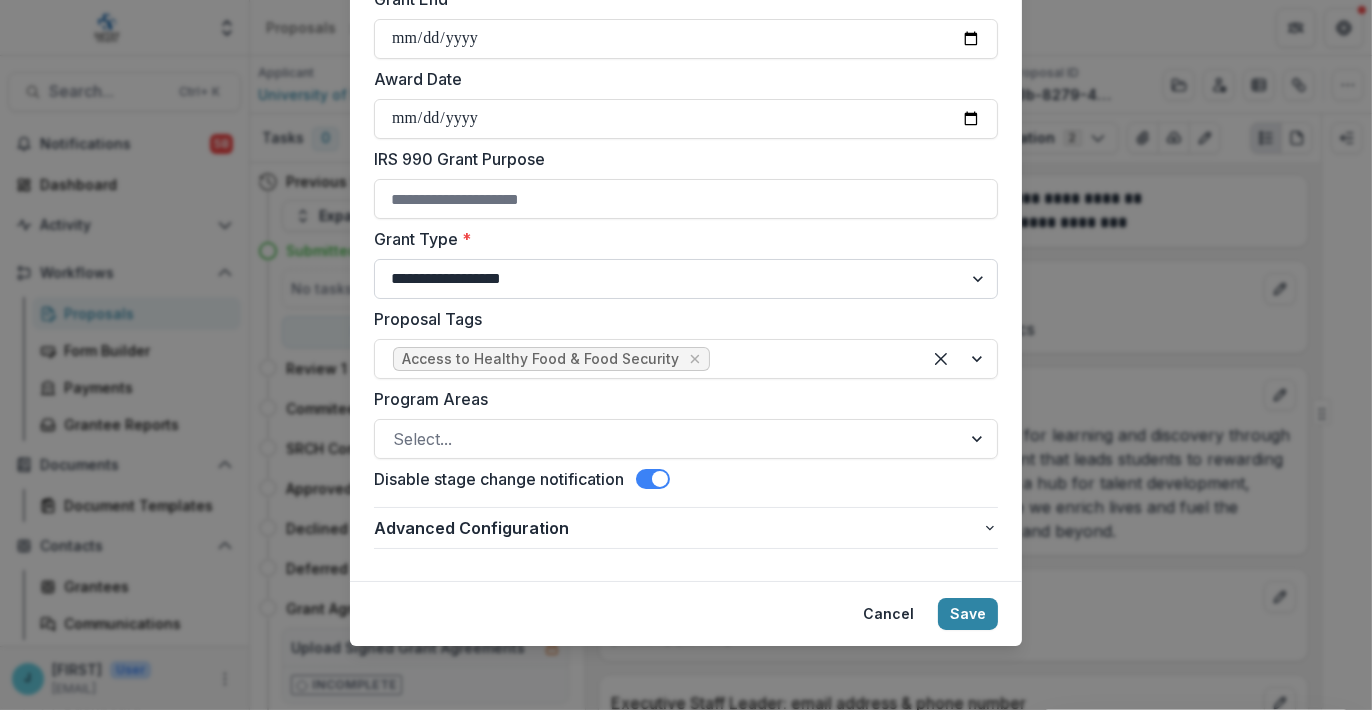 scroll, scrollTop: 520, scrollLeft: 0, axis: vertical 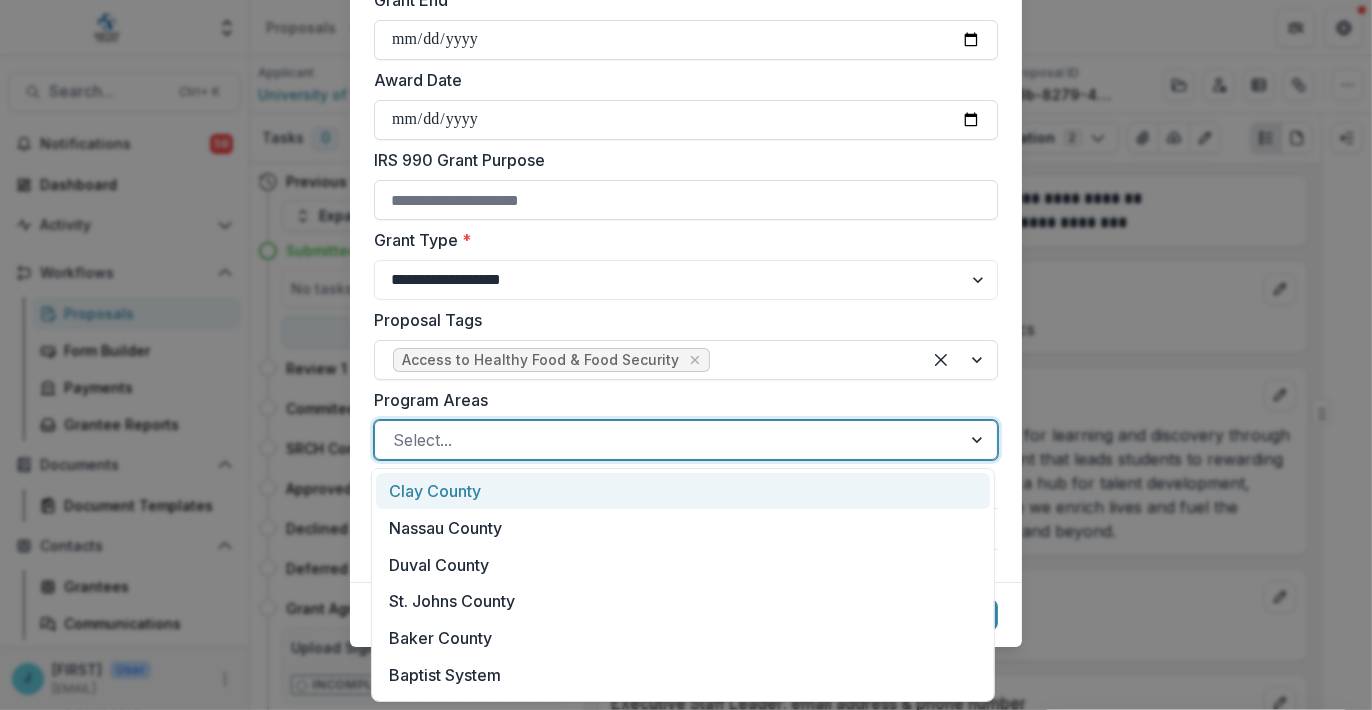 click at bounding box center (668, 440) 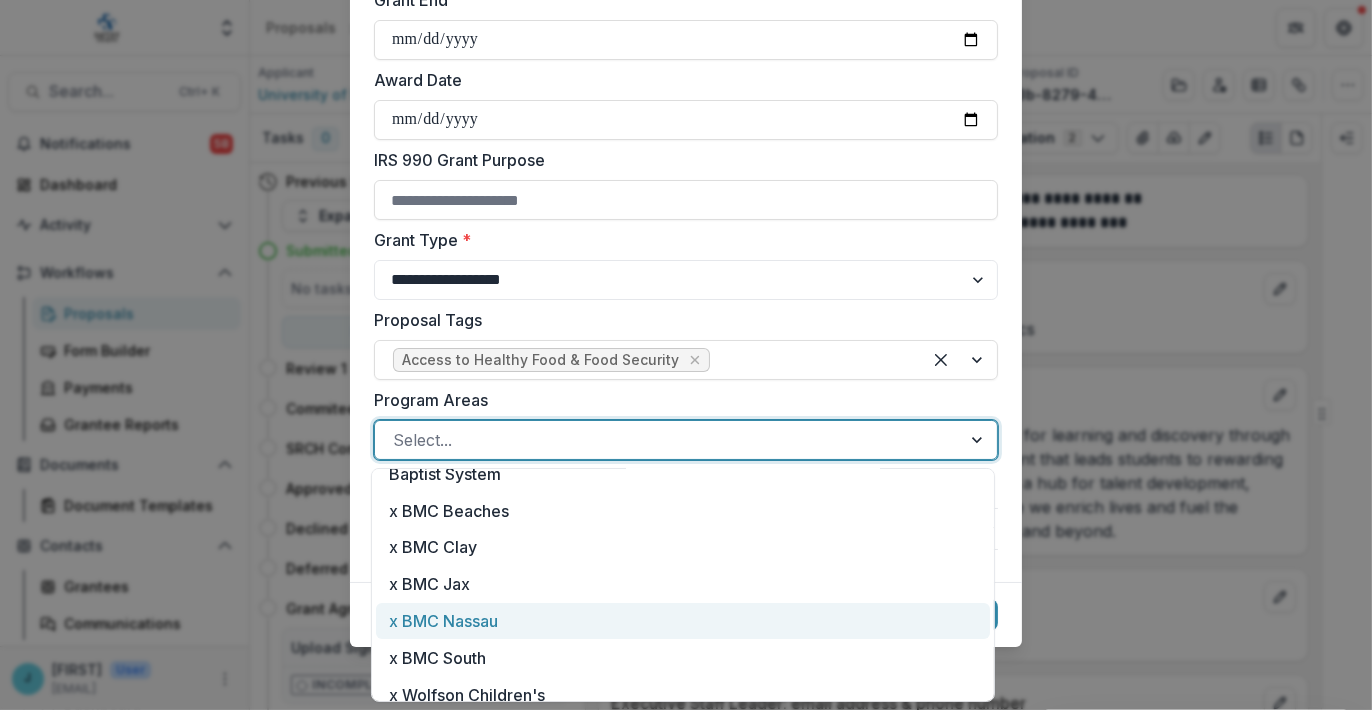 scroll, scrollTop: 216, scrollLeft: 0, axis: vertical 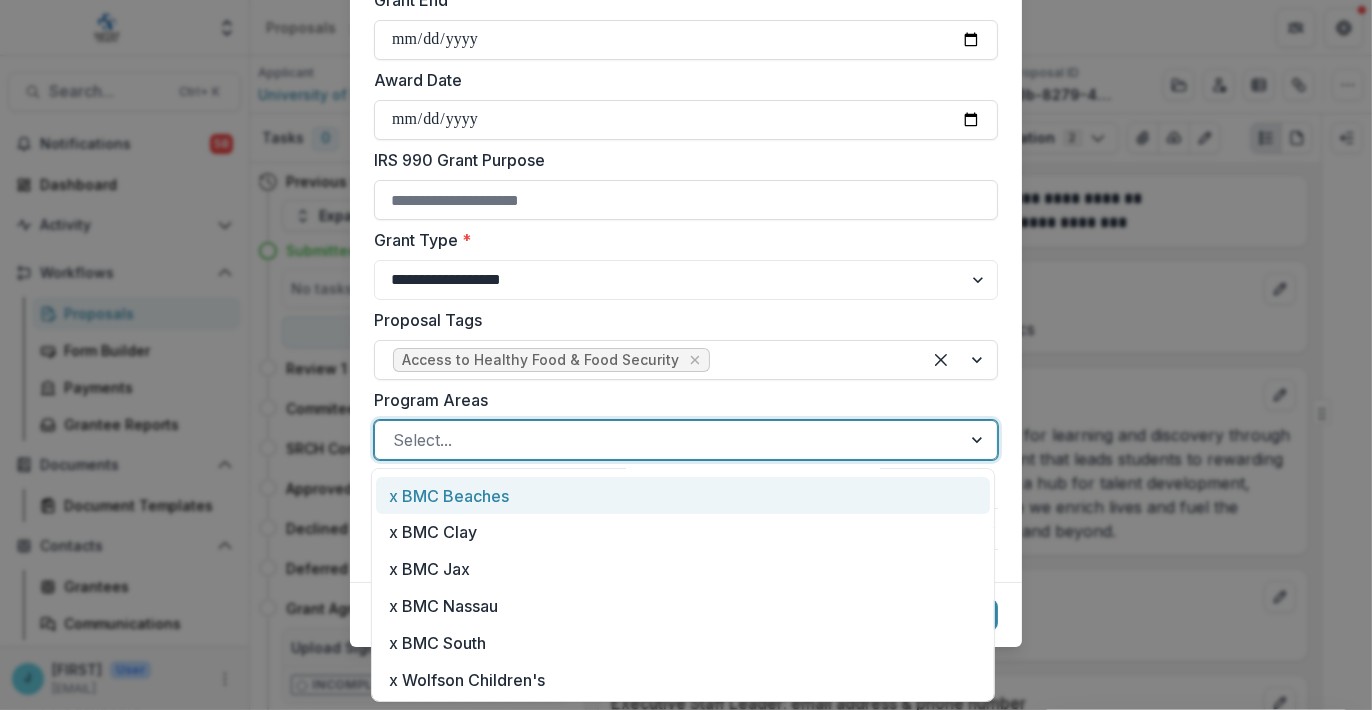 click on "x BMC Beaches" at bounding box center [683, 495] 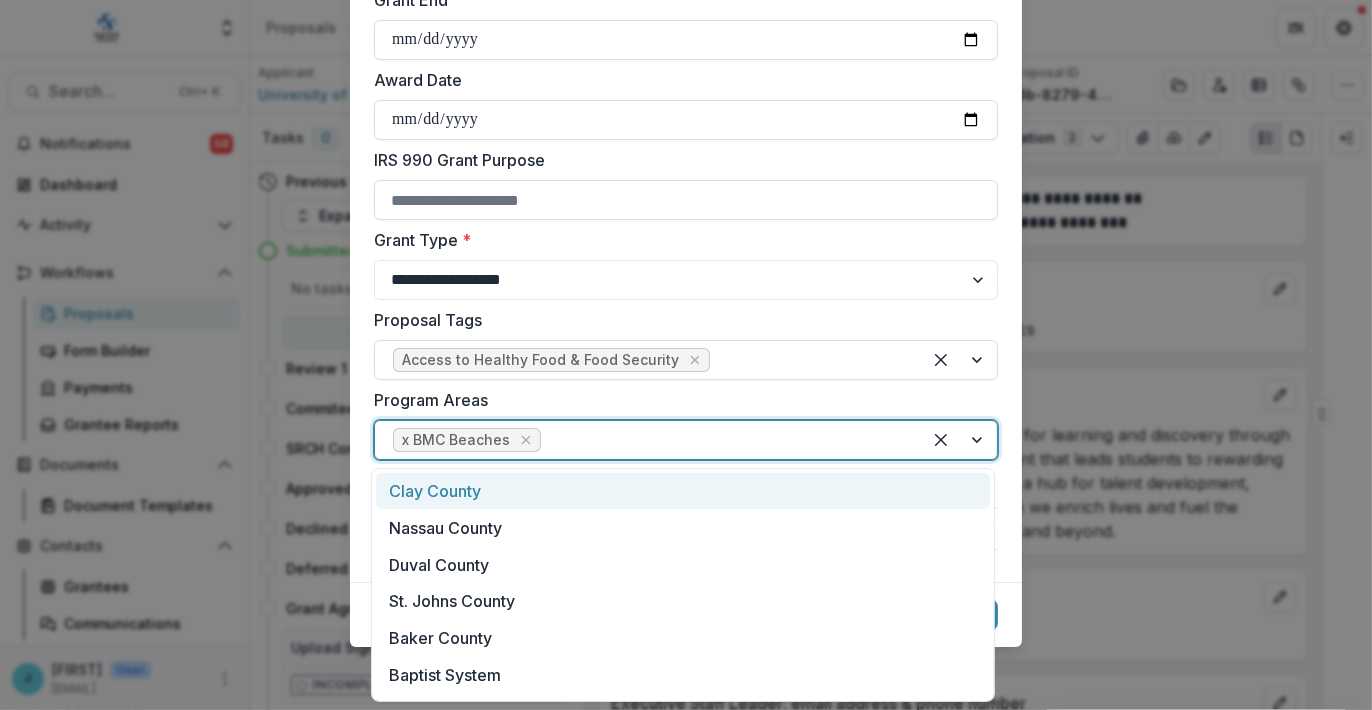 click at bounding box center (959, 440) 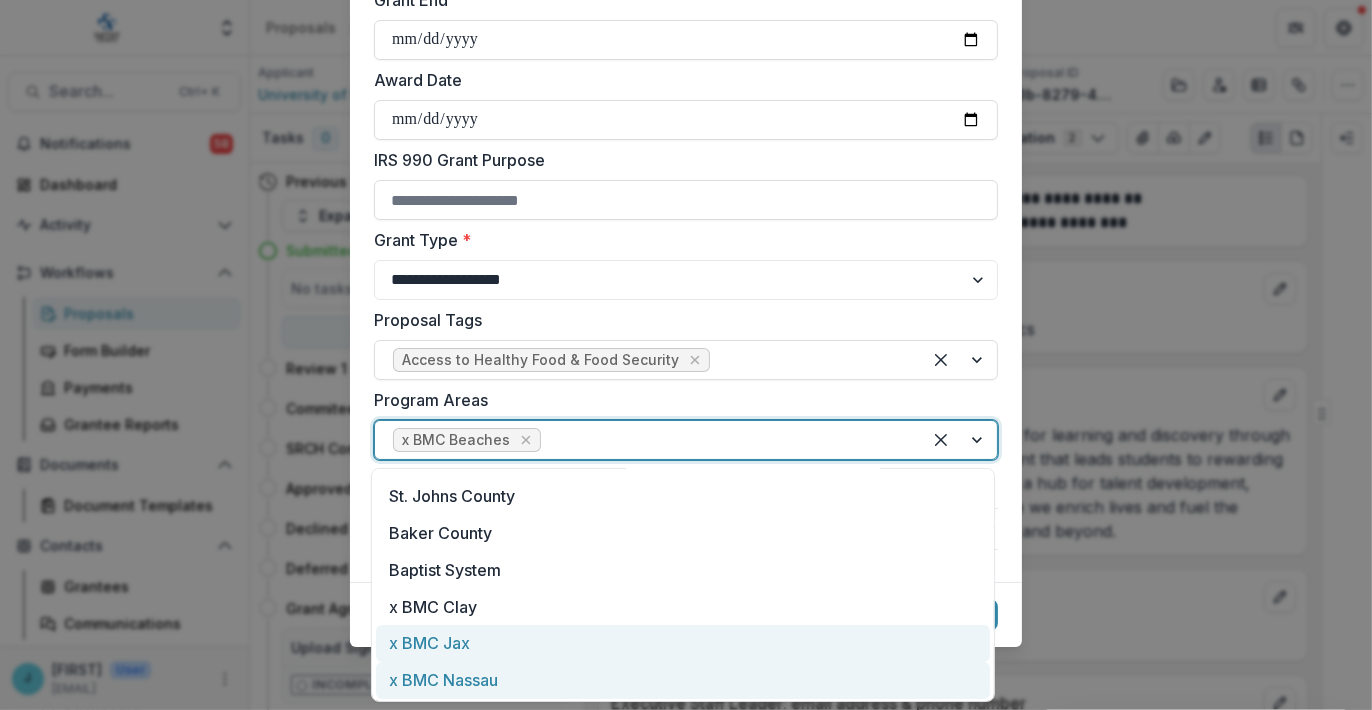scroll, scrollTop: 179, scrollLeft: 0, axis: vertical 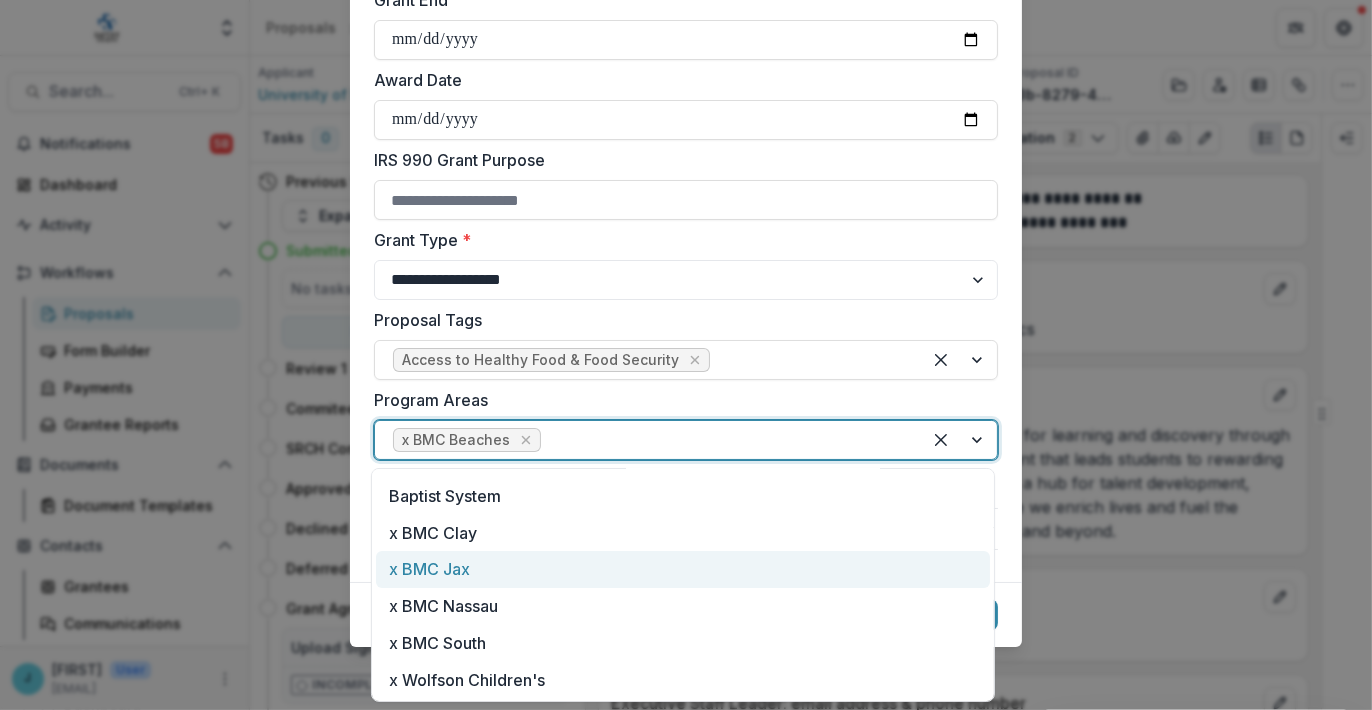 click on "x BMC Jax" at bounding box center [683, 569] 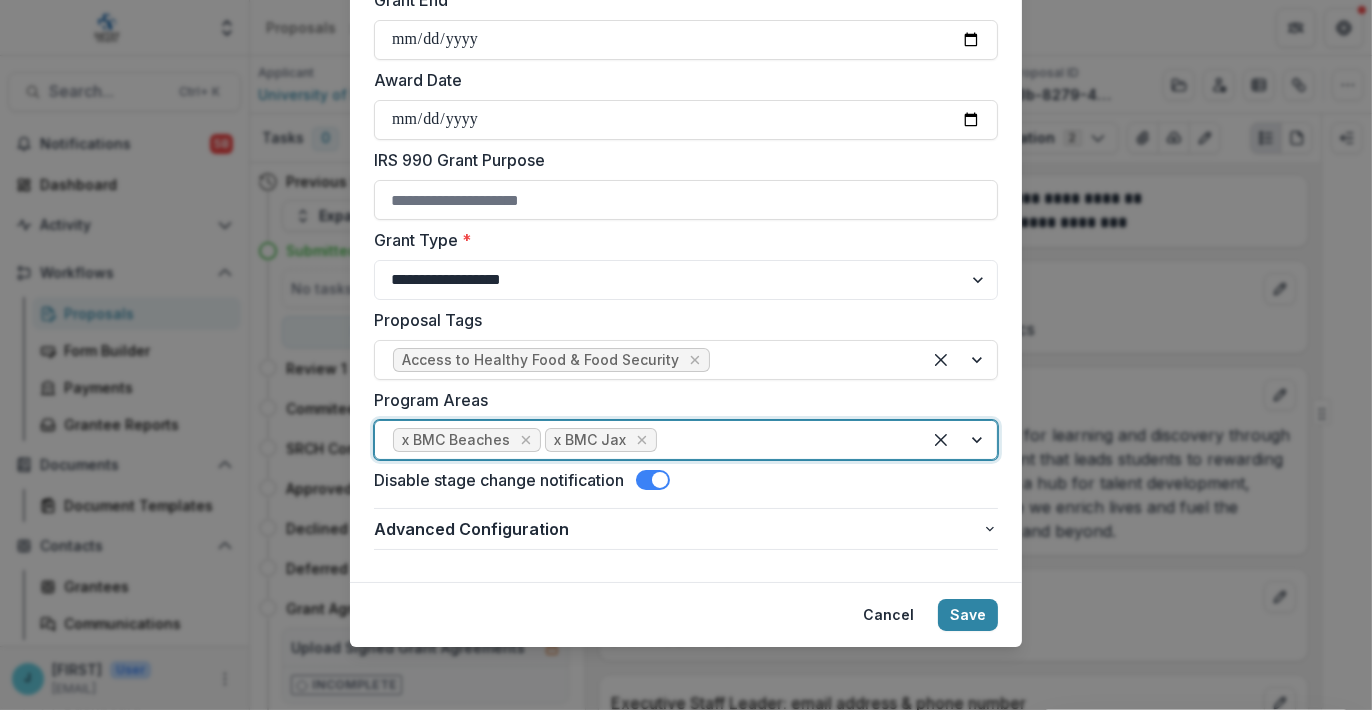 click at bounding box center (959, 440) 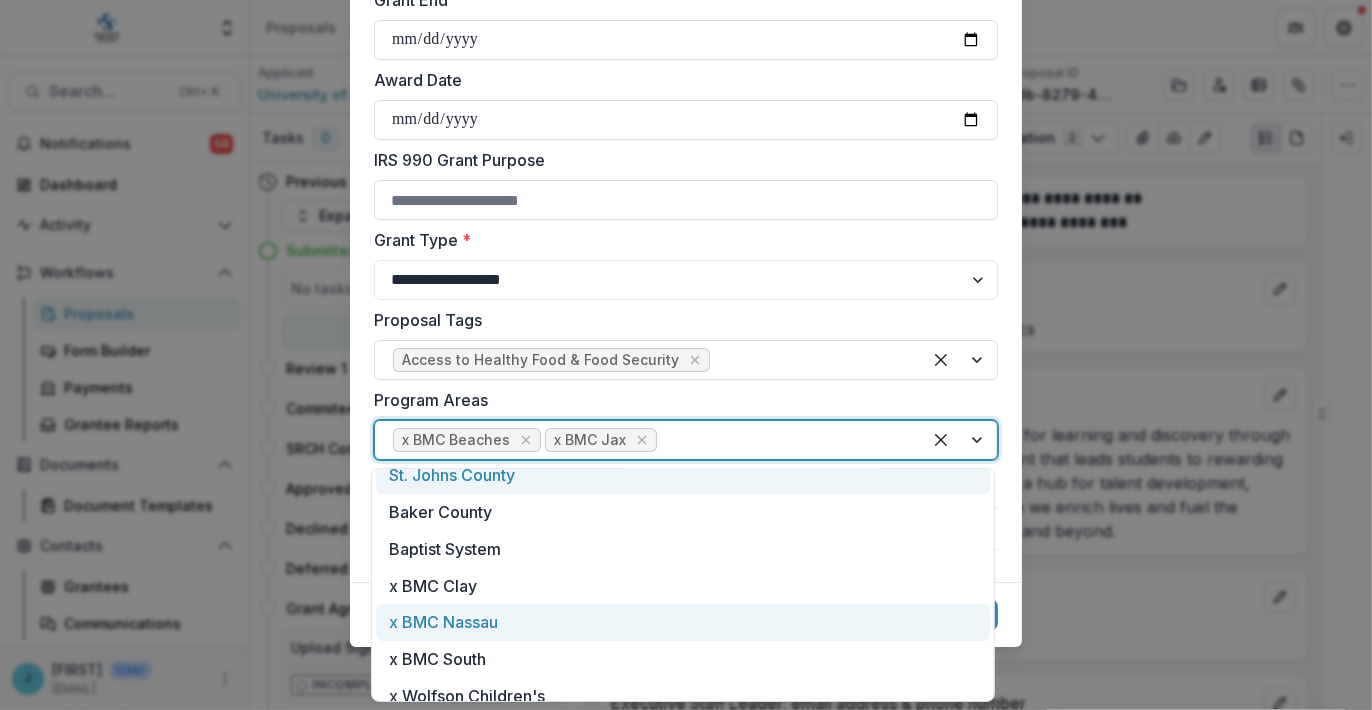 scroll, scrollTop: 142, scrollLeft: 0, axis: vertical 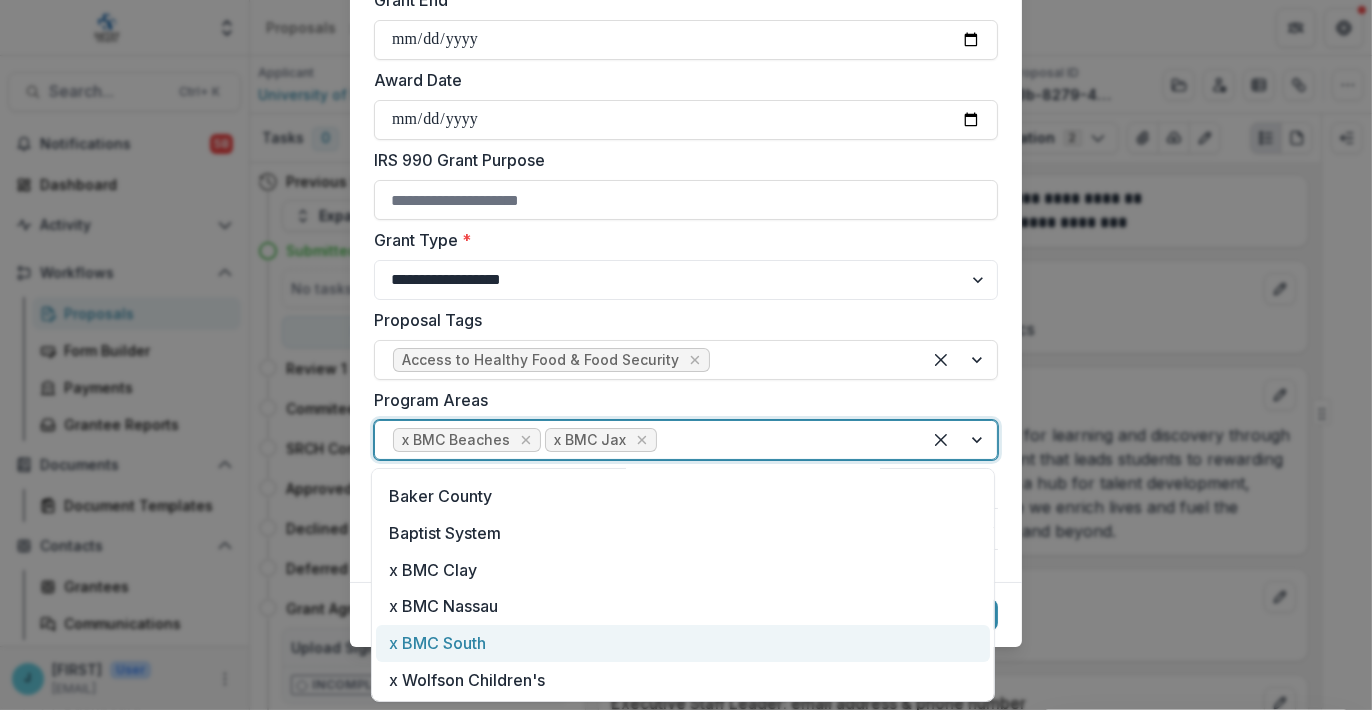 click on "x BMC South" at bounding box center [683, 643] 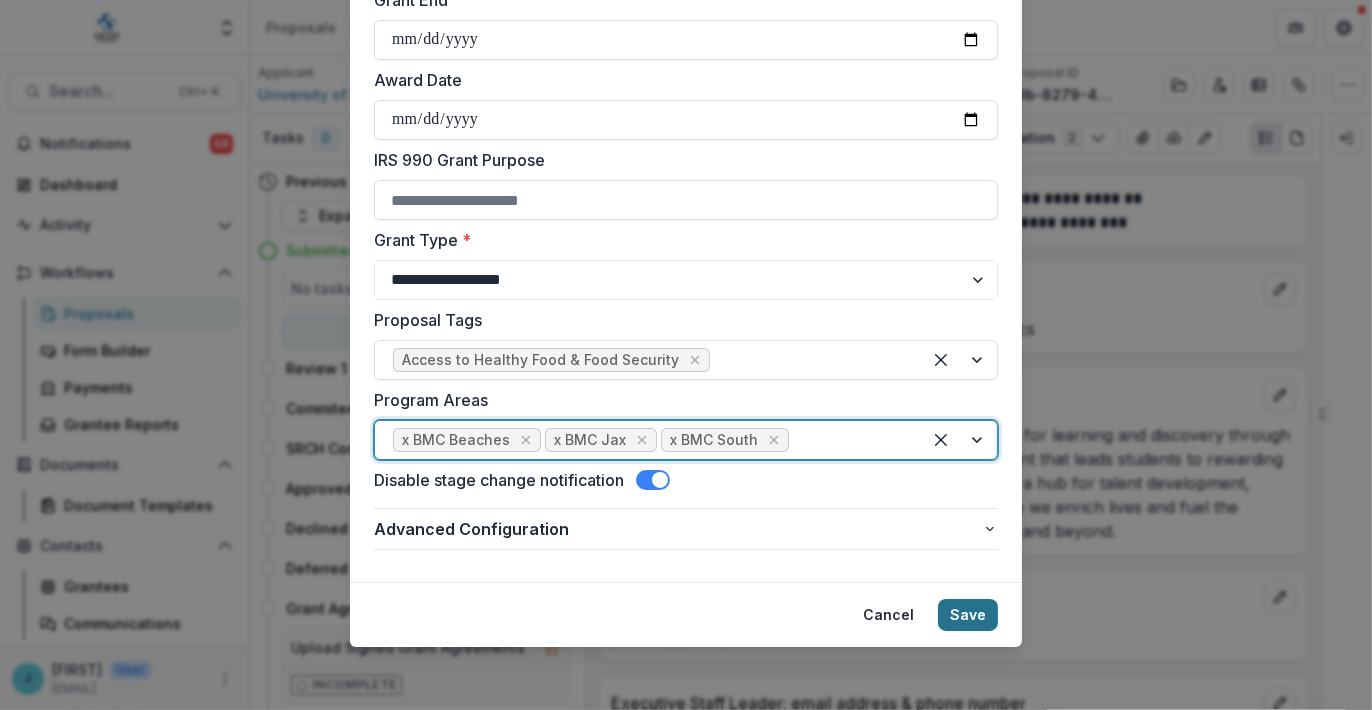 click on "Save" at bounding box center [968, 615] 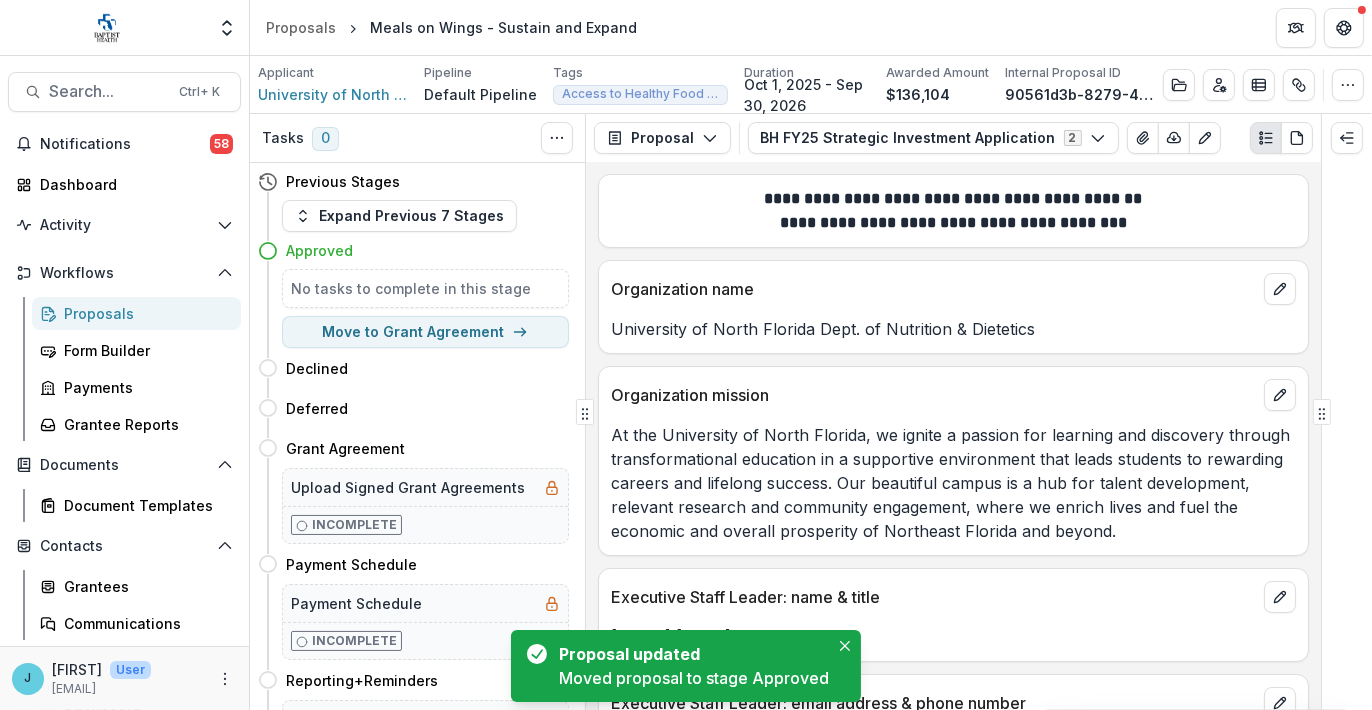 click on "Proposals" at bounding box center (144, 313) 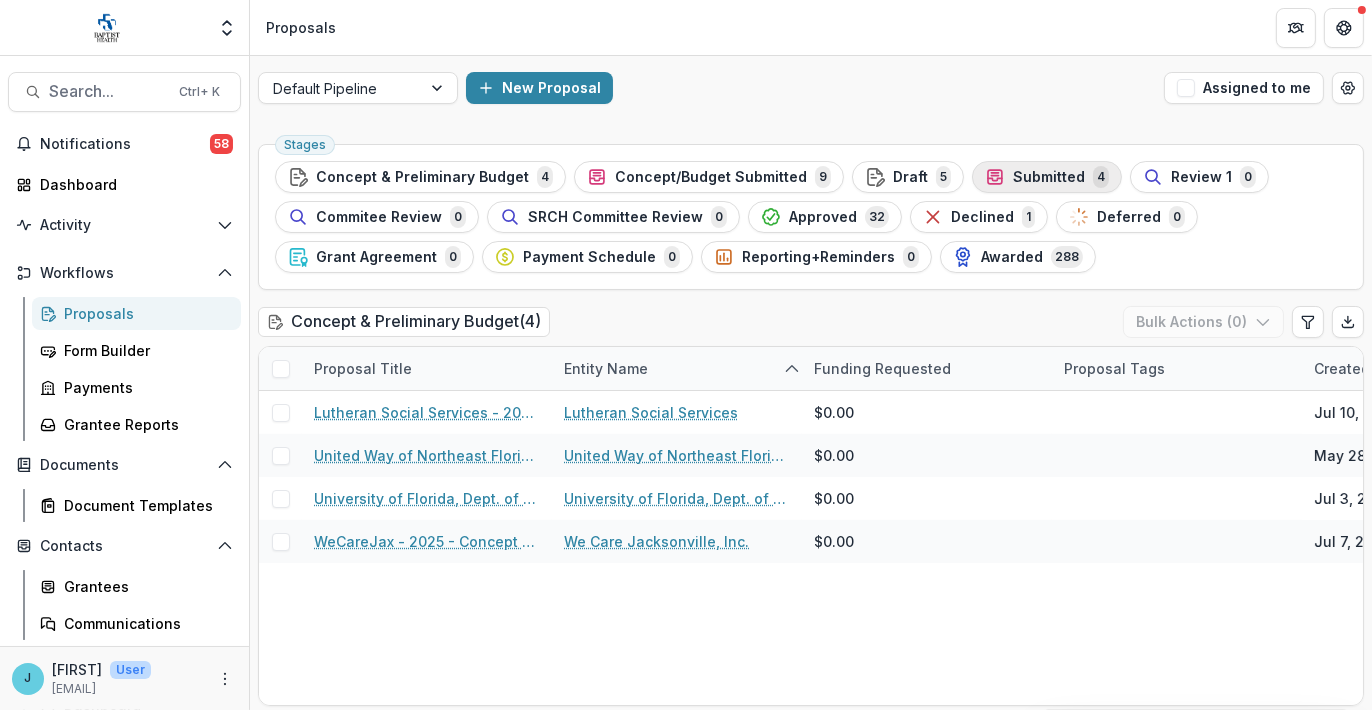 click on "Submitted" at bounding box center (1049, 177) 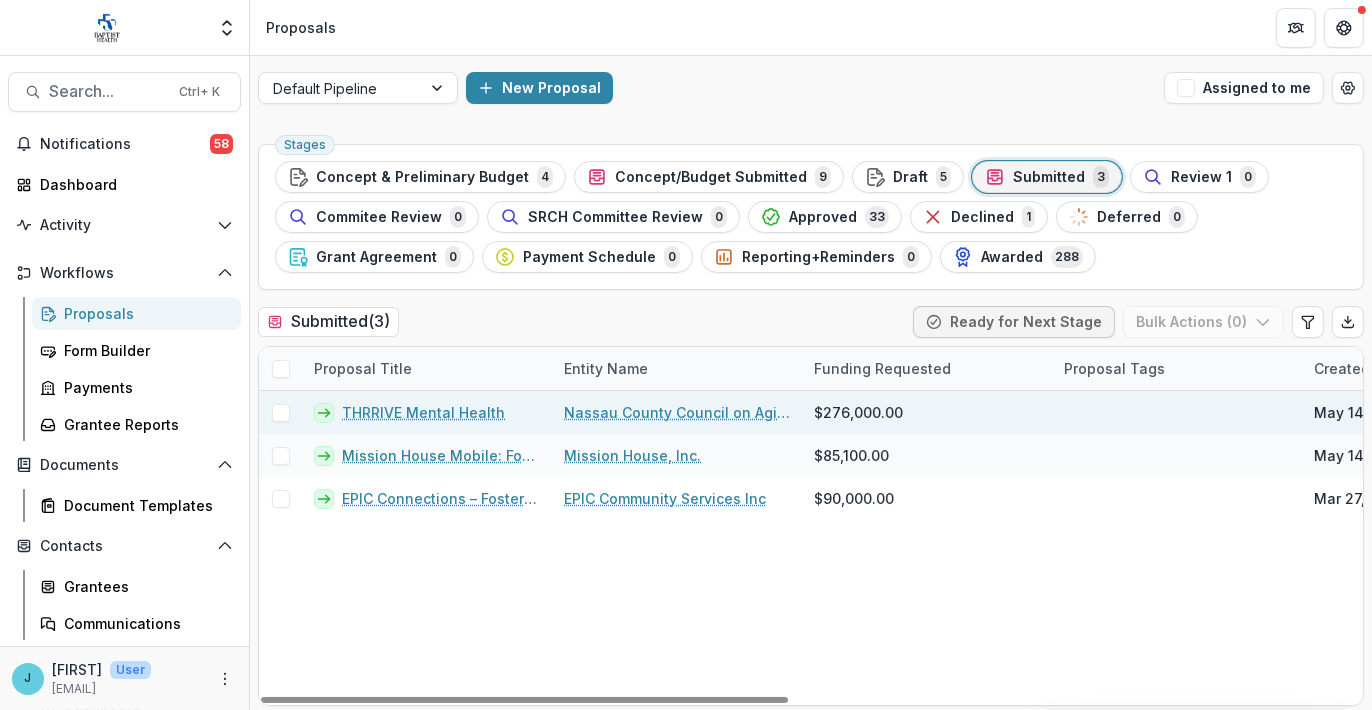 click on "THRRIVE Mental Health" at bounding box center [423, 412] 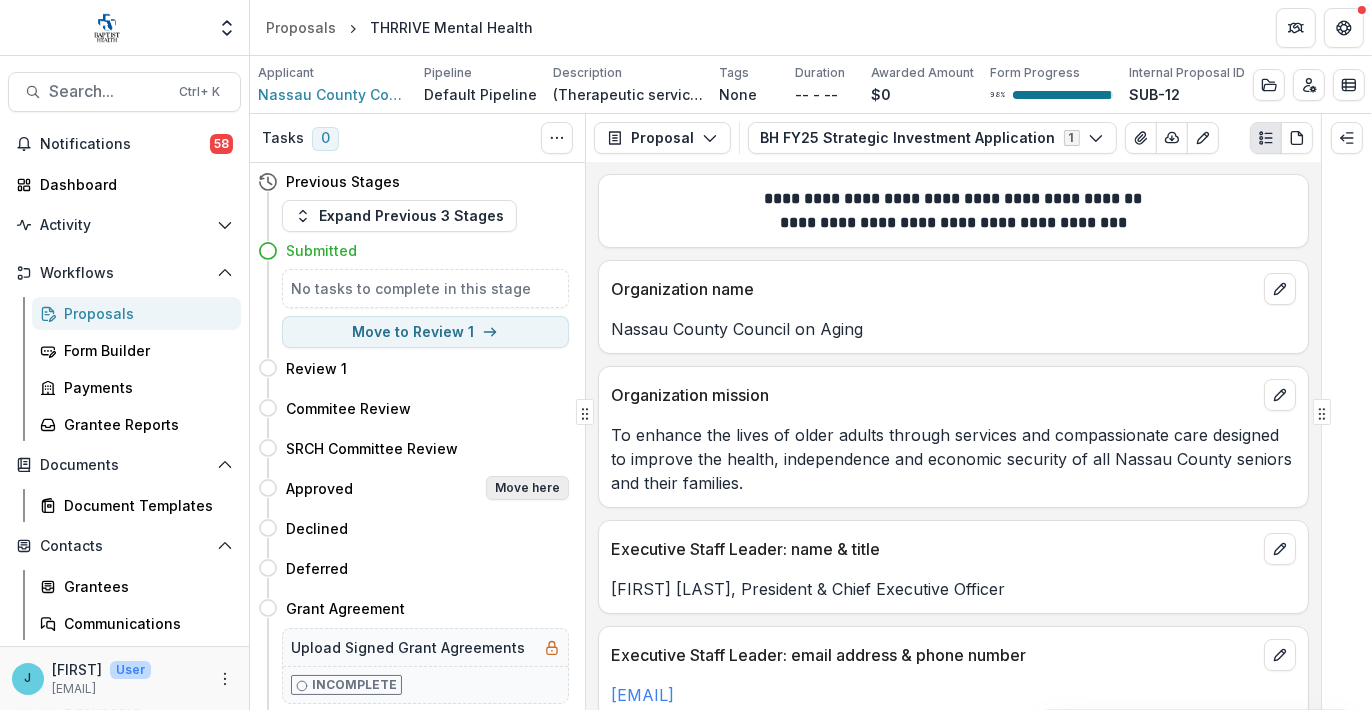click on "Move here" at bounding box center [527, 488] 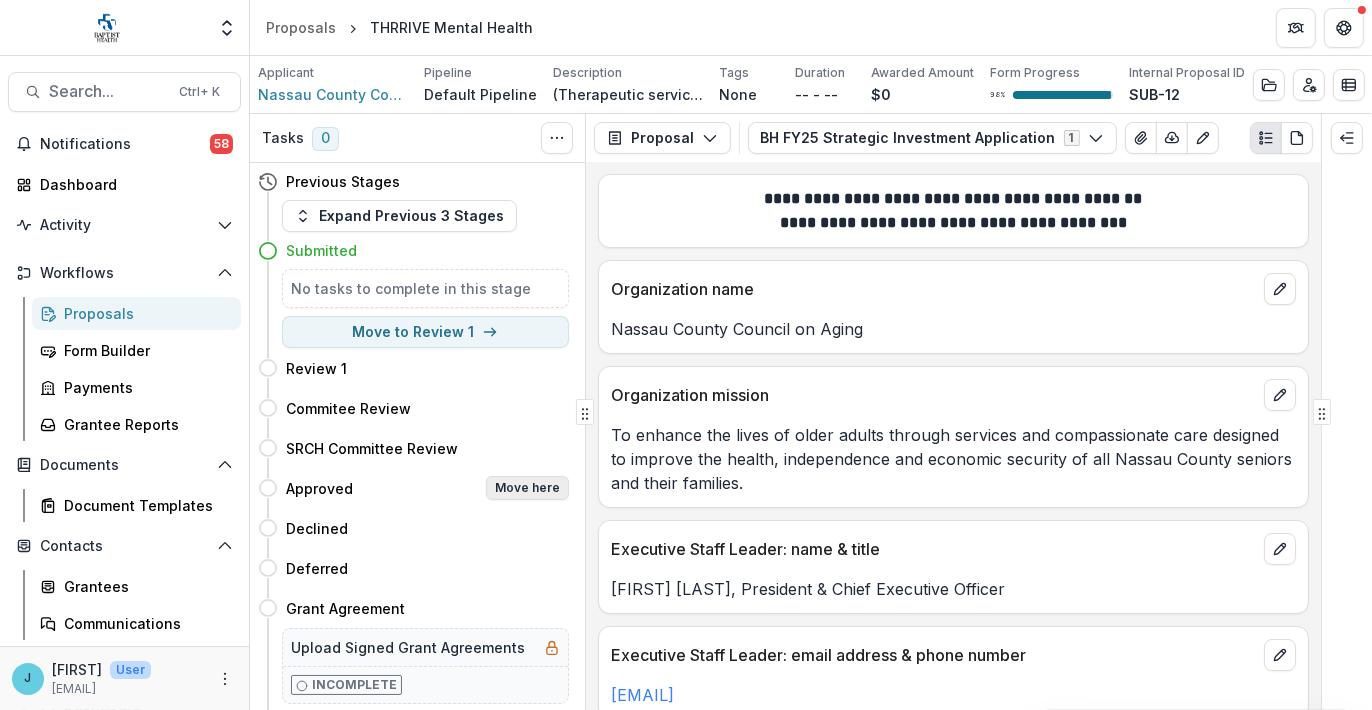 select on "********" 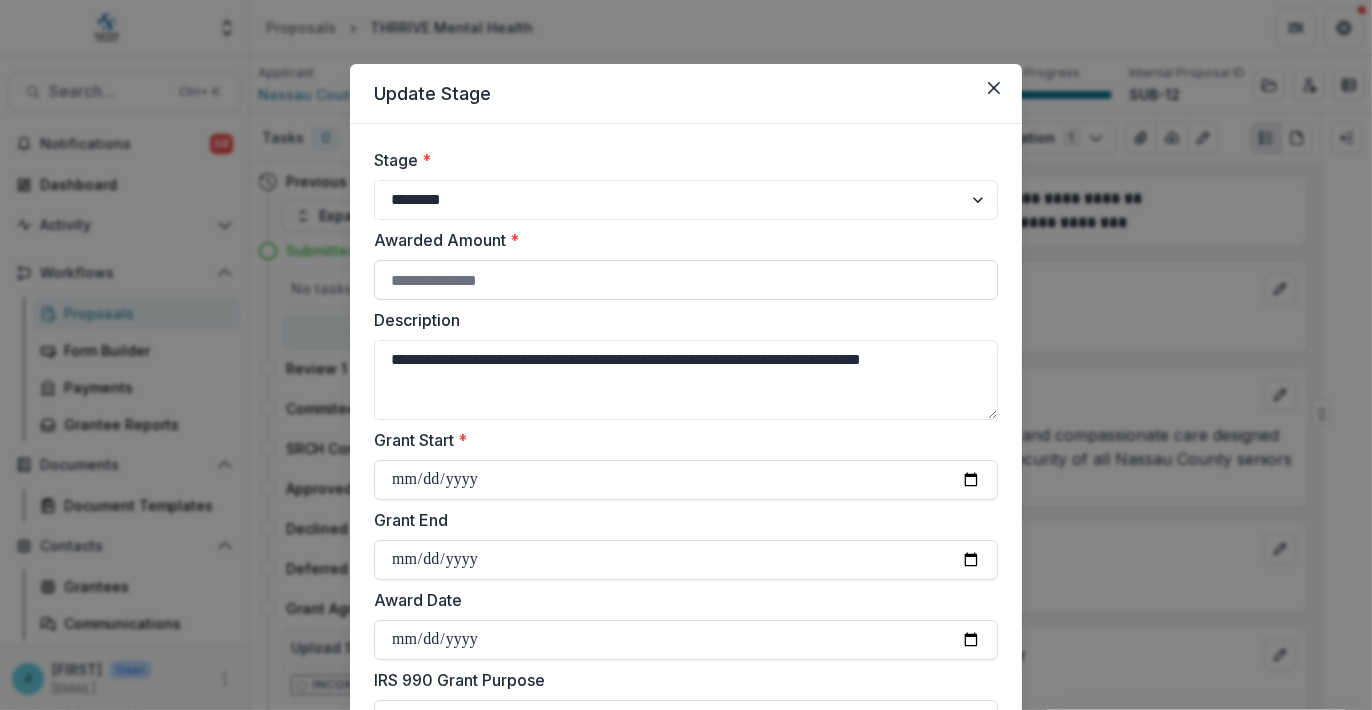 click on "Awarded Amount *" at bounding box center [686, 280] 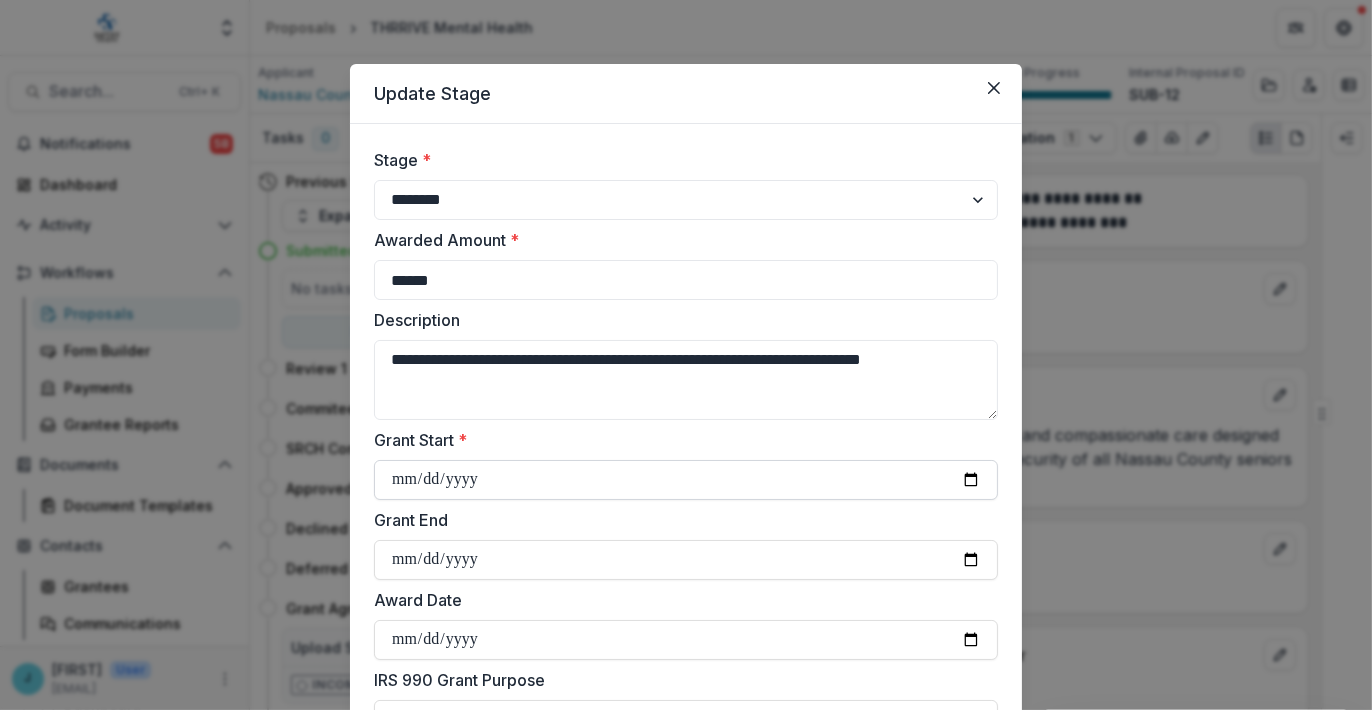 type on "******" 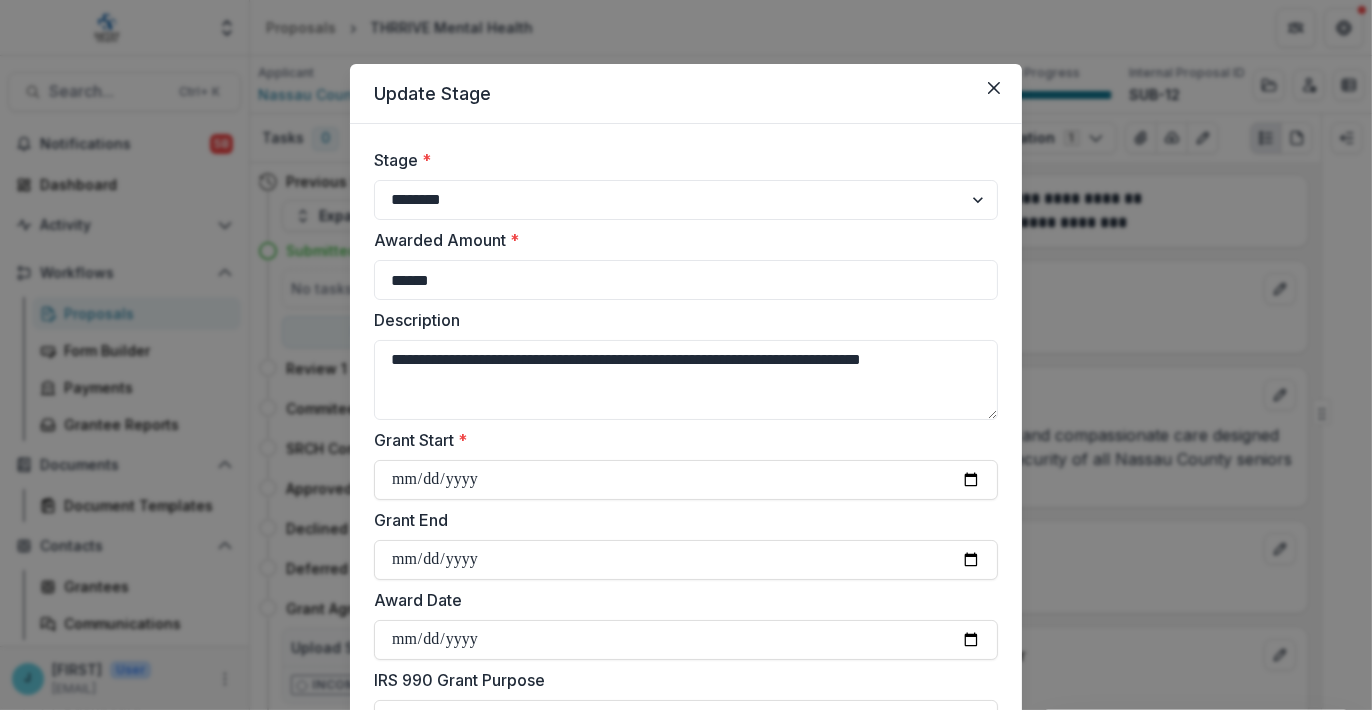 type on "**********" 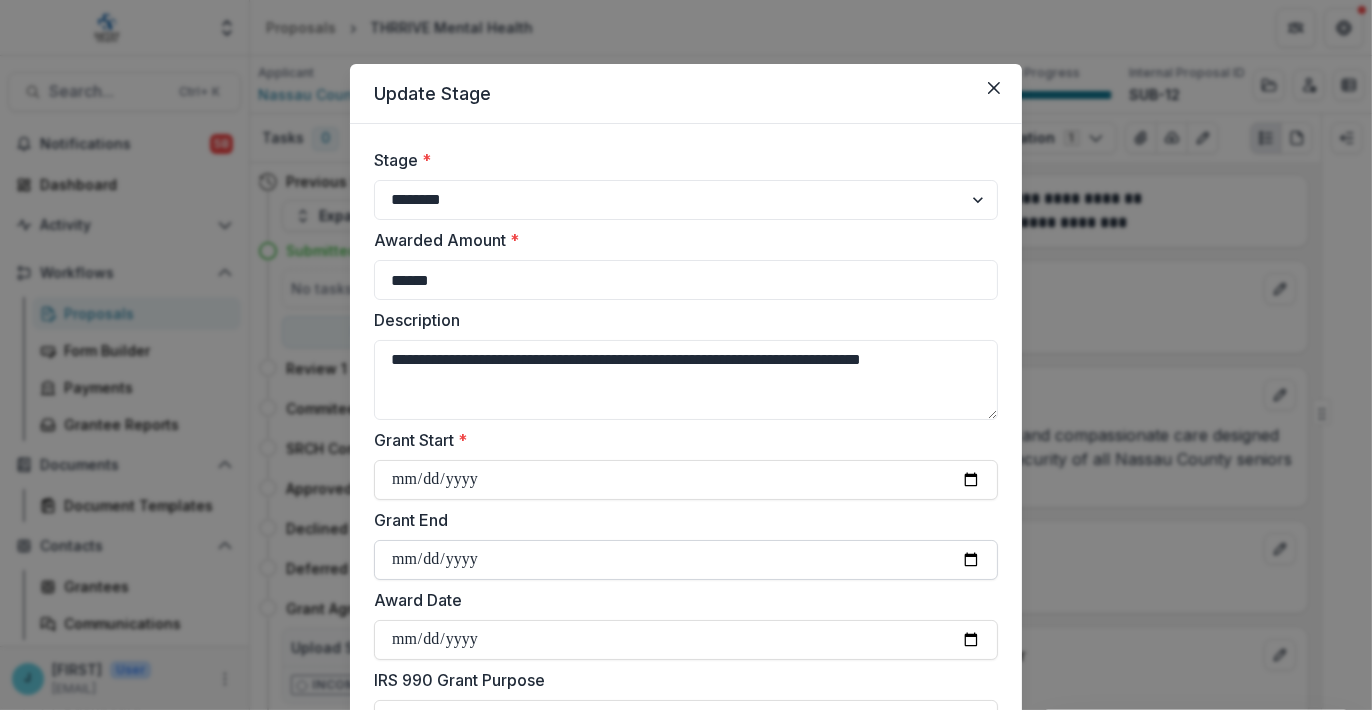 click on "Grant End" at bounding box center (686, 560) 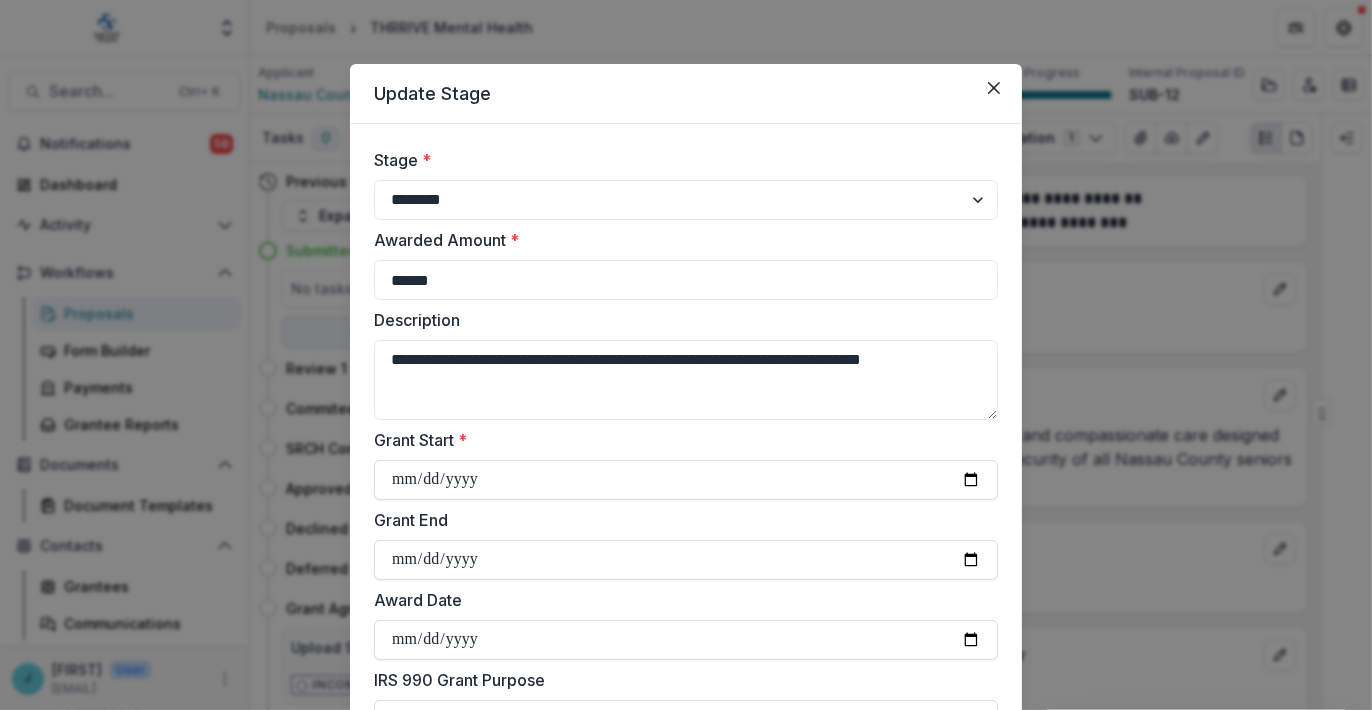 type on "**********" 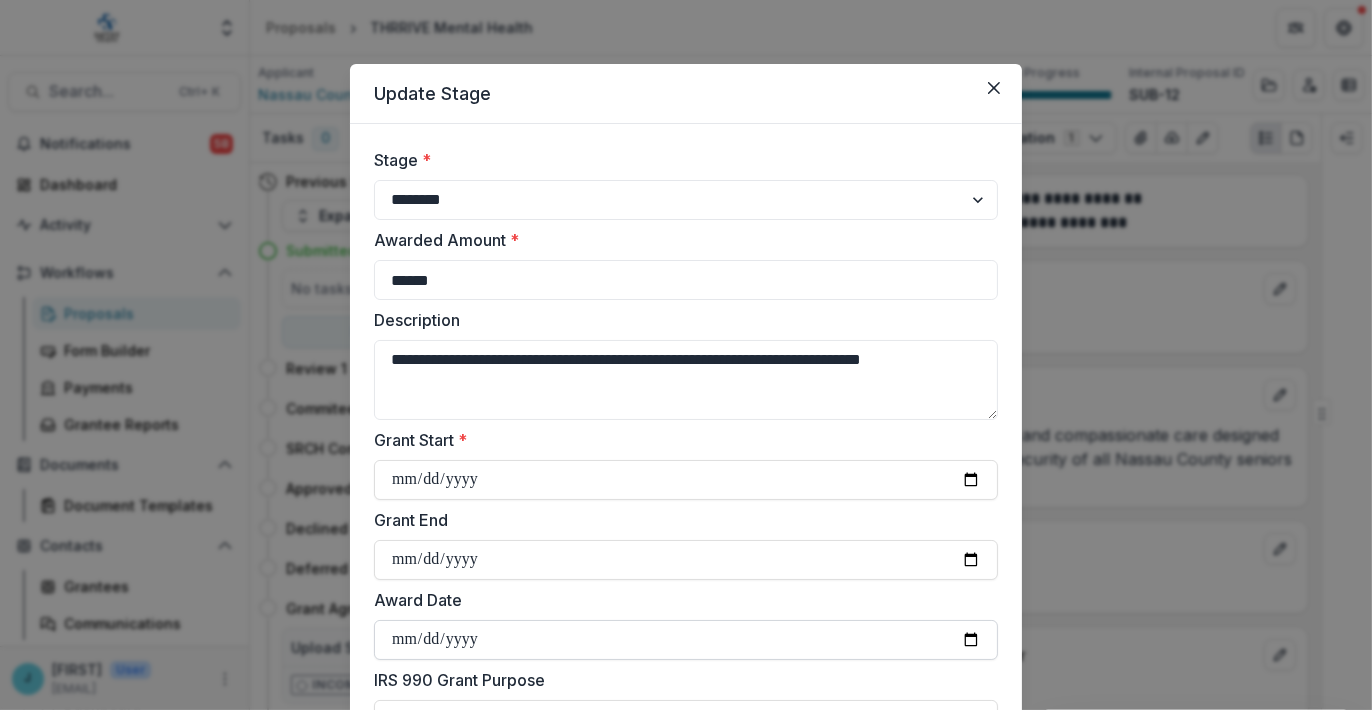 click on "Award Date" at bounding box center [686, 640] 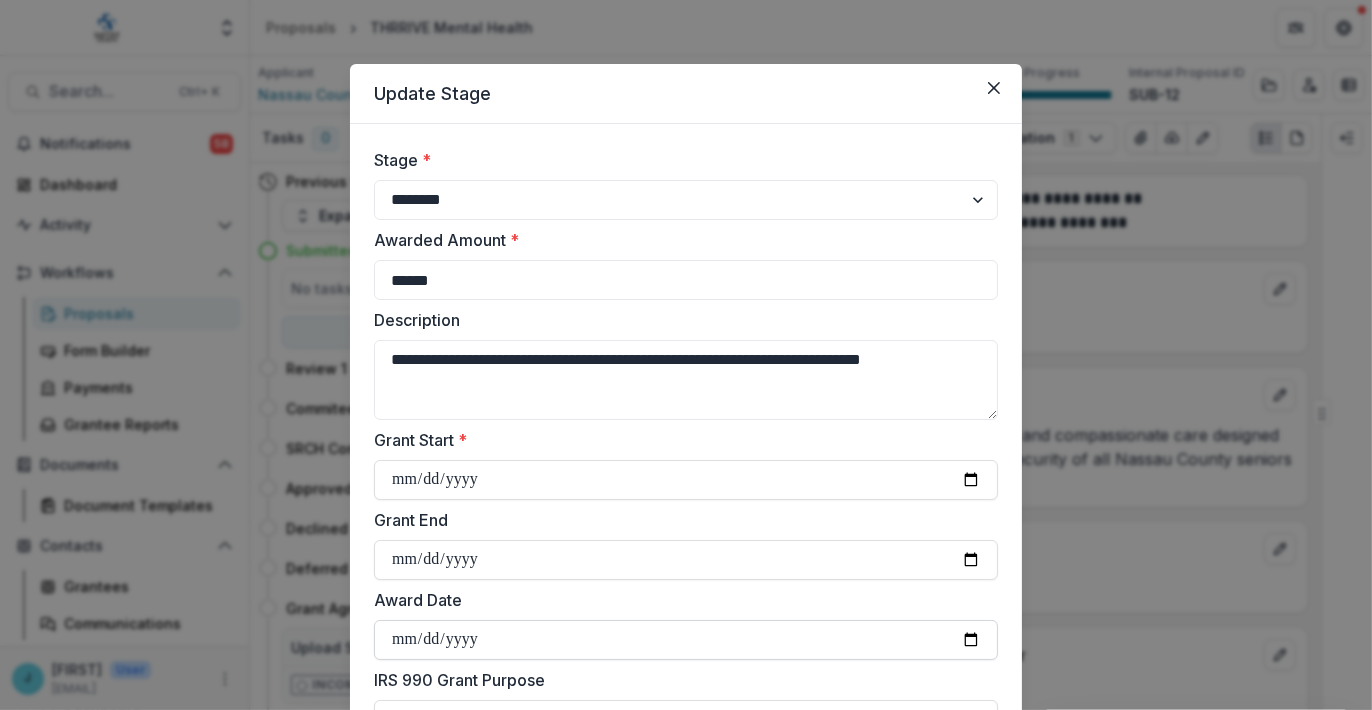 type on "**********" 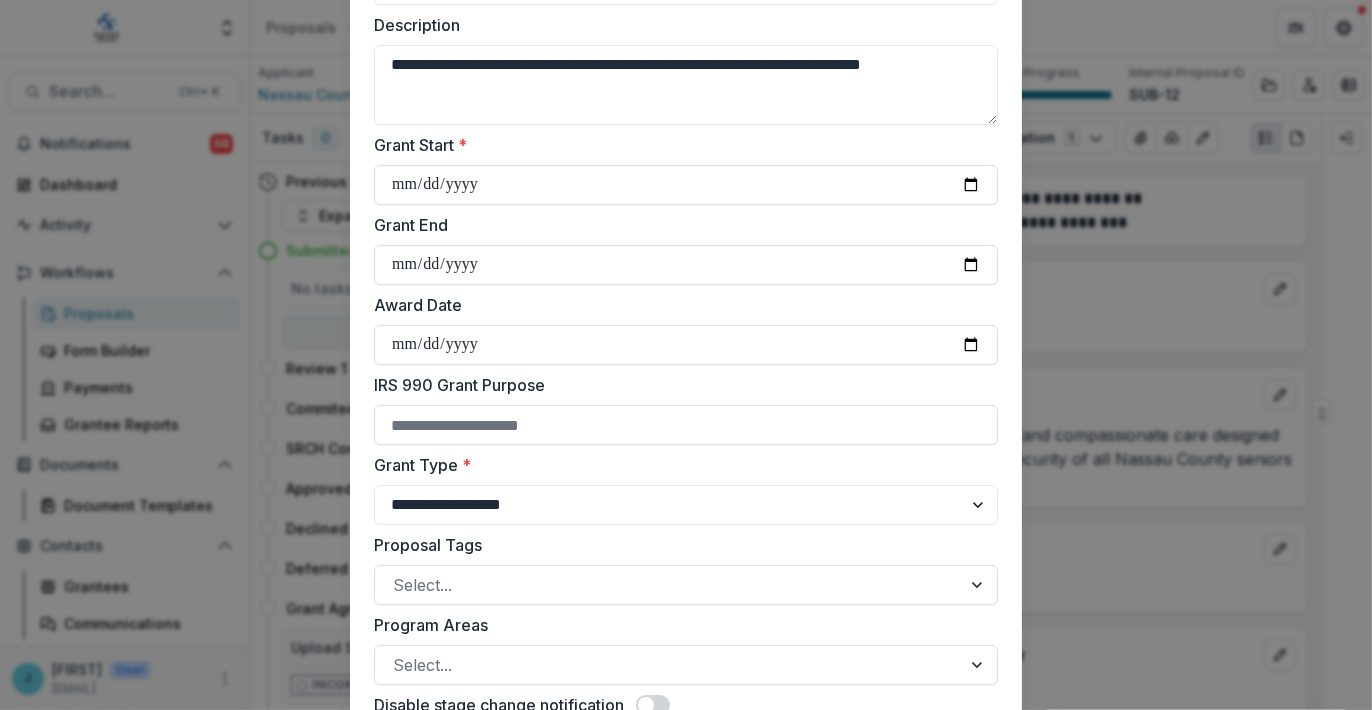 scroll, scrollTop: 400, scrollLeft: 0, axis: vertical 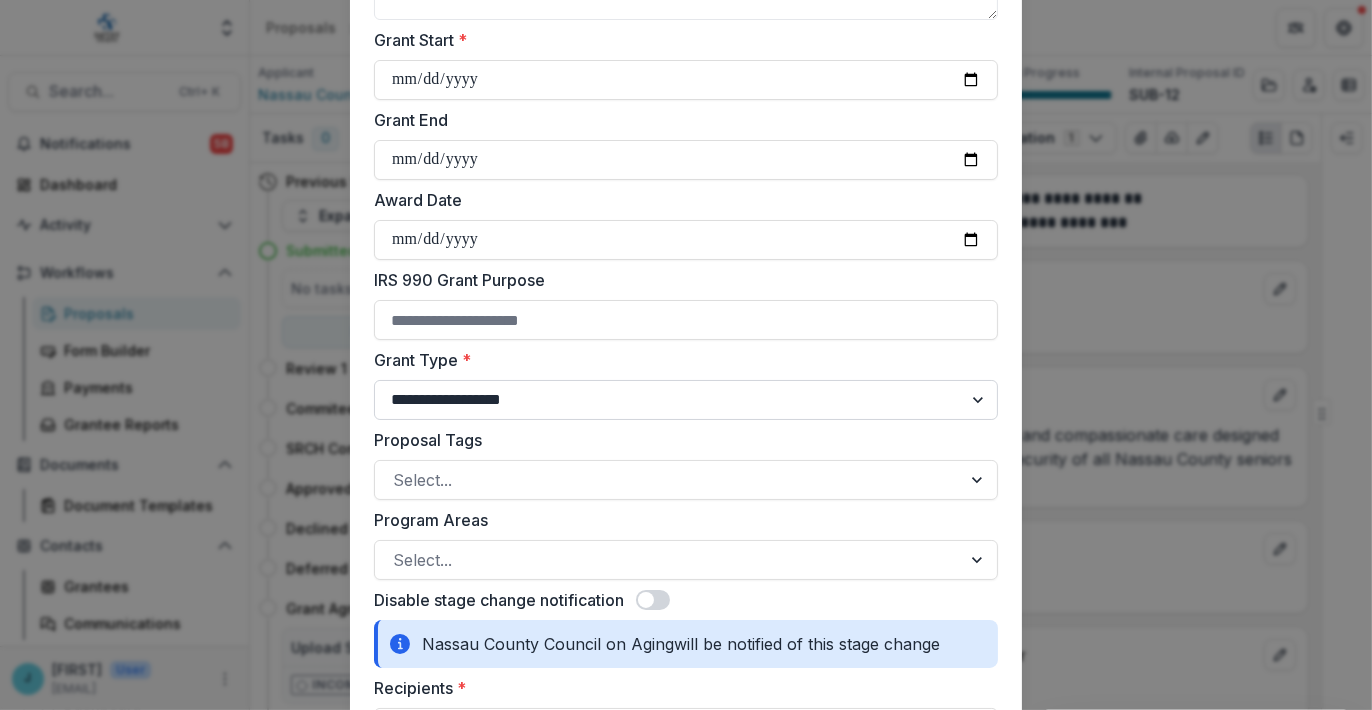 click on "**********" at bounding box center [686, 400] 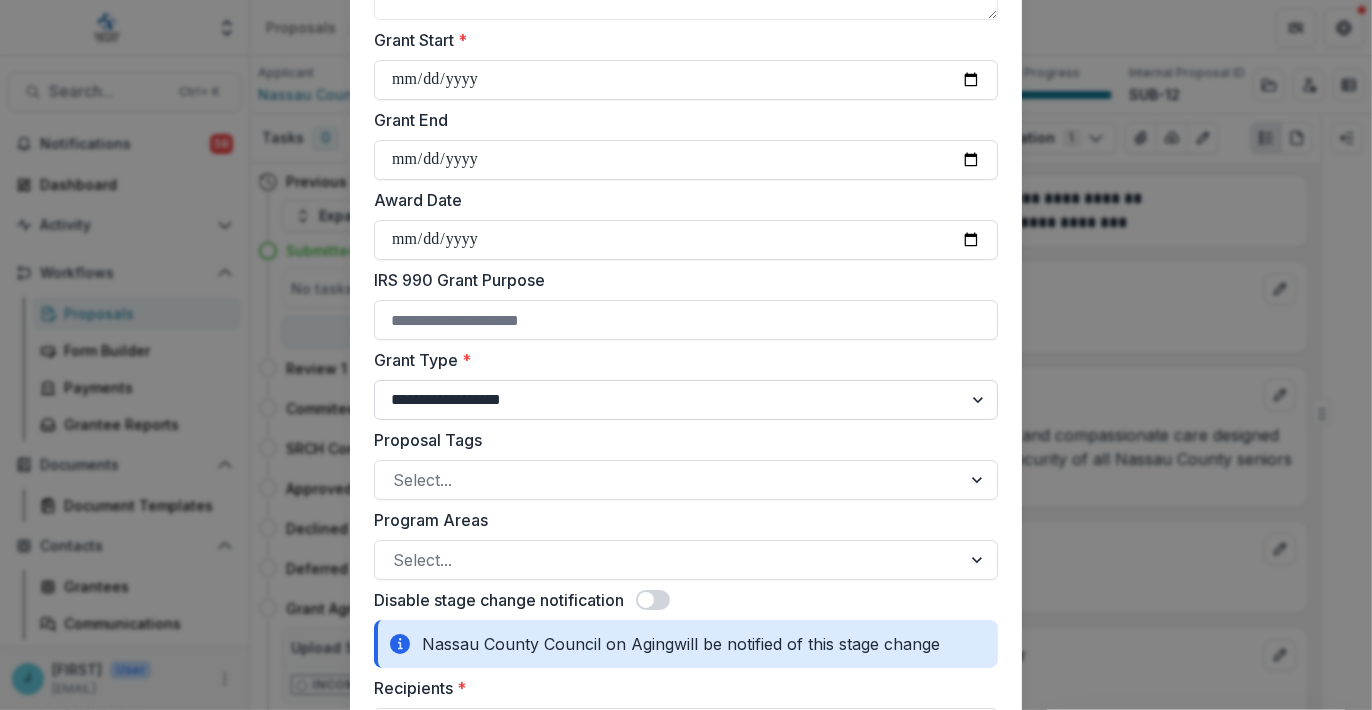 select on "**********" 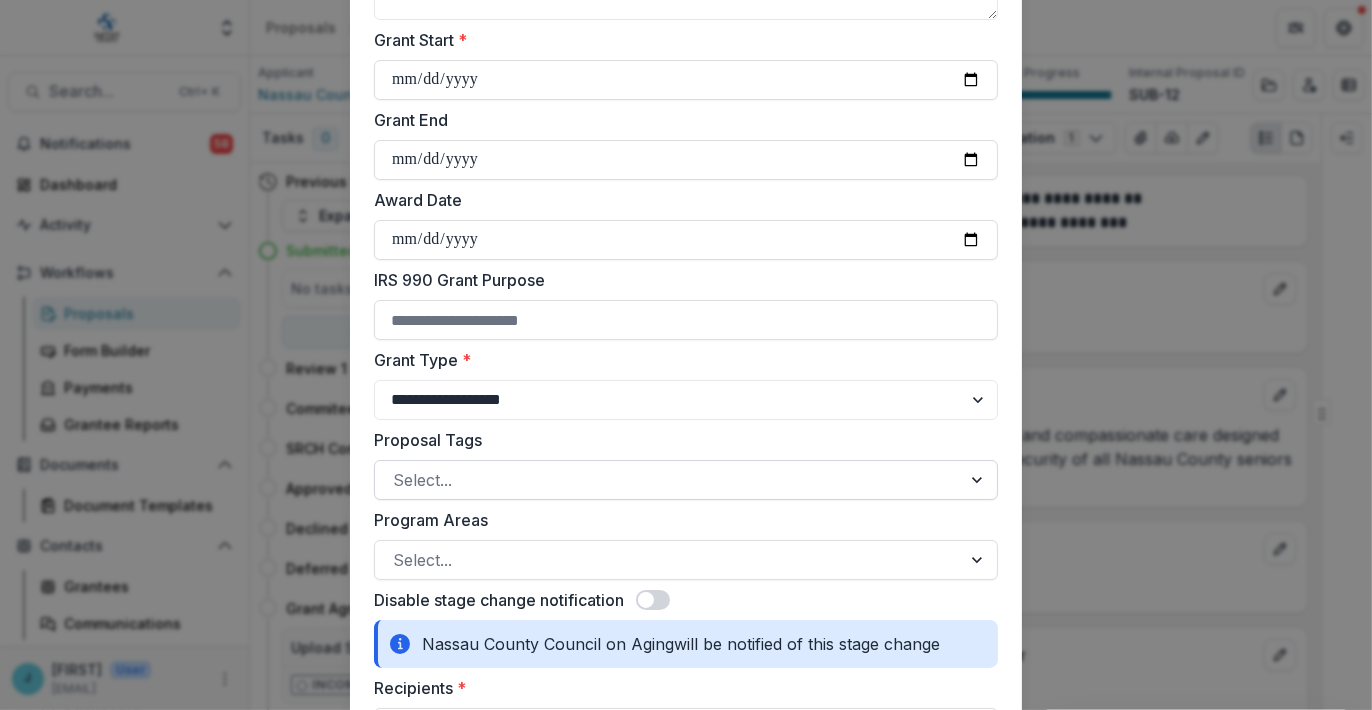click at bounding box center [668, 480] 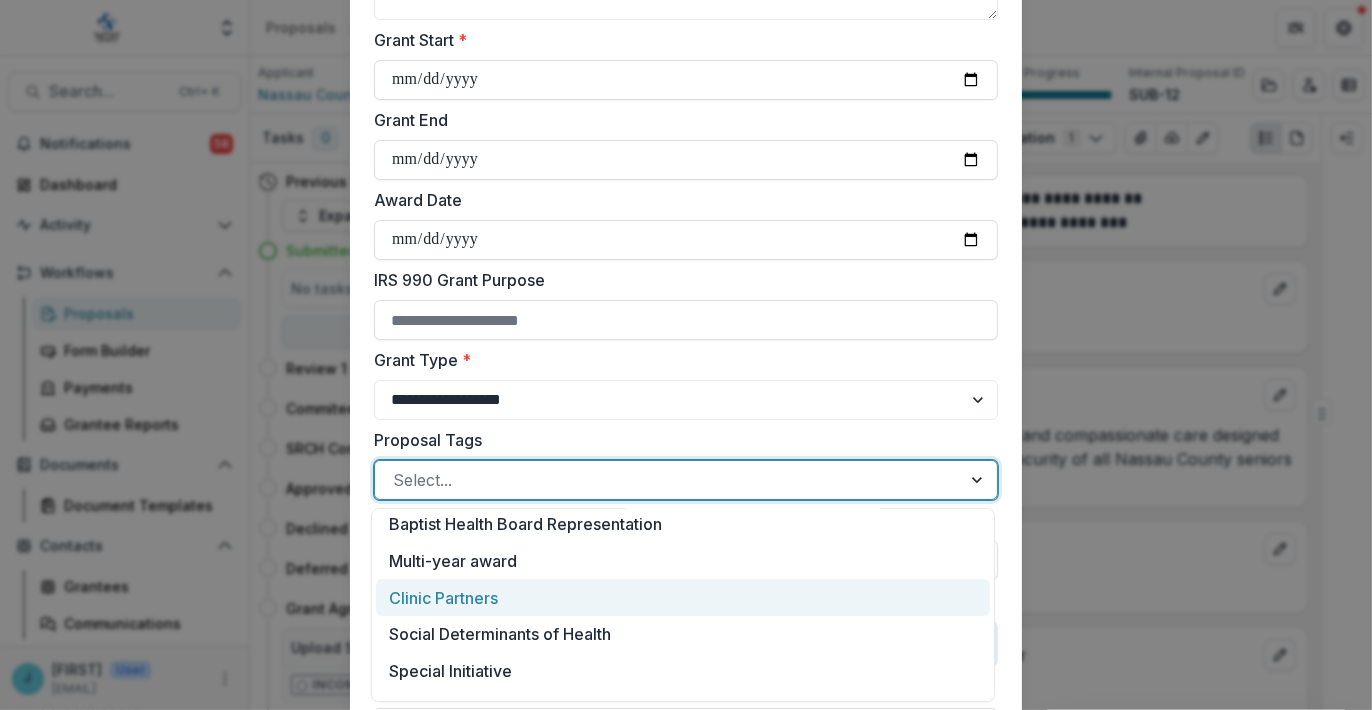scroll, scrollTop: 200, scrollLeft: 0, axis: vertical 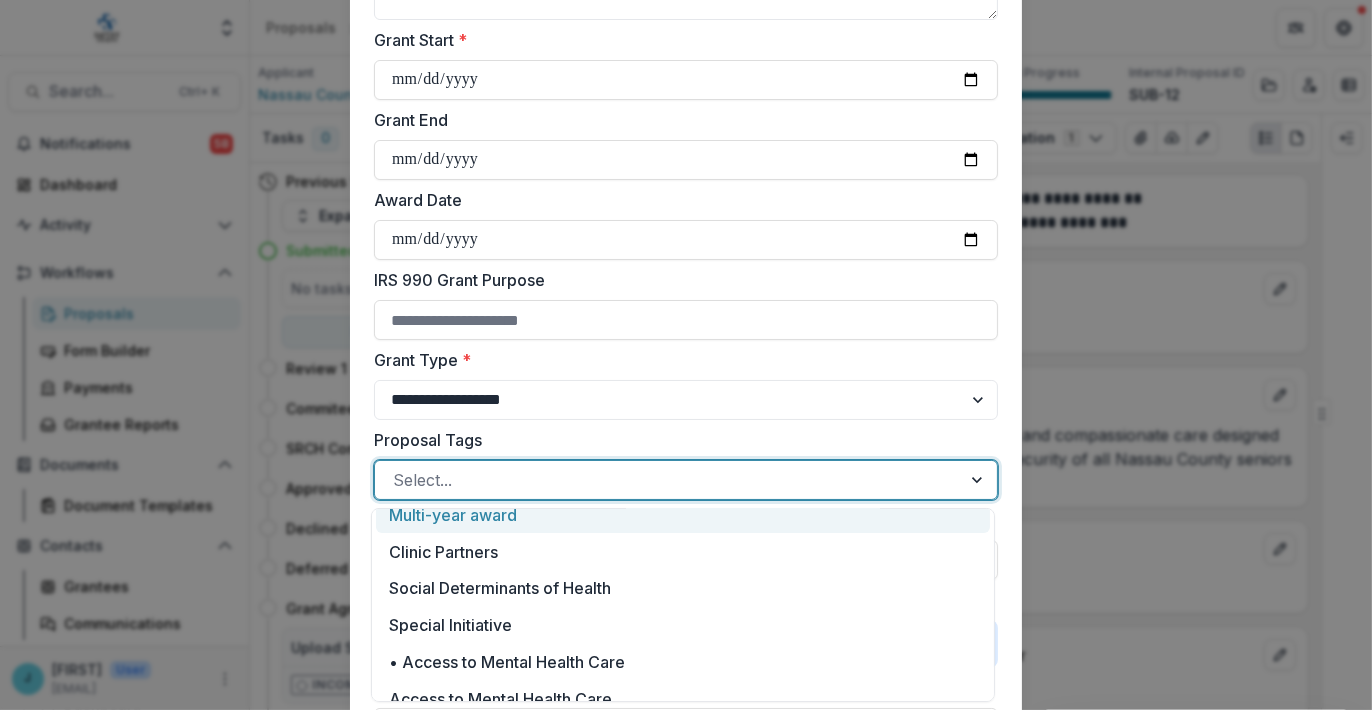 click on "Multi-year award" at bounding box center [683, 515] 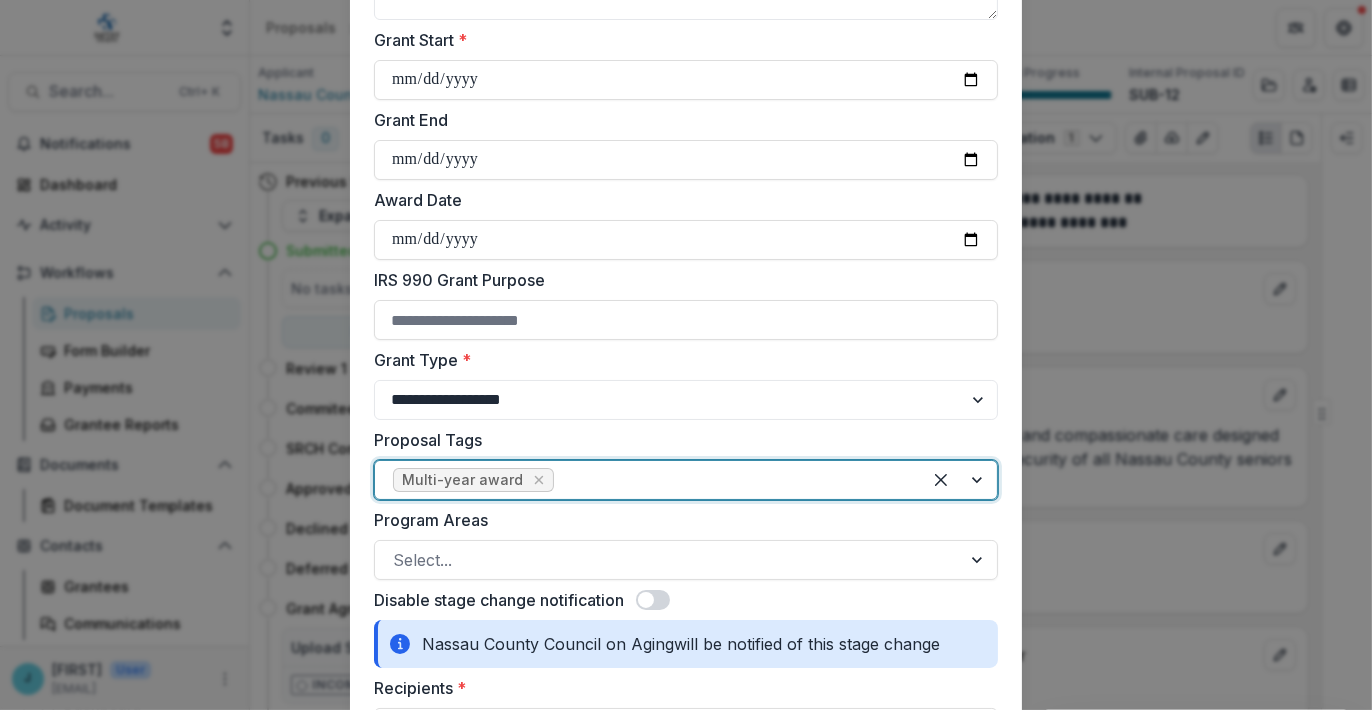 click at bounding box center [959, 480] 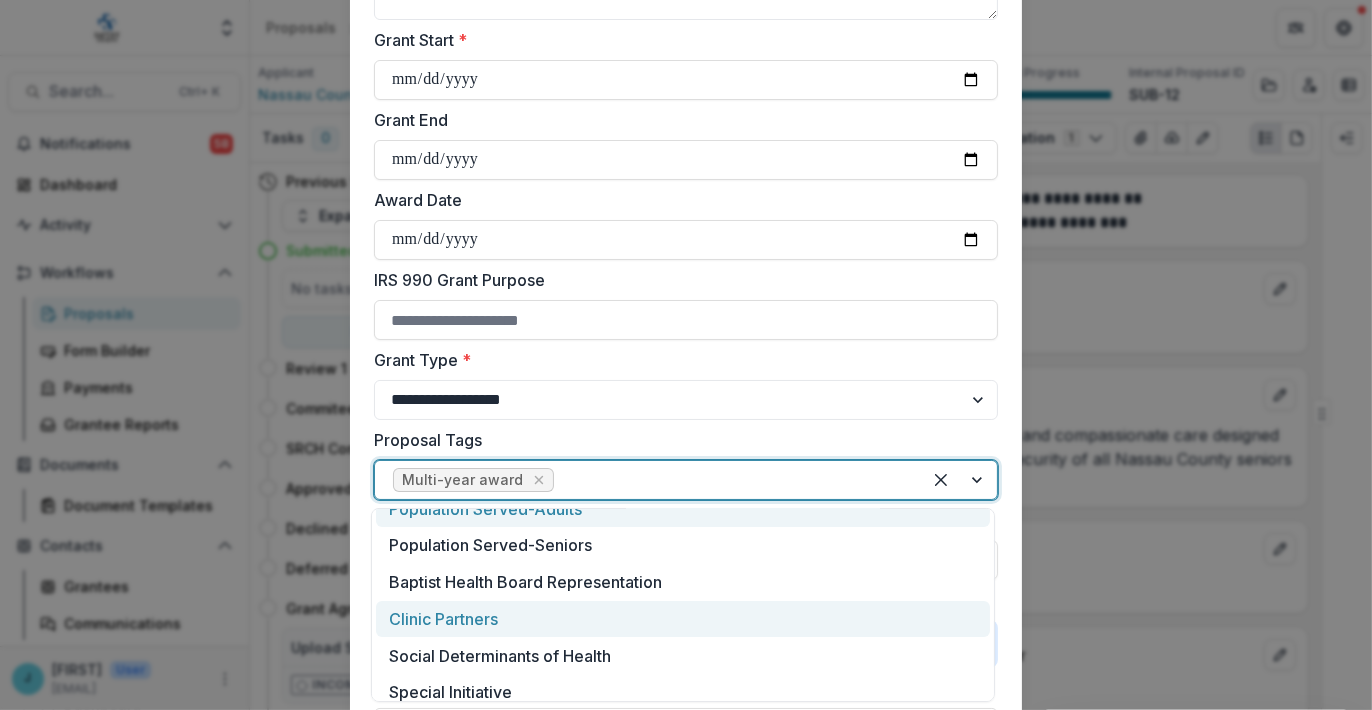 scroll, scrollTop: 100, scrollLeft: 0, axis: vertical 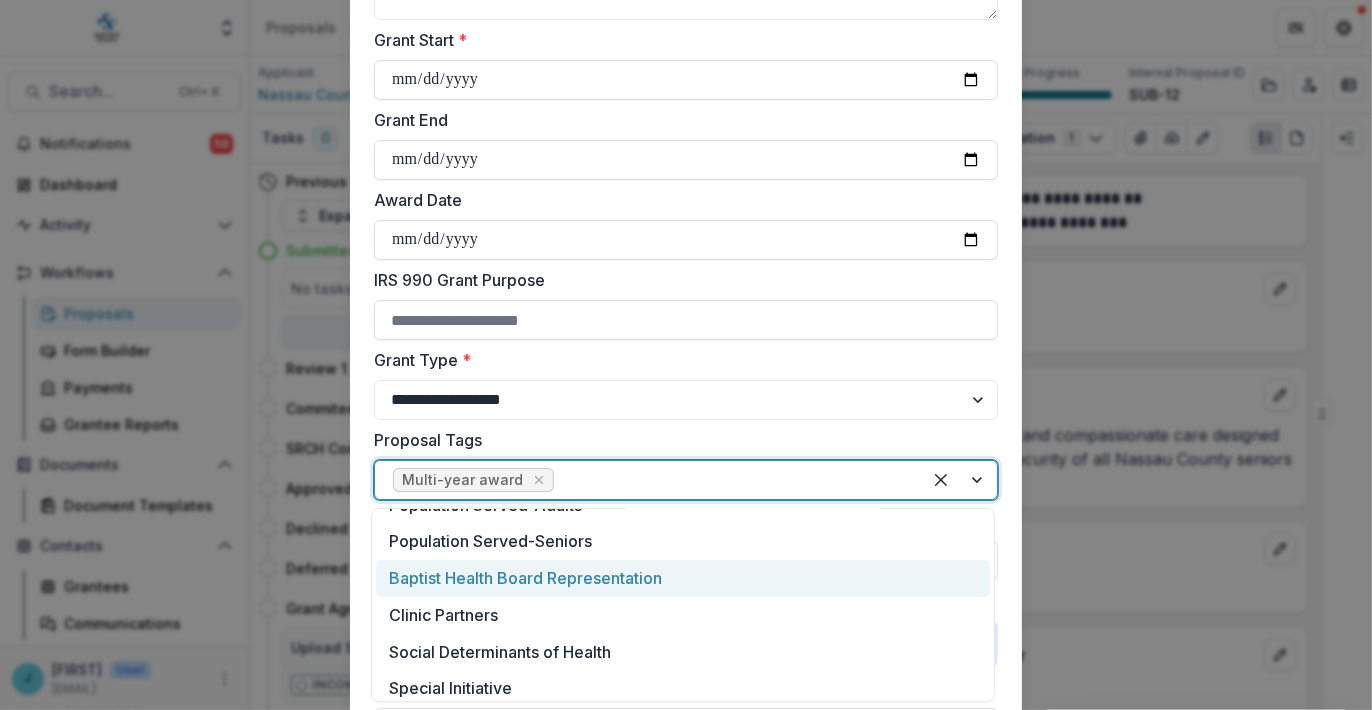 click on "Baptist Health Board Representation" at bounding box center (683, 578) 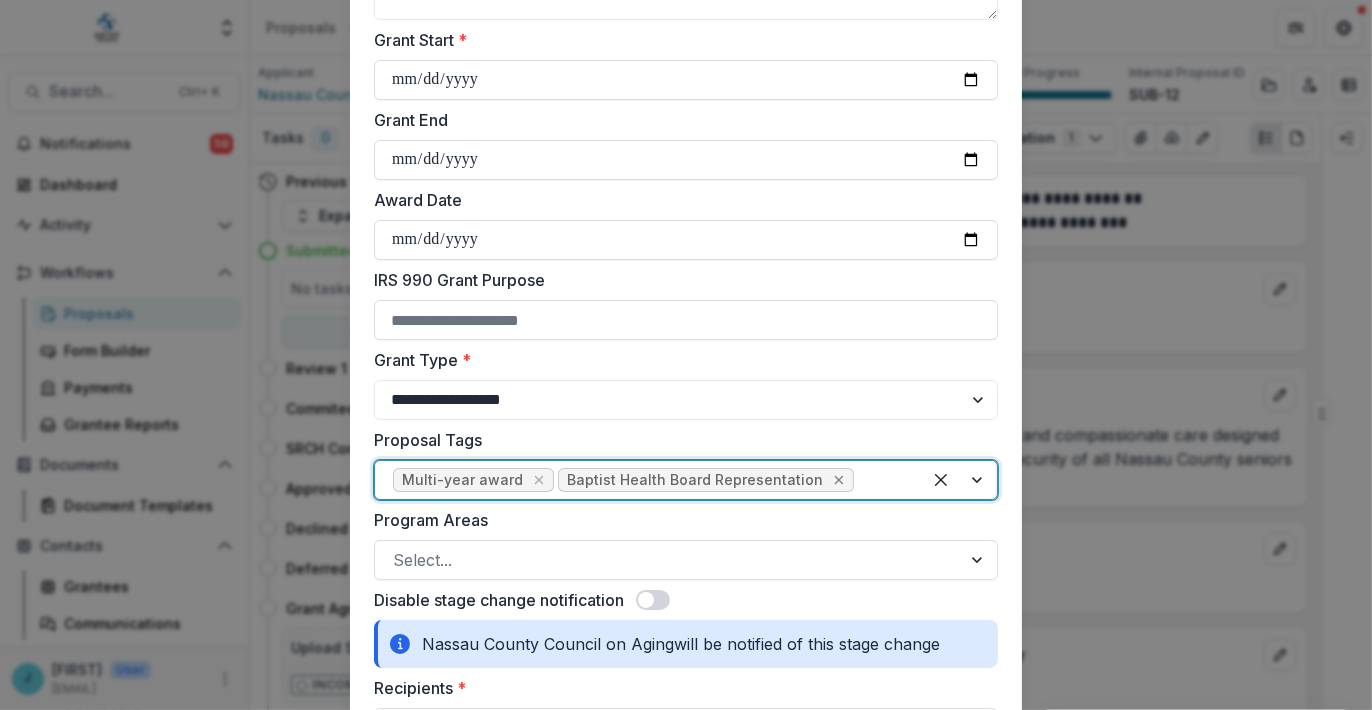 click 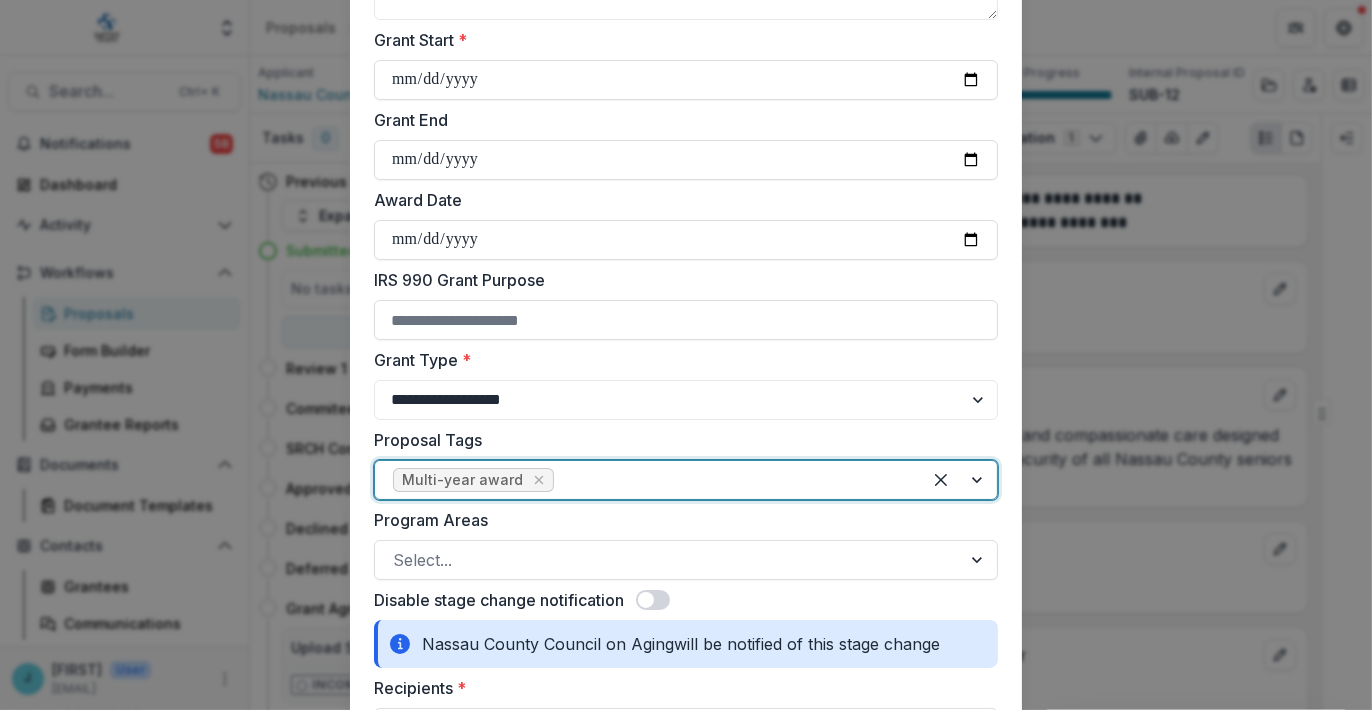 click at bounding box center (959, 480) 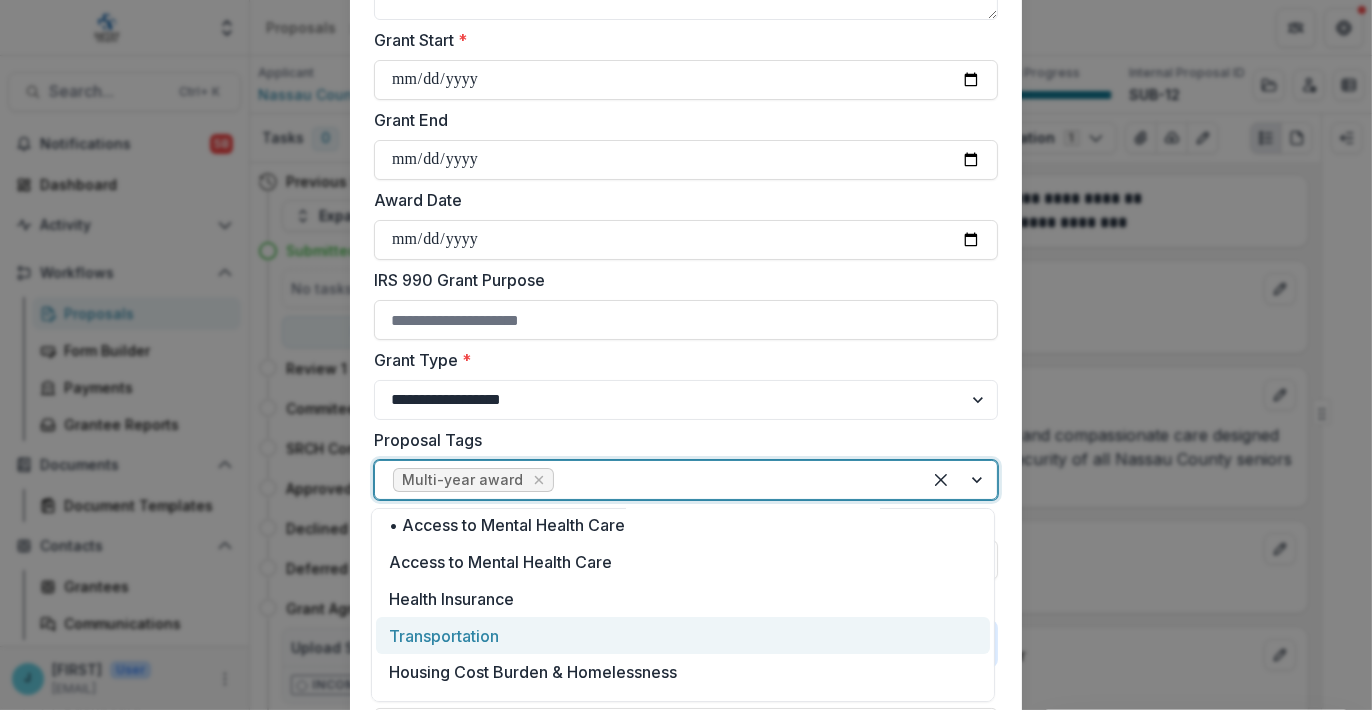 scroll, scrollTop: 330, scrollLeft: 0, axis: vertical 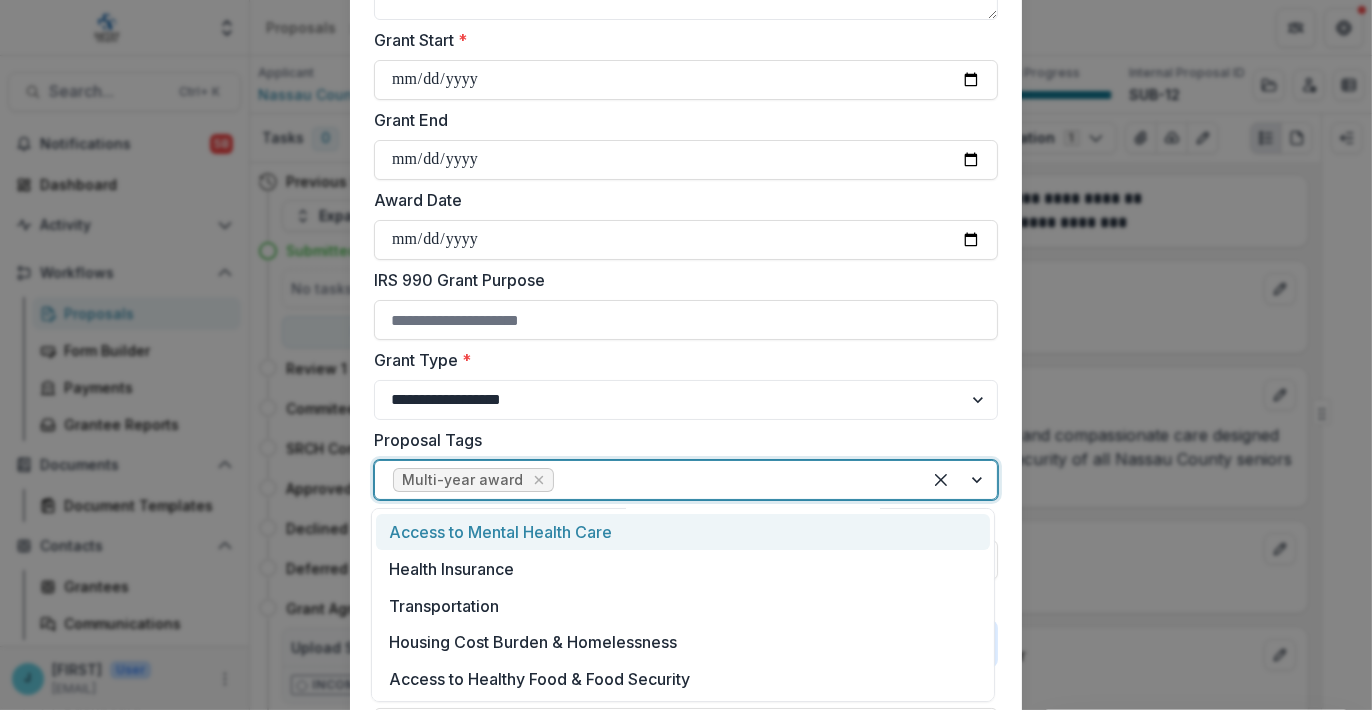 click on "Access to Mental Health Care" at bounding box center [683, 532] 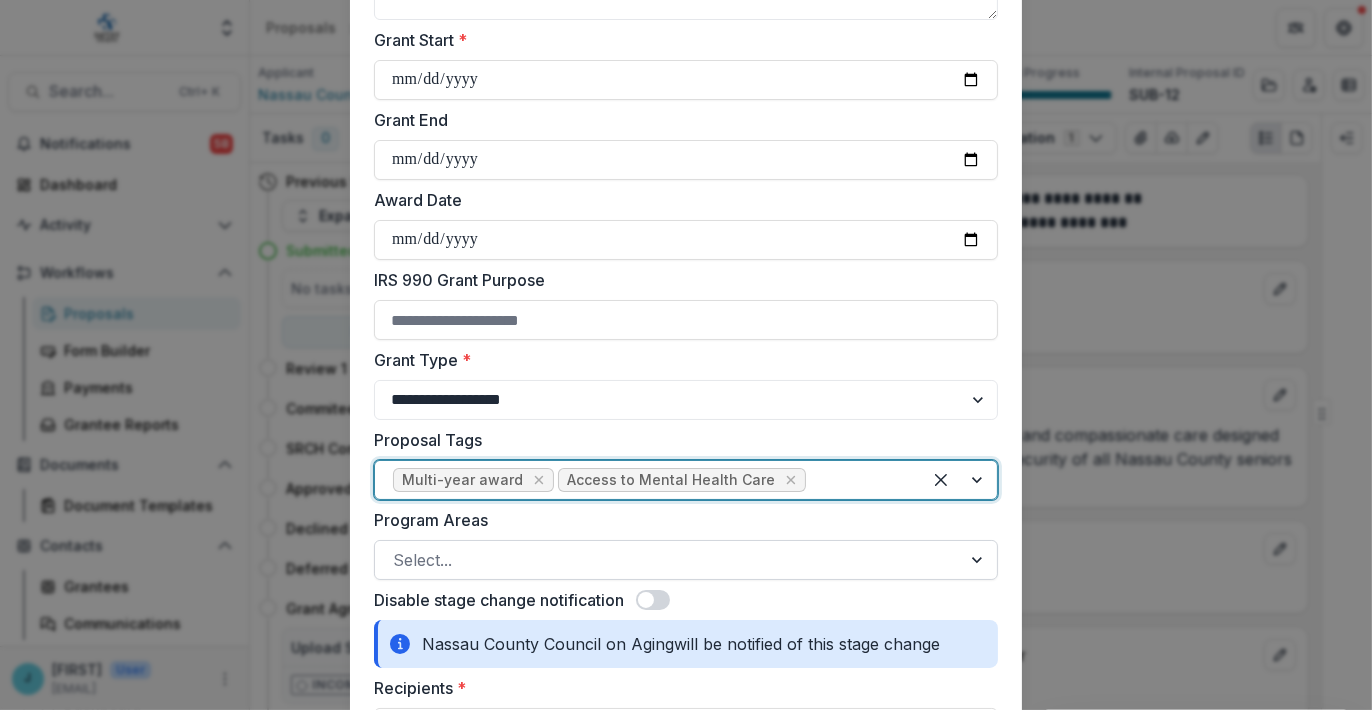 click at bounding box center (668, 560) 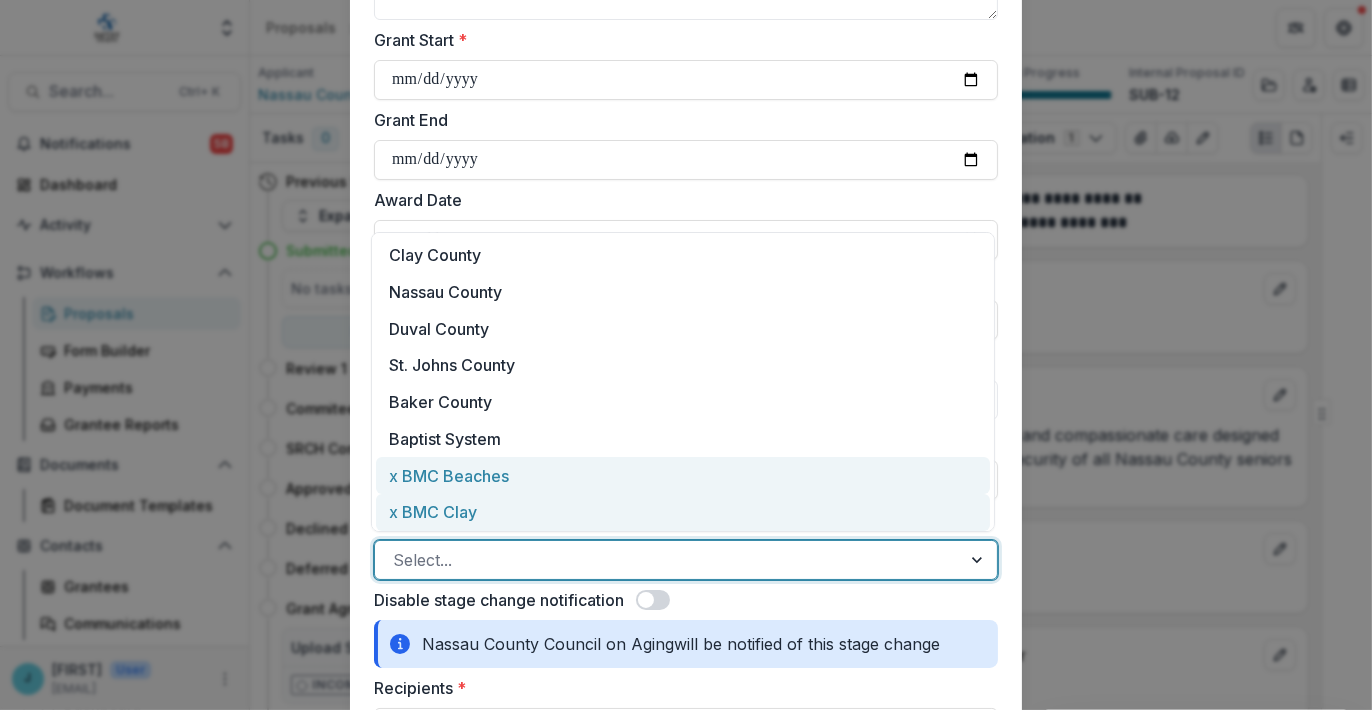 scroll, scrollTop: 11, scrollLeft: 0, axis: vertical 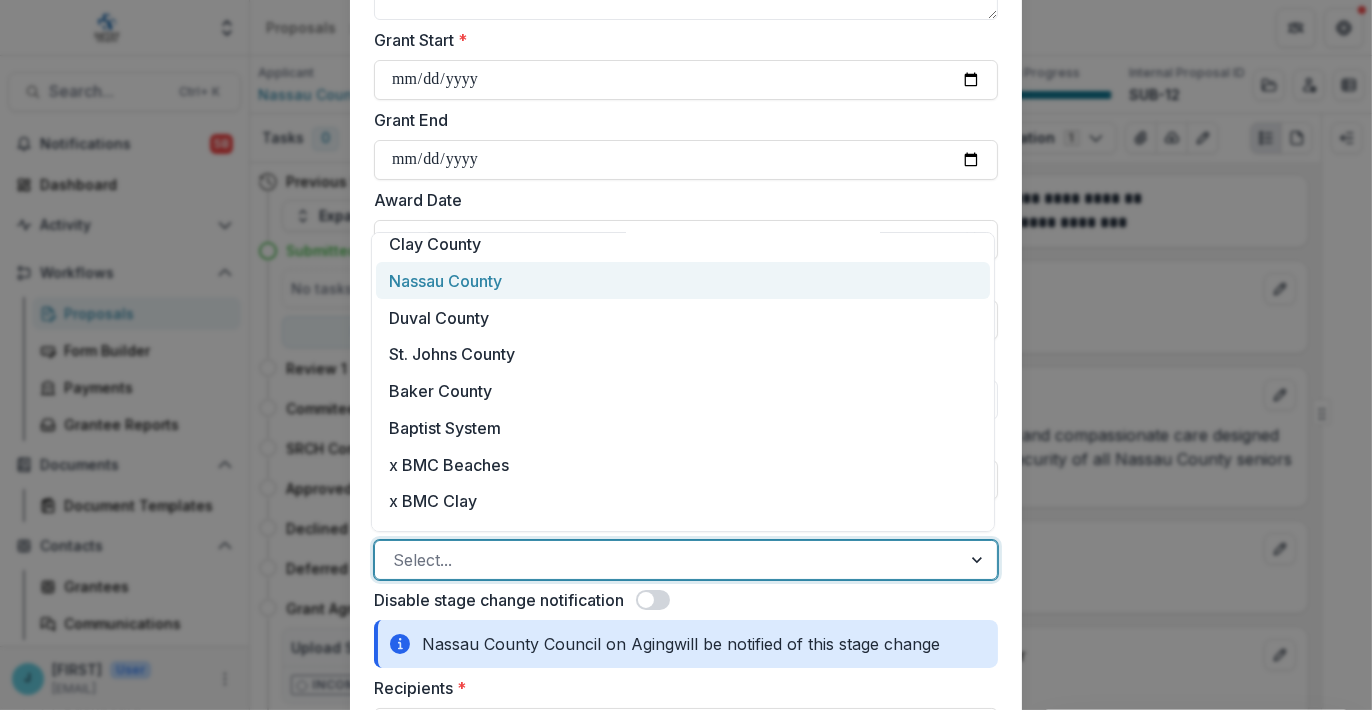 click on "[CITY]" at bounding box center [683, 280] 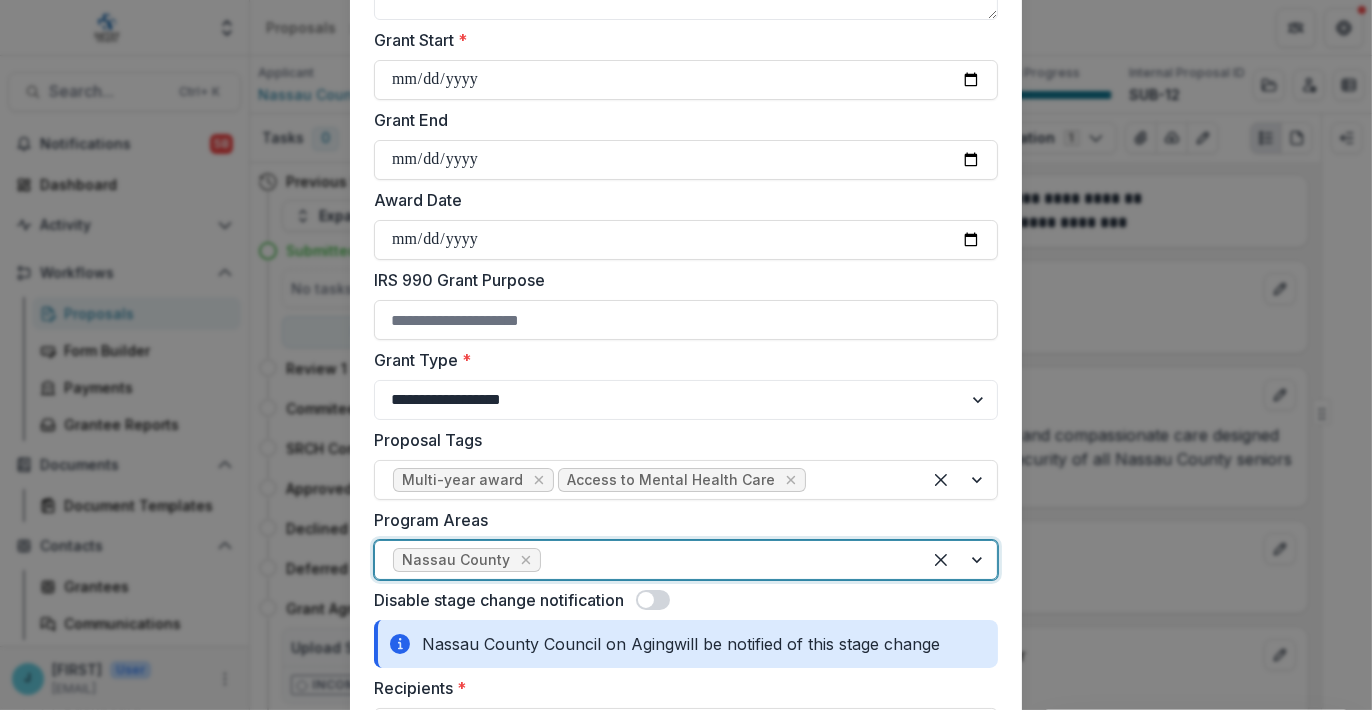 click at bounding box center [959, 560] 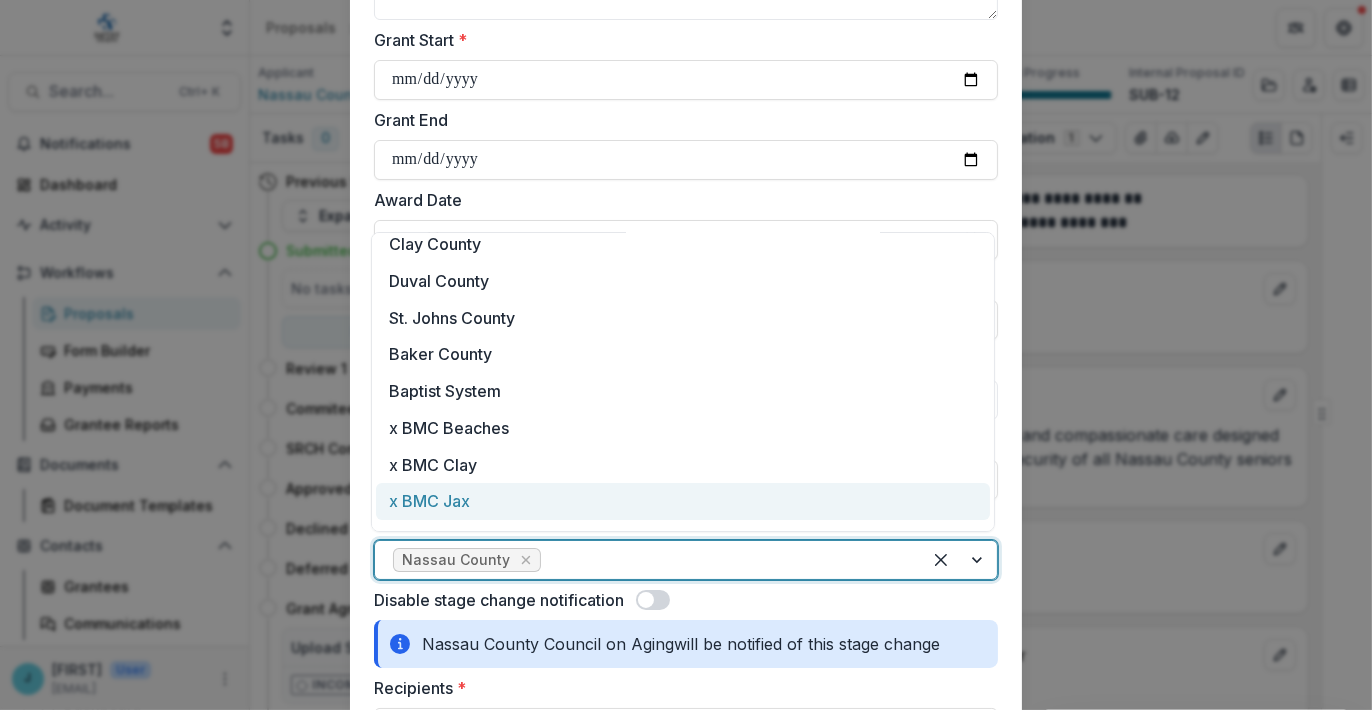 scroll, scrollTop: 114, scrollLeft: 0, axis: vertical 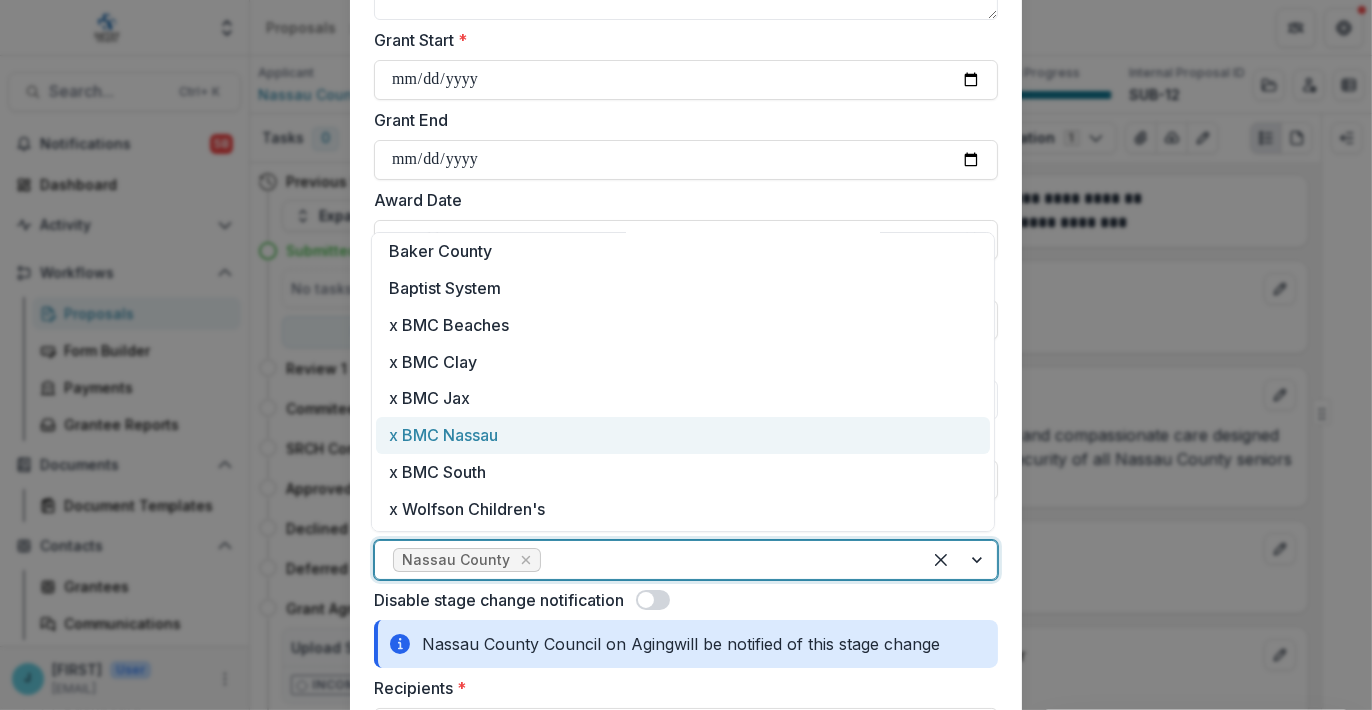 click on "x BMC Nassau" at bounding box center (683, 435) 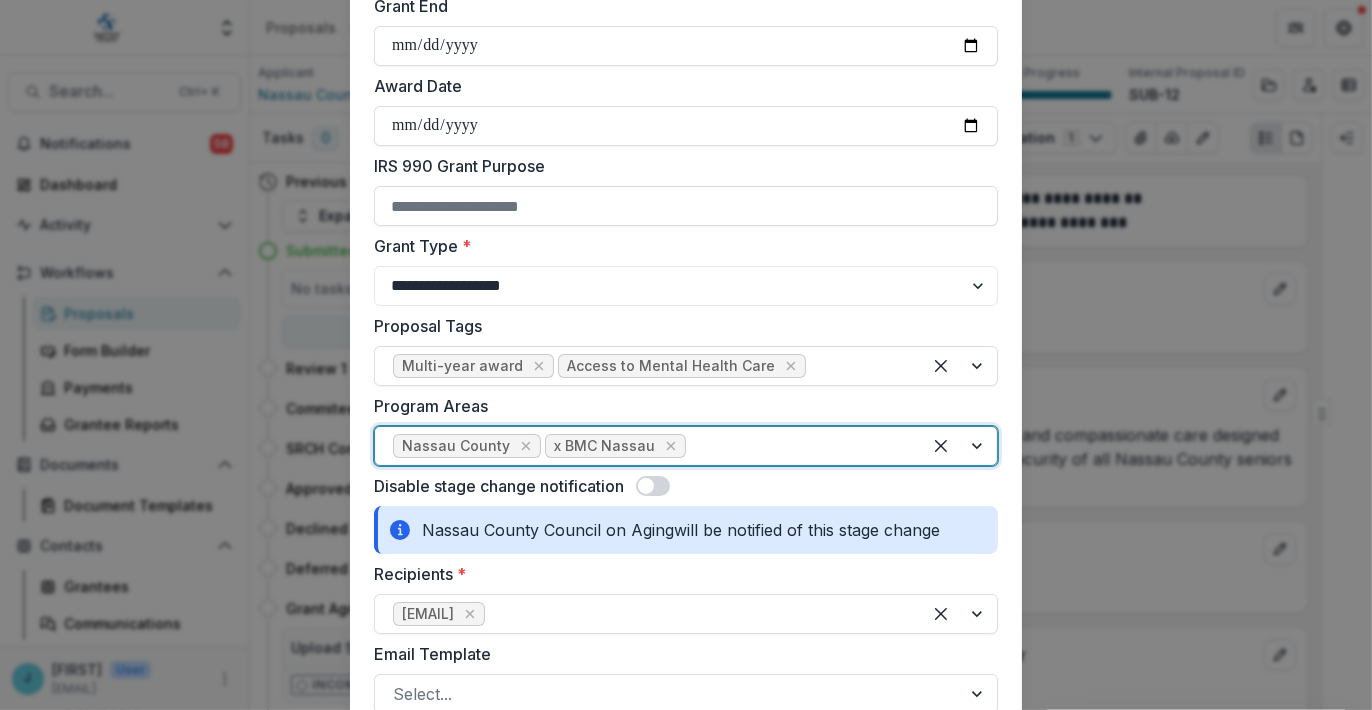 scroll, scrollTop: 600, scrollLeft: 0, axis: vertical 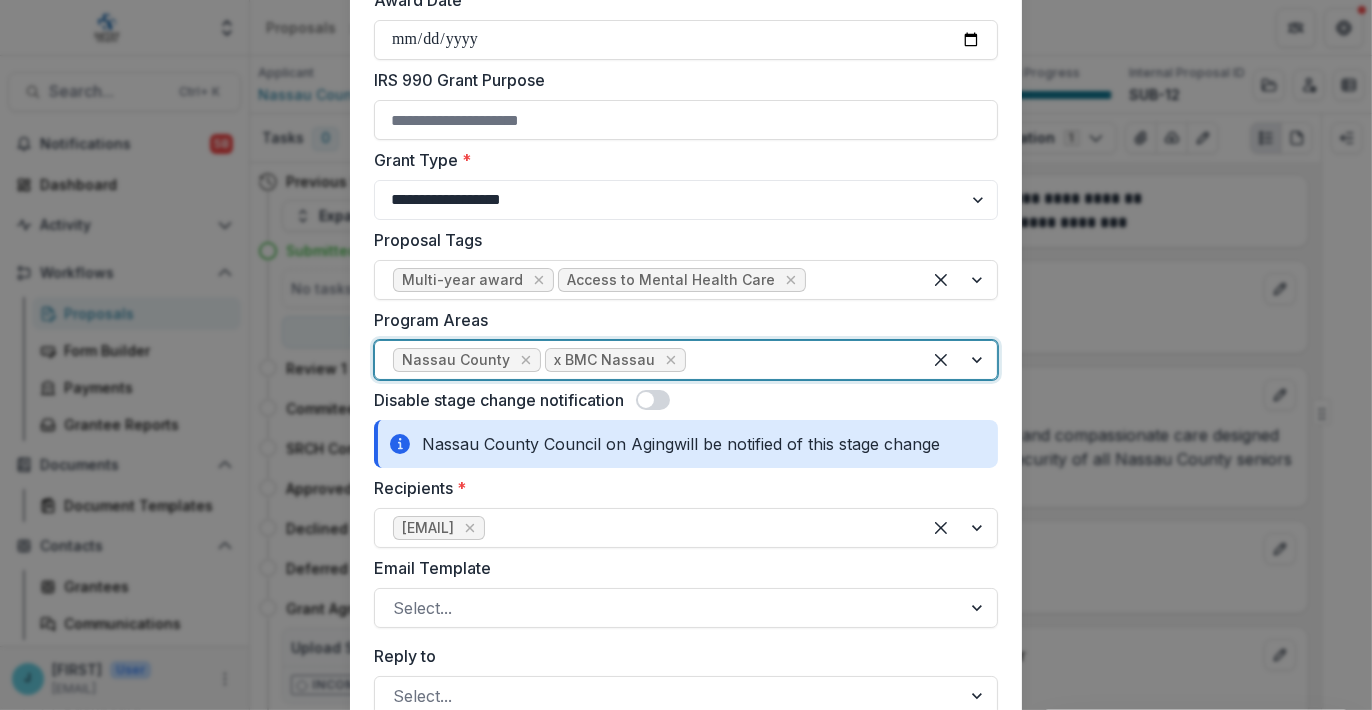 drag, startPoint x: 652, startPoint y: 392, endPoint x: 660, endPoint y: 401, distance: 12.0415945 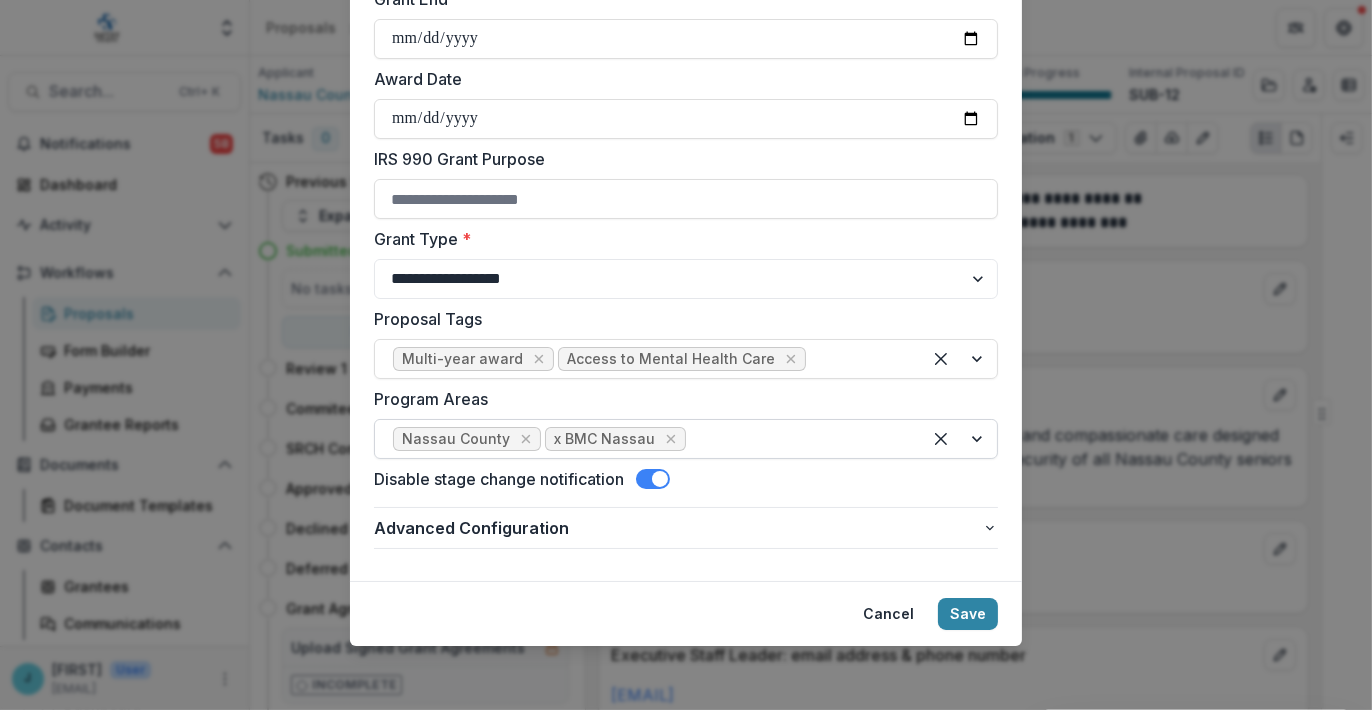 scroll, scrollTop: 520, scrollLeft: 0, axis: vertical 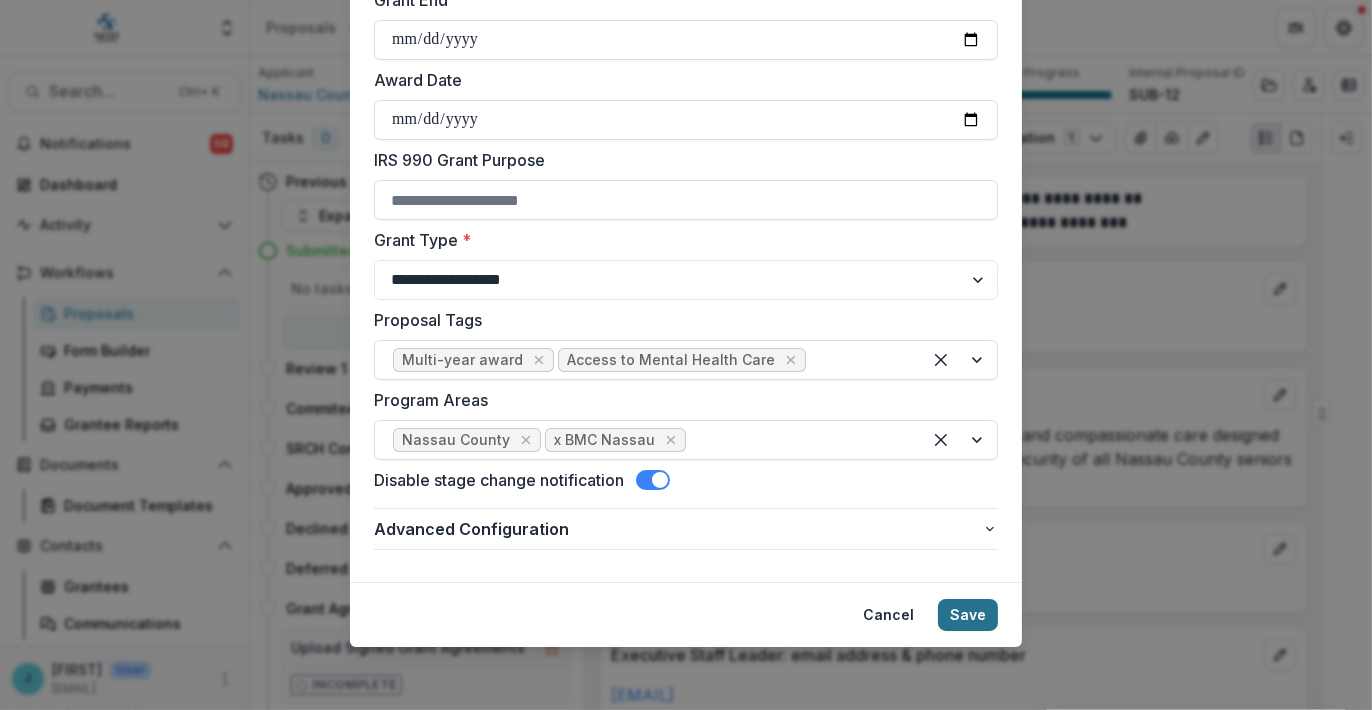 click on "Save" at bounding box center [968, 615] 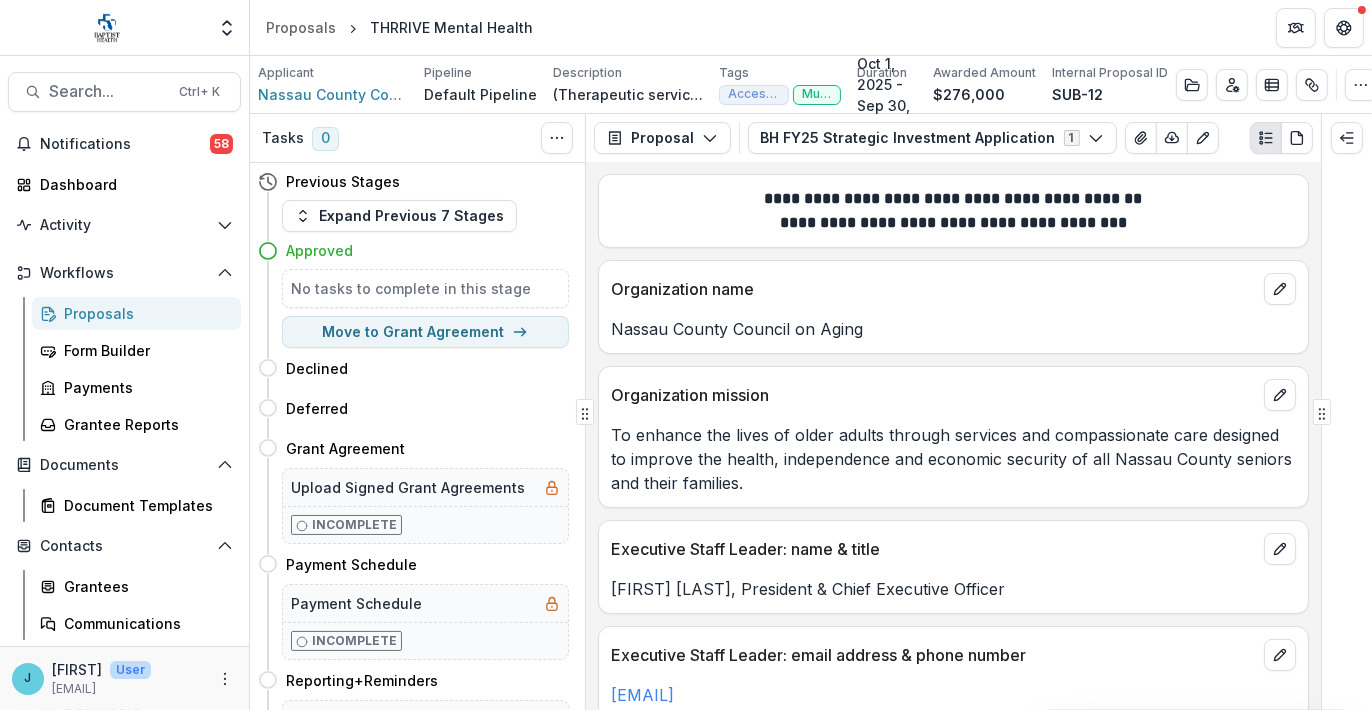 click on "Proposals" at bounding box center [144, 313] 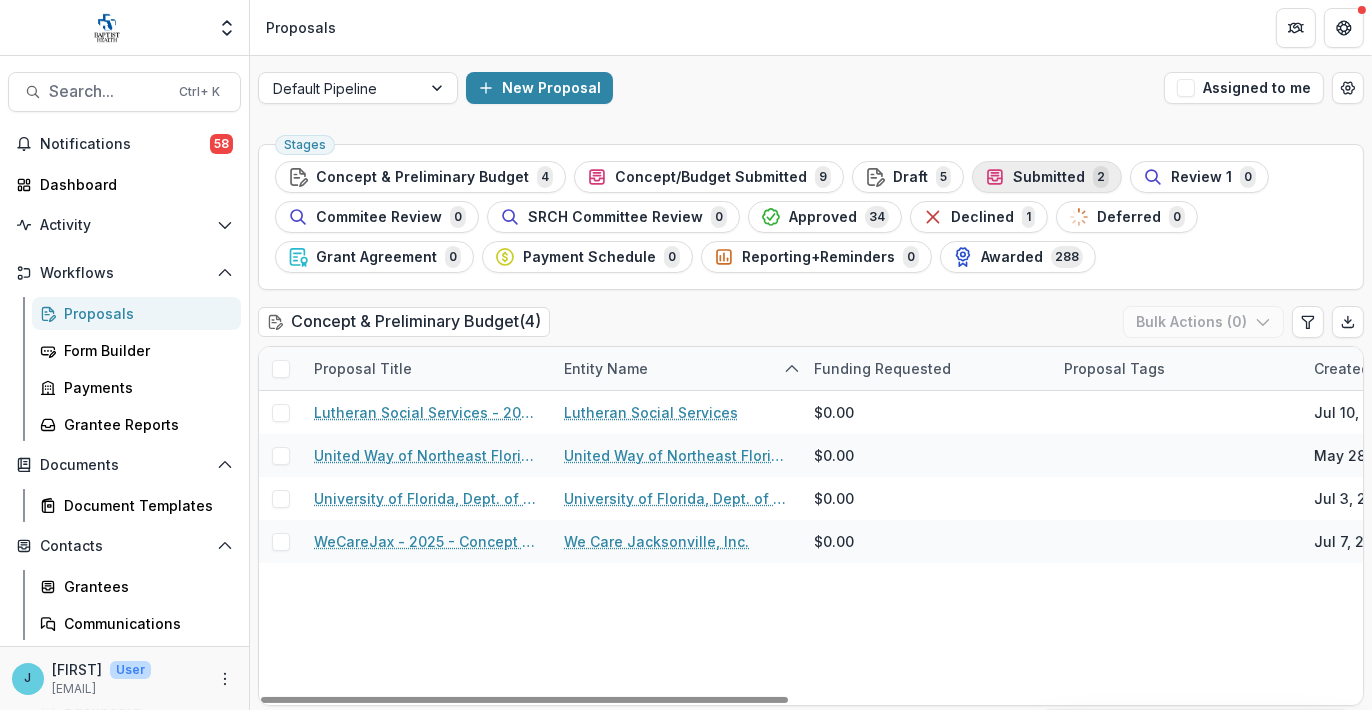 click on "Submitted" at bounding box center [1049, 177] 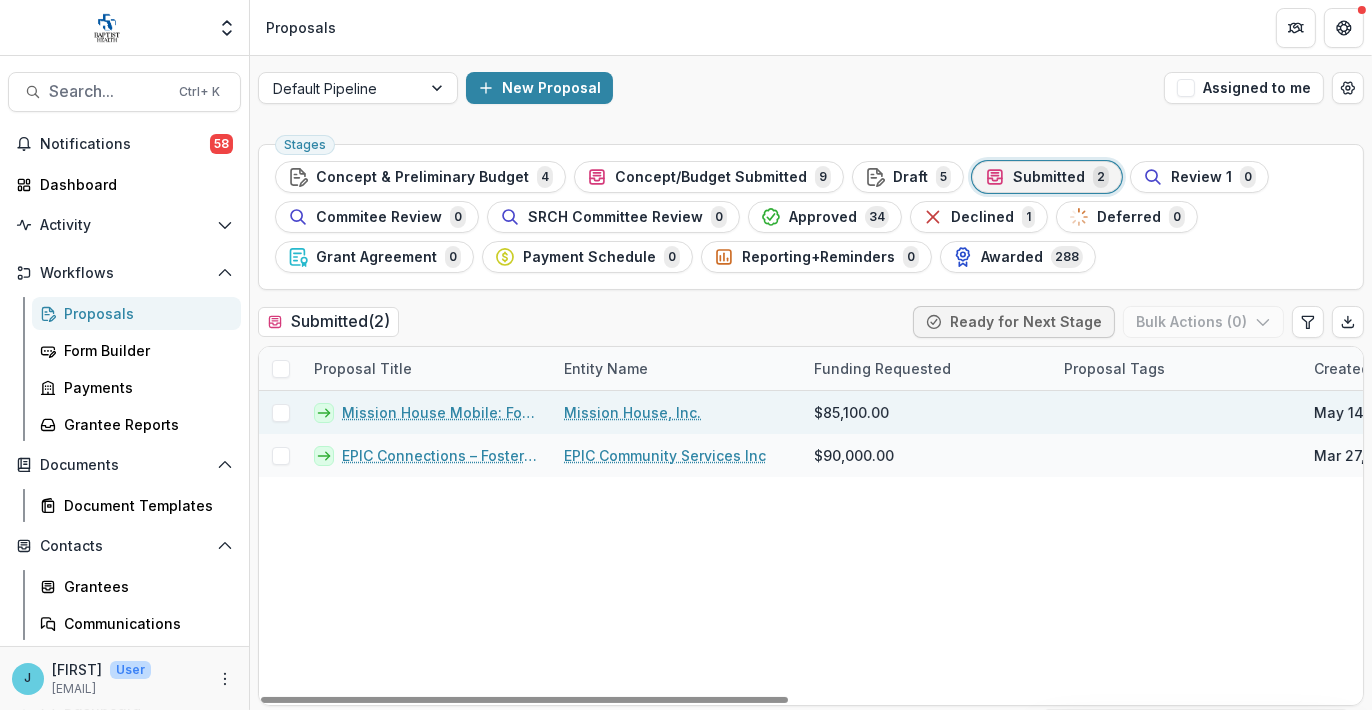 click on "Mission House Mobile: Food Recovery / Street Outreach" at bounding box center [441, 412] 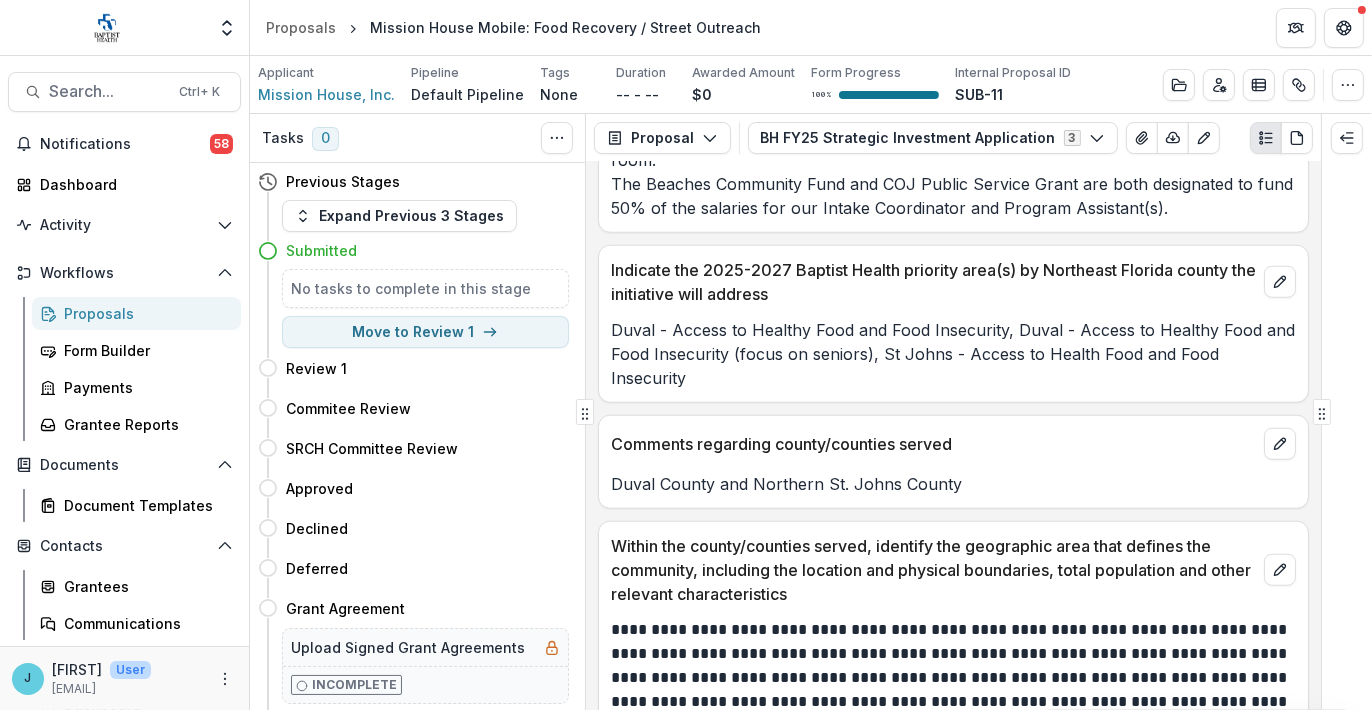scroll, scrollTop: 2400, scrollLeft: 0, axis: vertical 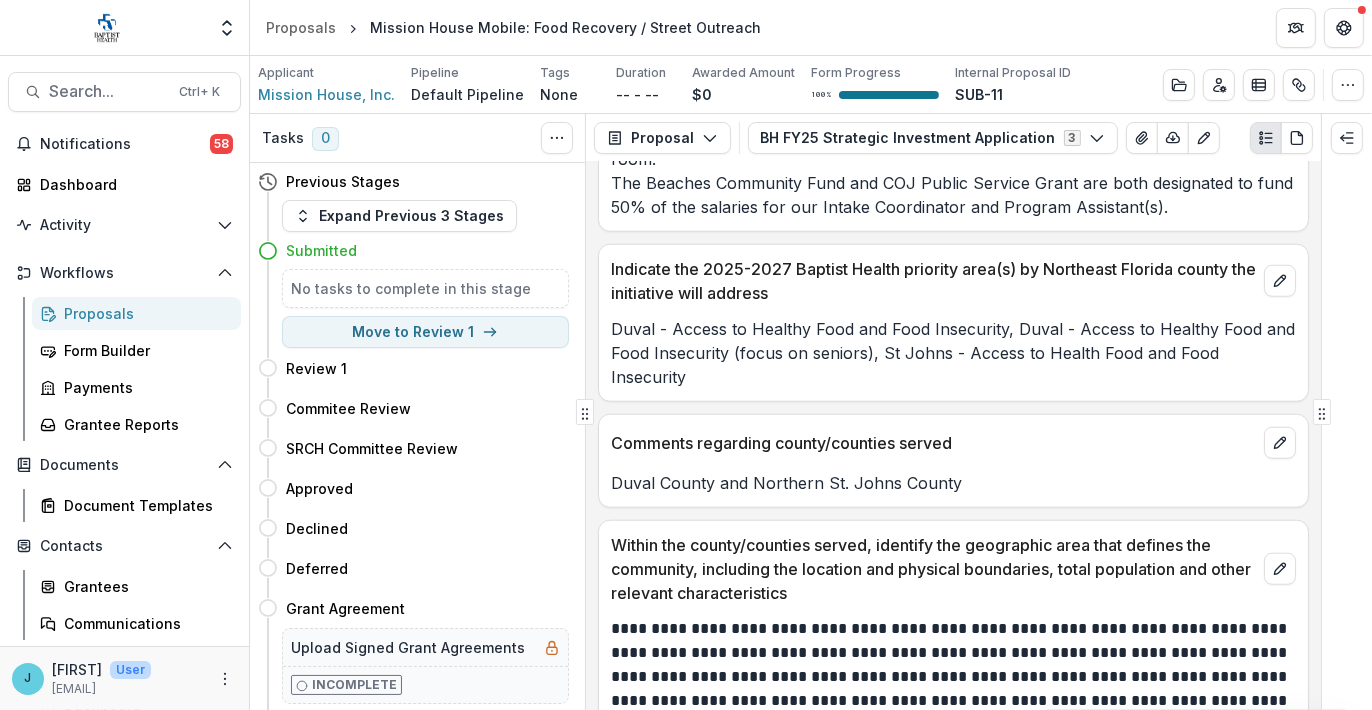 click on "Proposals" at bounding box center [144, 313] 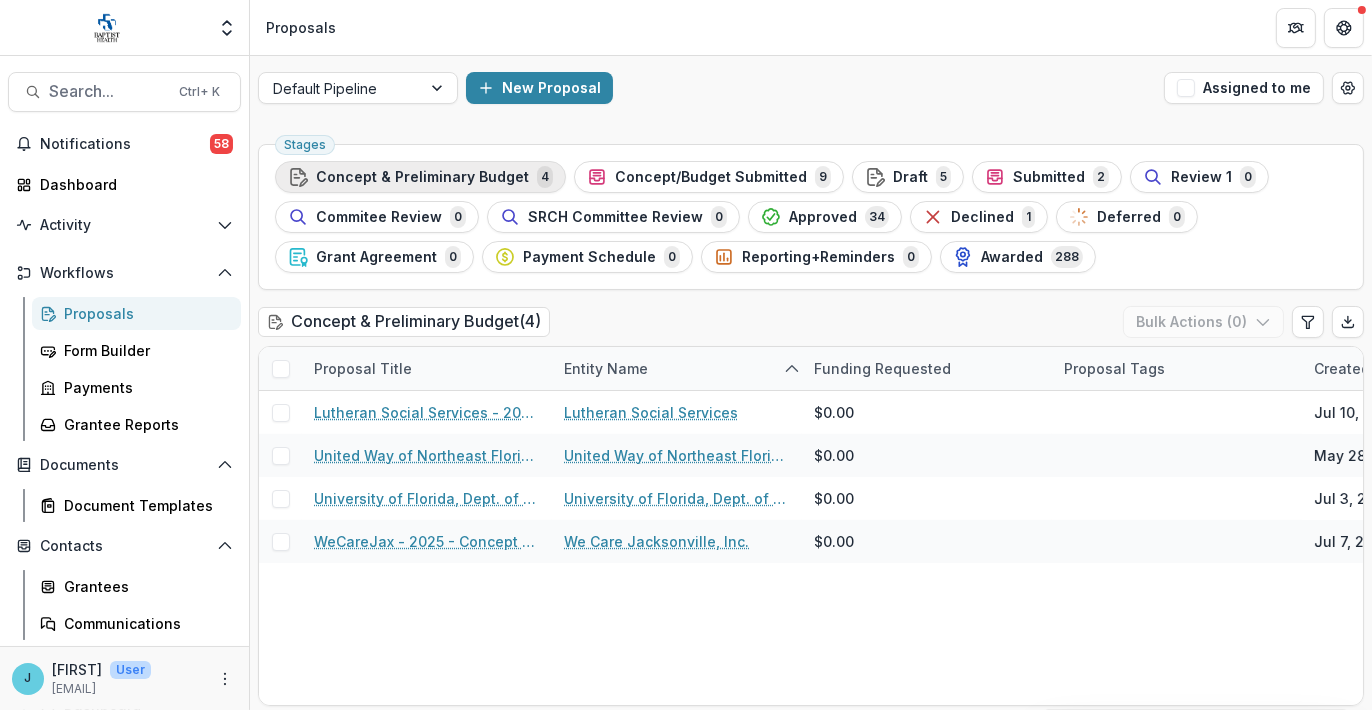 click on "Concept & Preliminary Budget" at bounding box center [422, 177] 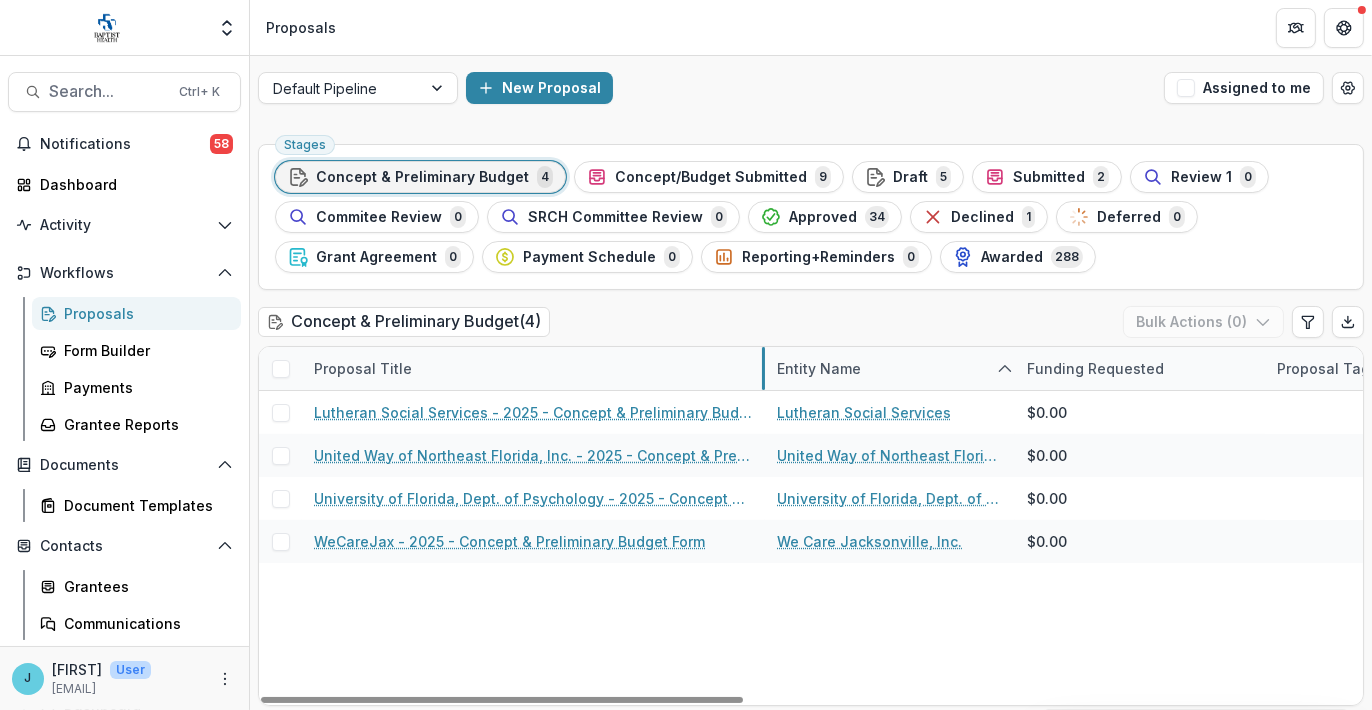 drag, startPoint x: 550, startPoint y: 361, endPoint x: 763, endPoint y: 380, distance: 213.84573 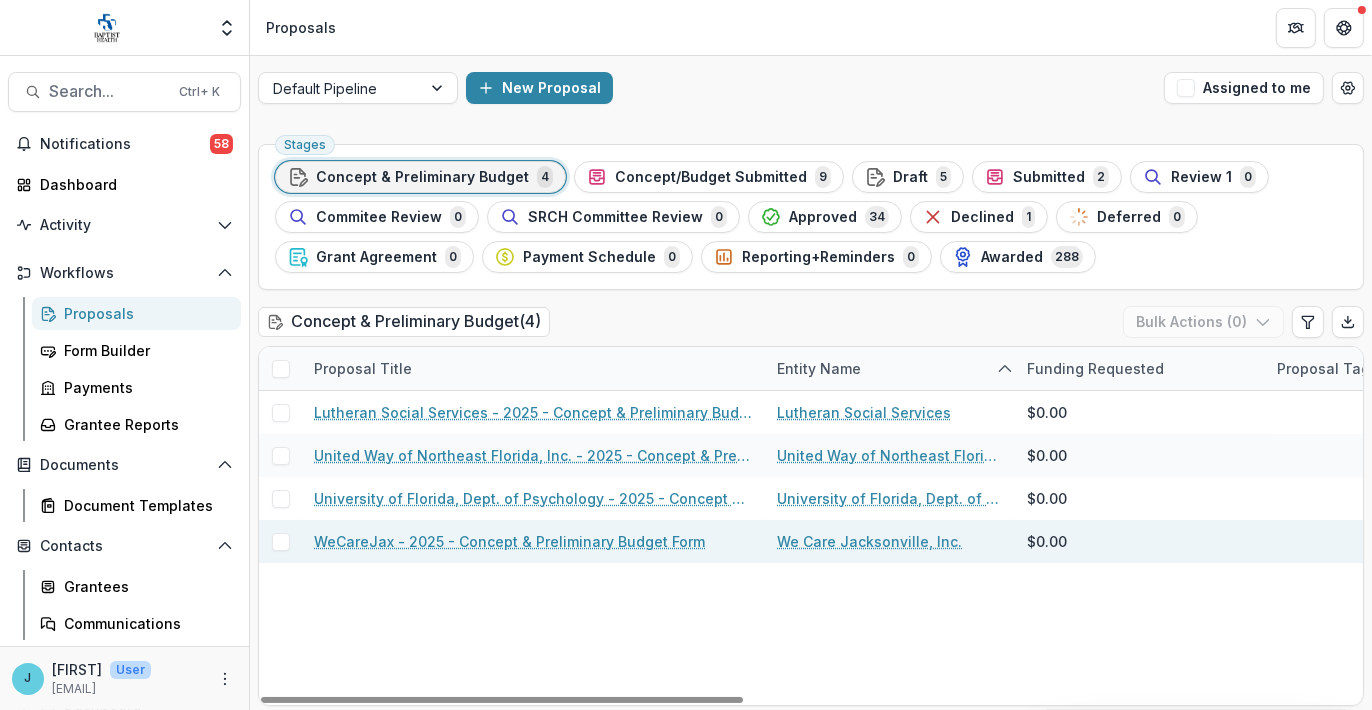 click on "WeCareJax - 2025 - Concept & Preliminary Budget Form" at bounding box center (509, 541) 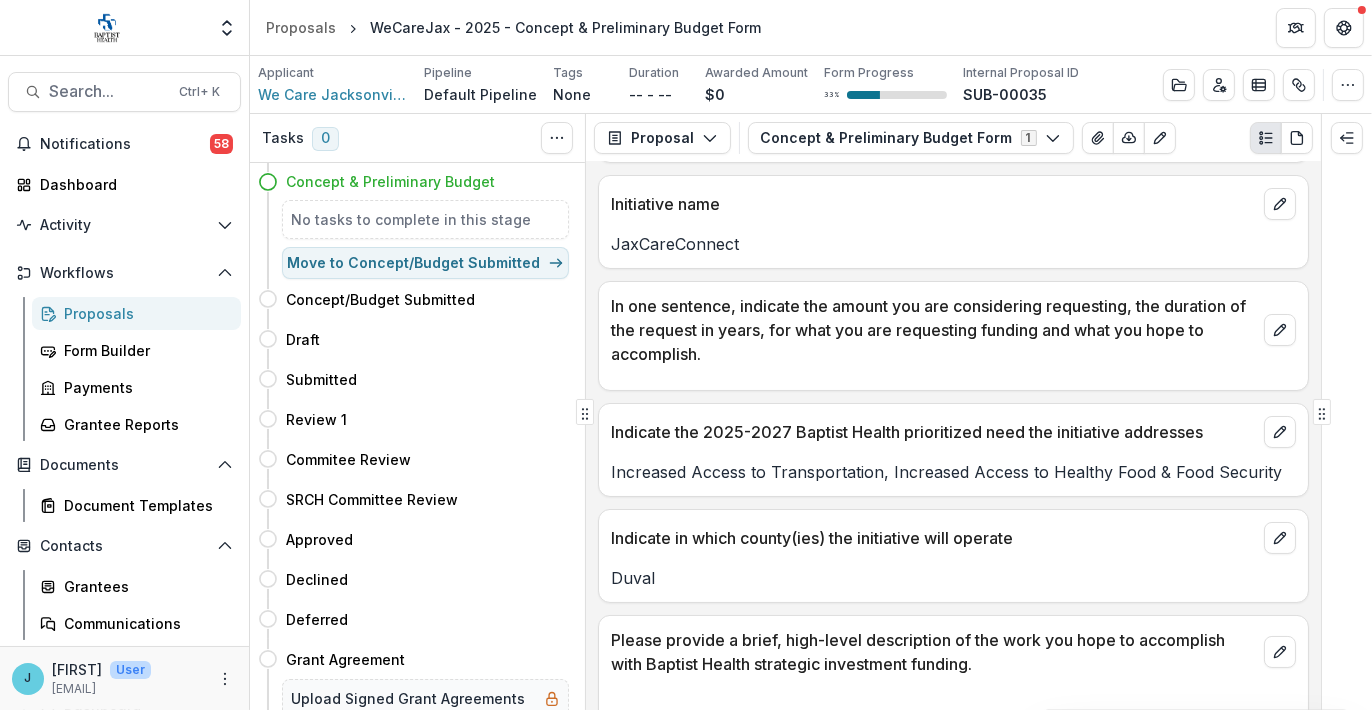 scroll, scrollTop: 0, scrollLeft: 0, axis: both 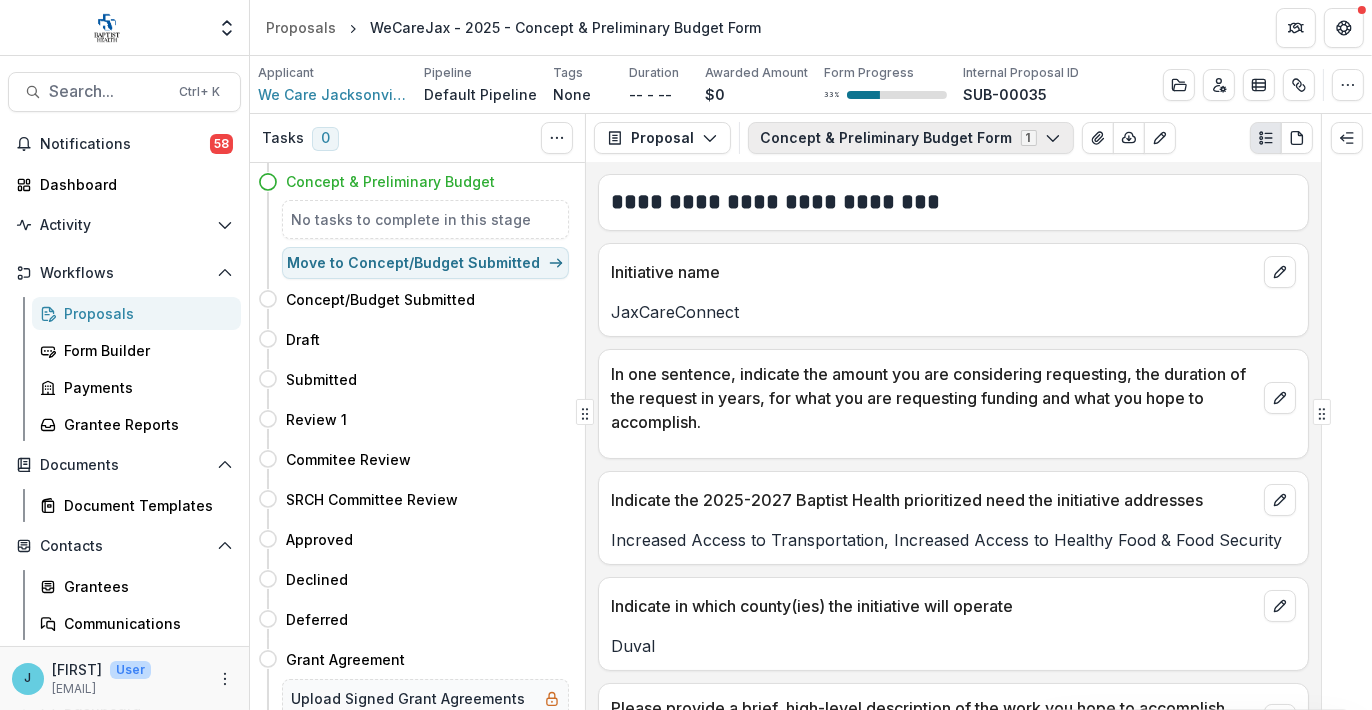 click 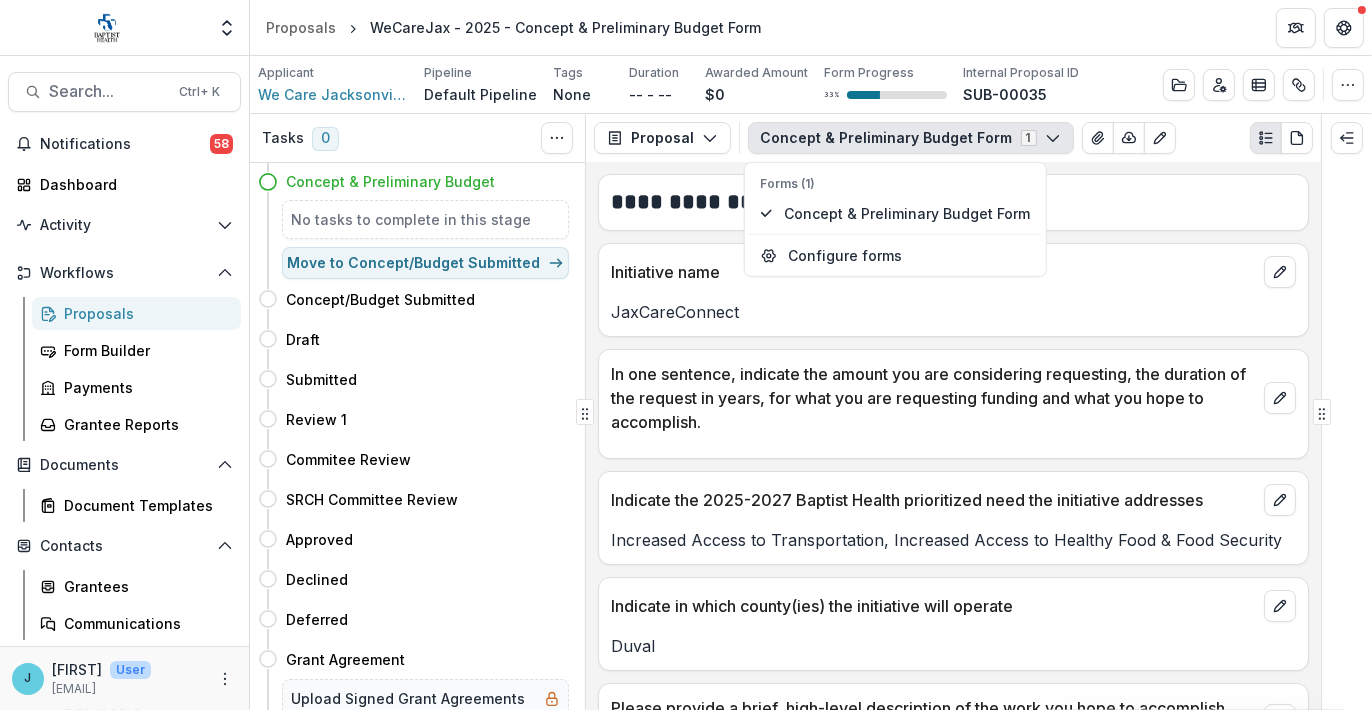 click 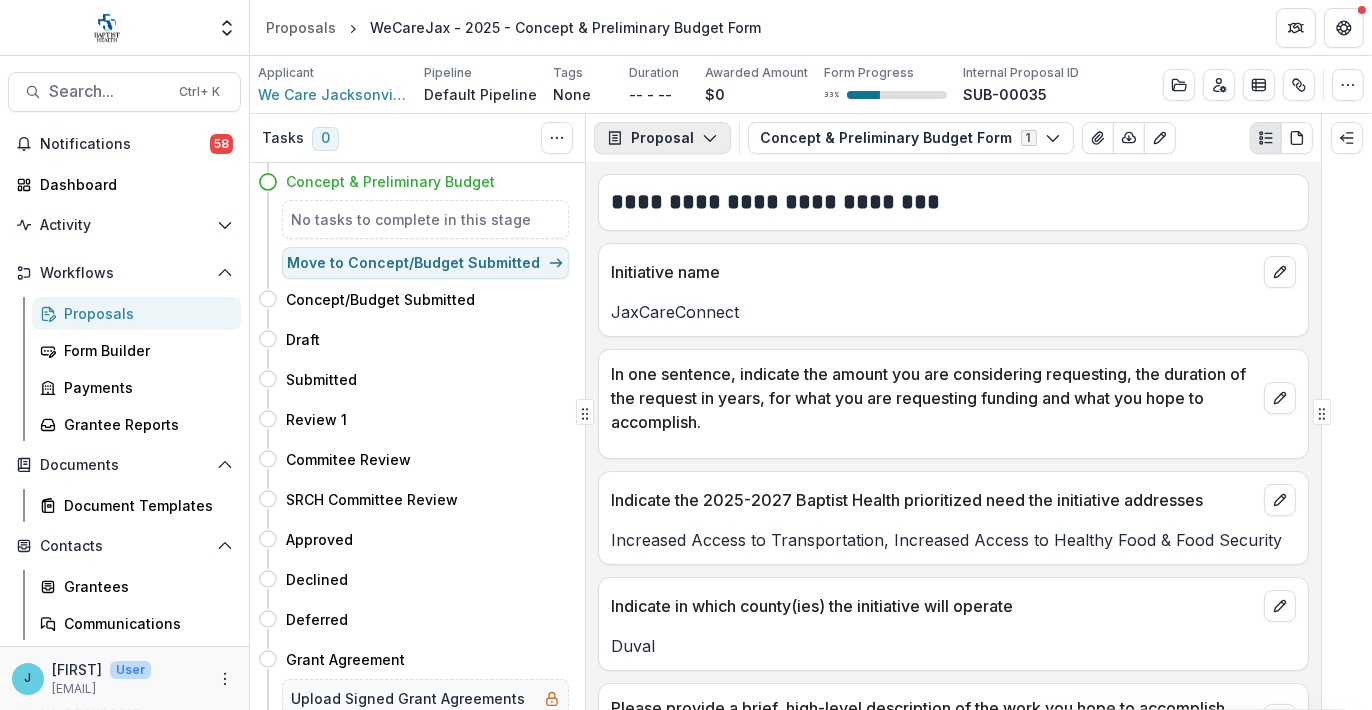 click 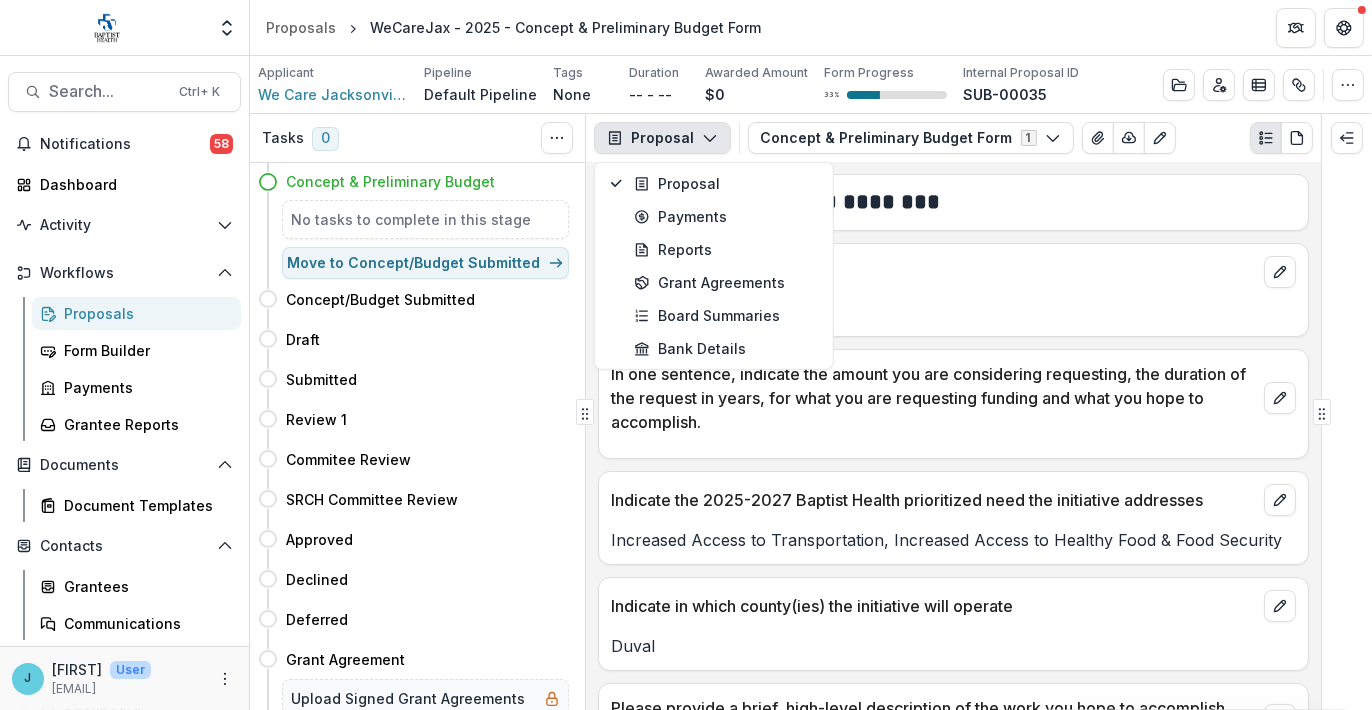 click 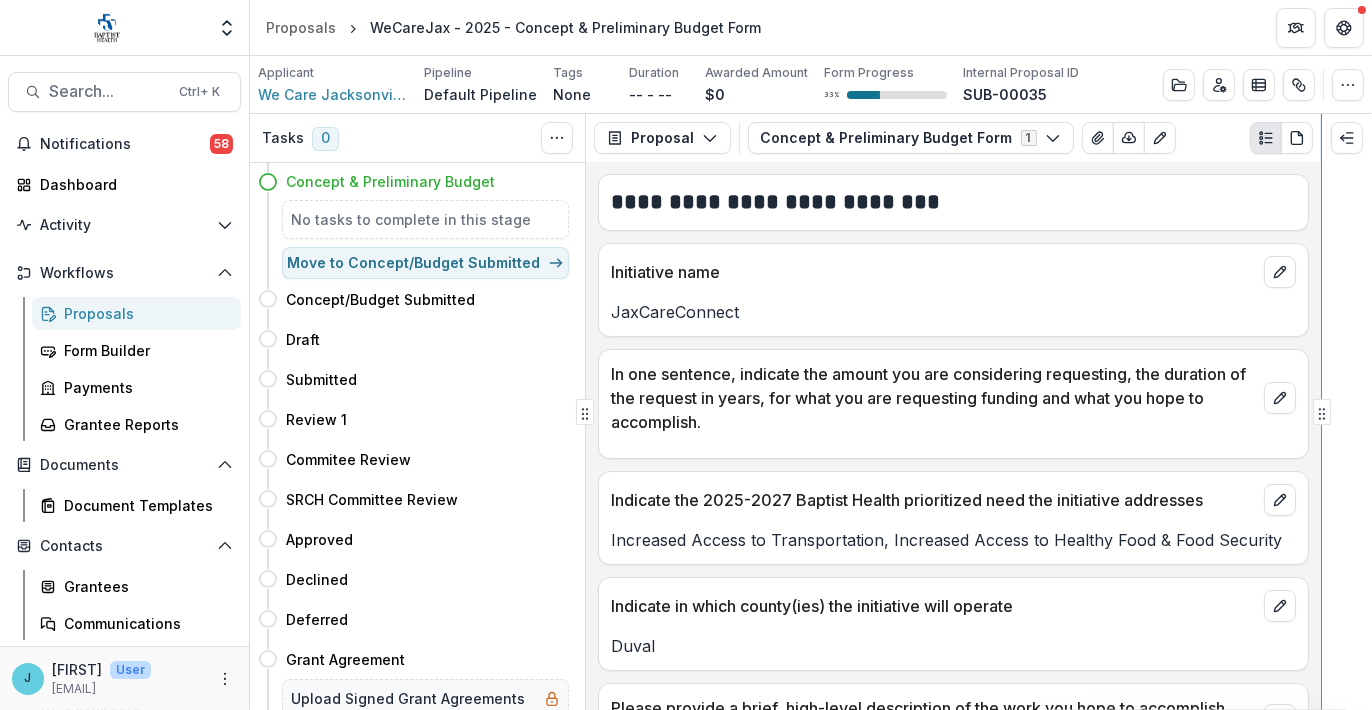 click on "Tasks 0 Show Cancelled Tasks Expand Previous 0 Stages Concept & Preliminary Budget No tasks to complete in this stage Move to Concept/Budget Submitted Concept/Budget Submitted Move here Draft Move here Submitted Move here Review 1 Move here Commitee Review Move here SRCH Committee Review Move here Approved Move here Declined Move here Deferred  Move here Grant Agreement Move here Upload Signed Grant Agreements Incomplete Payment Schedule Move here Payment Schedule Incomplete Reporting+Reminders Move here Reporting Schedule Incomplete Recurring Reminders Incomplete Awarded Move here Payment Confirmation Task Incomplete Proposal Proposal Payments Reports Grant Agreements Board Summaries Bank Details Concept & Preliminary Budget Form 1 Forms (1) Concept & Preliminary Budget Form Configure forms Word Download Word Download (with field descriptions) Zip Download Preview Merged PDF Preview Merged PDF (Inline Images & PDFs) Preview Merged PDF (with field descriptions) Custom Download Text Block Initiative name" at bounding box center [811, 412] 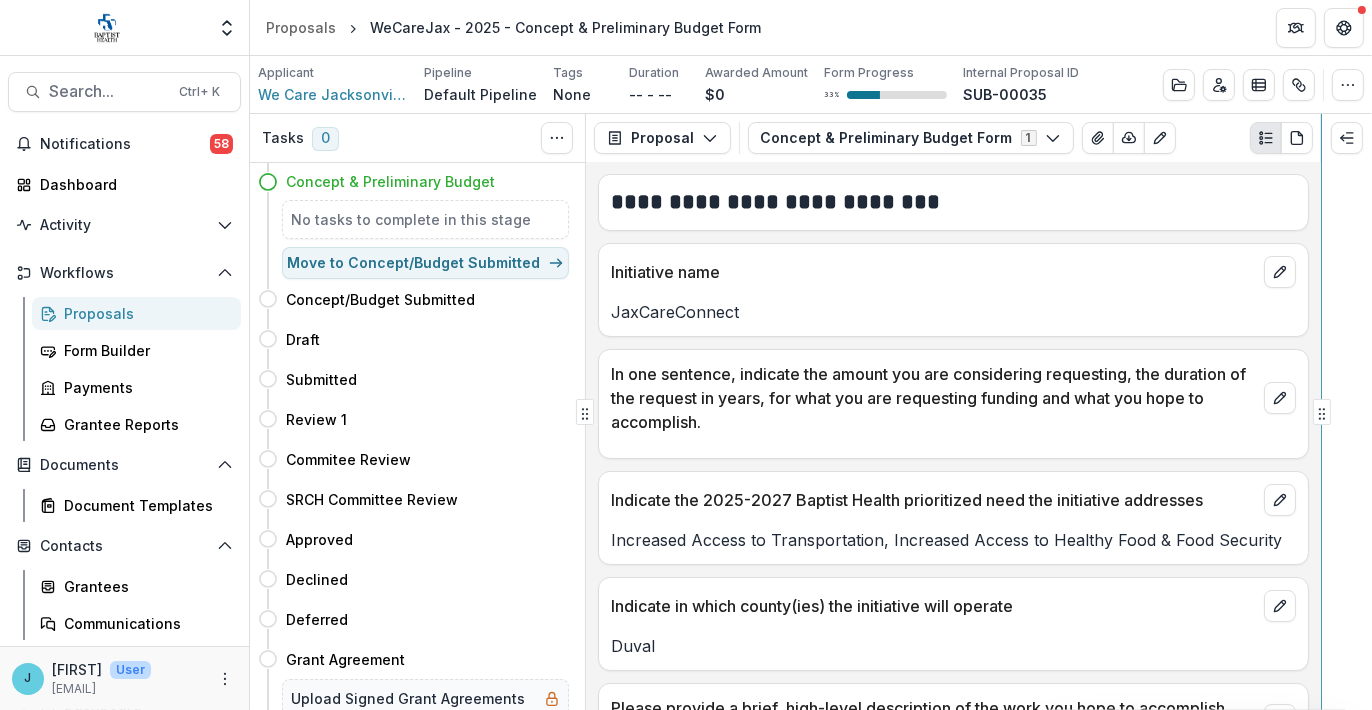 click on "Tasks 0 Show Cancelled Tasks Expand Previous 0 Stages Concept & Preliminary Budget No tasks to complete in this stage Move to Concept/Budget Submitted Concept/Budget Submitted Move here Draft Move here Submitted Move here Review 1 Move here Commitee Review Move here SRCH Committee Review Move here Approved Move here Declined Move here Deferred  Move here Grant Agreement Move here Upload Signed Grant Agreements Incomplete Payment Schedule Move here Payment Schedule Incomplete Reporting+Reminders Move here Reporting Schedule Incomplete Recurring Reminders Incomplete Awarded Move here Payment Confirmation Task Incomplete Proposal Proposal Payments Reports Grant Agreements Board Summaries Bank Details Concept & Preliminary Budget Form 1 Forms (1) Concept & Preliminary Budget Form Configure forms Word Download Word Download (with field descriptions) Zip Download Preview Merged PDF Preview Merged PDF (Inline Images & PDFs) Preview Merged PDF (with field descriptions) Custom Download Text Block Initiative name" at bounding box center [811, 412] 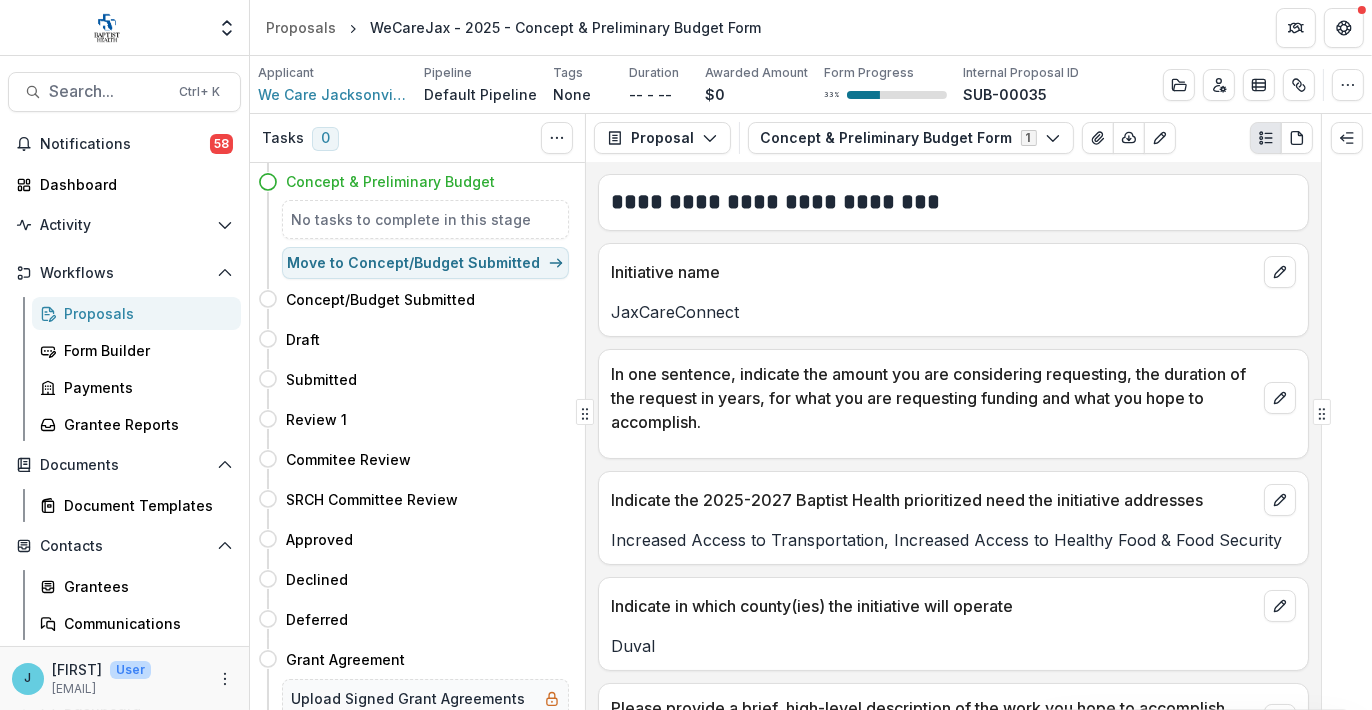 click at bounding box center (1347, 412) 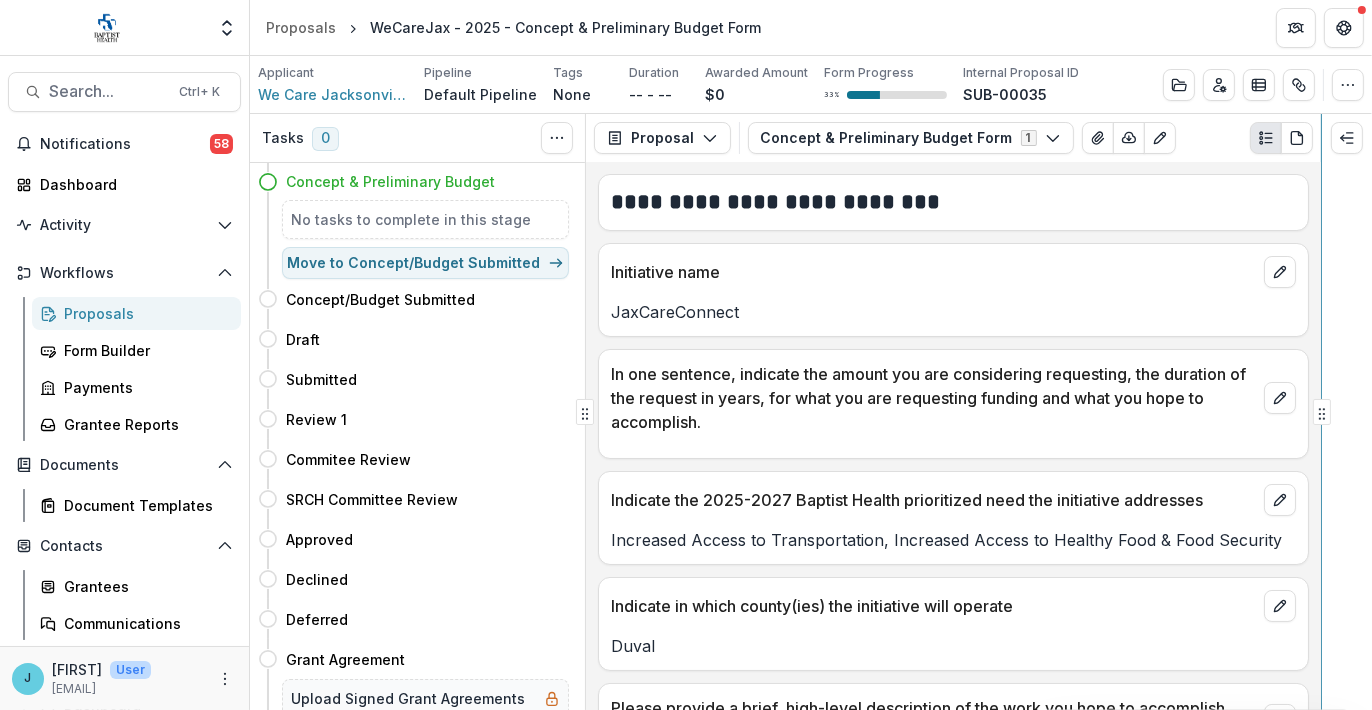 click on "Tasks 0 Show Cancelled Tasks Expand Previous 0 Stages Concept & Preliminary Budget No tasks to complete in this stage Move to Concept/Budget Submitted Concept/Budget Submitted Move here Draft Move here Submitted Move here Review 1 Move here Commitee Review Move here SRCH Committee Review Move here Approved Move here Declined Move here Deferred  Move here Grant Agreement Move here Upload Signed Grant Agreements Incomplete Payment Schedule Move here Payment Schedule Incomplete Reporting+Reminders Move here Reporting Schedule Incomplete Recurring Reminders Incomplete Awarded Move here Payment Confirmation Task Incomplete Proposal Proposal Payments Reports Grant Agreements Board Summaries Bank Details Concept & Preliminary Budget Form 1 Forms (1) Concept & Preliminary Budget Form Configure forms Word Download Word Download (with field descriptions) Zip Download Preview Merged PDF Preview Merged PDF (Inline Images & PDFs) Preview Merged PDF (with field descriptions) Custom Download Text Block Initiative name" at bounding box center [811, 412] 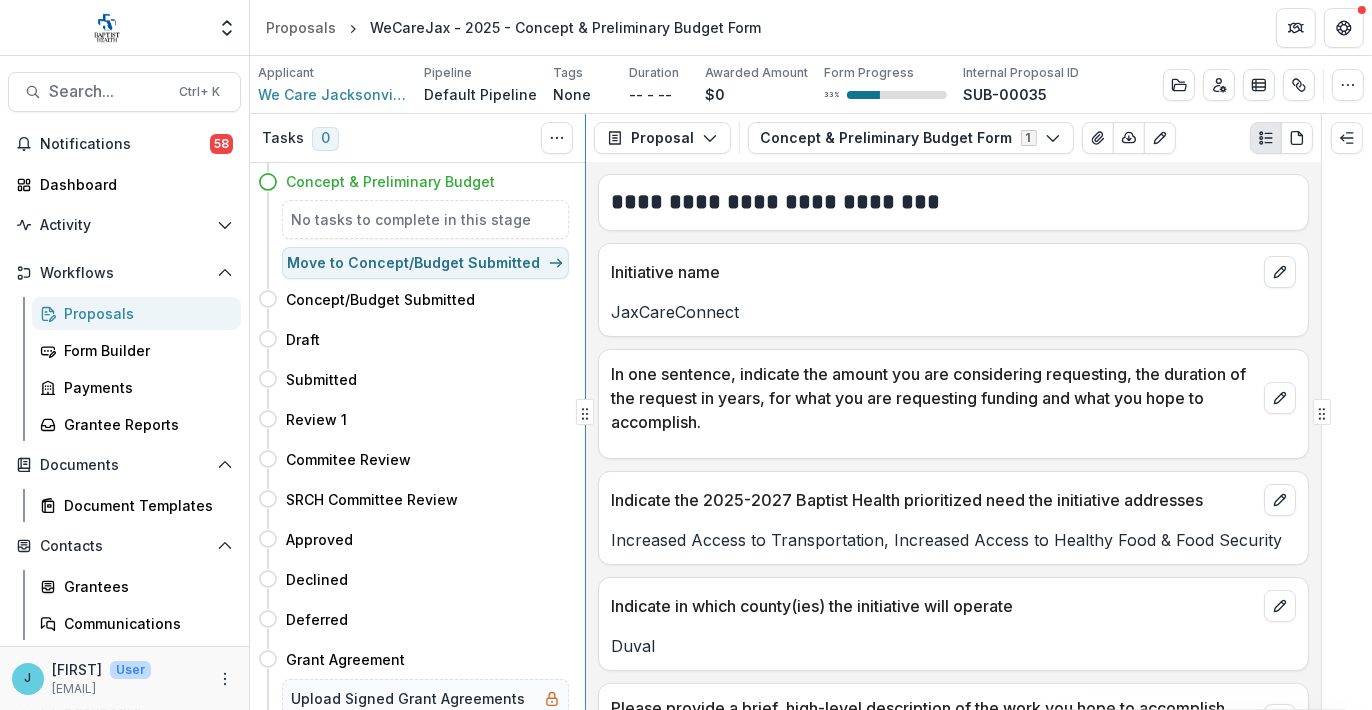 click on "Tasks 0 Show Cancelled Tasks Expand Previous 0 Stages Concept & Preliminary Budget No tasks to complete in this stage Move to Concept/Budget Submitted Concept/Budget Submitted Move here Draft Move here Submitted Move here Review 1 Move here Commitee Review Move here SRCH Committee Review Move here Approved Move here Declined Move here Deferred  Move here Grant Agreement Move here Upload Signed Grant Agreements Incomplete Payment Schedule Move here Payment Schedule Incomplete Reporting+Reminders Move here Reporting Schedule Incomplete Recurring Reminders Incomplete Awarded Move here Payment Confirmation Task Incomplete Proposal Proposal Payments Reports Grant Agreements Board Summaries Bank Details Concept & Preliminary Budget Form 1 Forms (1) Concept & Preliminary Budget Form Configure forms Word Download Word Download (with field descriptions) Zip Download Preview Merged PDF Preview Merged PDF (Inline Images & PDFs) Preview Merged PDF (with field descriptions) Custom Download Text Block Initiative name" at bounding box center (811, 412) 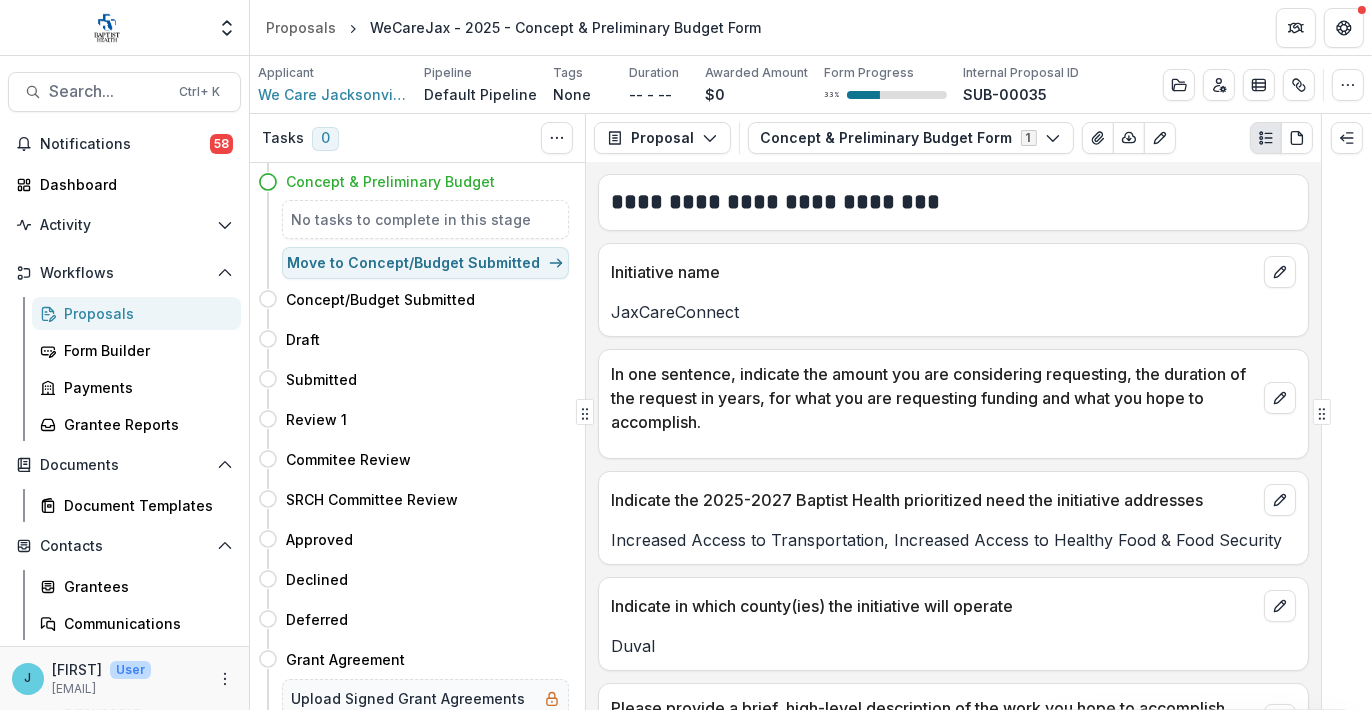 drag, startPoint x: 1350, startPoint y: 583, endPoint x: 1351, endPoint y: 446, distance: 137.00365 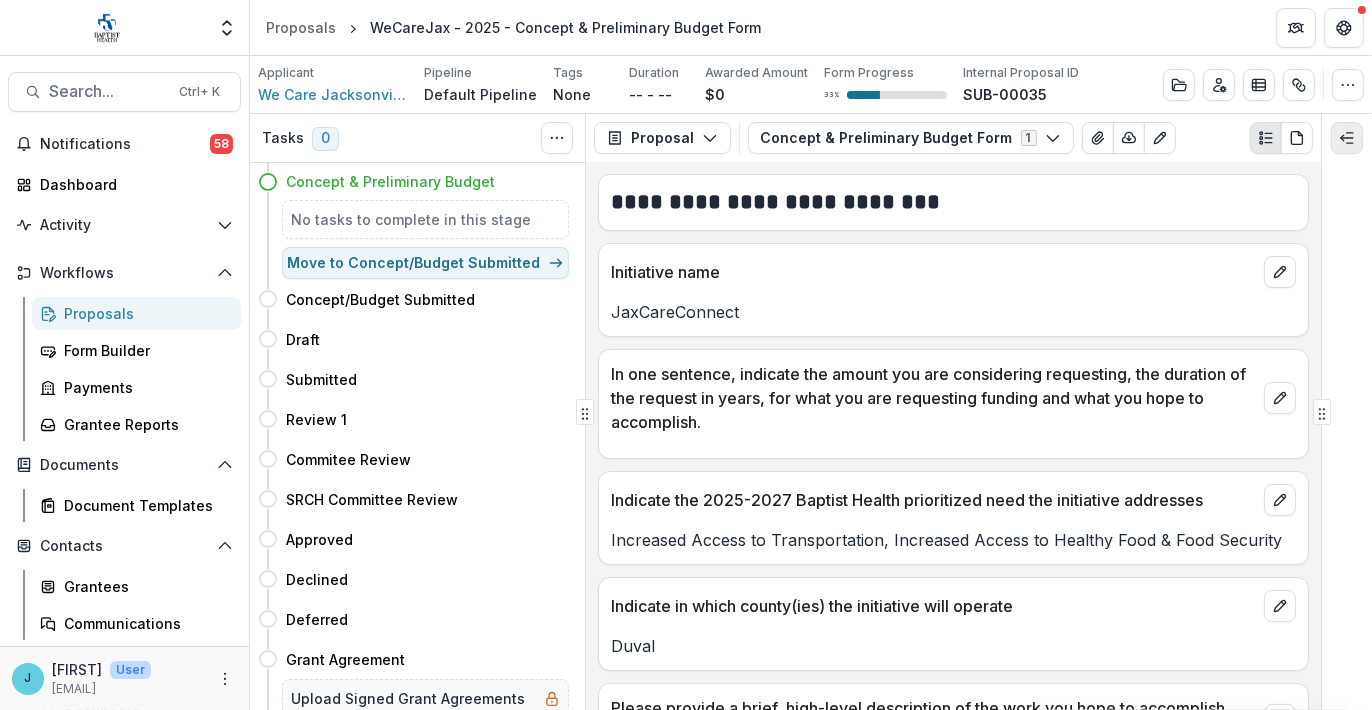 click 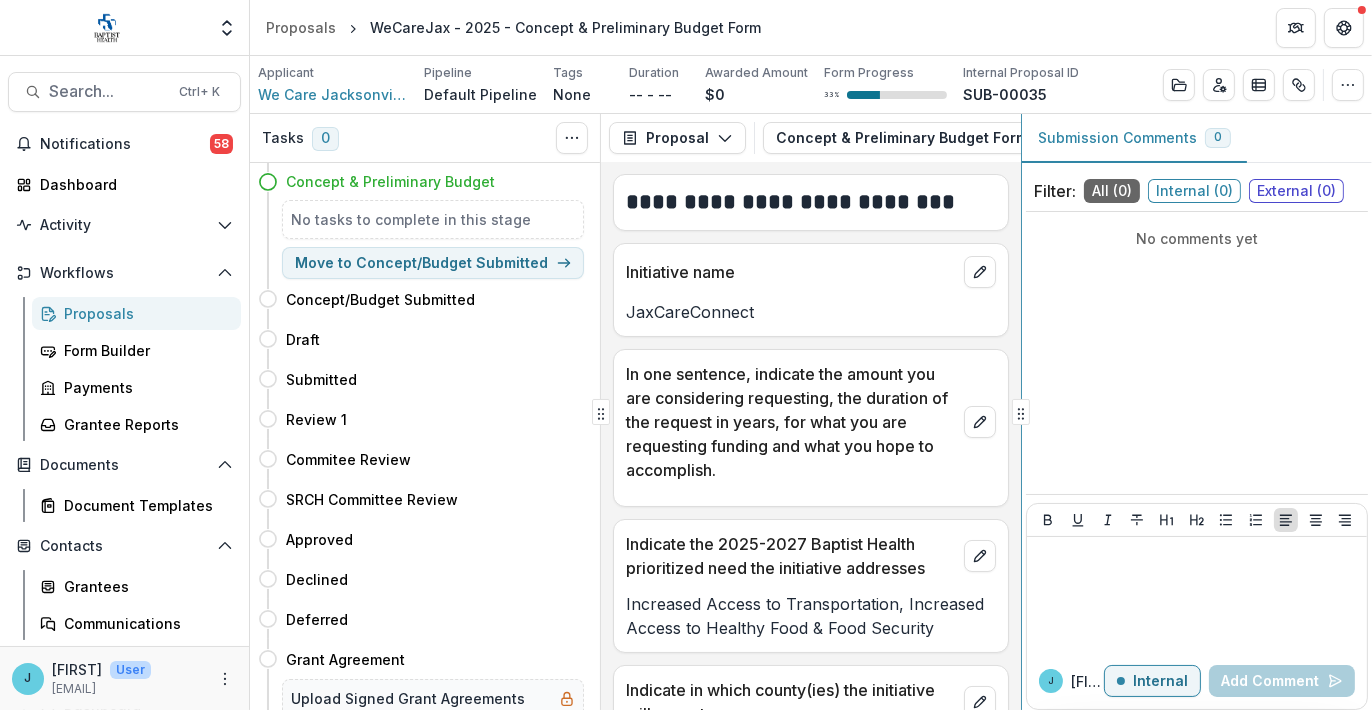 click on "Tasks 0 Show Cancelled Tasks Expand Previous 0 Stages Concept & Preliminary Budget No tasks to complete in this stage Move to Concept/Budget Submitted Concept/Budget Submitted Move here Draft Move here Submitted Move here Review 1 Move here Commitee Review Move here SRCH Committee Review Move here Approved Move here Declined Move here Deferred  Move here Grant Agreement Move here Upload Signed Grant Agreements Incomplete Payment Schedule Move here Payment Schedule Incomplete Reporting+Reminders Move here Reporting Schedule Incomplete Recurring Reminders Incomplete Awarded Move here Payment Confirmation Task Incomplete Proposal Proposal Payments Reports Grant Agreements Board Summaries Bank Details Concept & Preliminary Budget Form 1 Forms (1) Concept & Preliminary Budget Form Configure forms Word Download Word Download (with field descriptions) Zip Download Preview Merged PDF Preview Merged PDF (Inline Images & PDFs) Preview Merged PDF (with field descriptions) Custom Download Text Block Initiative name 0 0 )" at bounding box center (811, 412) 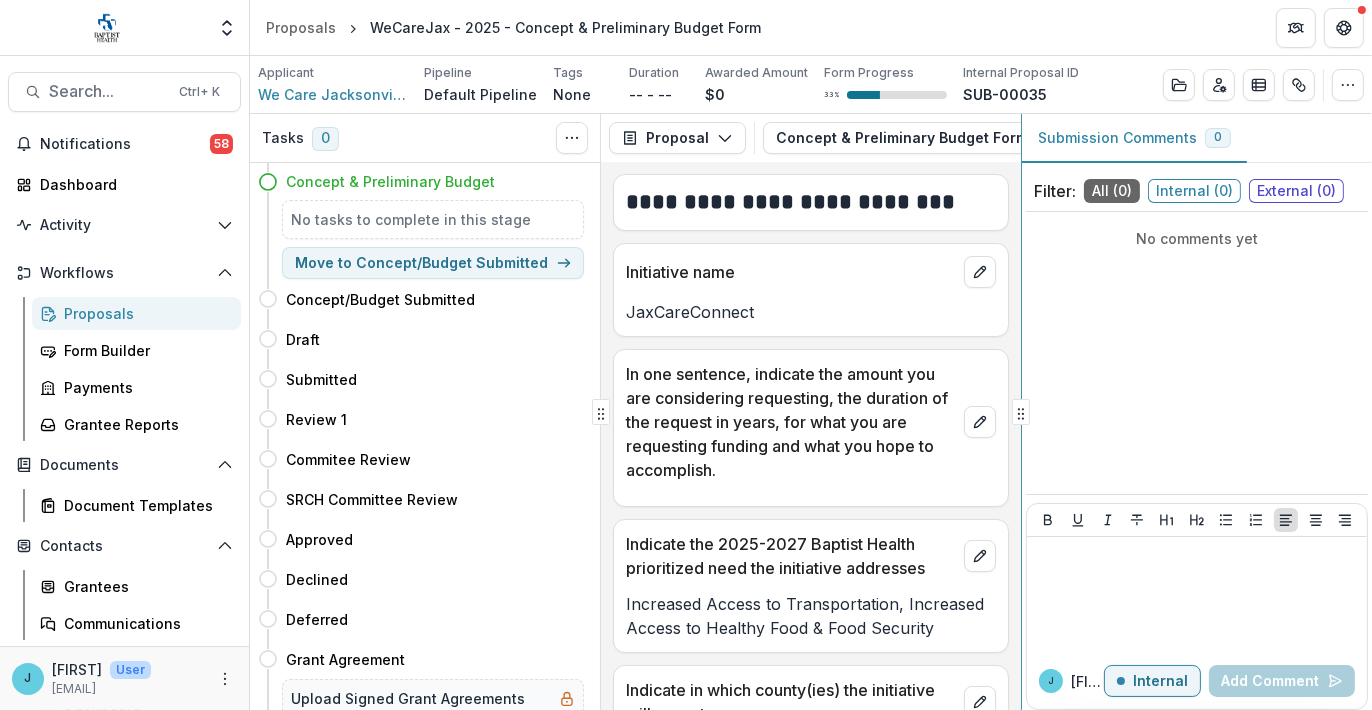 click on "Tasks 0 Show Cancelled Tasks Expand Previous 0 Stages Concept & Preliminary Budget No tasks to complete in this stage Move to Concept/Budget Submitted Concept/Budget Submitted Move here Draft Move here Submitted Move here Review 1 Move here Commitee Review Move here SRCH Committee Review Move here Approved Move here Declined Move here Deferred  Move here Grant Agreement Move here Upload Signed Grant Agreements Incomplete Payment Schedule Move here Payment Schedule Incomplete Reporting+Reminders Move here Reporting Schedule Incomplete Recurring Reminders Incomplete Awarded Move here Payment Confirmation Task Incomplete Proposal Proposal Payments Reports Grant Agreements Board Summaries Bank Details Concept & Preliminary Budget Form 1 Forms (1) Concept & Preliminary Budget Form Configure forms Word Download Word Download (with field descriptions) Zip Download Preview Merged PDF Preview Merged PDF (Inline Images & PDFs) Preview Merged PDF (with field descriptions) Custom Download Text Block Initiative name 0 0 )" at bounding box center [811, 412] 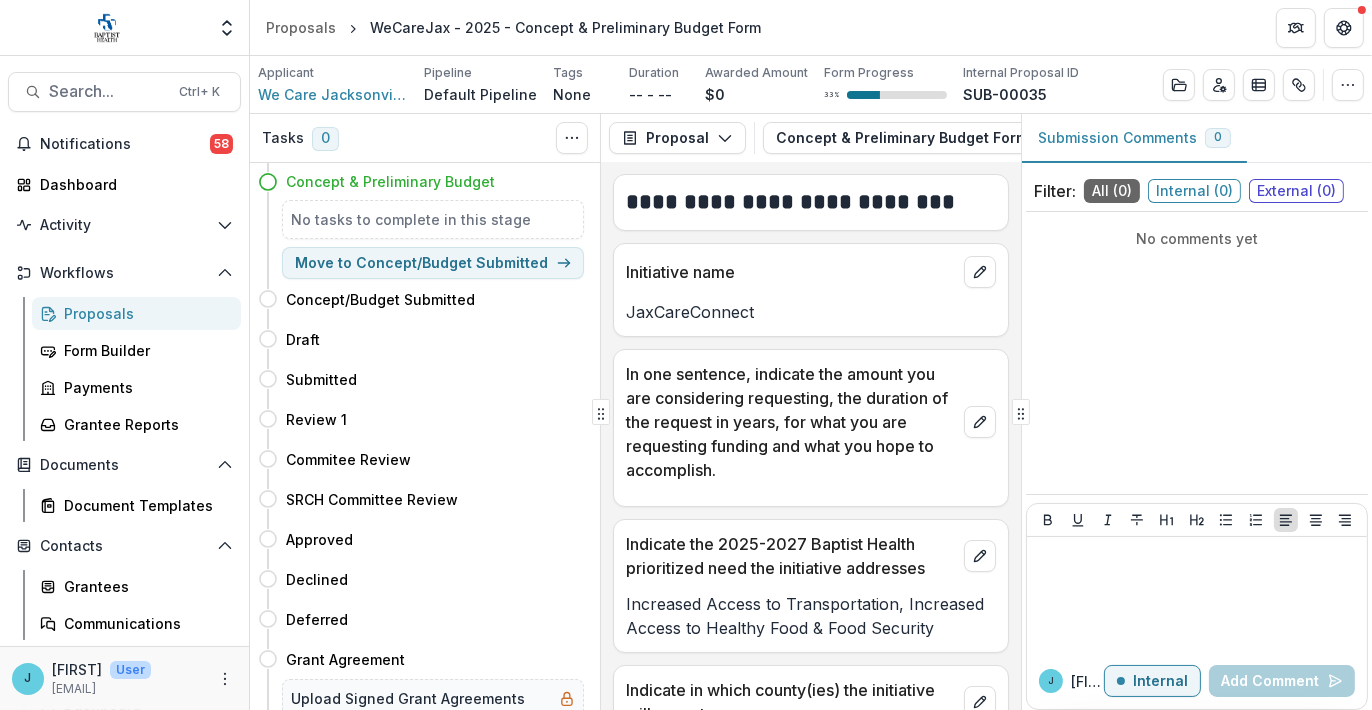 click on "Submission Comments  0" at bounding box center (1134, 138) 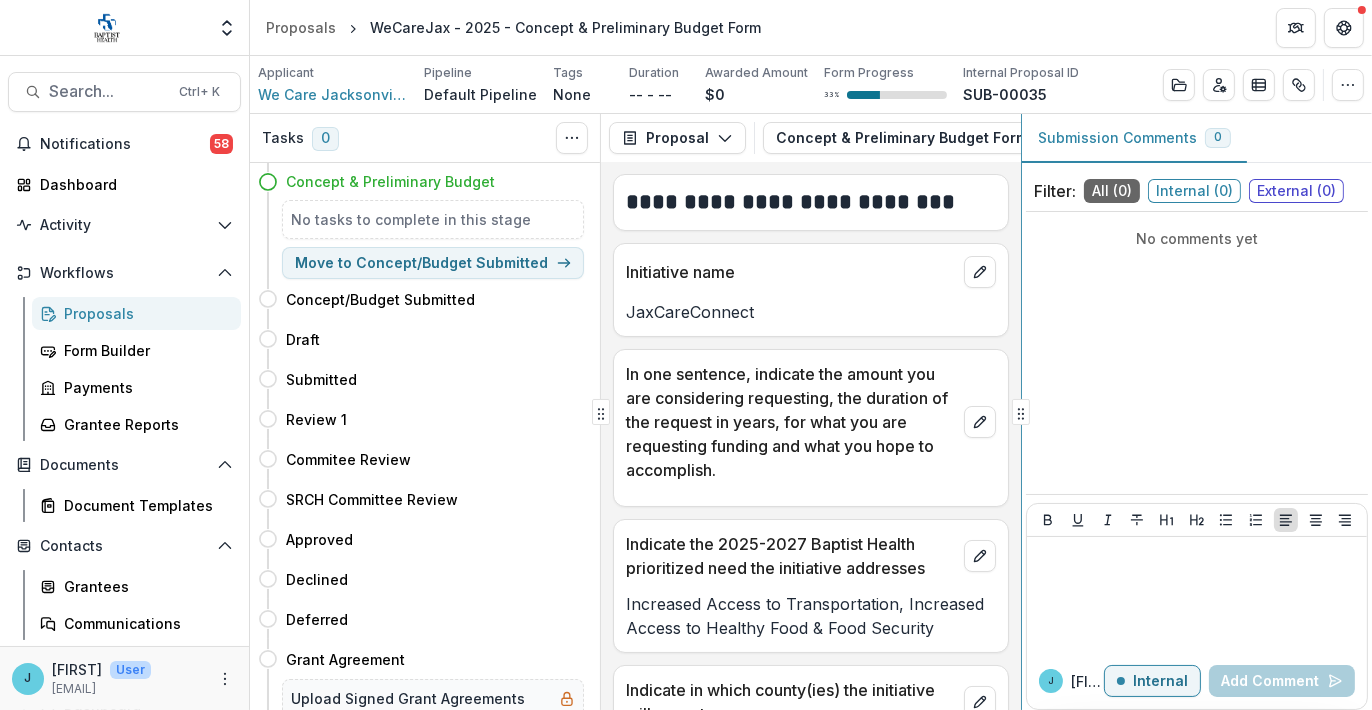 click on "Tasks 0 Show Cancelled Tasks Expand Previous 0 Stages Concept & Preliminary Budget No tasks to complete in this stage Move to Concept/Budget Submitted Concept/Budget Submitted Move here Draft Move here Submitted Move here Review 1 Move here Commitee Review Move here SRCH Committee Review Move here Approved Move here Declined Move here Deferred  Move here Grant Agreement Move here Upload Signed Grant Agreements Incomplete Payment Schedule Move here Payment Schedule Incomplete Reporting+Reminders Move here Reporting Schedule Incomplete Recurring Reminders Incomplete Awarded Move here Payment Confirmation Task Incomplete Proposal Proposal Payments Reports Grant Agreements Board Summaries Bank Details Concept & Preliminary Budget Form 1 Forms (1) Concept & Preliminary Budget Form Configure forms Word Download Word Download (with field descriptions) Zip Download Preview Merged PDF Preview Merged PDF (Inline Images & PDFs) Preview Merged PDF (with field descriptions) Custom Download Text Block Initiative name 0 0 )" at bounding box center [811, 412] 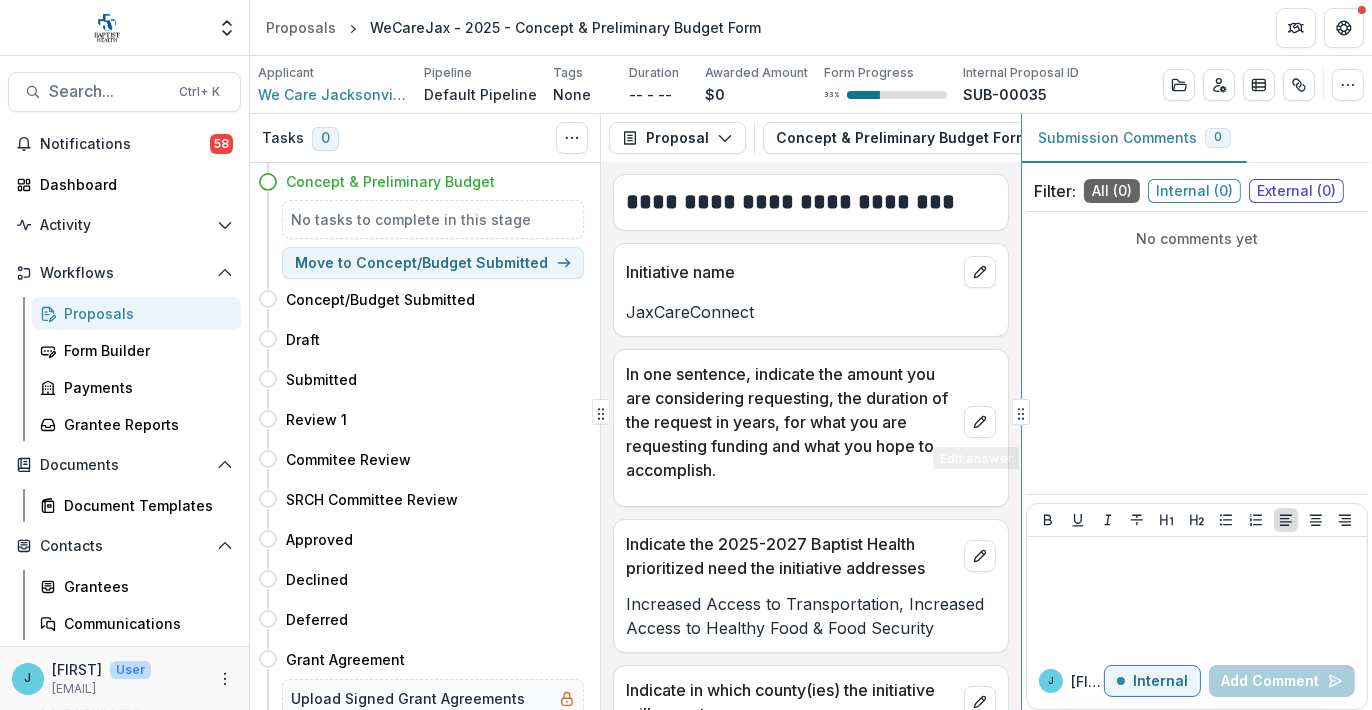 click on "In one sentence, indicate the amount you are considering requesting, the duration of the request in years, for what you are requesting funding and what you hope to accomplish." at bounding box center (791, 422) 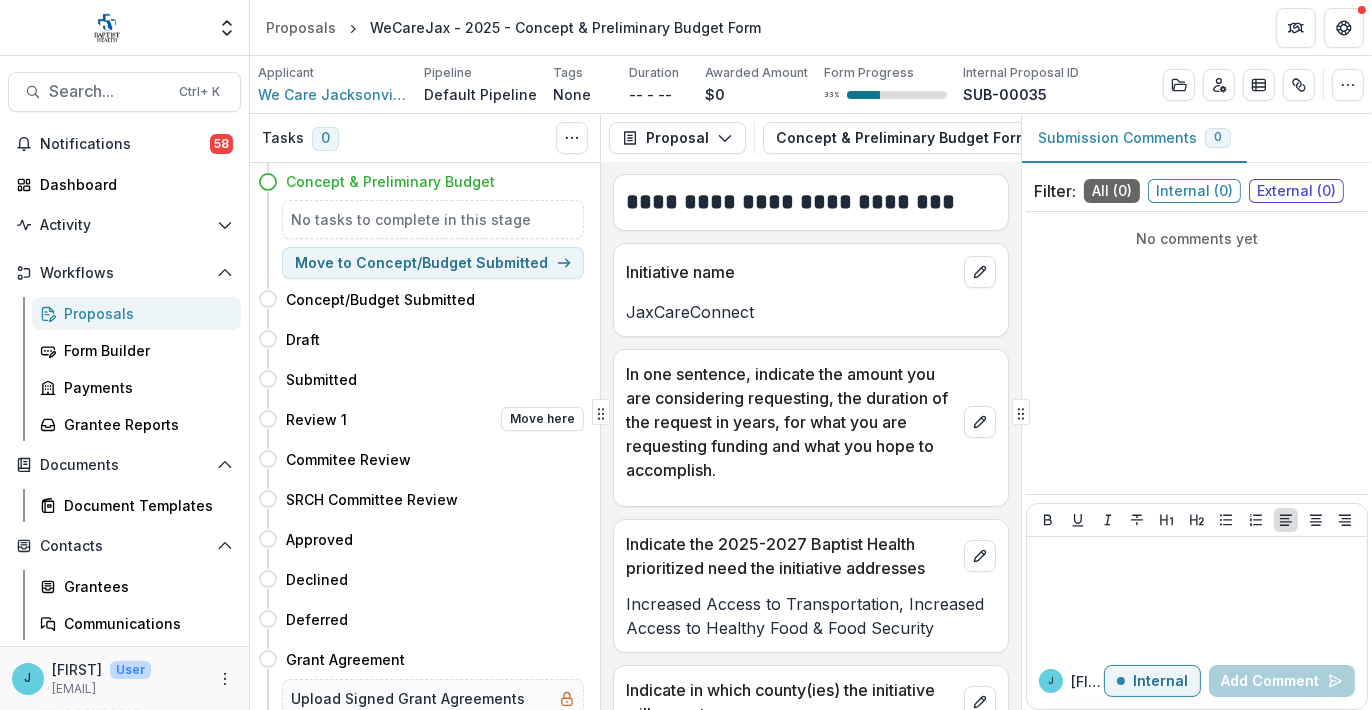 click on "Review 1 Move here" at bounding box center [435, 419] 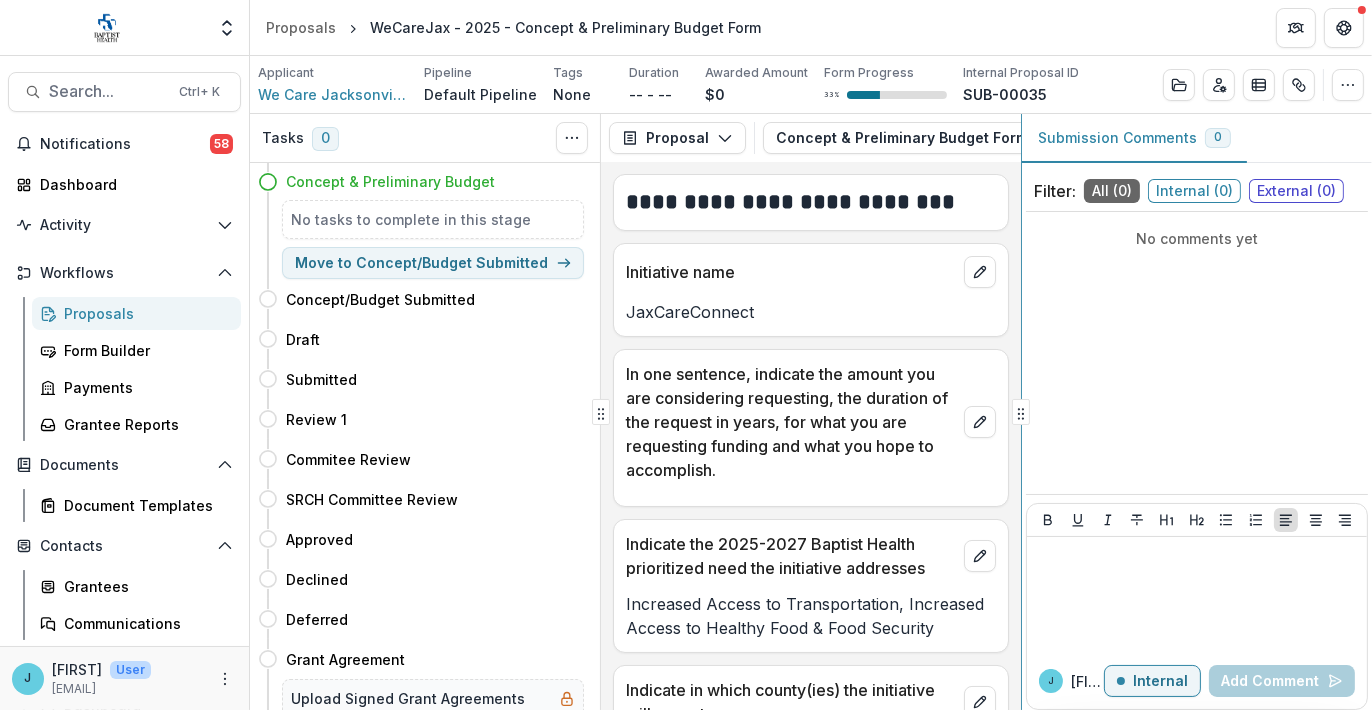 click on "Tasks 0 Show Cancelled Tasks Expand Previous 0 Stages Concept & Preliminary Budget No tasks to complete in this stage Move to Concept/Budget Submitted Concept/Budget Submitted Move here Draft Move here Submitted Move here Review 1 Move here Commitee Review Move here SRCH Committee Review Move here Approved Move here Declined Move here Deferred  Move here Grant Agreement Move here Upload Signed Grant Agreements Incomplete Payment Schedule Move here Payment Schedule Incomplete Reporting+Reminders Move here Reporting Schedule Incomplete Recurring Reminders Incomplete Awarded Move here Payment Confirmation Task Incomplete Proposal Proposal Payments Reports Grant Agreements Board Summaries Bank Details Concept & Preliminary Budget Form 1 Forms (1) Concept & Preliminary Budget Form Configure forms Word Download Word Download (with field descriptions) Zip Download Preview Merged PDF Preview Merged PDF (Inline Images & PDFs) Preview Merged PDF (with field descriptions) Custom Download Text Block Initiative name 0 0 )" at bounding box center (811, 412) 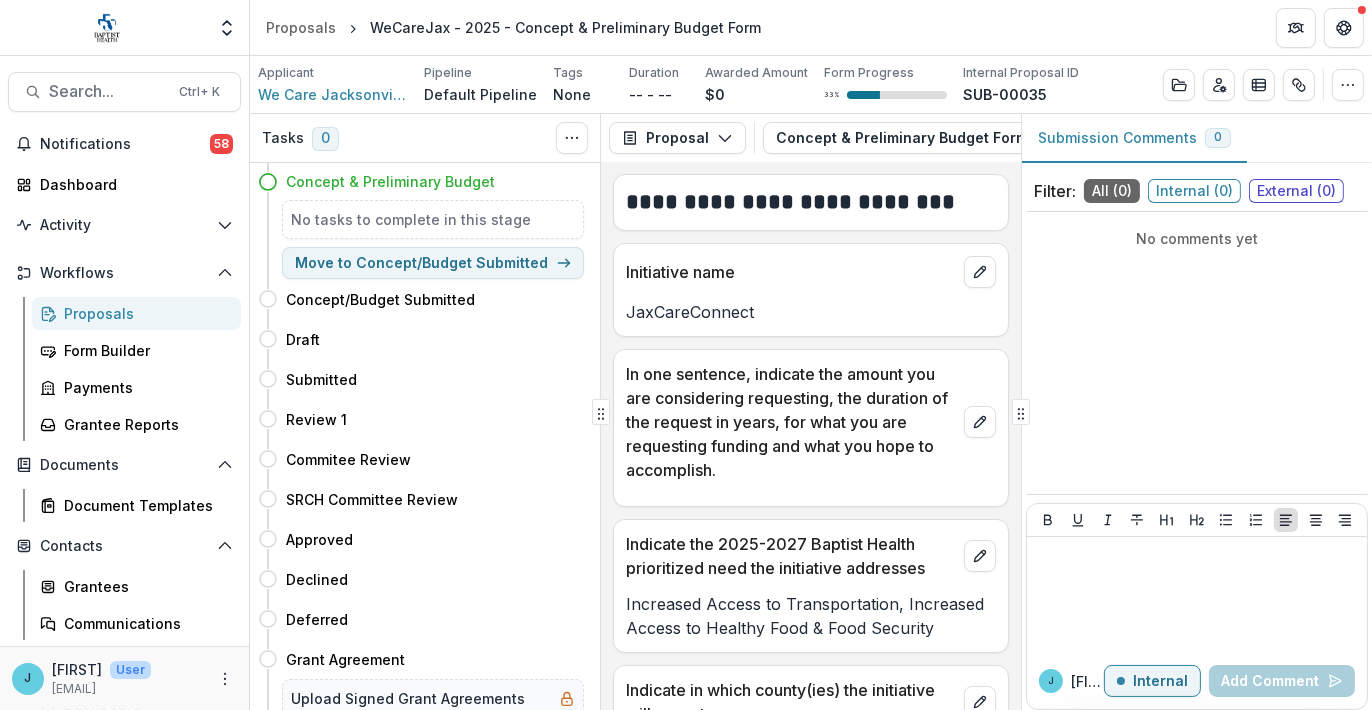 click on "No comments yet" at bounding box center (1197, 353) 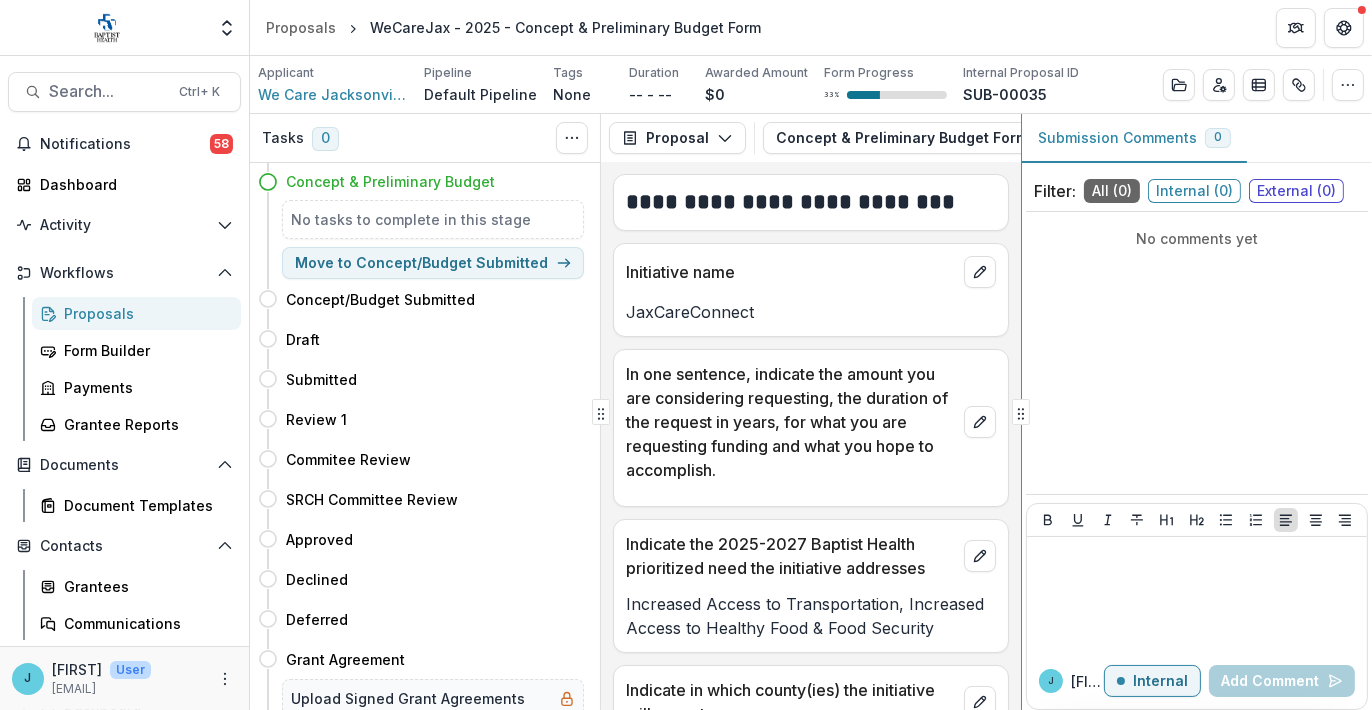 click on "Tasks 0 Show Cancelled Tasks Expand Previous 0 Stages Concept & Preliminary Budget No tasks to complete in this stage Move to Concept/Budget Submitted Concept/Budget Submitted Move here Draft Move here Submitted Move here Review 1 Move here Commitee Review Move here SRCH Committee Review Move here Approved Move here Declined Move here Deferred  Move here Grant Agreement Move here Upload Signed Grant Agreements Incomplete Payment Schedule Move here Payment Schedule Incomplete Reporting+Reminders Move here Reporting Schedule Incomplete Recurring Reminders Incomplete Awarded Move here Payment Confirmation Task Incomplete Proposal Proposal Payments Reports Grant Agreements Board Summaries Bank Details Concept & Preliminary Budget Form 1 Forms (1) Concept & Preliminary Budget Form Configure forms Word Download Word Download (with field descriptions) Zip Download Preview Merged PDF Preview Merged PDF (Inline Images & PDFs) Preview Merged PDF (with field descriptions) Custom Download Text Block Initiative name 0 0 )" at bounding box center (811, 412) 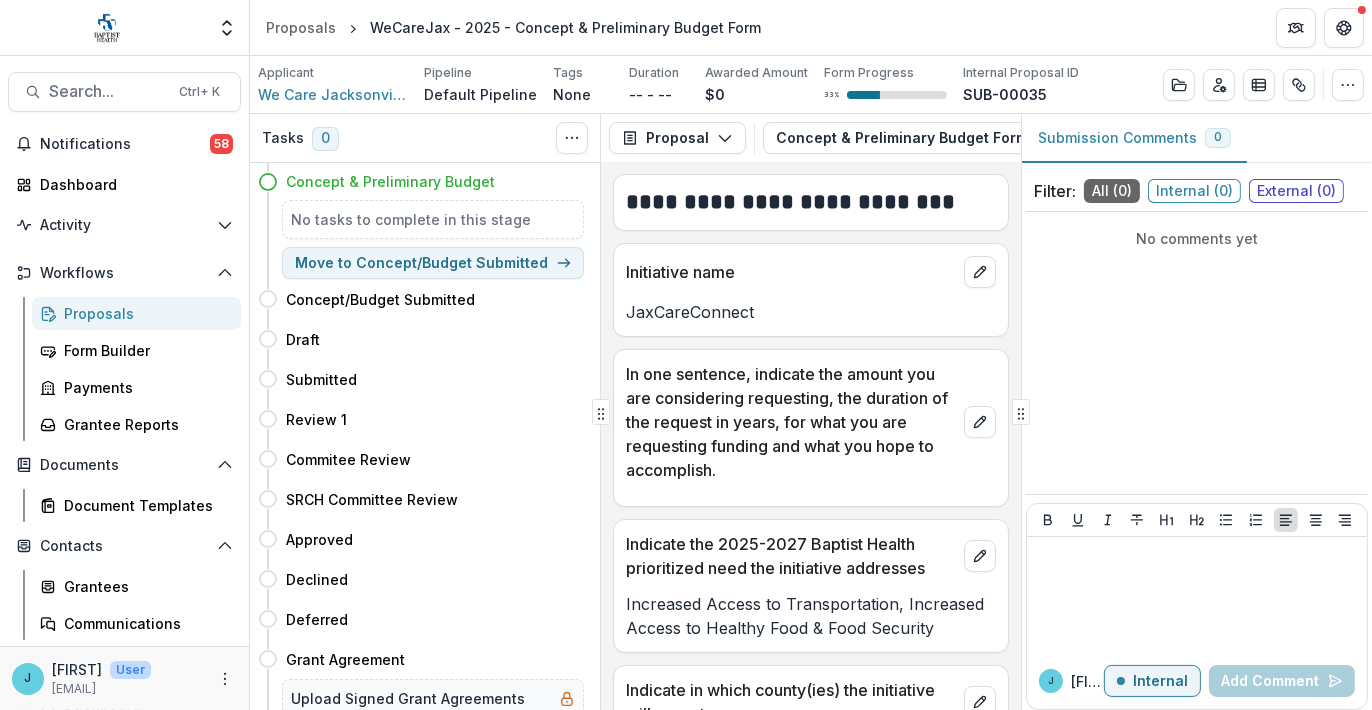click on "Proposals" at bounding box center [144, 313] 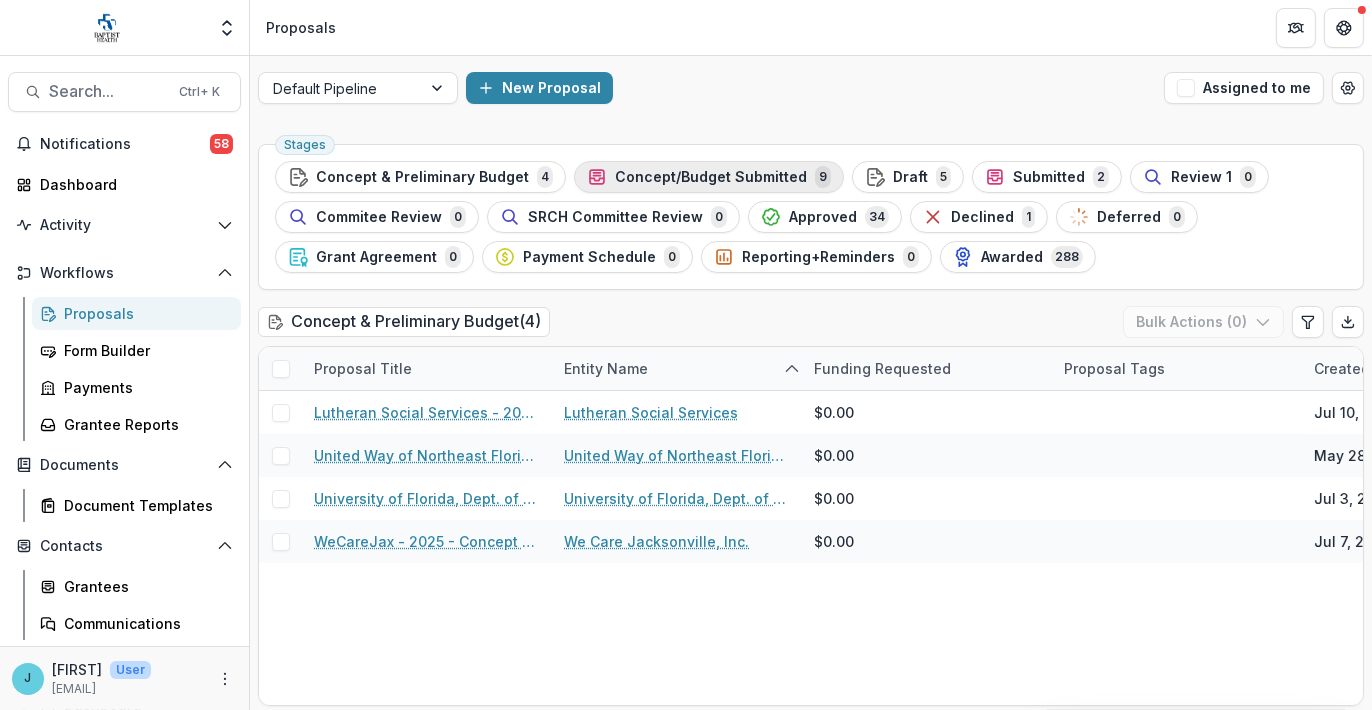 click on "Concept/Budget Submitted" at bounding box center (711, 177) 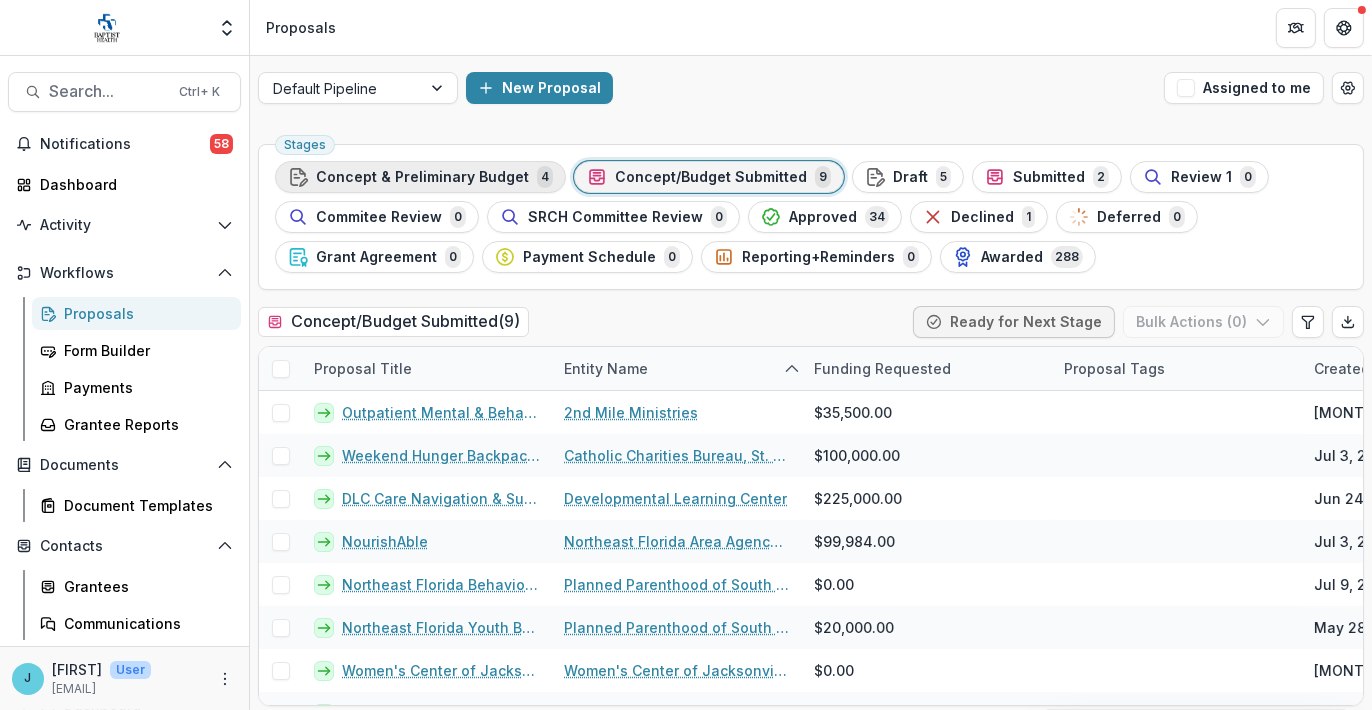 click on "Concept & Preliminary Budget" at bounding box center [422, 177] 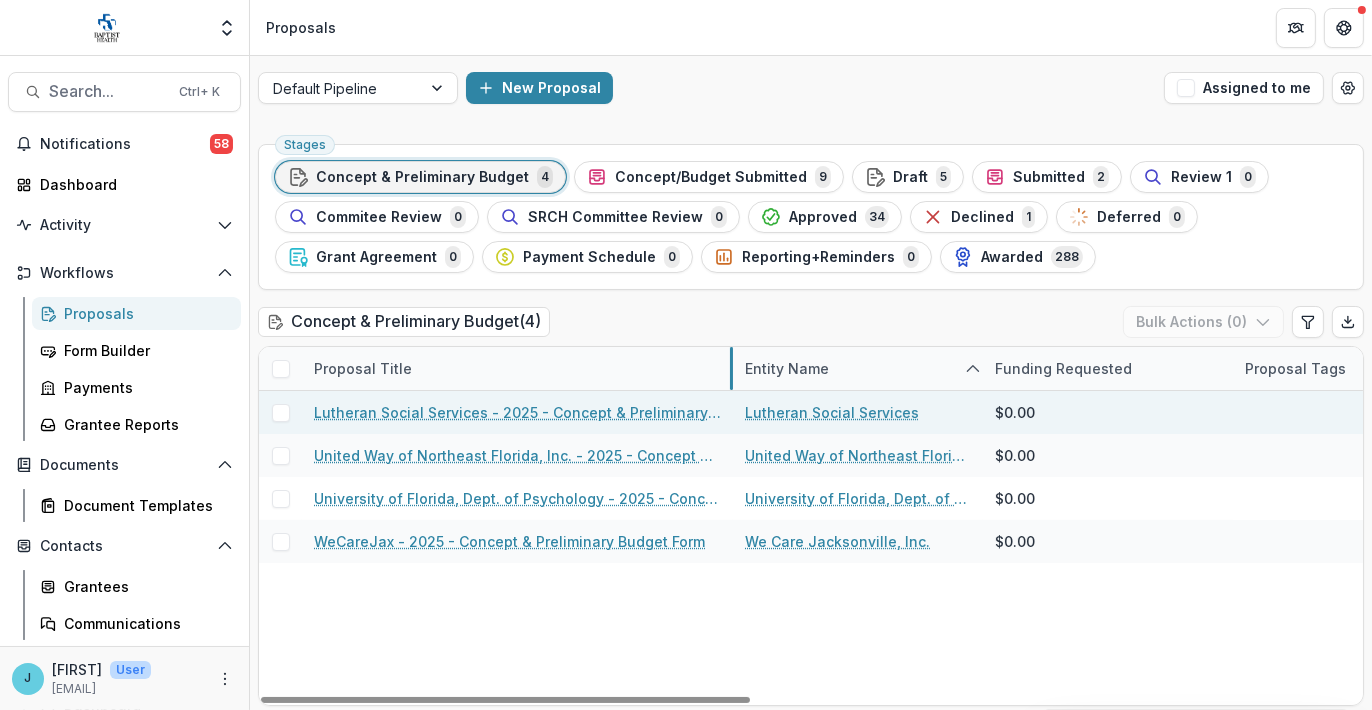 drag, startPoint x: 550, startPoint y: 364, endPoint x: 731, endPoint y: 391, distance: 183.00273 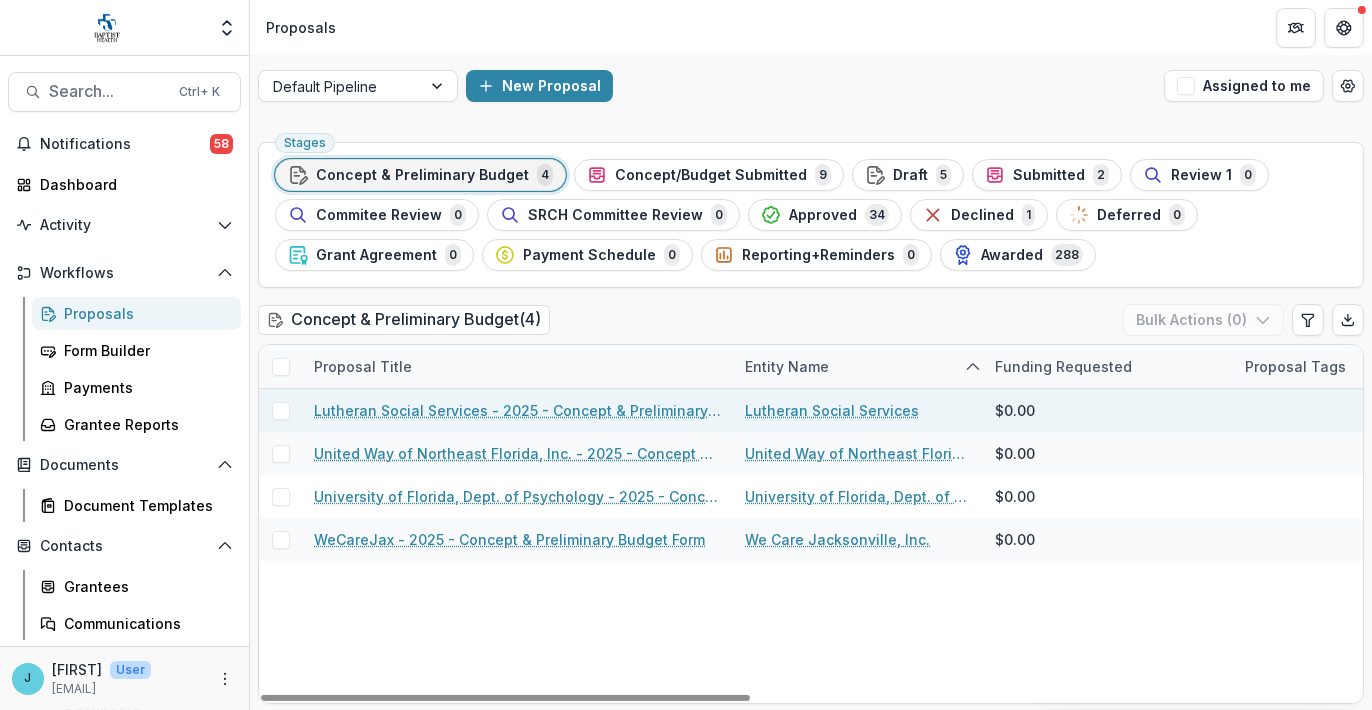 scroll, scrollTop: 2, scrollLeft: 0, axis: vertical 